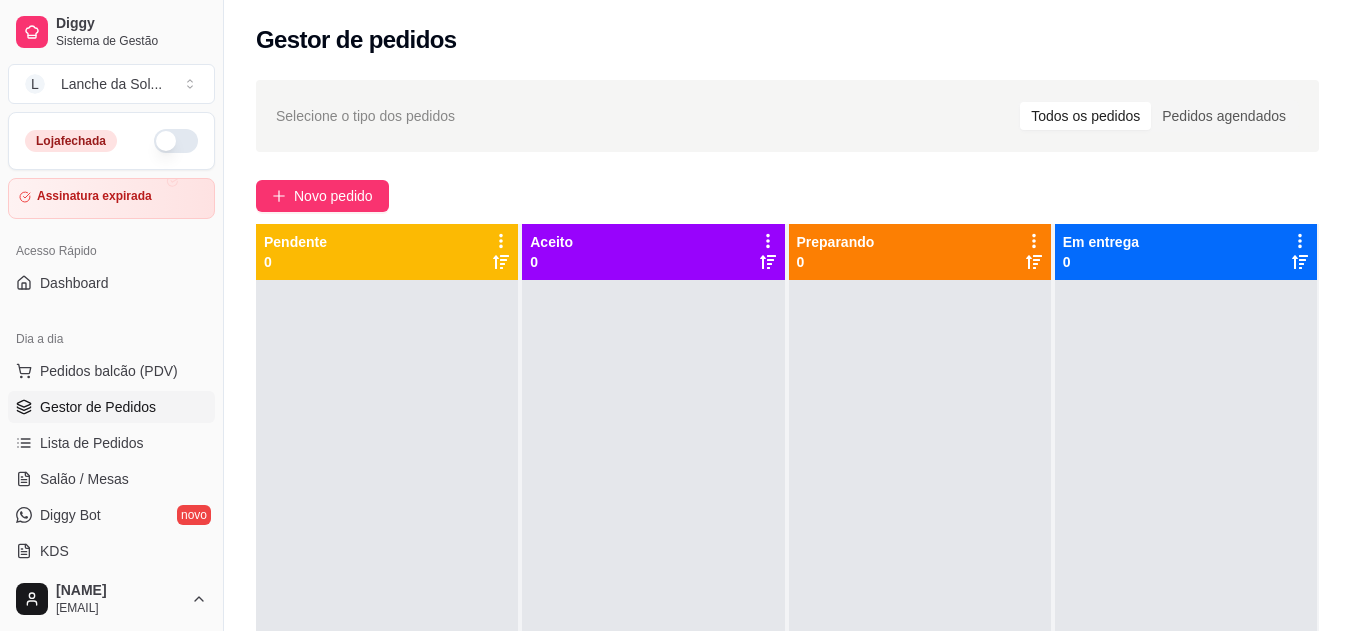 scroll, scrollTop: 0, scrollLeft: 0, axis: both 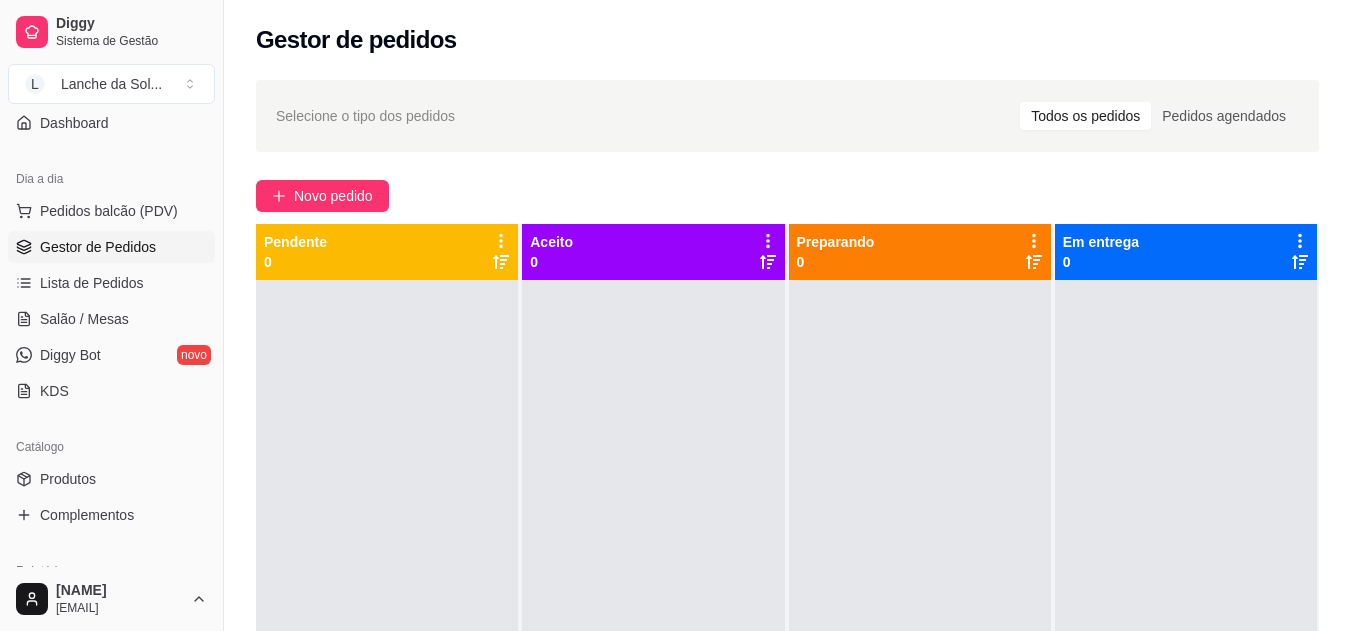 click on "L Lanche da Sol ..." at bounding box center [111, 84] 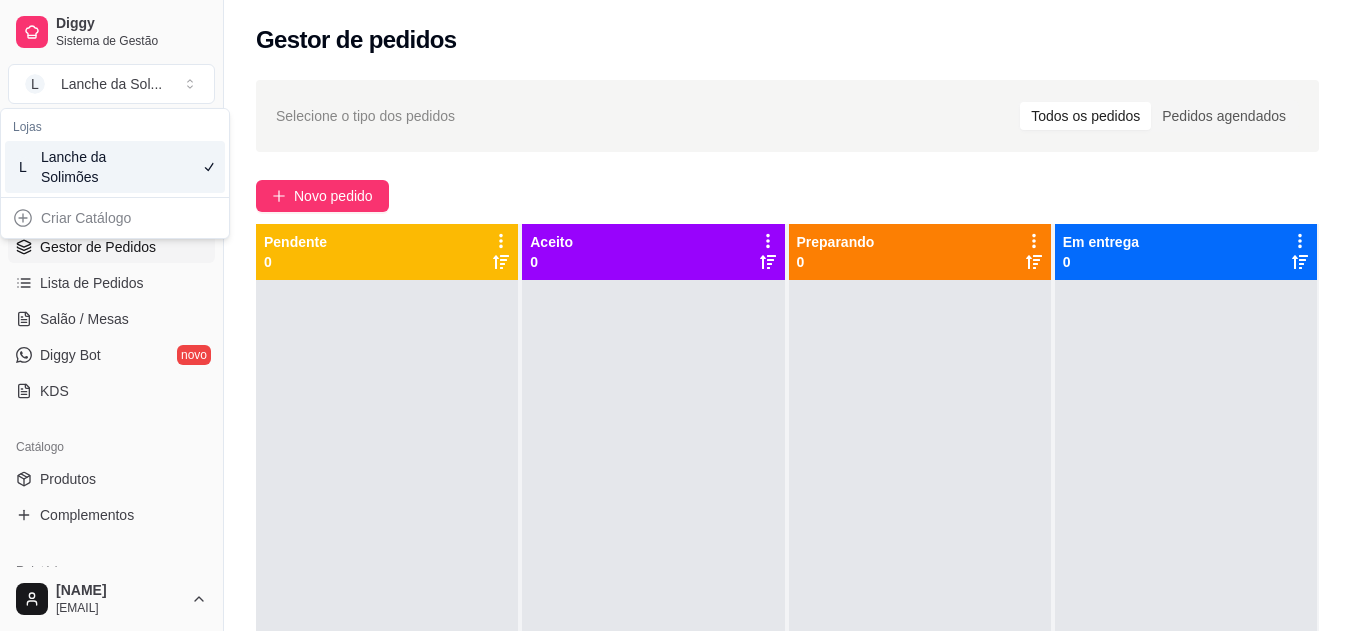 click on "L Lanche da Solimões" at bounding box center (115, 167) 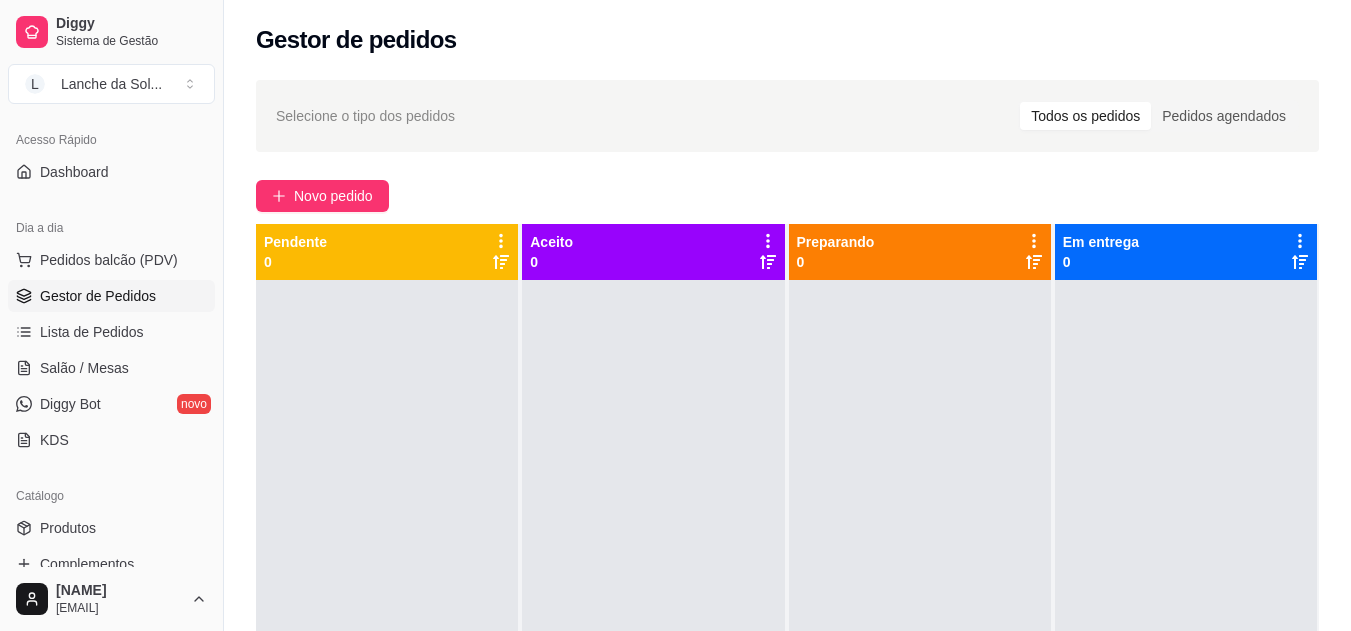 scroll, scrollTop: 57, scrollLeft: 0, axis: vertical 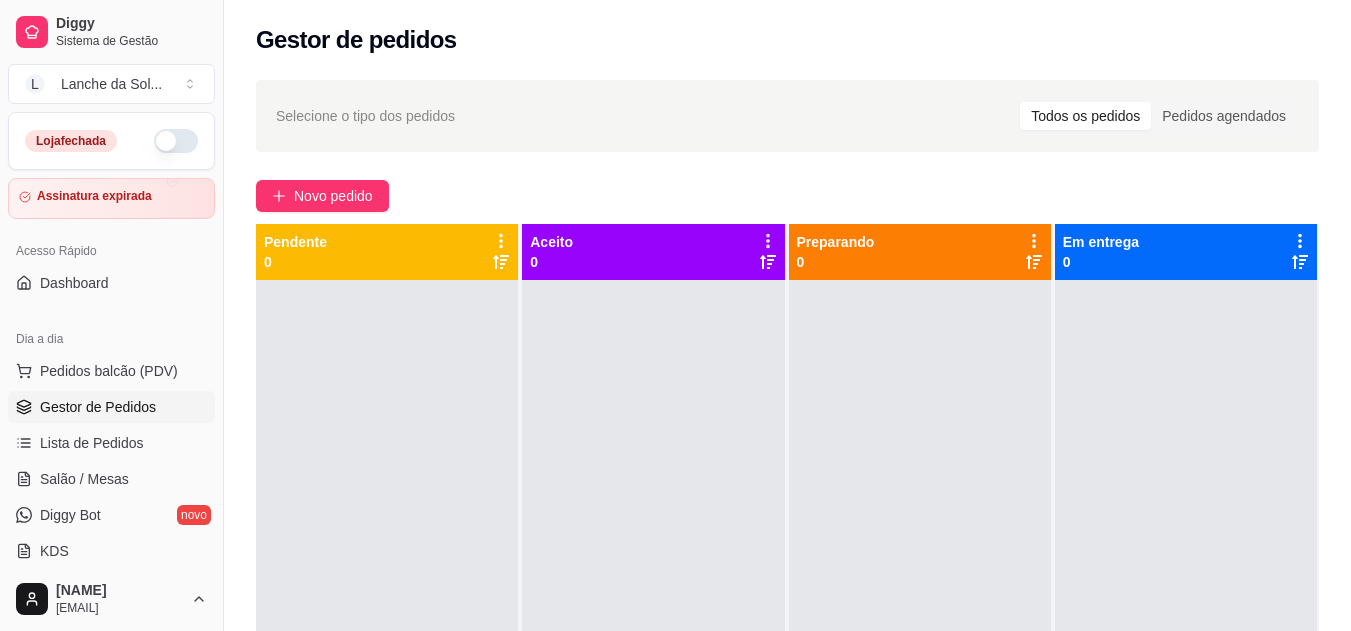 click at bounding box center (176, 141) 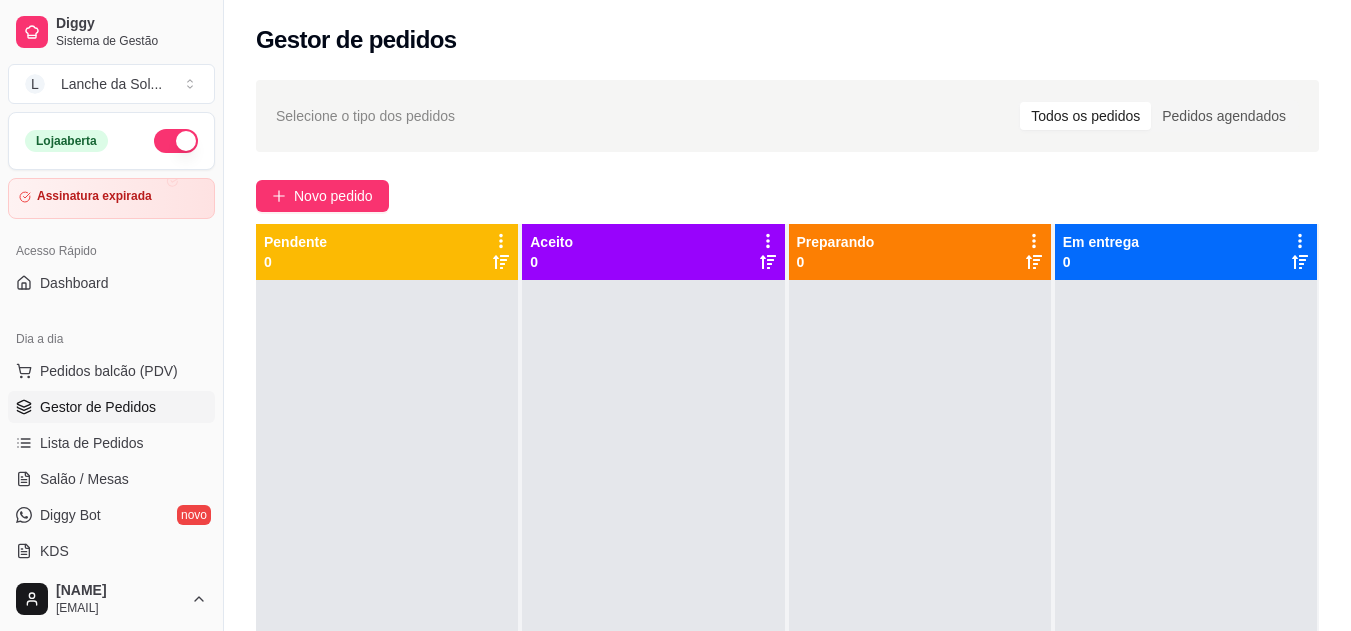 click on "Pedidos balcão (PDV)" at bounding box center (109, 371) 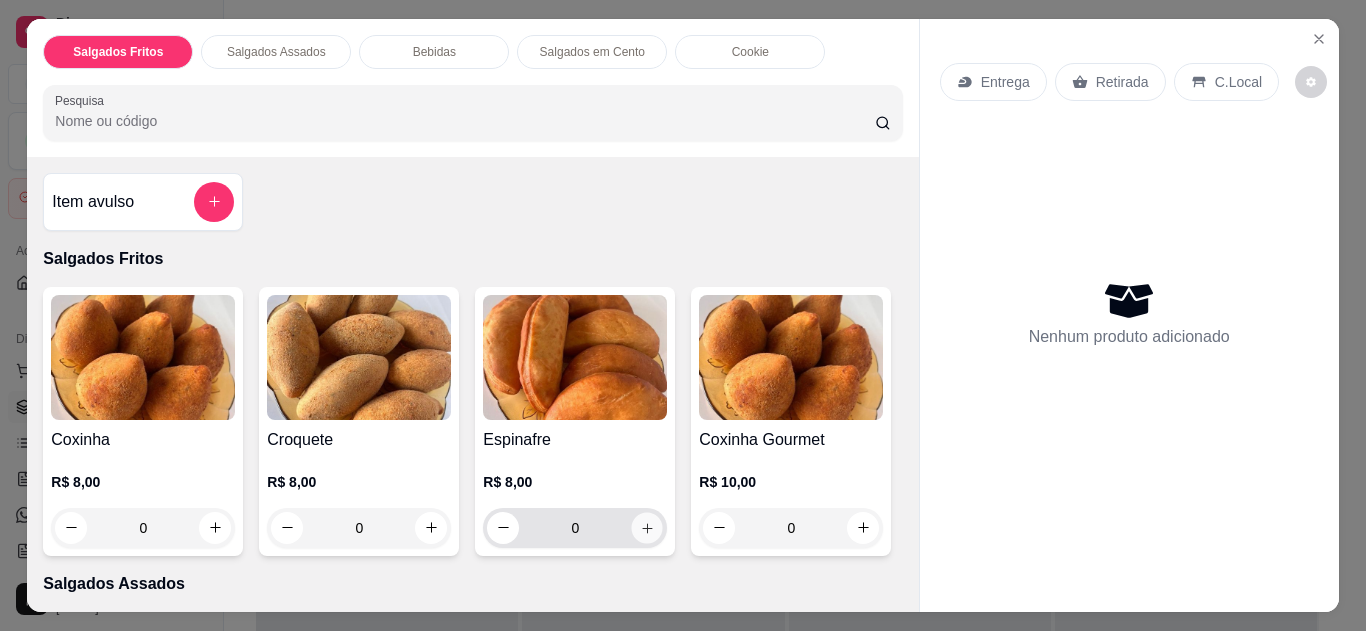 click at bounding box center (647, 527) 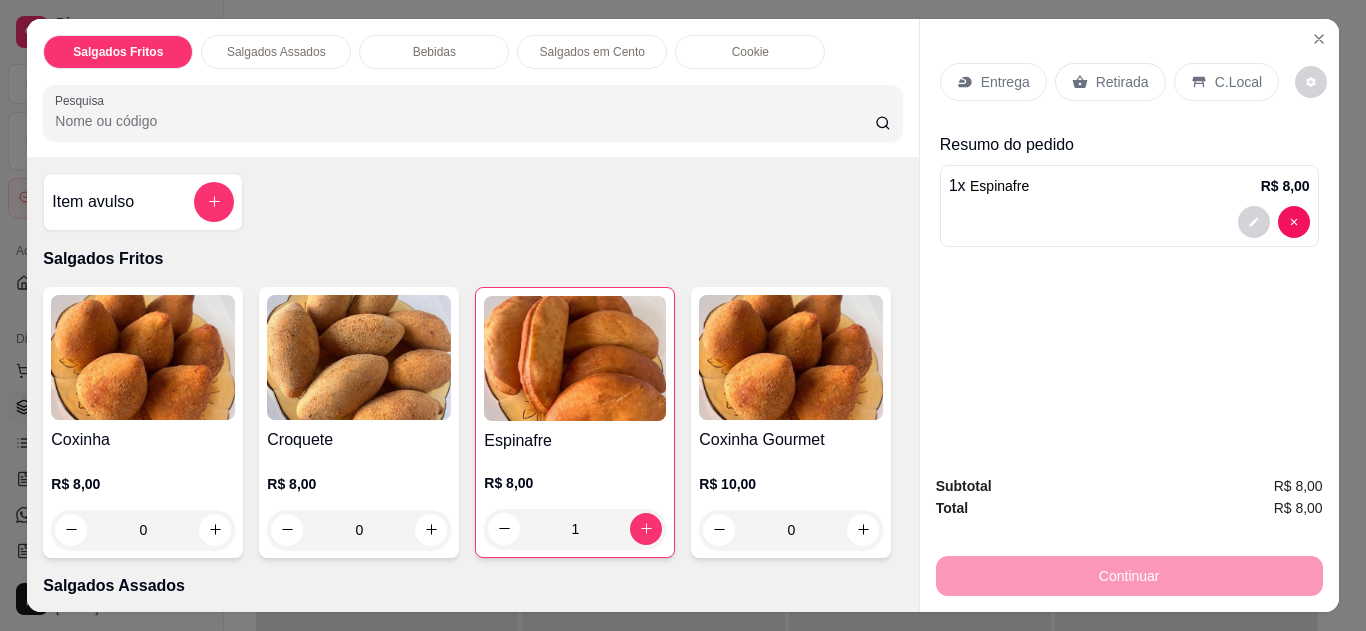 click on "C.Local" at bounding box center (1238, 82) 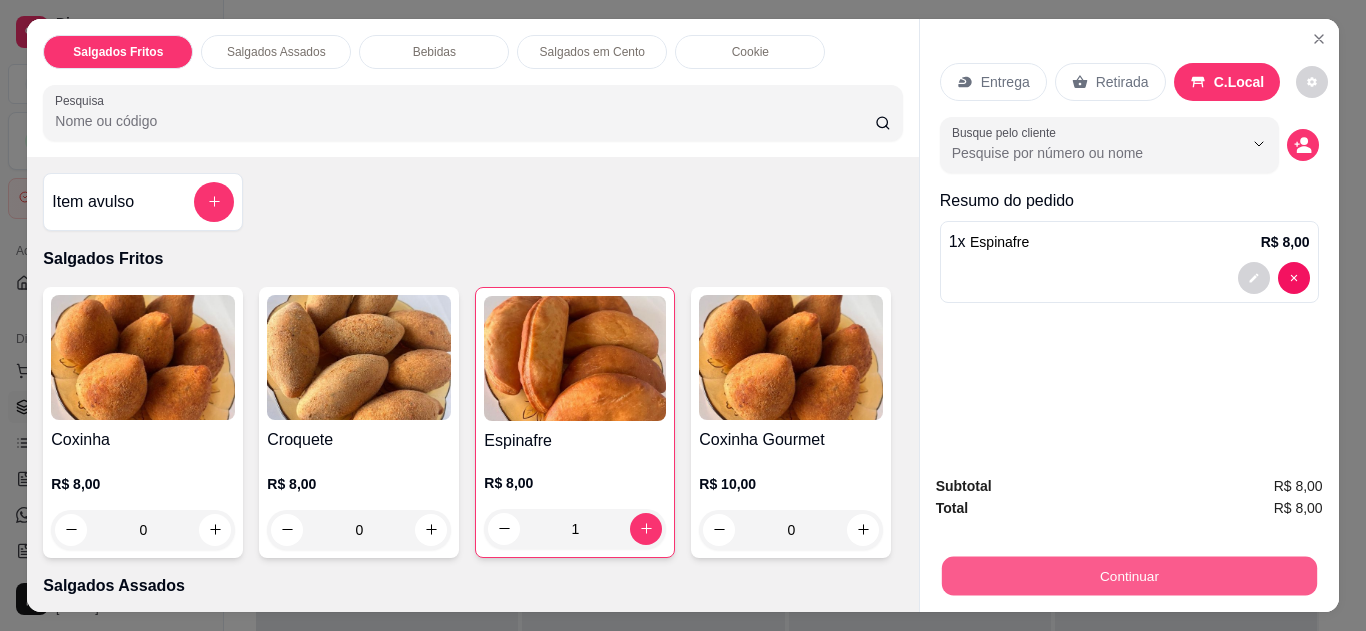 click on "Continuar" at bounding box center (1128, 576) 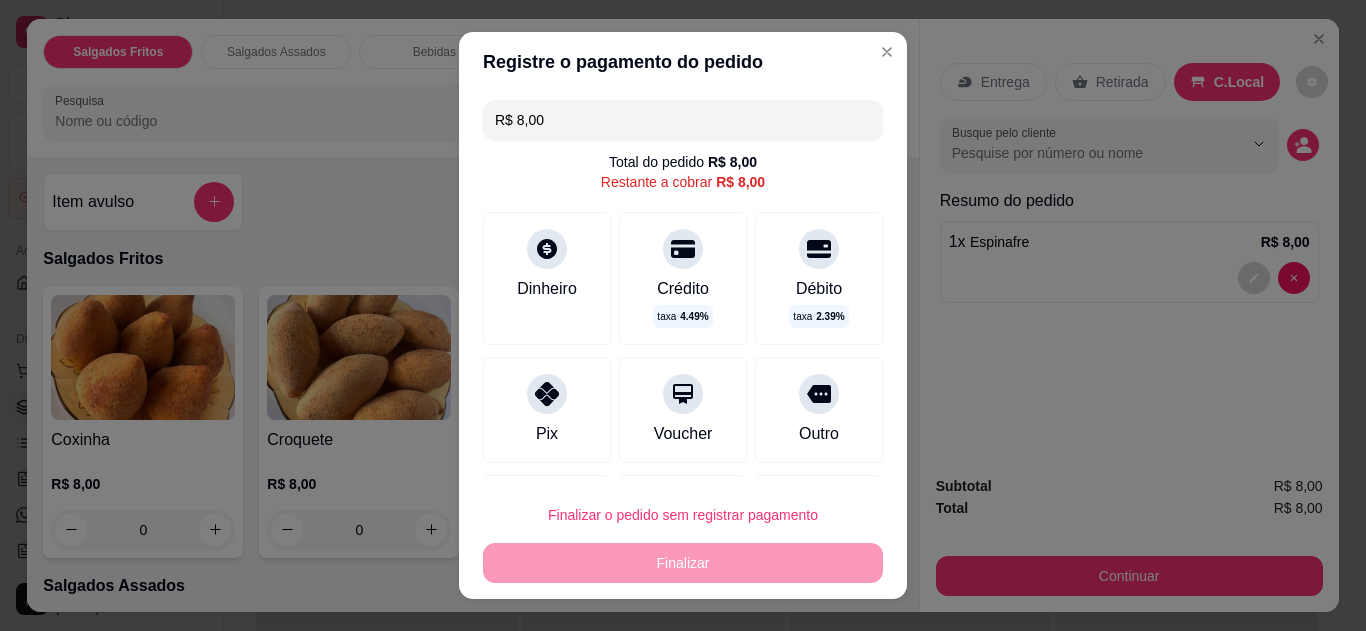 click on "Dinheiro" at bounding box center (547, 289) 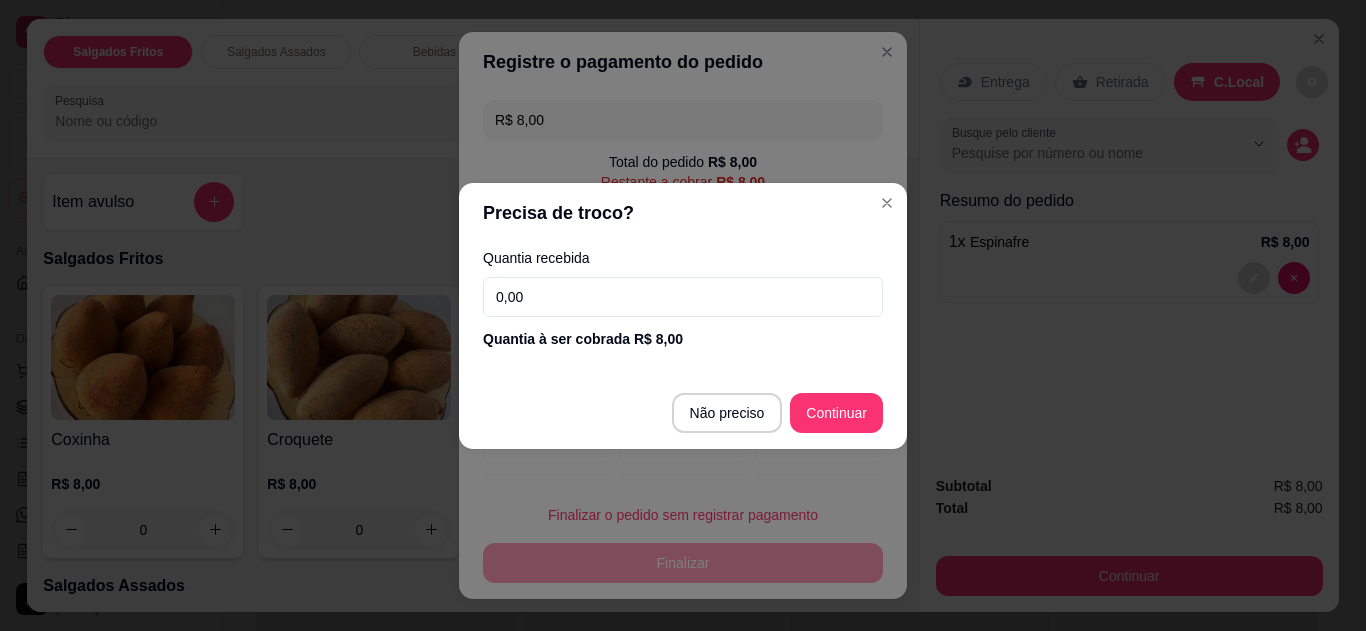 click on "0,00" at bounding box center (683, 297) 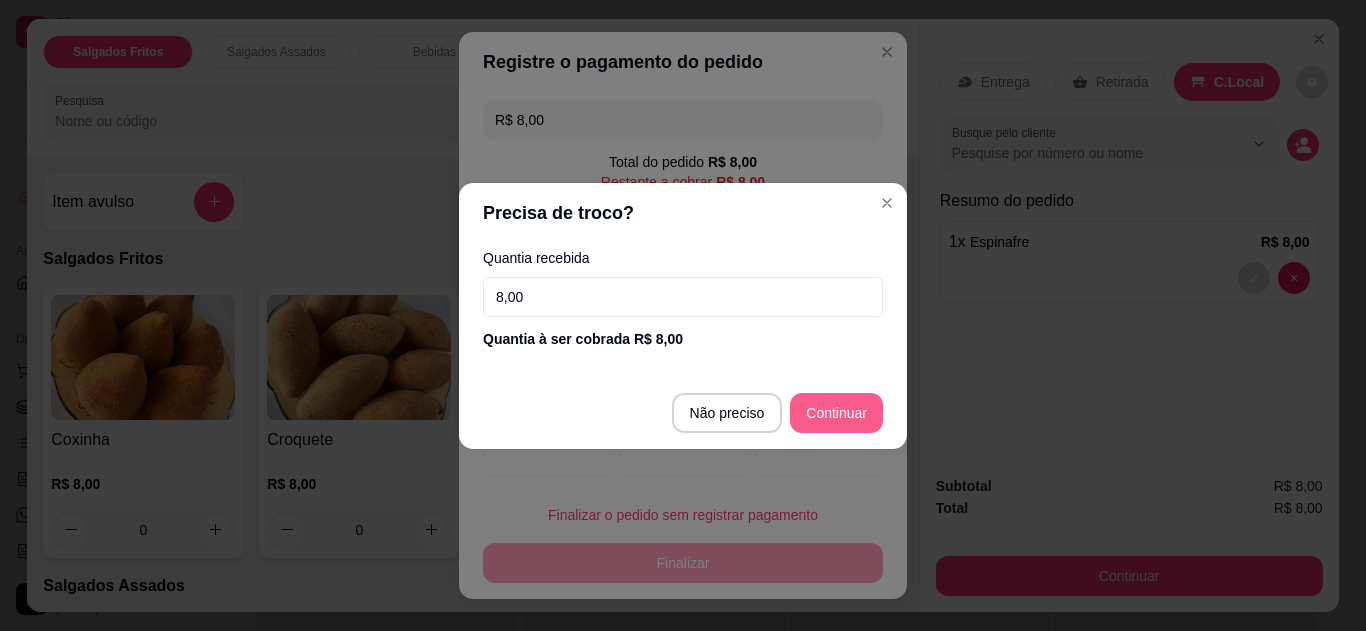 type on "8,00" 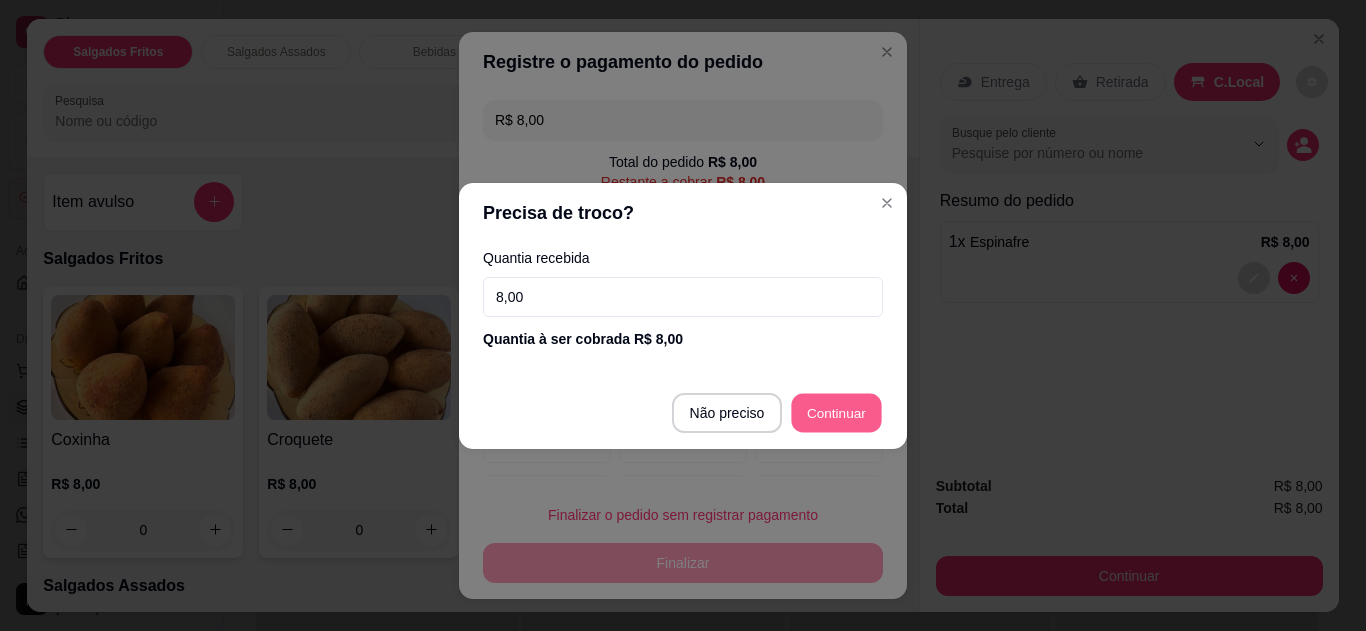type on "R$ 0,00" 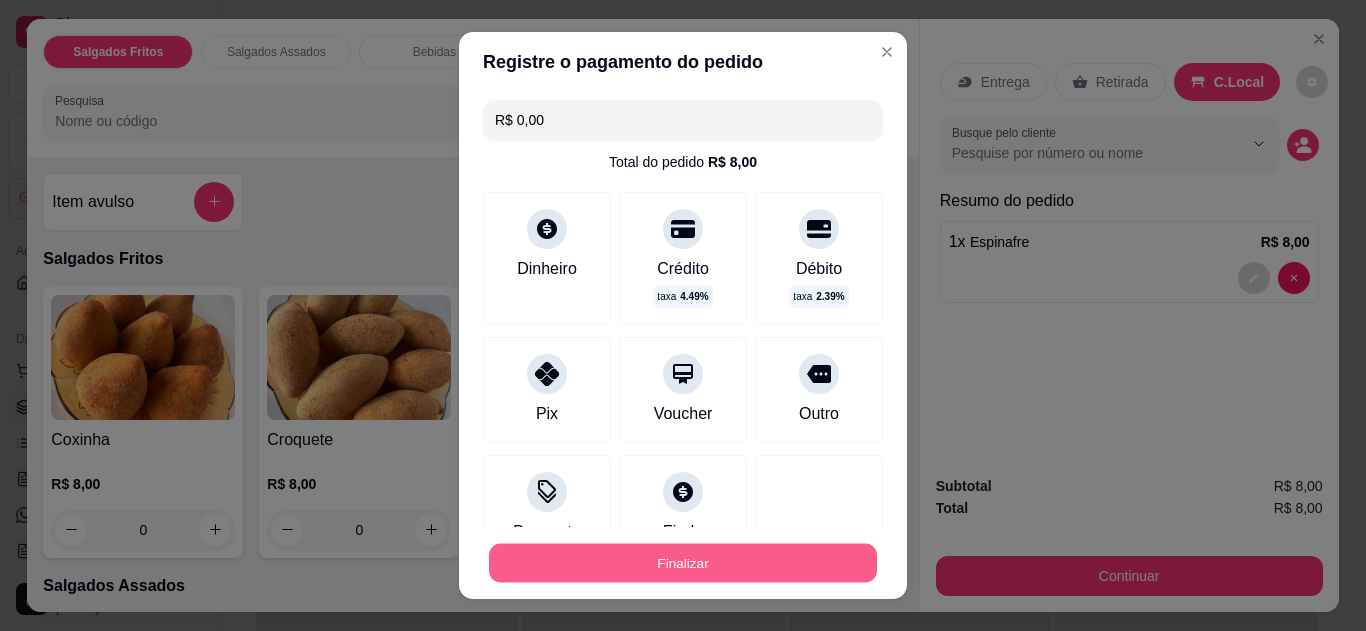 click on "Finalizar" at bounding box center (683, 563) 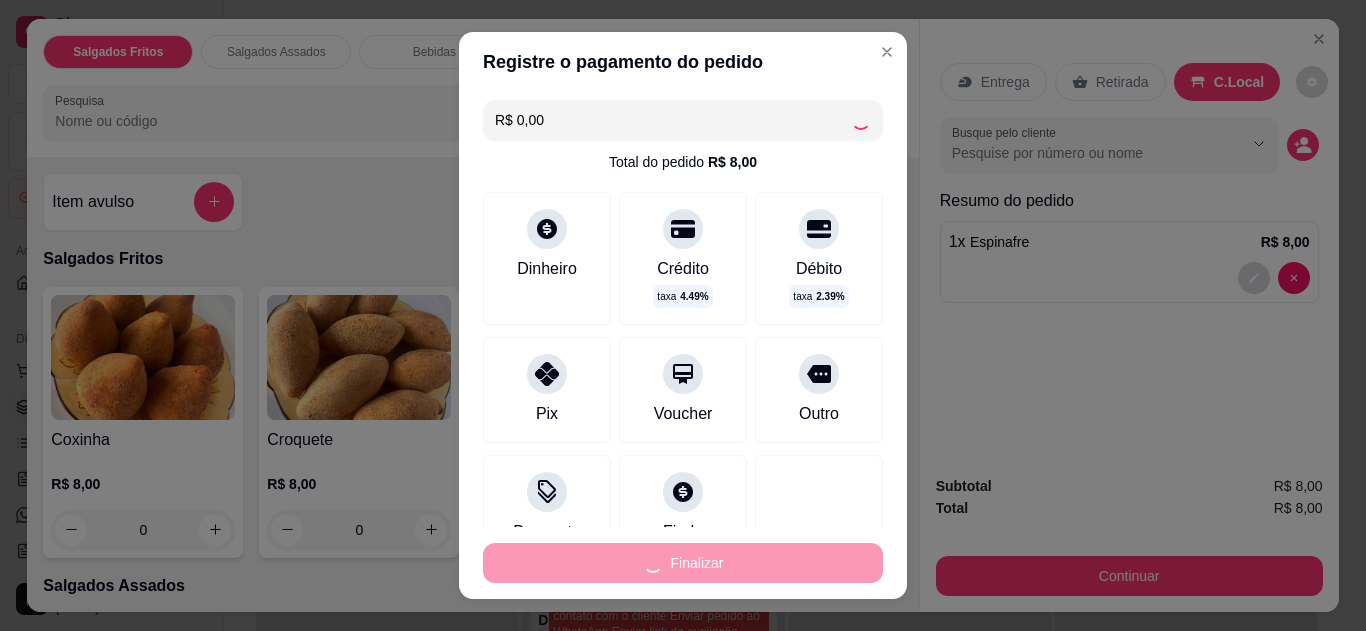 type on "0" 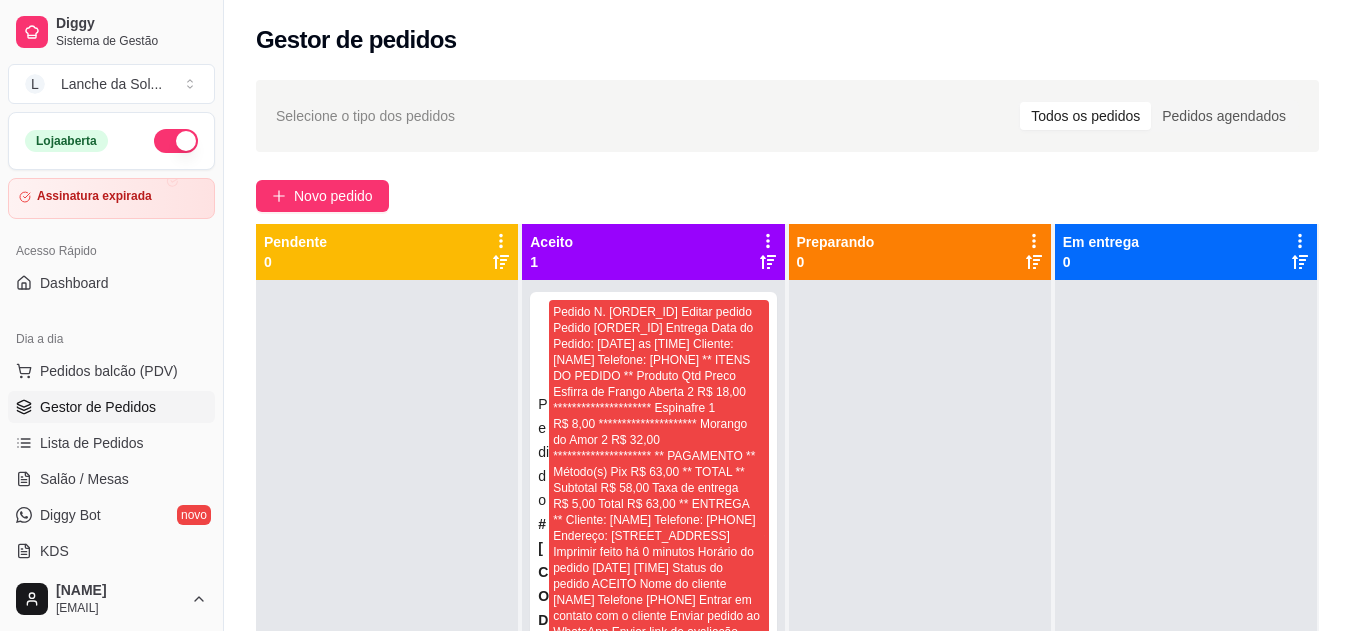 click on "Pedidos balcão (PDV)" at bounding box center (109, 371) 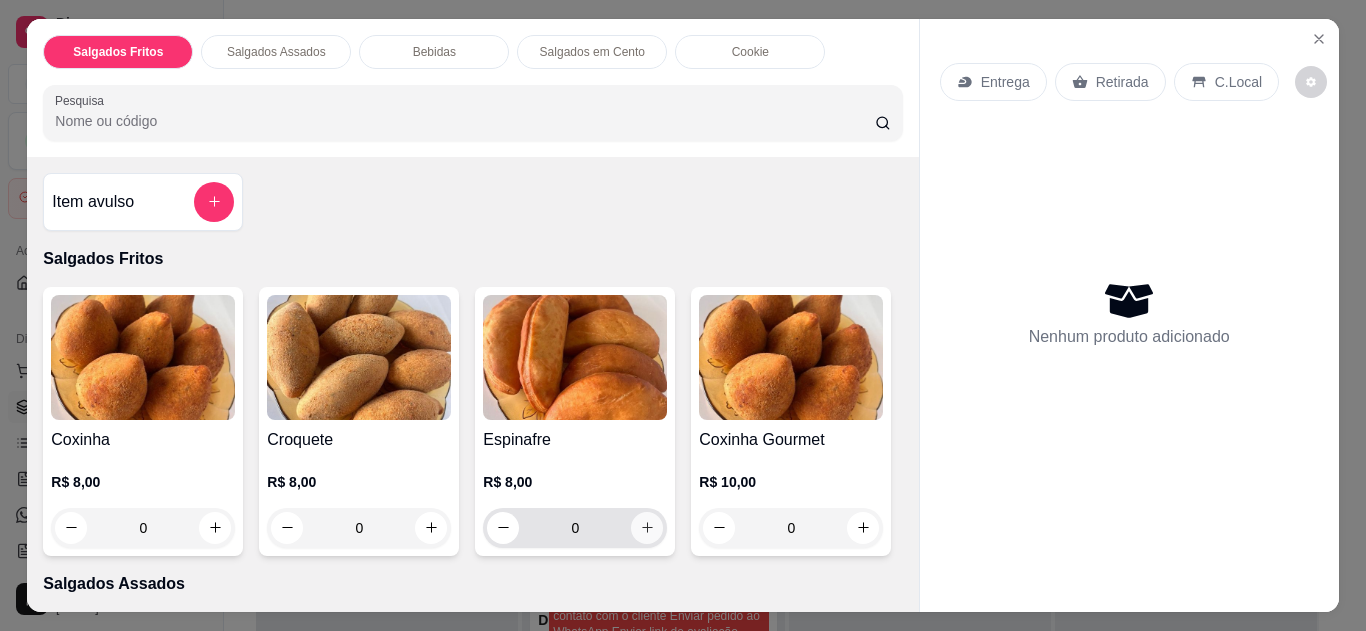 click 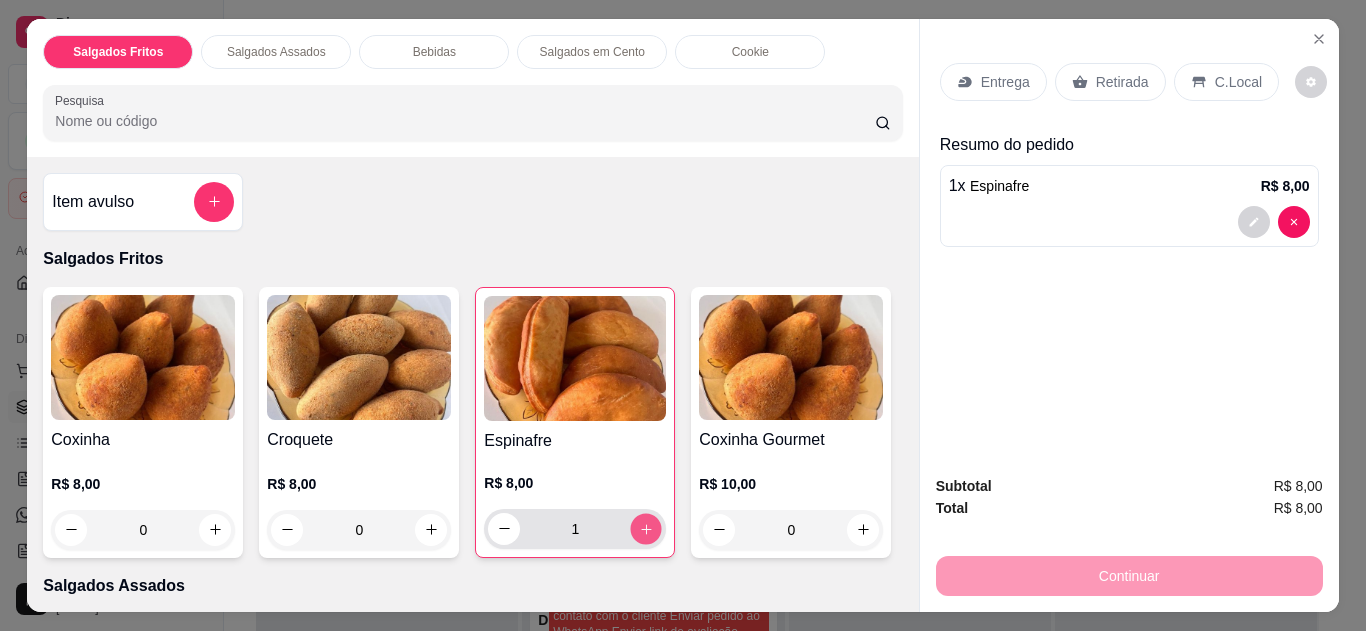 click 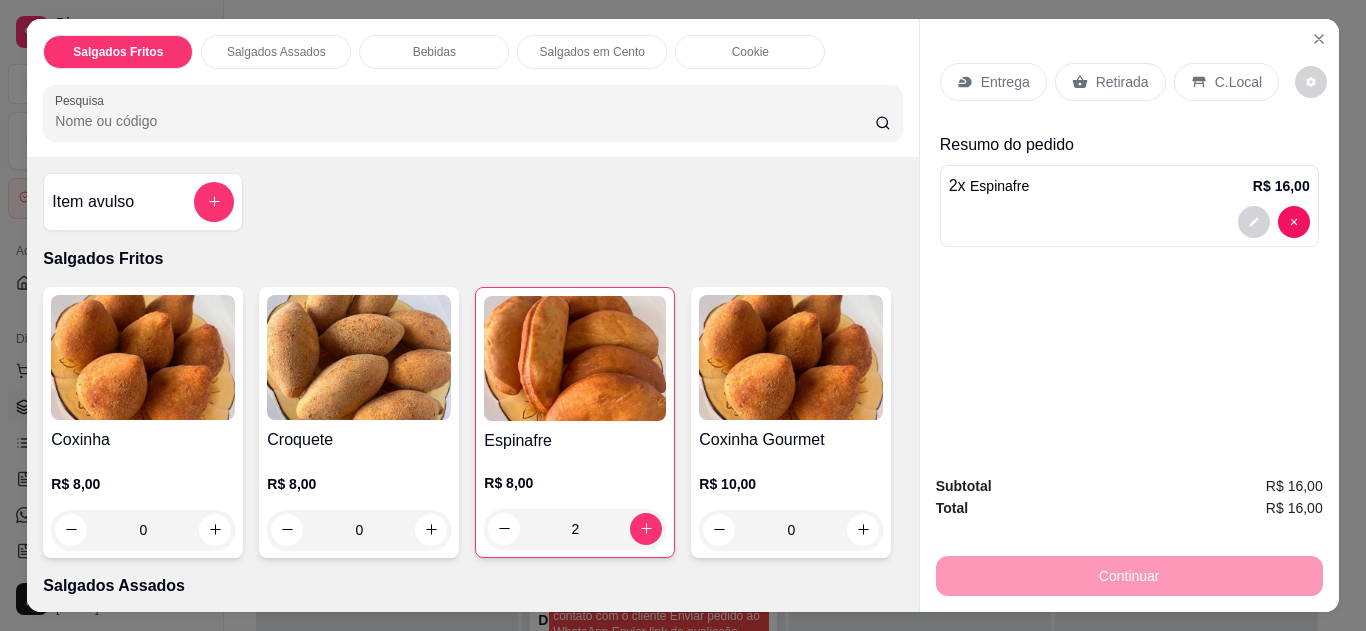 click 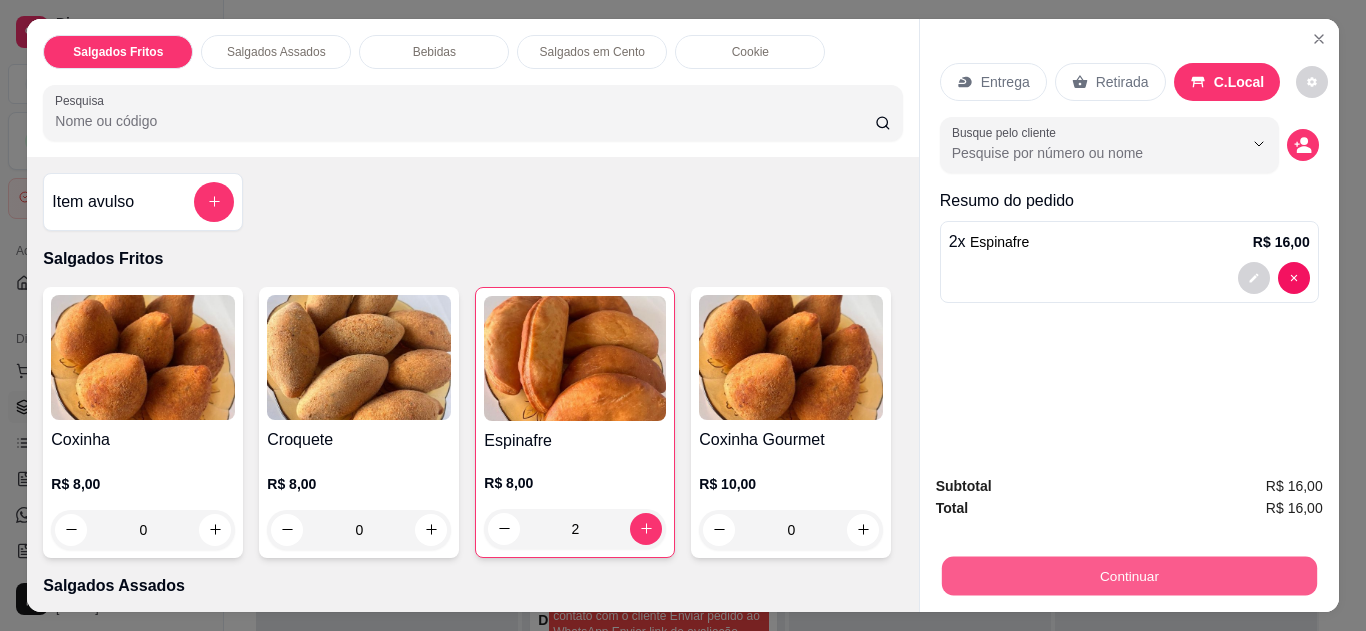 click on "Continuar" at bounding box center (1128, 576) 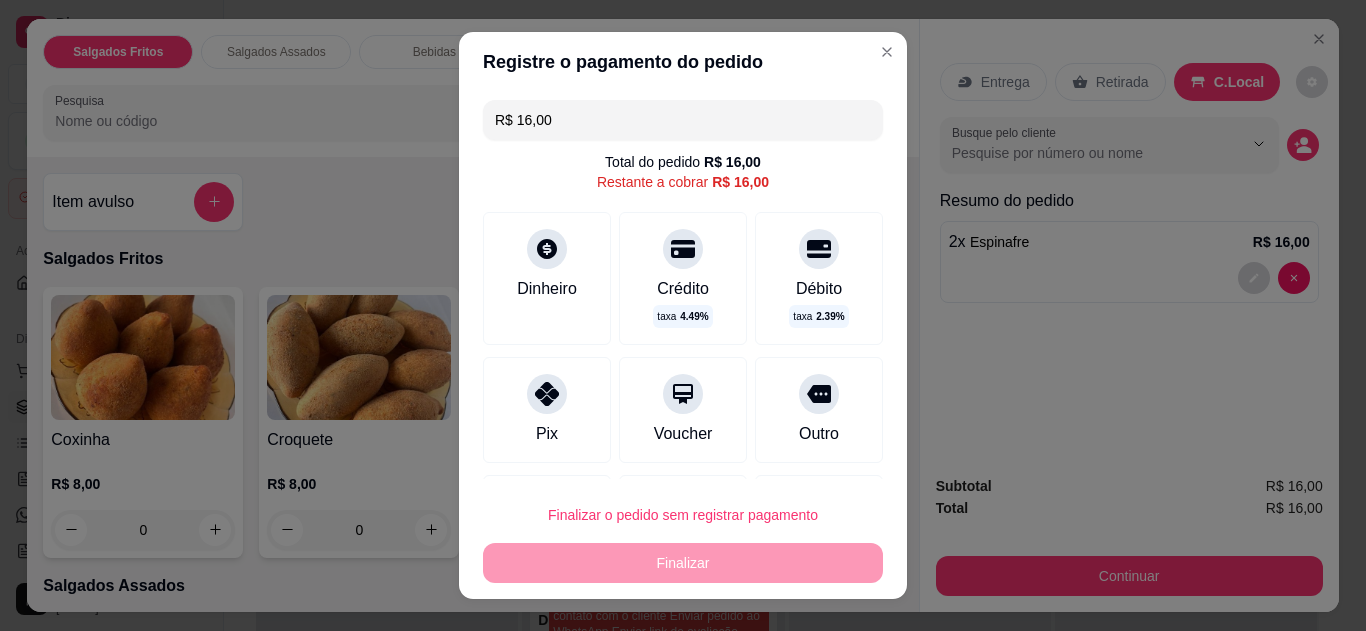click at bounding box center (547, 394) 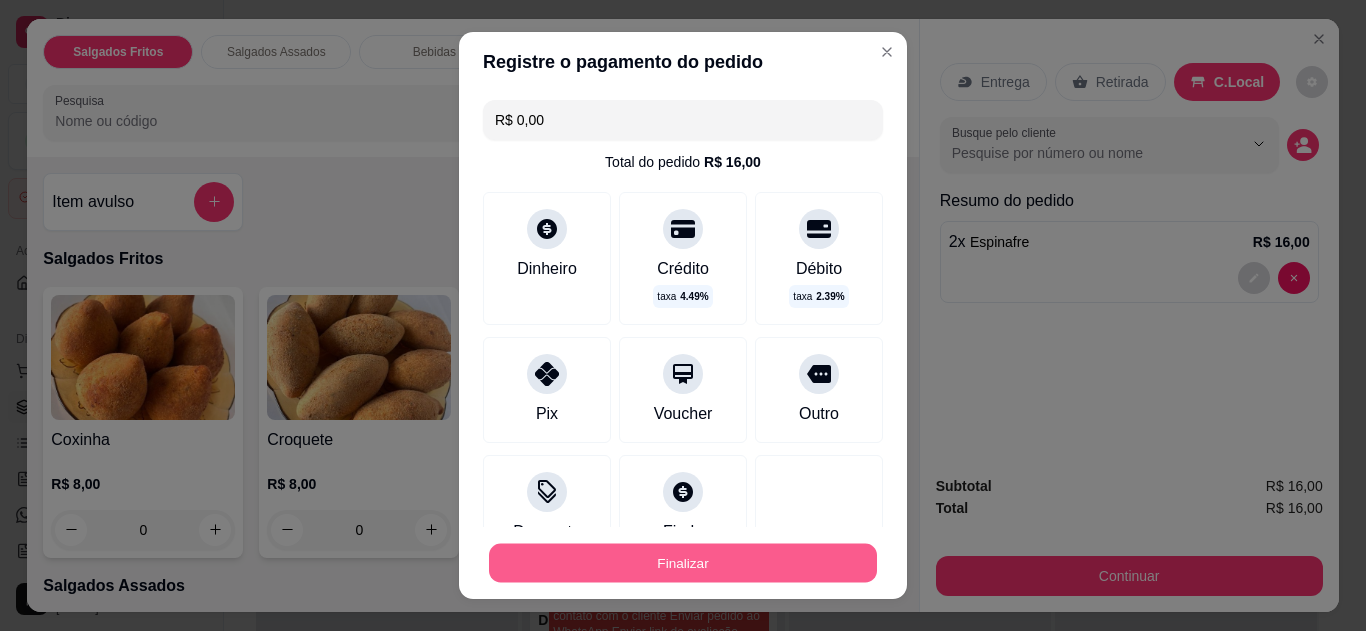 click on "Finalizar" at bounding box center [683, 563] 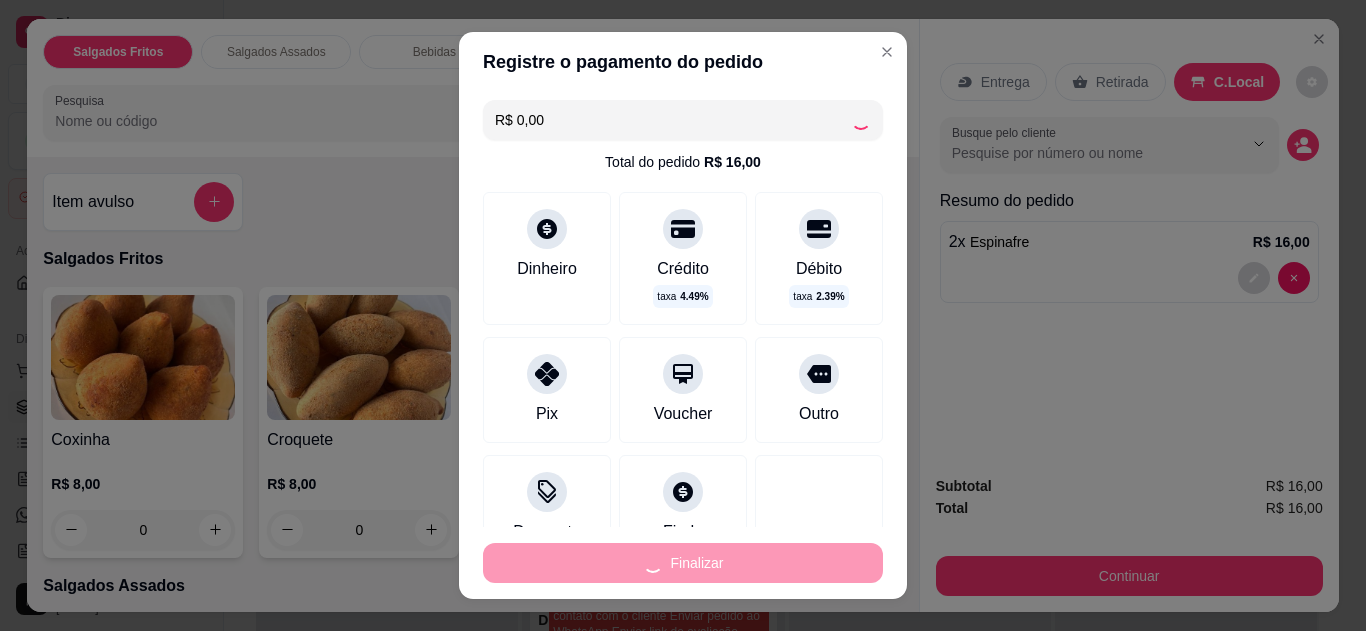 type on "0" 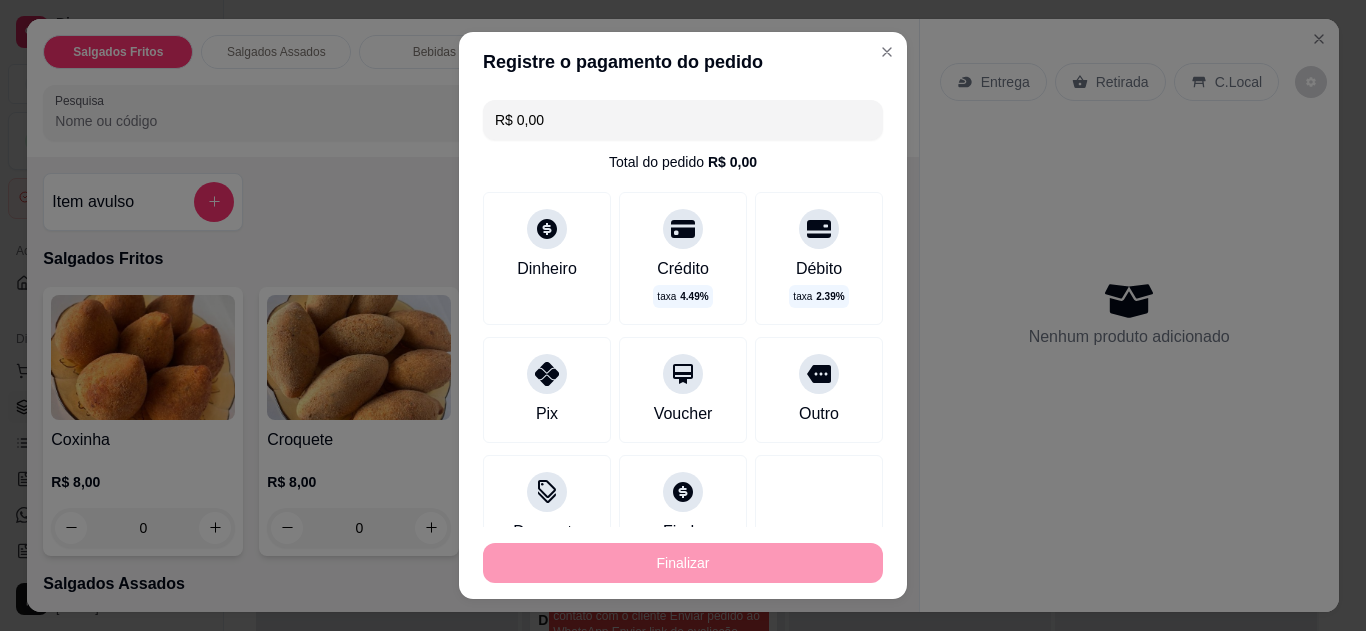 type on "-R$ 16,00" 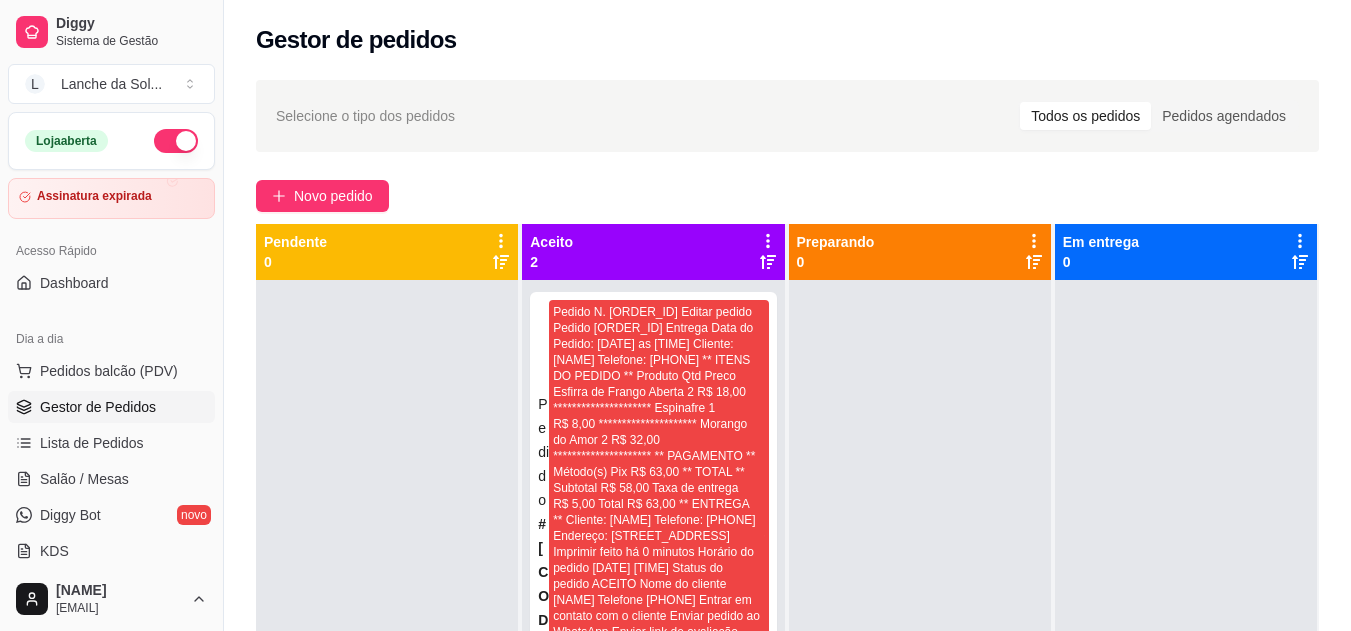 click on "Mover para preparo" at bounding box center (653, 920) 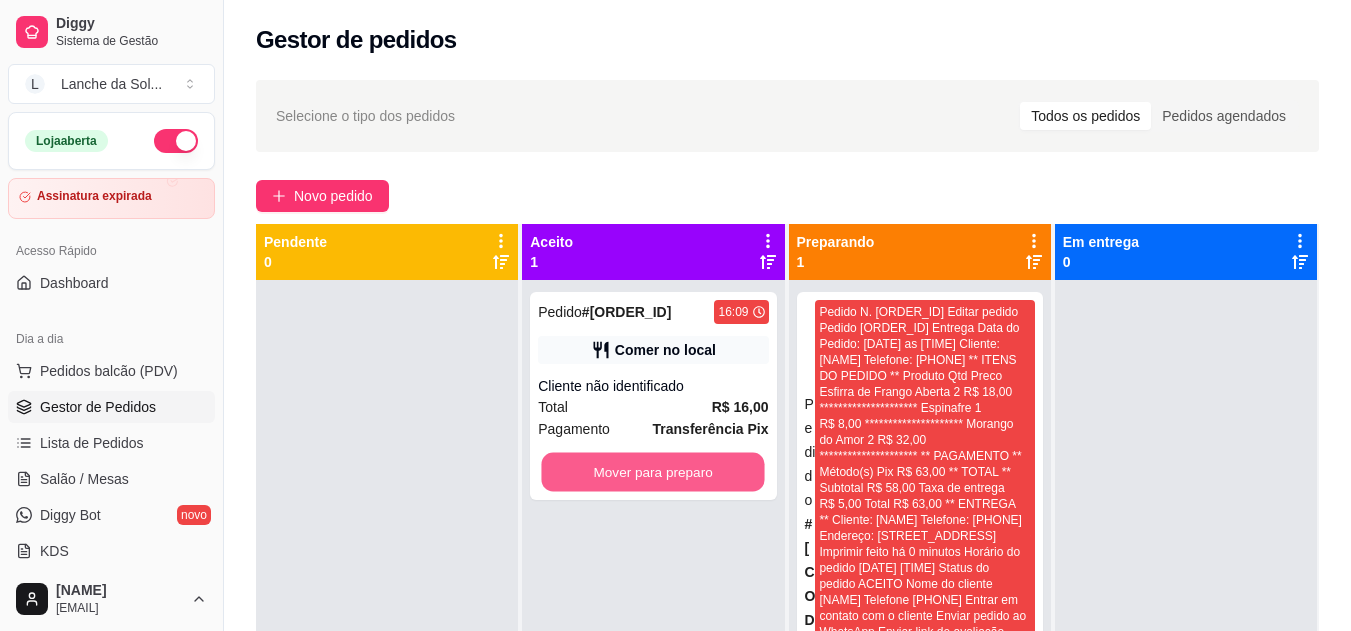 click on "Mover para preparo" at bounding box center [653, 472] 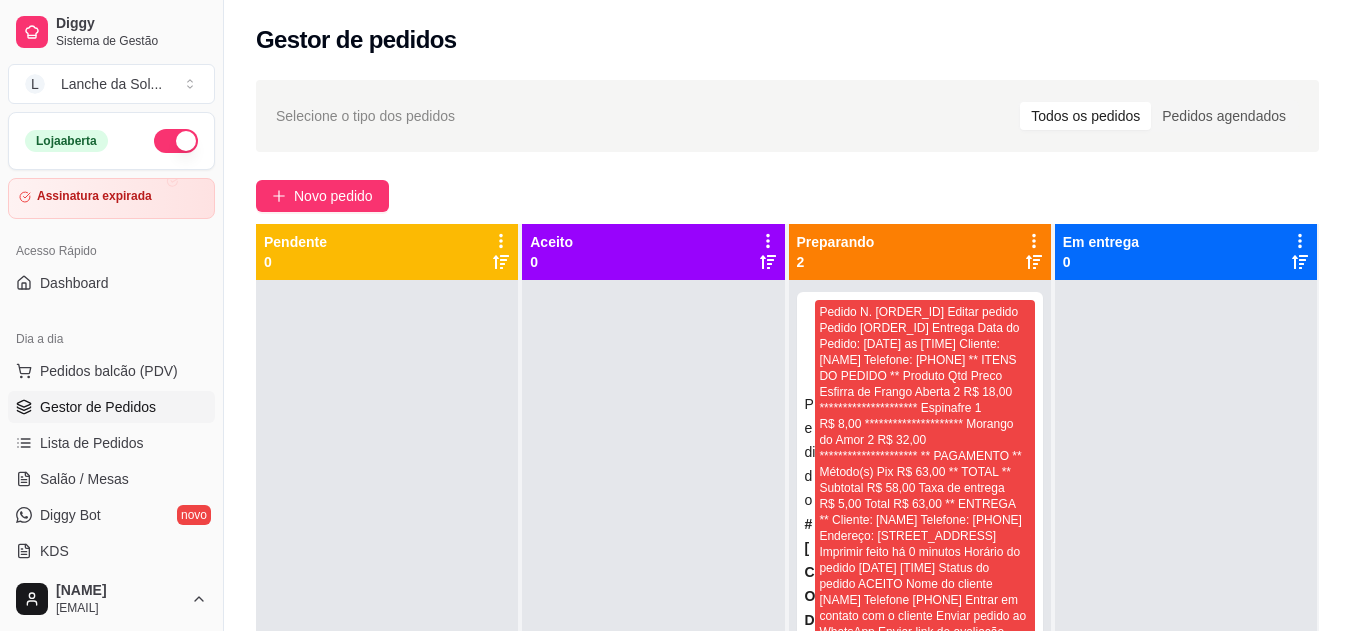 click on "Mover para retirada disponível" at bounding box center (919, 920) 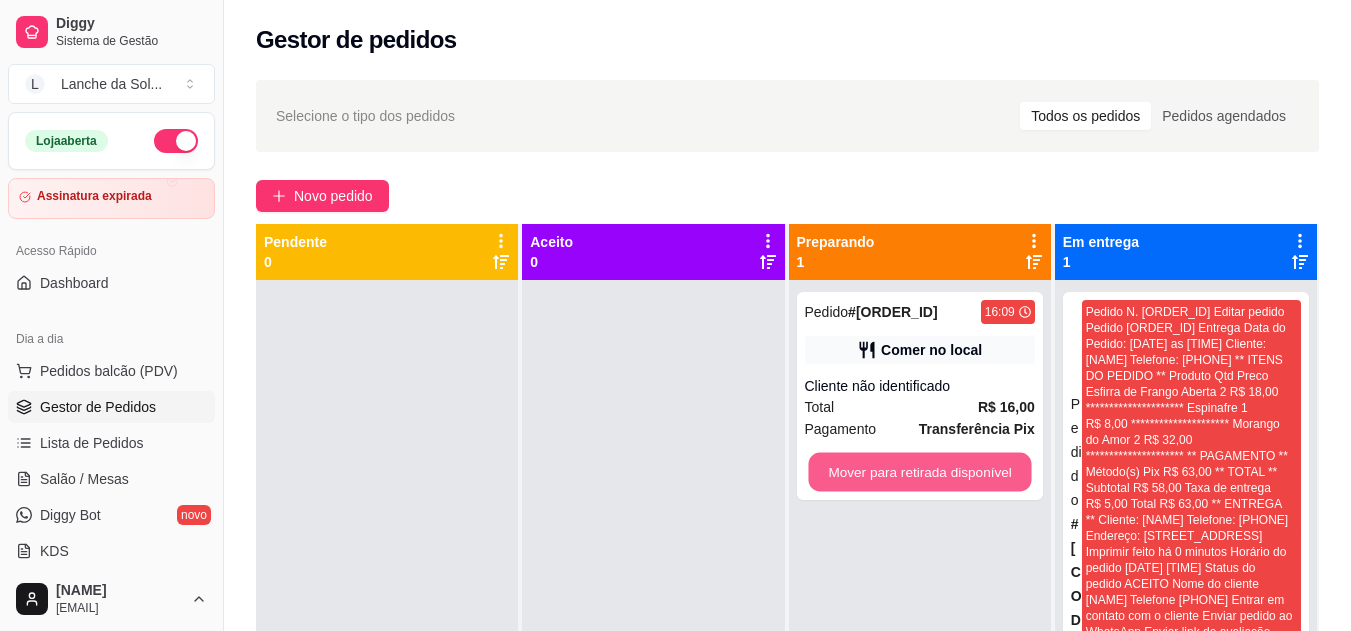 click on "Mover para retirada disponível" at bounding box center (919, 472) 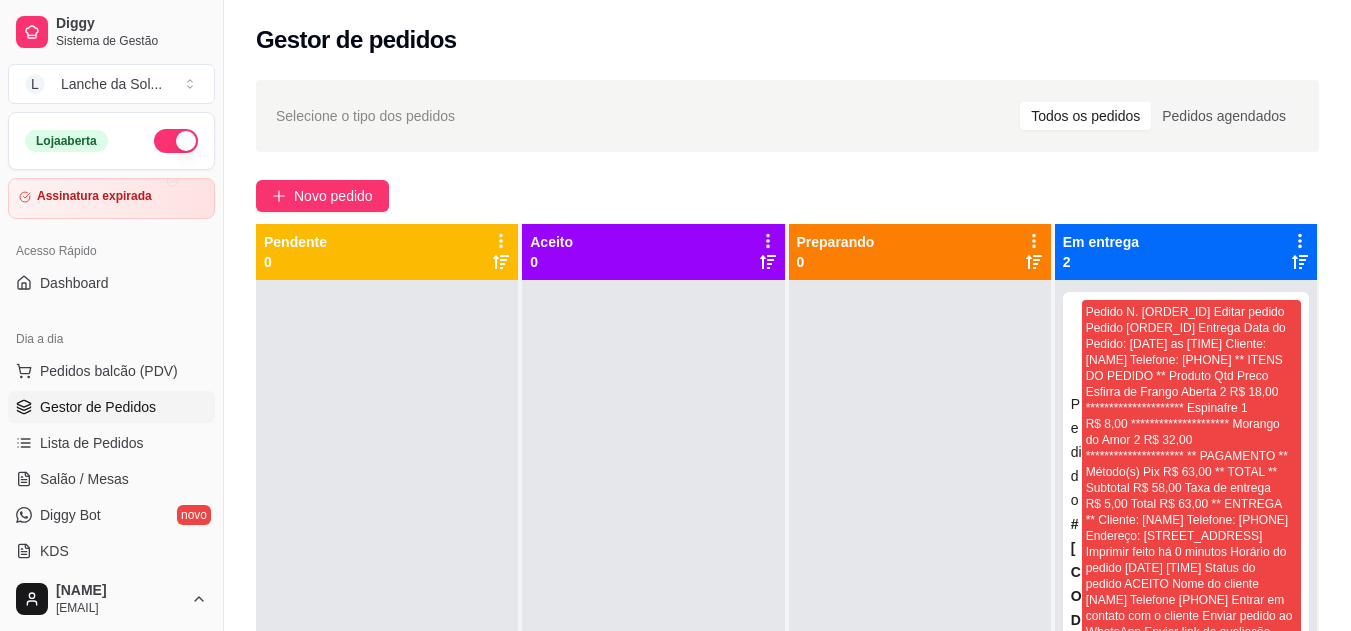 click on "Mover para finalizado" at bounding box center [1185, 920] 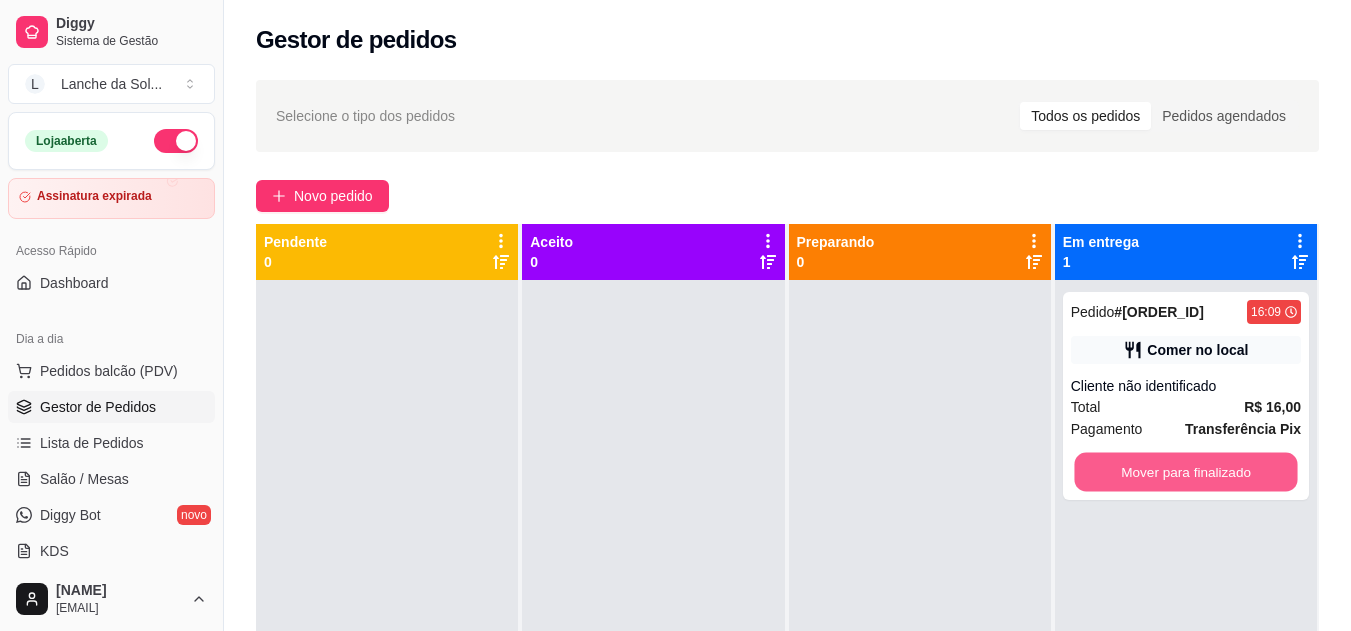 click on "Mover para finalizado" at bounding box center (1185, 472) 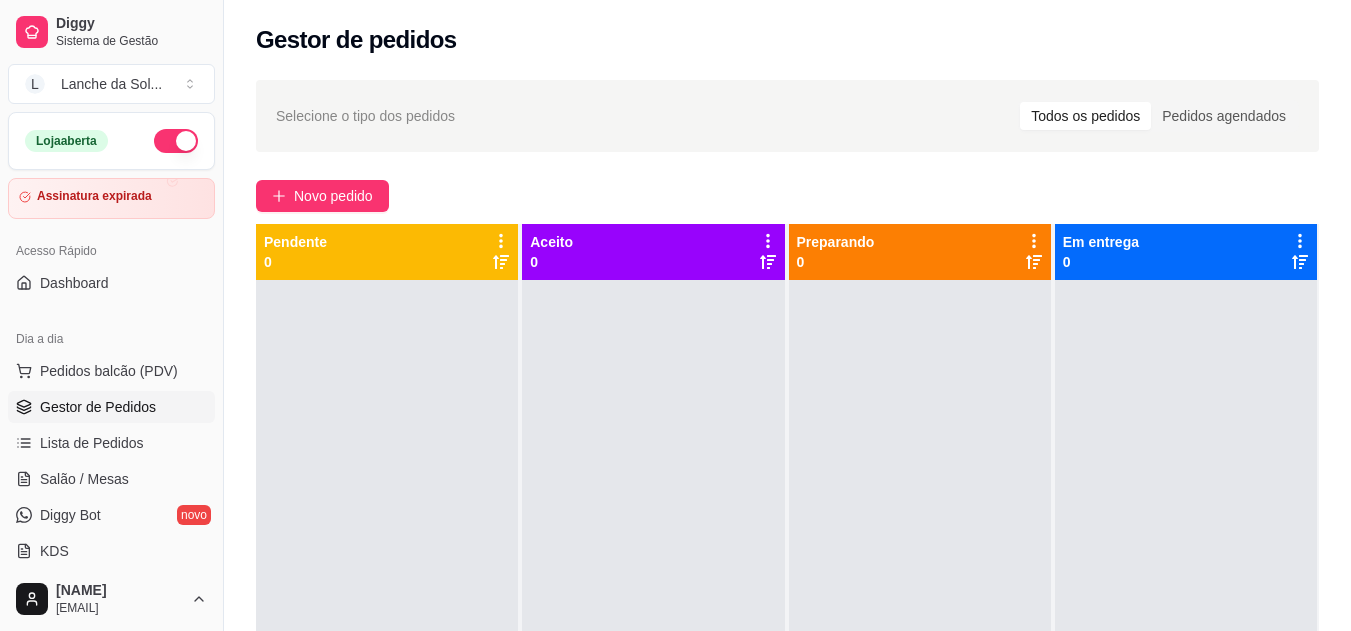 click at bounding box center [176, 141] 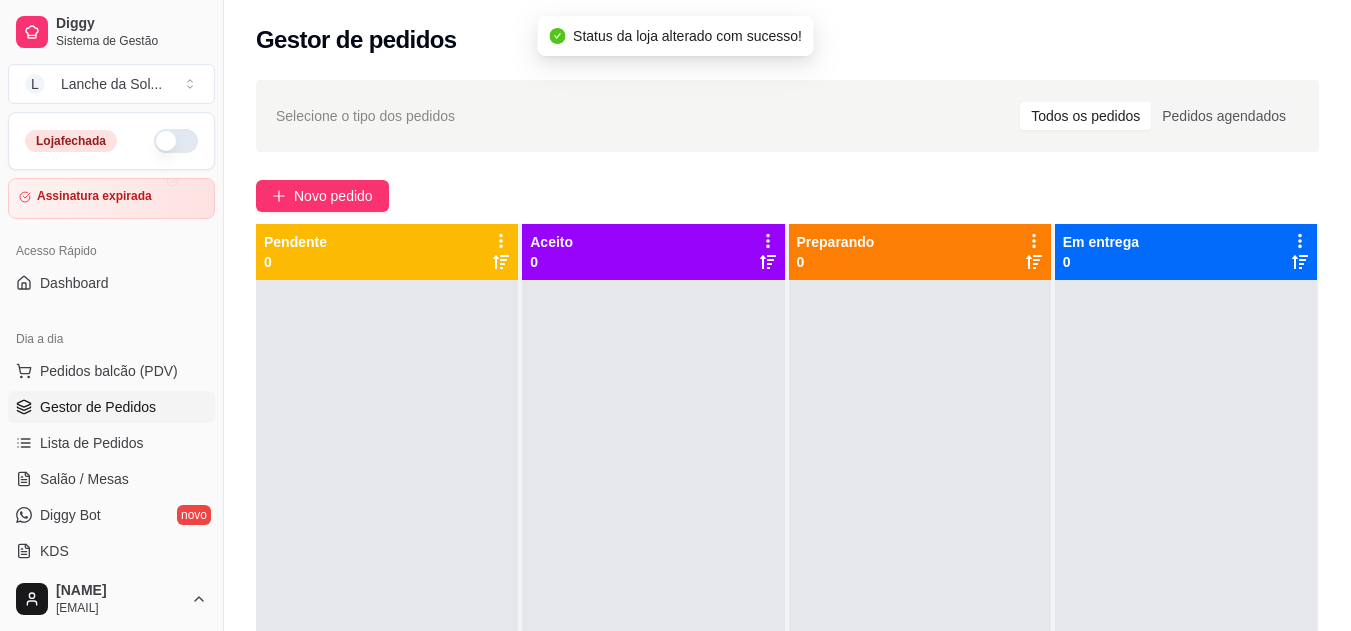 click at bounding box center [176, 141] 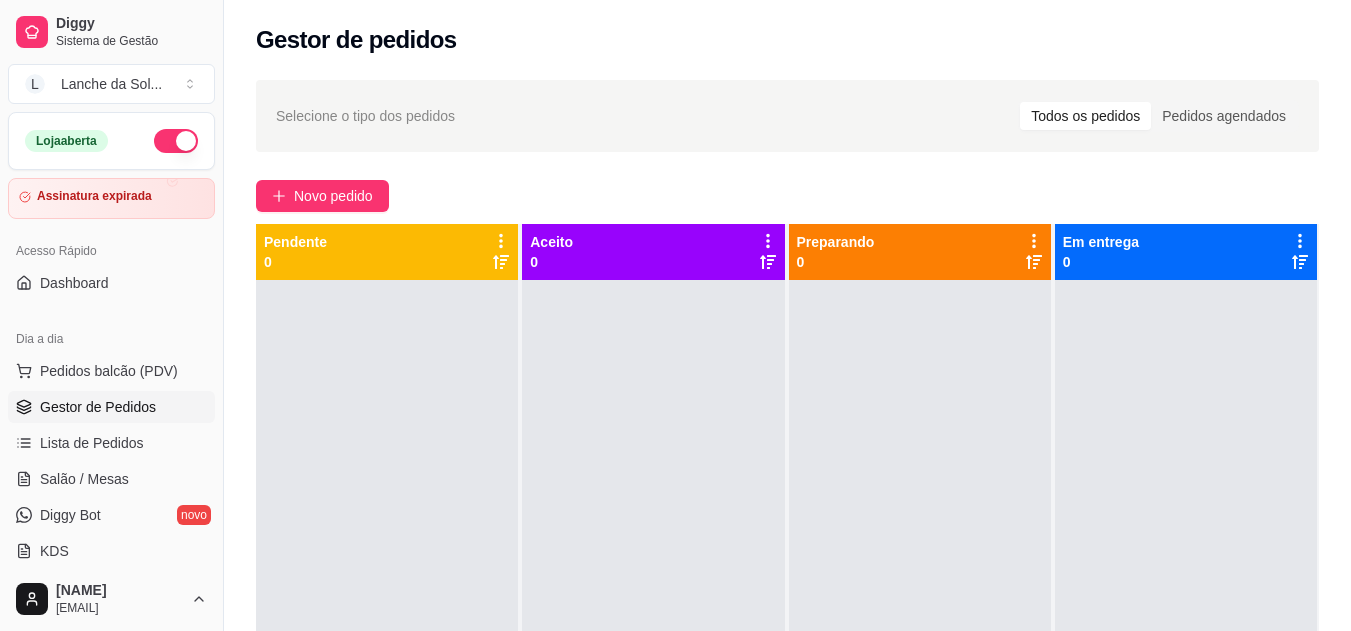 click at bounding box center [176, 141] 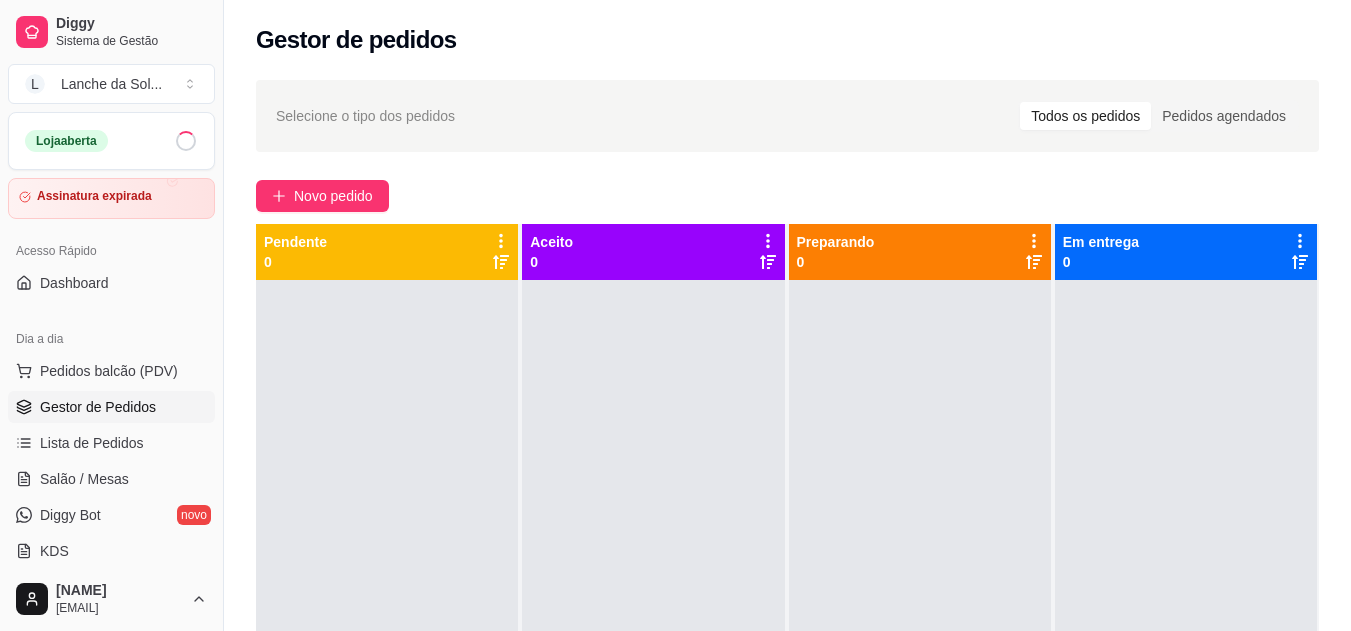 click at bounding box center (186, 141) 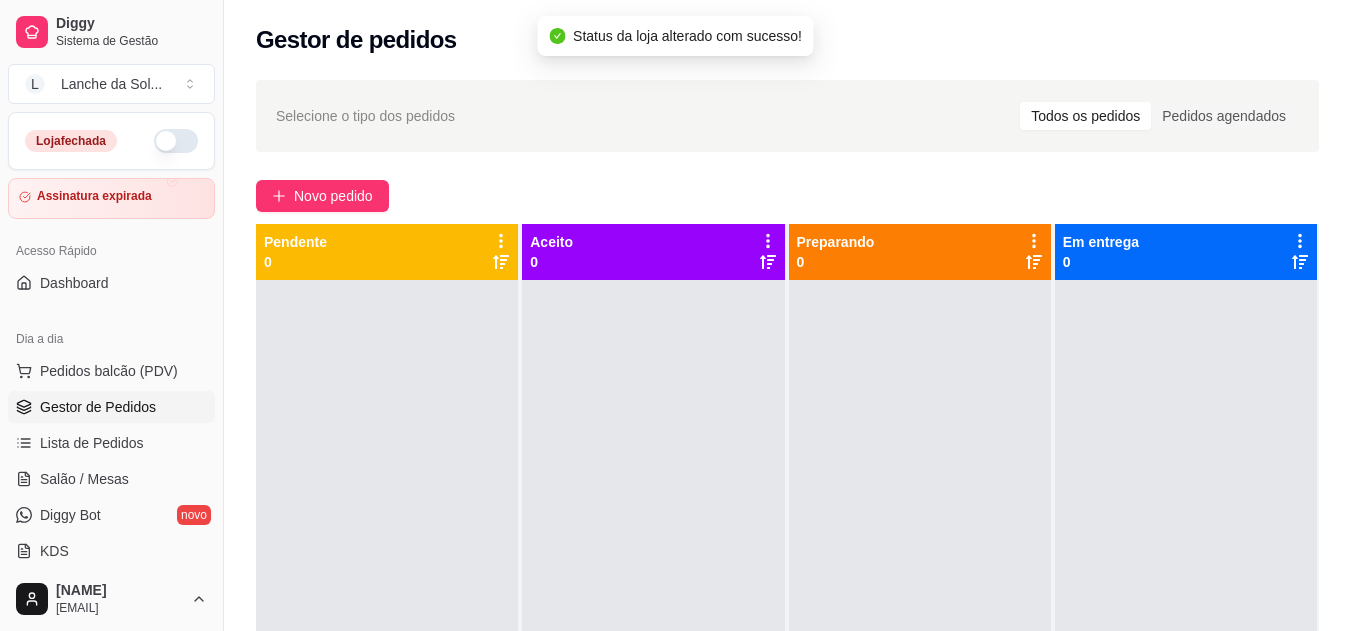 click at bounding box center [176, 141] 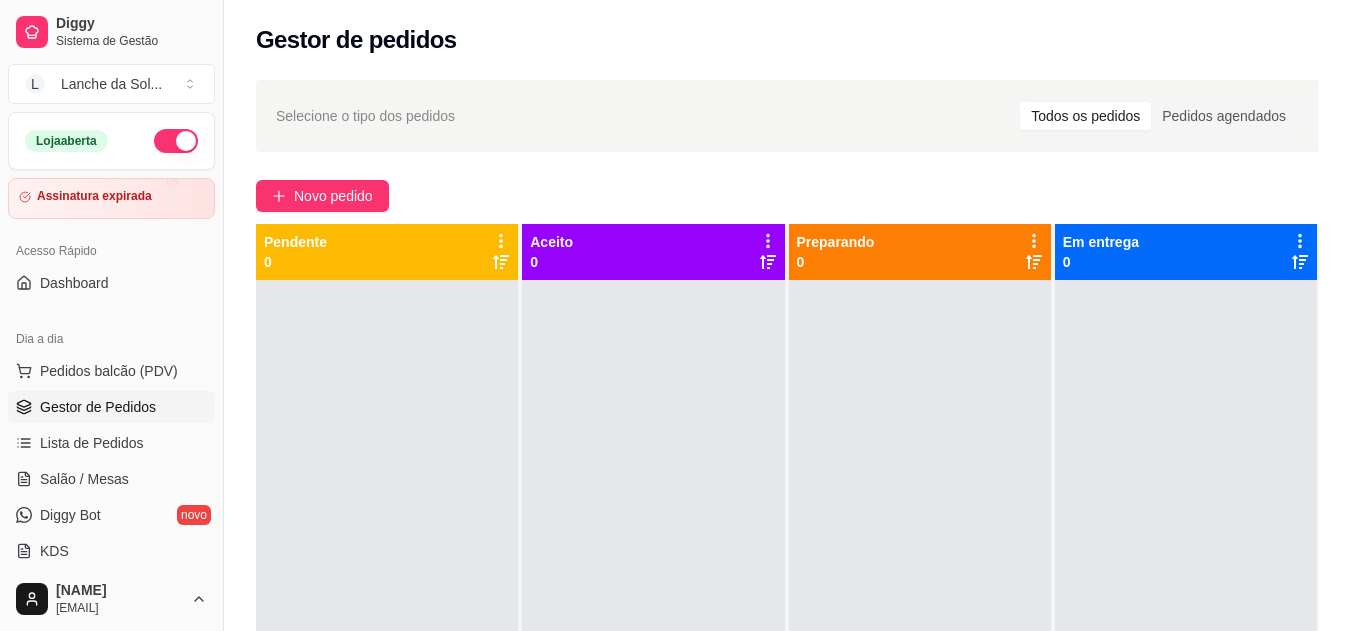 click on "Assinatura expirada" at bounding box center (111, 196) 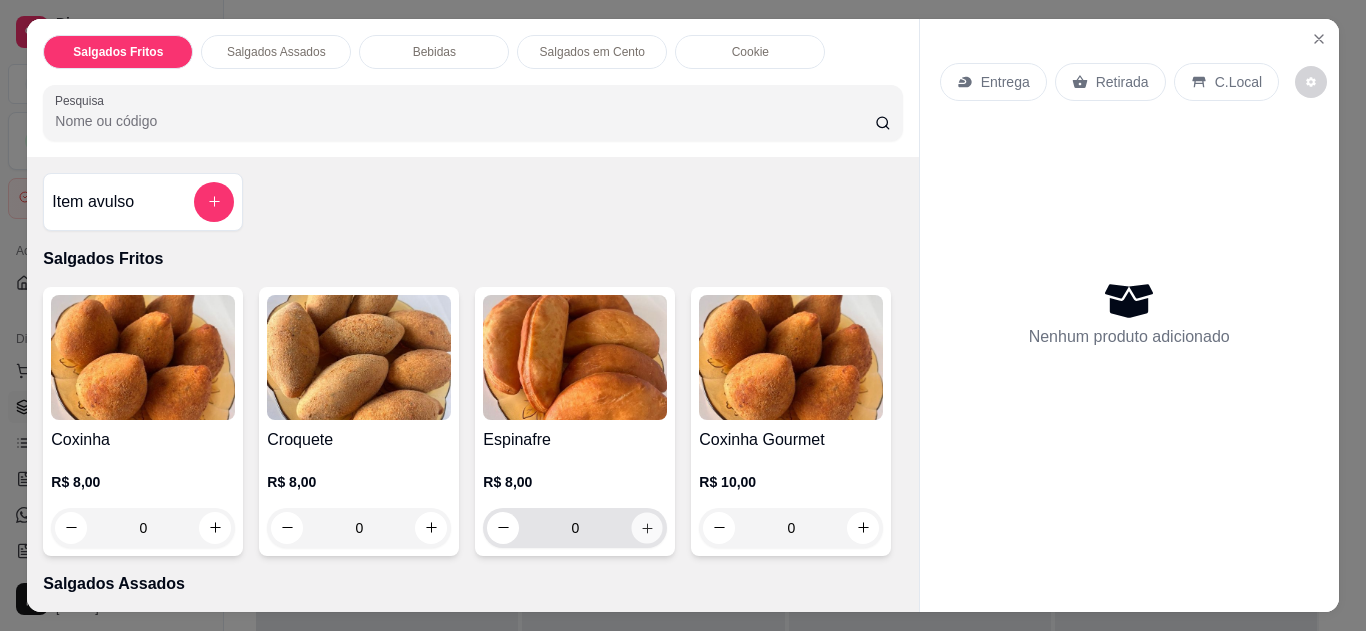 click 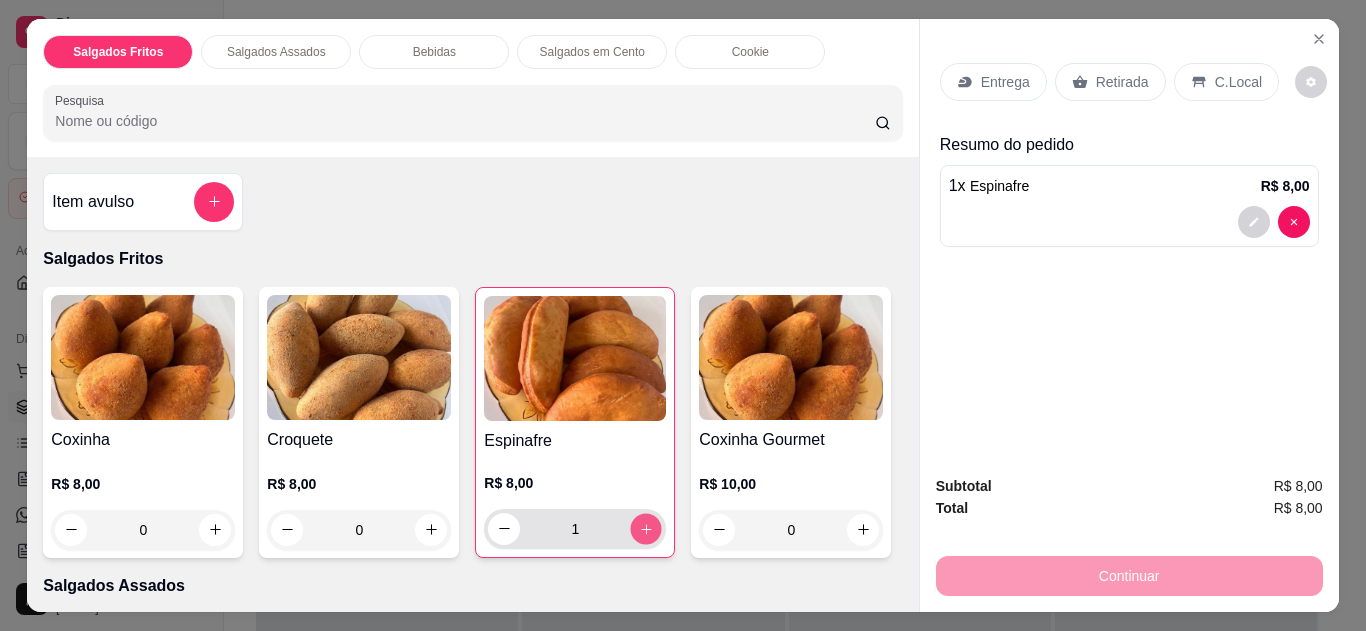 click 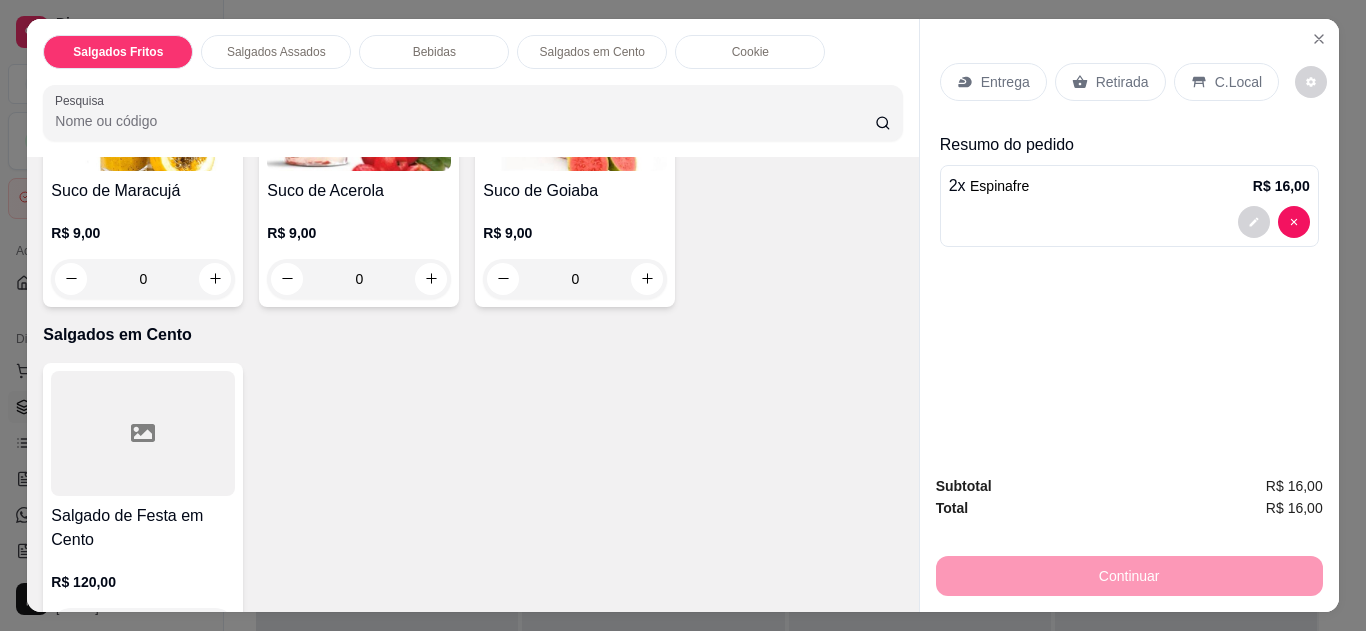 scroll, scrollTop: 1217, scrollLeft: 0, axis: vertical 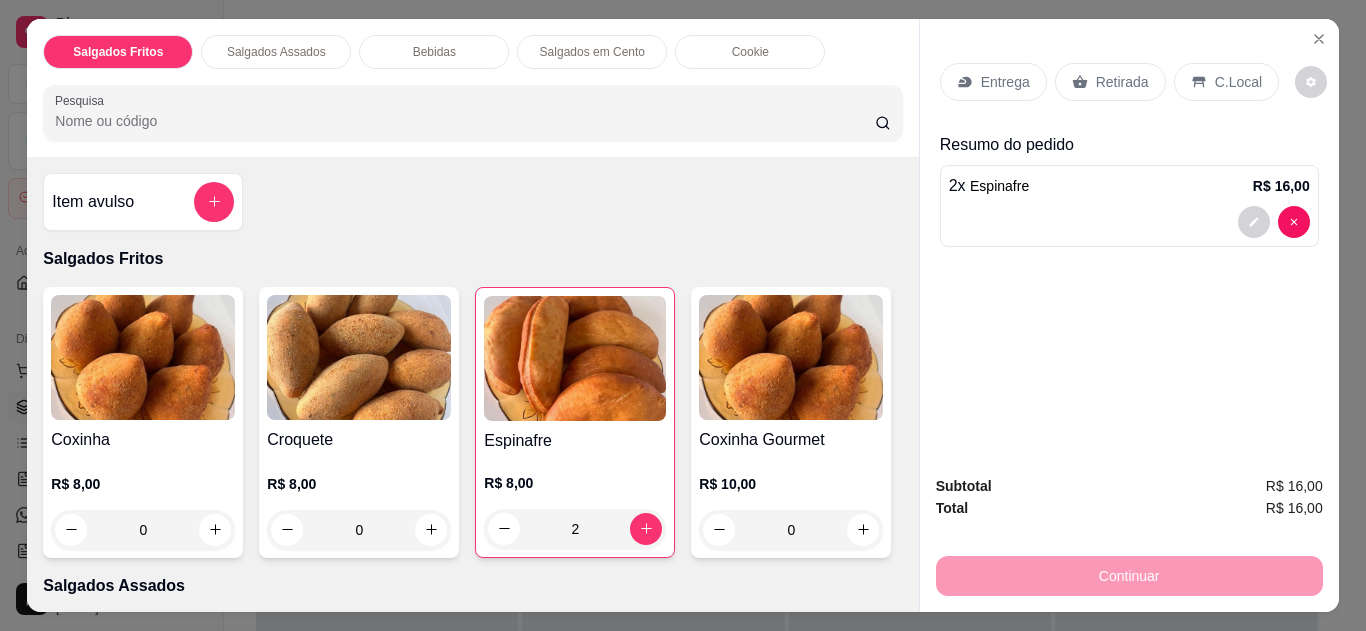 click on "Entrega Retirada C.Local Resumo do pedido 2 x   Espinafre R$ 16,00" at bounding box center [1129, 239] 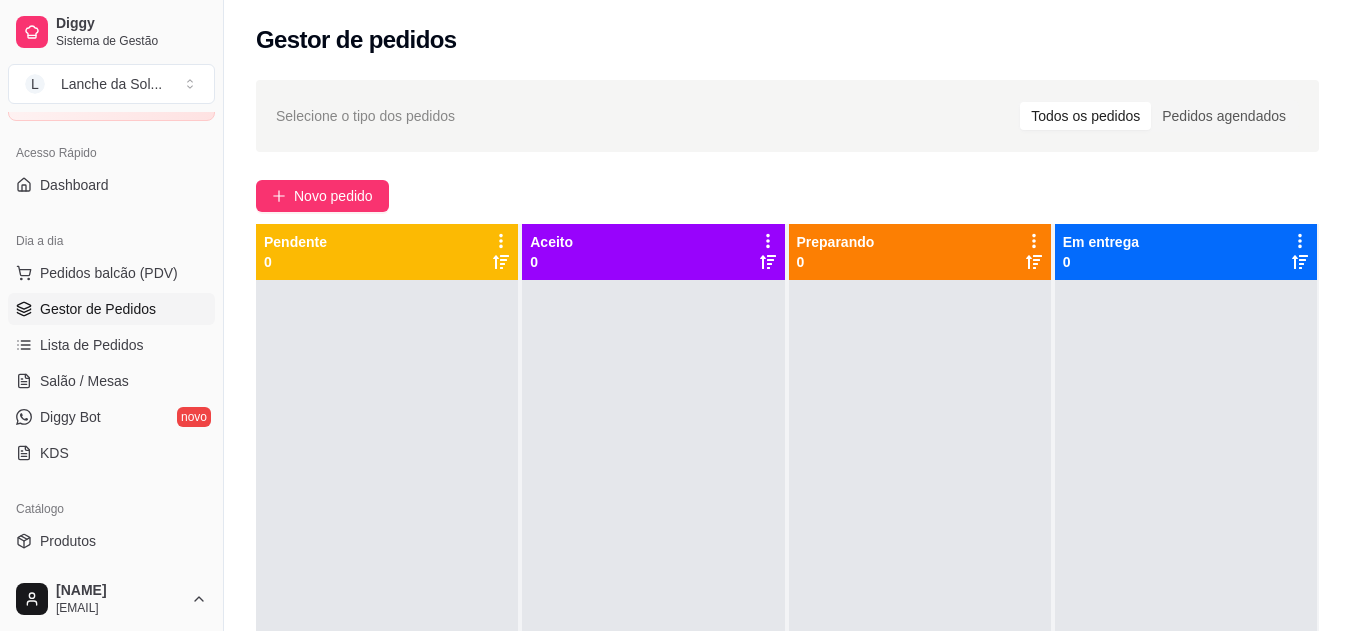 scroll, scrollTop: 120, scrollLeft: 0, axis: vertical 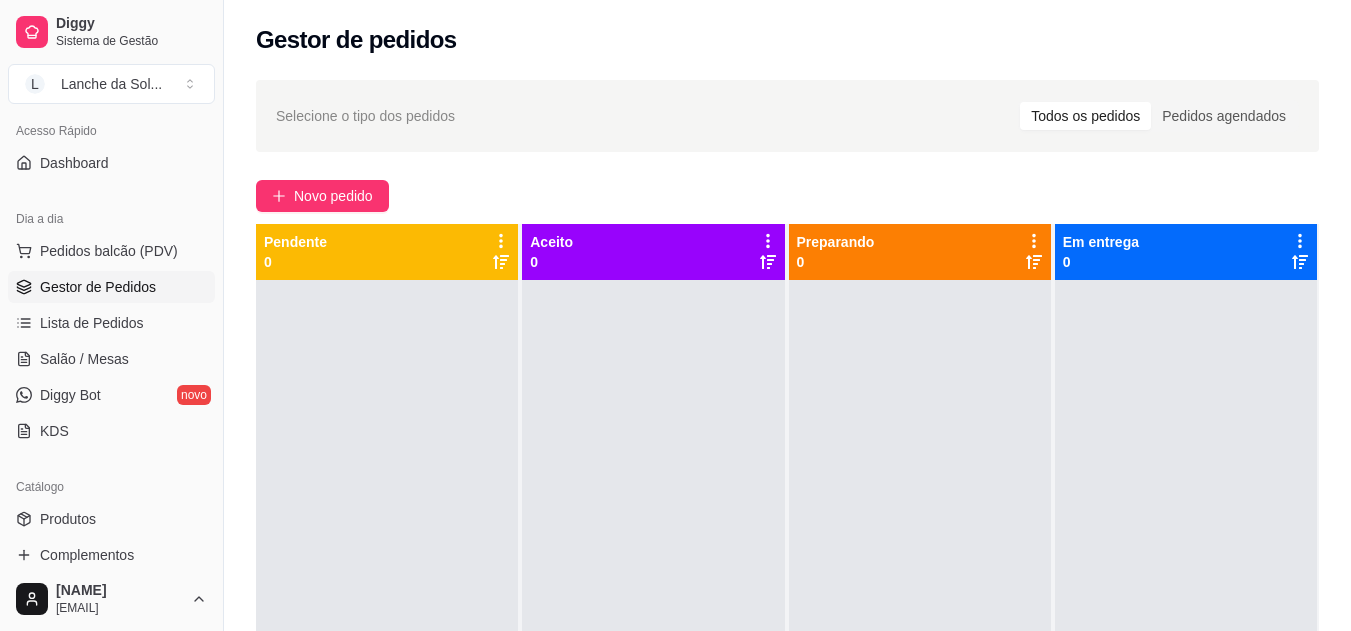 click on "Produtos" at bounding box center (111, 519) 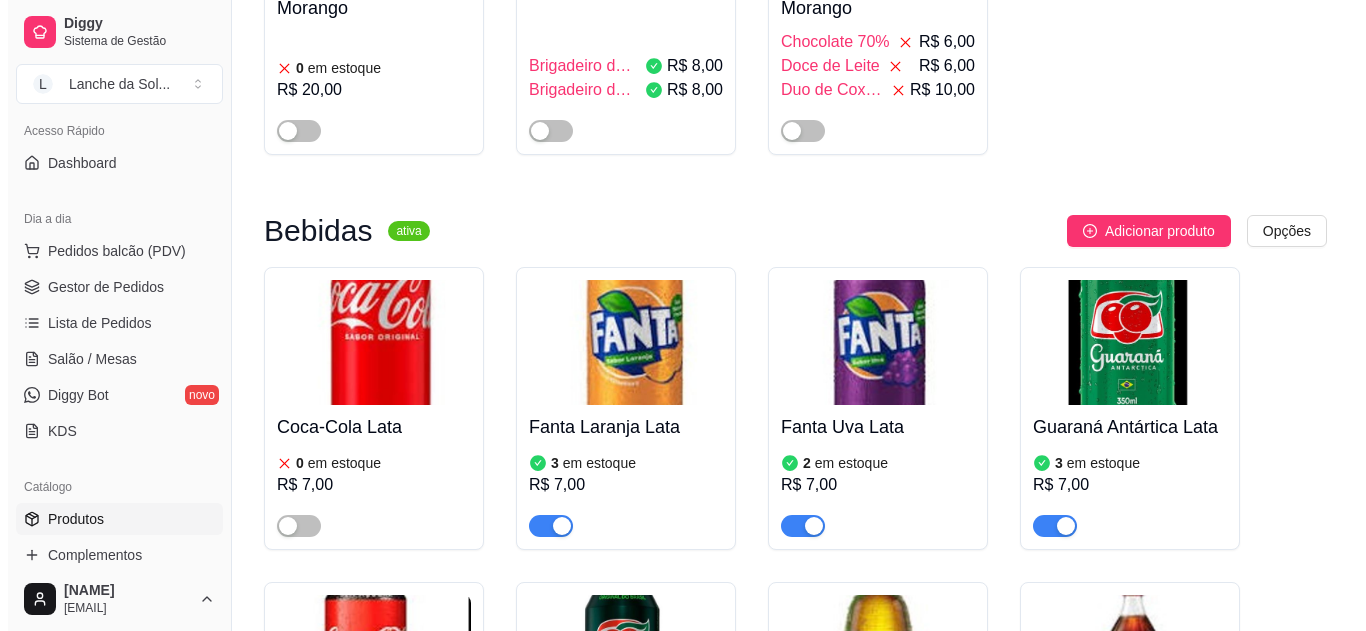 scroll, scrollTop: 5133, scrollLeft: 0, axis: vertical 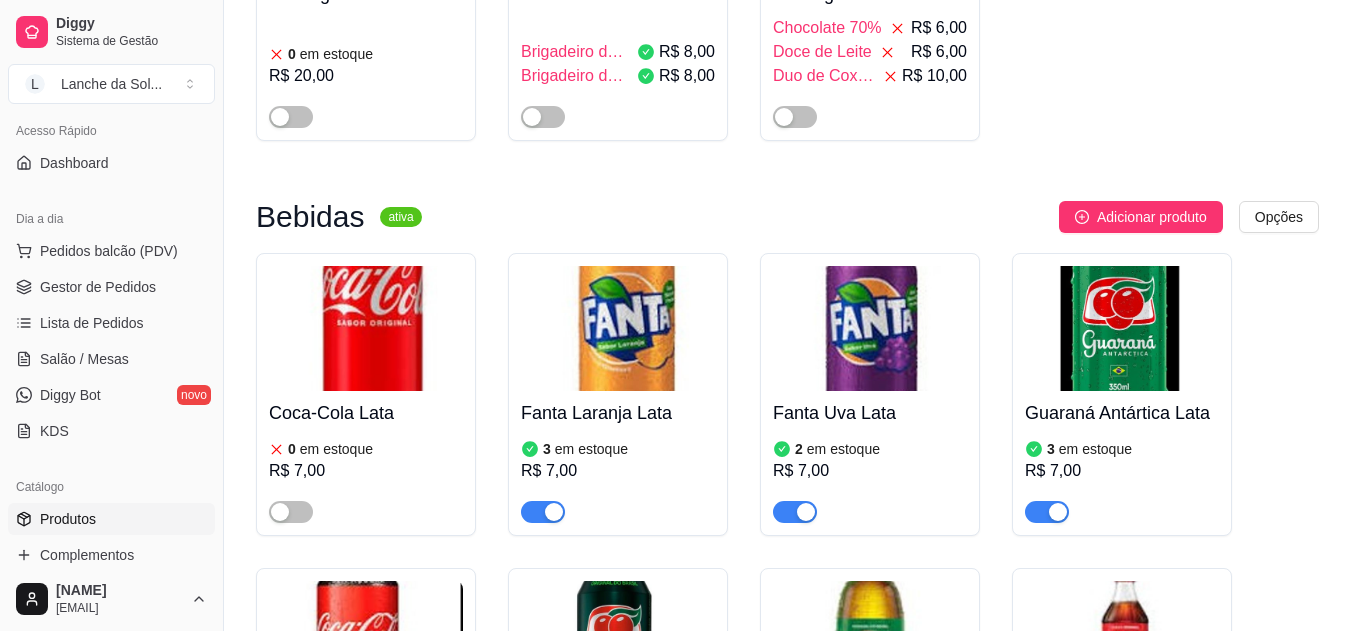 click at bounding box center (366, 328) 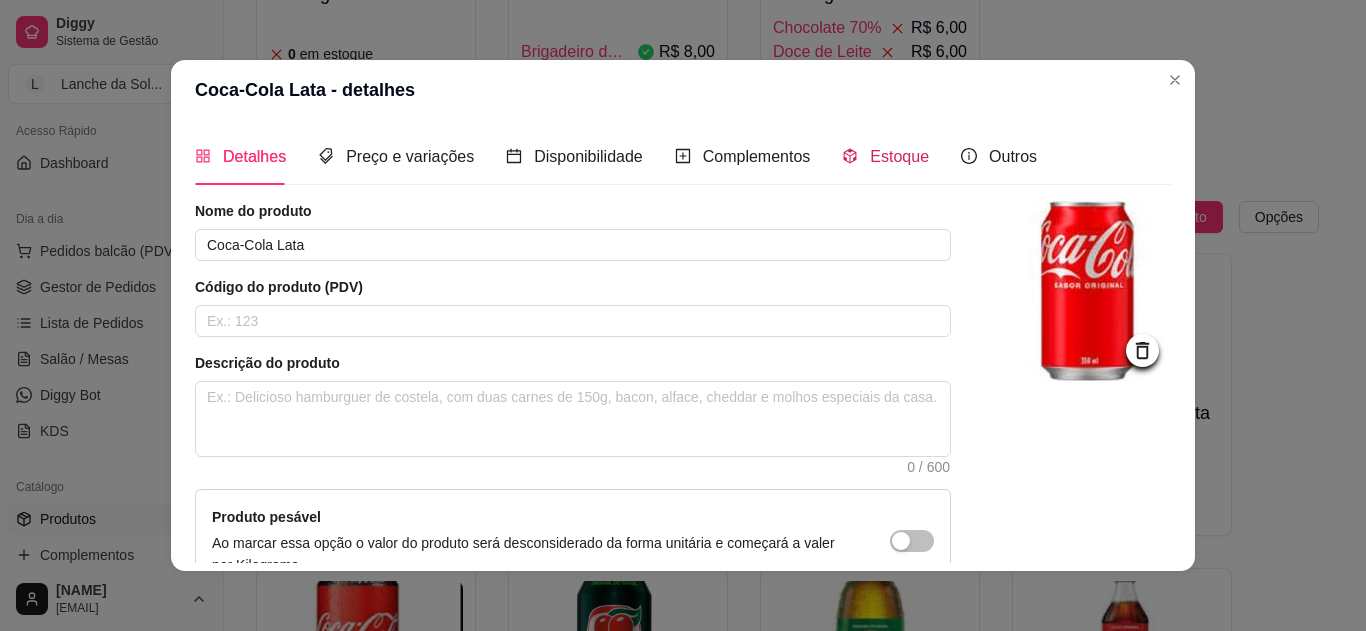 click on "Estoque" at bounding box center [899, 156] 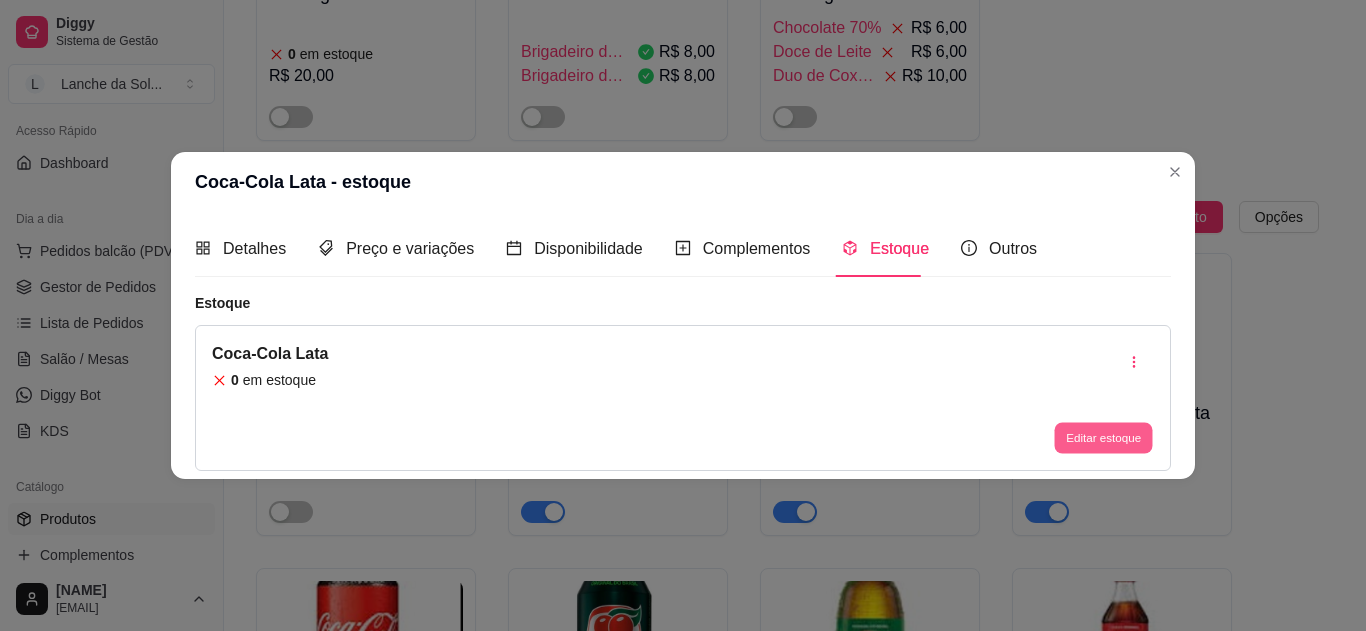 click on "Editar estoque" at bounding box center [1103, 438] 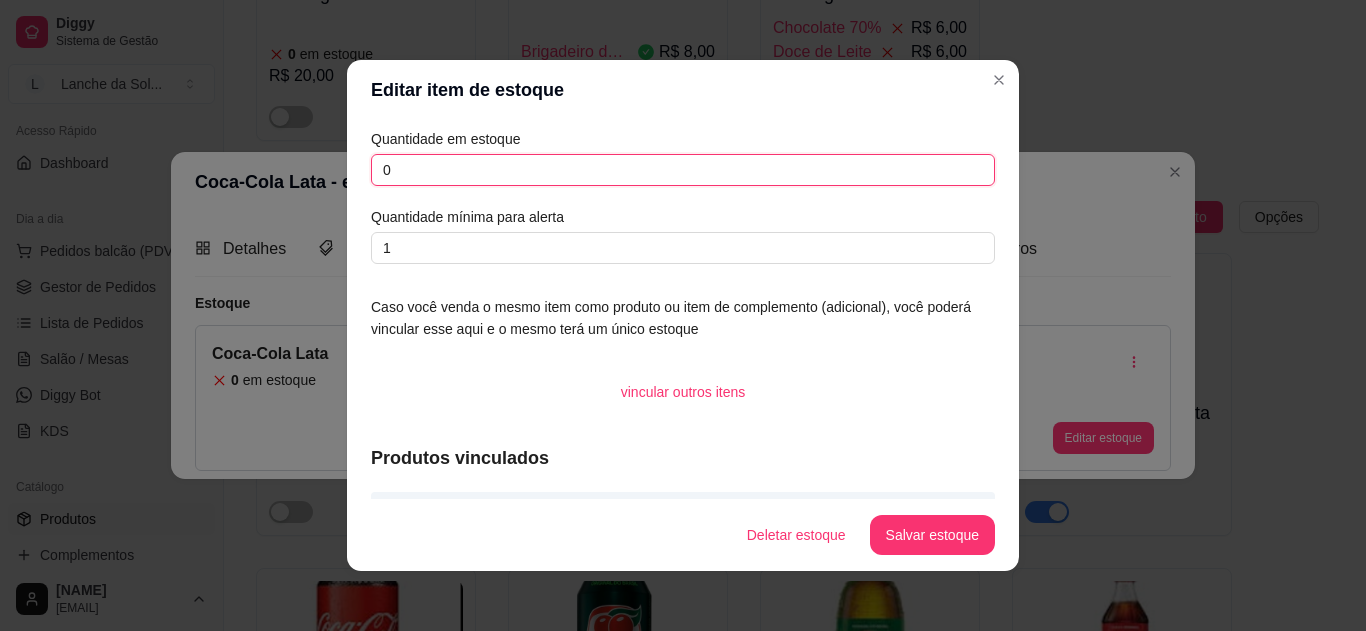 click on "0" at bounding box center (683, 170) 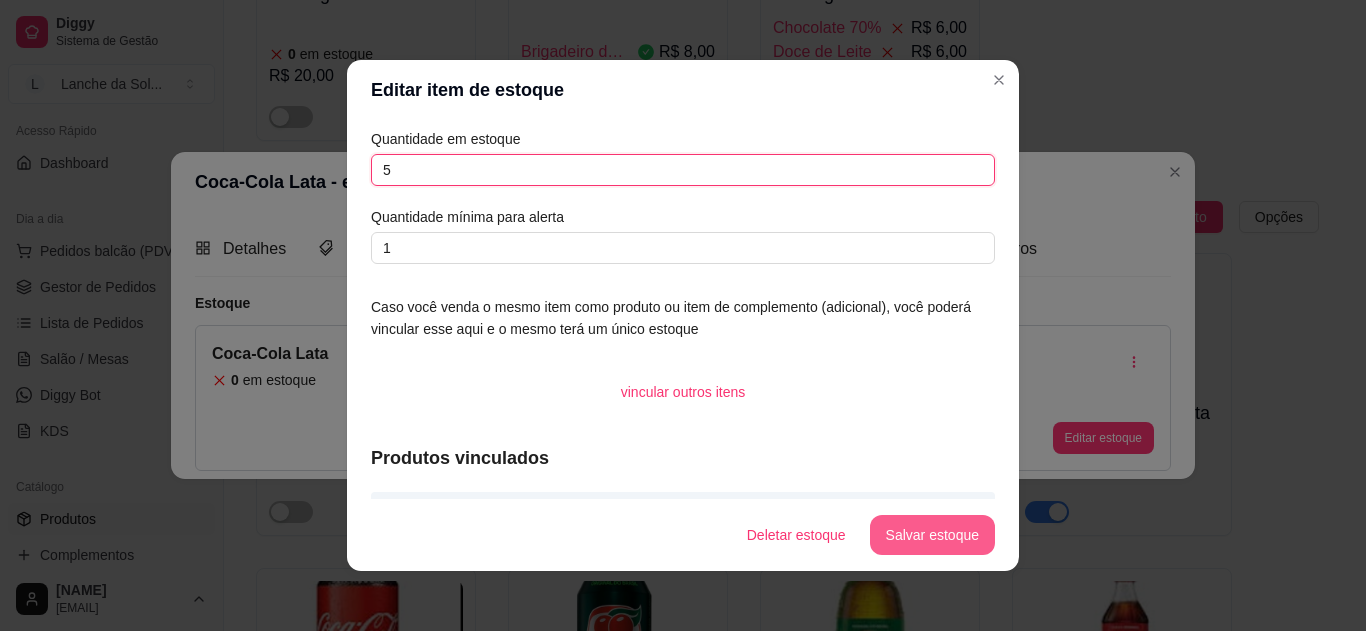 type on "5" 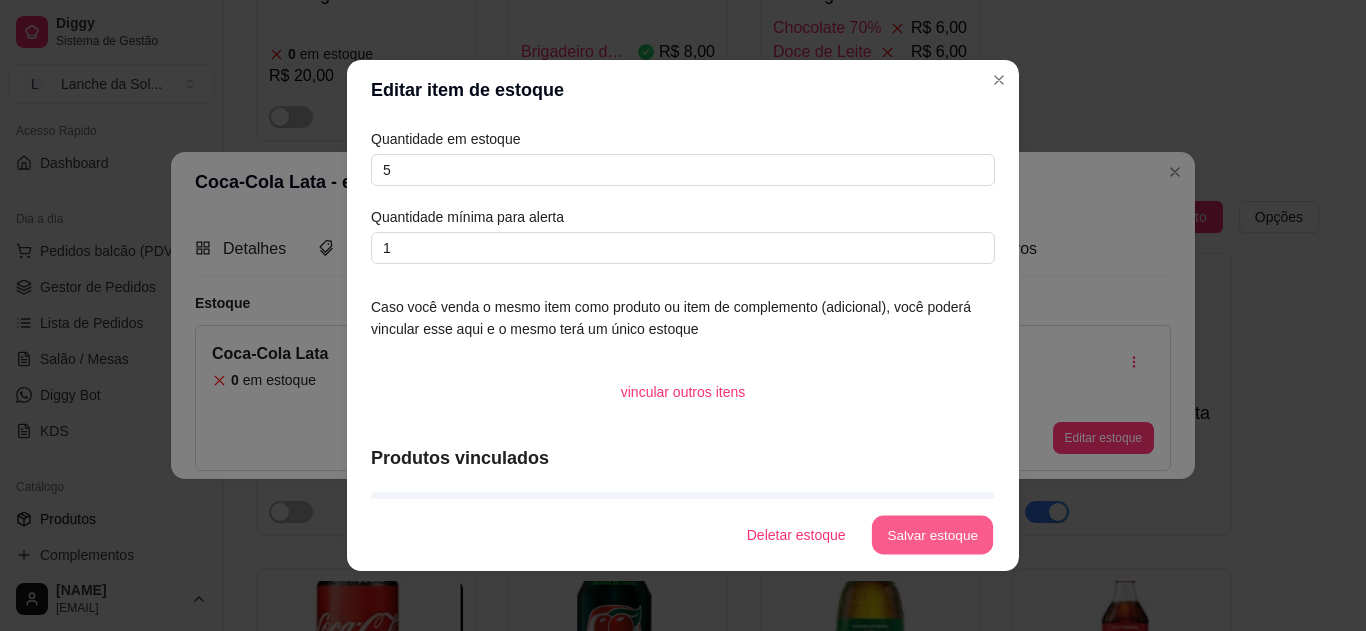click on "Salvar estoque" at bounding box center [932, 535] 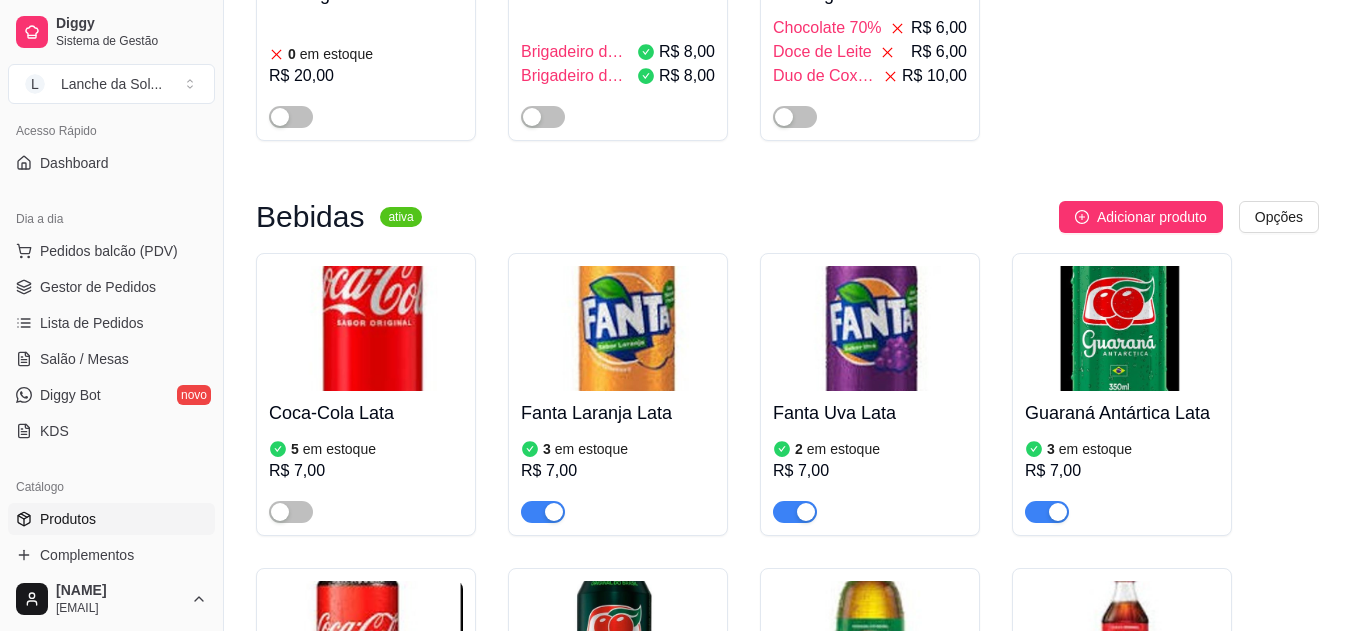 click at bounding box center [280, 512] 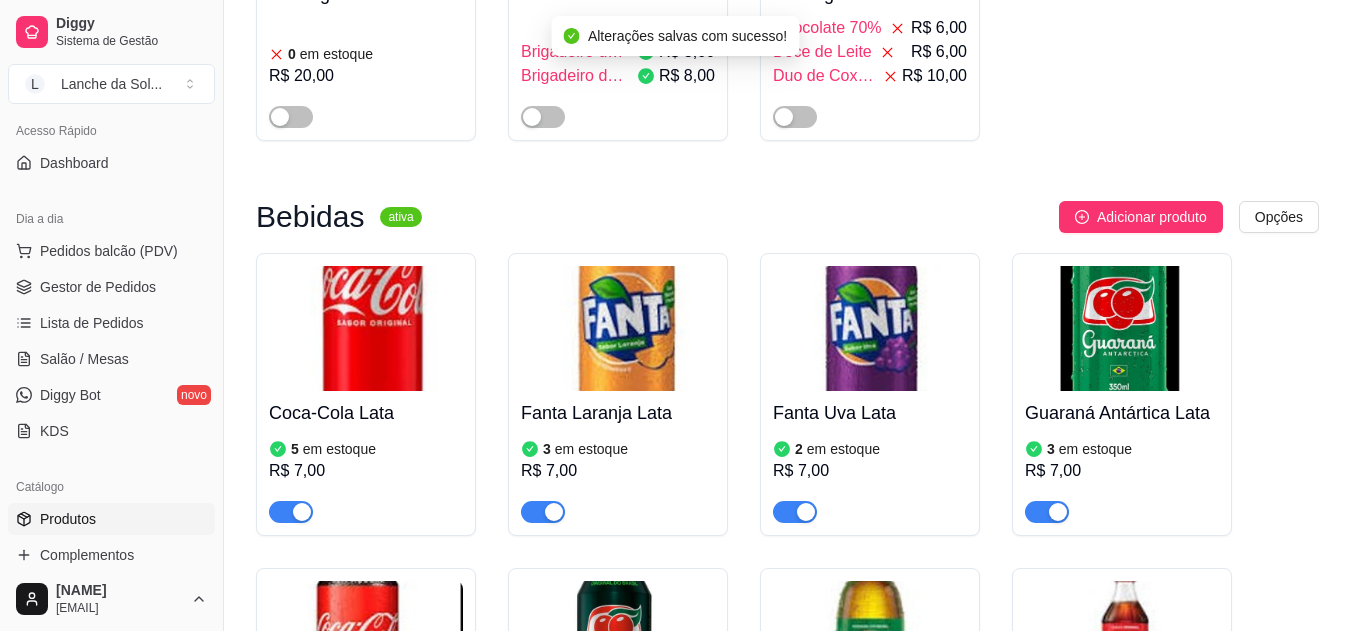 click on "Pedidos balcão (PDV)" at bounding box center [109, 251] 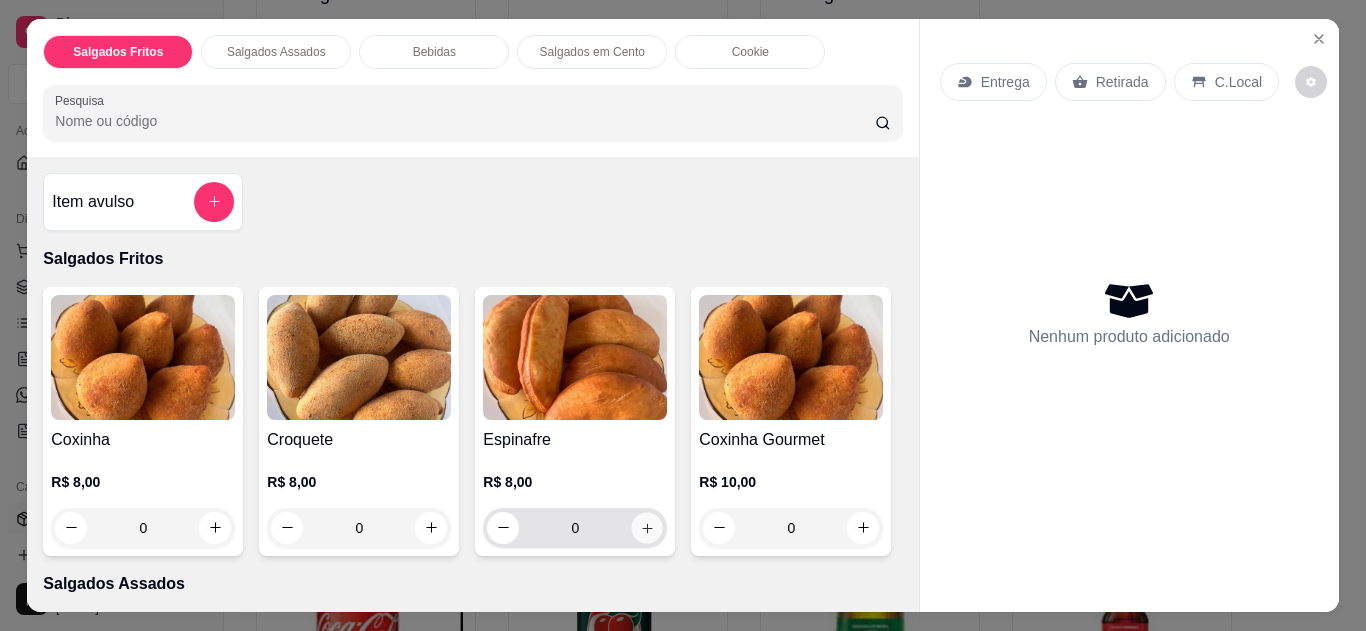 click 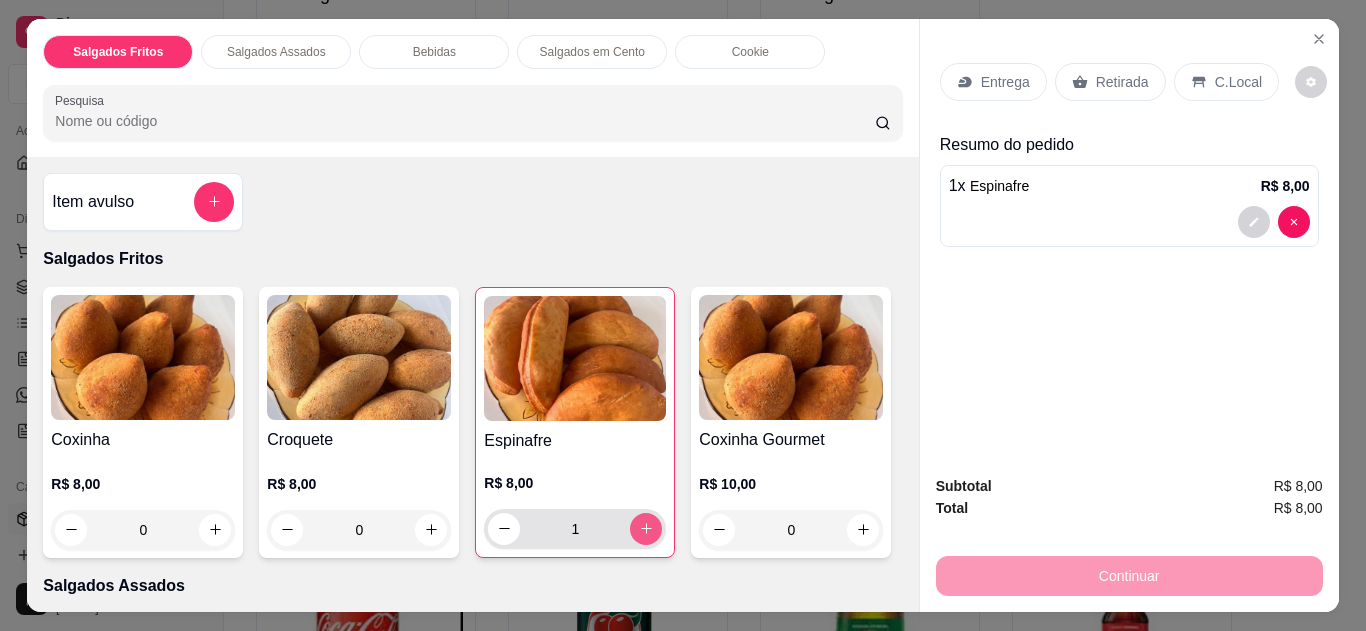 click 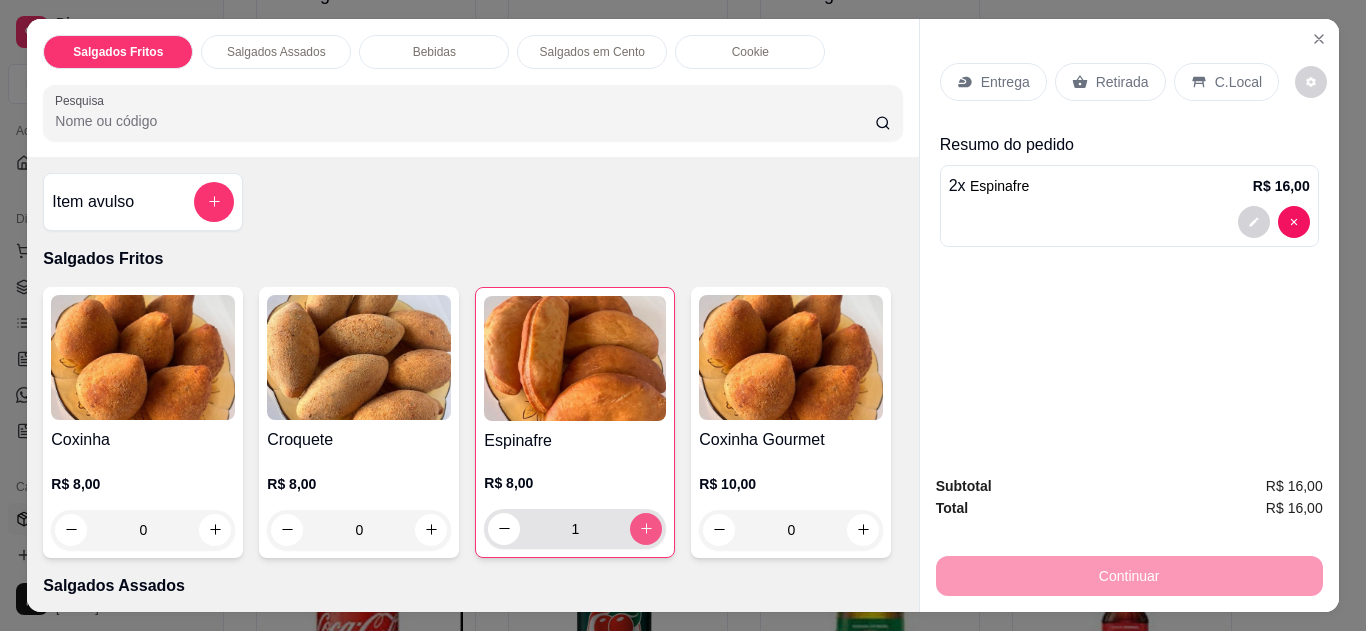 type on "2" 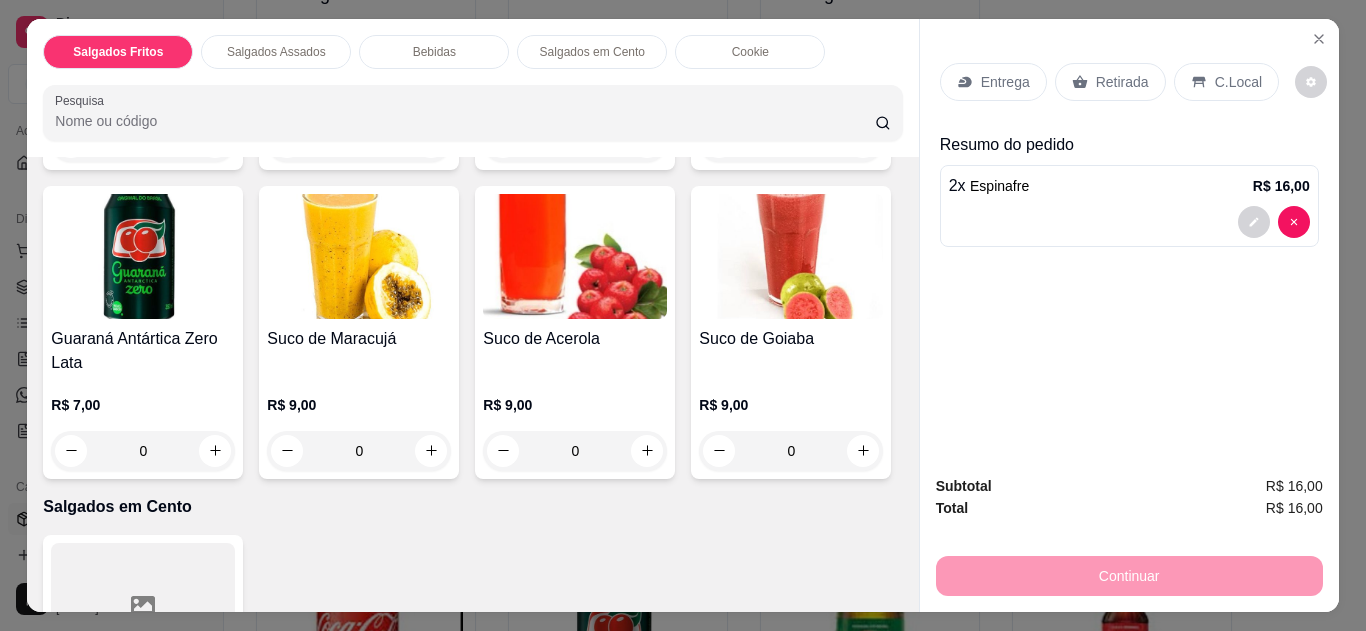 scroll, scrollTop: 1080, scrollLeft: 0, axis: vertical 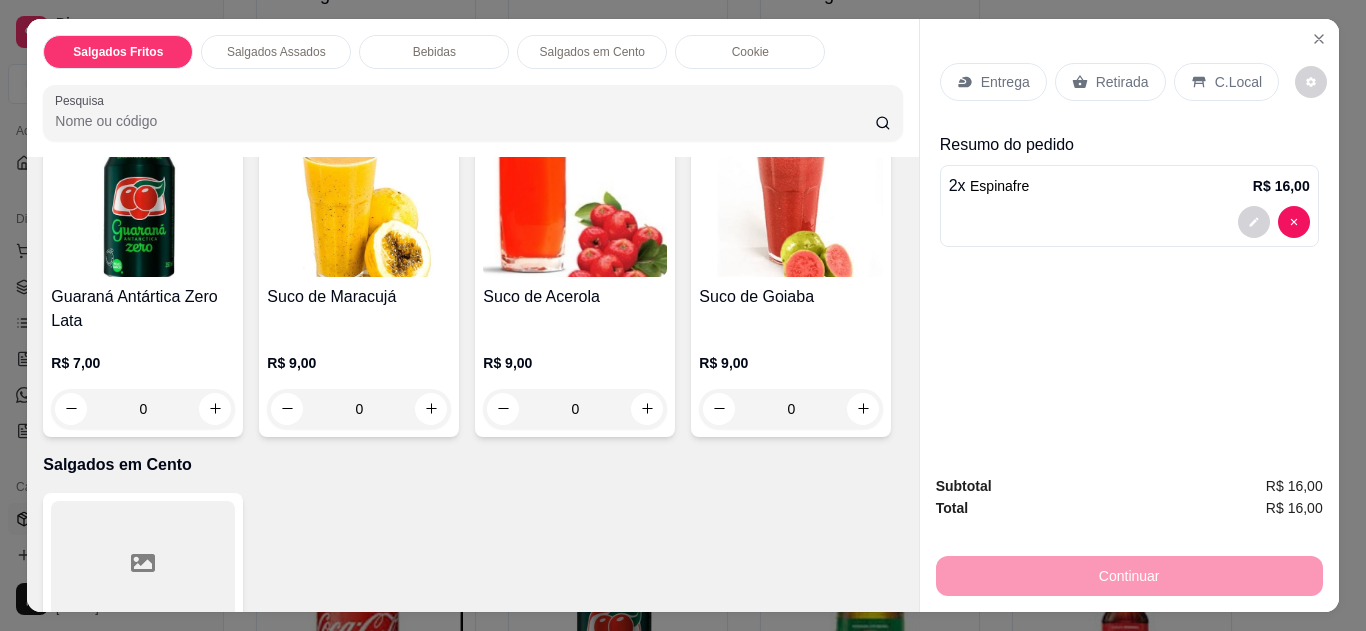 click at bounding box center (215, 99) 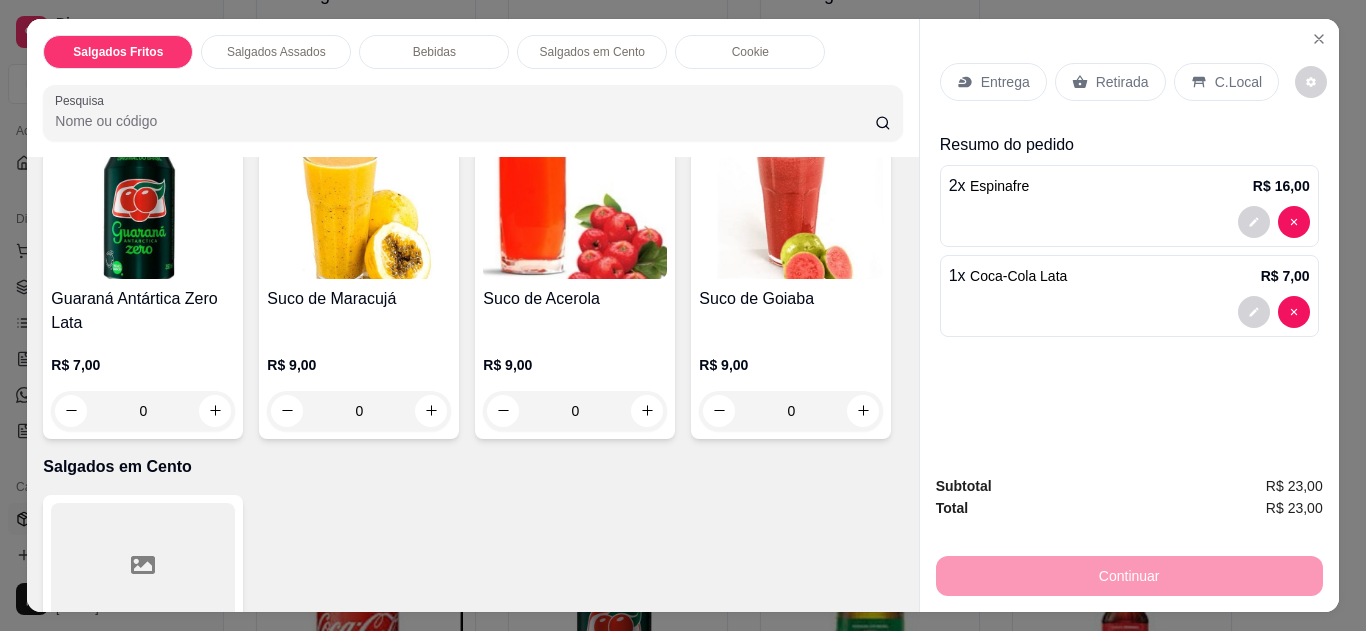 scroll, scrollTop: 1081, scrollLeft: 0, axis: vertical 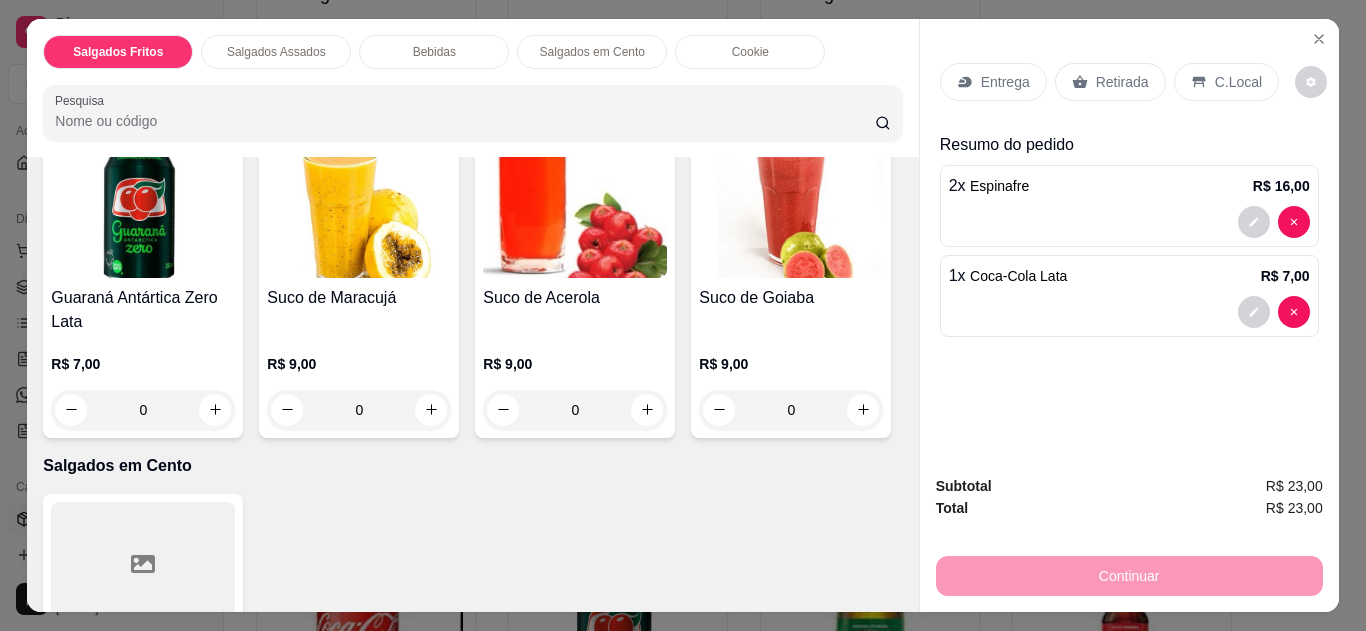 click 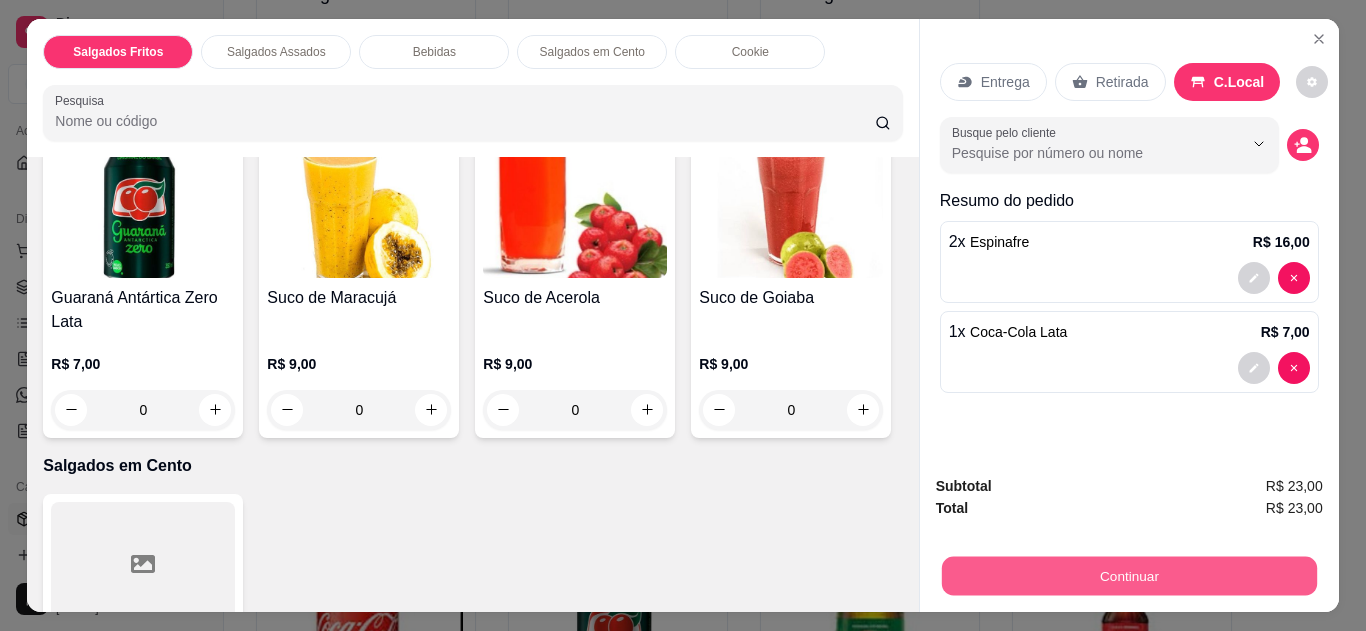 click on "Continuar" at bounding box center [1128, 576] 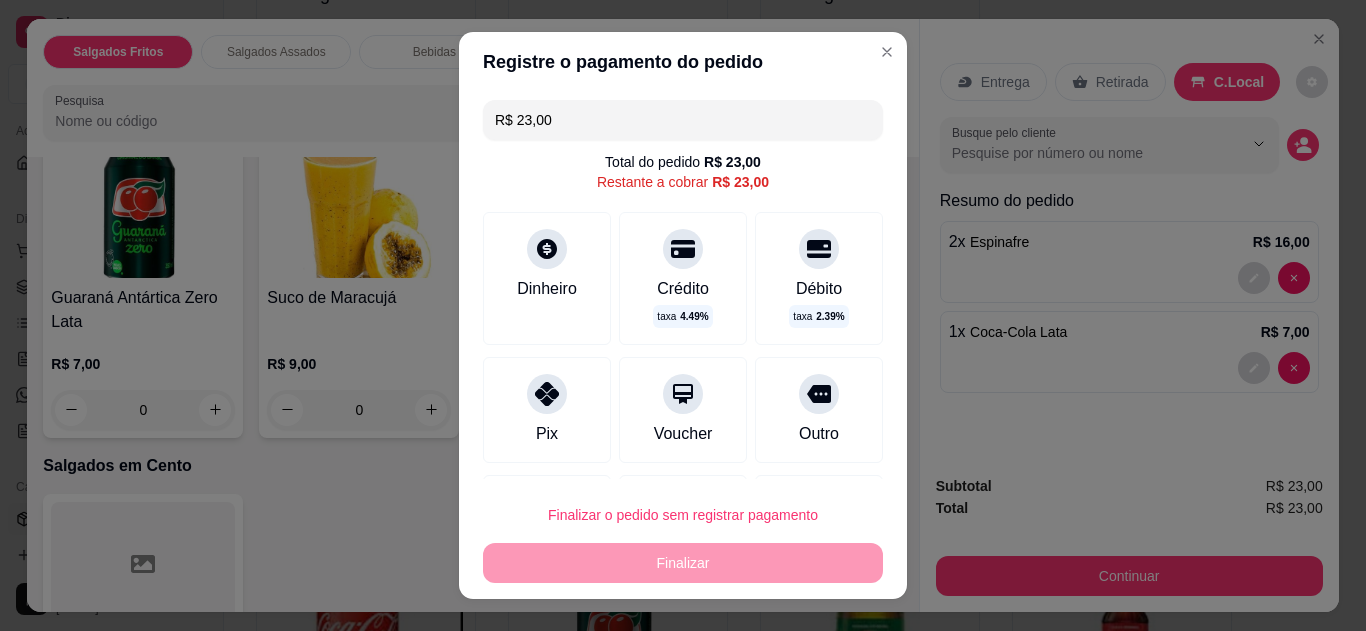 click at bounding box center [547, 394] 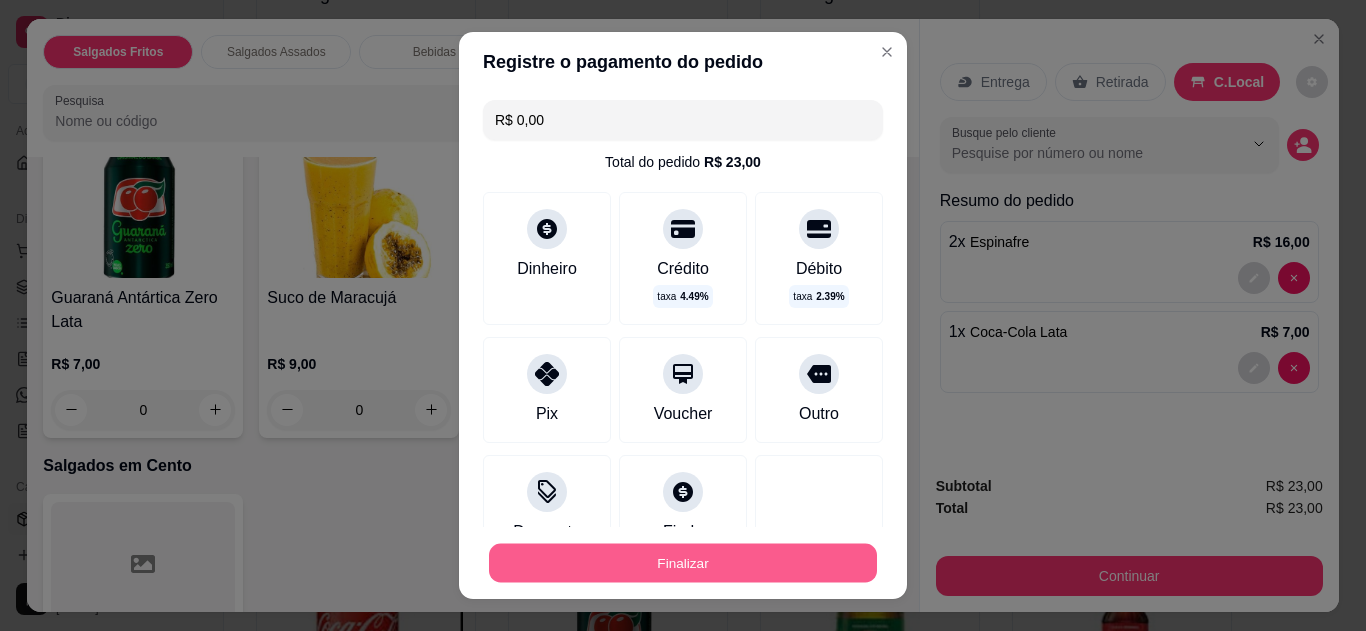 click on "Finalizar" at bounding box center [683, 563] 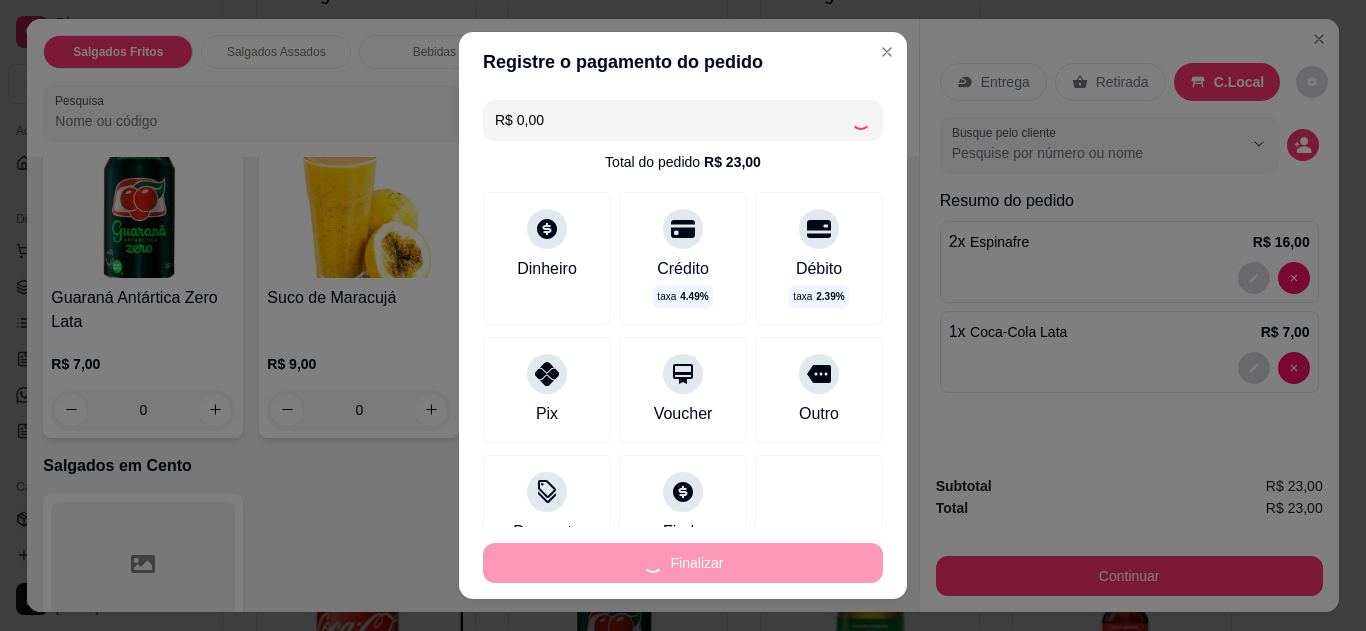 type on "0" 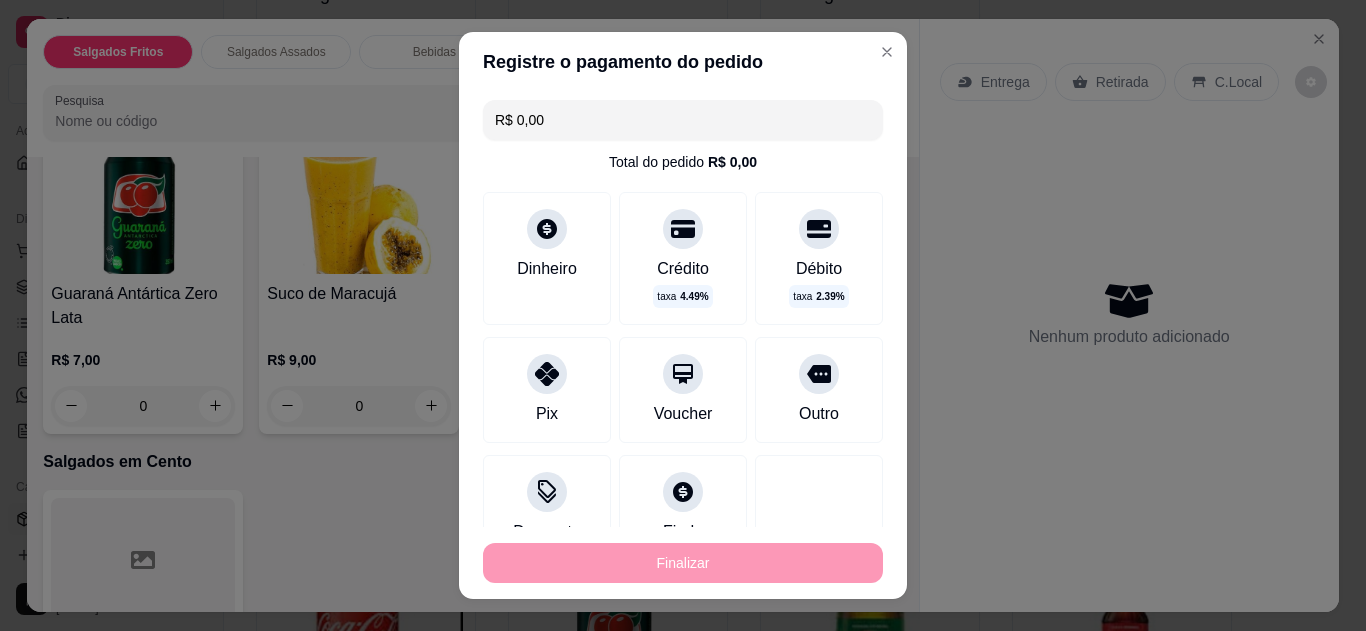 type on "-R$ 23,00" 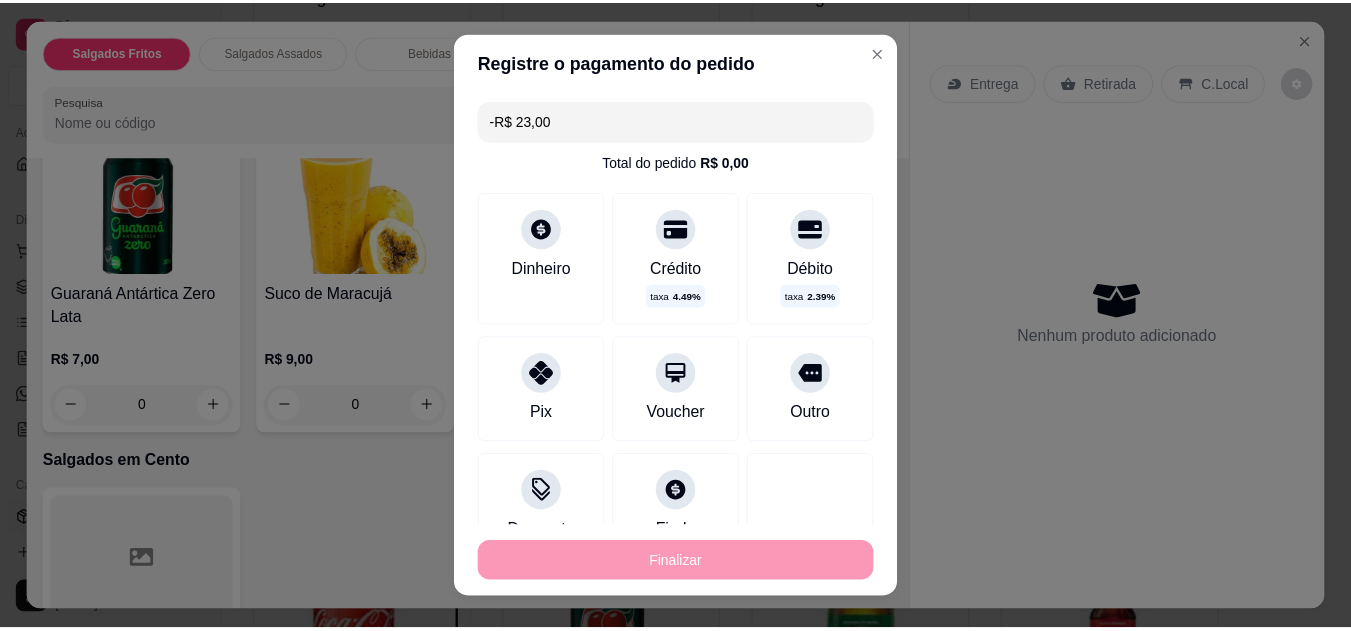 scroll, scrollTop: 1078, scrollLeft: 0, axis: vertical 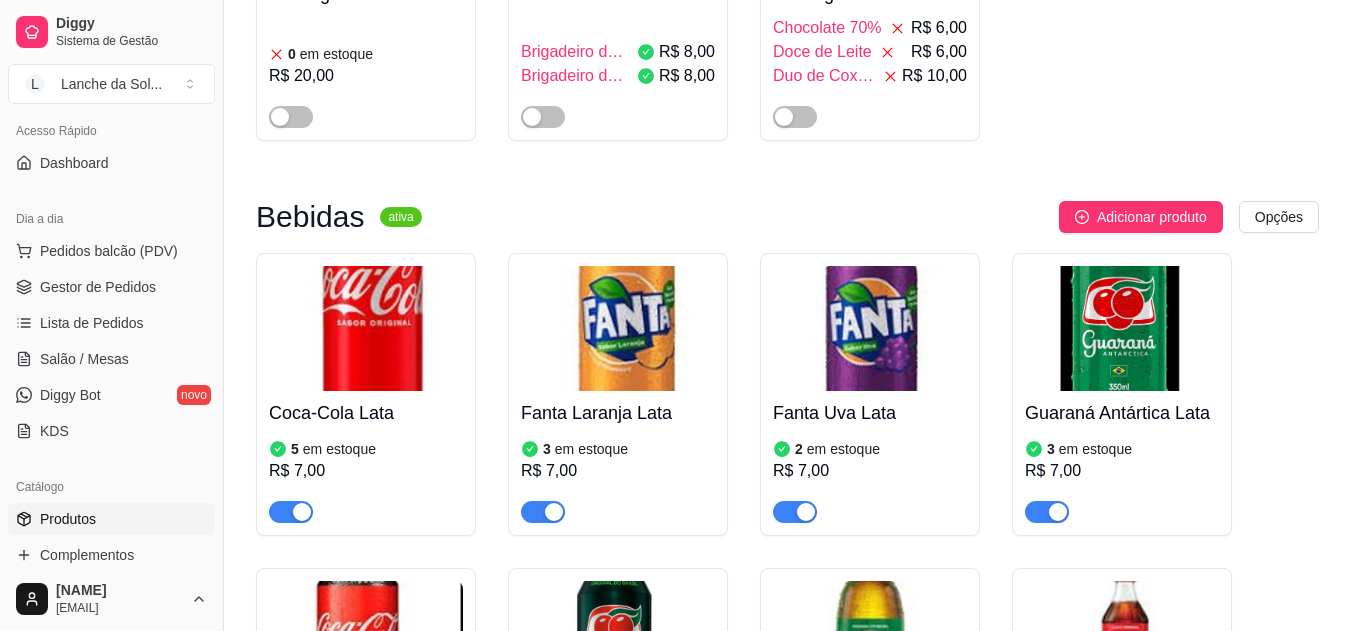 click on "Gestor de Pedidos" at bounding box center [98, 287] 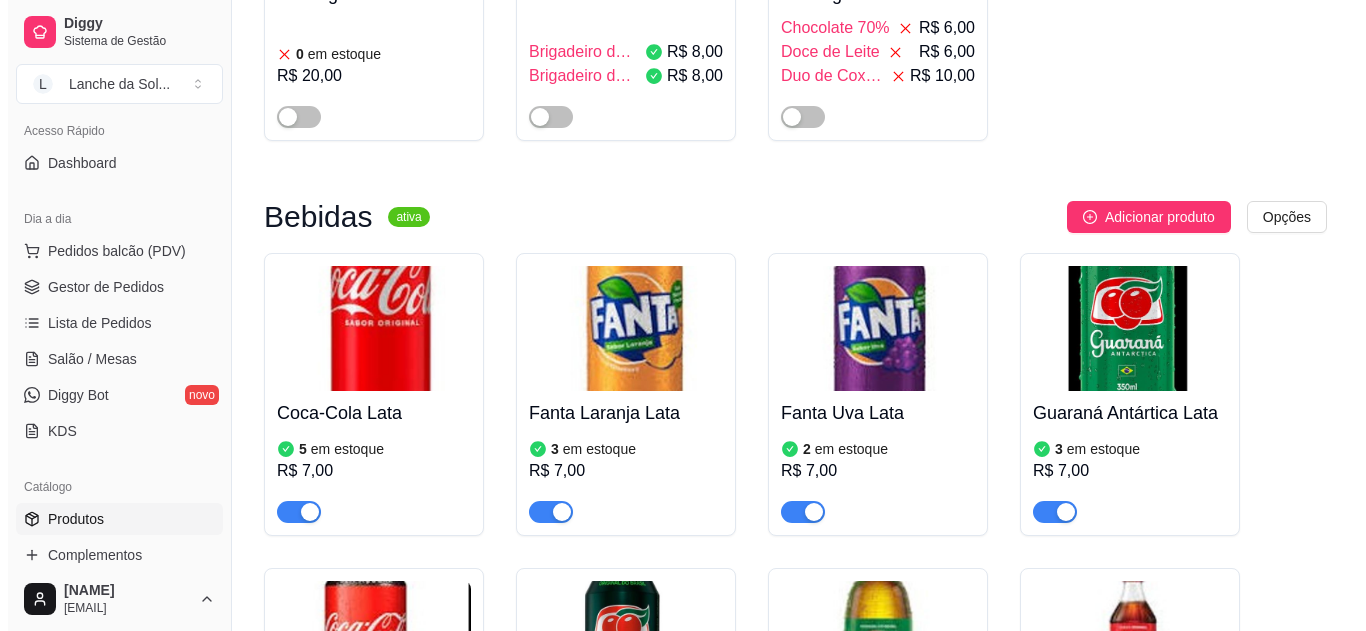 scroll, scrollTop: 0, scrollLeft: 0, axis: both 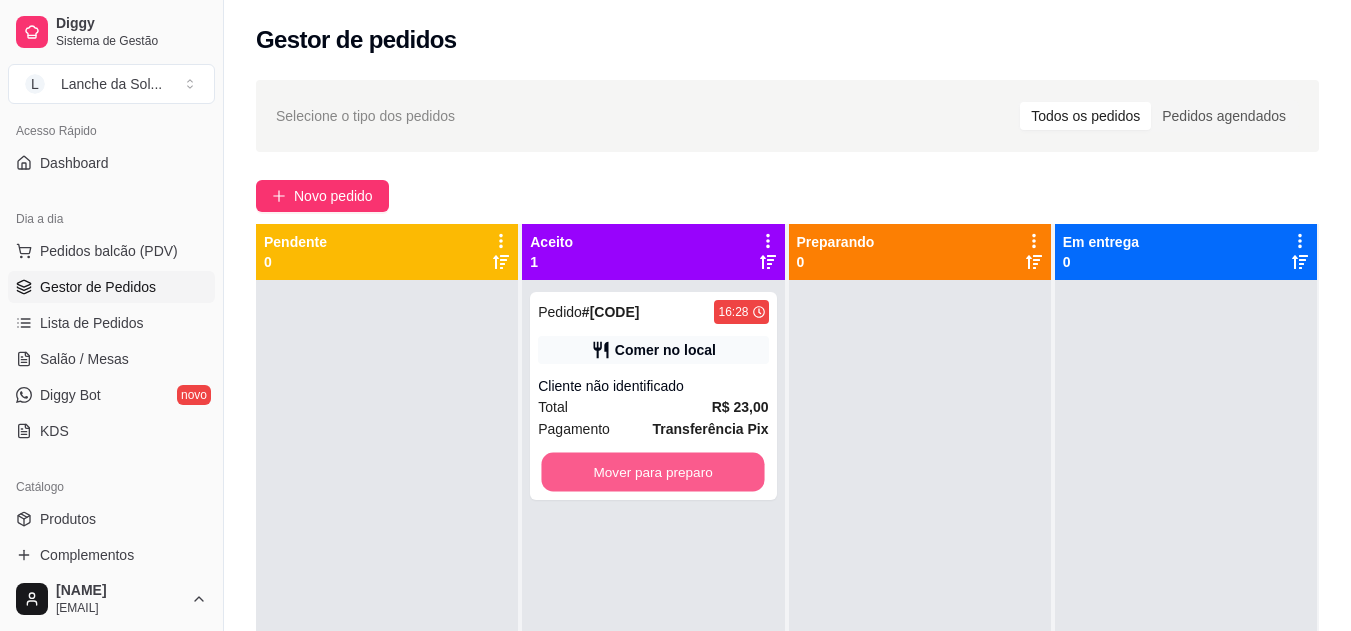click on "Mover para preparo" at bounding box center [653, 472] 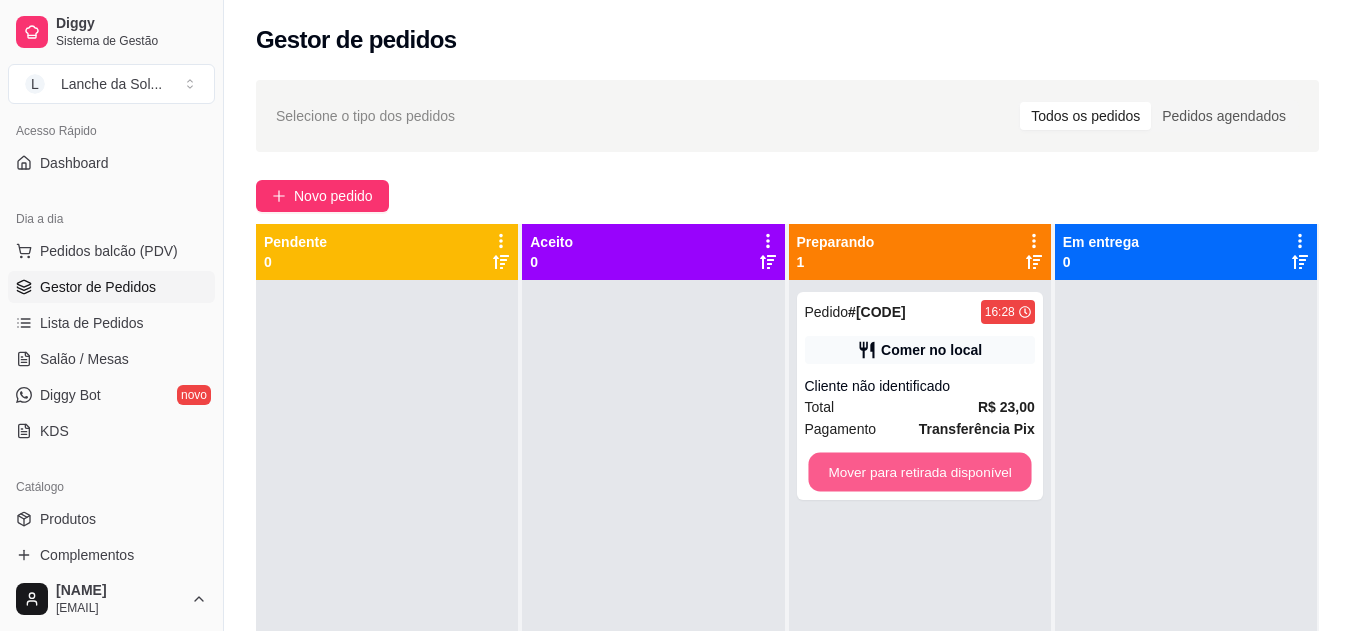 click on "Mover para retirada disponível" at bounding box center [919, 472] 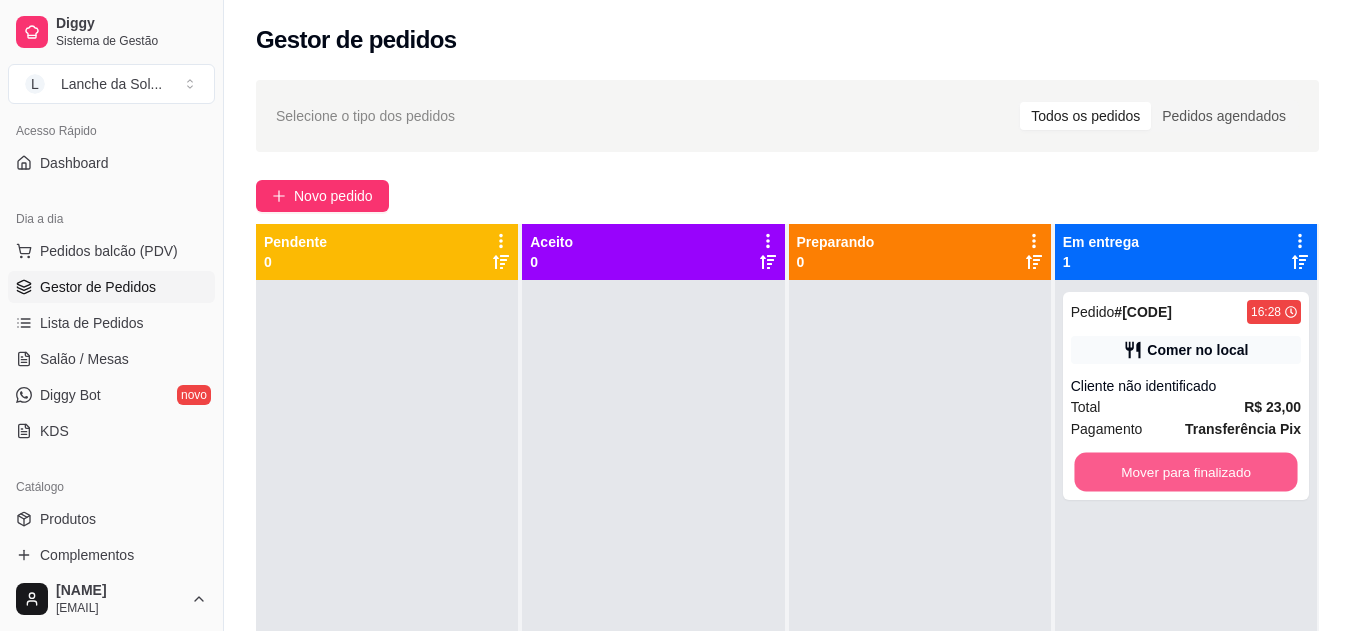 click on "Mover para finalizado" at bounding box center [1185, 472] 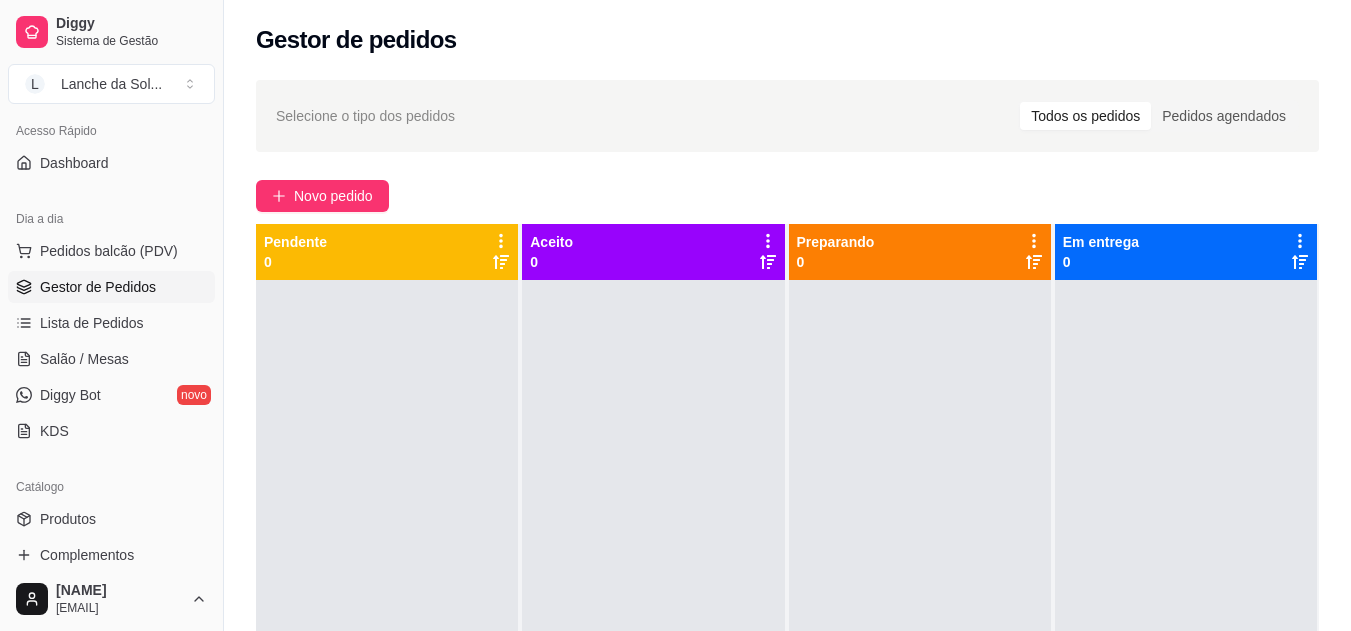 click on "Pedidos balcão (PDV)" at bounding box center (109, 251) 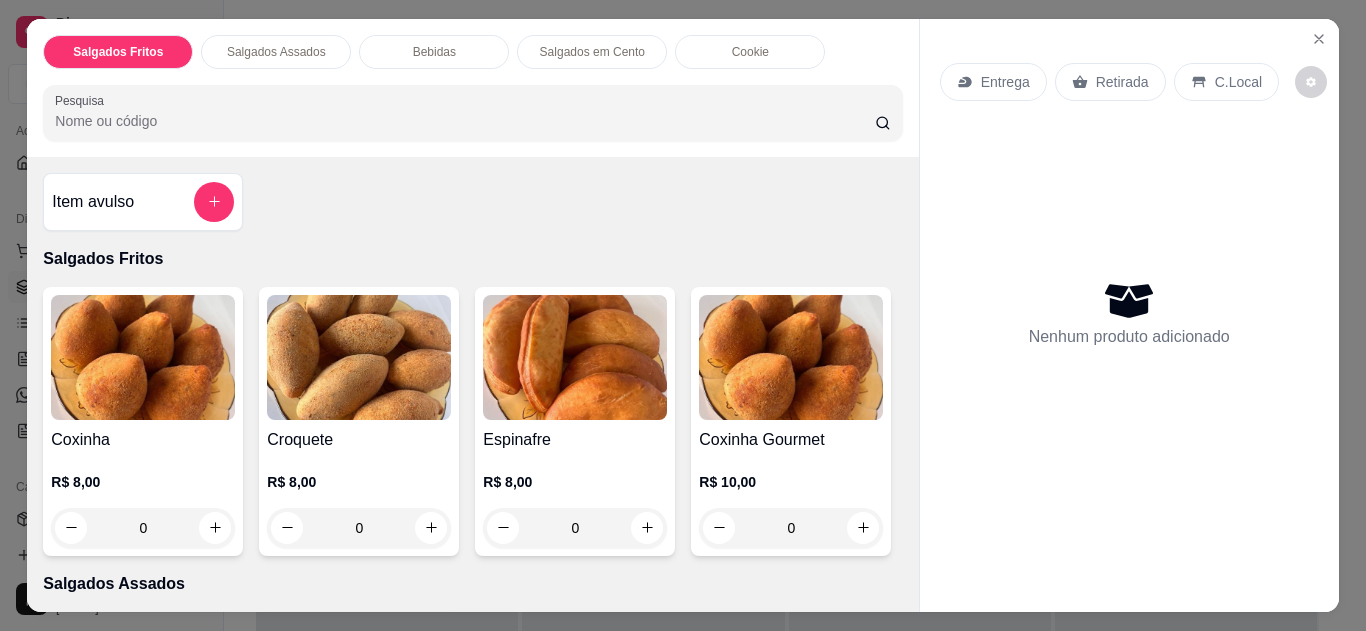 click 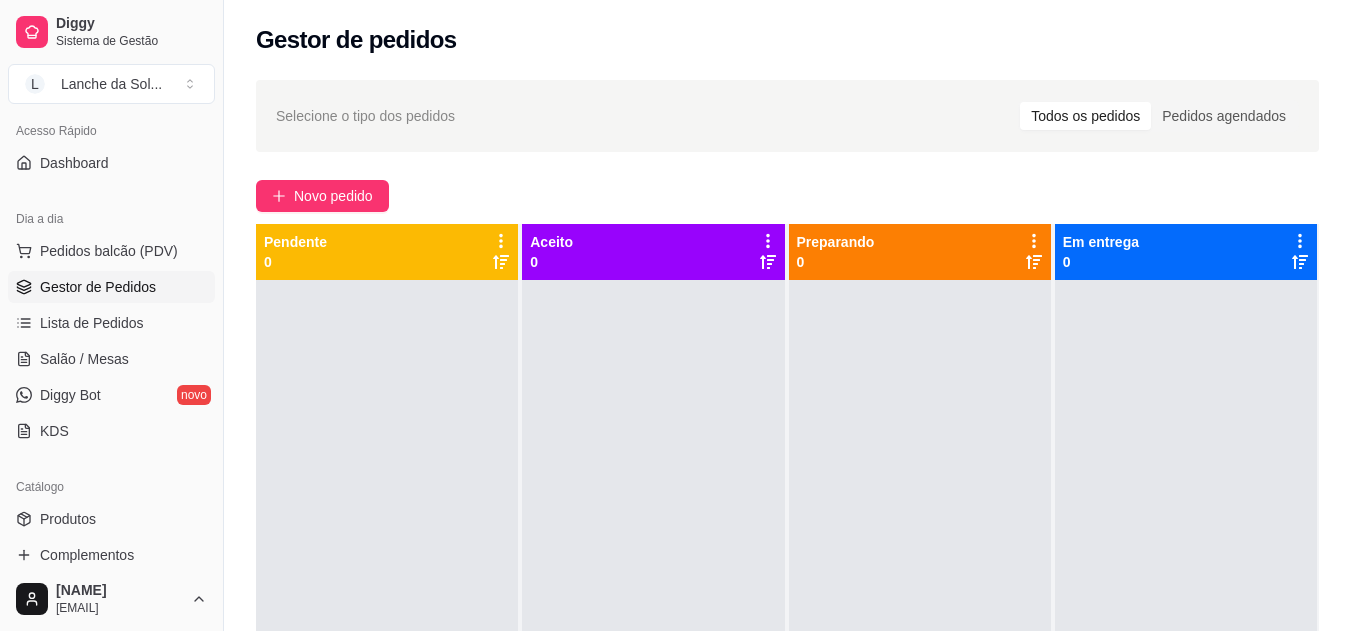 click on "Salão / Mesas" at bounding box center (84, 359) 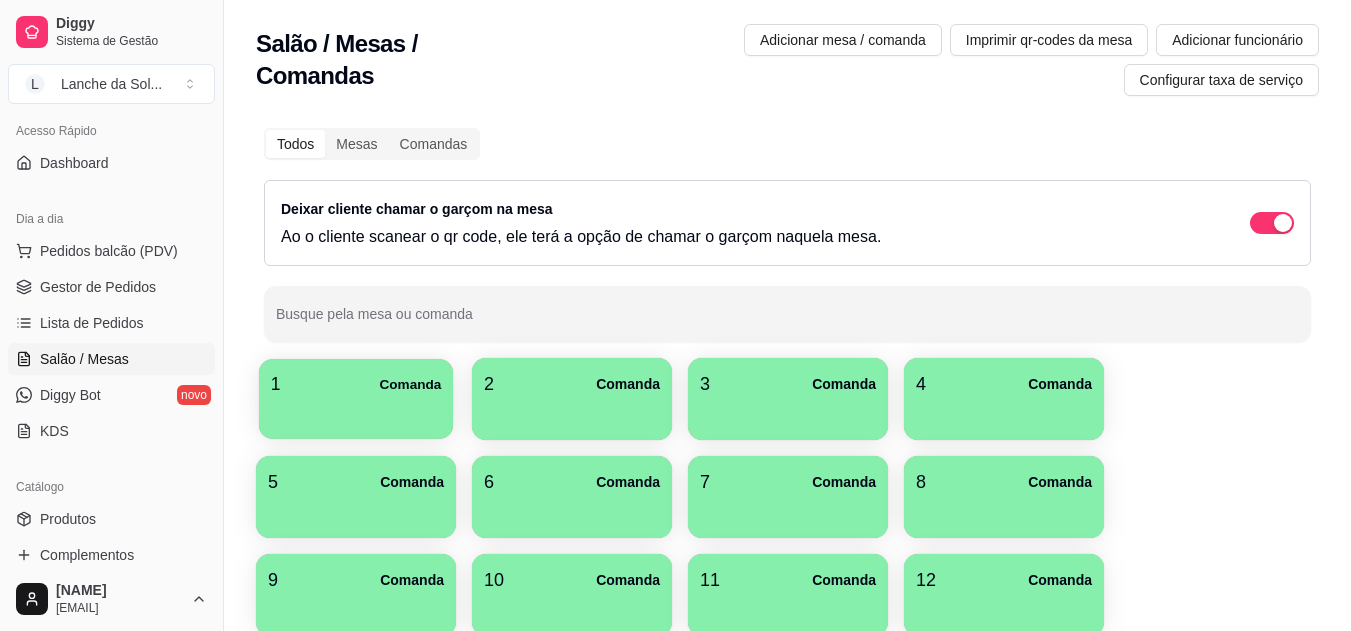 click on "1 Comanda" at bounding box center (356, 384) 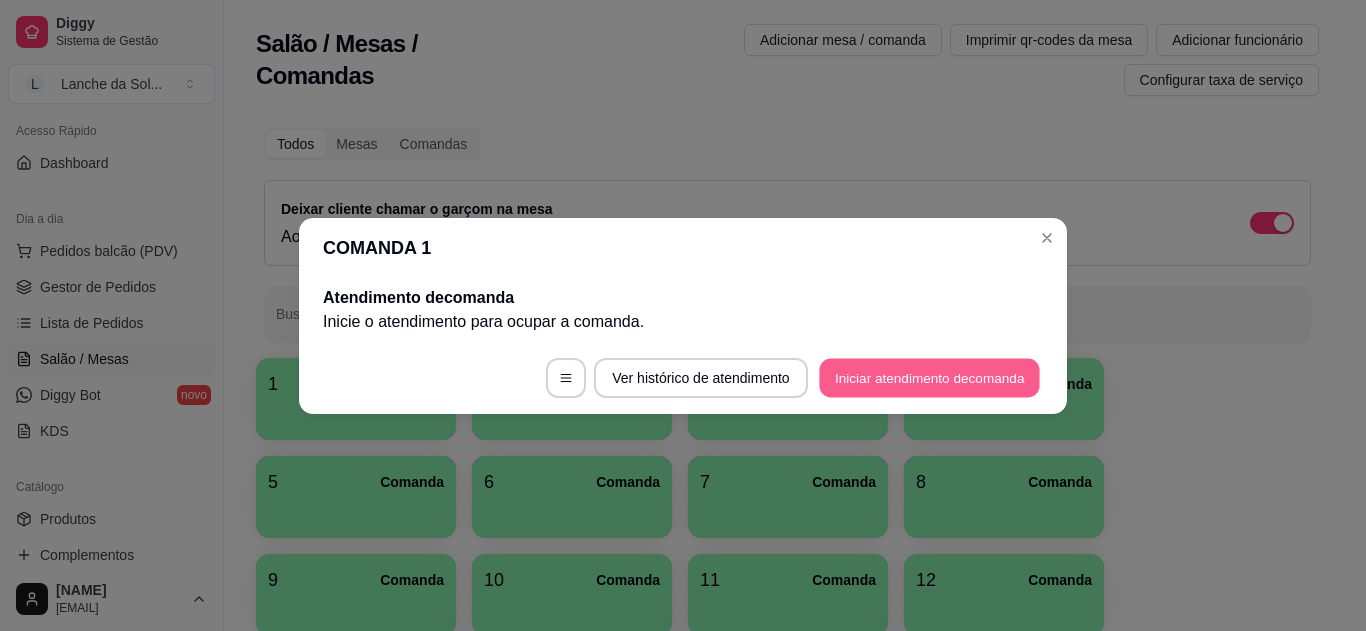 click on "Iniciar atendimento de  comanda" at bounding box center [929, 377] 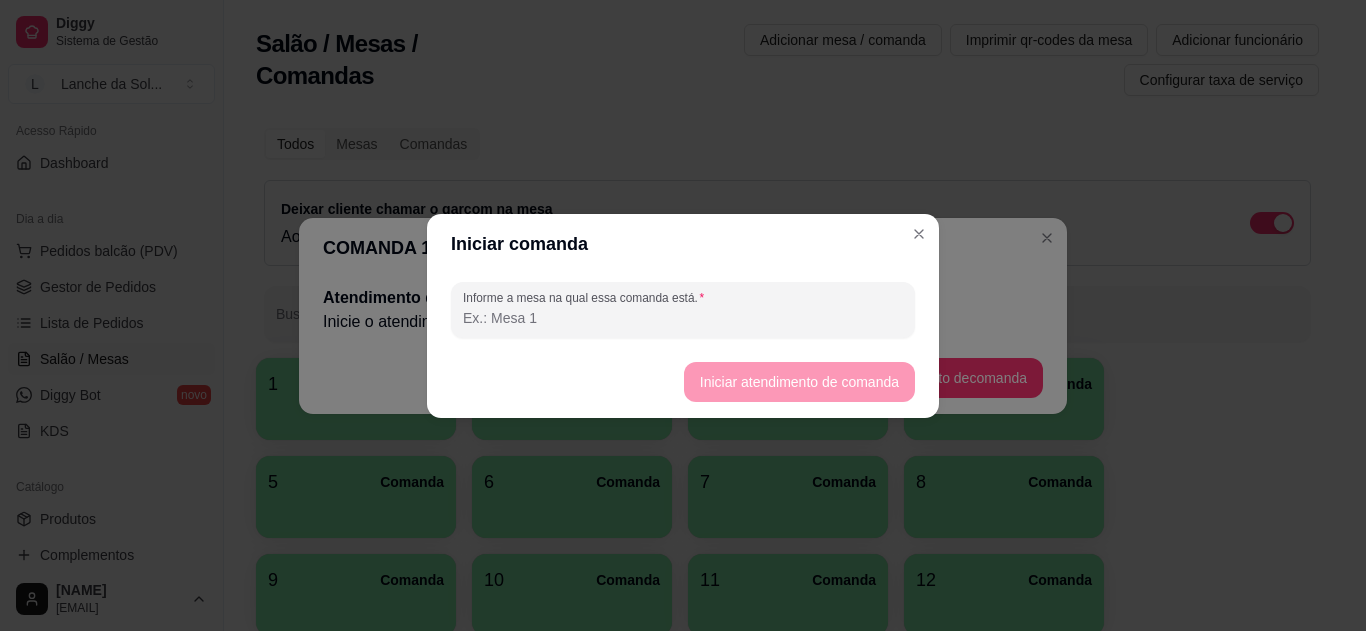 click on "Informe a mesa na qual essa comanda está." at bounding box center (683, 318) 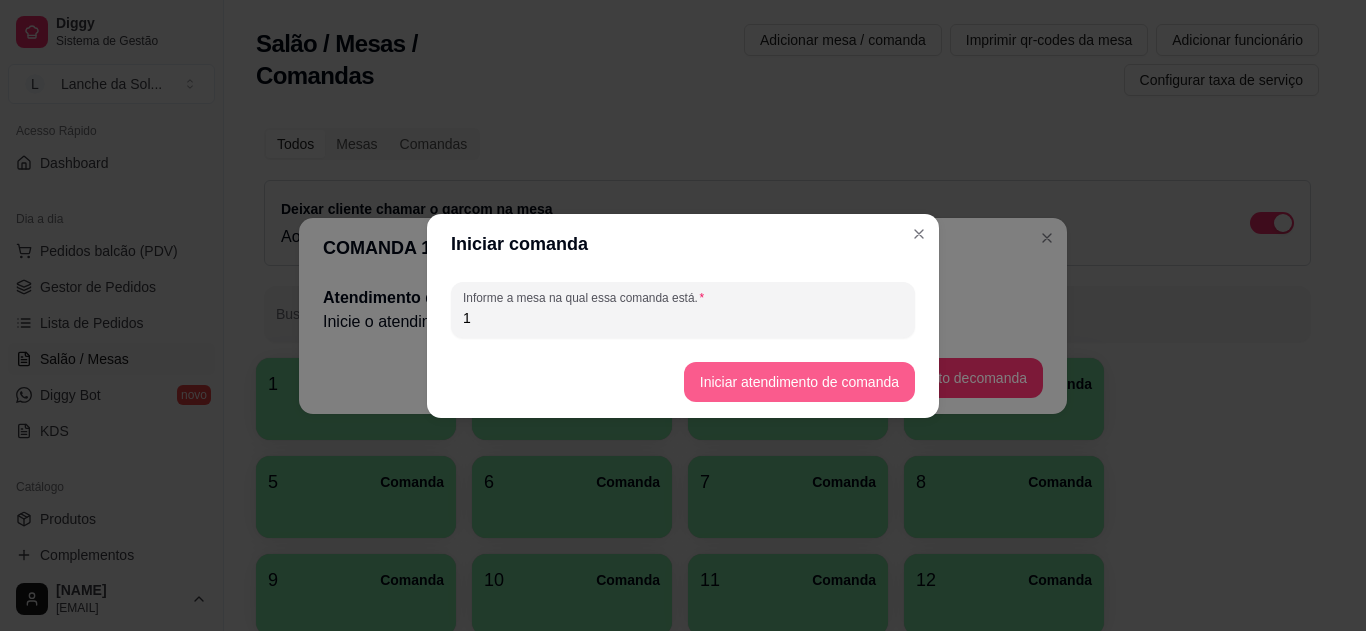 type on "1" 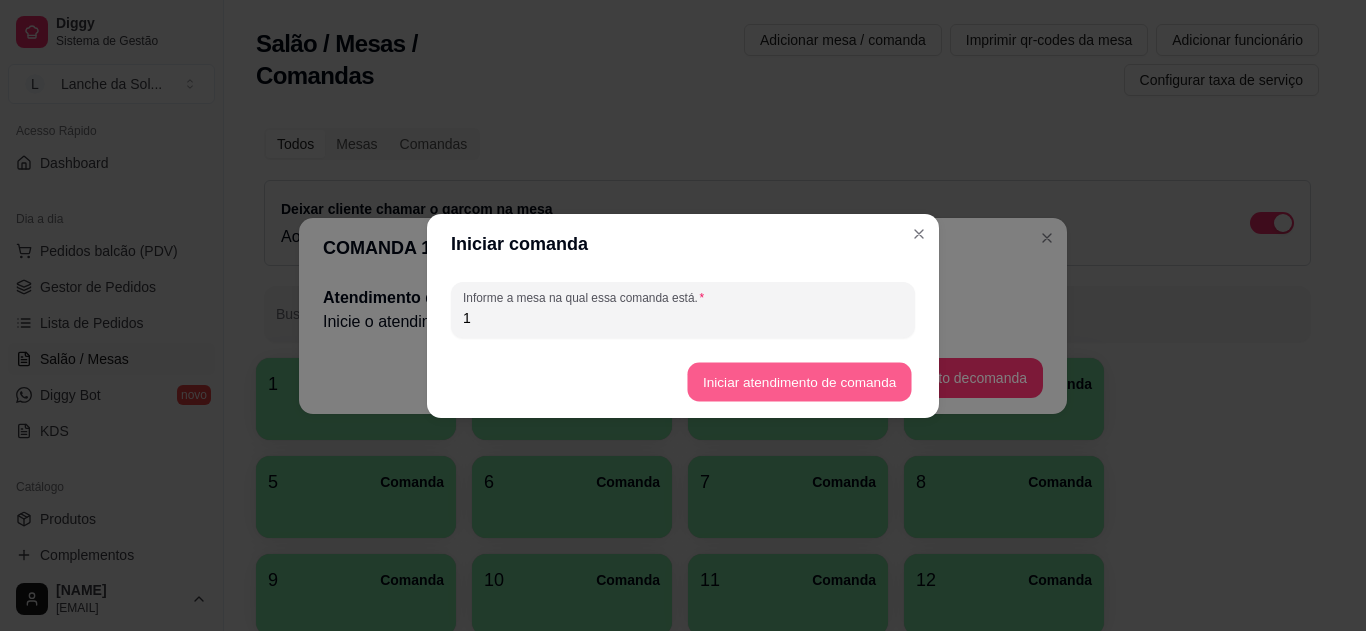 click on "Iniciar atendimento de comanda" at bounding box center (799, 381) 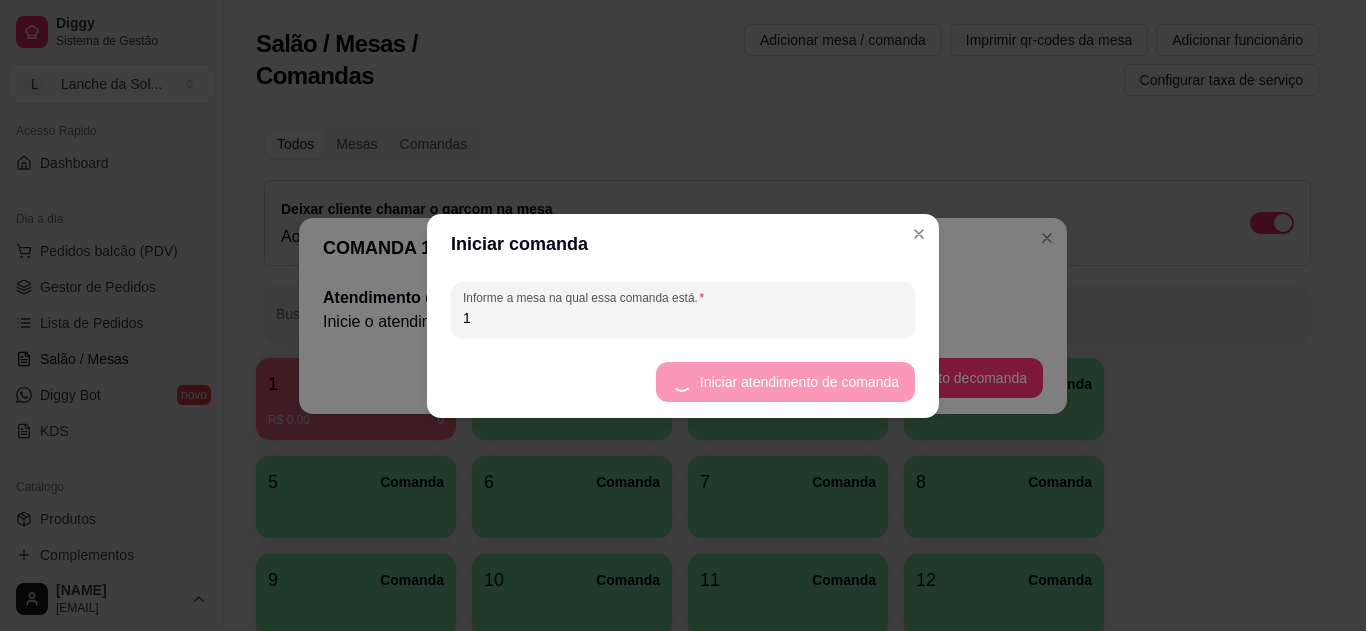 click on "Iniciar atendimento de comanda" at bounding box center (683, 382) 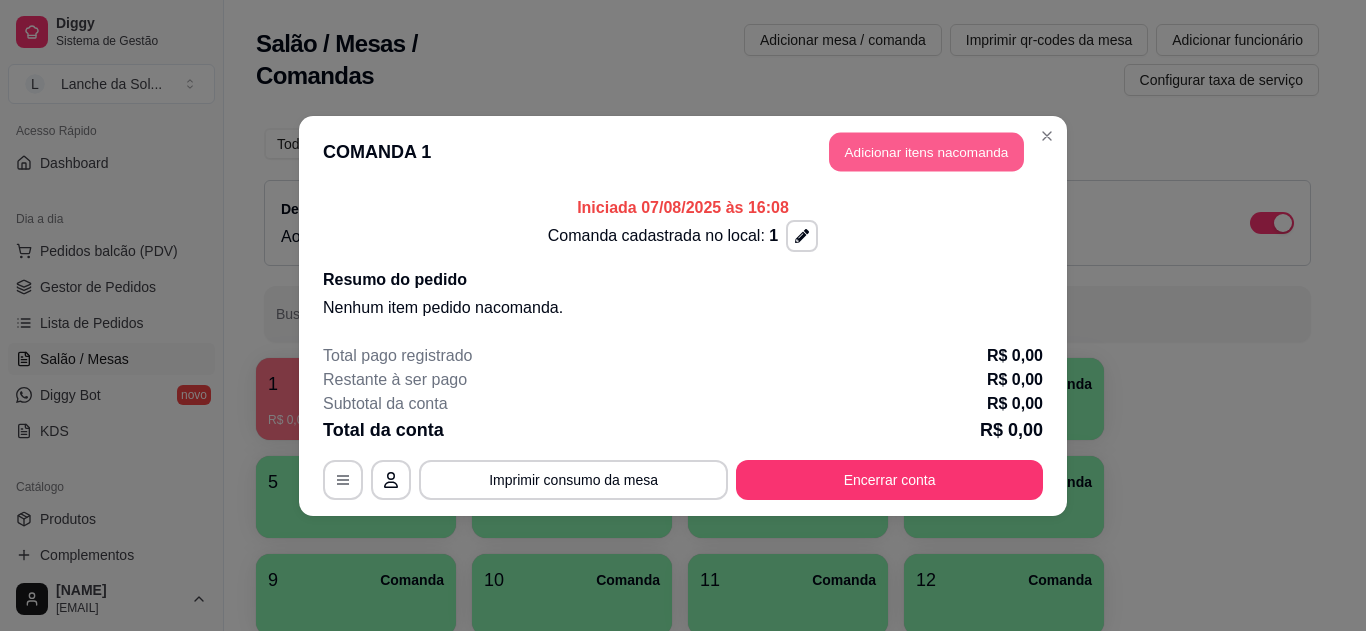 click on "Adicionar itens na  comanda" at bounding box center [926, 151] 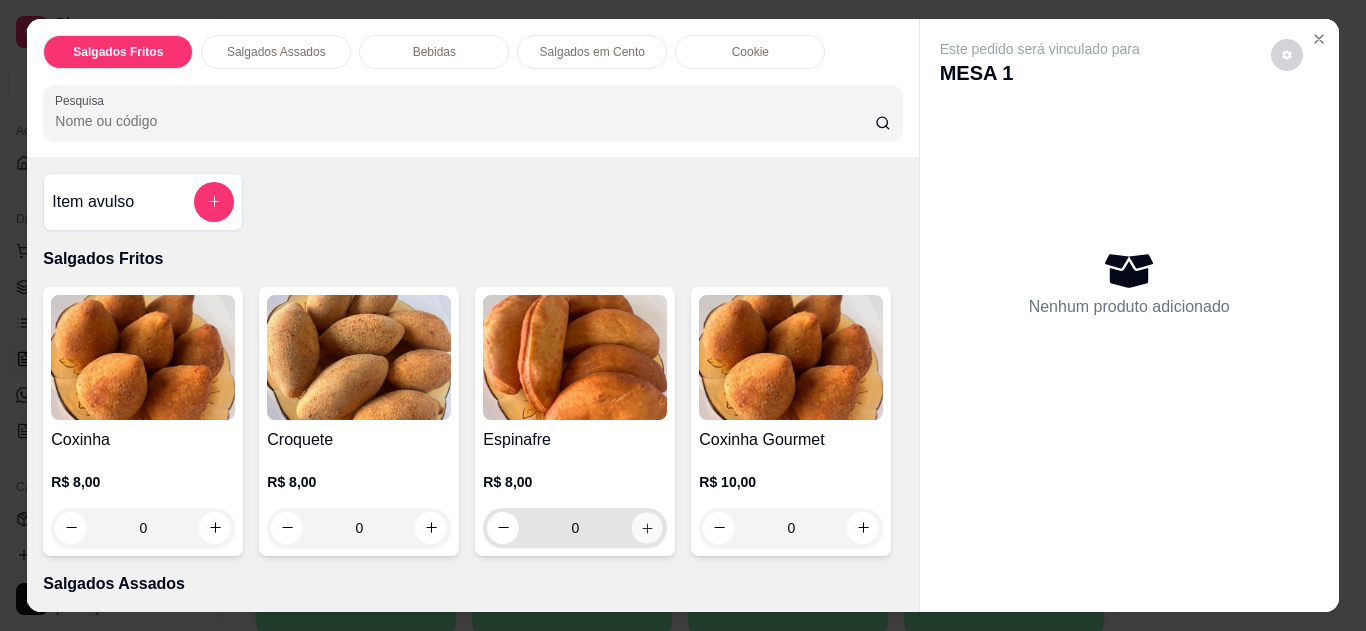 click 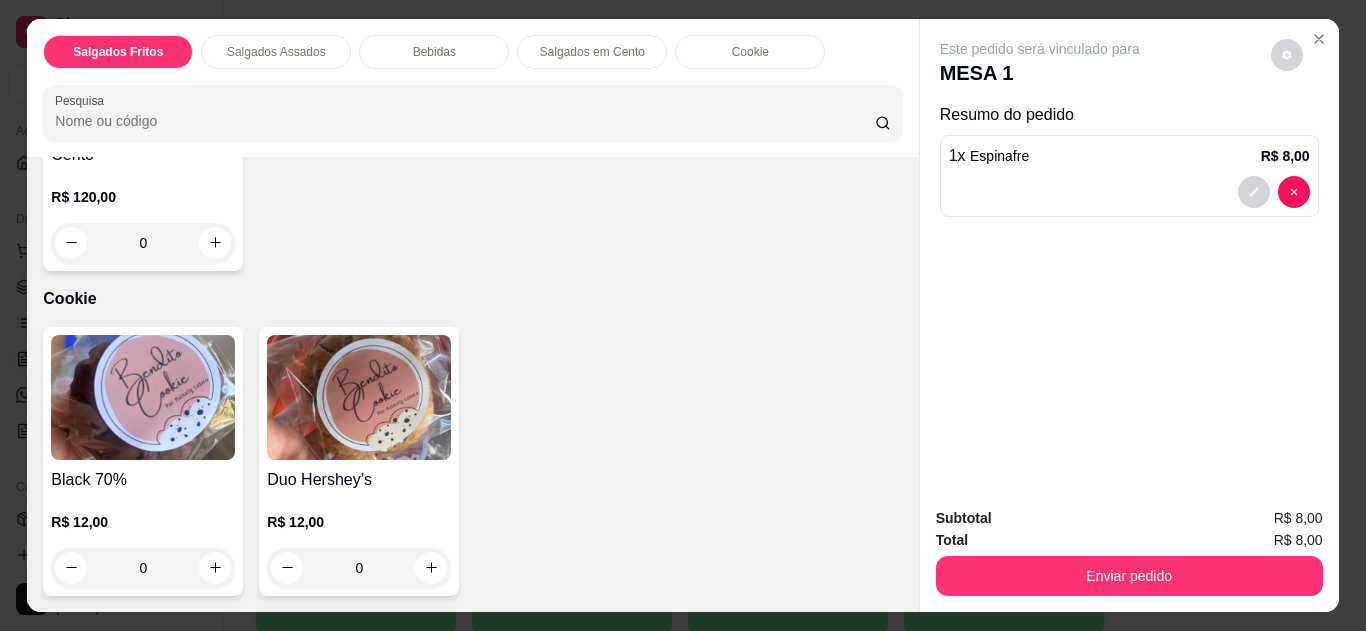 scroll, scrollTop: 1710, scrollLeft: 0, axis: vertical 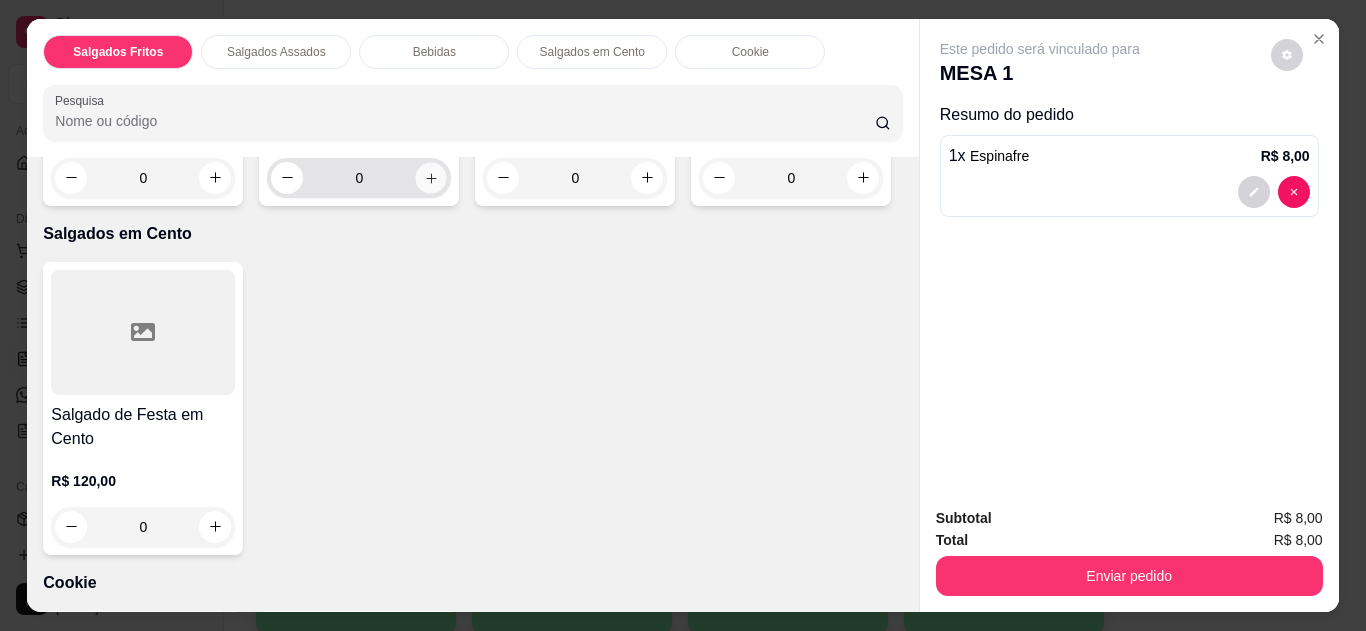 click 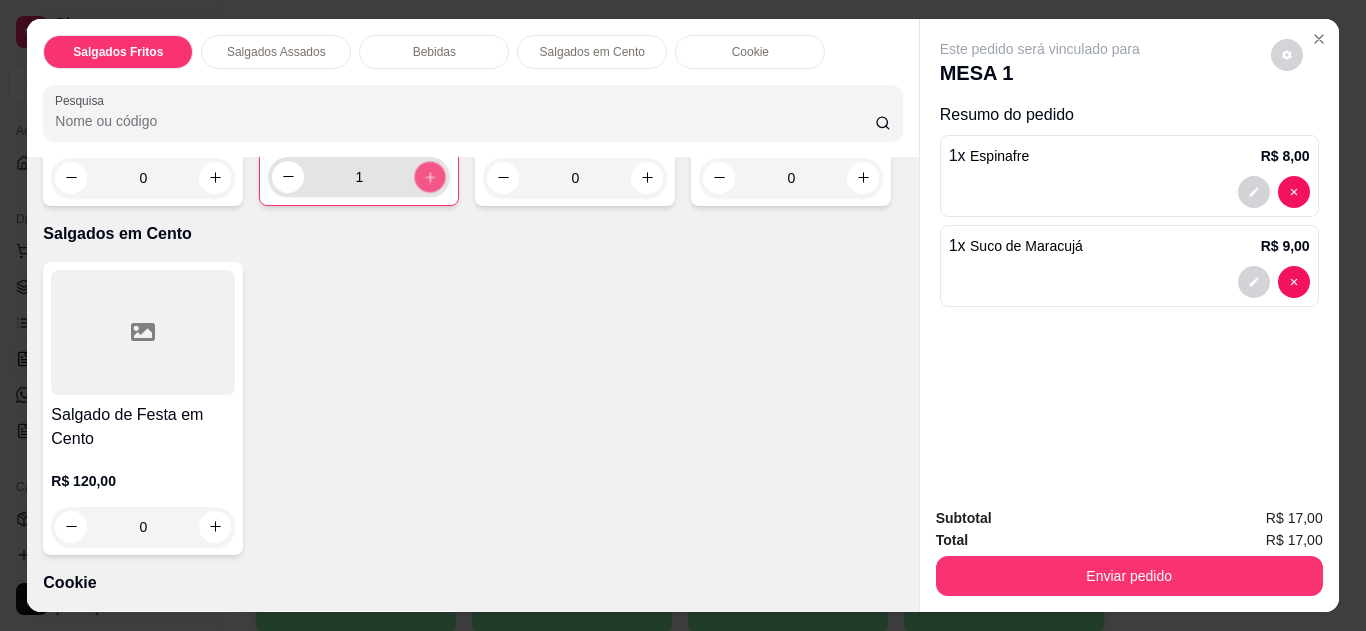 click 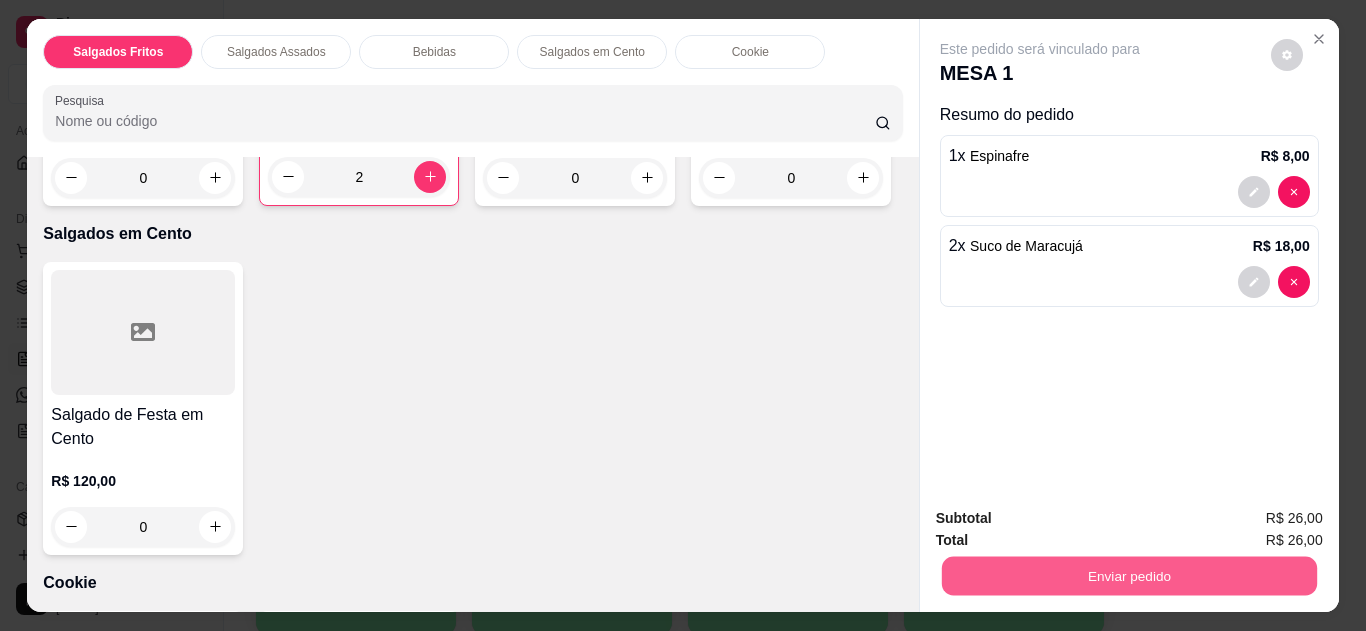 click on "Enviar pedido" at bounding box center (1128, 576) 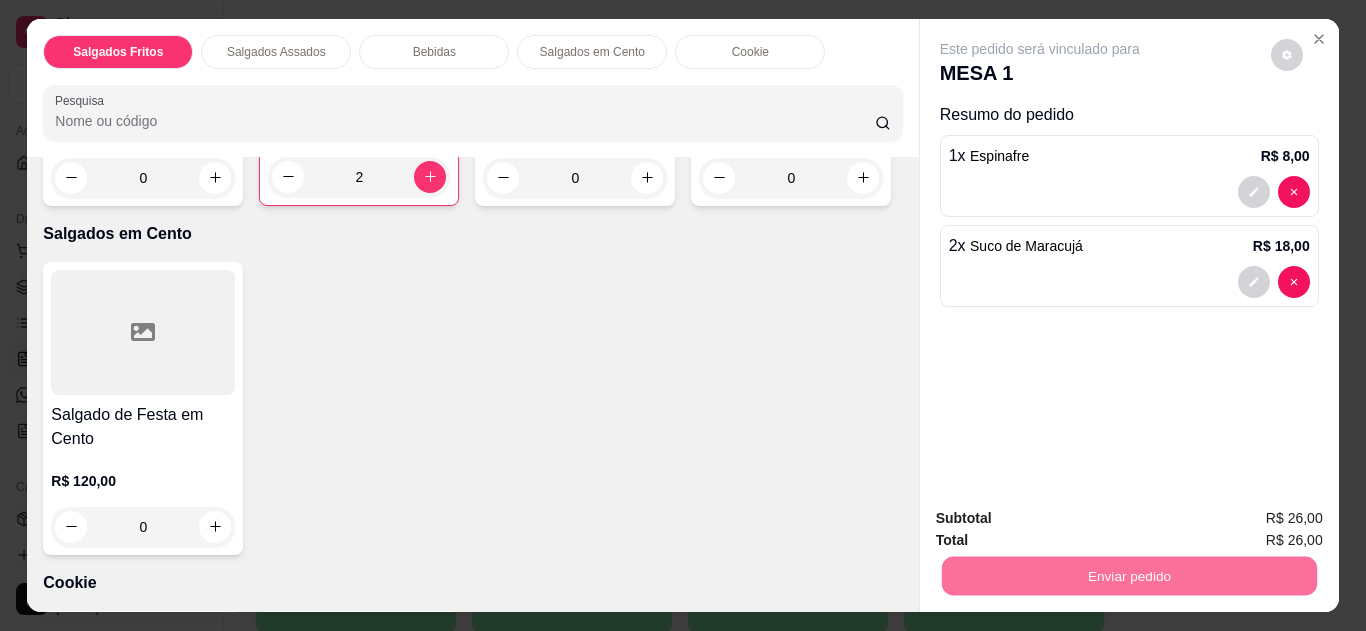click on "Sim, quero registrar" at bounding box center [1253, 519] 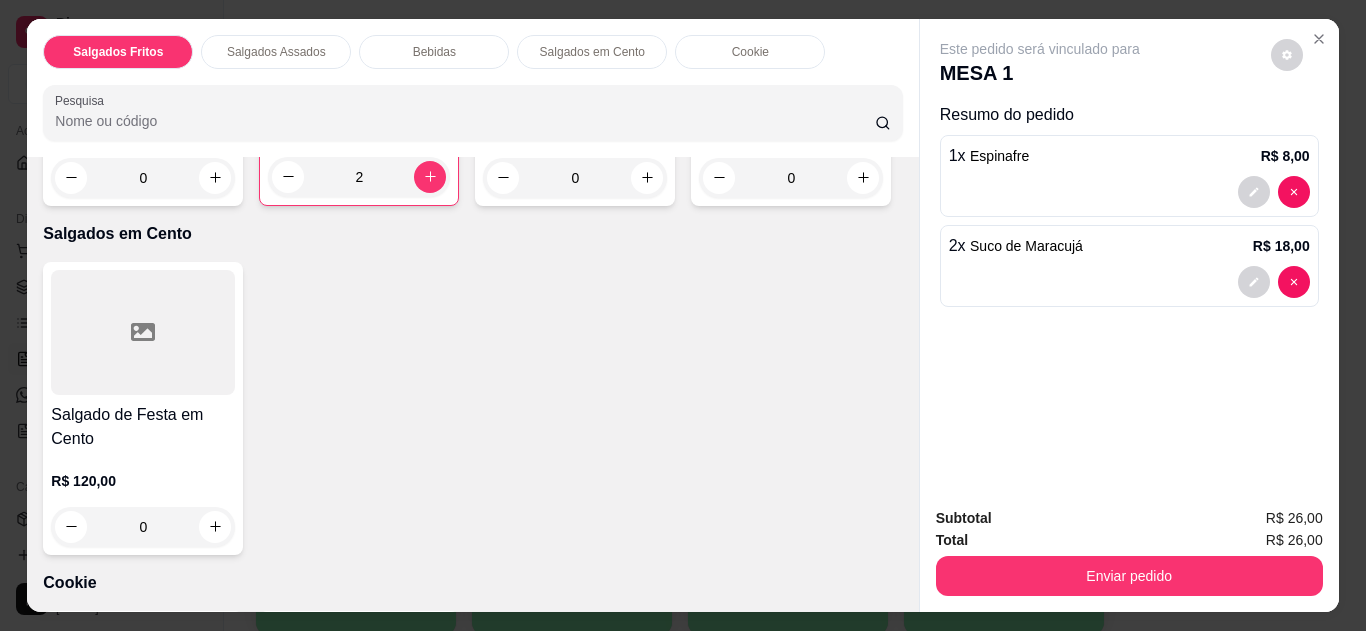 scroll, scrollTop: 0, scrollLeft: 4, axis: horizontal 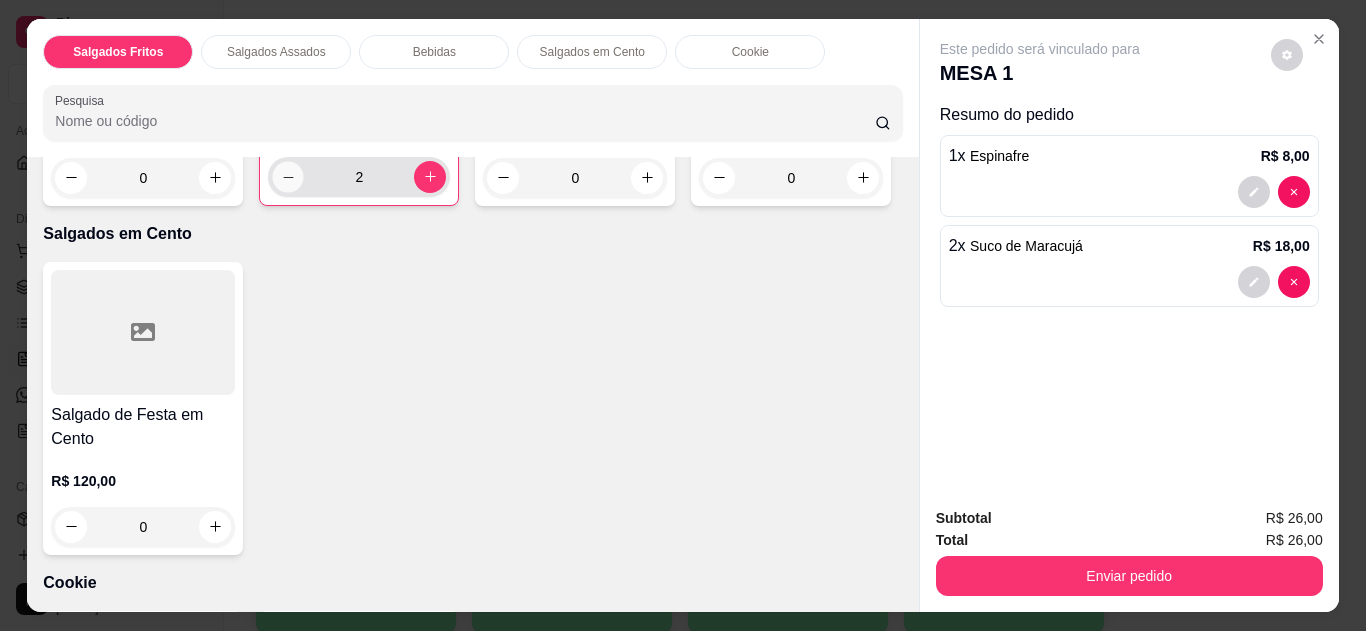 click at bounding box center (288, 176) 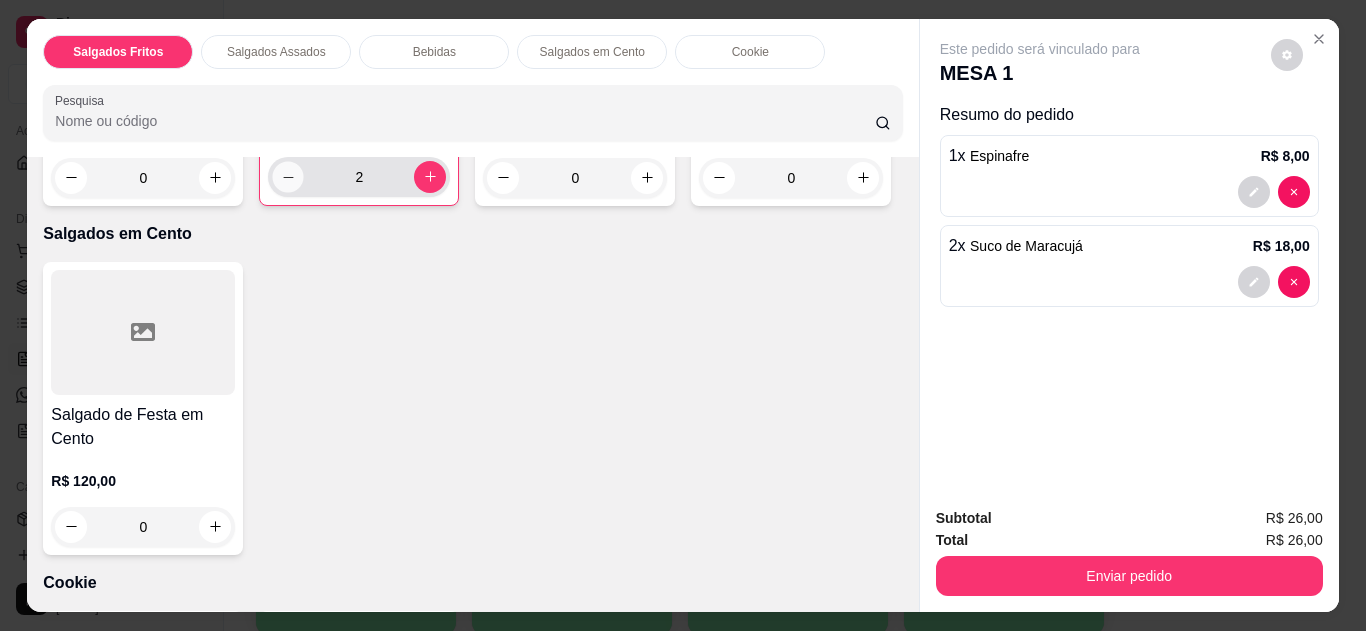 type on "1" 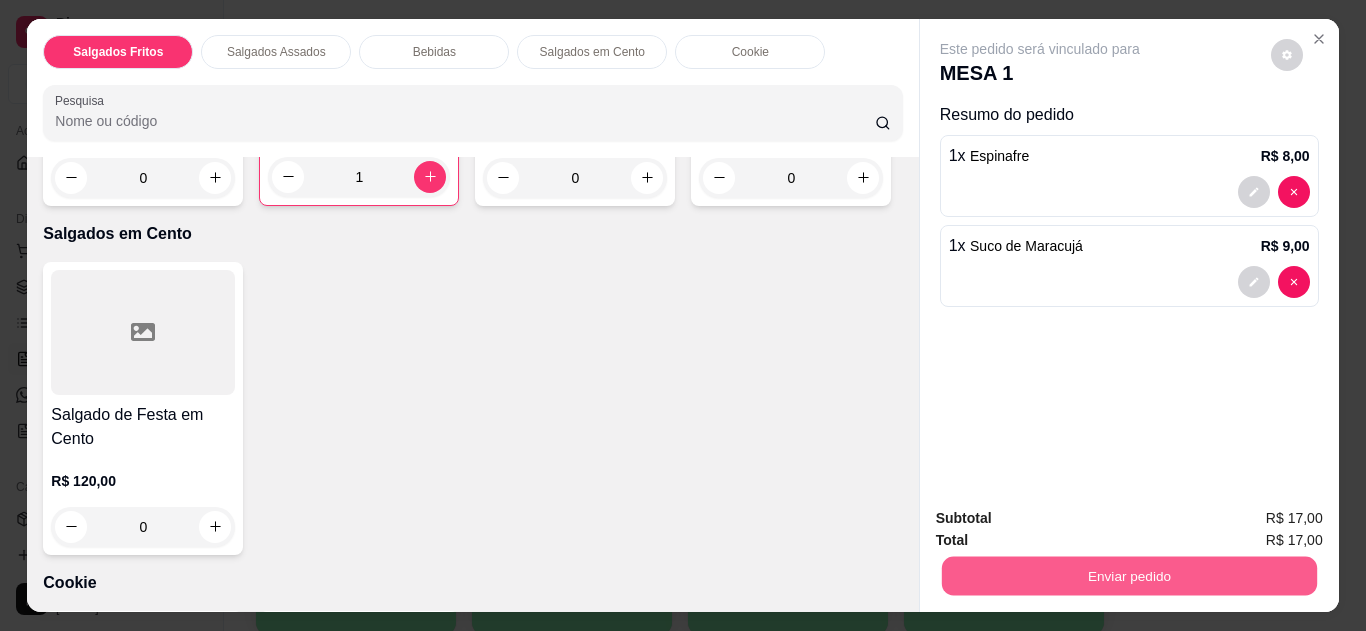 click on "Enviar pedido" at bounding box center (1128, 576) 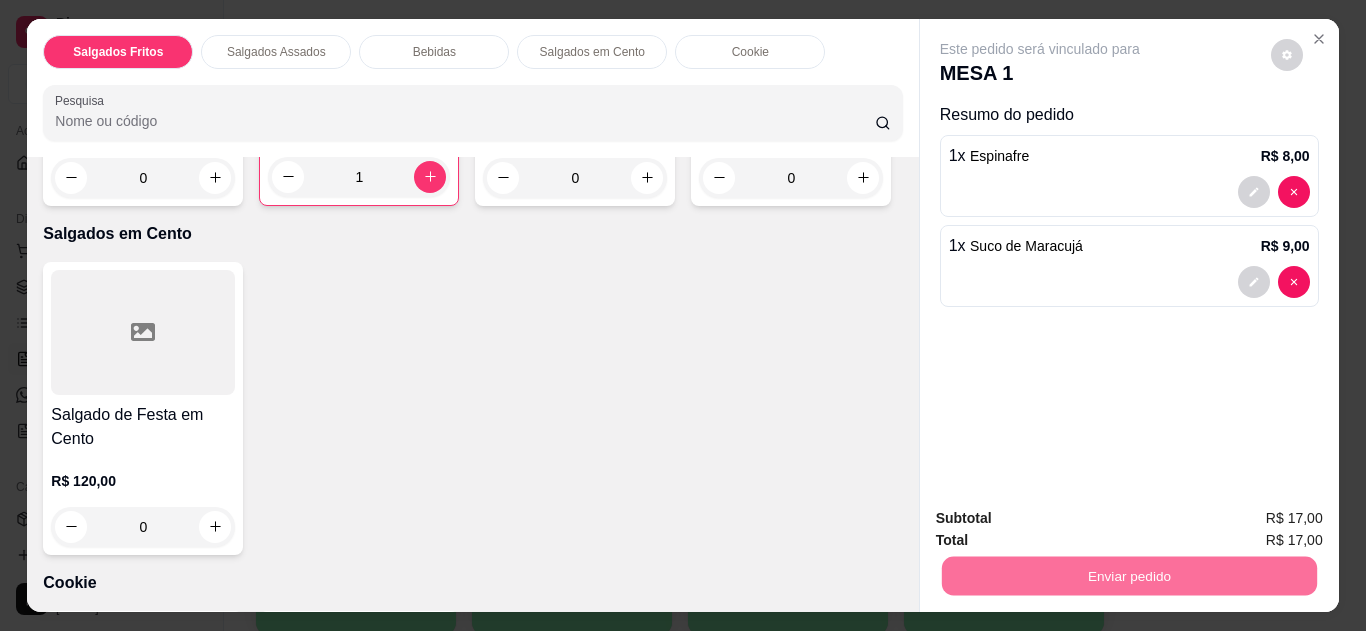 click on "Não registrar e enviar pedido" at bounding box center [1059, 519] 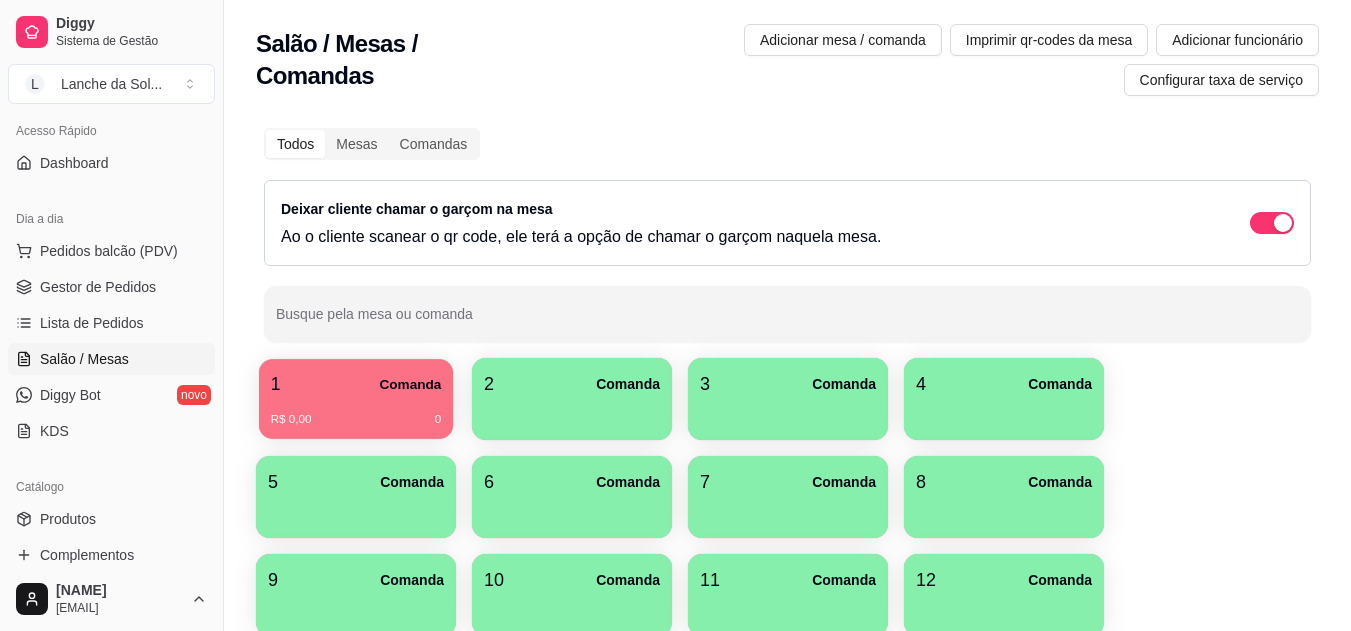 click on "R$ 0,00 0" at bounding box center [356, 412] 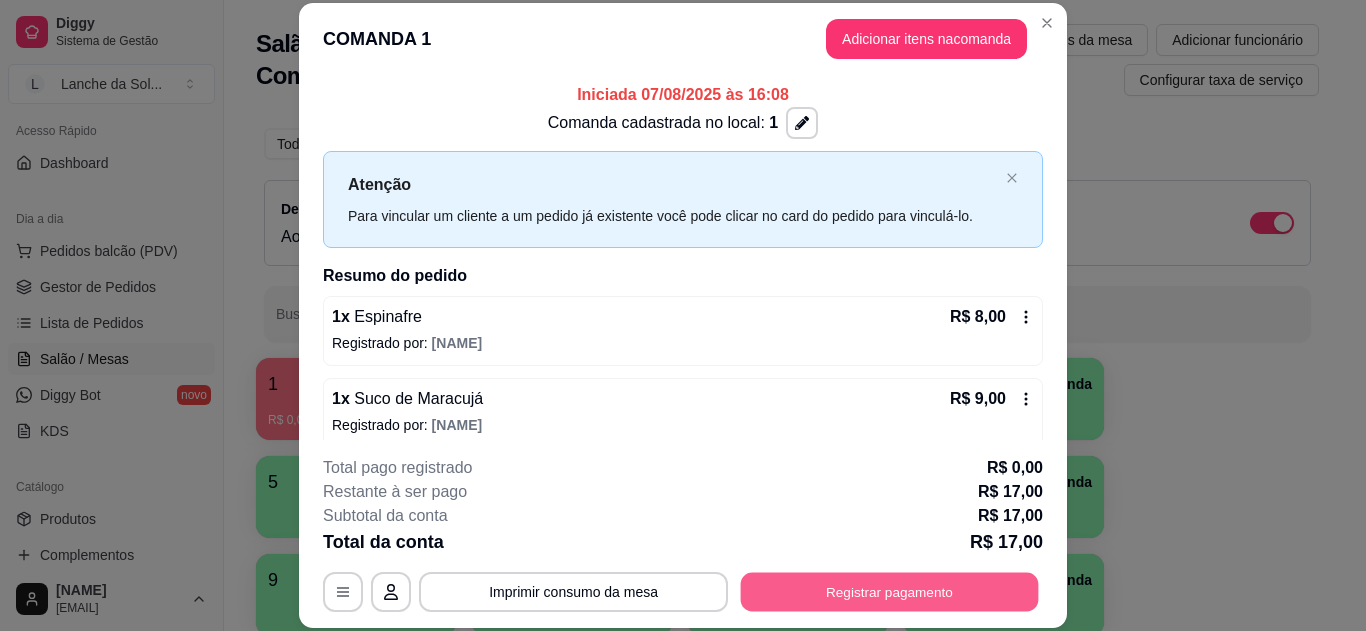 click on "Registrar pagamento" at bounding box center [890, 591] 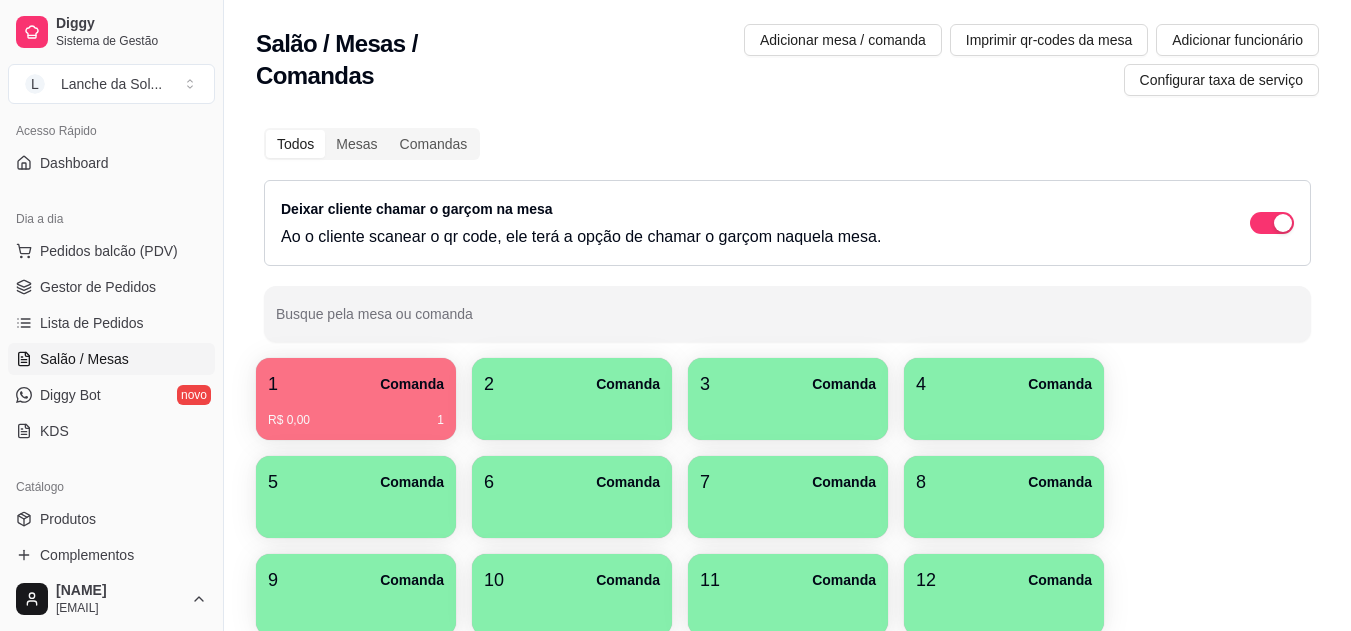click on "Gestor de Pedidos" at bounding box center (98, 287) 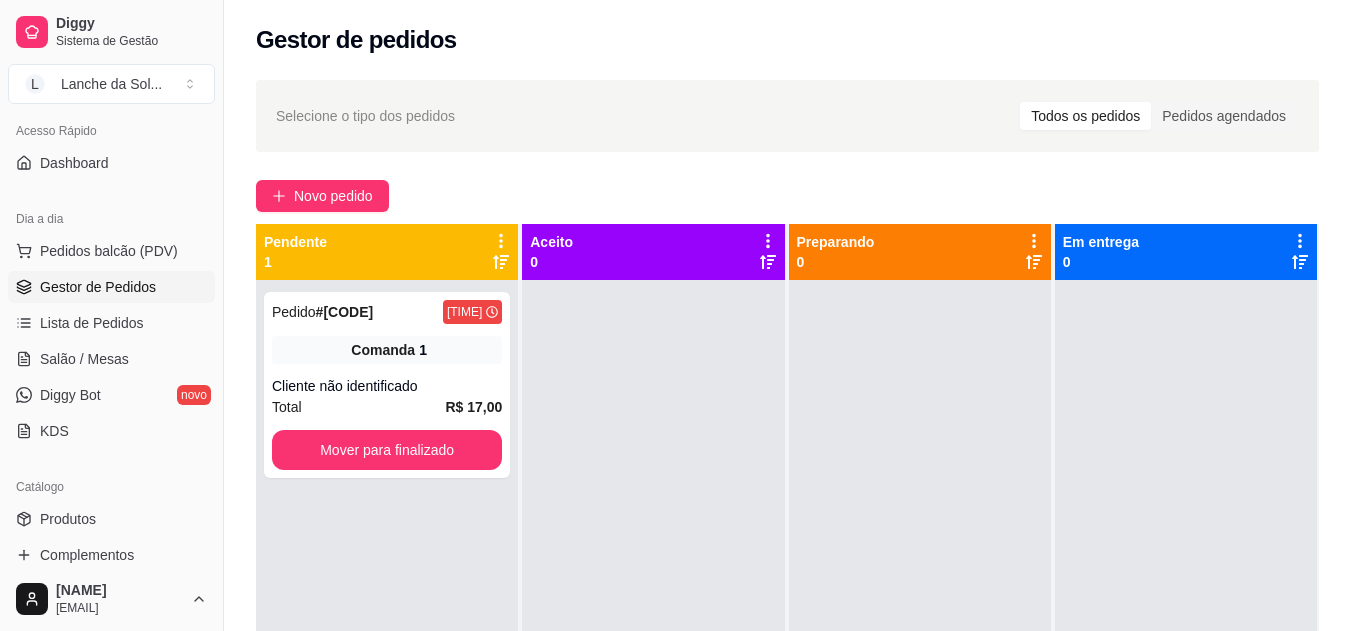 click on "Pedidos balcão (PDV)" at bounding box center (109, 251) 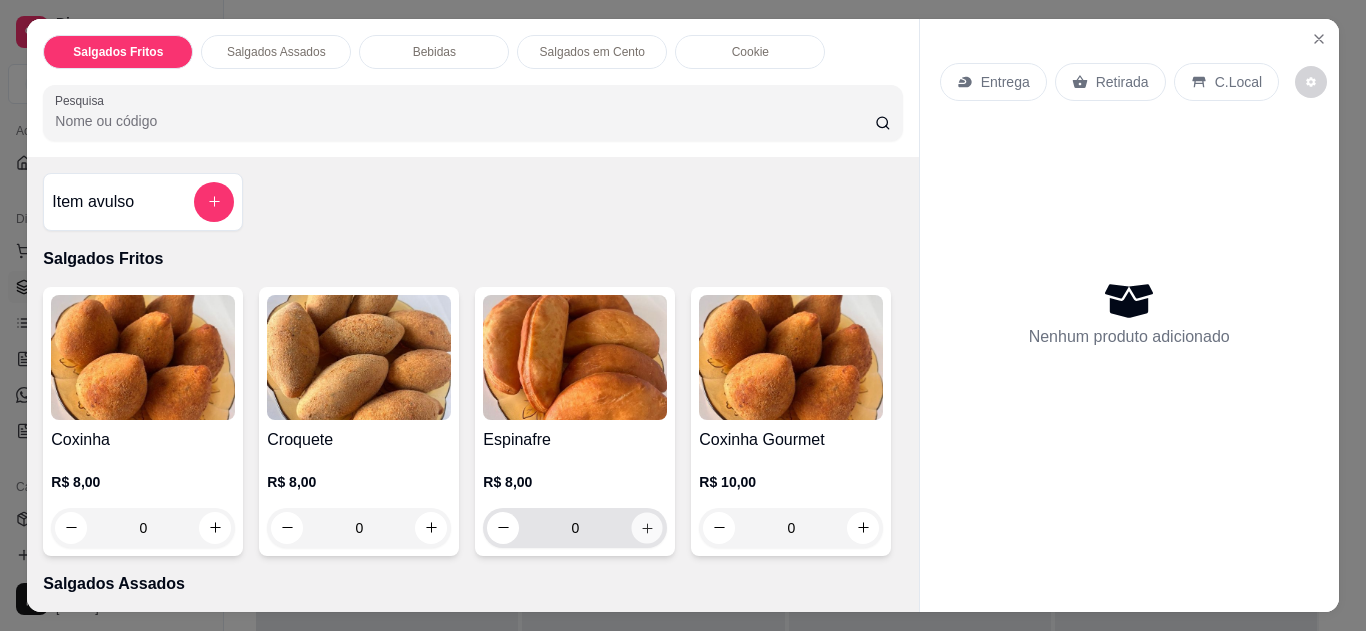 click 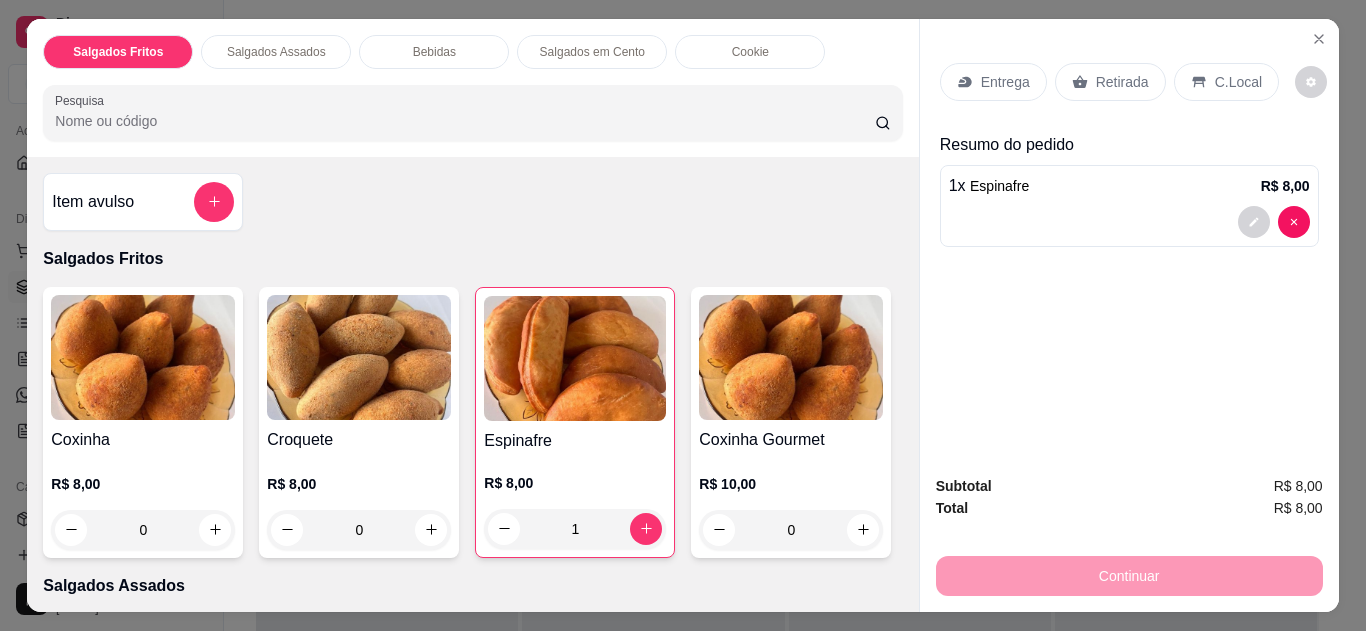 click on "Continuar" at bounding box center (1129, 573) 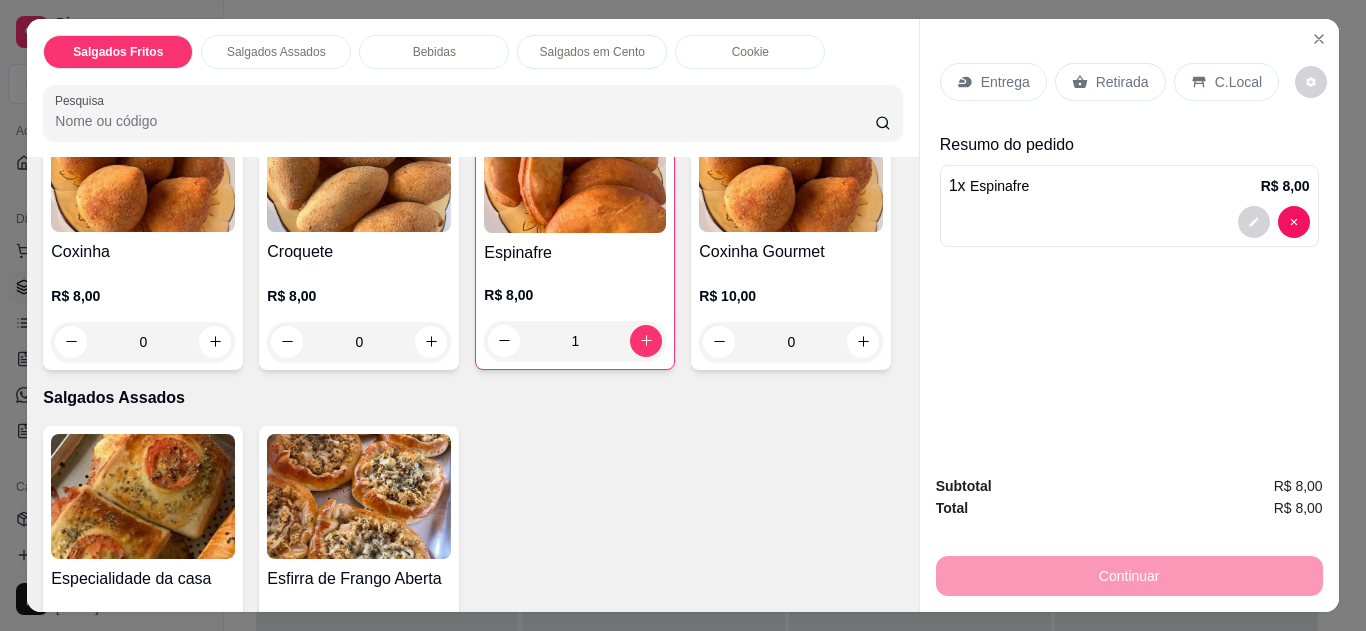 scroll, scrollTop: 0, scrollLeft: 0, axis: both 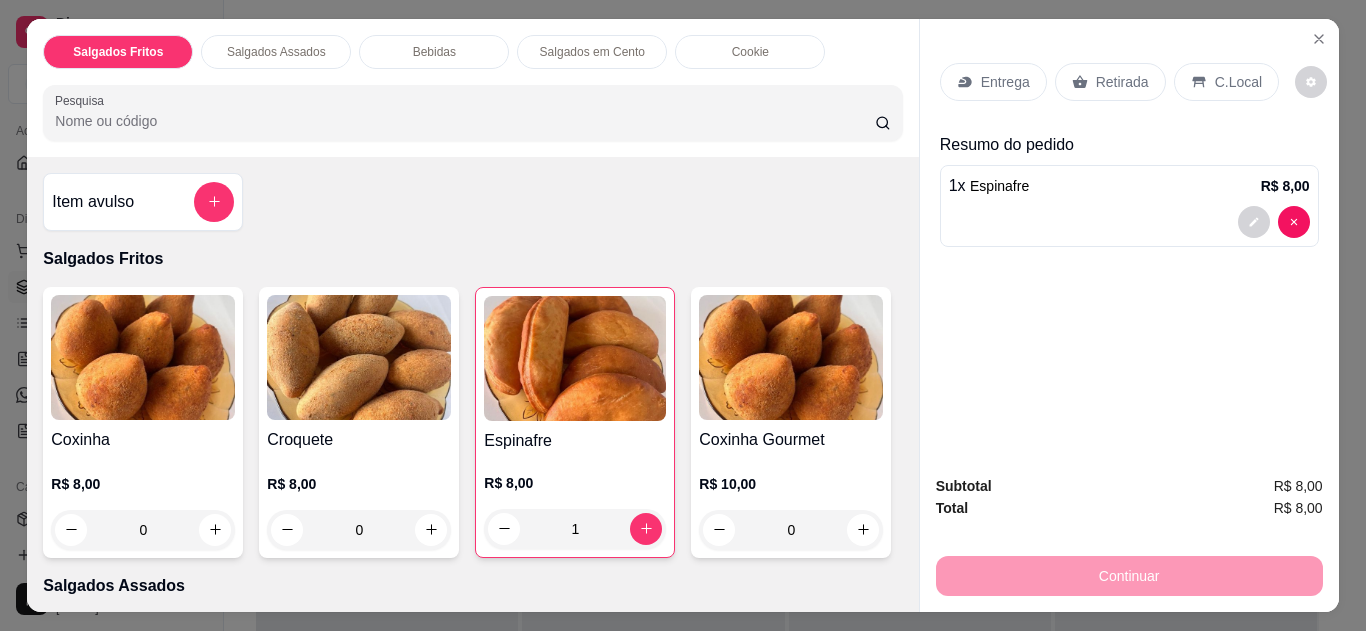 click on "C.Local" at bounding box center (1238, 82) 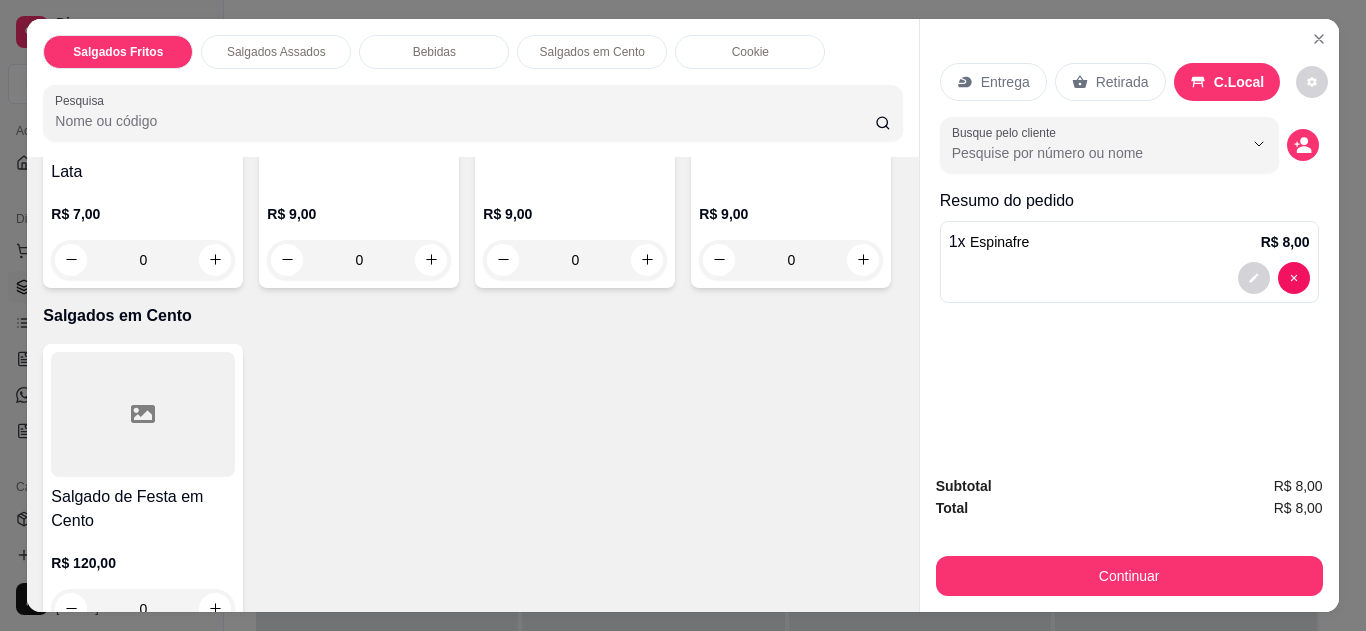 scroll, scrollTop: 823, scrollLeft: 0, axis: vertical 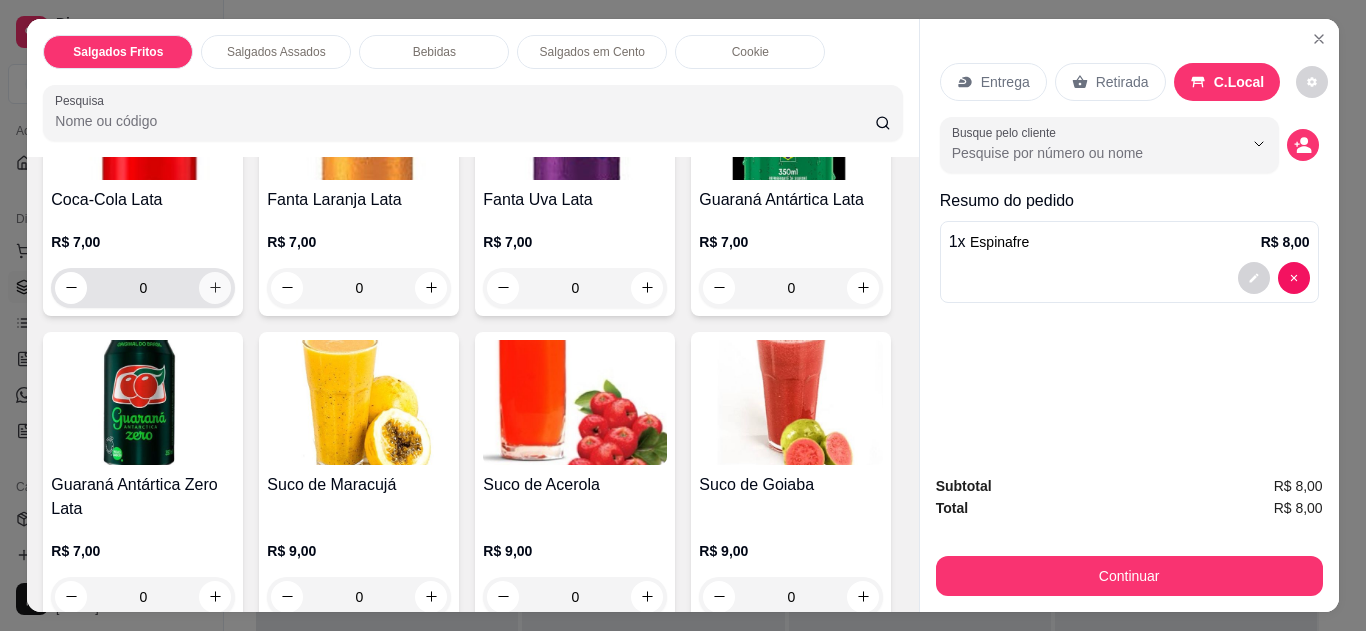 click 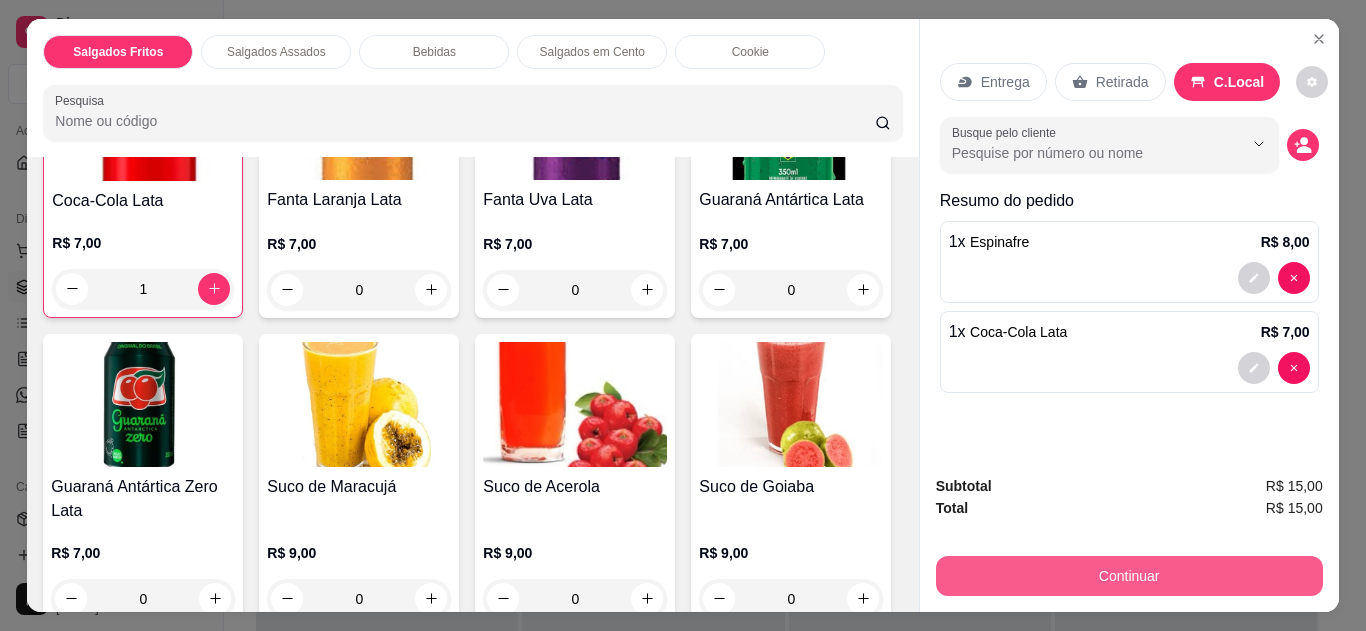 click on "Continuar" at bounding box center [1129, 576] 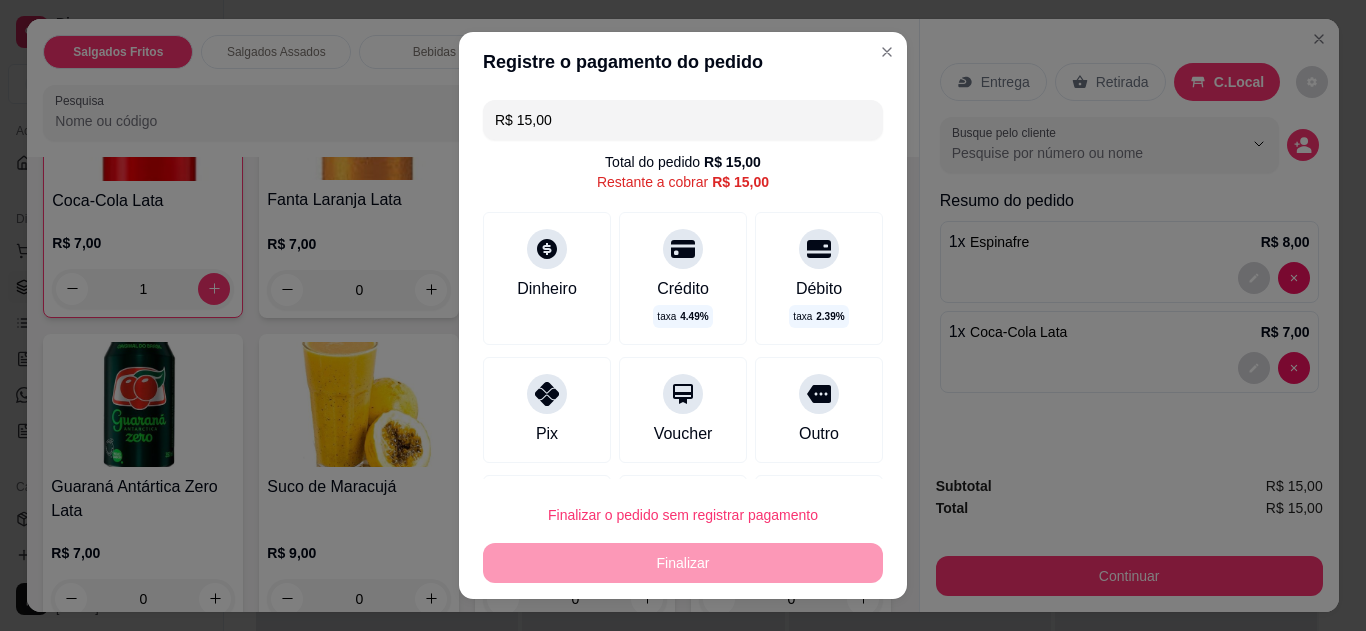 click 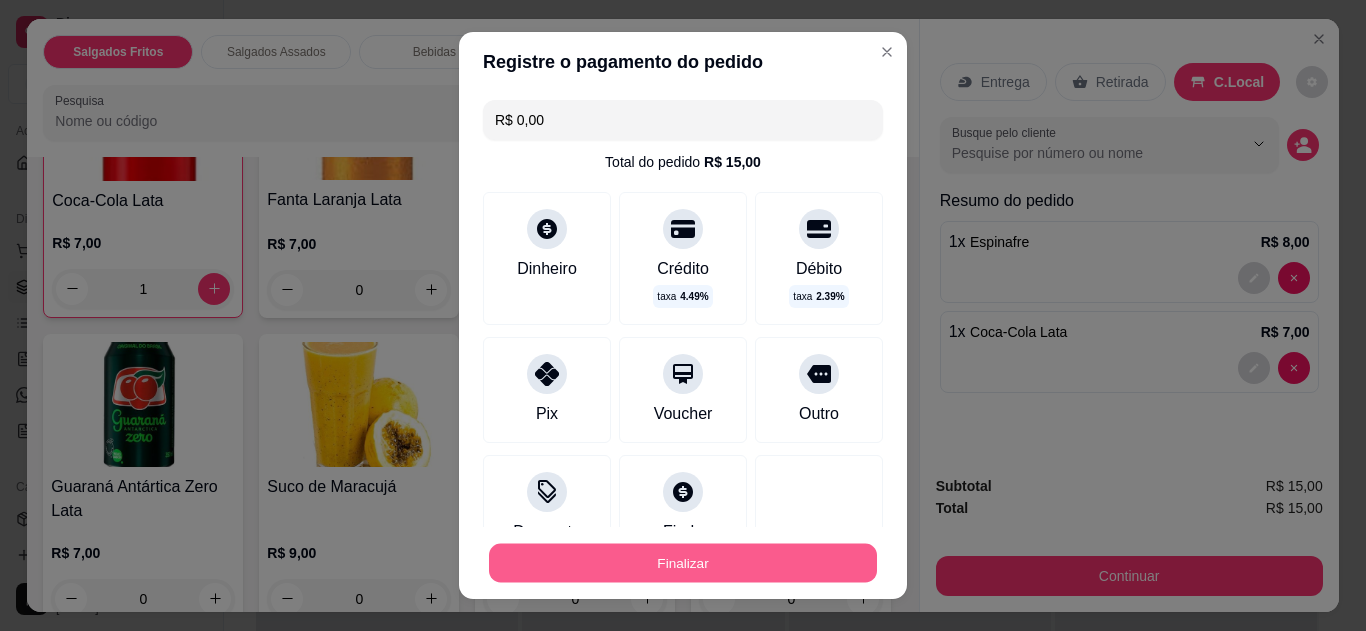 click on "Finalizar" at bounding box center (683, 563) 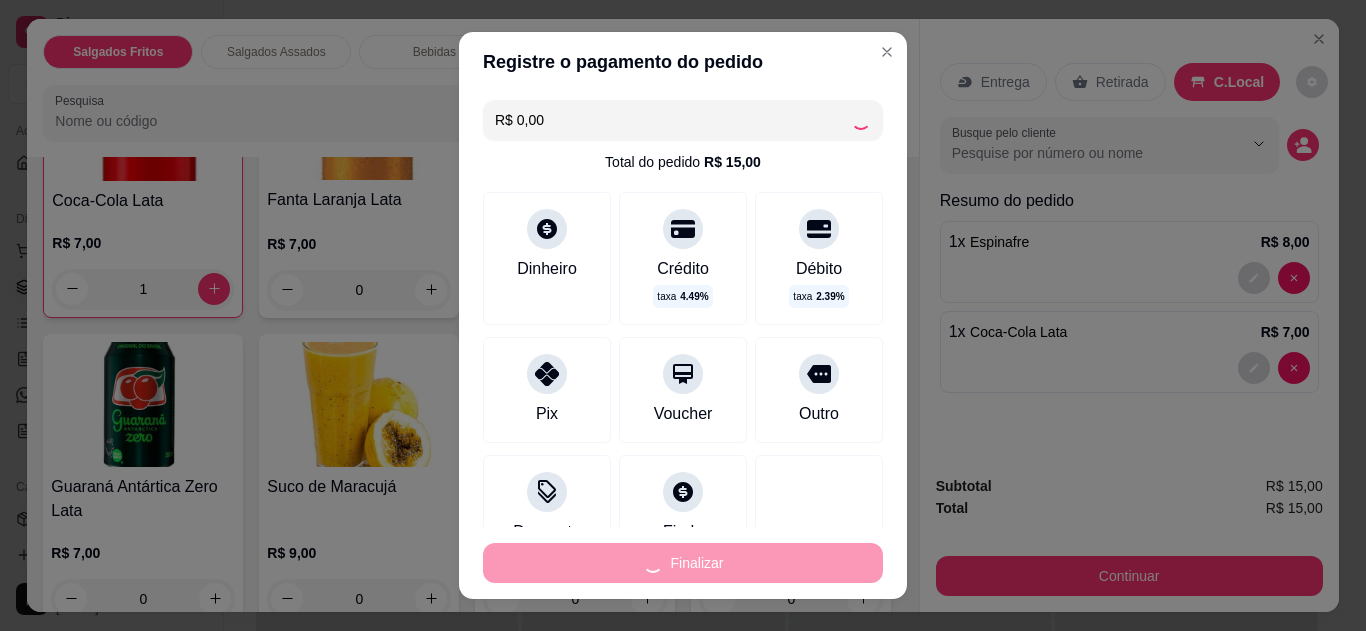 type on "0" 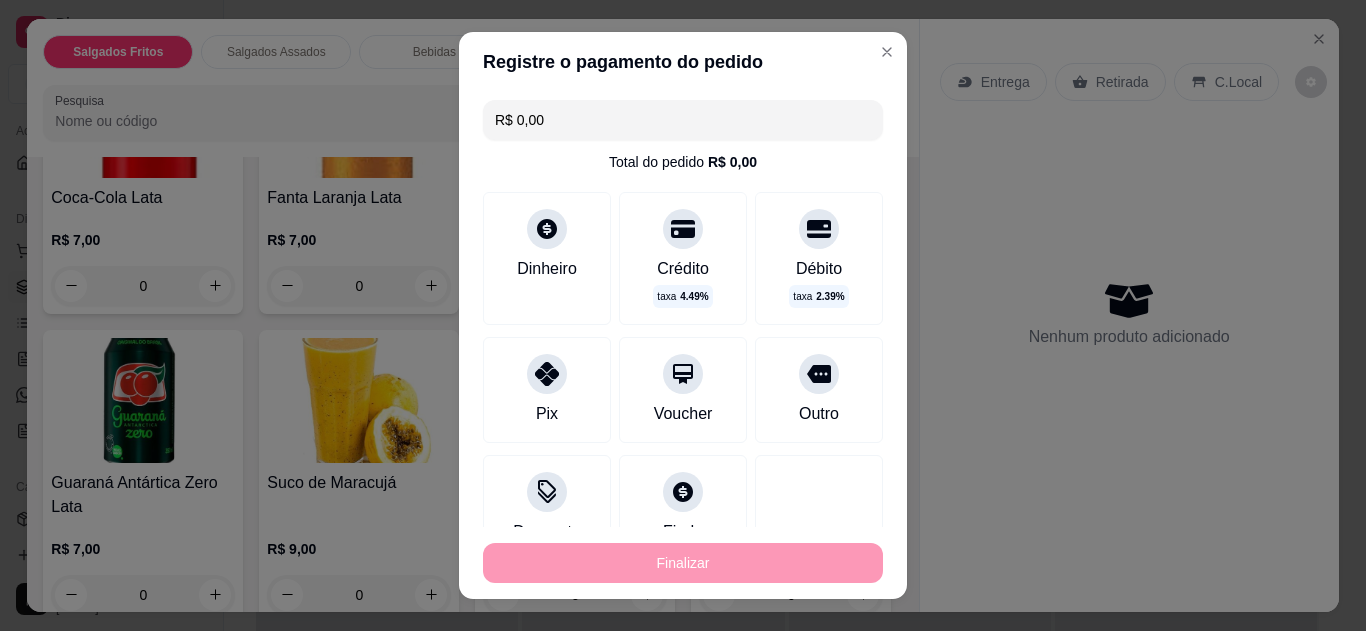 type on "-R$ 15,00" 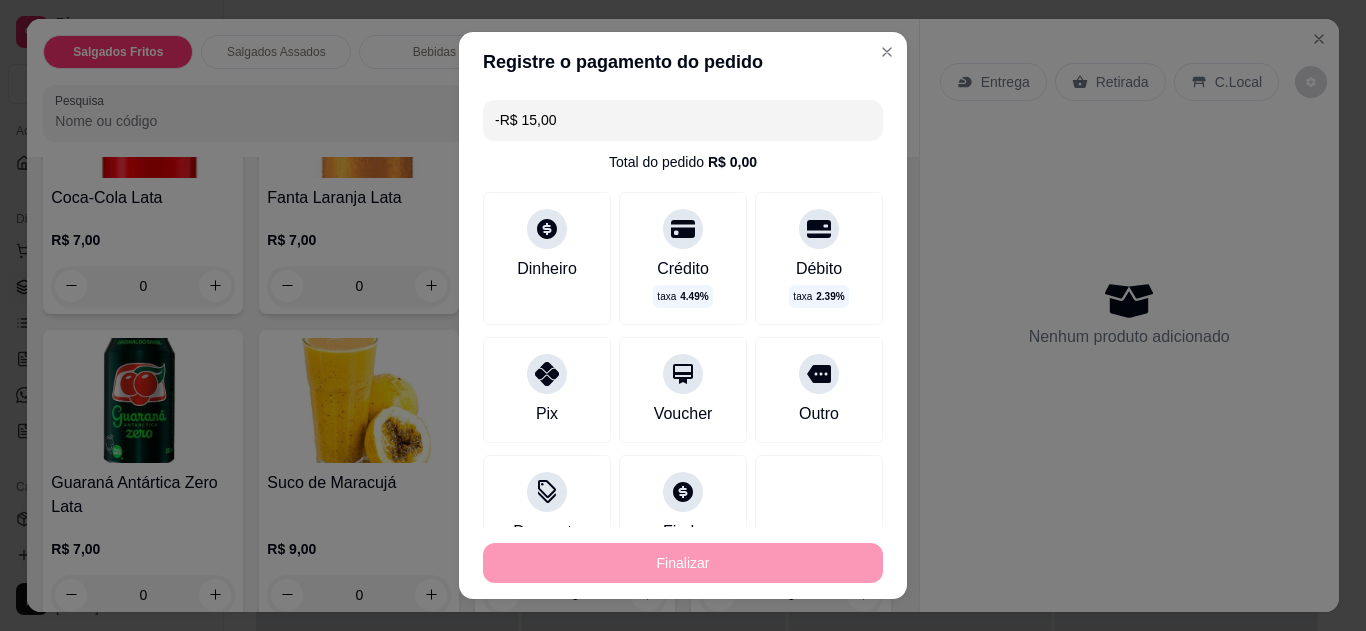 scroll, scrollTop: 890, scrollLeft: 0, axis: vertical 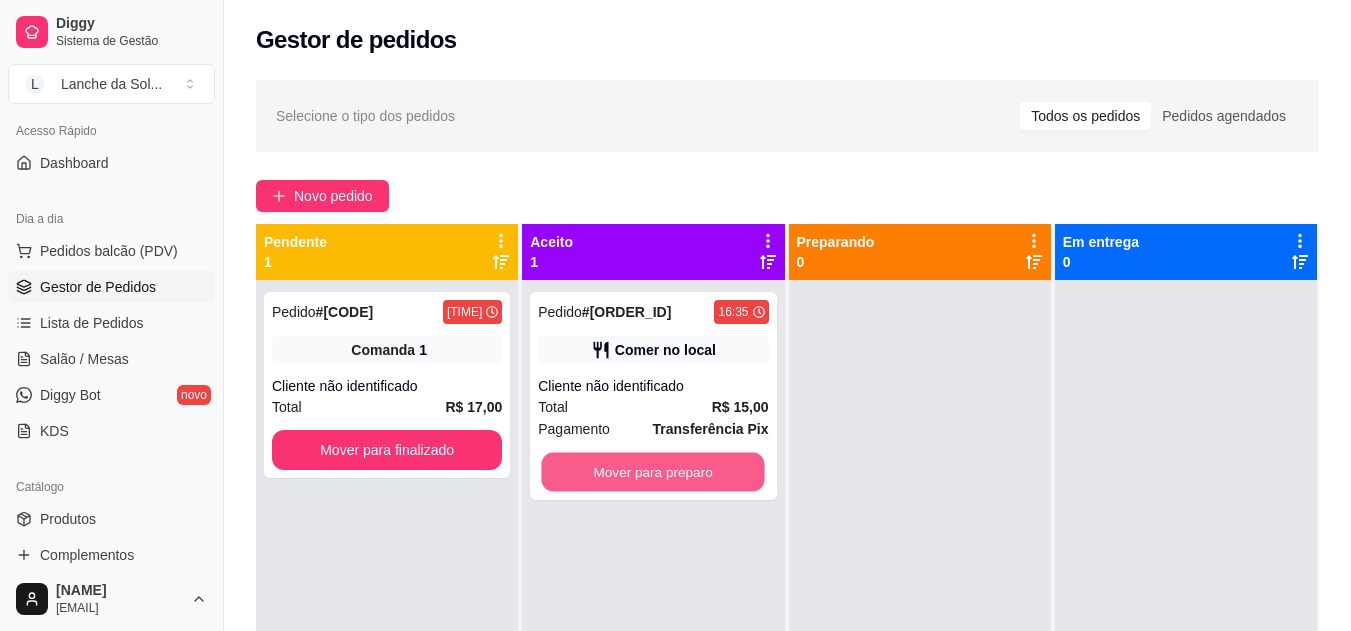click on "Mover para preparo" at bounding box center (653, 472) 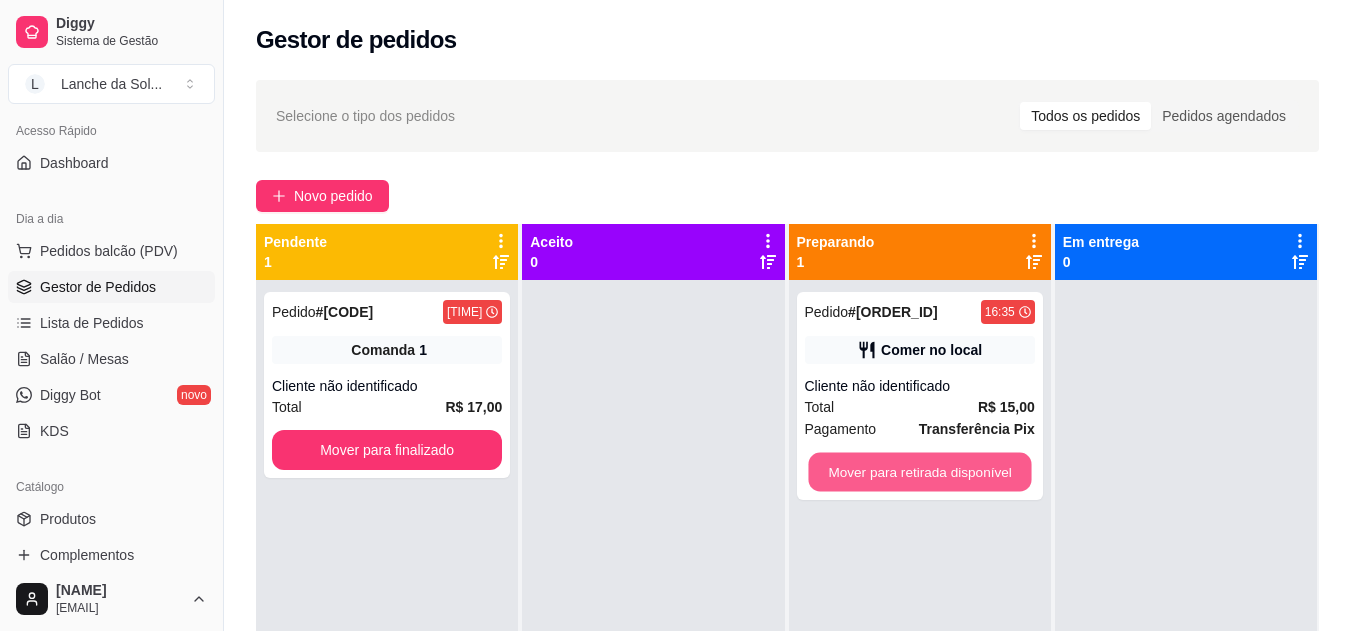 click on "Mover para retirada disponível" at bounding box center [919, 472] 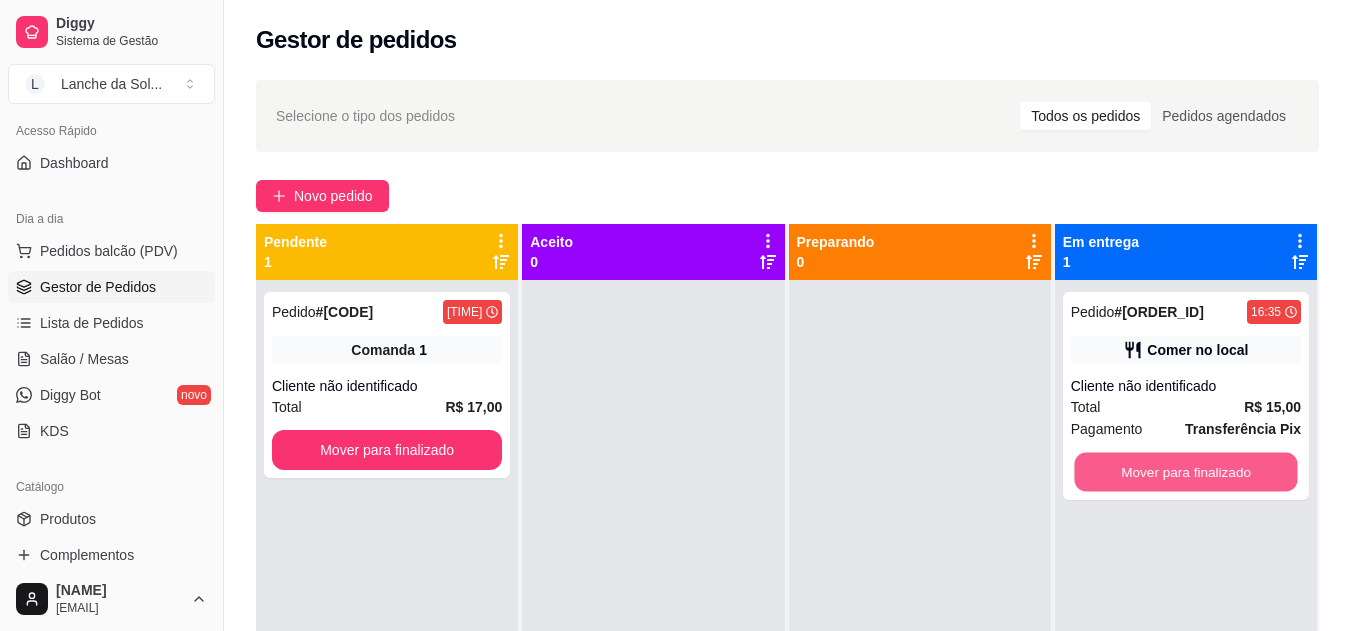 click on "Mover para finalizado" at bounding box center [1185, 472] 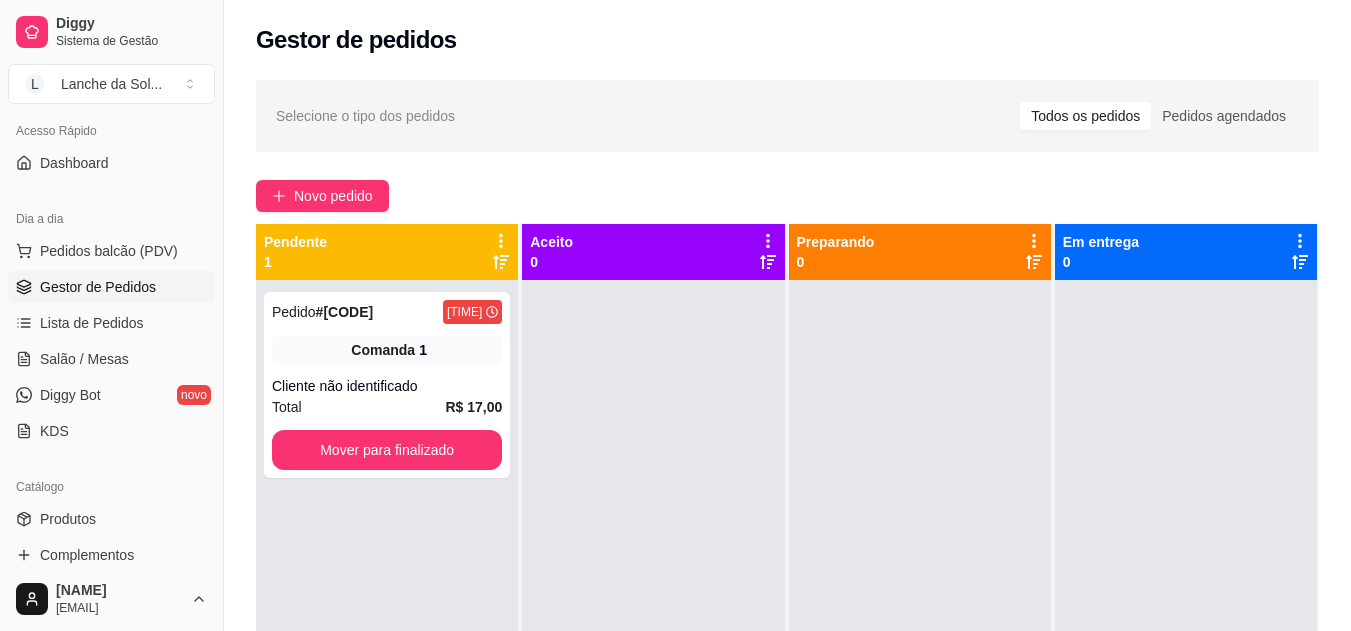 click on "Salão / Mesas" at bounding box center (84, 359) 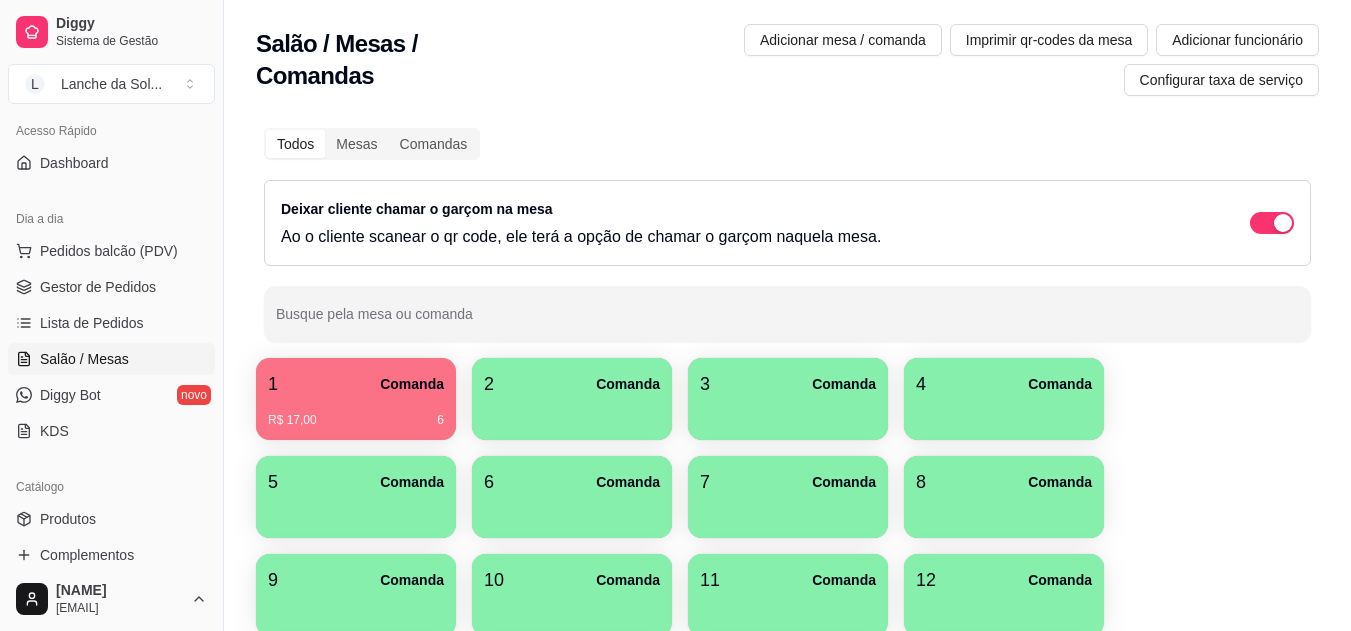 click on "Salão / Mesas" at bounding box center [84, 359] 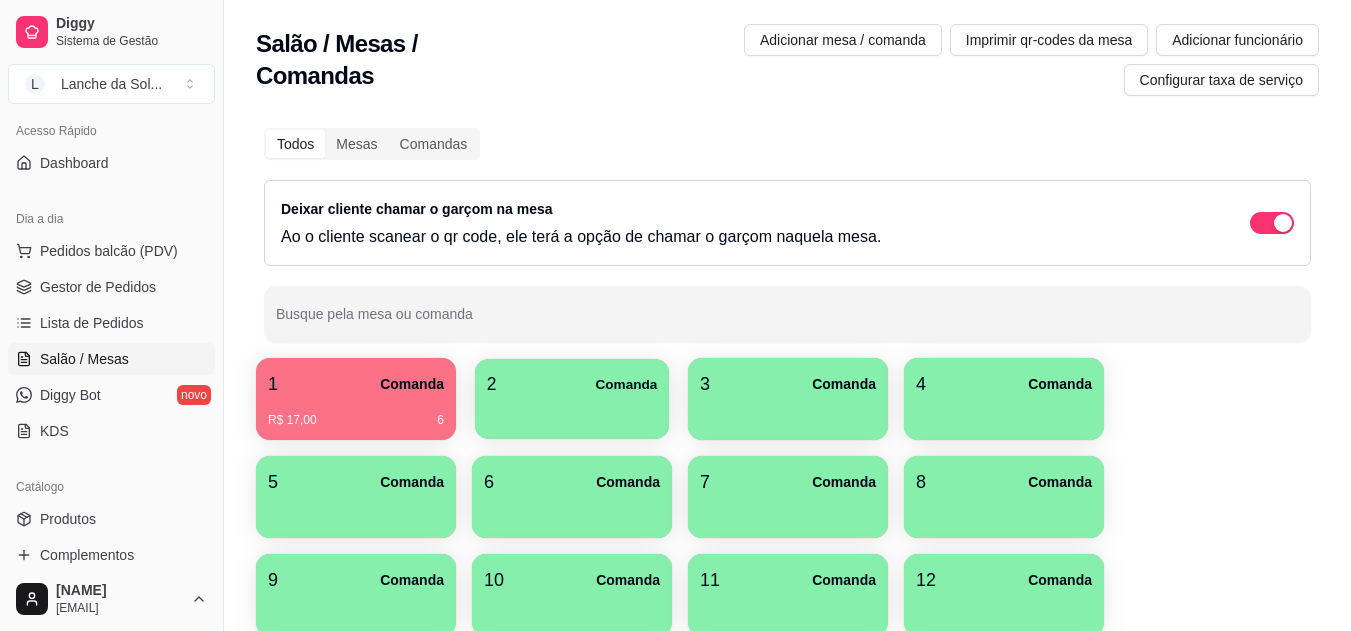 click at bounding box center [572, 412] 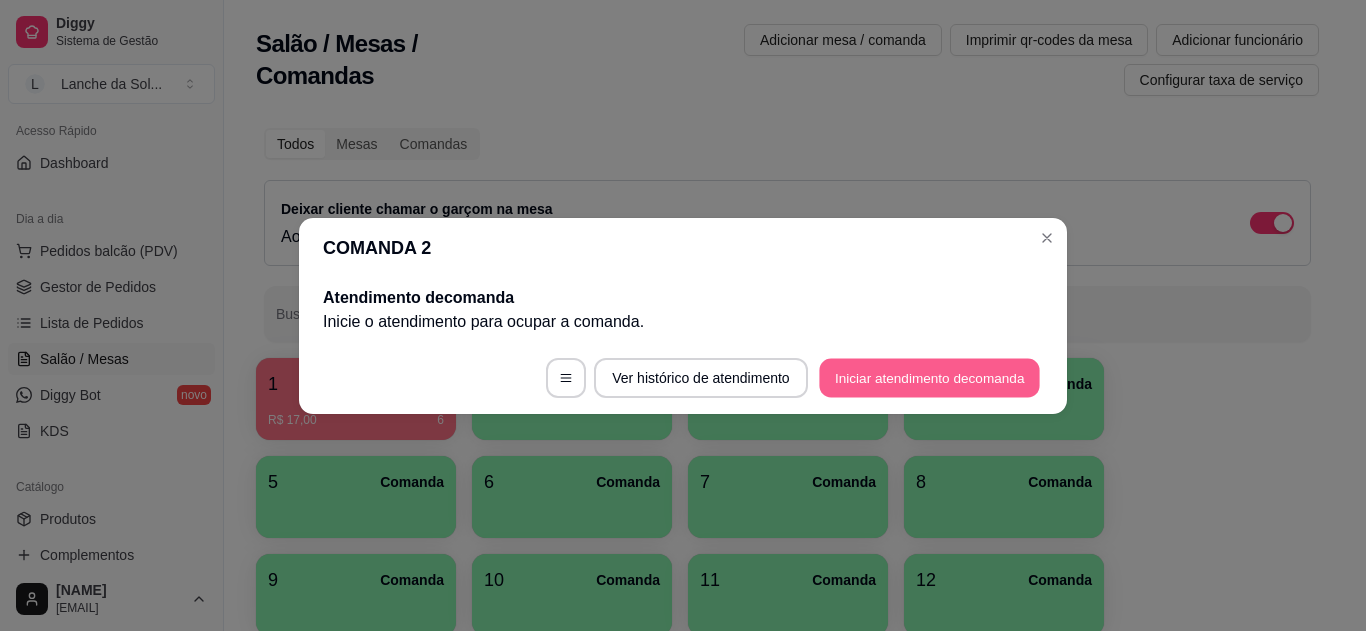 click on "Iniciar atendimento de  comanda" at bounding box center [929, 377] 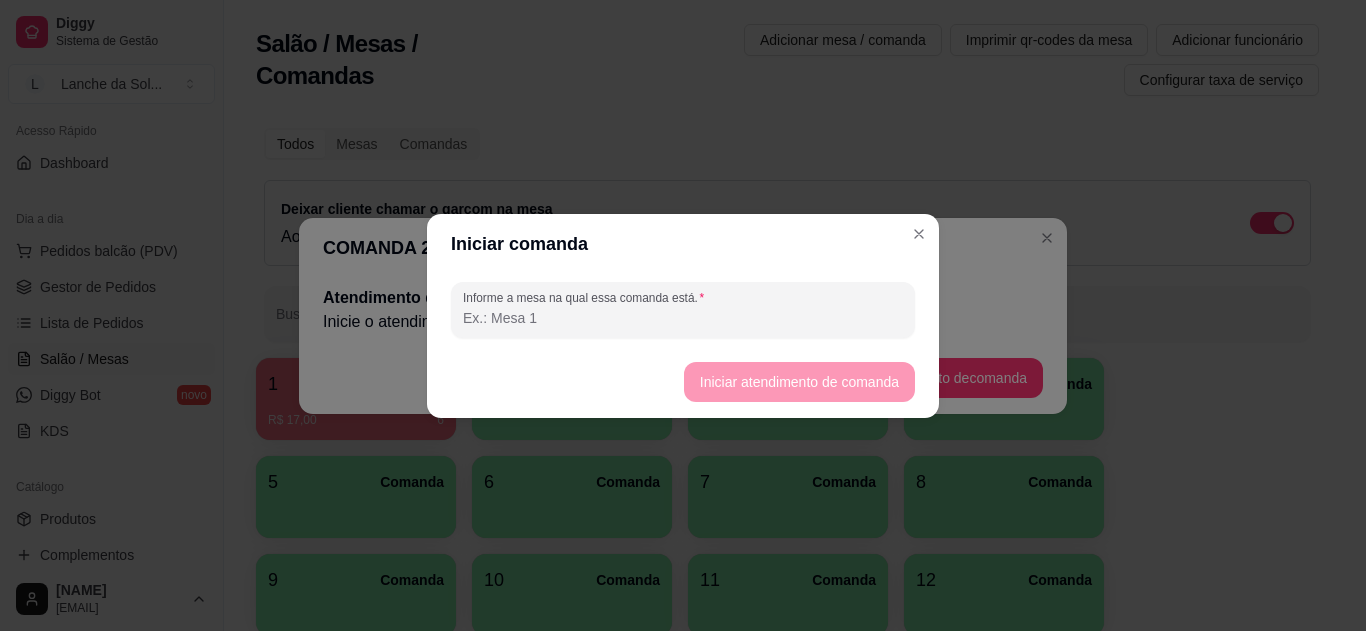click on "Informe a mesa na qual essa comanda está." at bounding box center (683, 318) 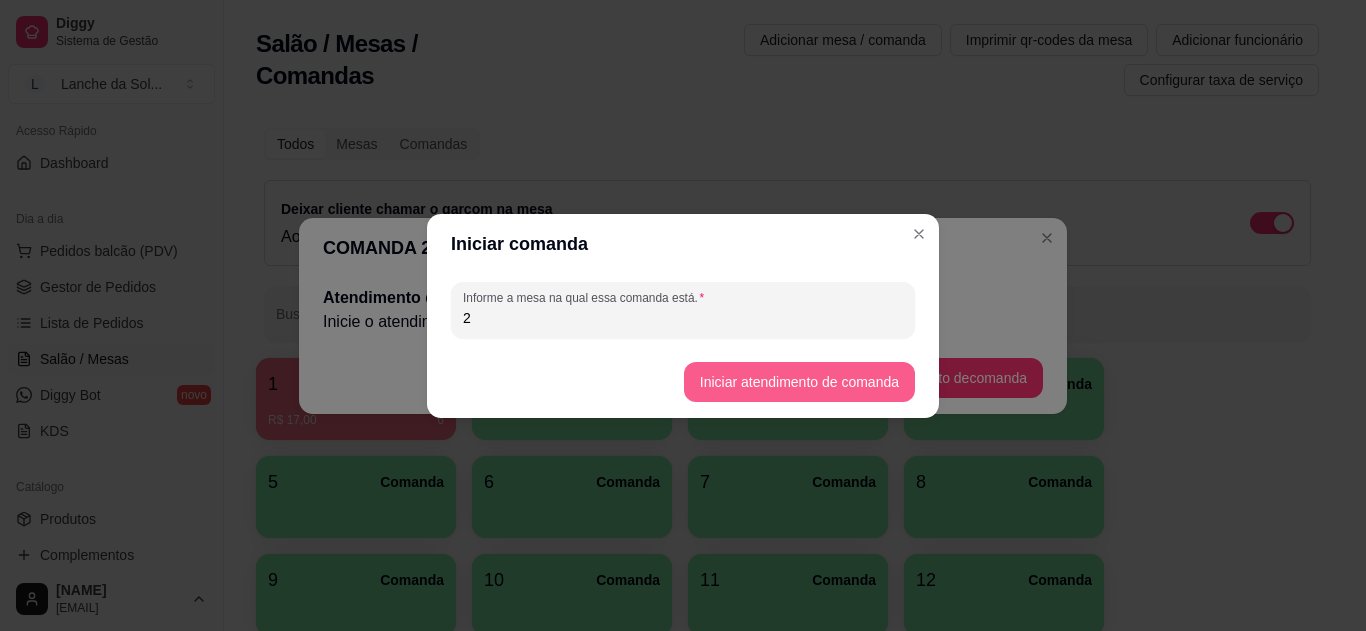 type on "2" 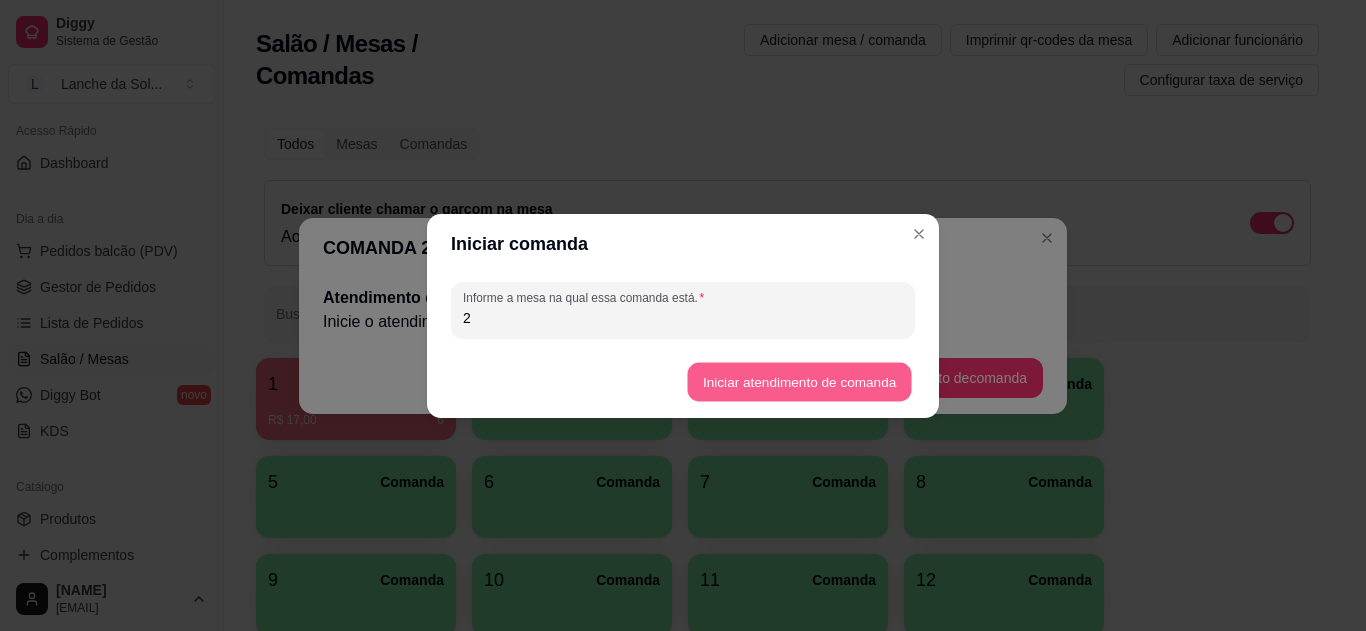 click on "Iniciar atendimento de comanda" at bounding box center [799, 381] 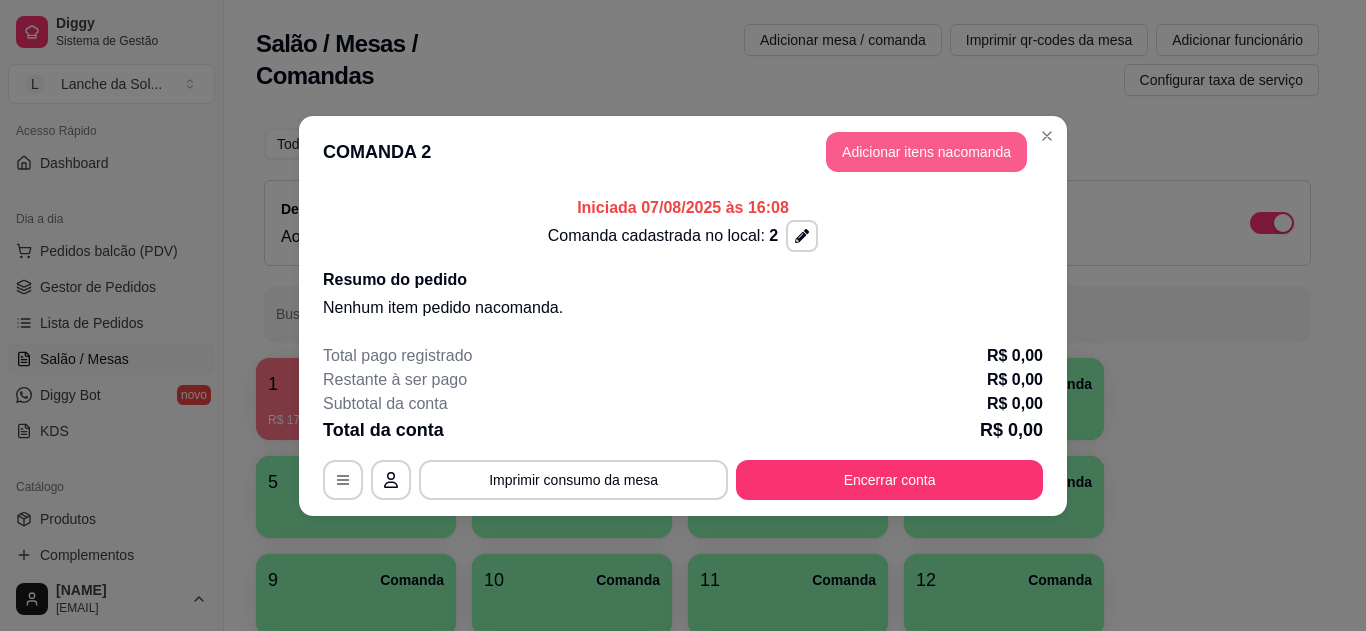 click on "Adicionar itens na  comanda" at bounding box center (926, 152) 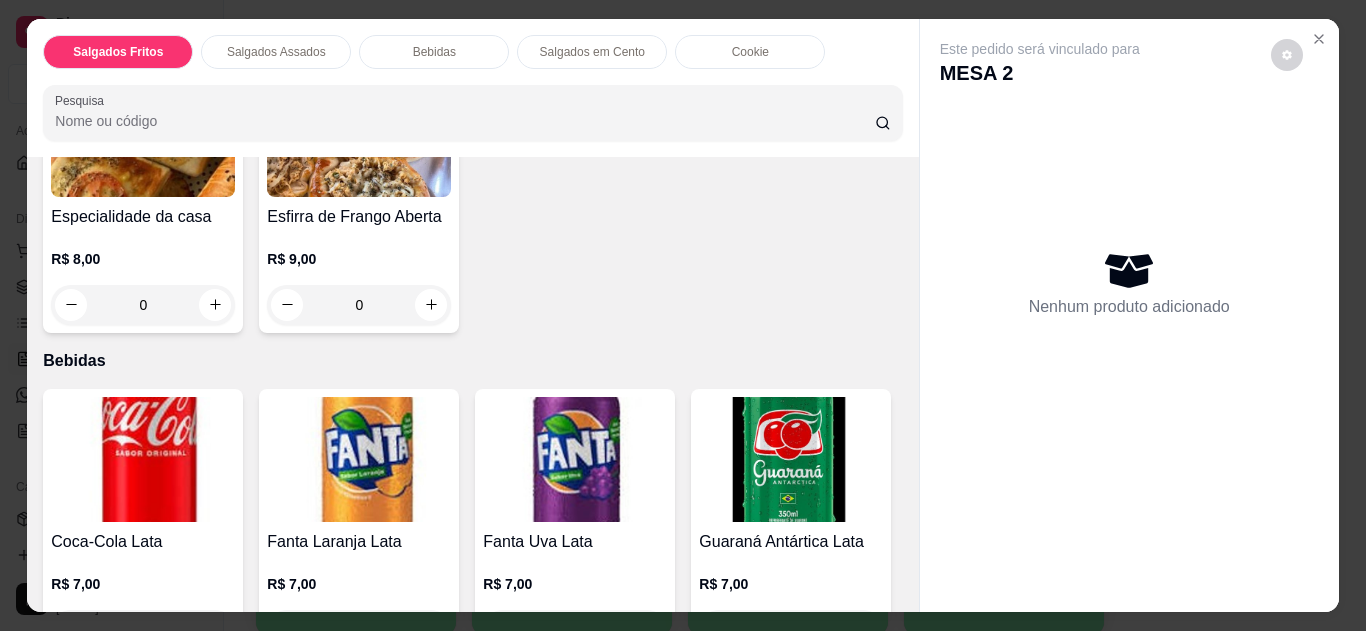 scroll, scrollTop: 729, scrollLeft: 0, axis: vertical 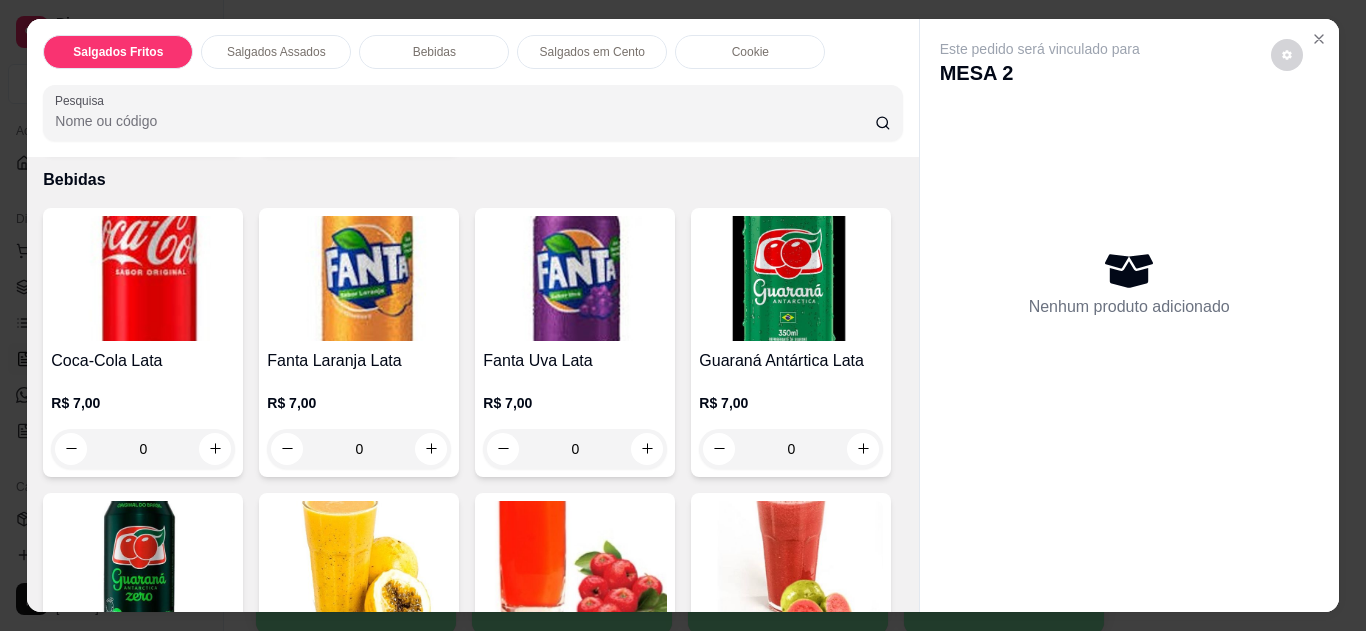 click at bounding box center (215, 124) 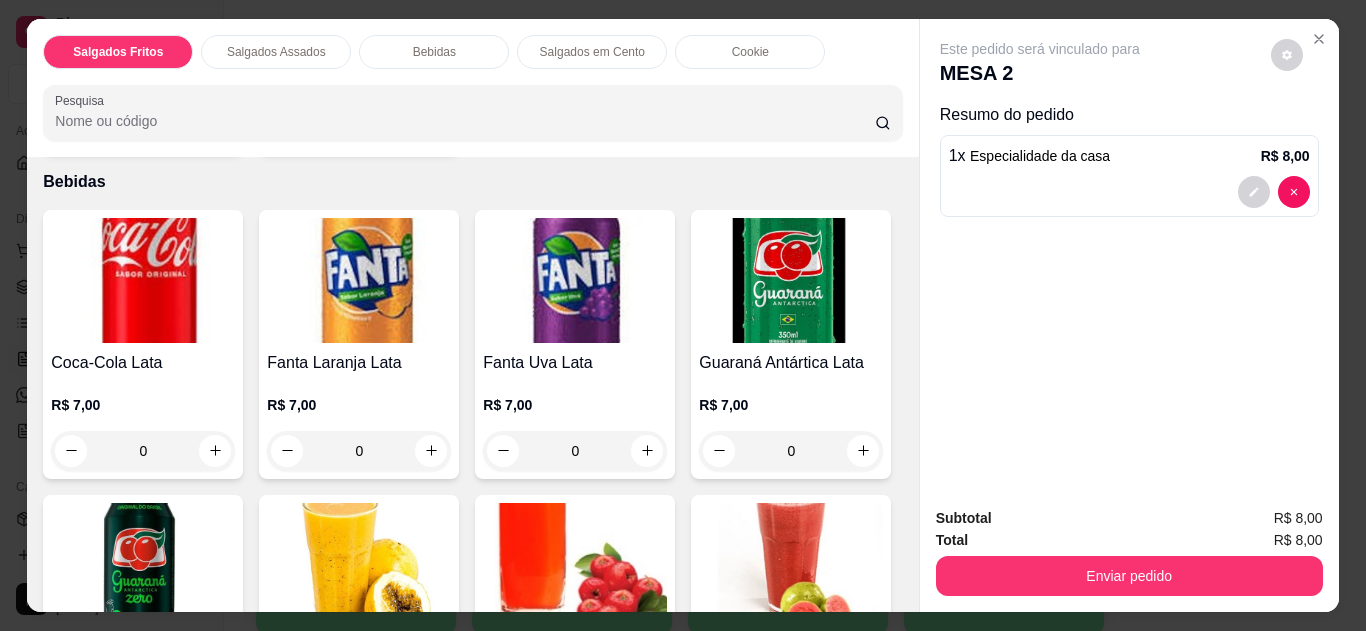 type on "1" 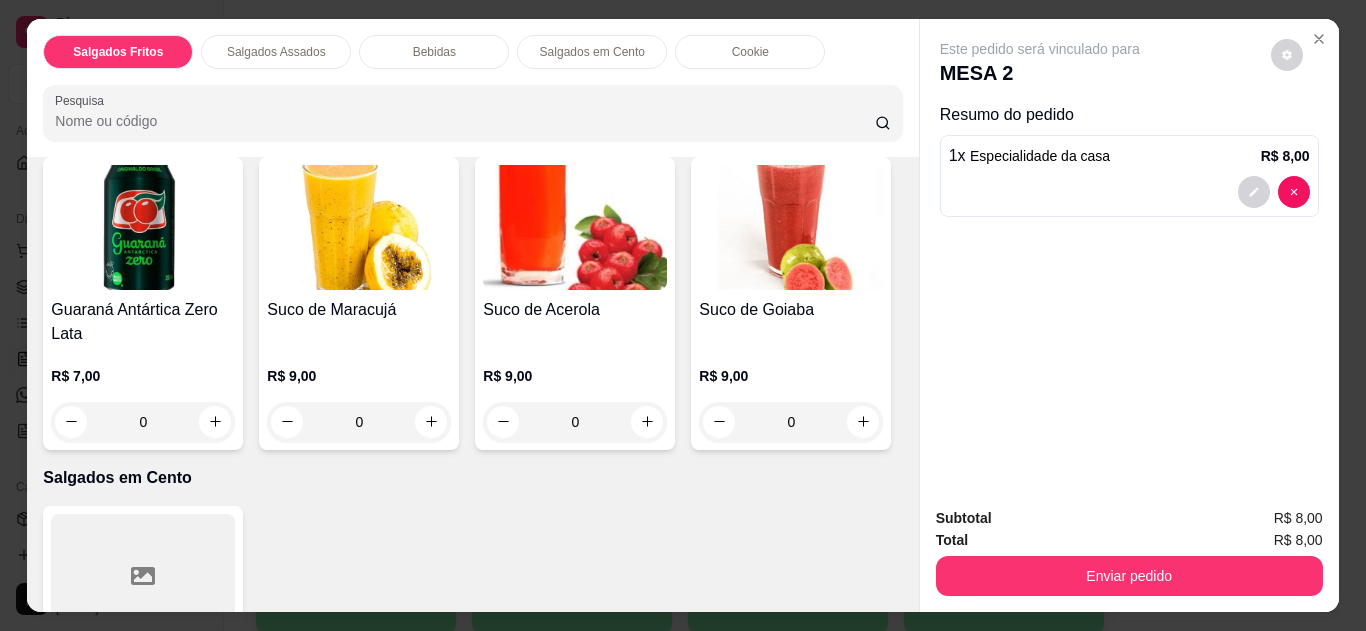 scroll, scrollTop: 1073, scrollLeft: 0, axis: vertical 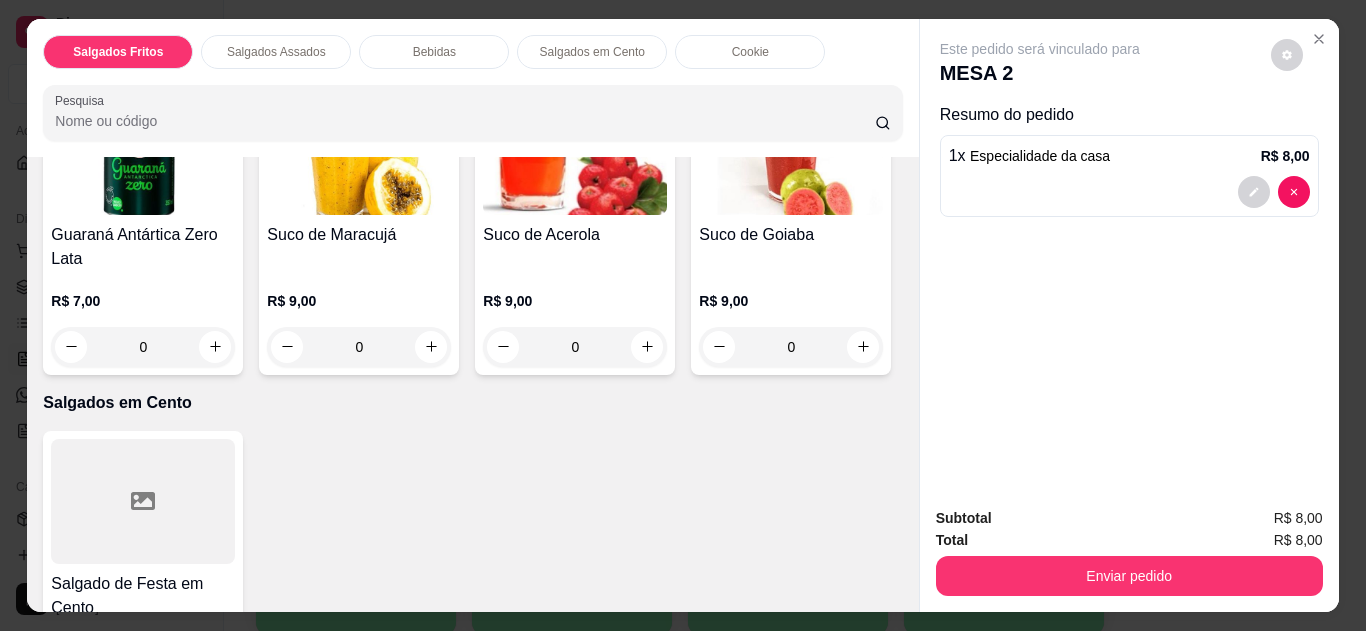 click on "Guaraná Antártica Zero Lata" at bounding box center [143, 247] 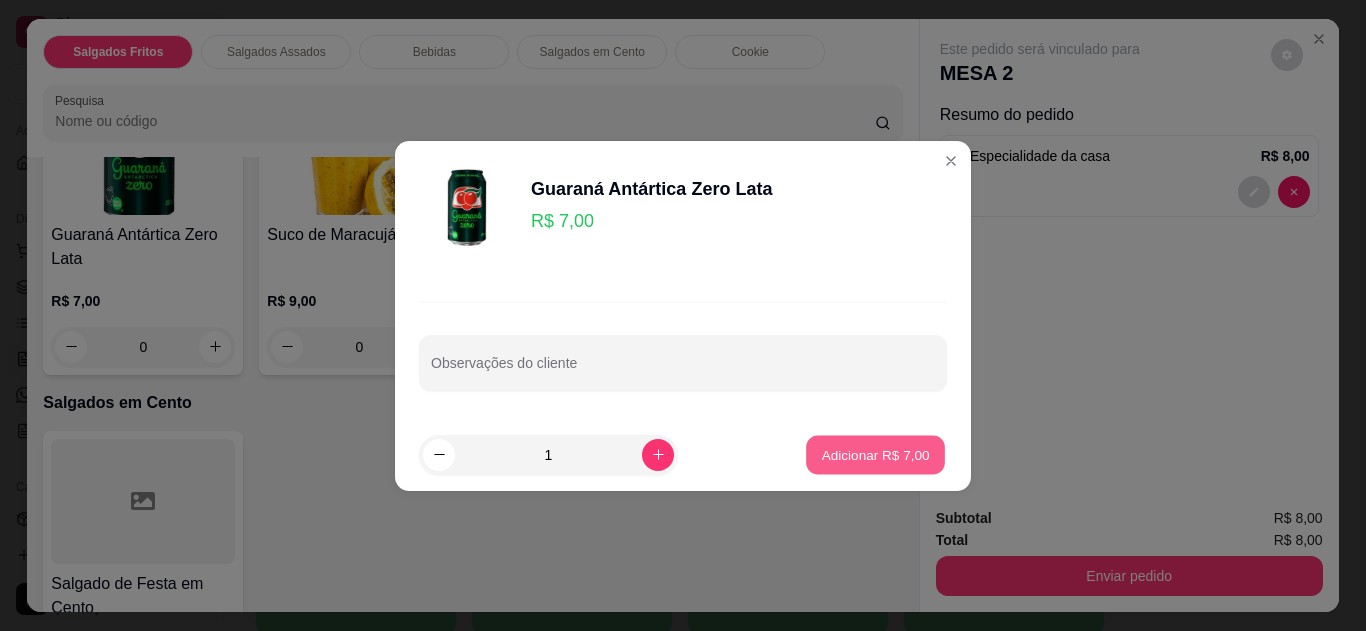 click on "Adicionar   R$ 7,00" at bounding box center [875, 454] 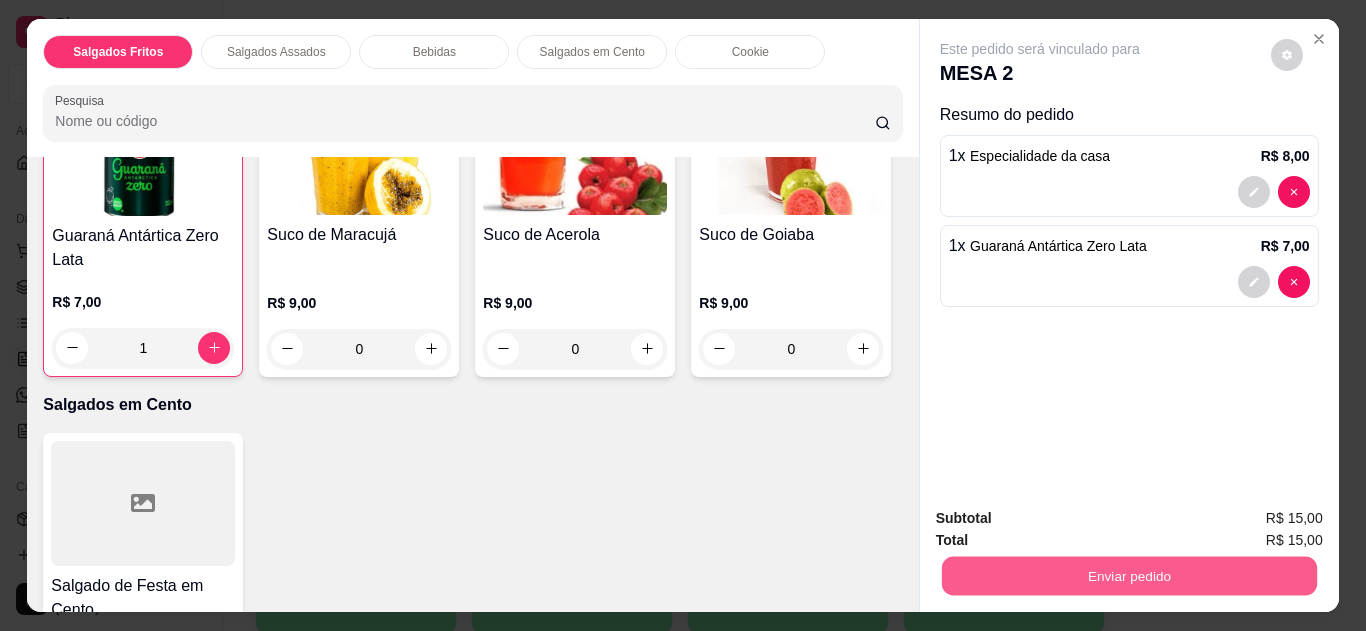 click on "Enviar pedido" at bounding box center (1128, 576) 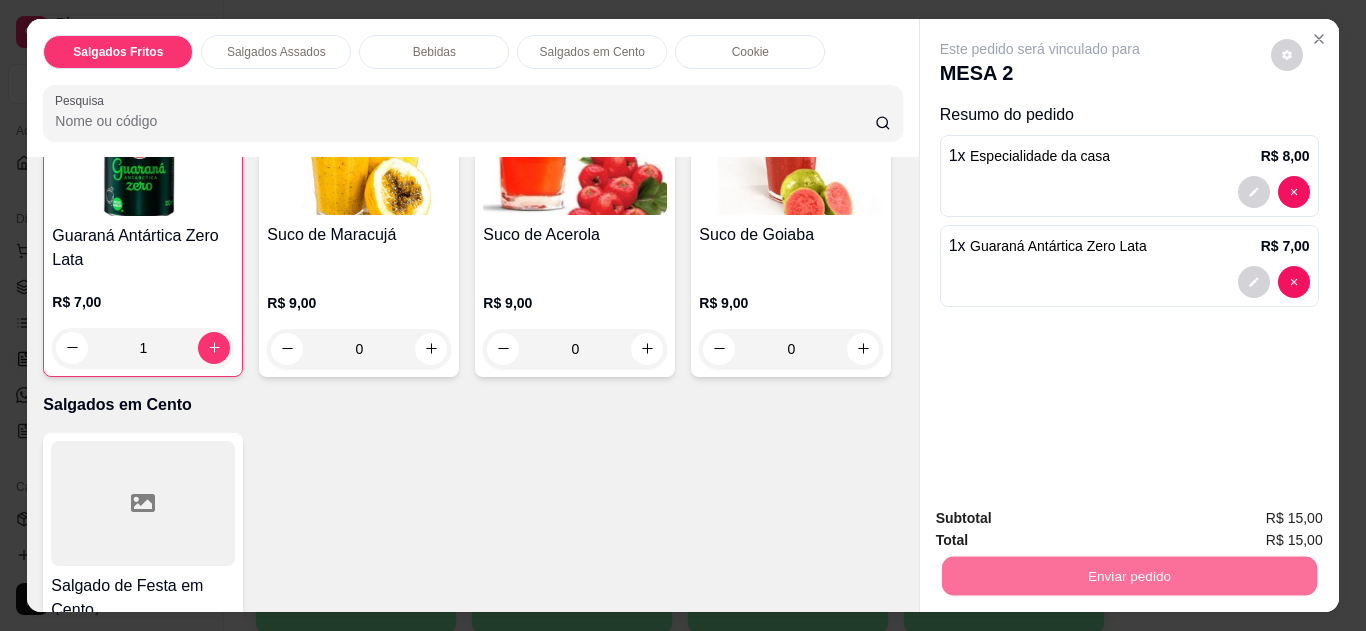 click on "Não registrar e enviar pedido" at bounding box center (1063, 519) 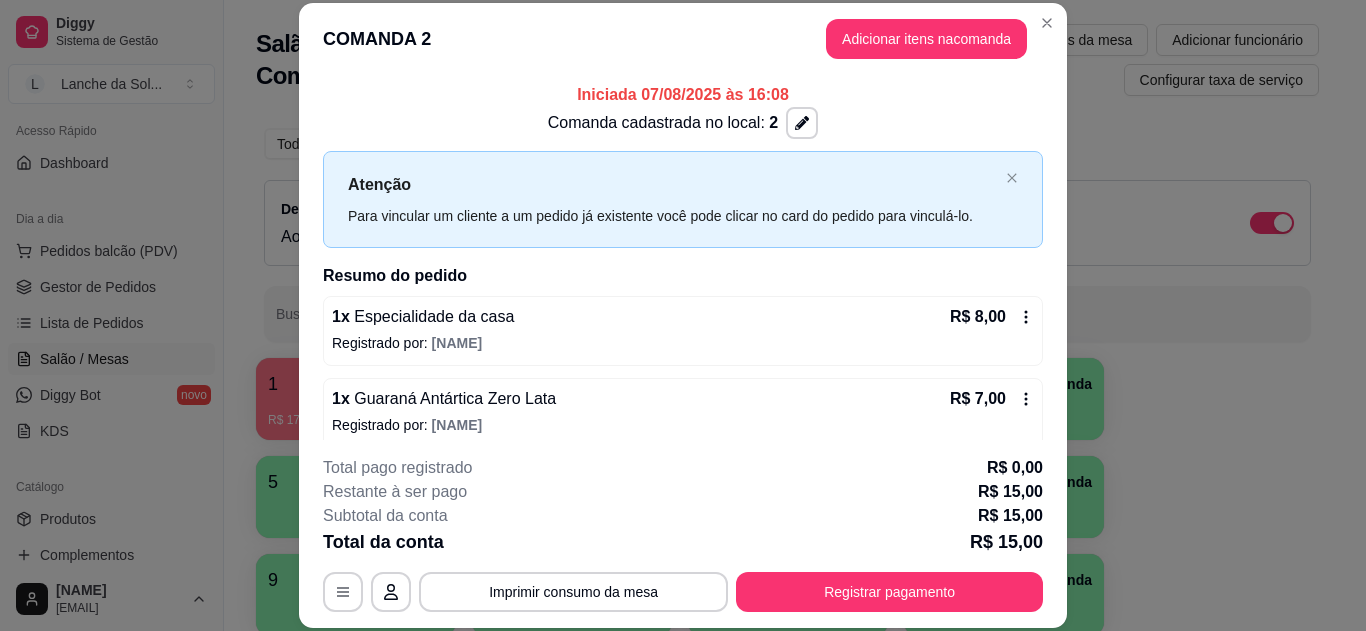 click on "1 x   Especialidade da casa R$ 8,00" at bounding box center (683, 317) 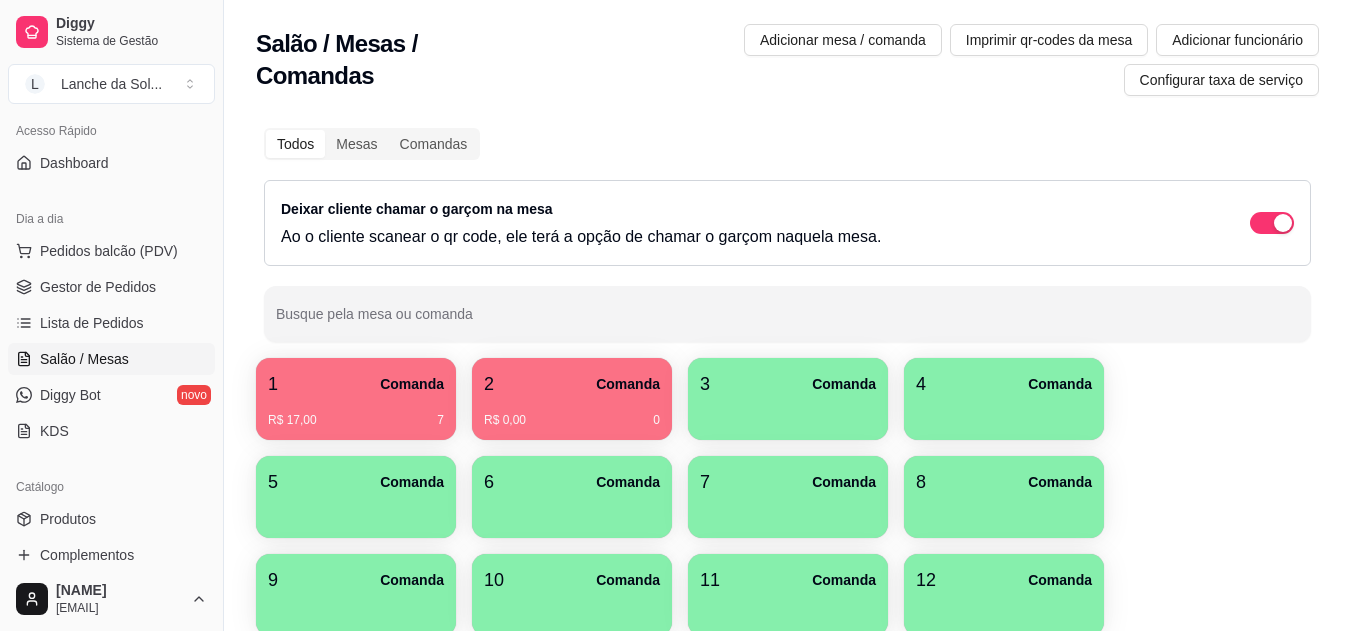 click on "Todos Mesas Comandas Deixar cliente chamar o garçom na mesa Ao o cliente scanear o qr code, ele terá a opção de chamar o garçom naquela mesa. Busque pela mesa ou comanda" at bounding box center (787, 235) 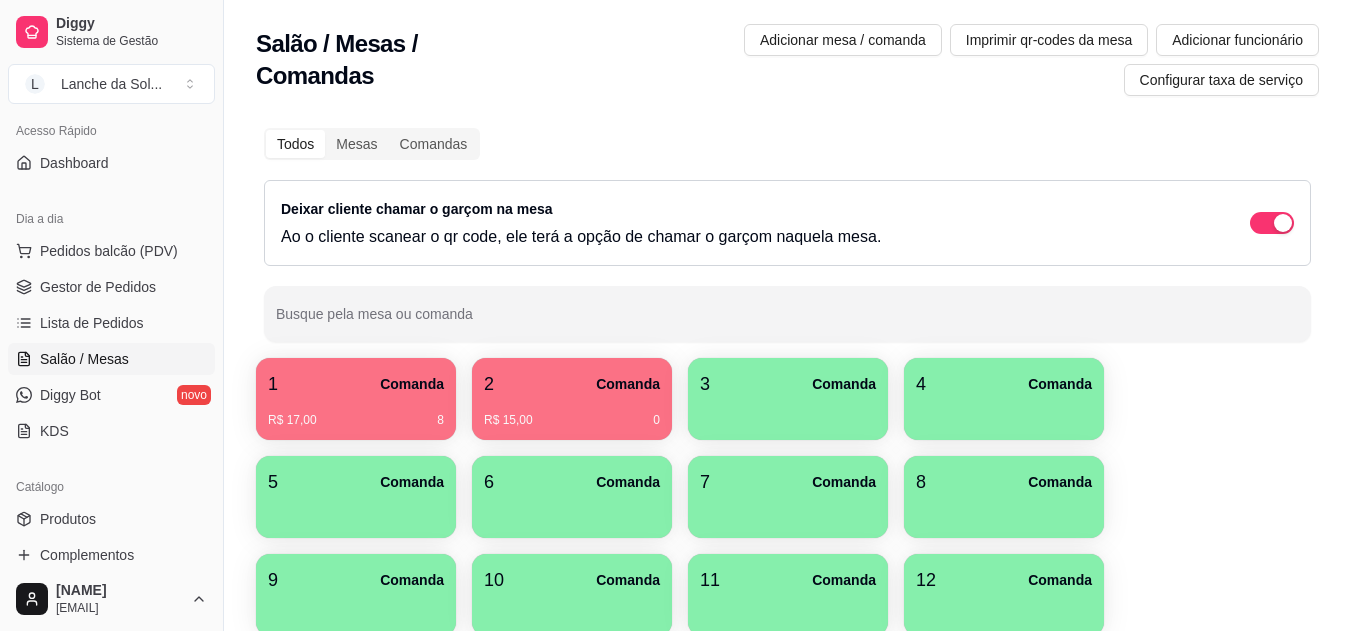 click on "Gestor de Pedidos" at bounding box center (98, 287) 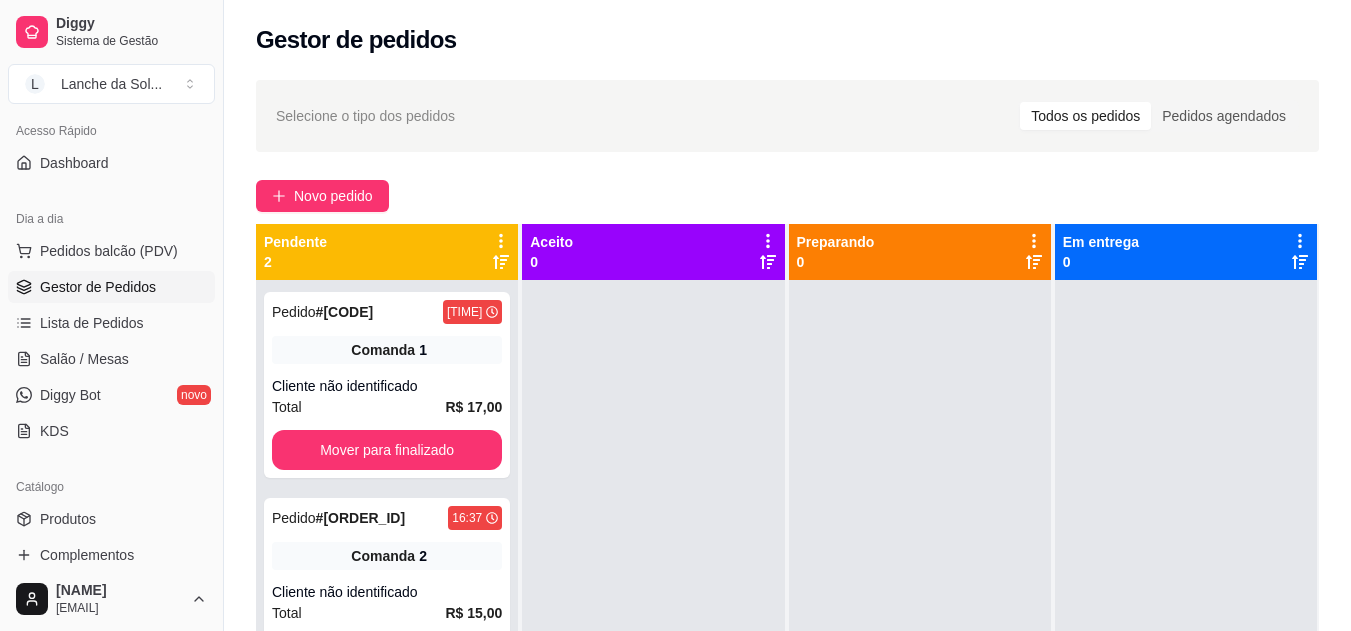 click on "Lista de Pedidos" at bounding box center (92, 323) 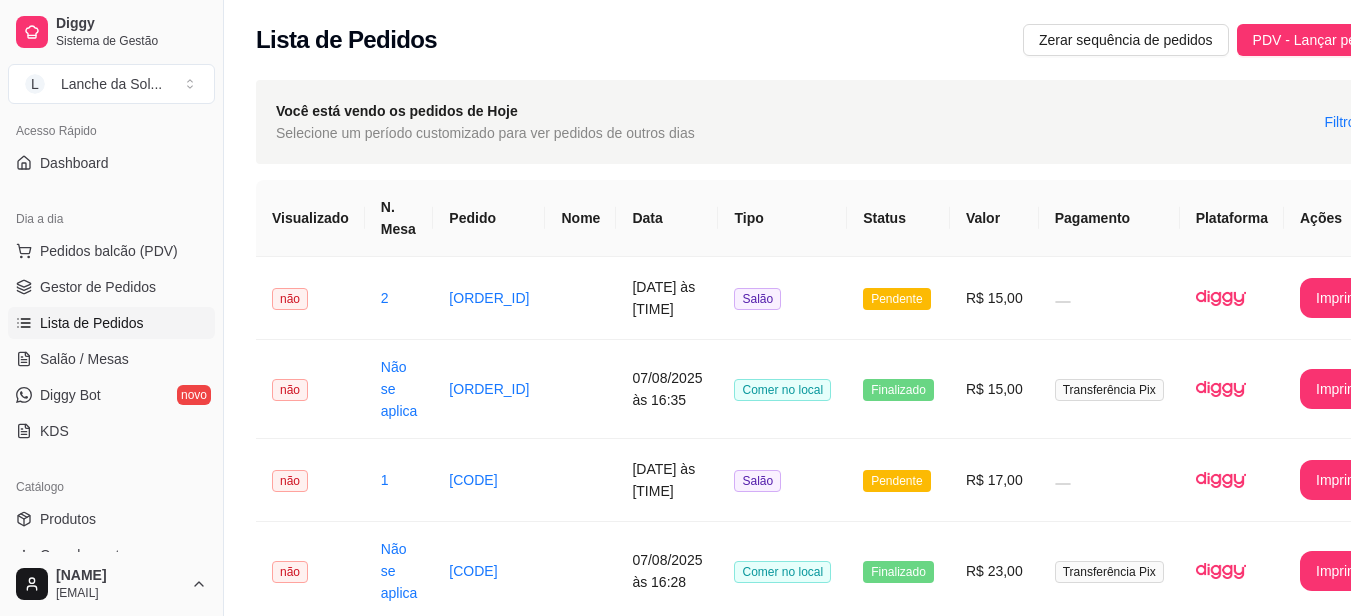 click on "Pedidos balcão (PDV)" at bounding box center (109, 251) 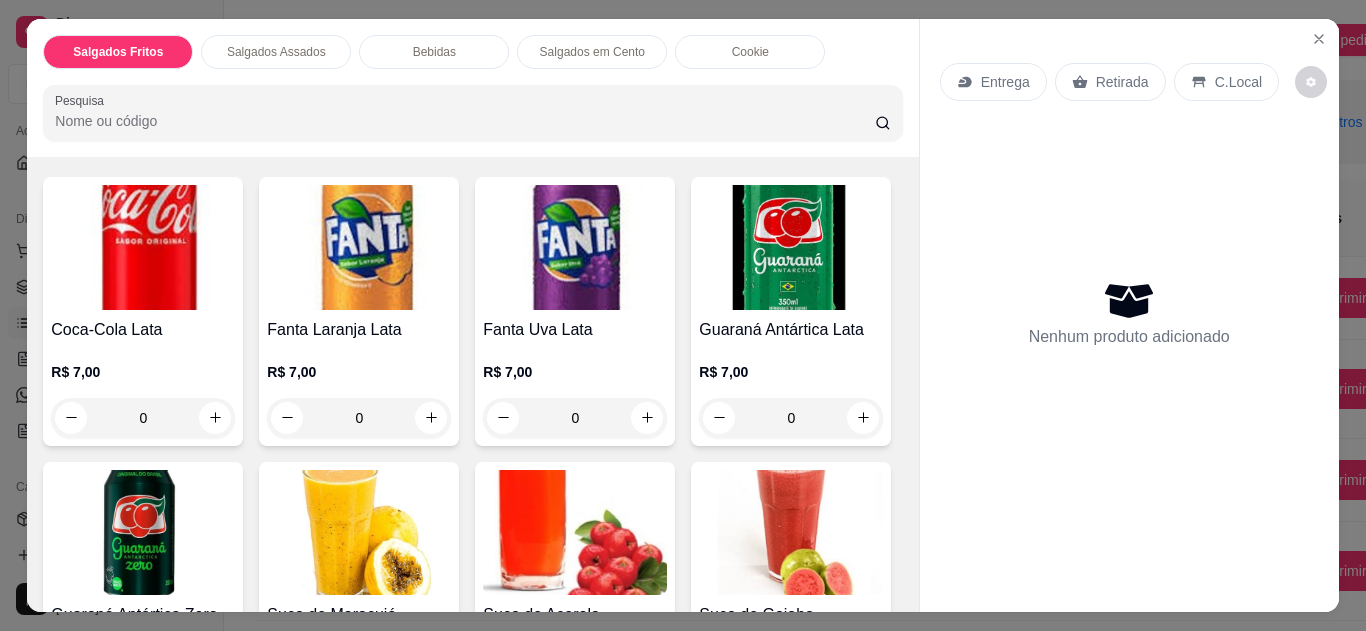 scroll, scrollTop: 611, scrollLeft: 0, axis: vertical 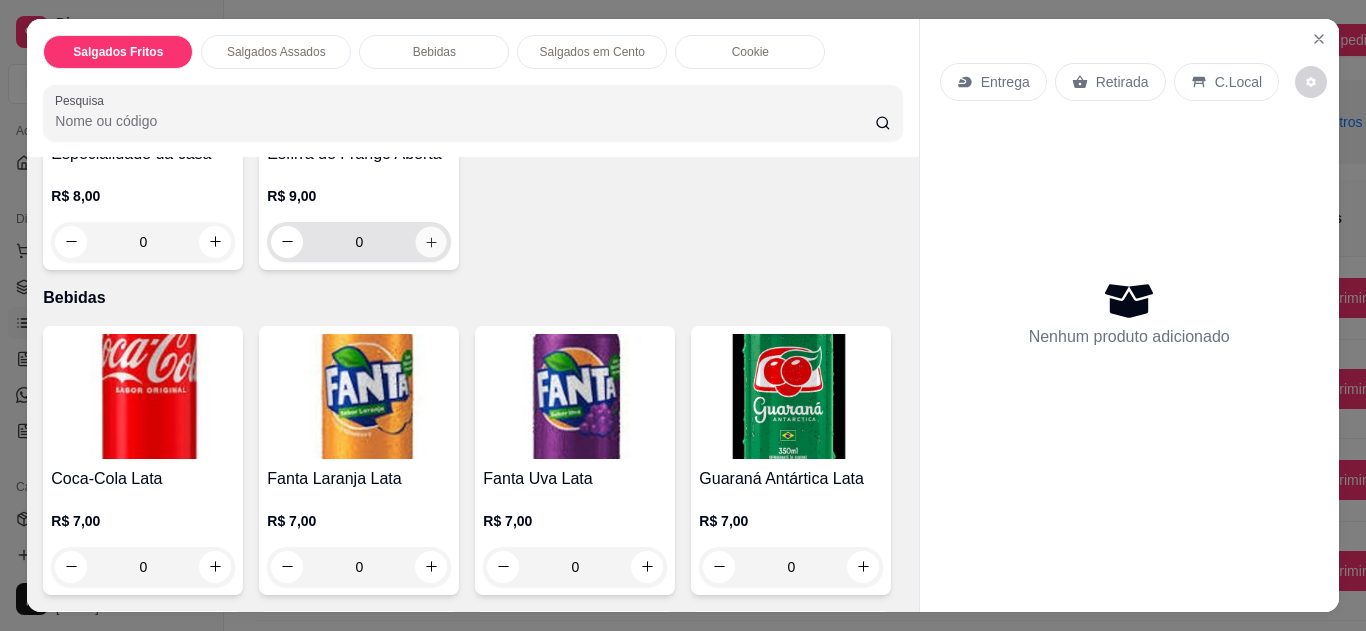 click 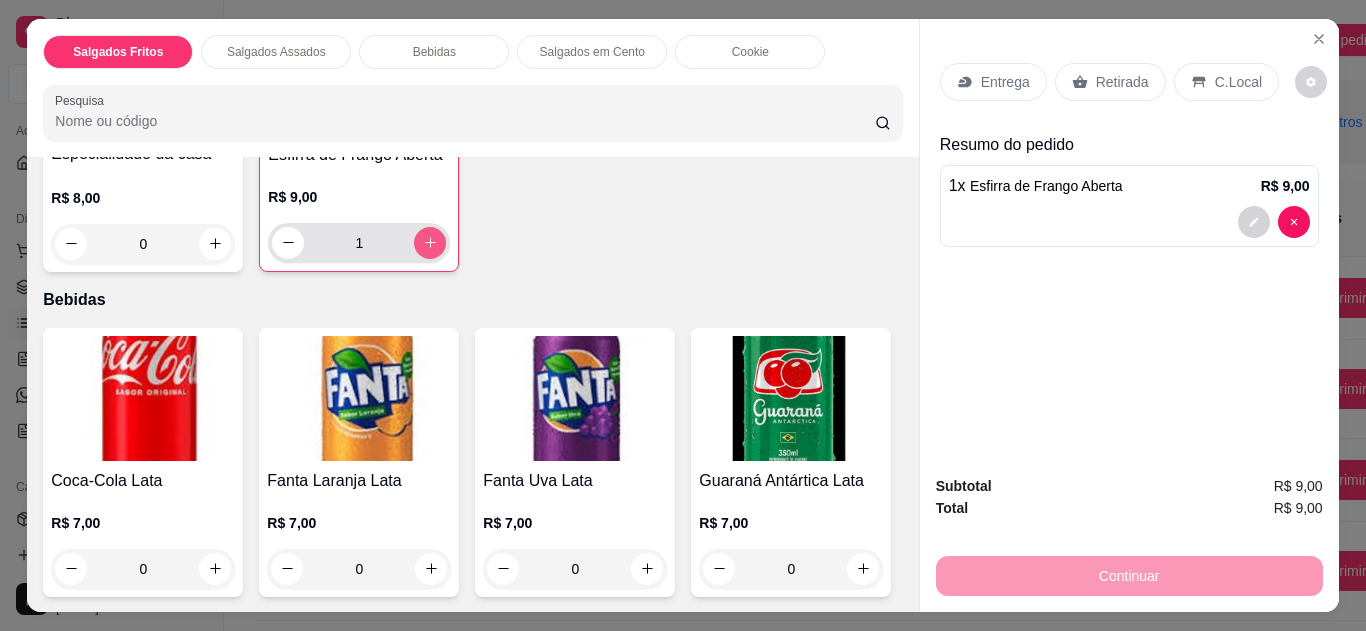 click 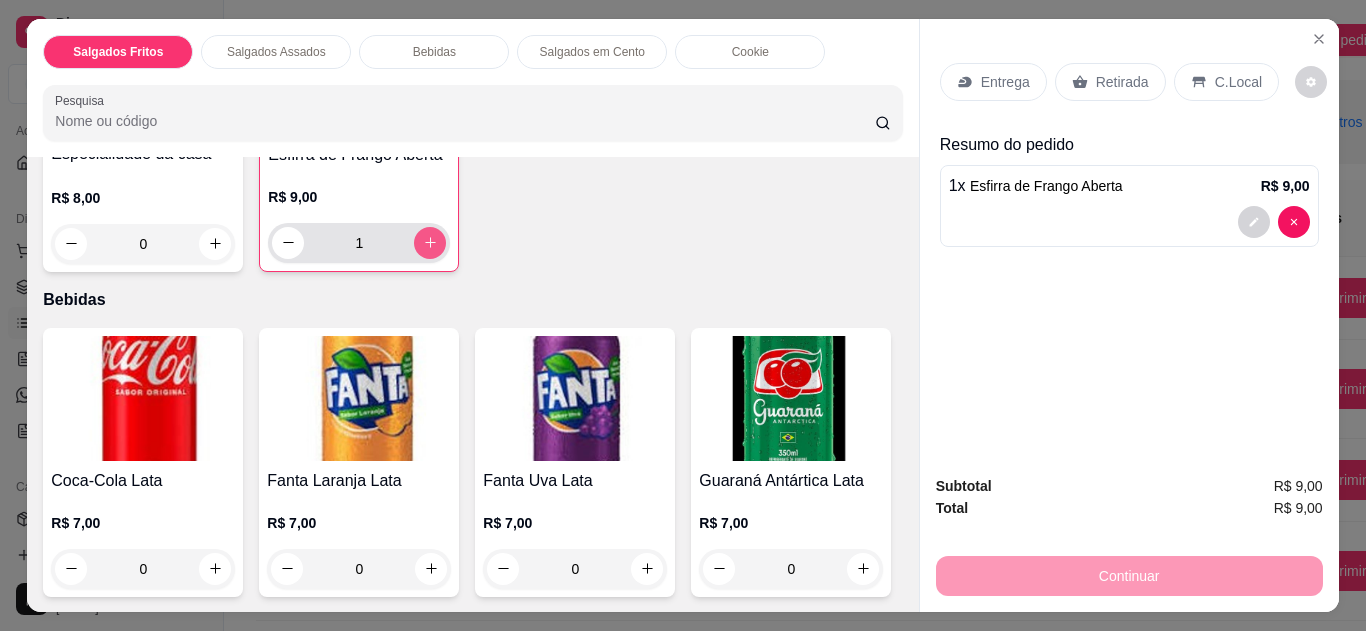type on "2" 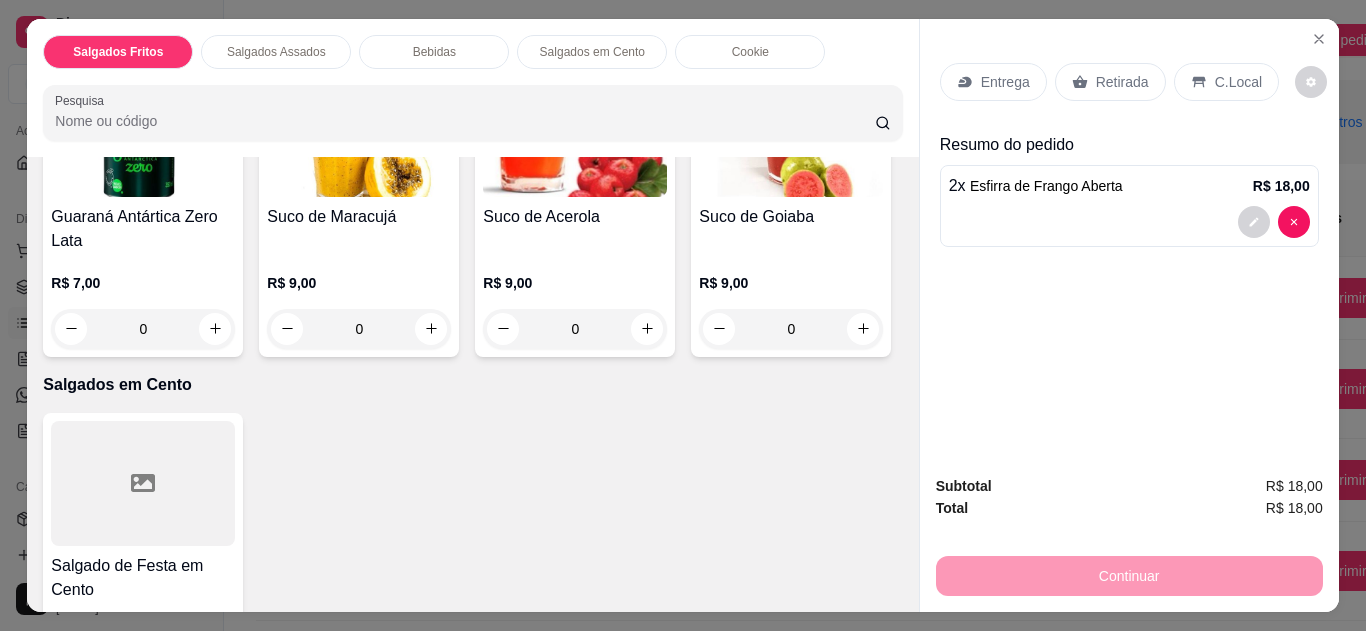 scroll, scrollTop: 1142, scrollLeft: 0, axis: vertical 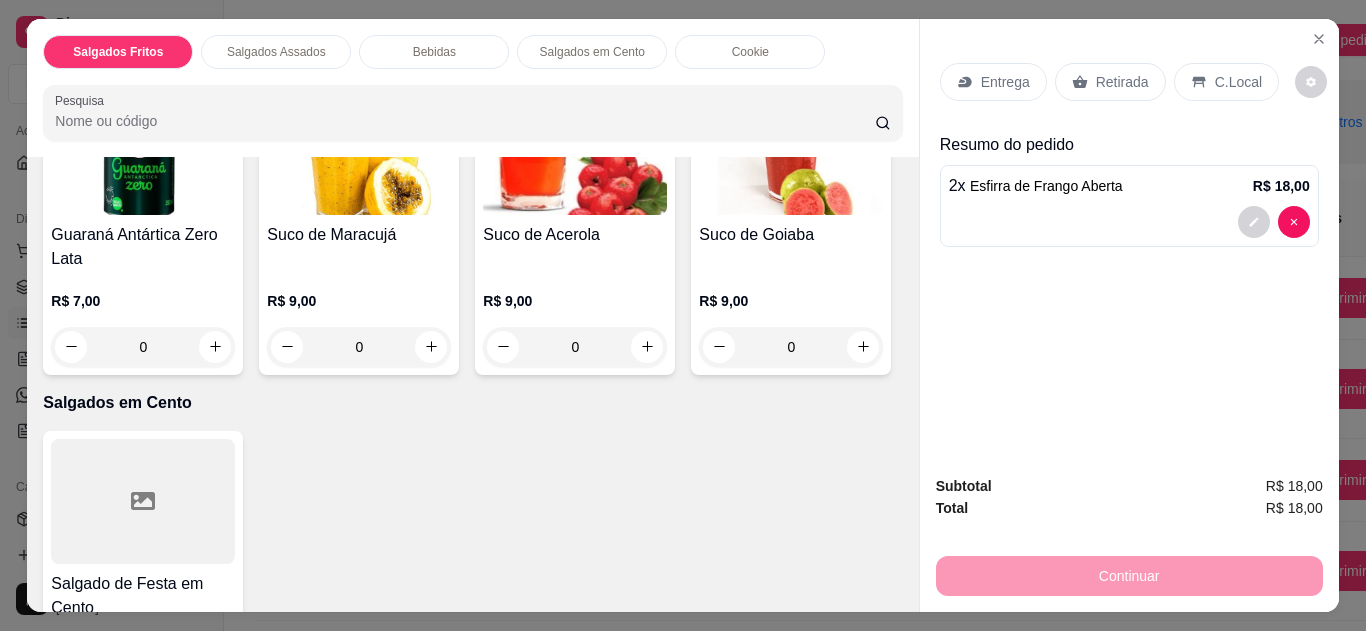 click 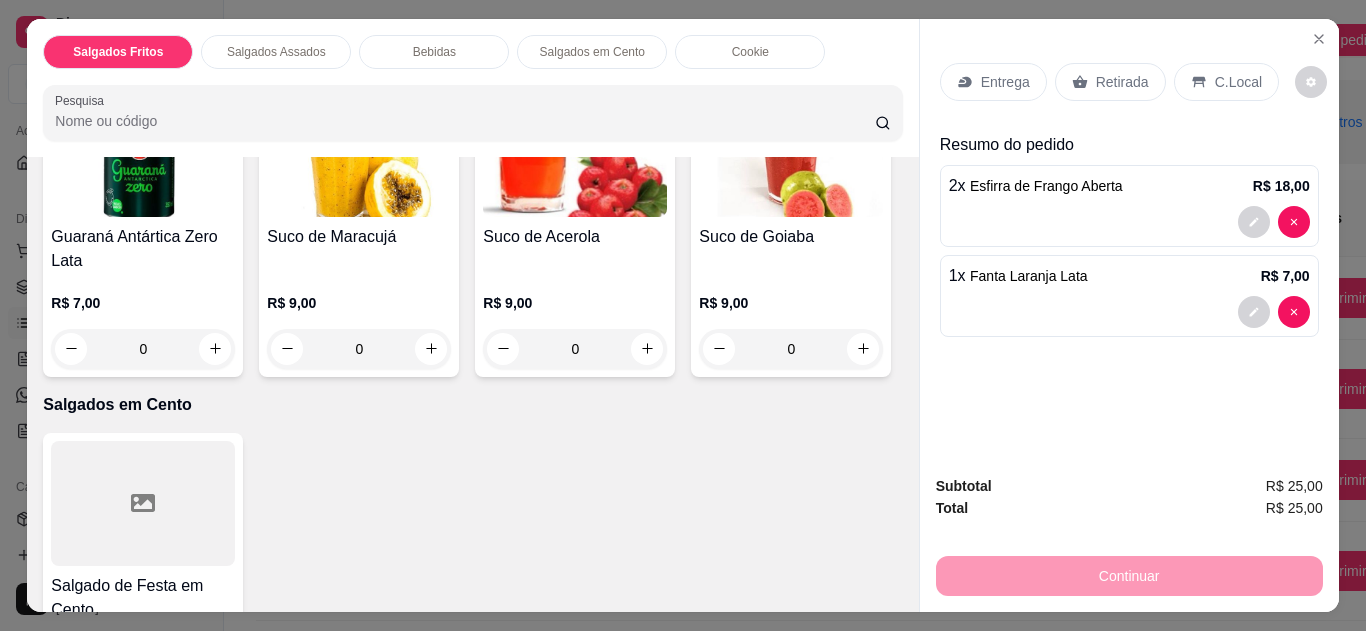 click on "Retirada" at bounding box center [1122, 82] 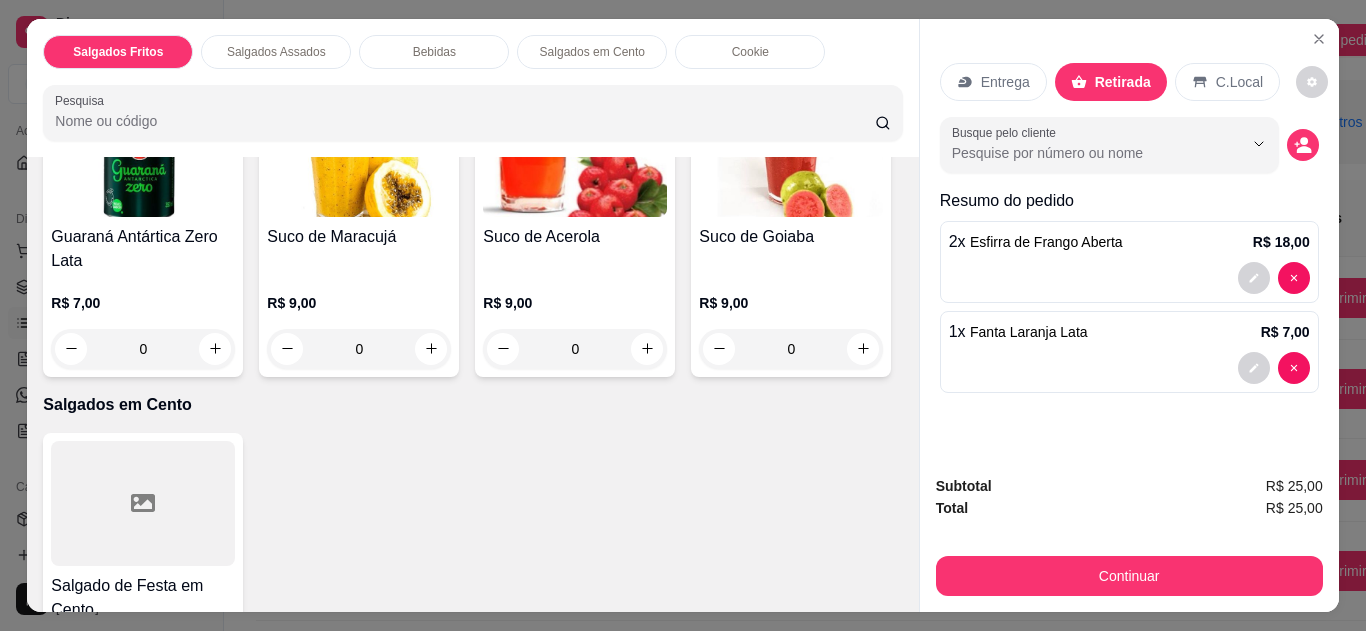 click on "C.Local" at bounding box center (1227, 82) 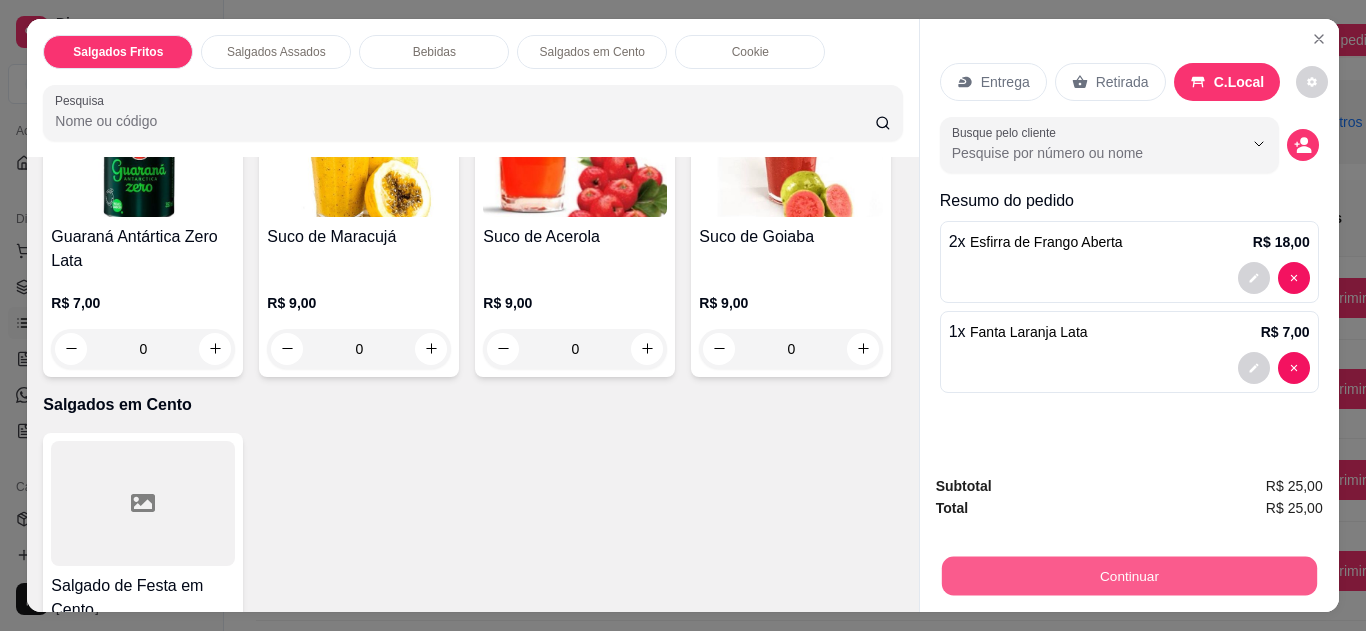 click on "Continuar" at bounding box center [1128, 576] 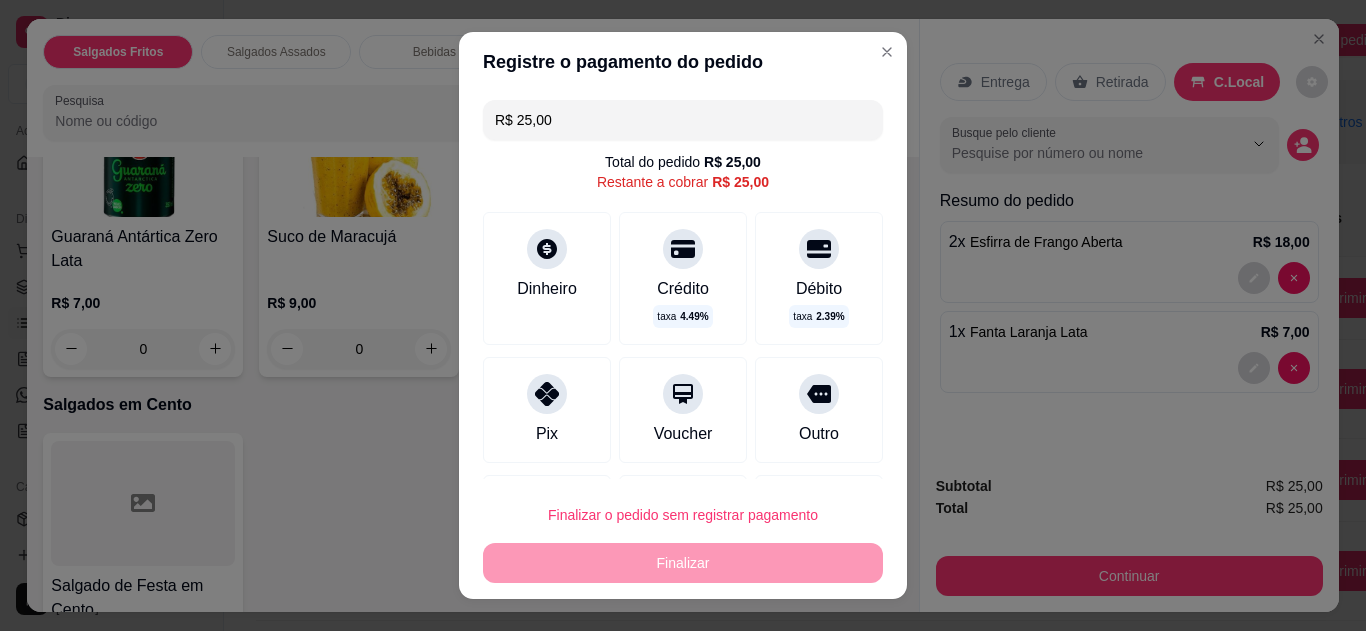 click 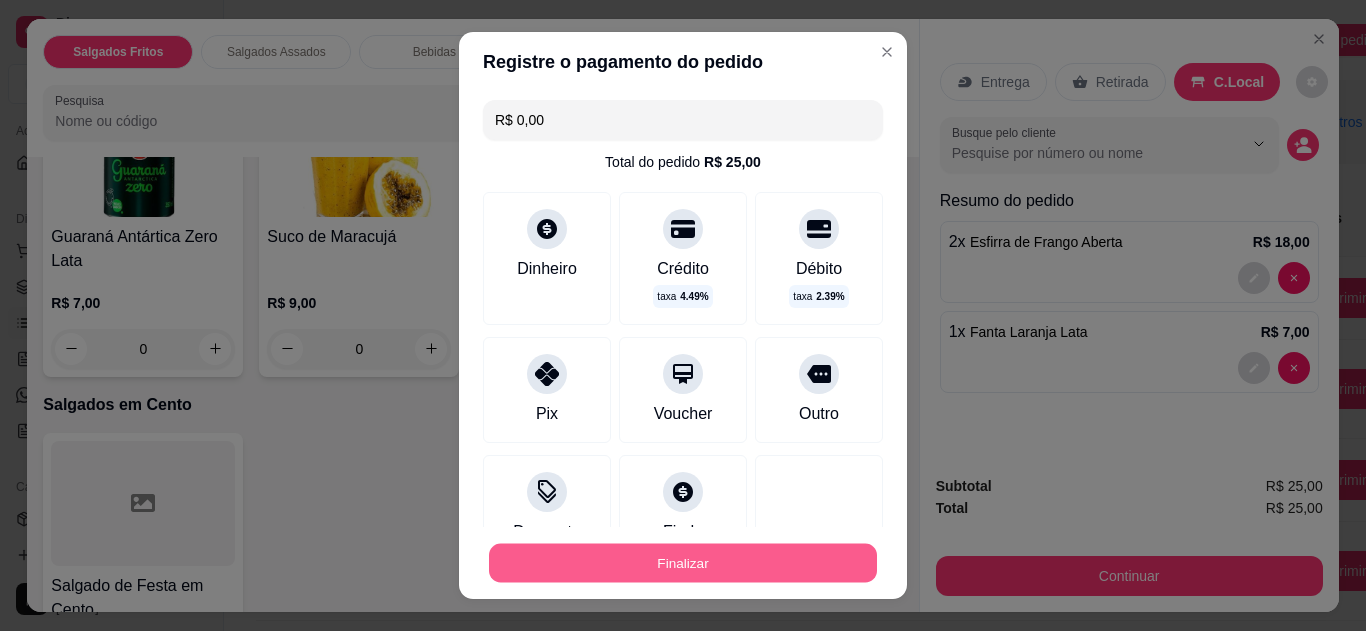 click on "Finalizar" at bounding box center (683, 563) 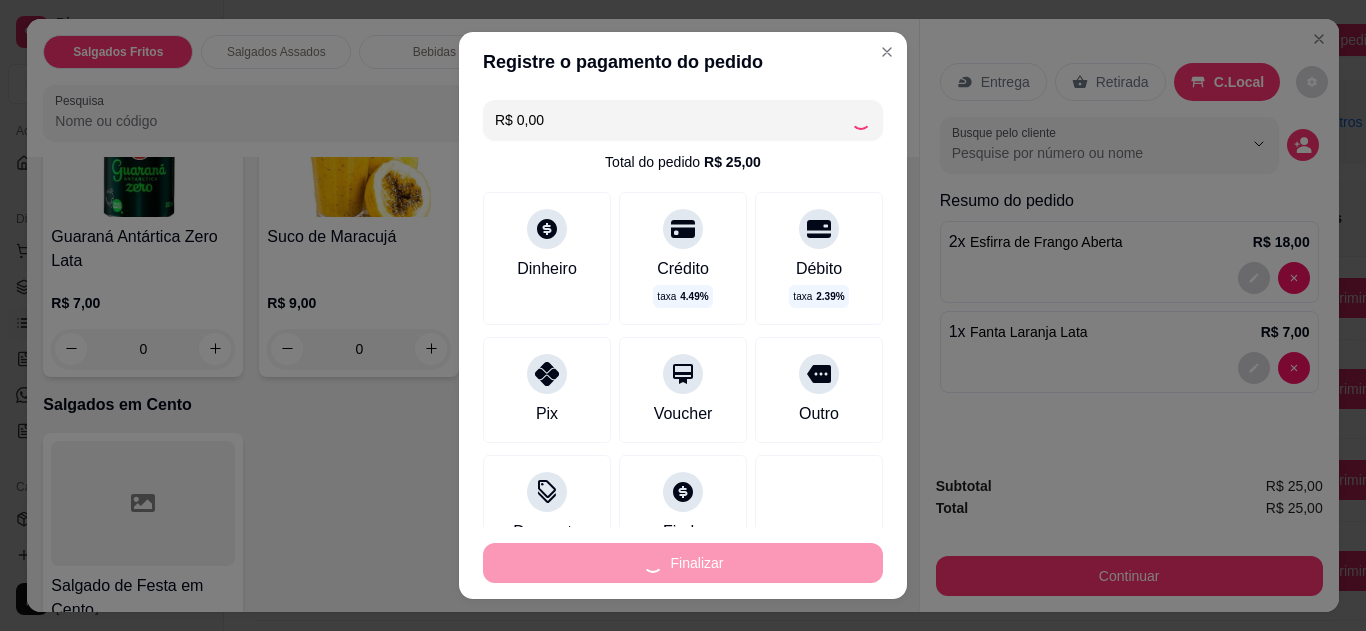 type on "0" 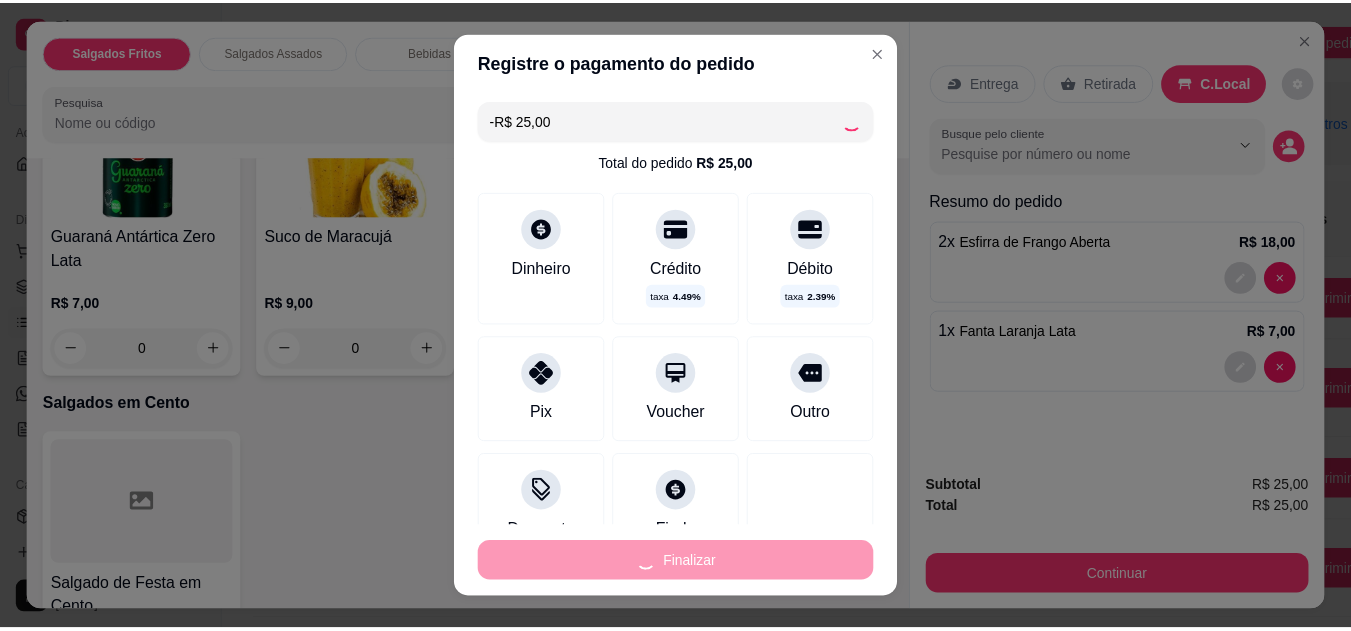 scroll, scrollTop: 1140, scrollLeft: 0, axis: vertical 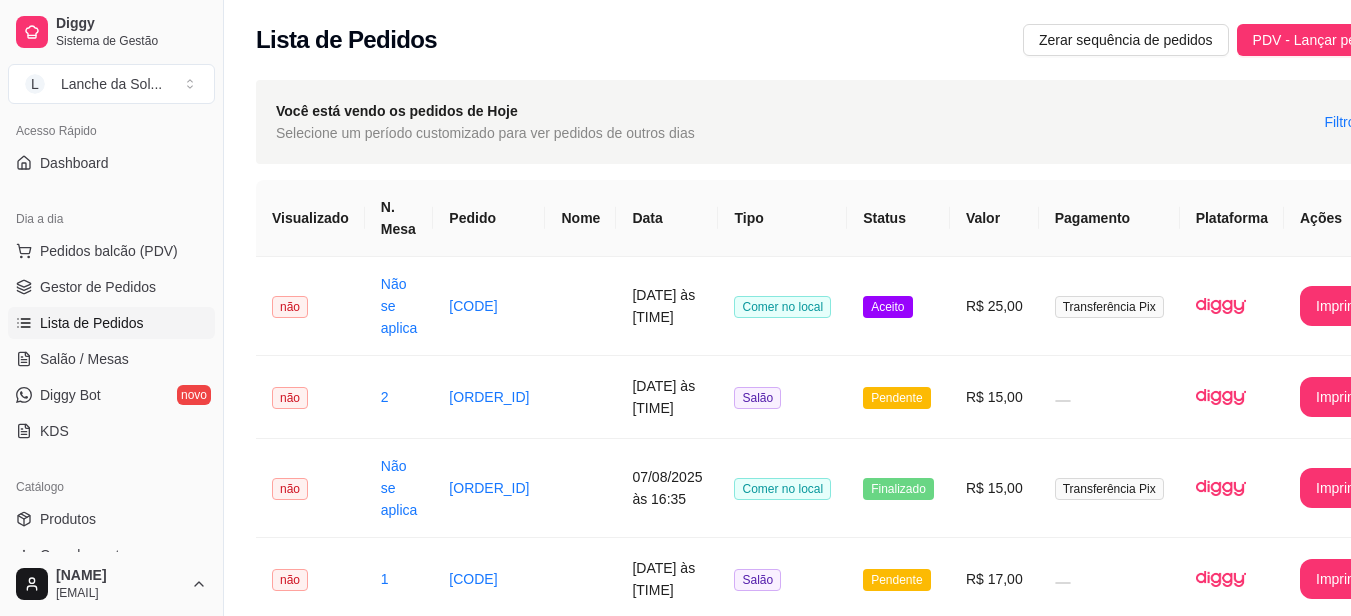 click on "Salão / Mesas" at bounding box center (84, 359) 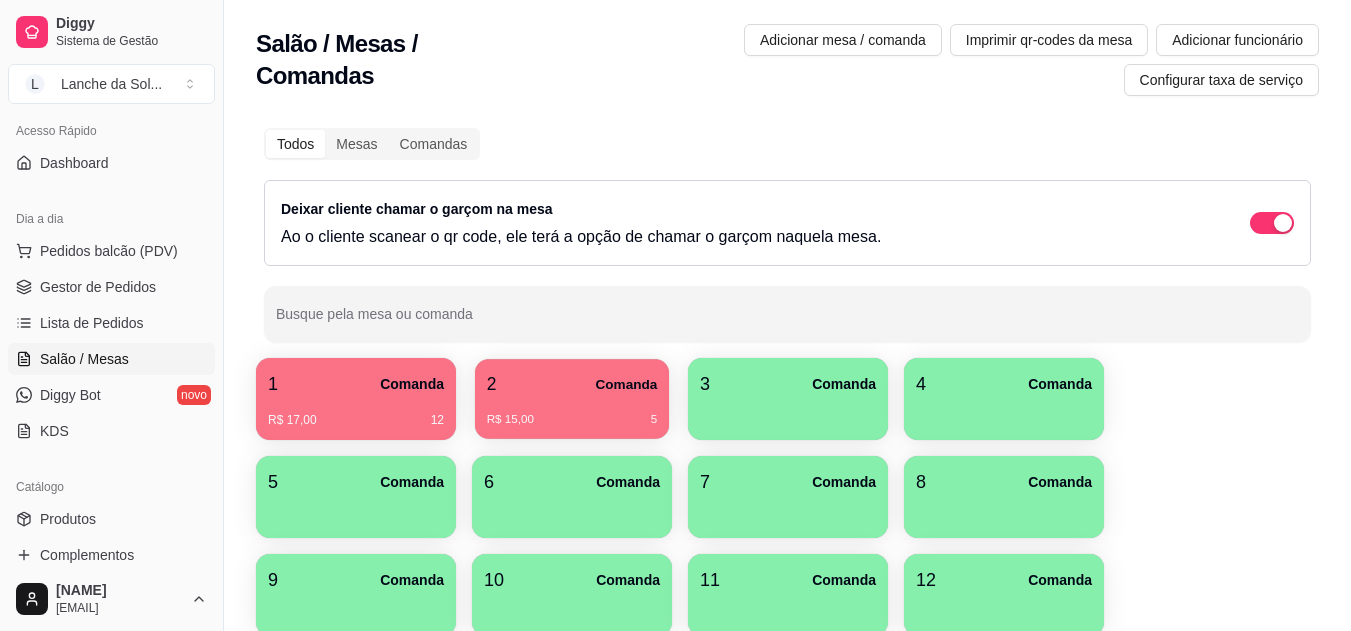 click on "R$ 15,00 5" at bounding box center [572, 412] 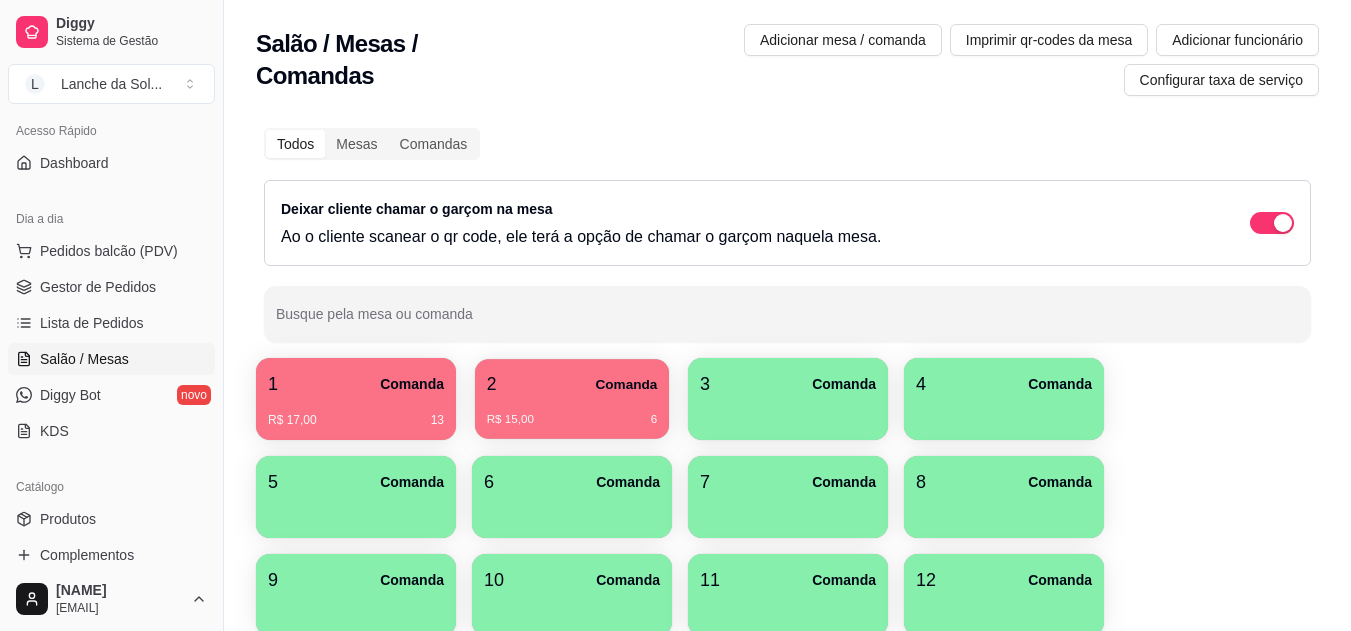 click on "2 Comanda" at bounding box center (572, 384) 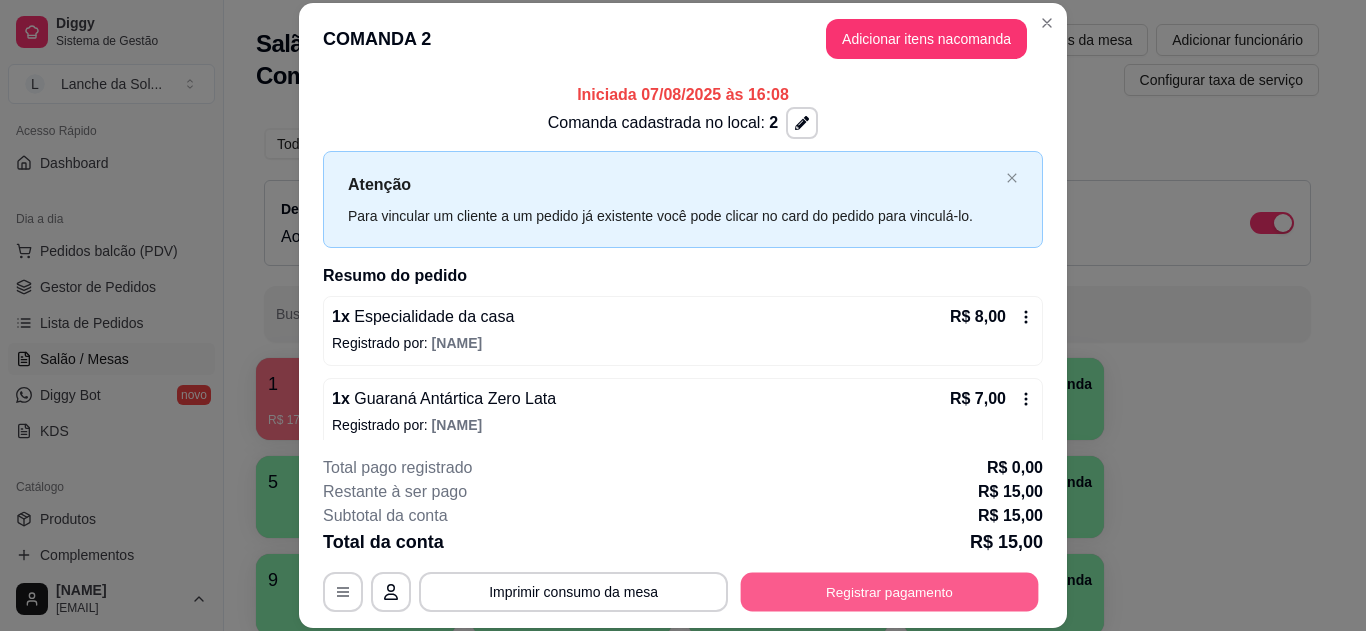 click on "Registrar pagamento" at bounding box center (890, 591) 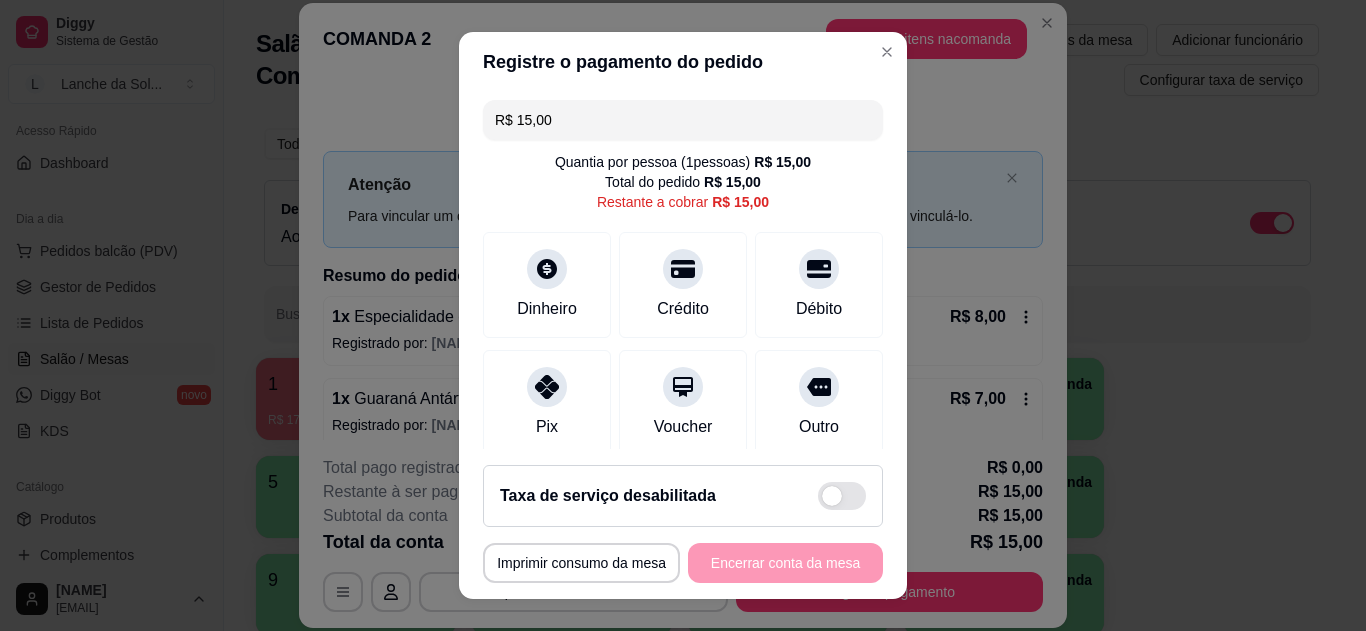 click on "Pix" at bounding box center (547, 403) 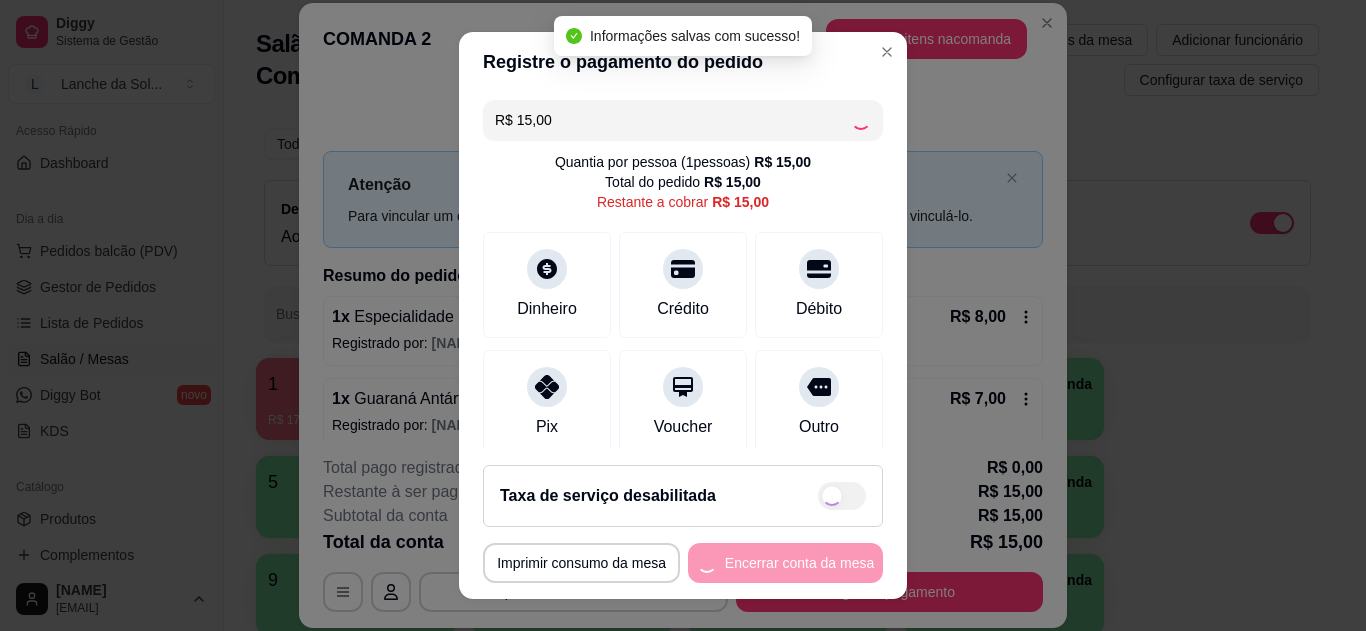 type on "R$ 0,00" 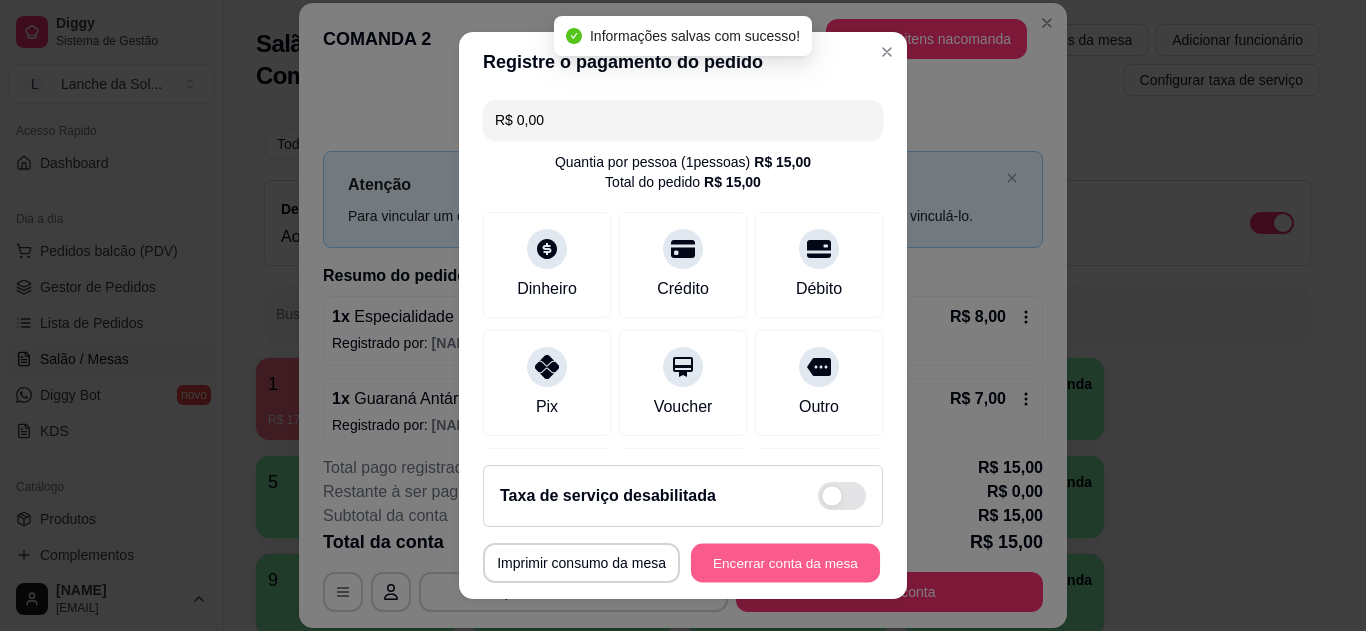 click on "Encerrar conta da mesa" at bounding box center [785, 563] 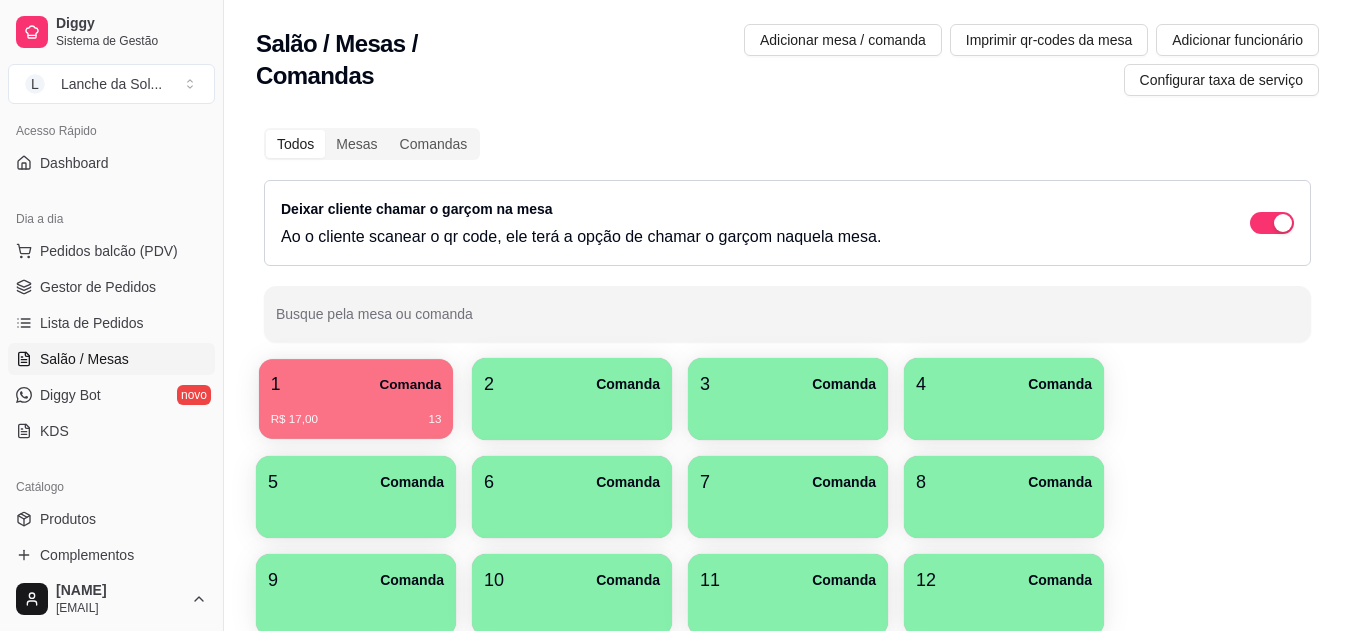click on "Comanda" at bounding box center [410, 384] 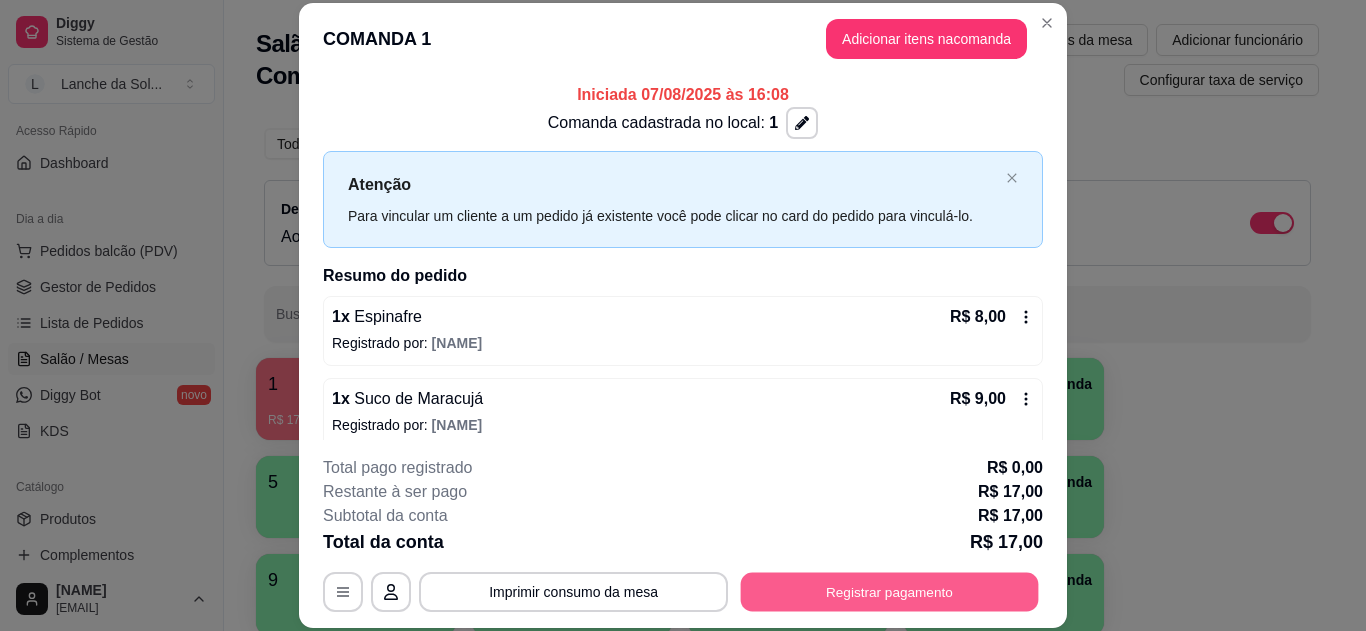 click on "Registrar pagamento" at bounding box center [890, 591] 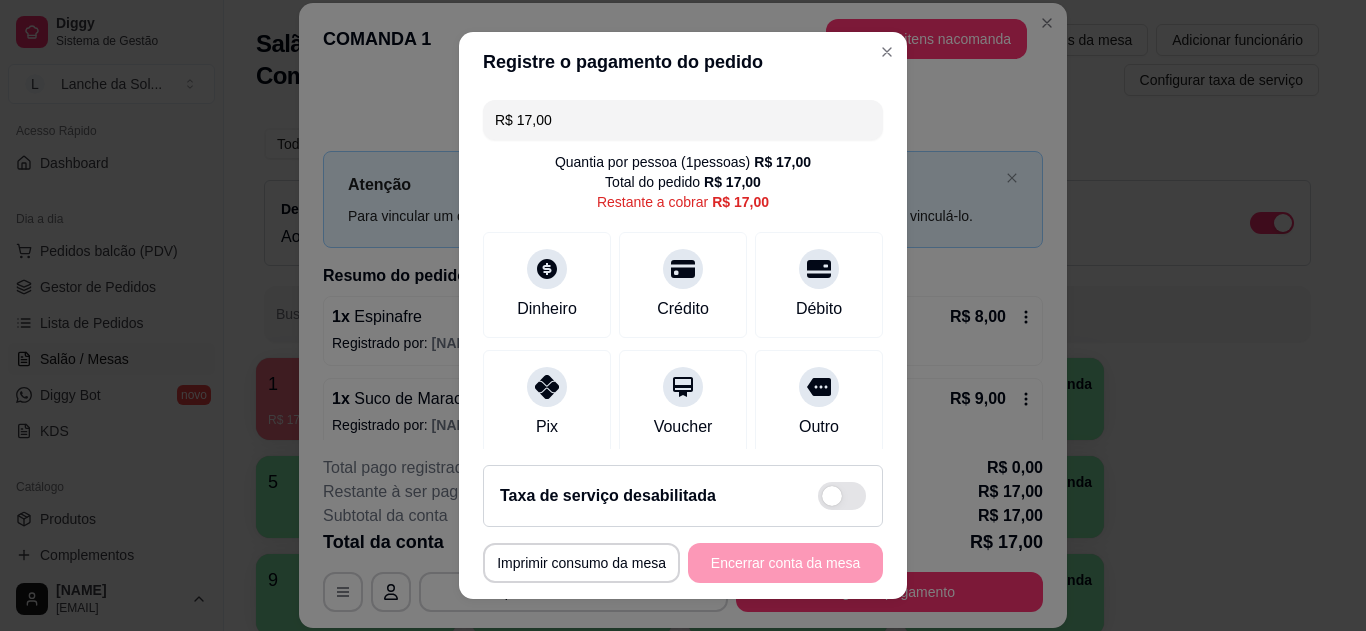 click on "Pix" at bounding box center (547, 427) 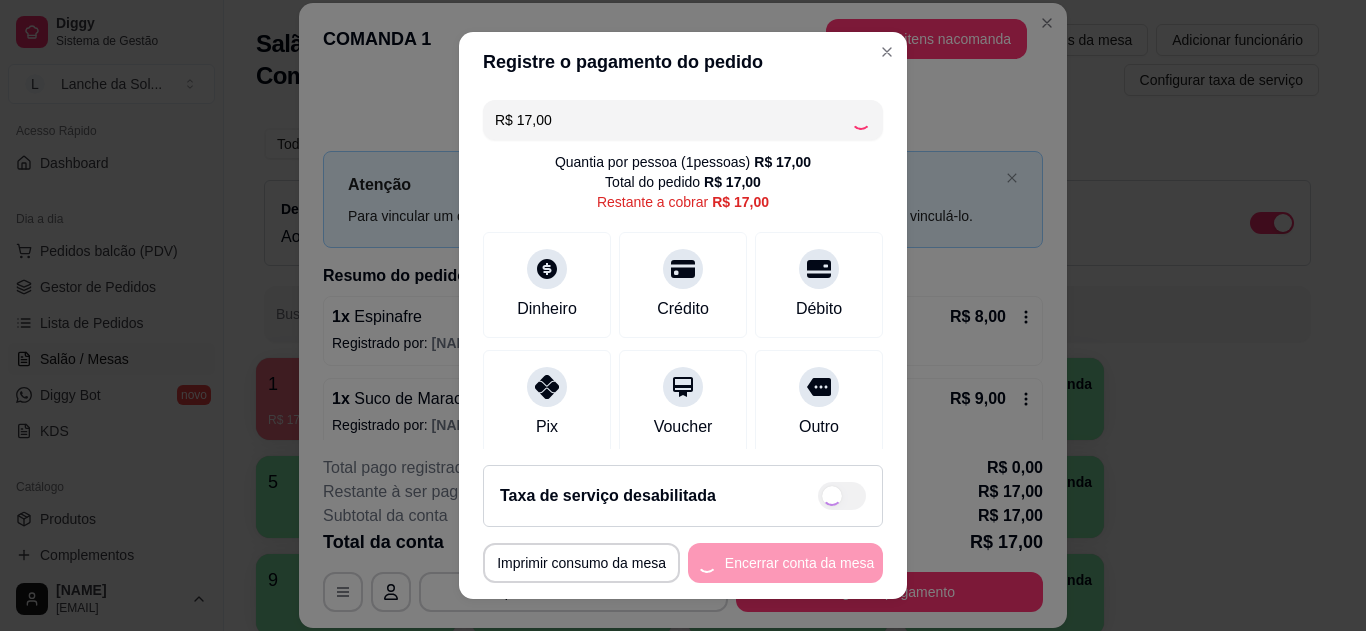 type on "R$ 0,00" 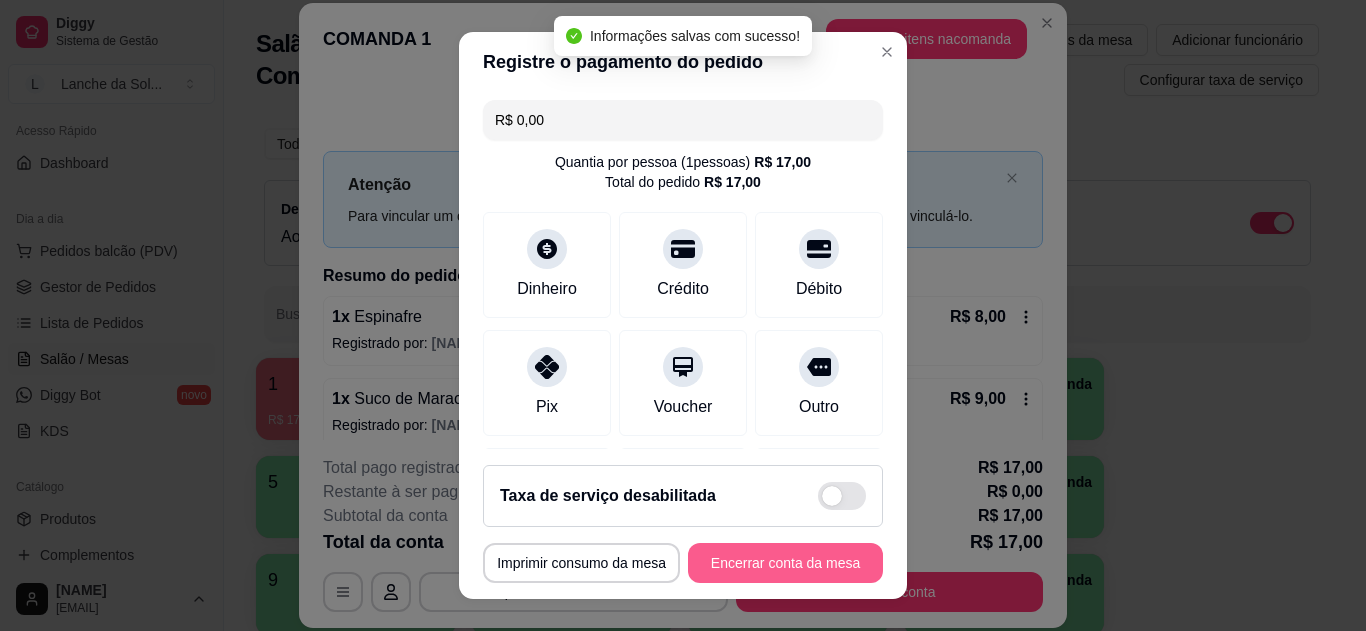 click on "Encerrar conta da mesa" at bounding box center (785, 563) 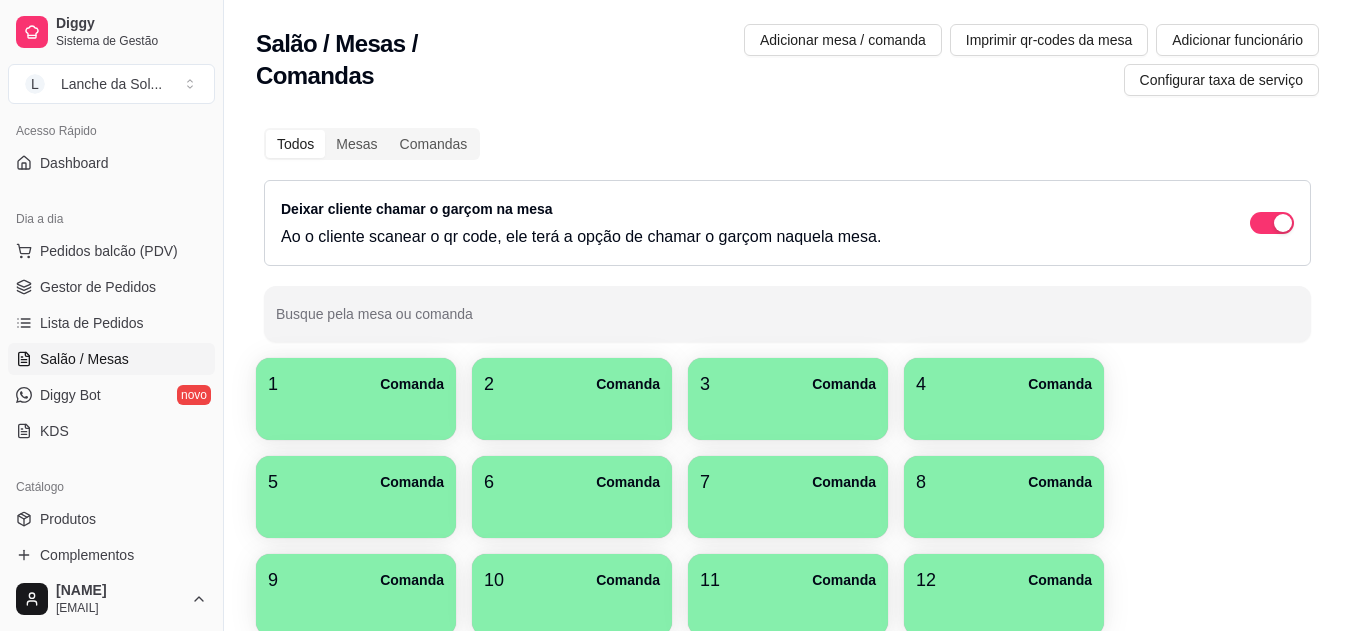 click on "Produtos" at bounding box center (68, 519) 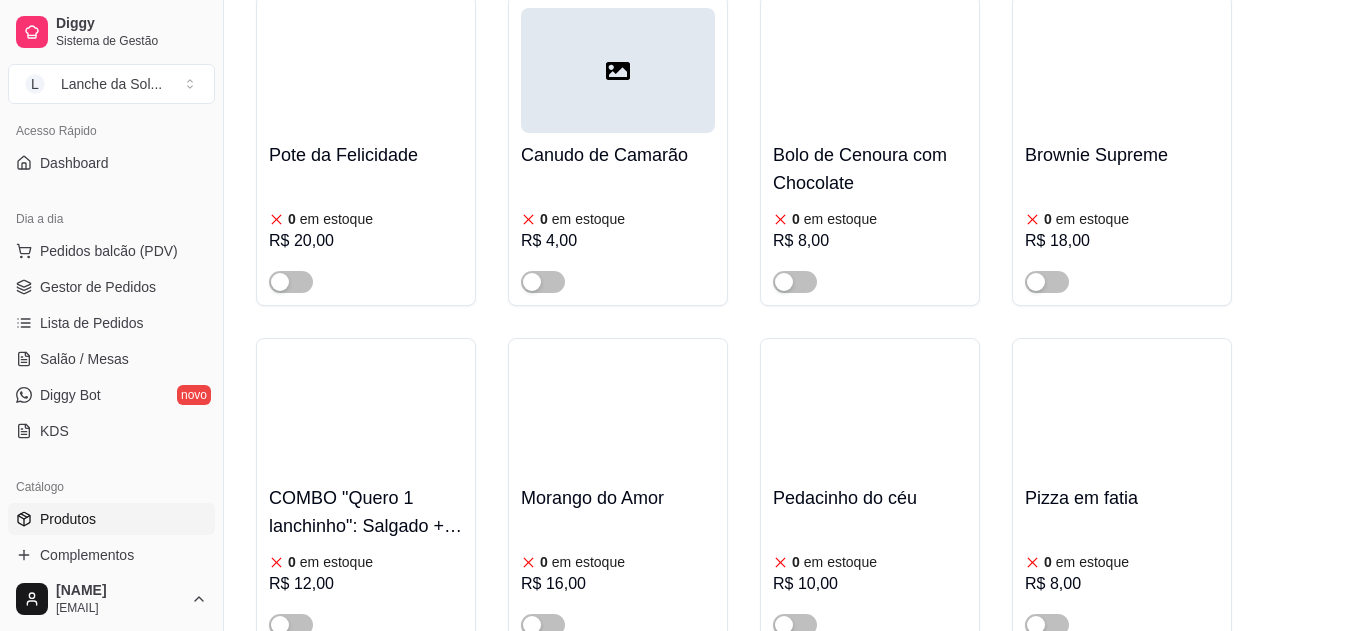 scroll, scrollTop: 3942, scrollLeft: 0, axis: vertical 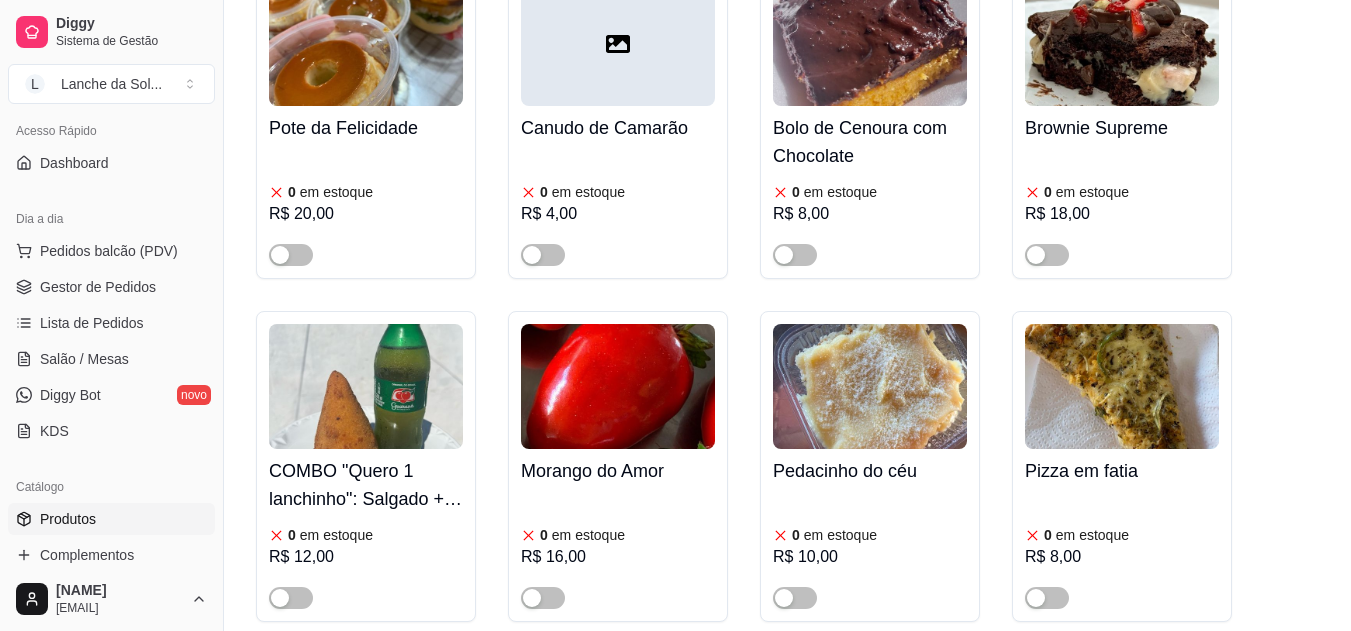 click on "Morango do Amor" at bounding box center (618, 471) 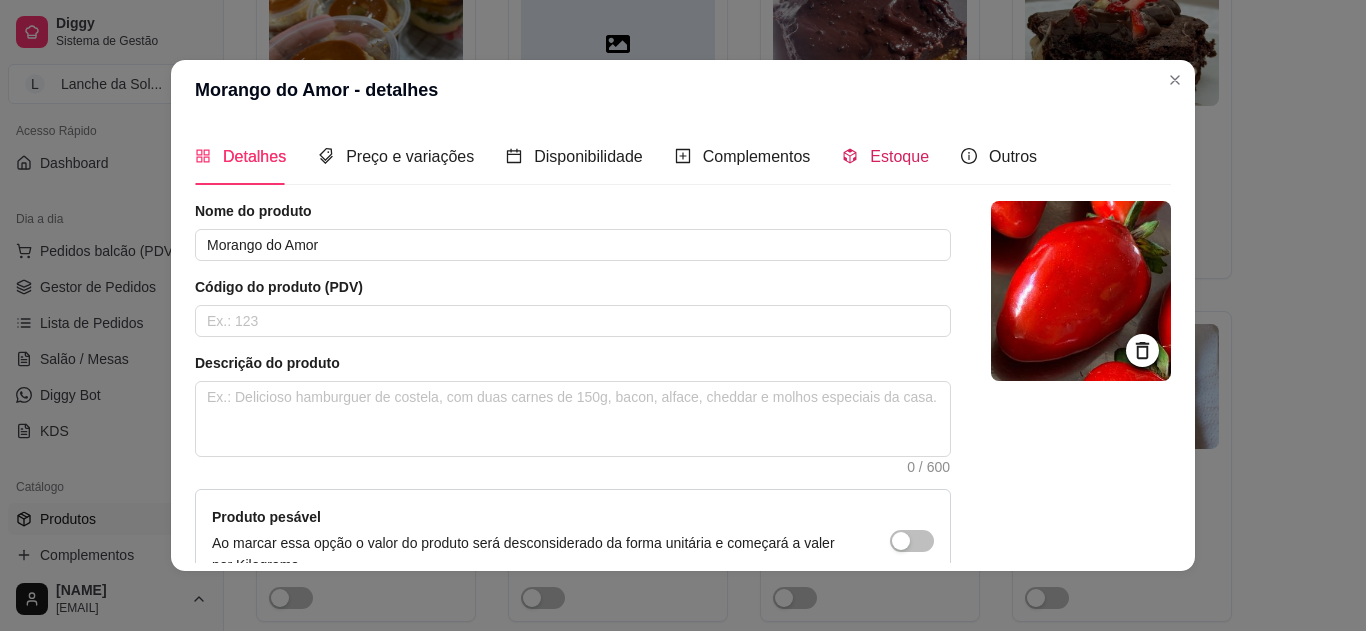click on "Estoque" at bounding box center [885, 156] 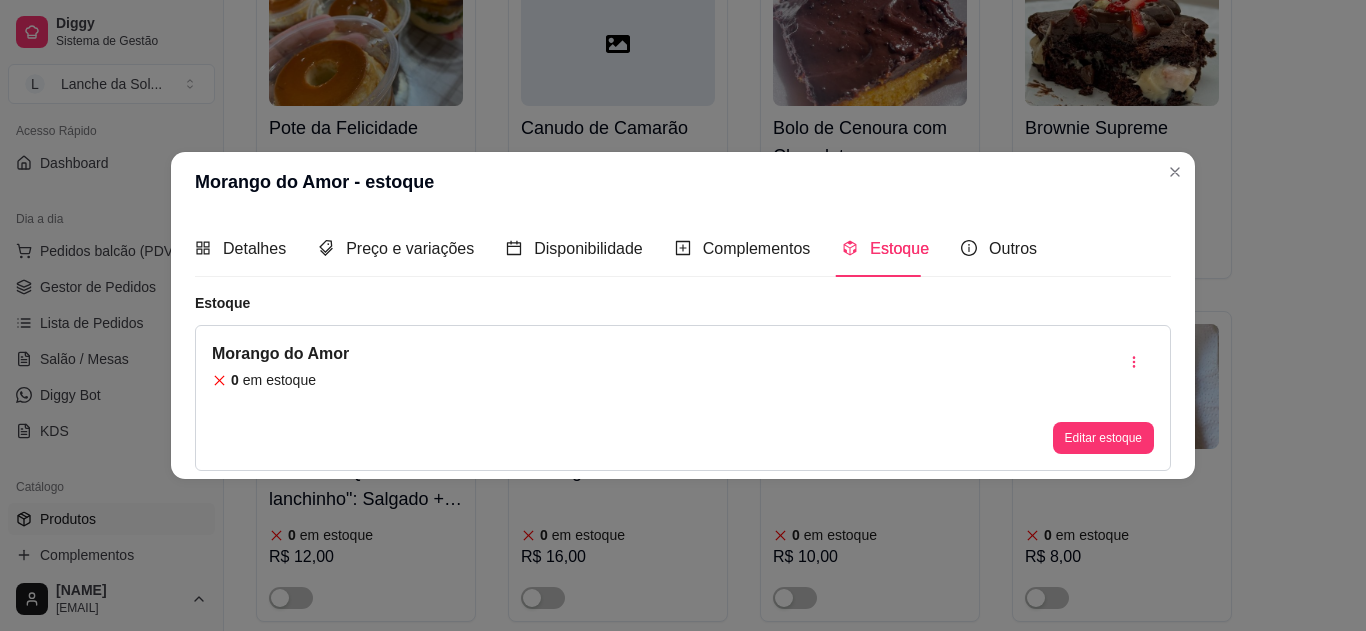click on "Morango do Amor 0 em estoque" at bounding box center (280, 398) 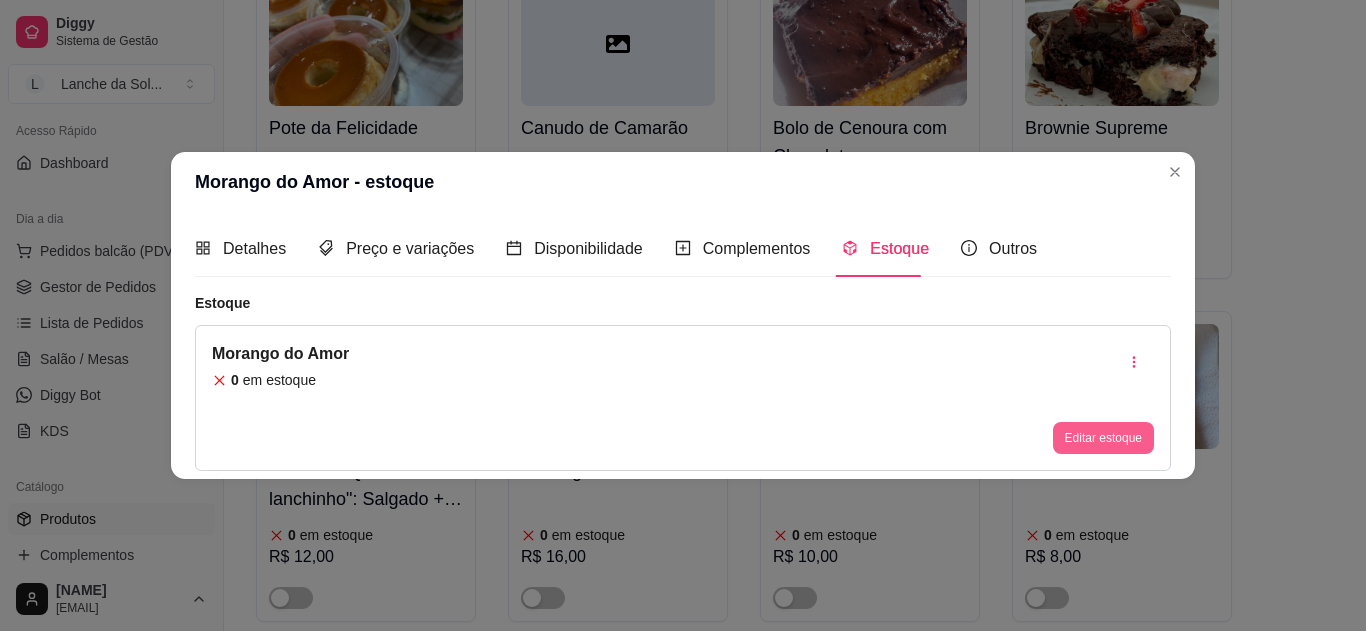 click on "Editar estoque" at bounding box center (1103, 438) 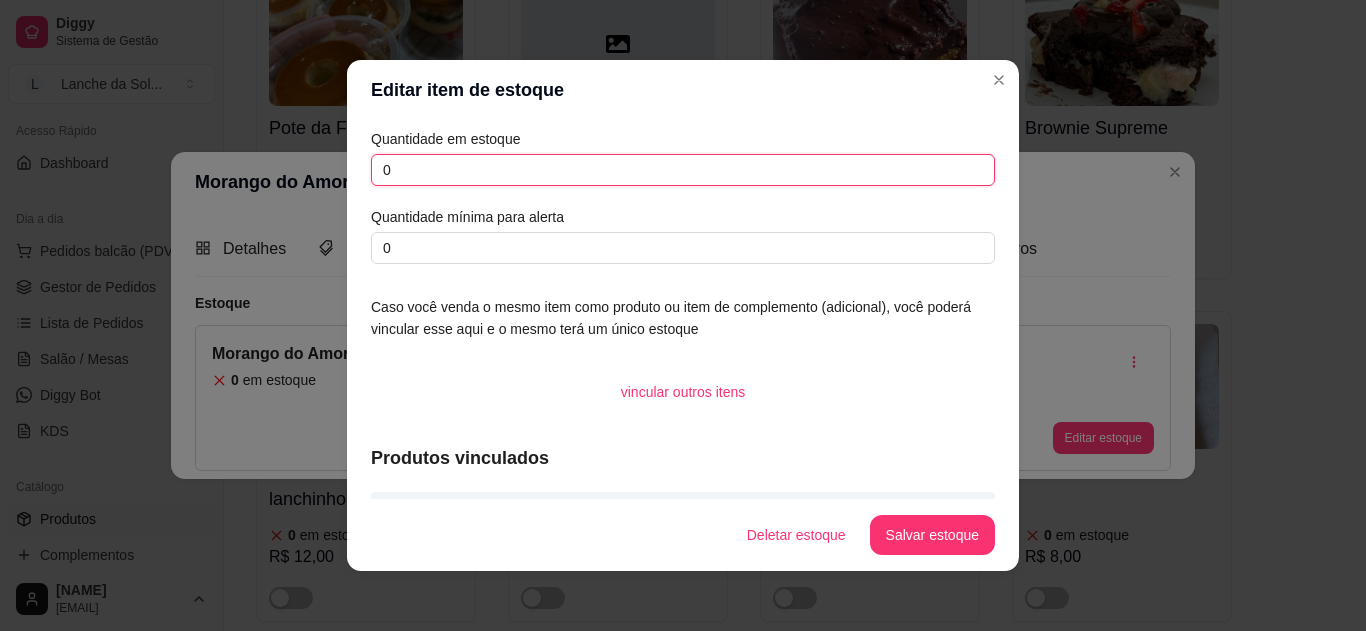 click on "0" at bounding box center [683, 170] 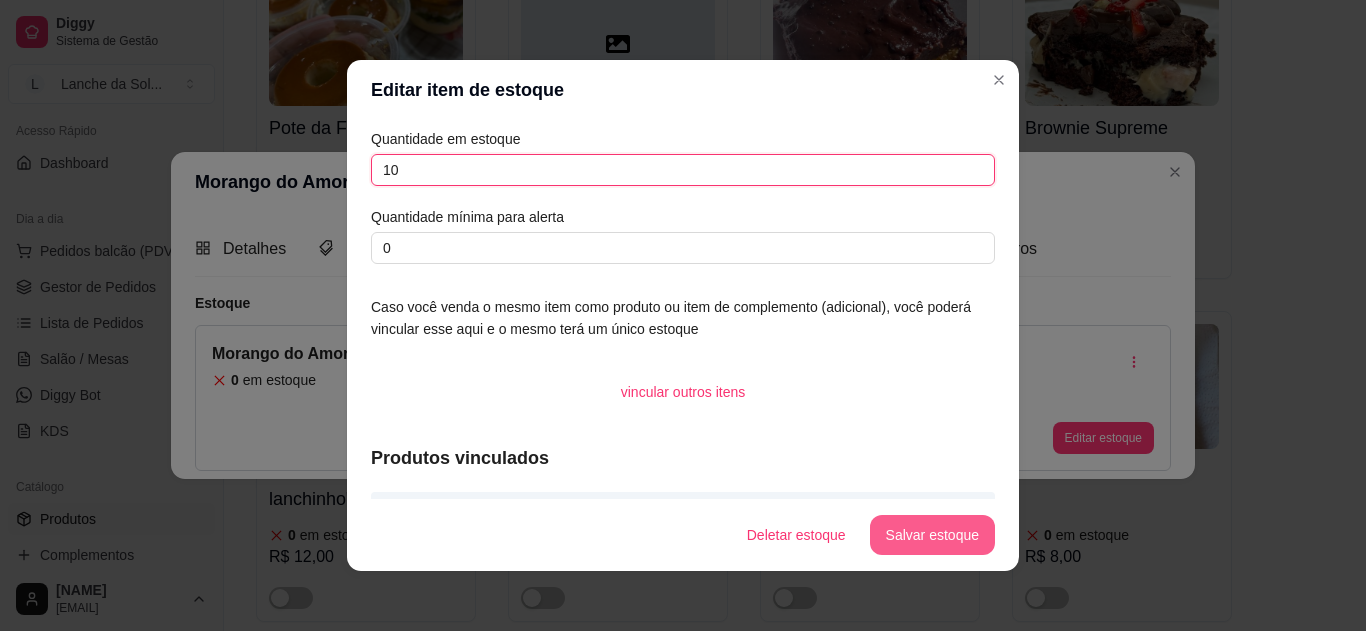 type on "10" 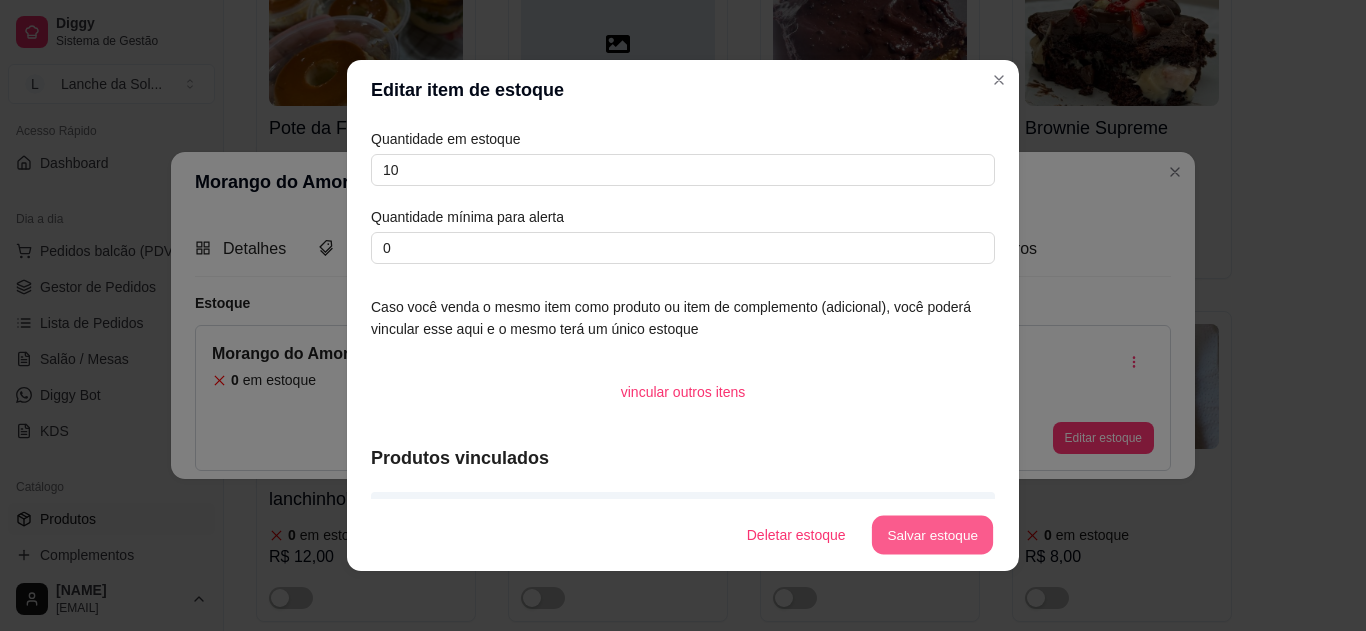 click on "Salvar estoque" at bounding box center (932, 535) 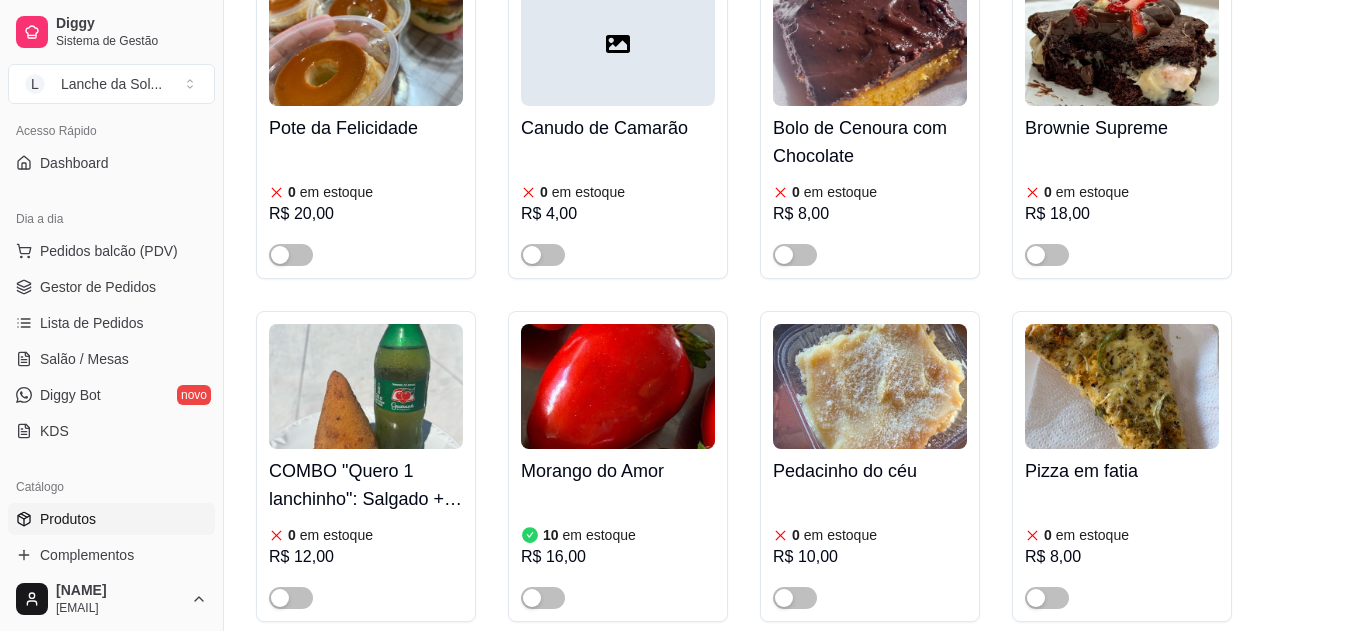 click at bounding box center (532, 598) 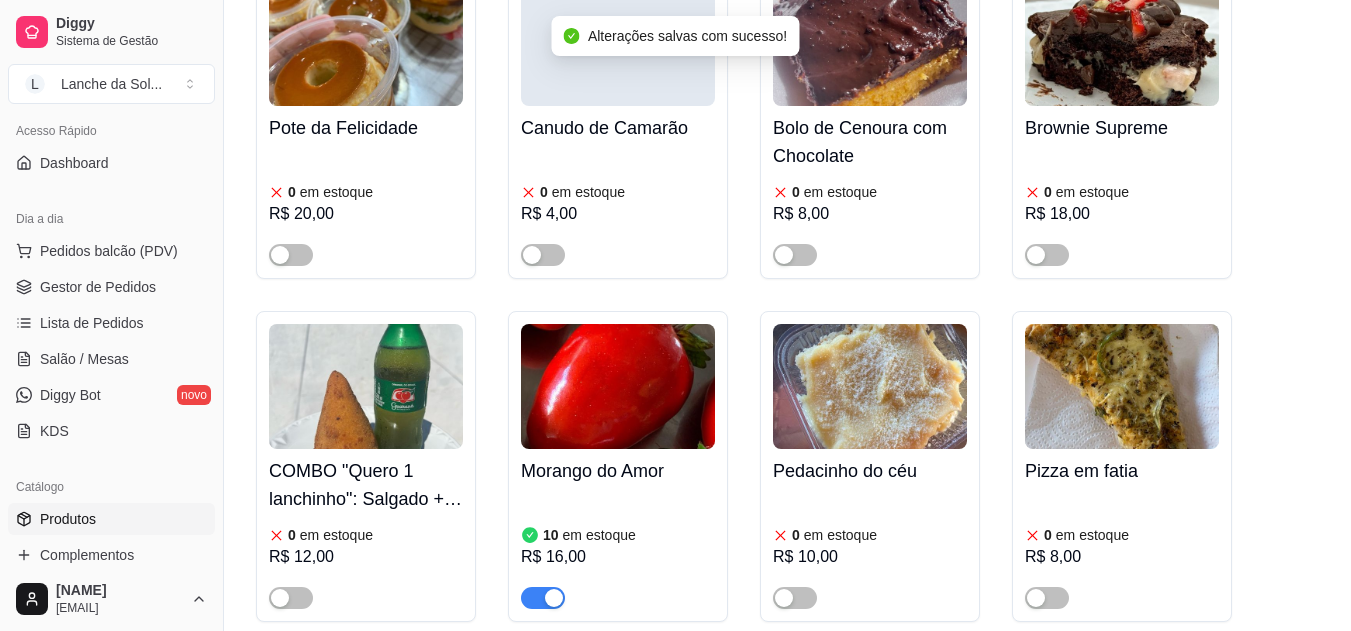 click on "Gestor de Pedidos" at bounding box center [98, 287] 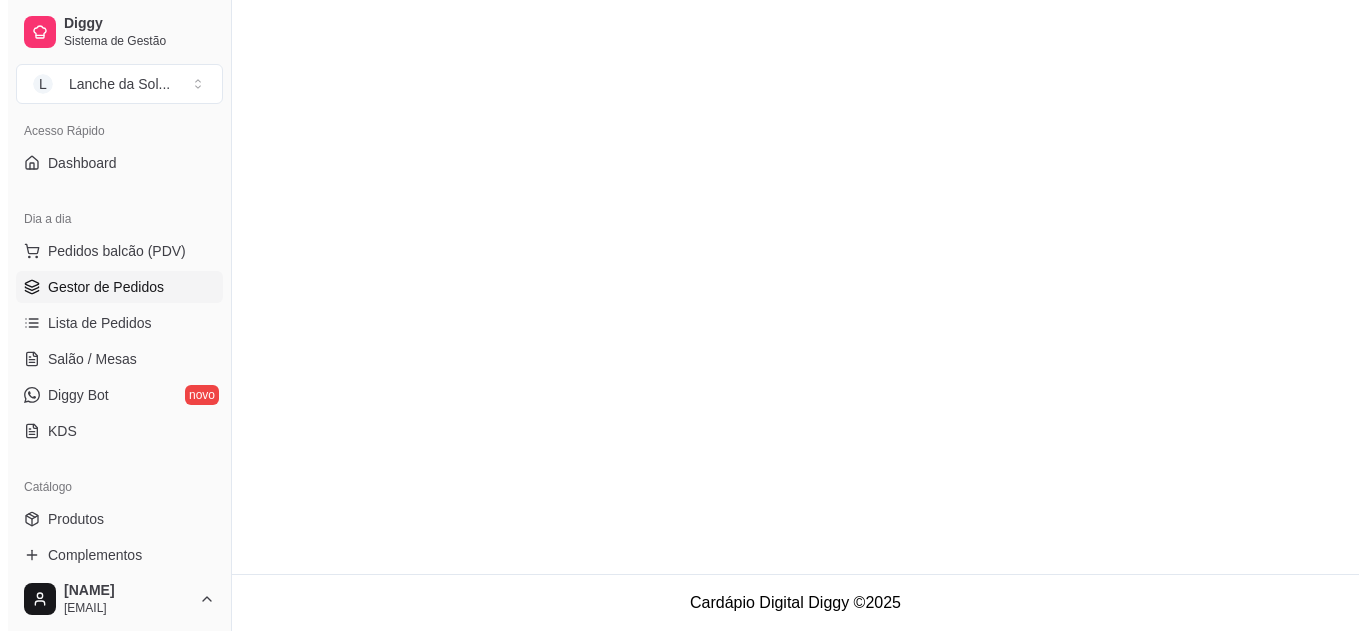 scroll, scrollTop: 0, scrollLeft: 0, axis: both 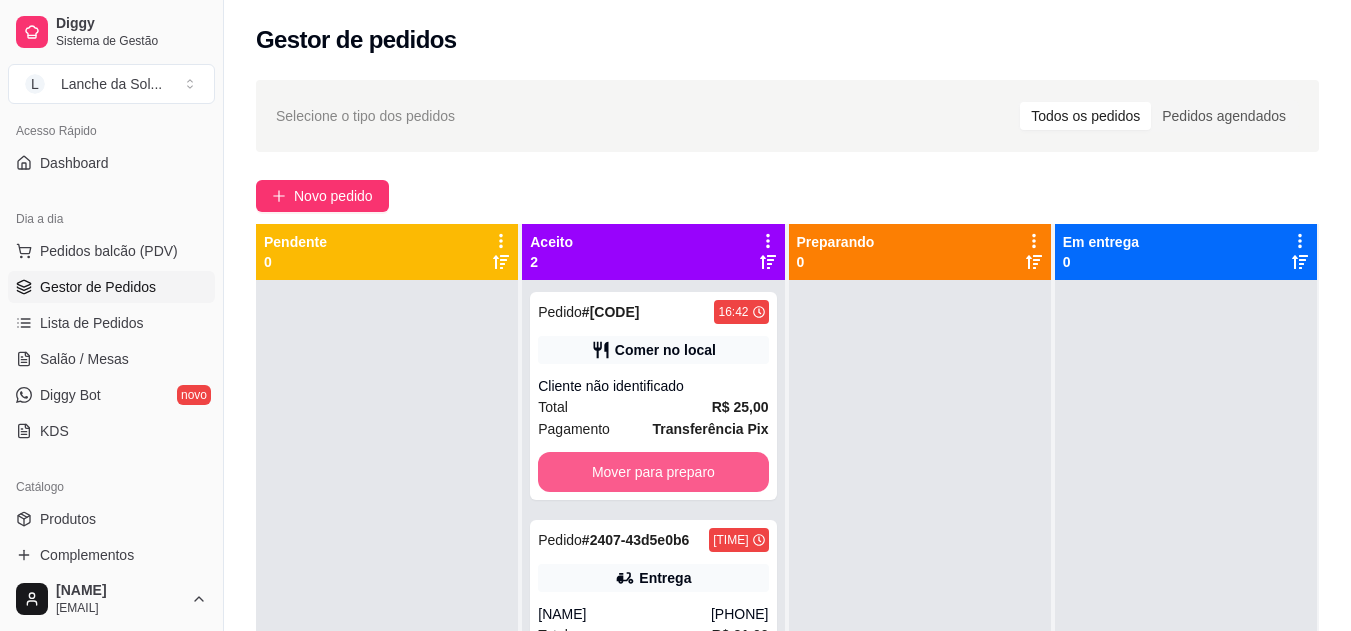 click on "Mover para preparo" at bounding box center [653, 472] 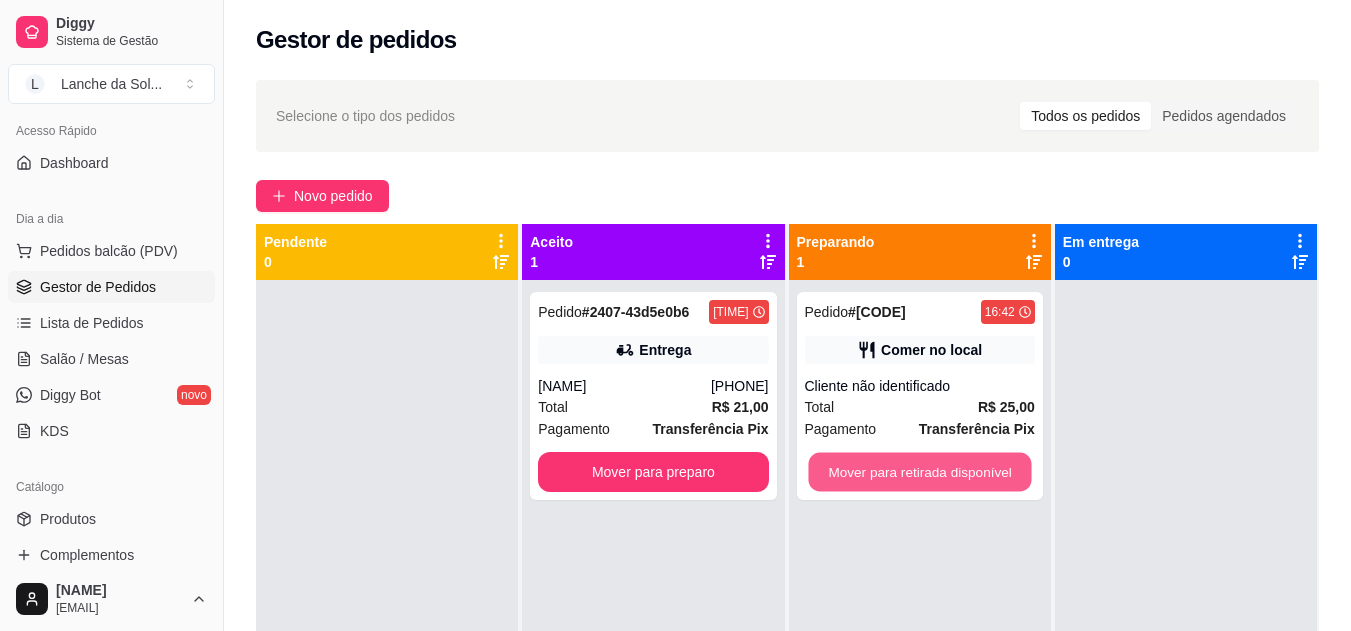 click on "Mover para retirada disponível" at bounding box center [919, 472] 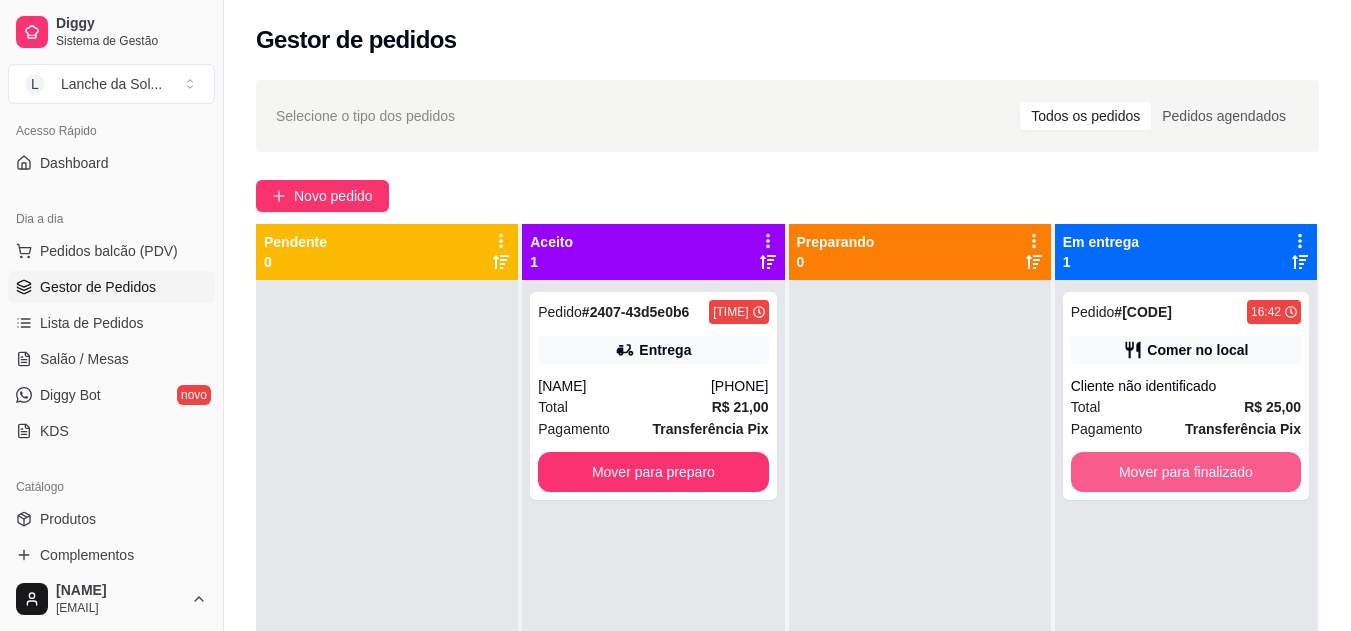 click on "Mover para finalizado" at bounding box center (1186, 472) 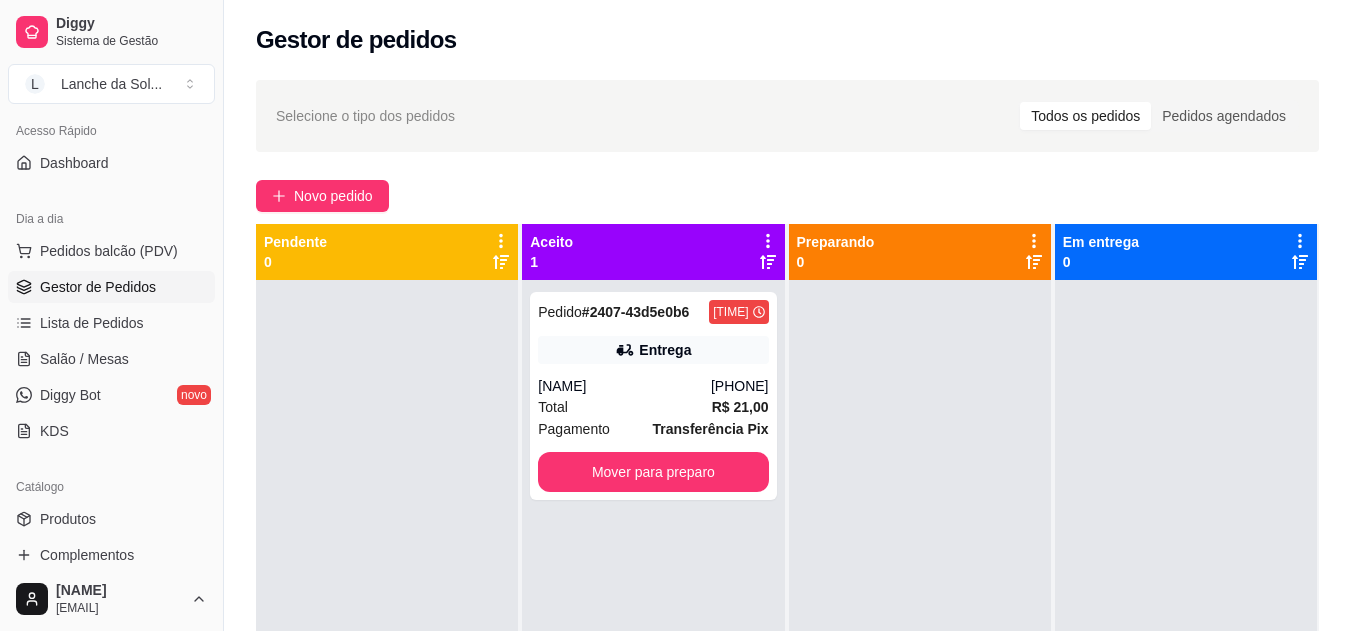 click on "[PHONE]" at bounding box center (740, 386) 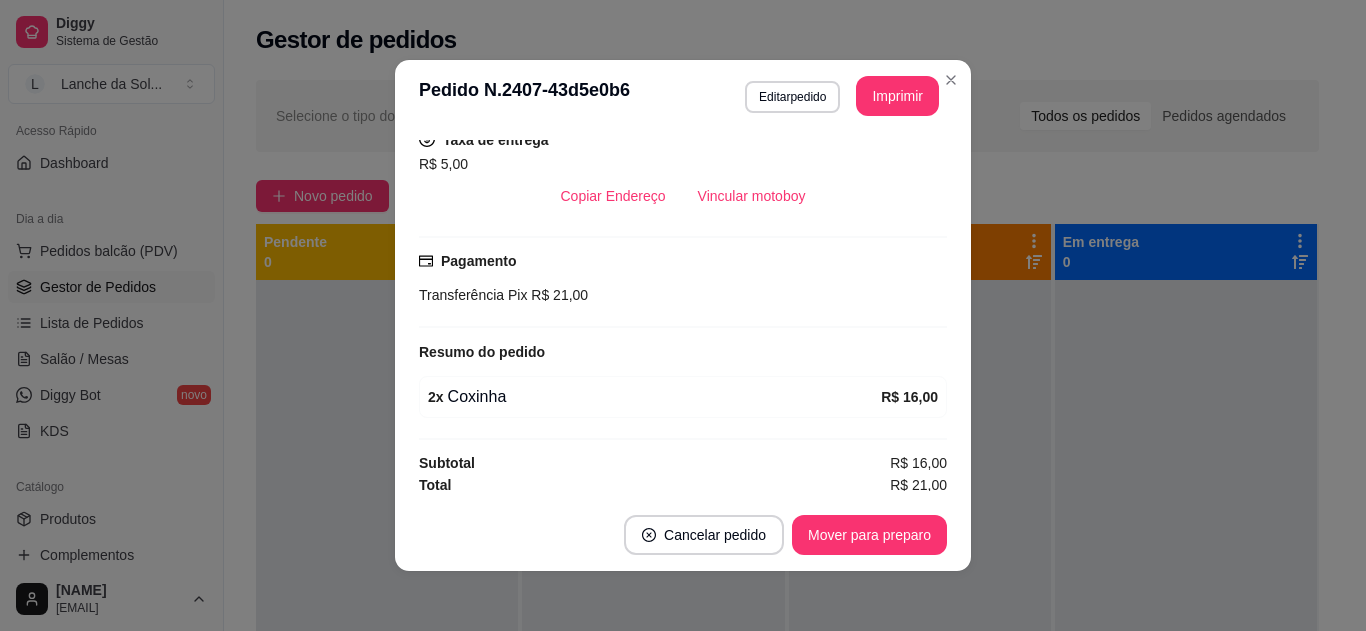 scroll, scrollTop: 426, scrollLeft: 0, axis: vertical 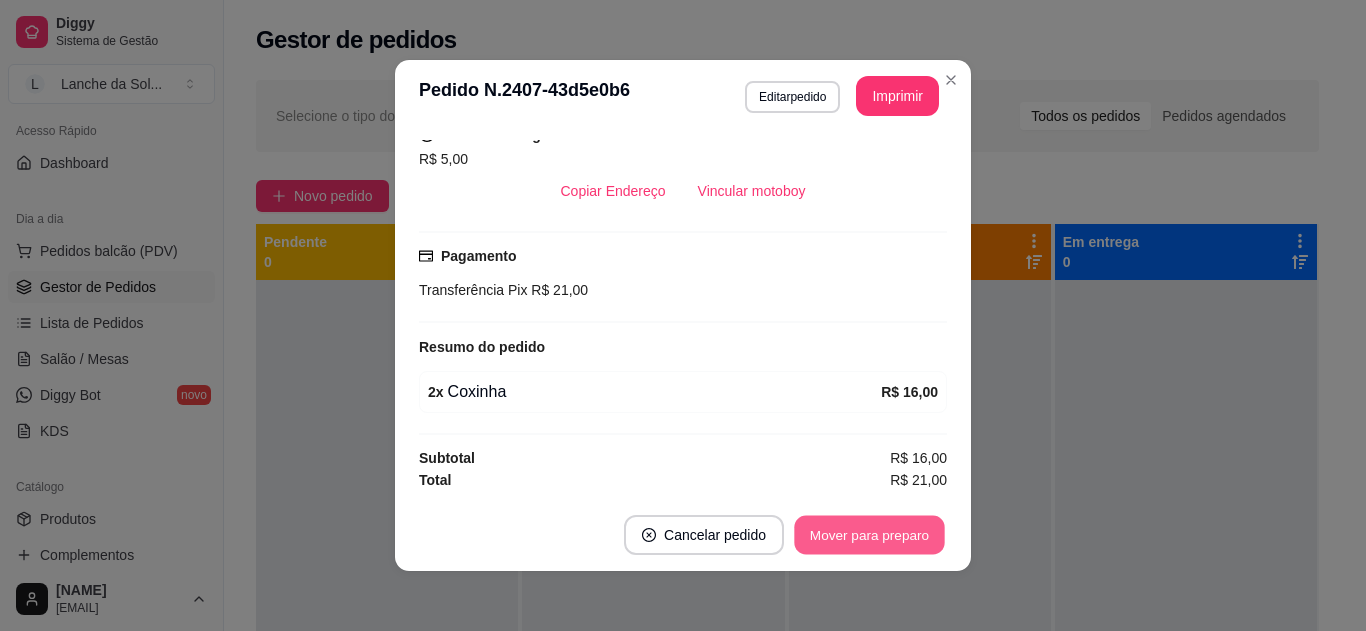 click on "Mover para preparo" at bounding box center (869, 535) 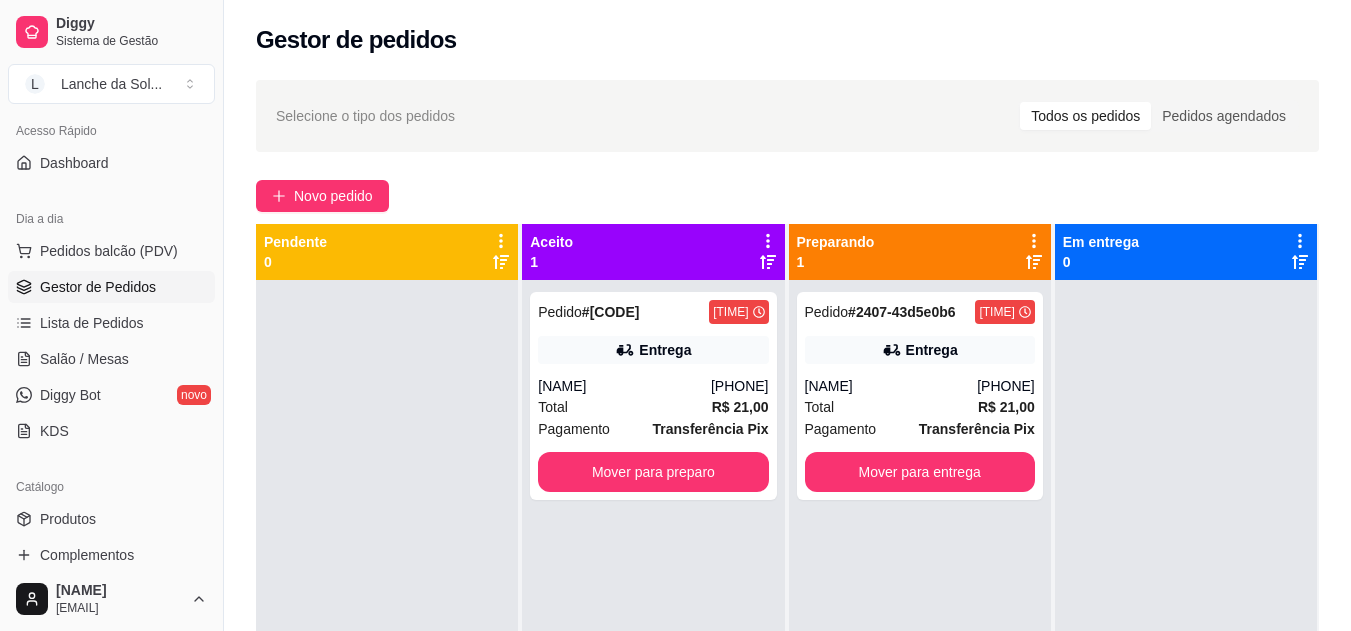 click on "[PHONE]" at bounding box center (740, 386) 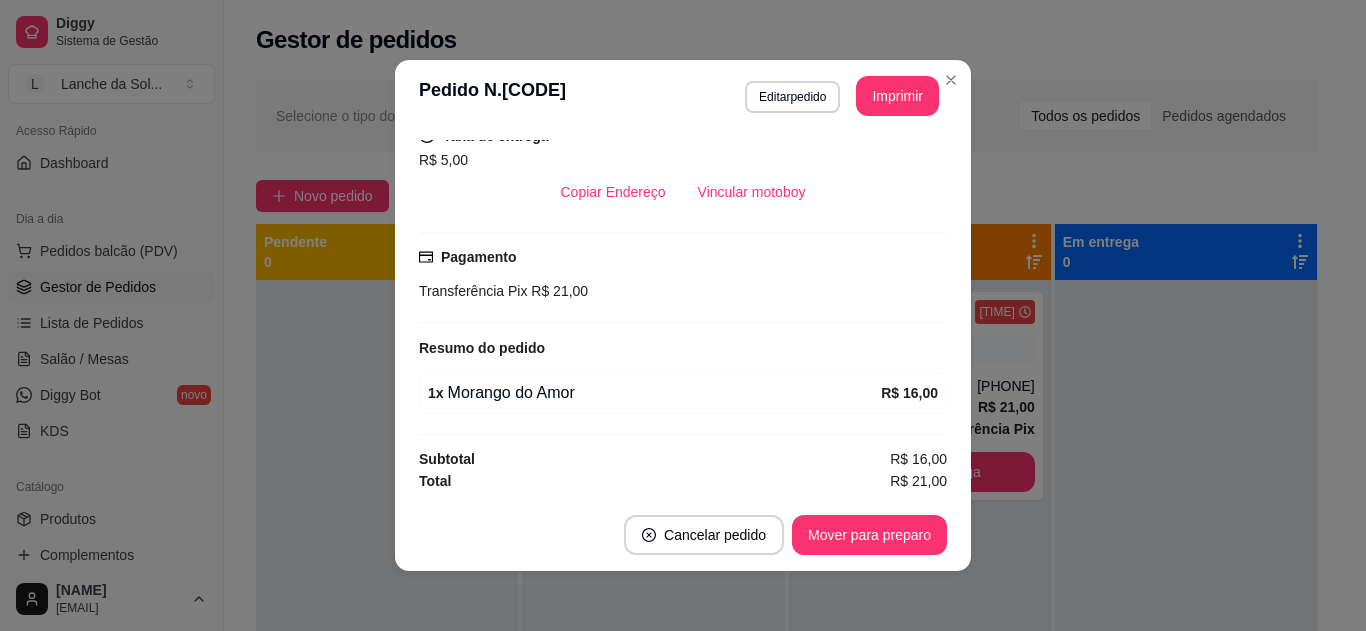 scroll, scrollTop: 426, scrollLeft: 0, axis: vertical 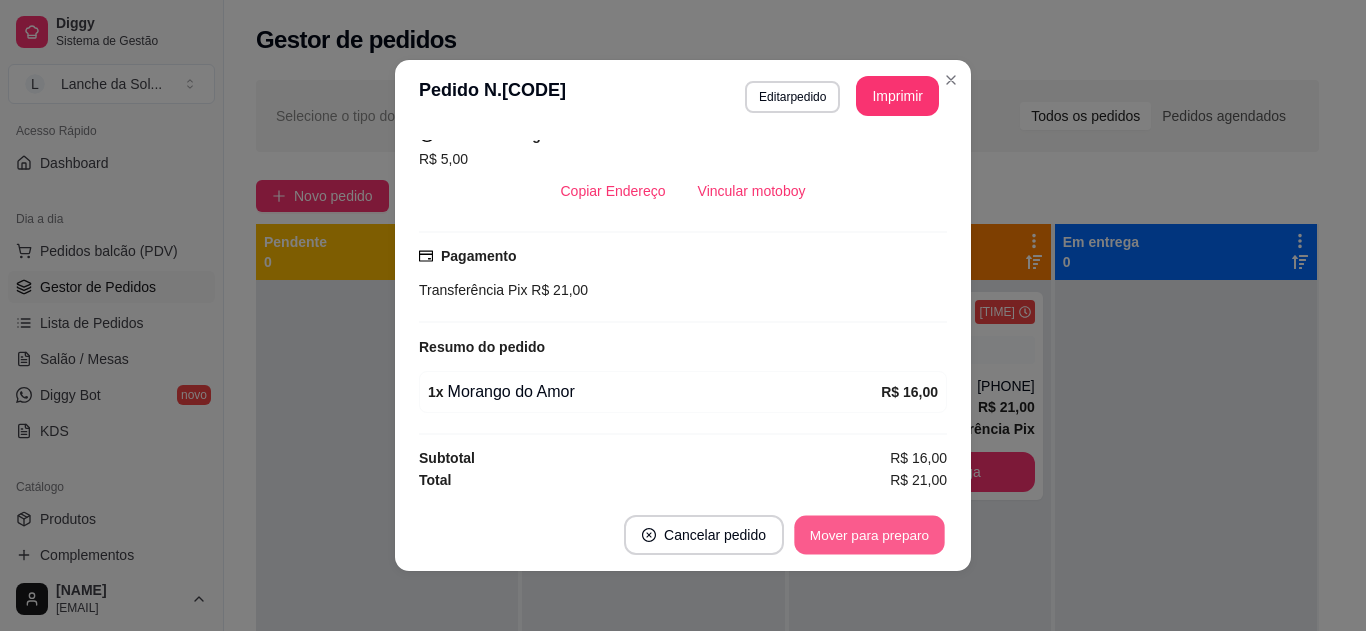 click on "Mover para preparo" at bounding box center [869, 535] 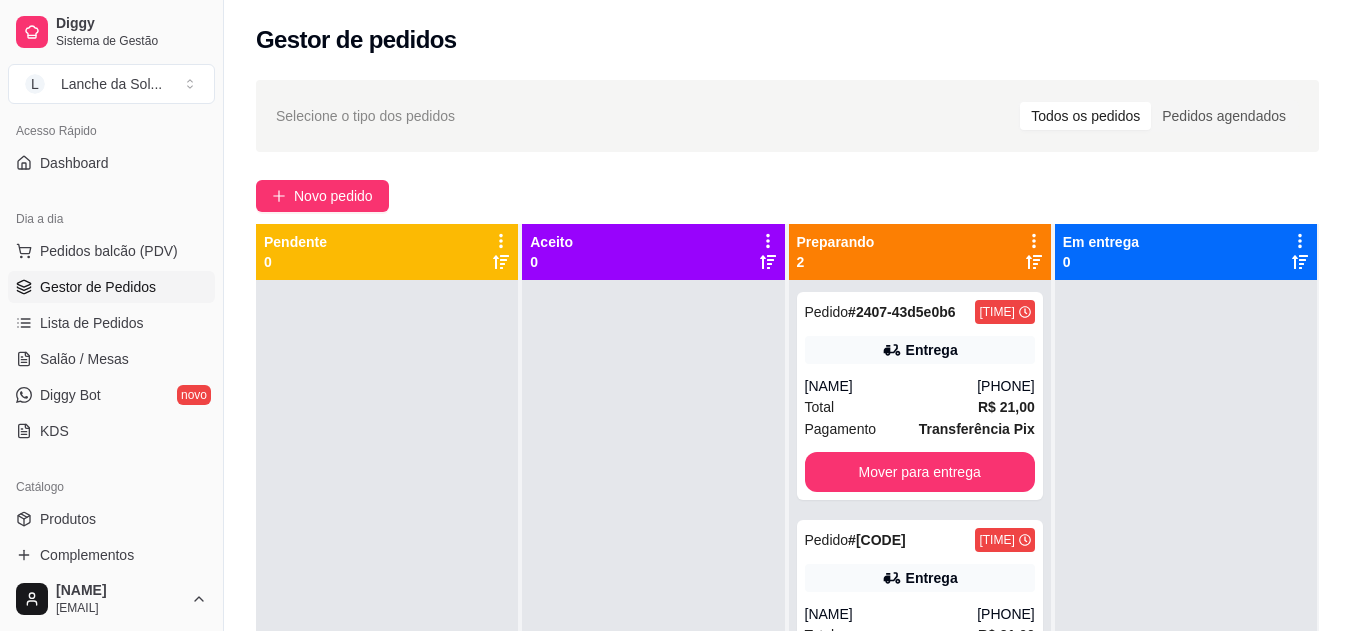 click on "Entrega" at bounding box center (920, 578) 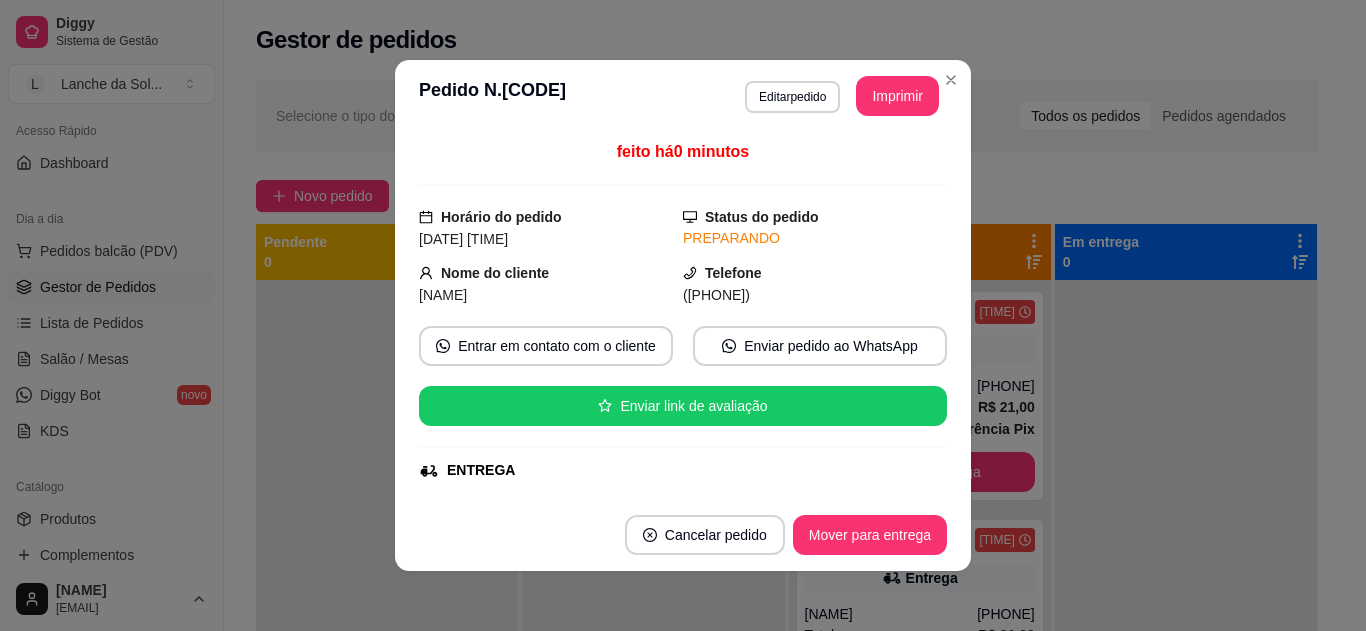 click on "feito há  0   minutos Horário do pedido 07/08/2025 16:52 Status do pedido PREPARANDO Nome do cliente [NAME] Telefone ([PHONE]) Entrar em contato com o cliente Enviar pedido ao WhatsApp Enviar link de avaliação ENTREGA Endereço  [ADDRESS]  - Guaribao  Taxa de entrega  R$ 5,00 Copiar Endereço Vincular motoboy Pagamento Transferência Pix   R$ 21,00 Resumo do pedido 1 x     Morango do Amor R$ 16,00 Subtotal R$ 16,00 Total R$ 21,00" at bounding box center (683, 315) 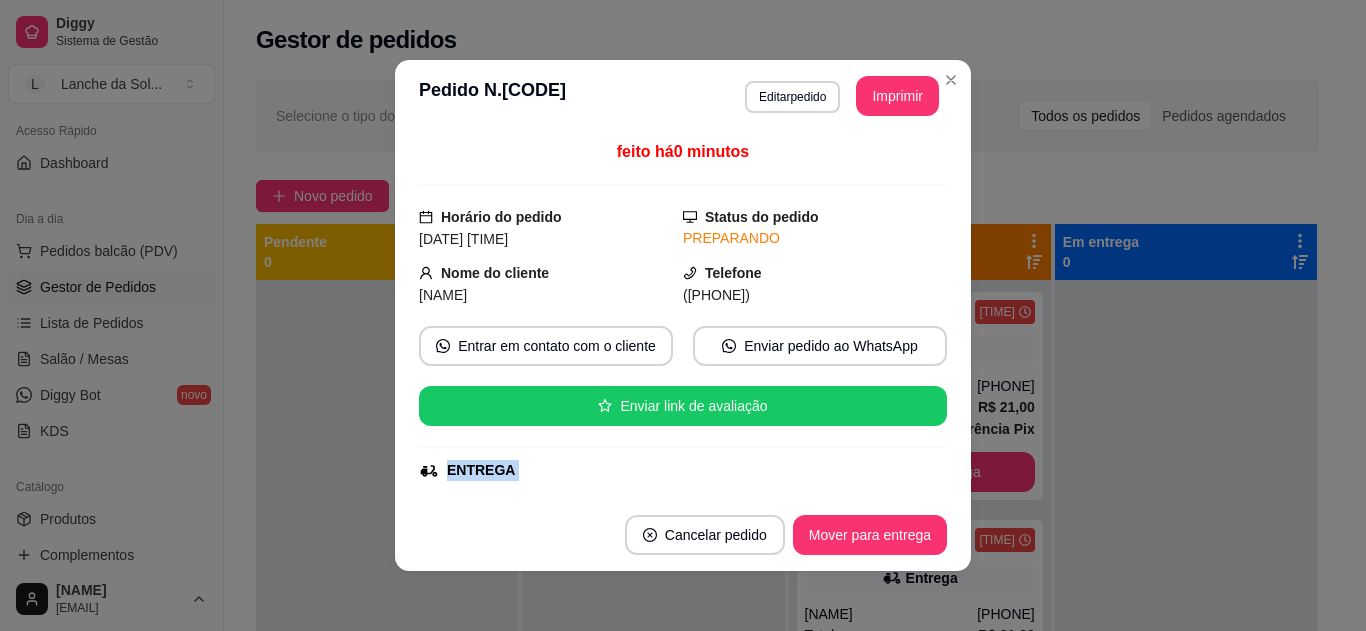 click on "feito há  0   minutos Horário do pedido 07/08/2025 16:52 Status do pedido PREPARANDO Nome do cliente [NAME] Telefone ([PHONE]) Entrar em contato com o cliente Enviar pedido ao WhatsApp Enviar link de avaliação ENTREGA Endereço  [ADDRESS]  - Guaribao  Taxa de entrega  R$ 5,00 Copiar Endereço Vincular motoboy Pagamento Transferência Pix   R$ 21,00 Resumo do pedido 1 x     Morango do Amor R$ 16,00 Subtotal R$ 16,00 Total R$ 21,00" at bounding box center [683, 315] 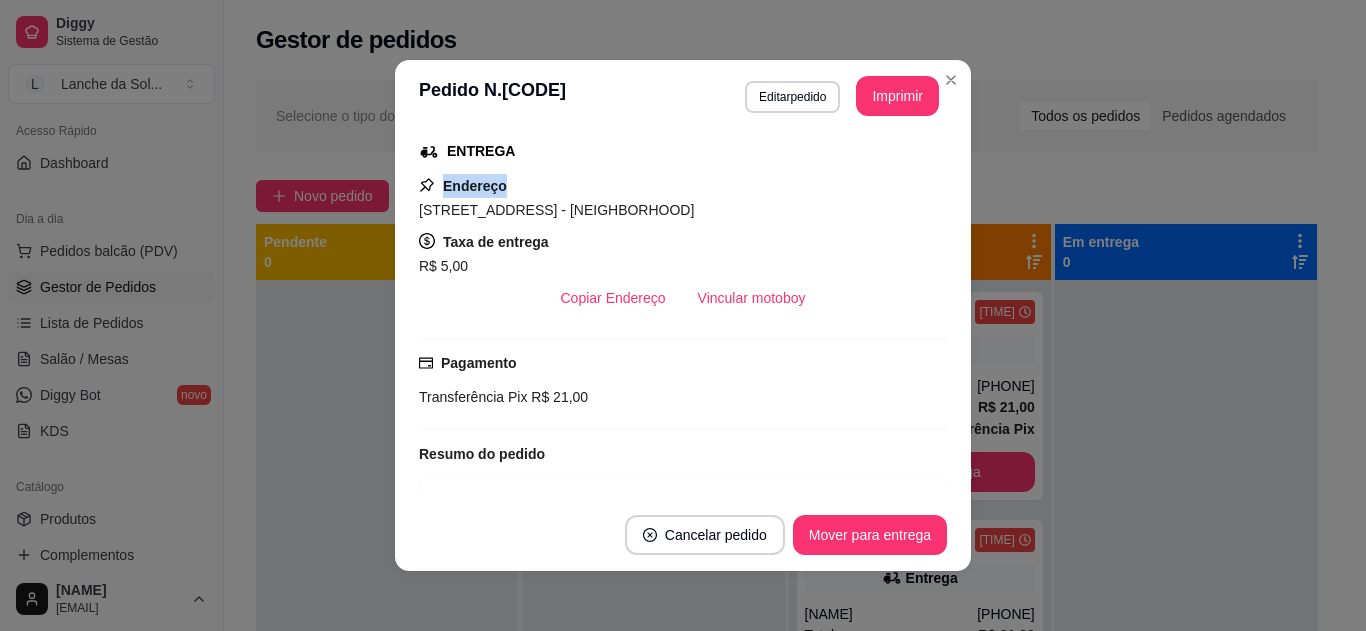 scroll, scrollTop: 426, scrollLeft: 0, axis: vertical 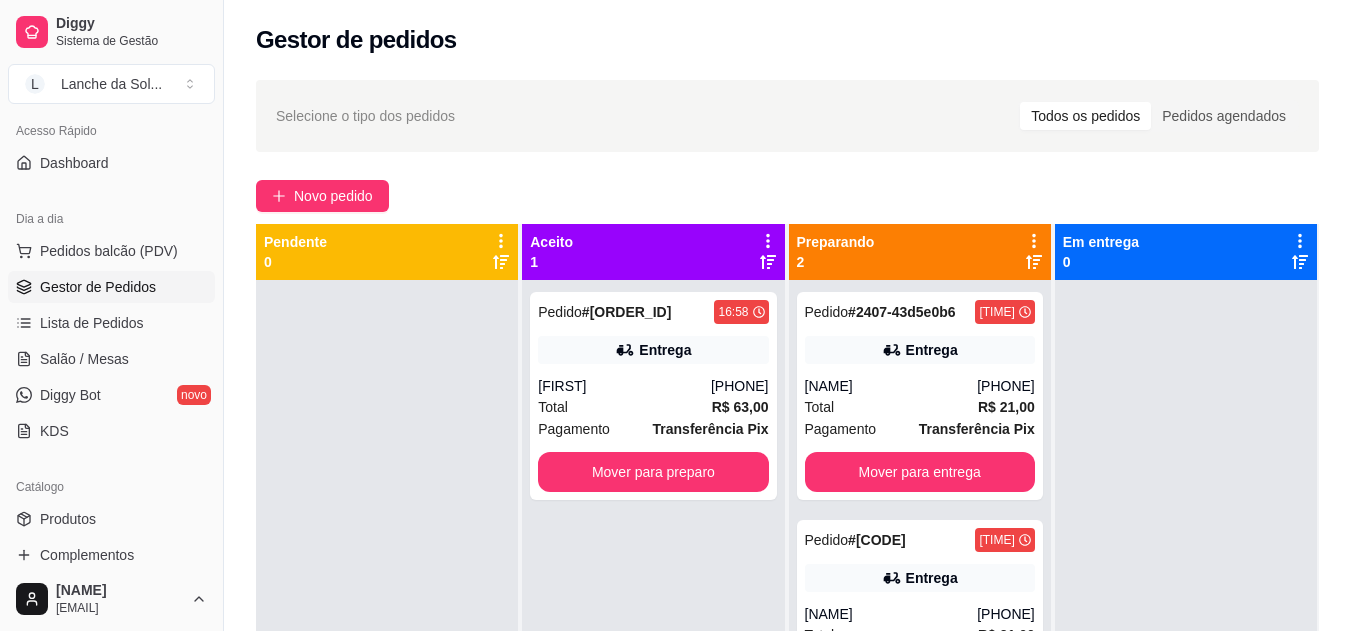 click on "[PHONE]" at bounding box center [740, 386] 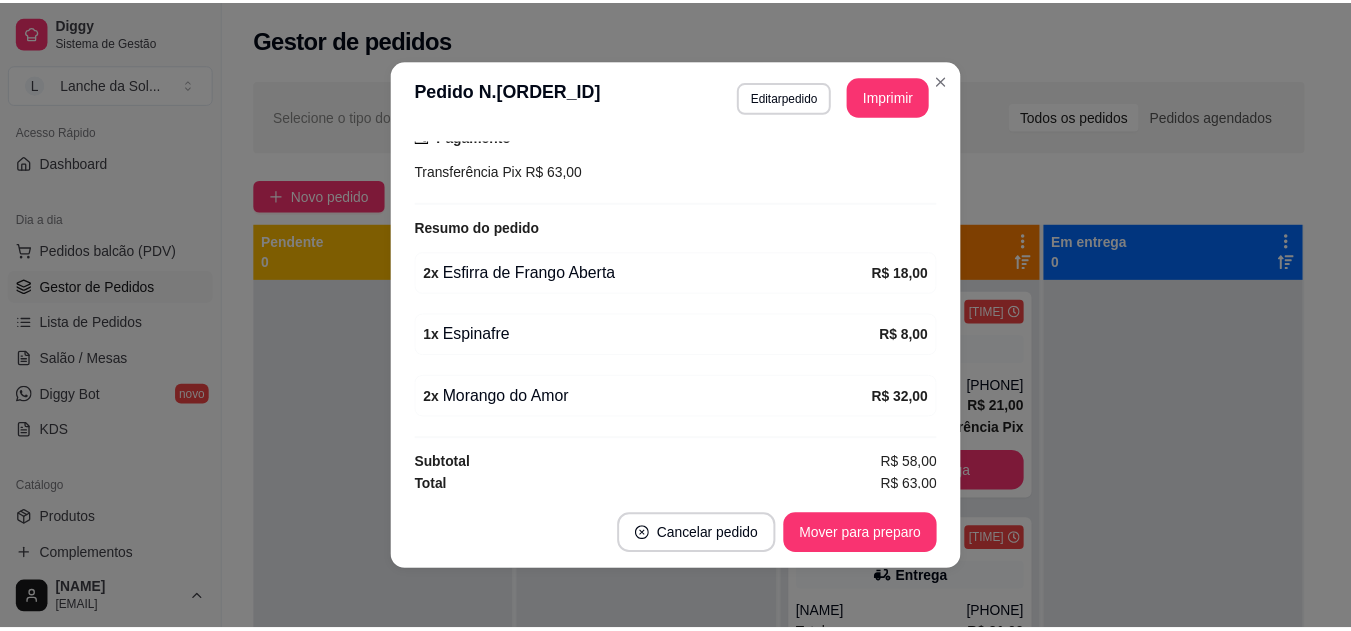 scroll, scrollTop: 550, scrollLeft: 0, axis: vertical 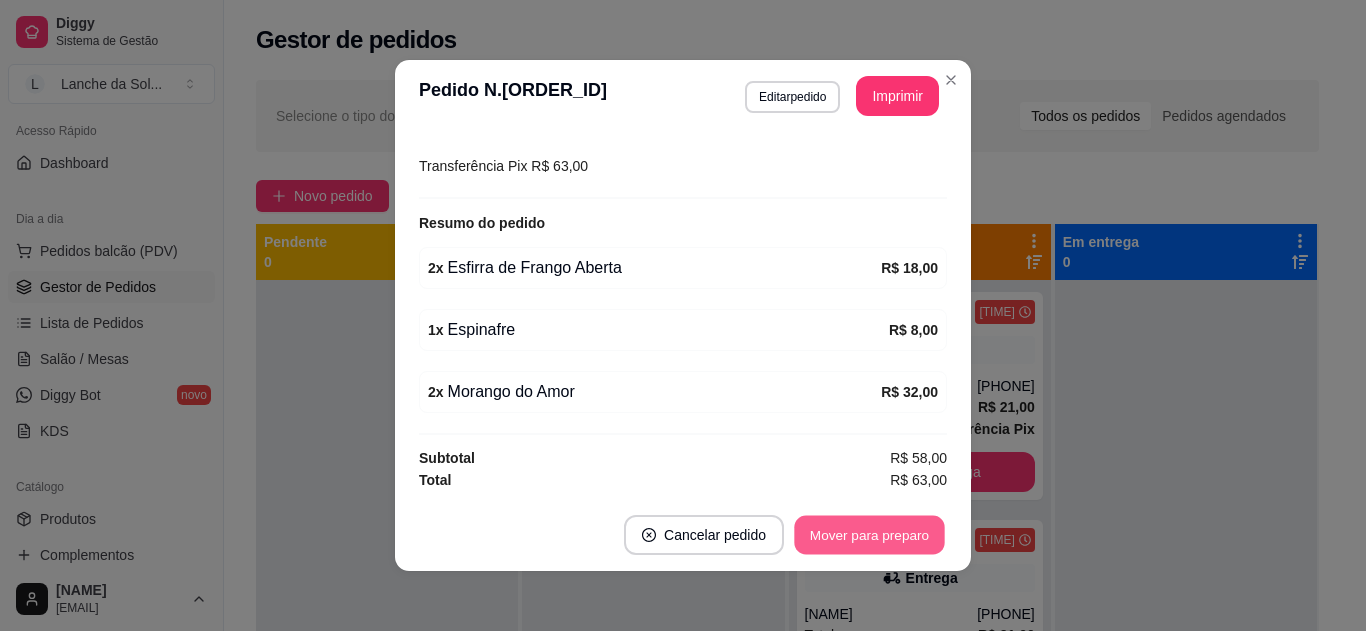 click on "Mover para preparo" at bounding box center [869, 535] 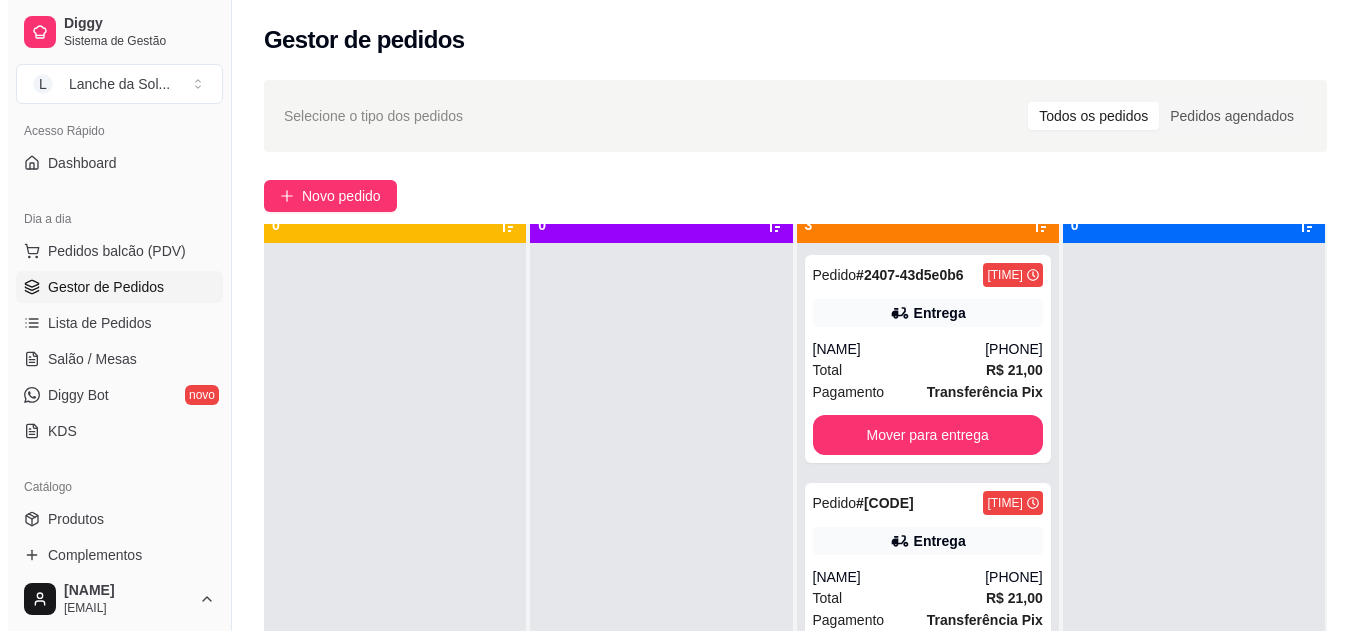 scroll, scrollTop: 56, scrollLeft: 0, axis: vertical 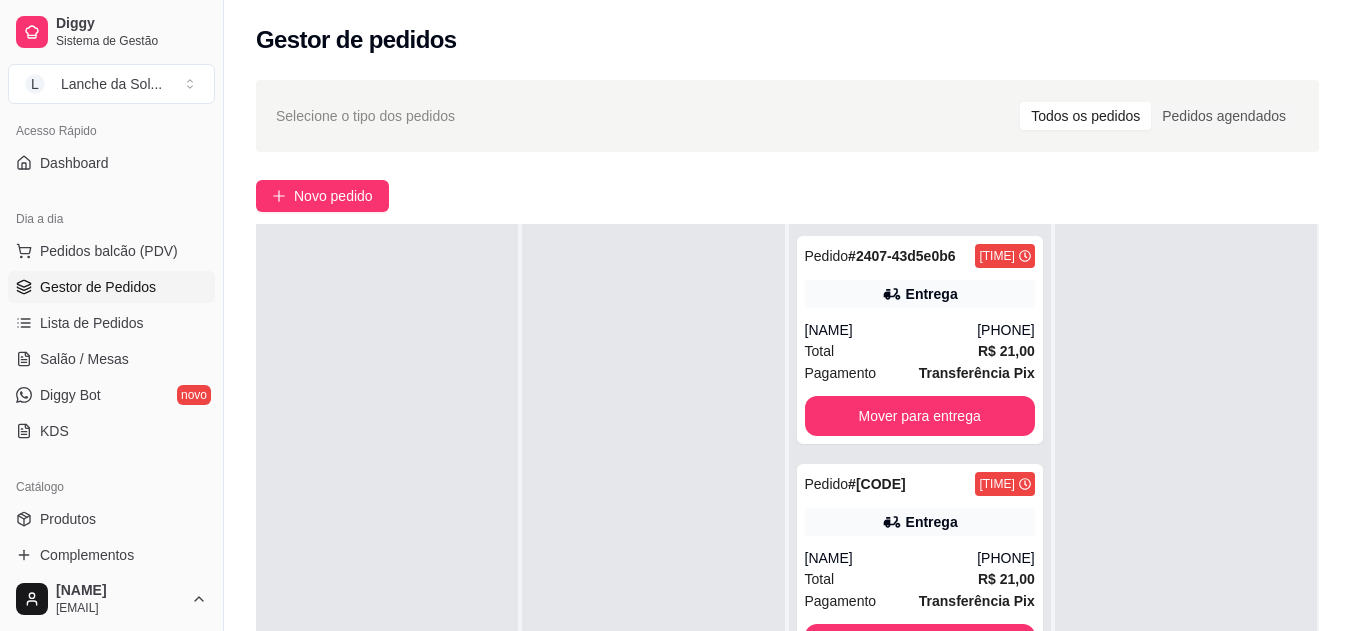 click on "Total R$ 21,00" at bounding box center [920, 351] 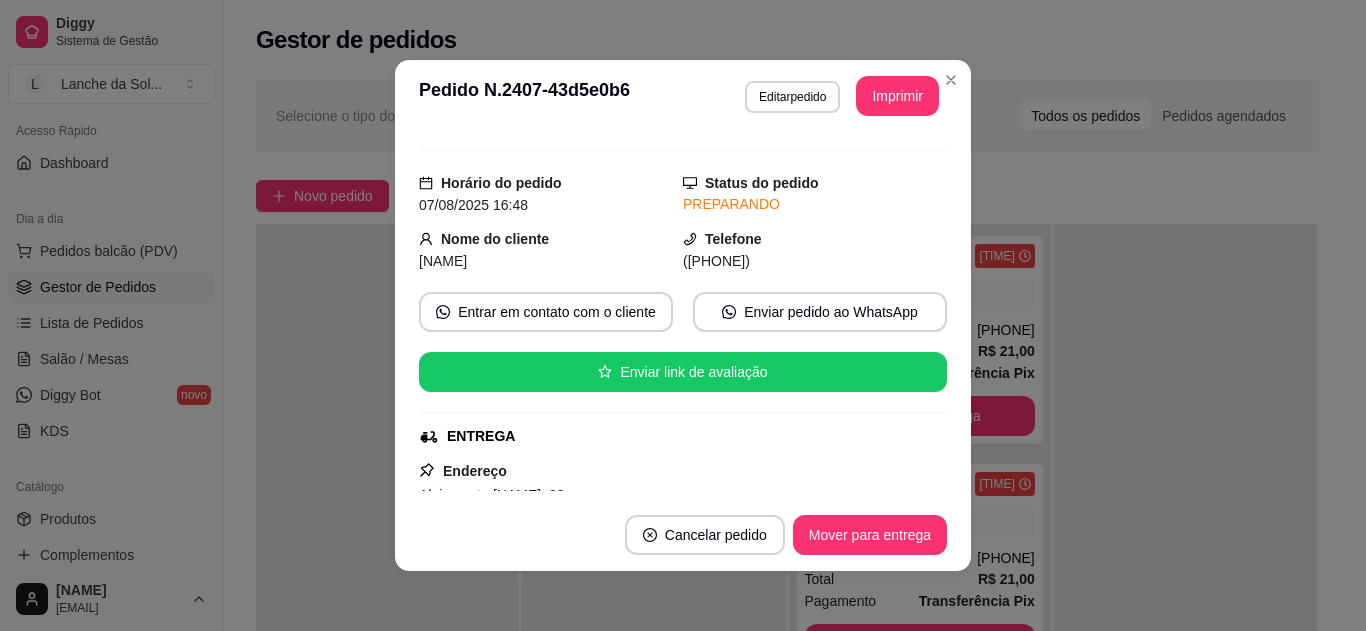 scroll, scrollTop: 0, scrollLeft: 0, axis: both 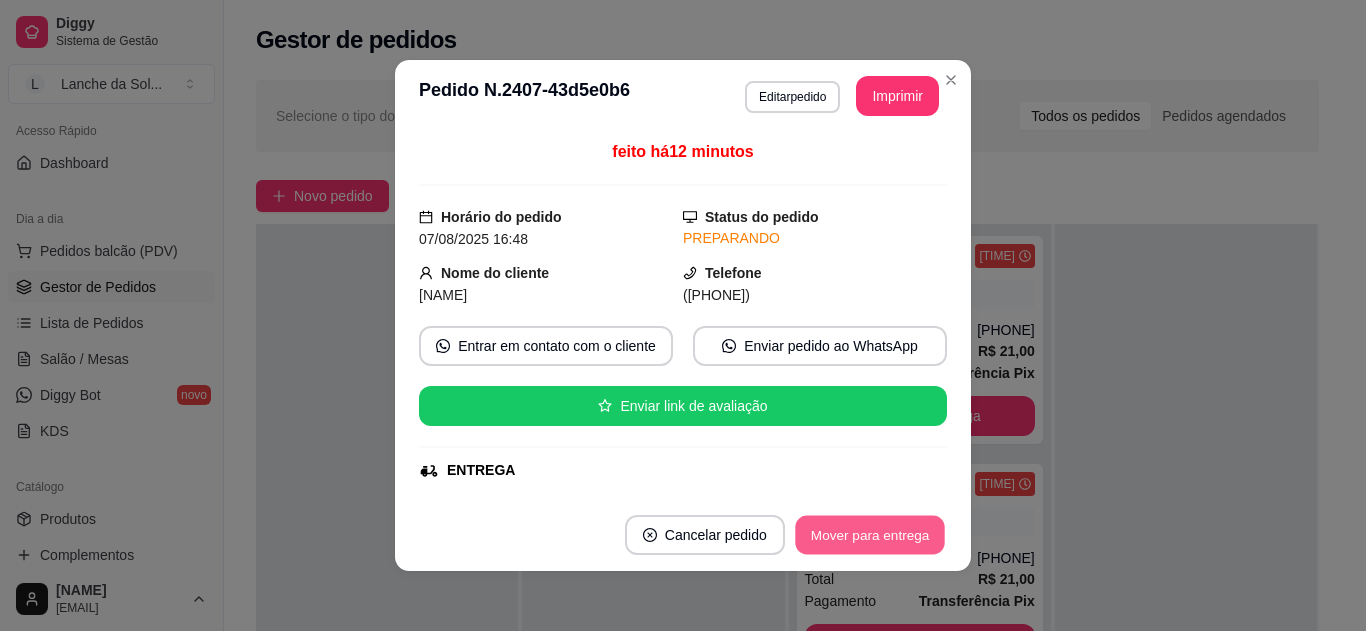 click on "Mover para entrega" at bounding box center [870, 535] 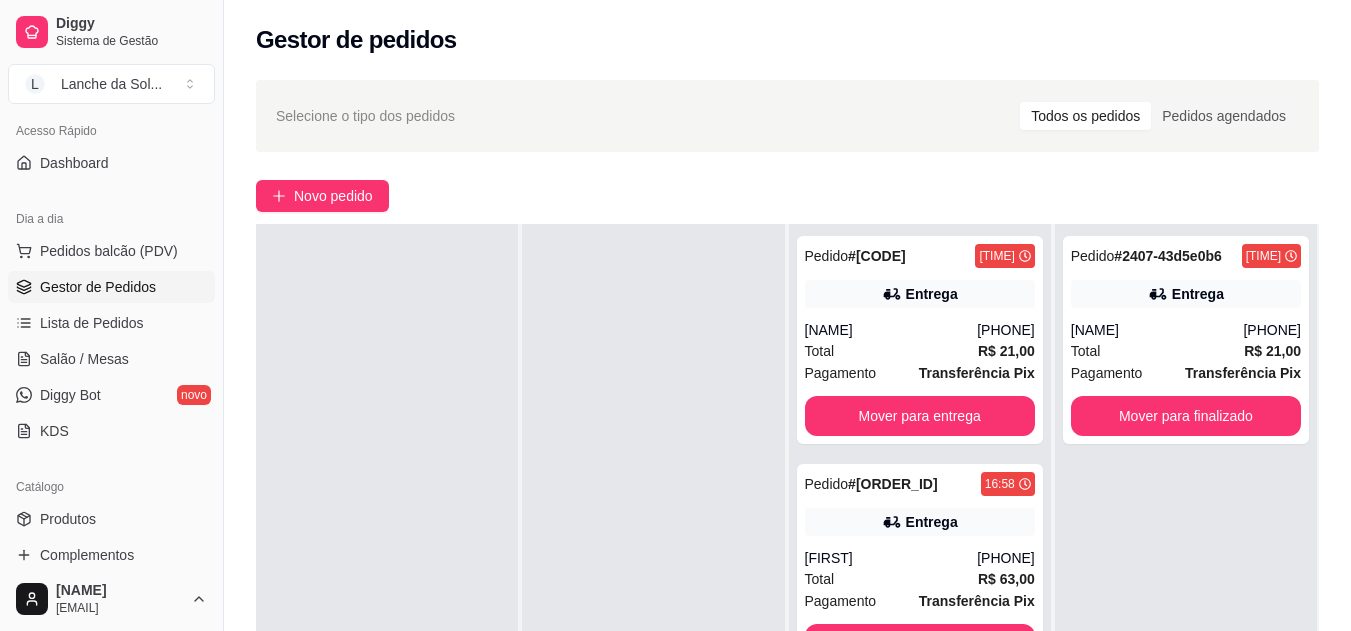 click on "Total R$ 21,00" at bounding box center (920, 351) 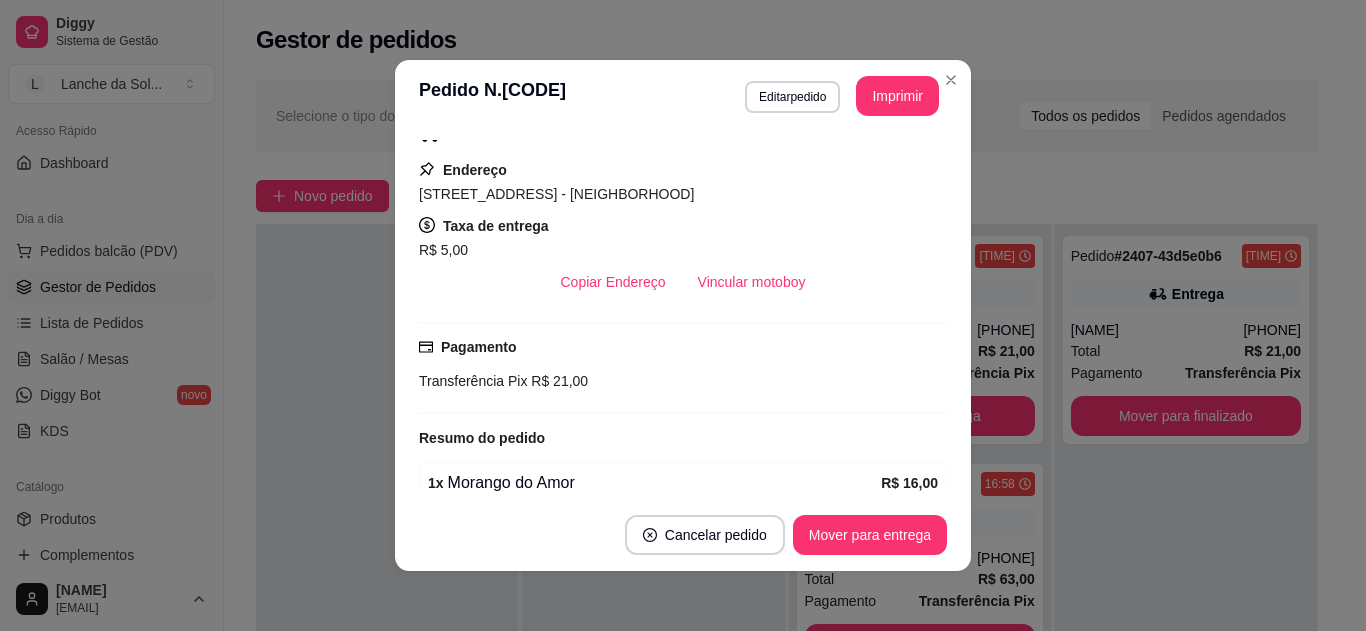 scroll, scrollTop: 333, scrollLeft: 0, axis: vertical 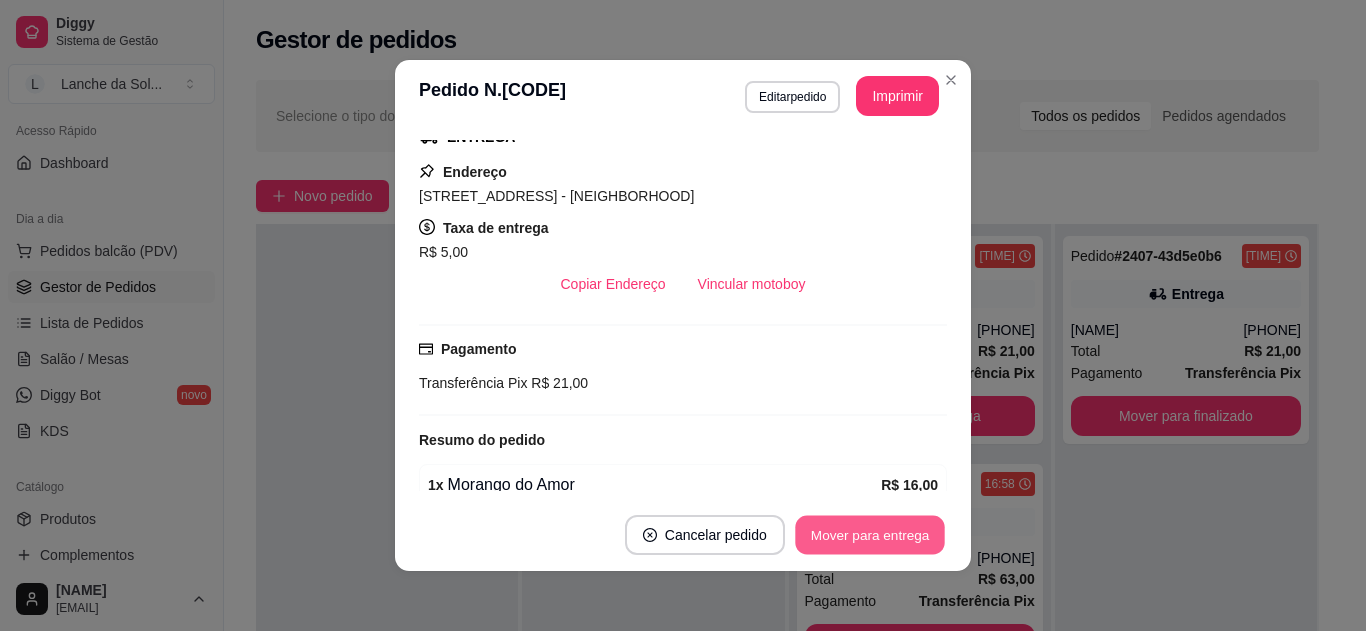 click on "Mover para entrega" at bounding box center [870, 535] 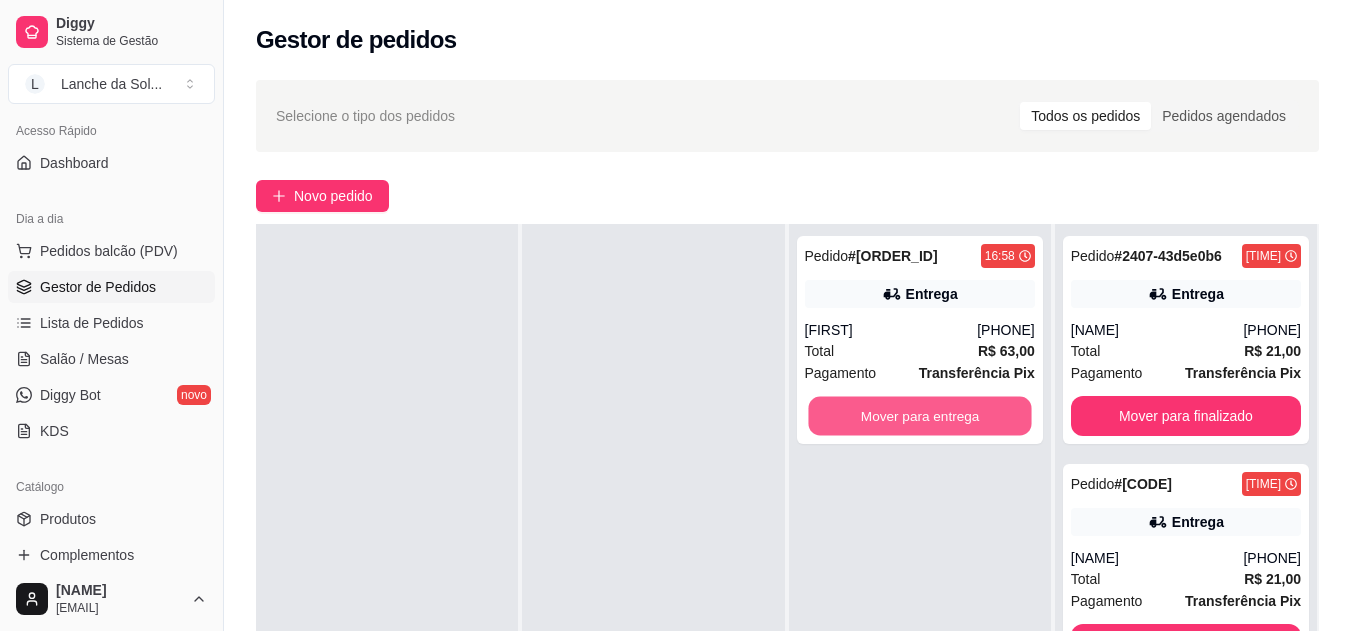 click on "Mover para entrega" at bounding box center (919, 416) 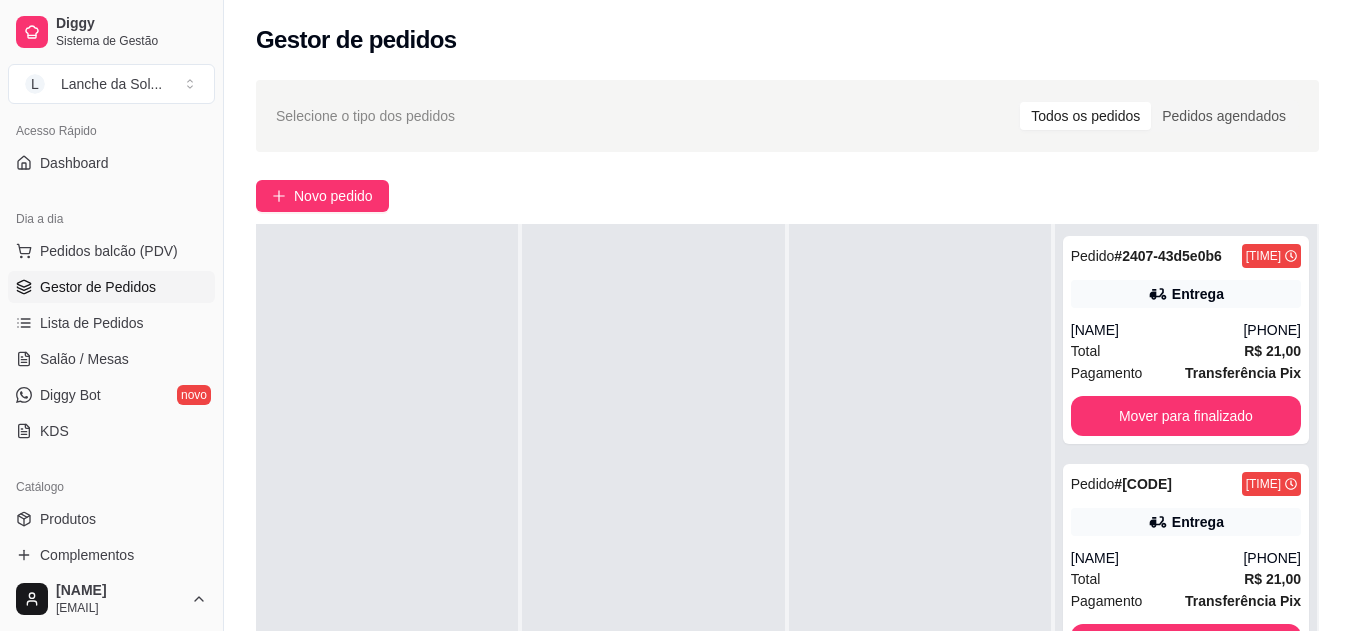click on "Diggy Sistema de Gestão L Lanche da Sol ..." at bounding box center [111, 56] 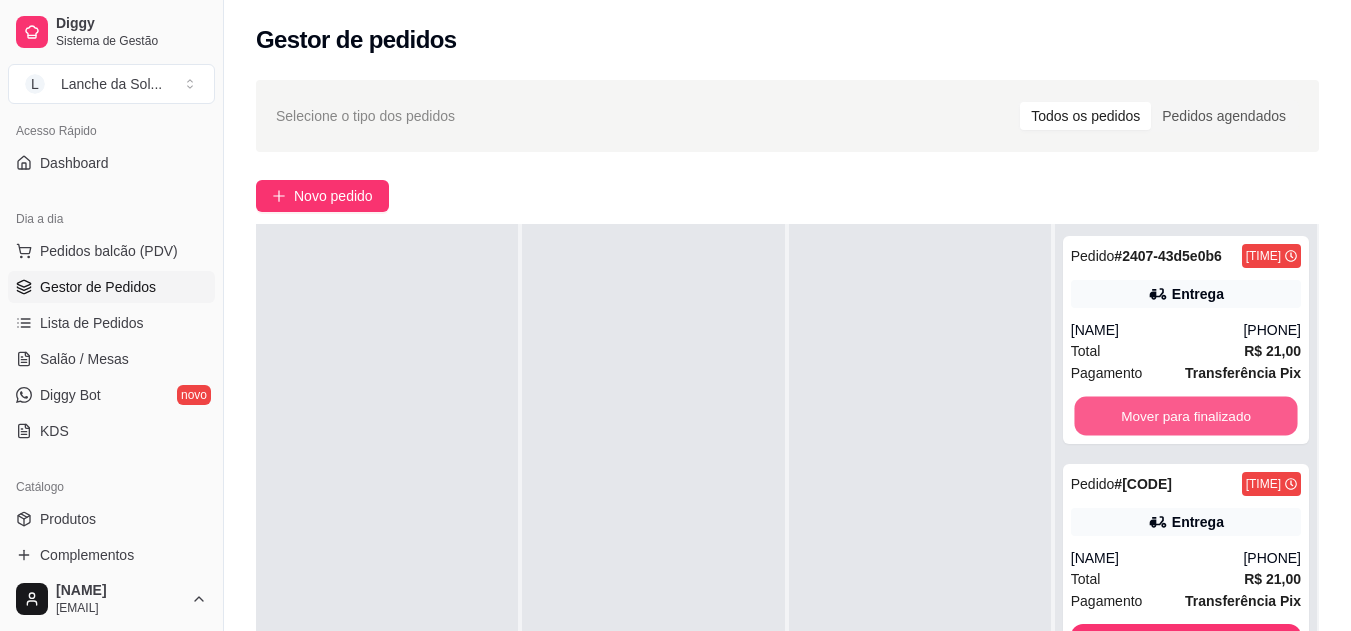 click on "Mover para finalizado" at bounding box center (1185, 416) 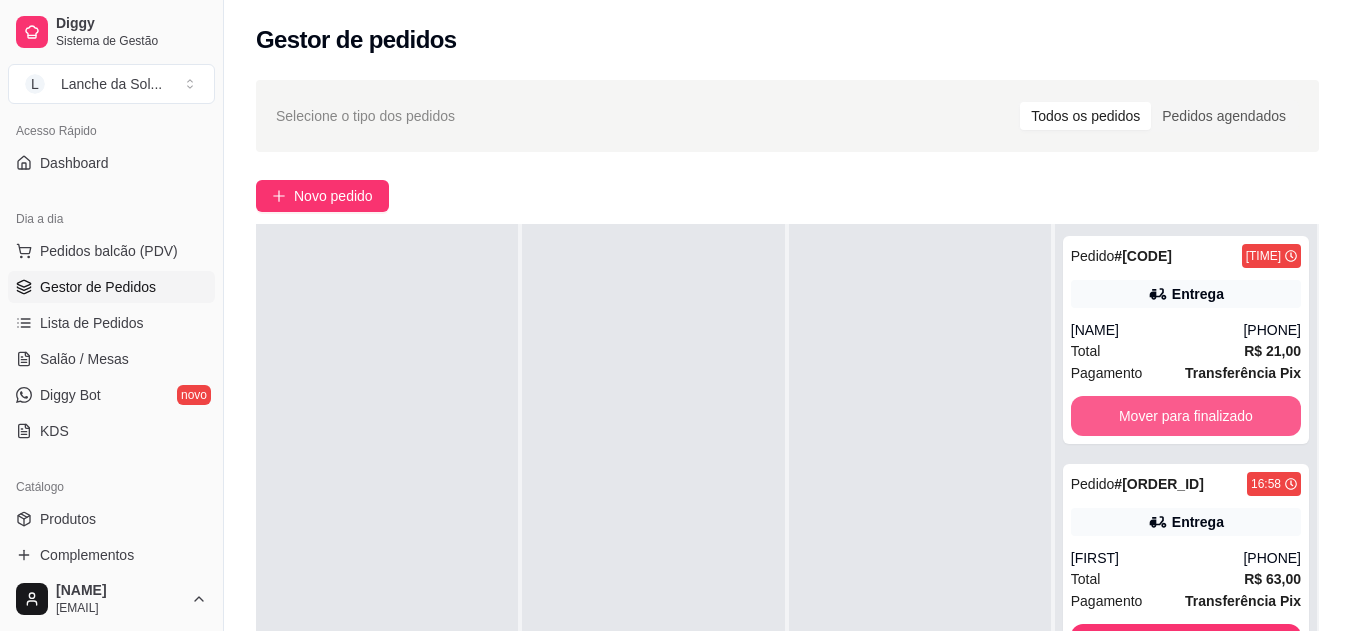 click on "Mover para finalizado" at bounding box center (1186, 416) 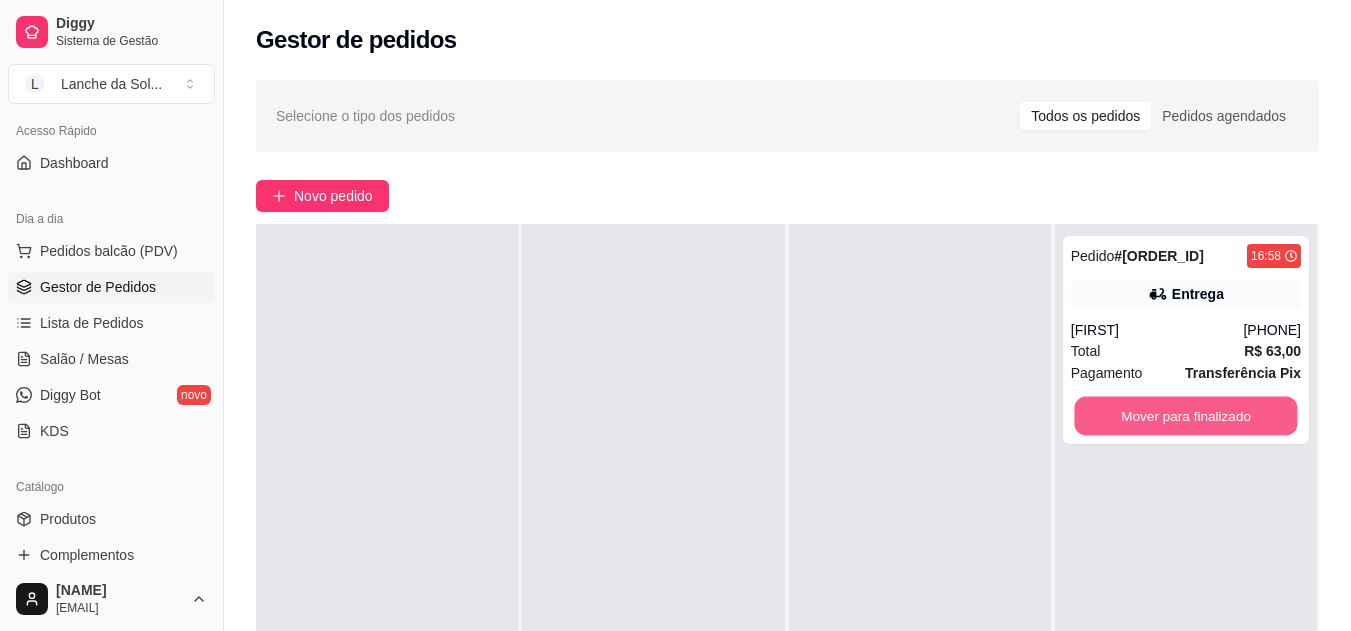 click on "Mover para finalizado" at bounding box center [1185, 416] 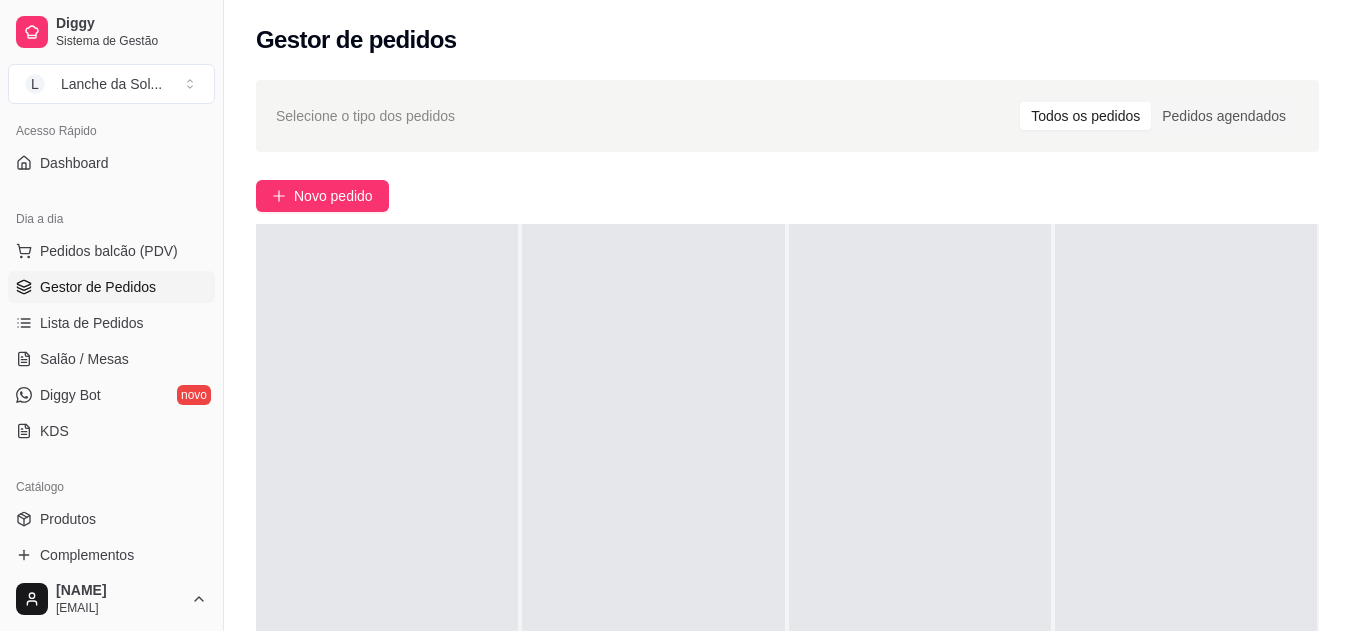 click on "Pedidos balcão (PDV)" at bounding box center (109, 251) 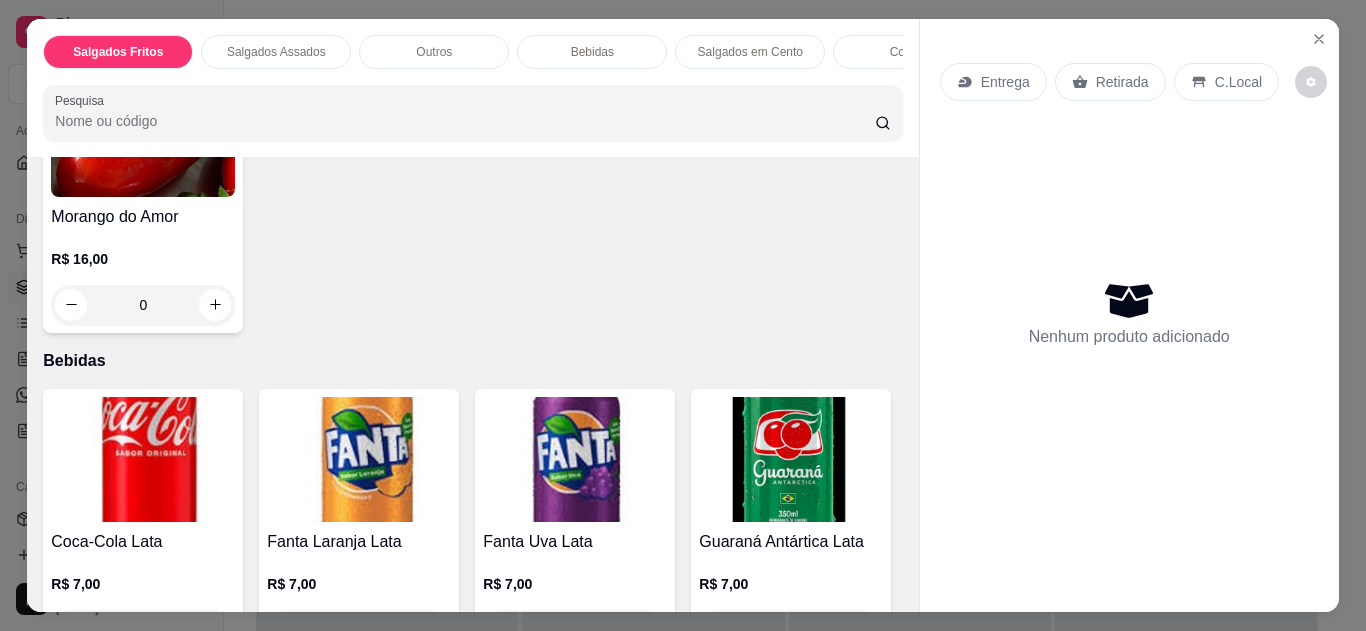 scroll, scrollTop: 720, scrollLeft: 0, axis: vertical 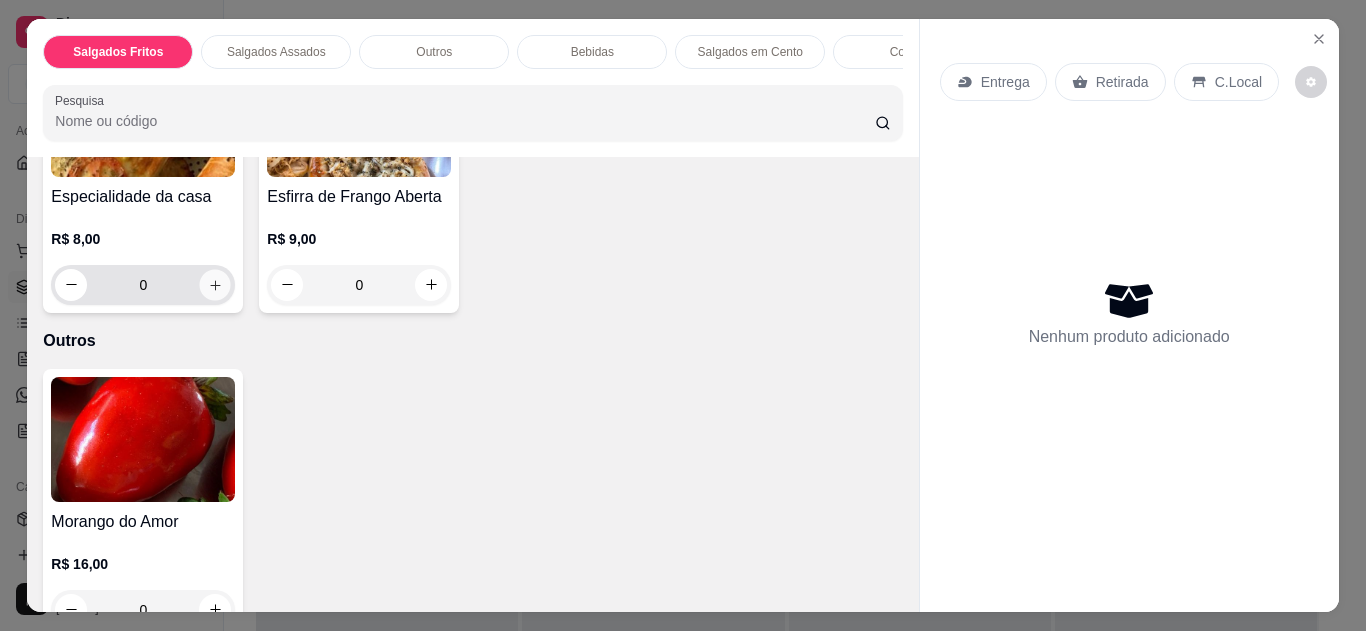 click 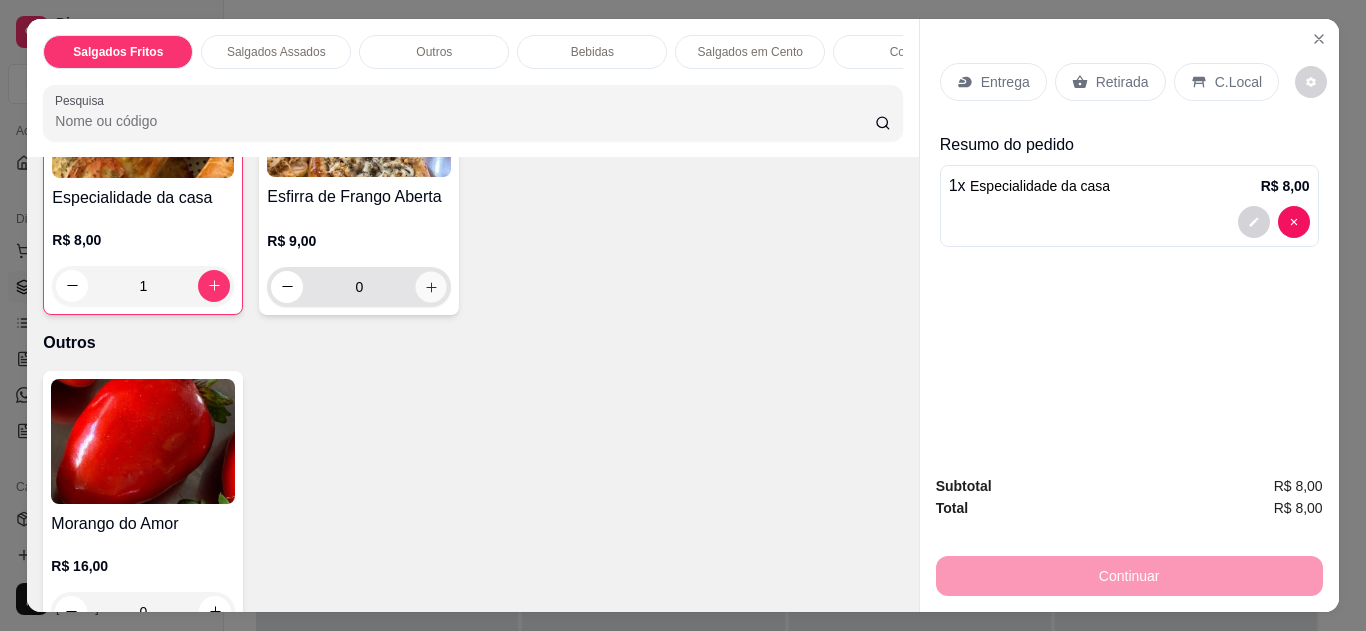 click at bounding box center [431, 286] 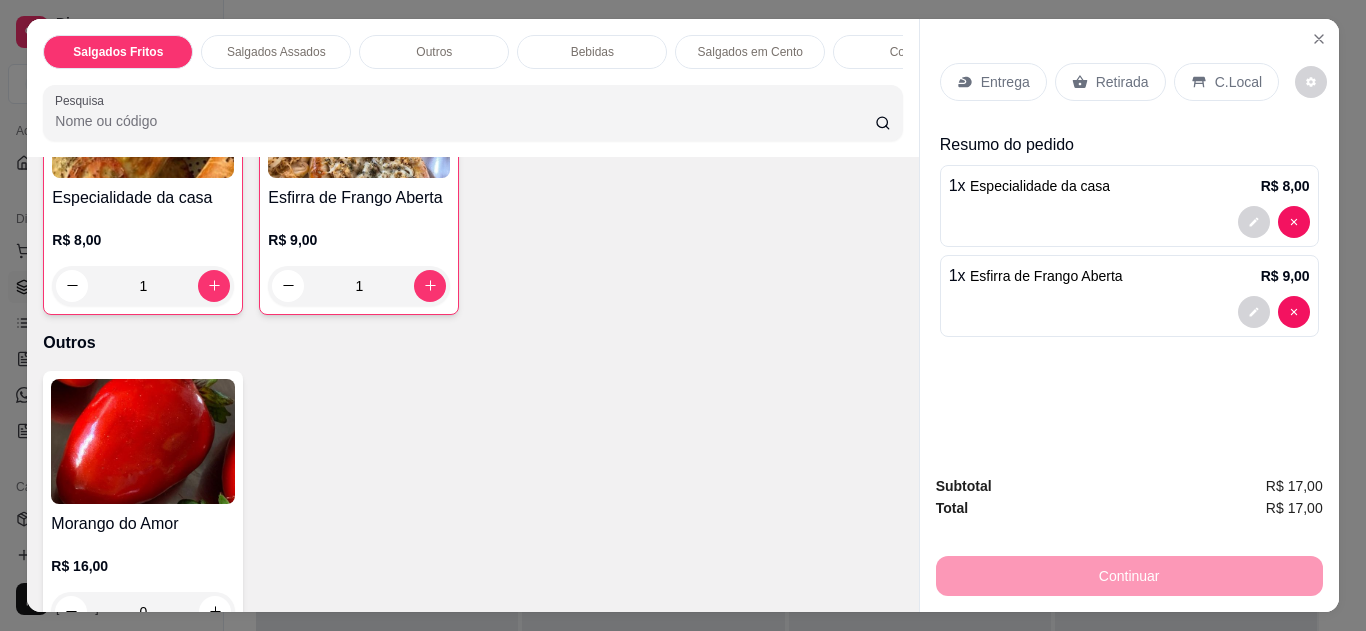 click on "Retirada" at bounding box center [1122, 82] 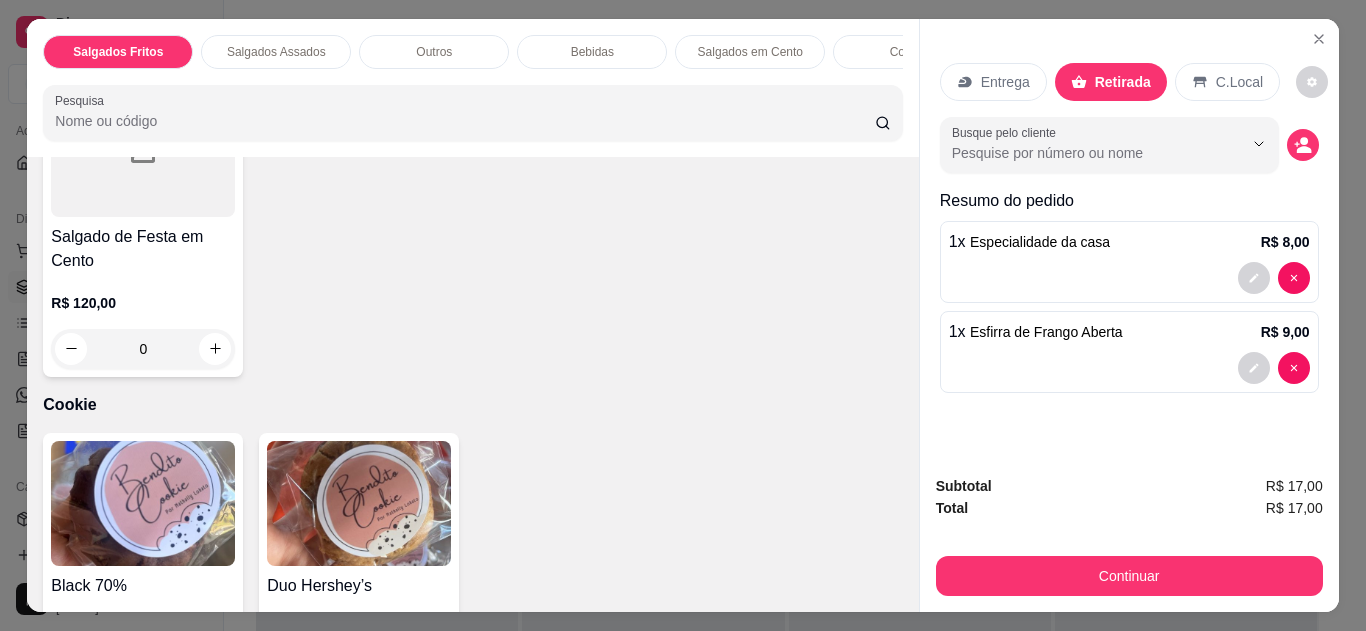 scroll, scrollTop: 1827, scrollLeft: 0, axis: vertical 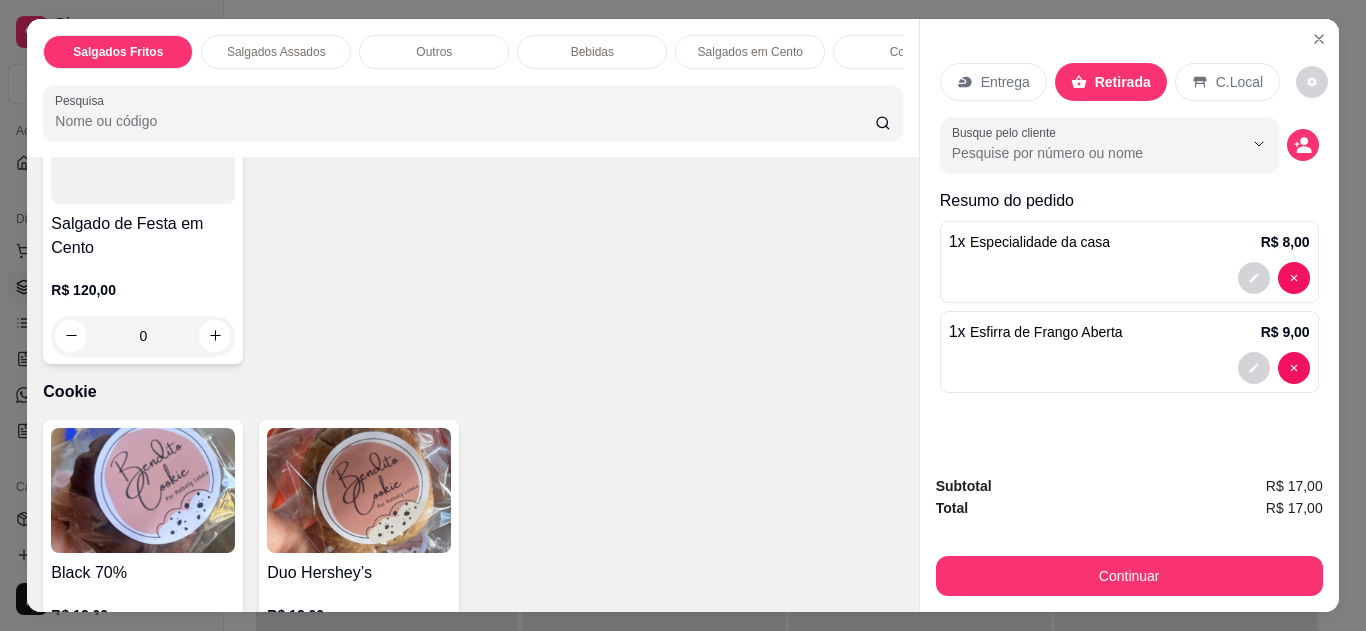 click 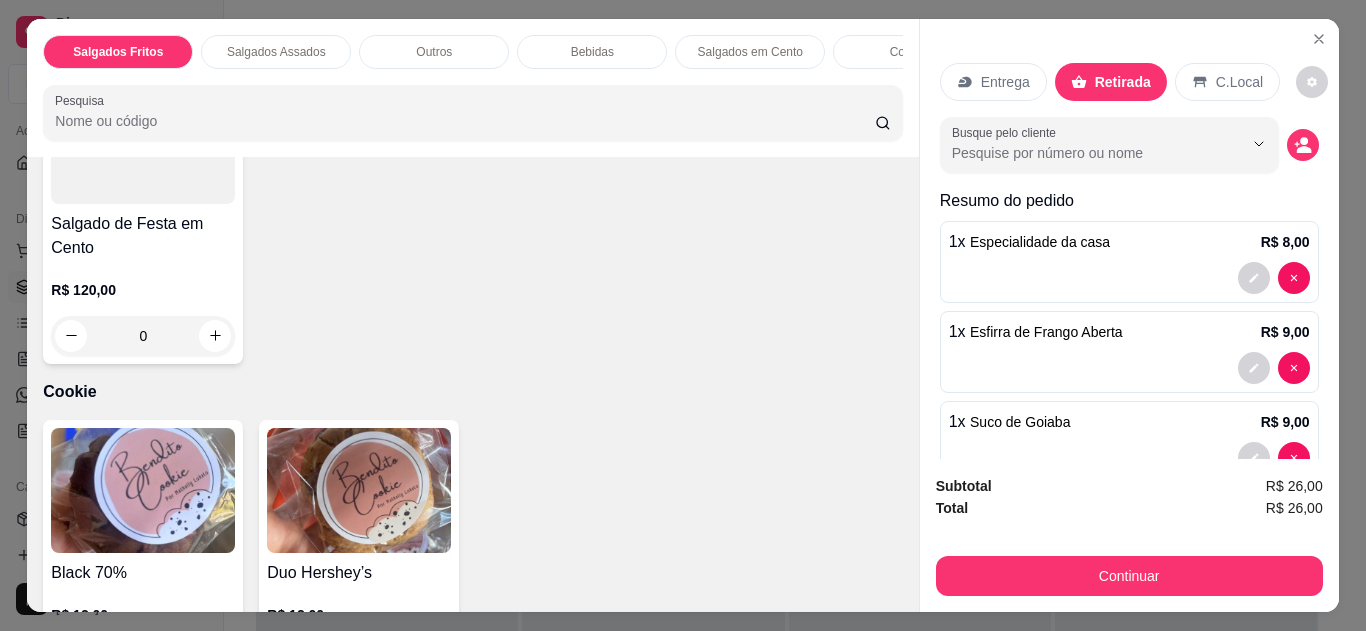 click 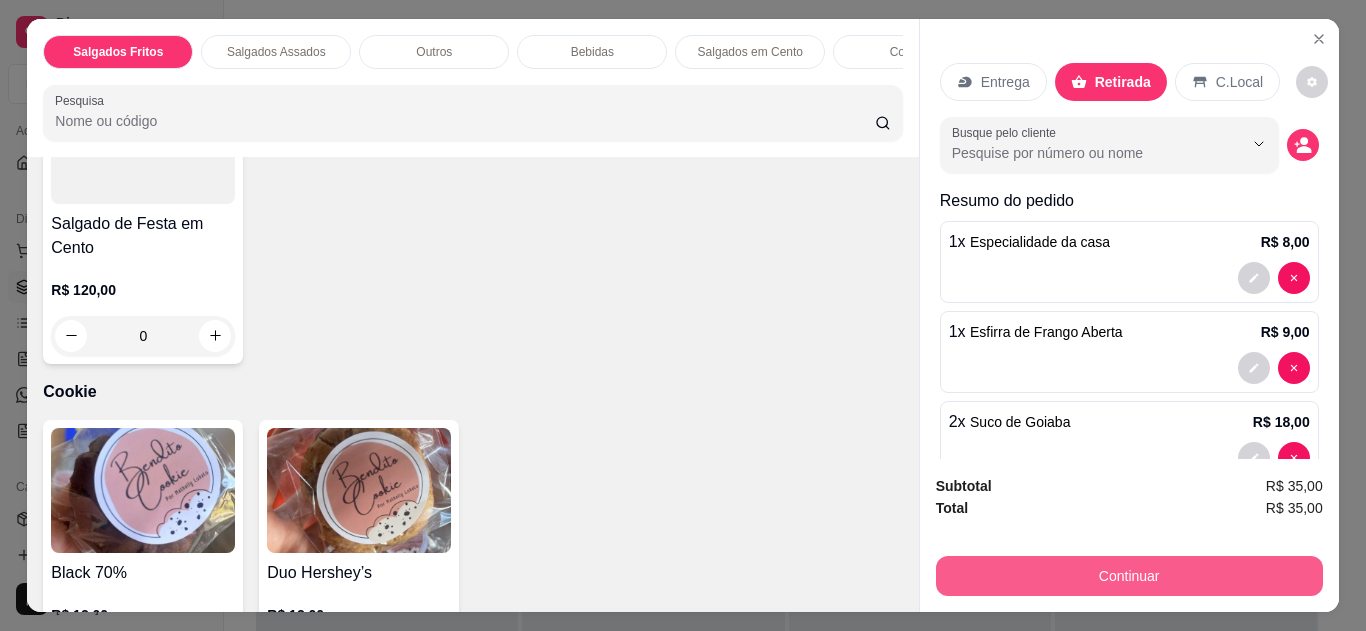 click on "Continuar" at bounding box center [1129, 576] 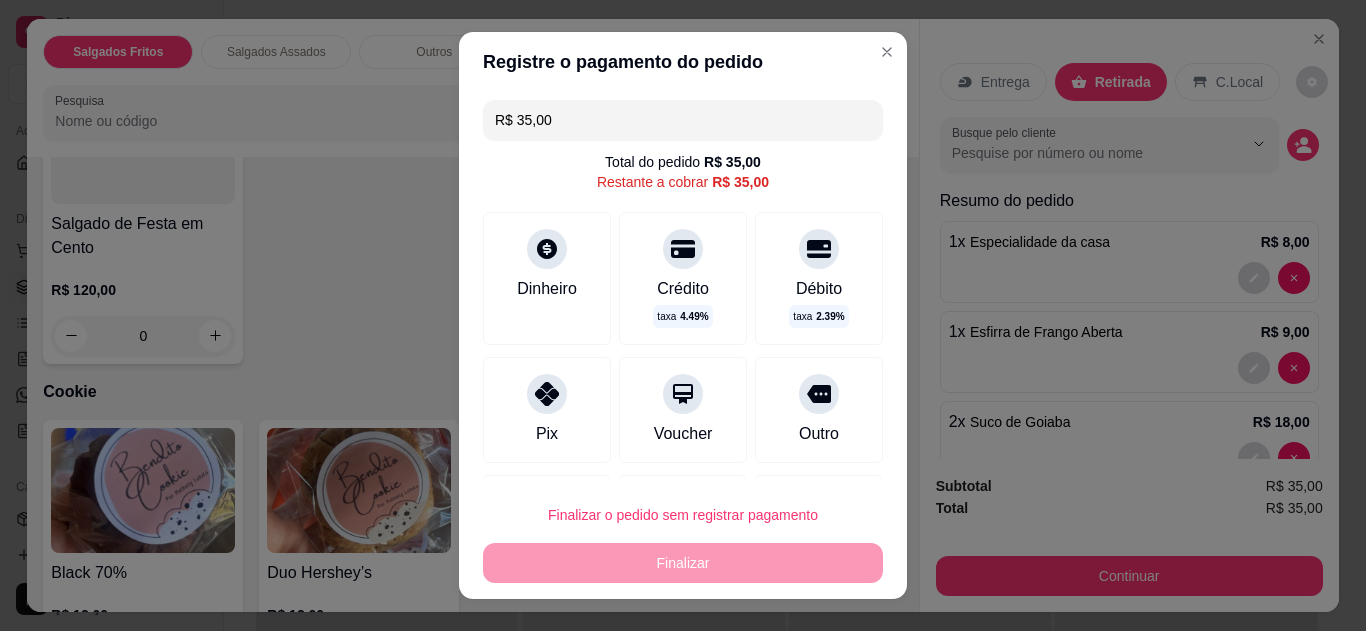 click on "Pix" at bounding box center [547, 410] 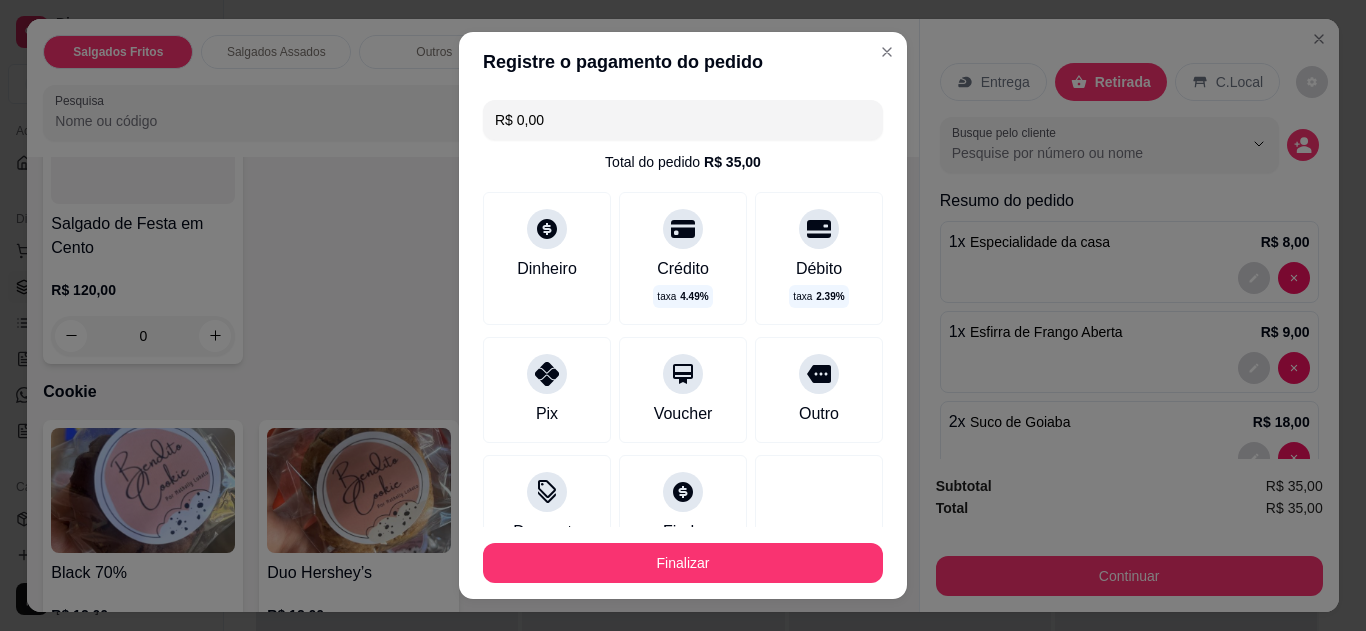click on "Pix" at bounding box center [547, 414] 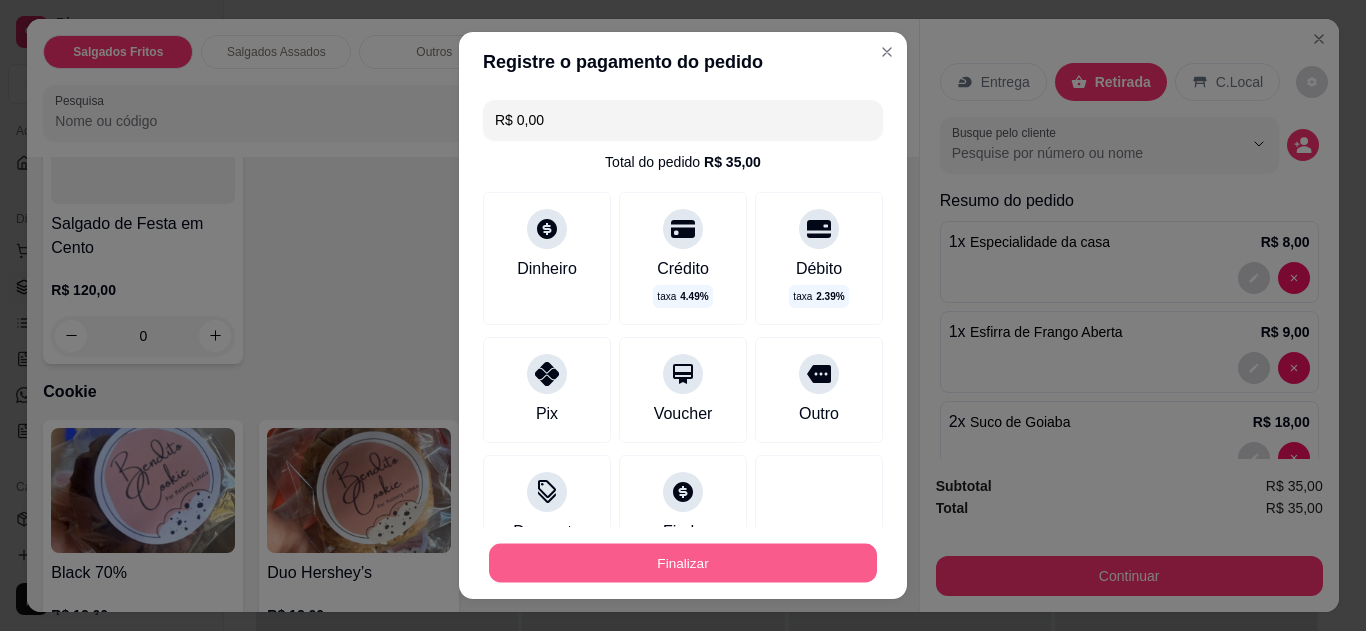 click on "Finalizar" at bounding box center [683, 563] 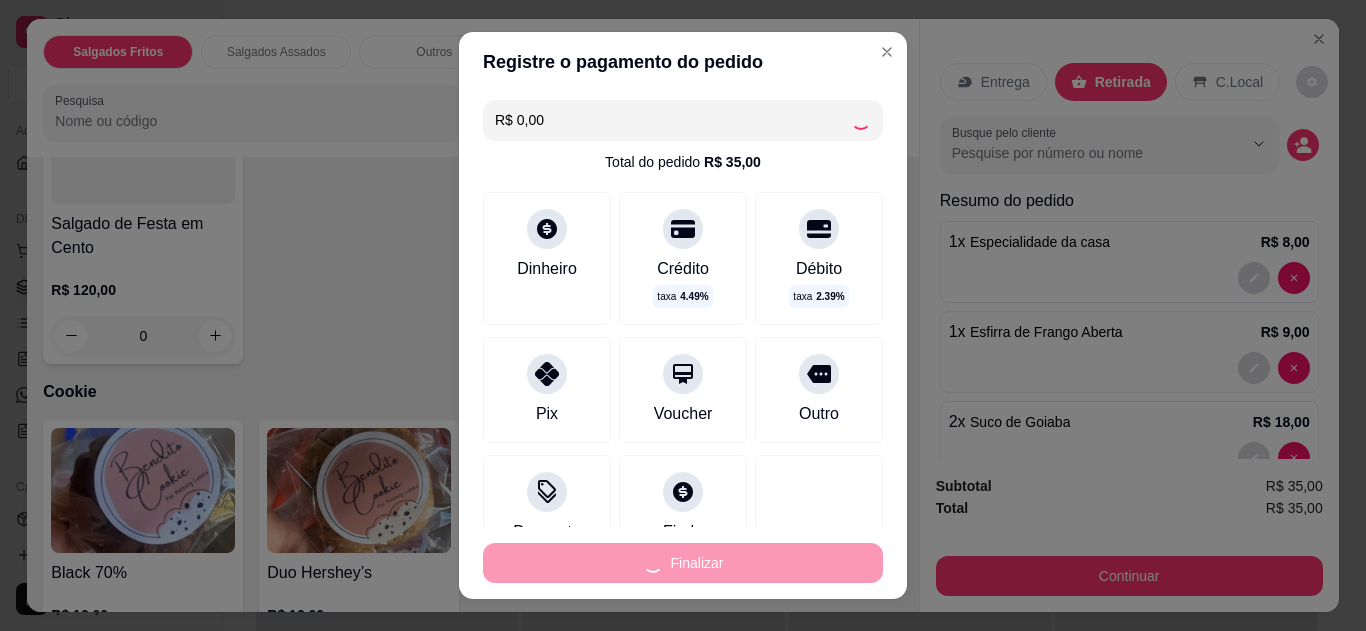 type on "0" 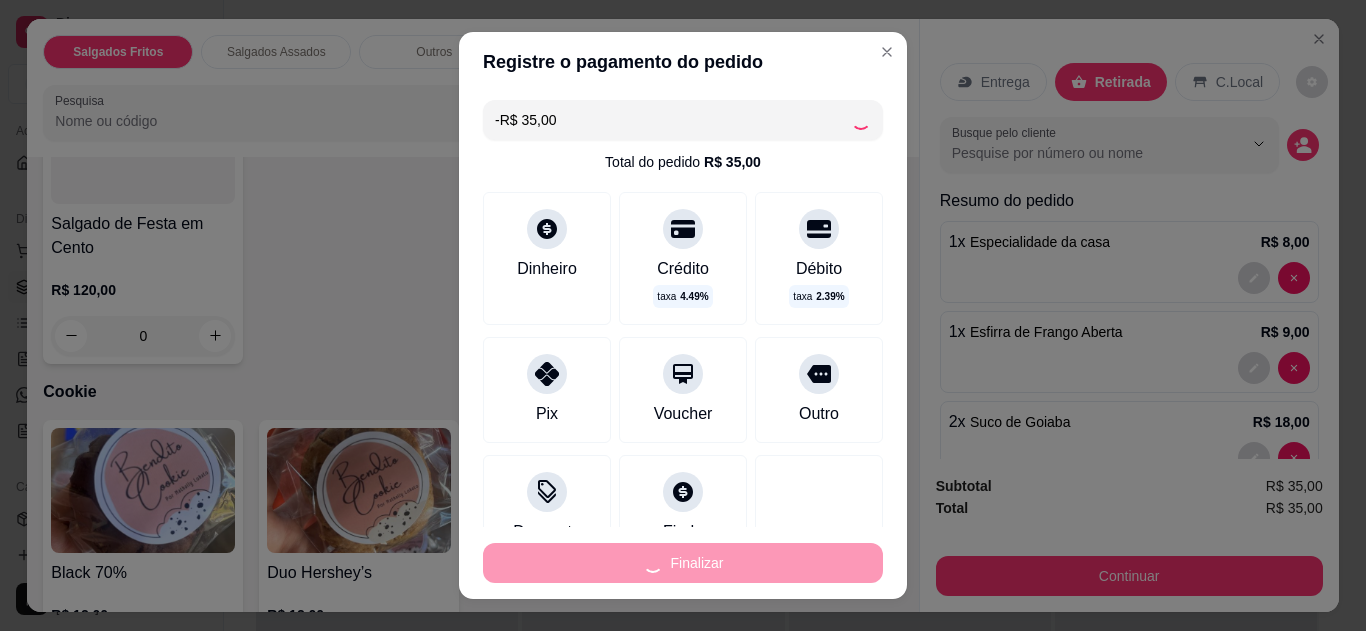 scroll, scrollTop: 1825, scrollLeft: 0, axis: vertical 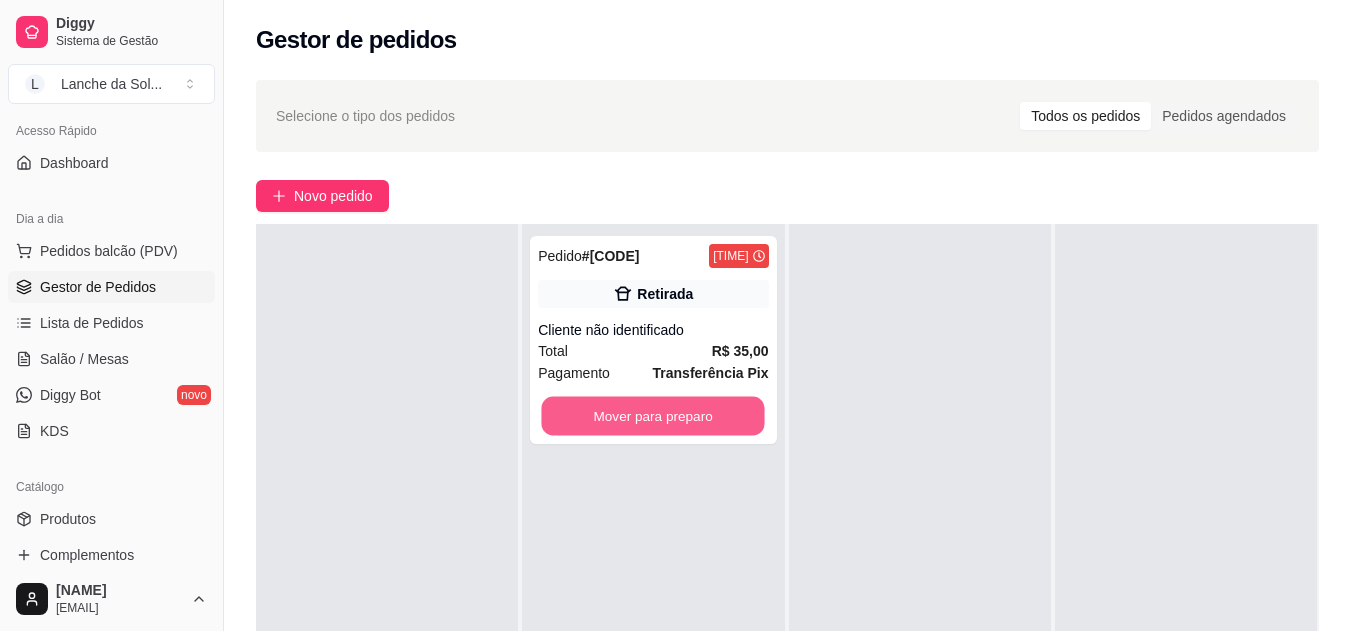 click on "Mover para preparo" at bounding box center [653, 416] 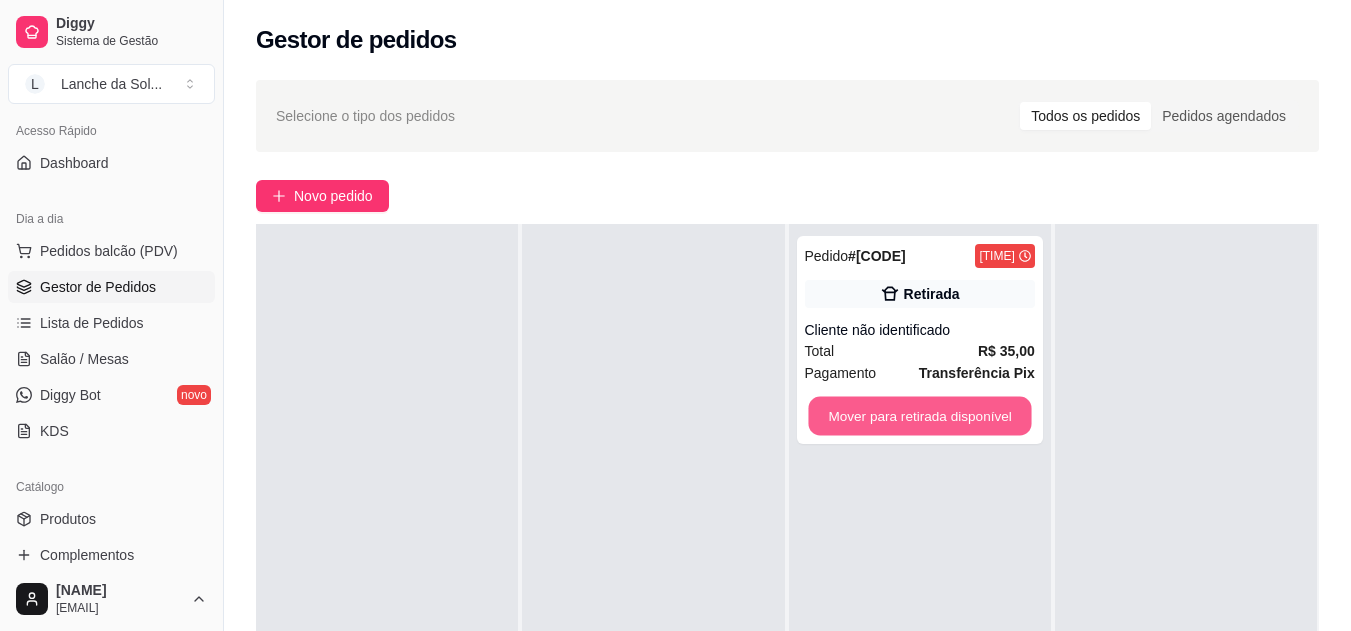 click on "Mover para retirada disponível" at bounding box center (919, 416) 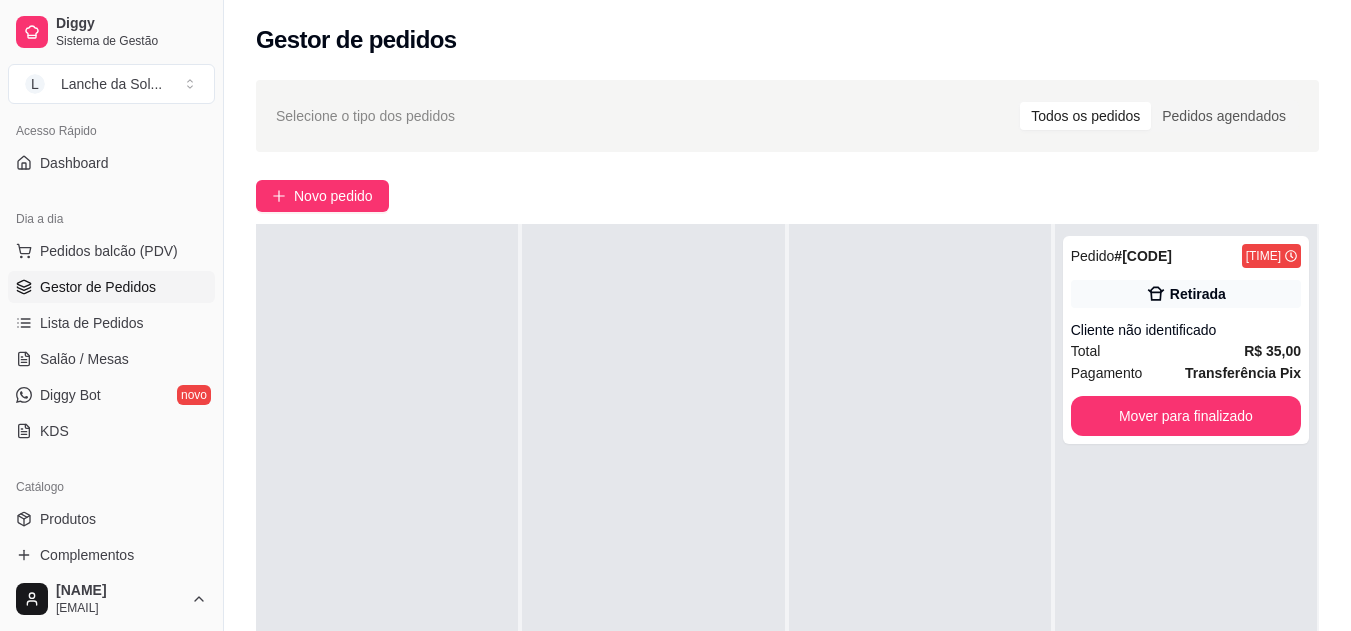 click on "Pedidos balcão (PDV)" at bounding box center [109, 251] 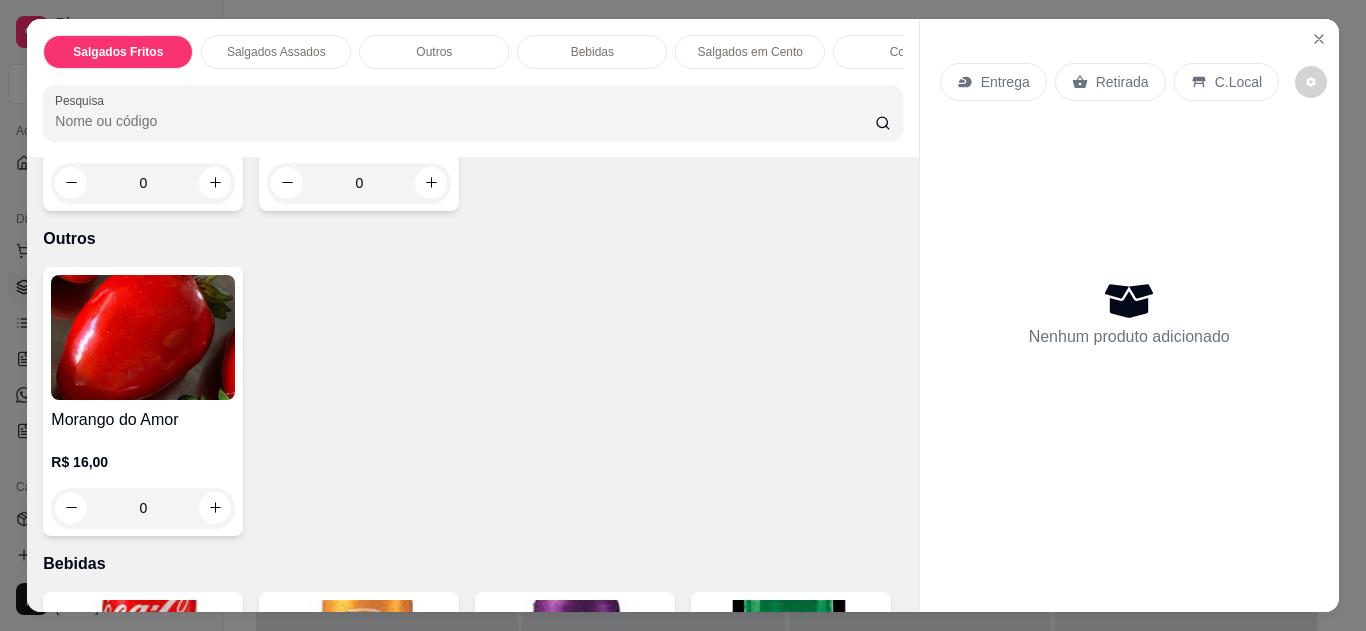 scroll, scrollTop: 713, scrollLeft: 0, axis: vertical 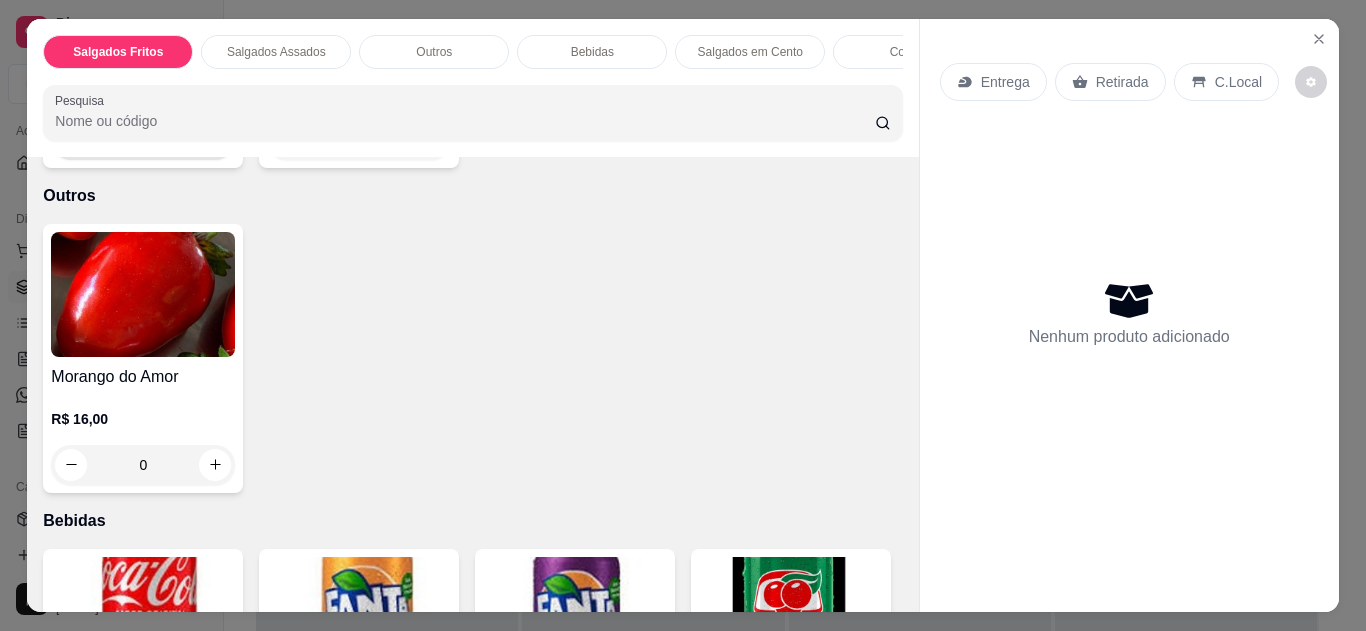 click 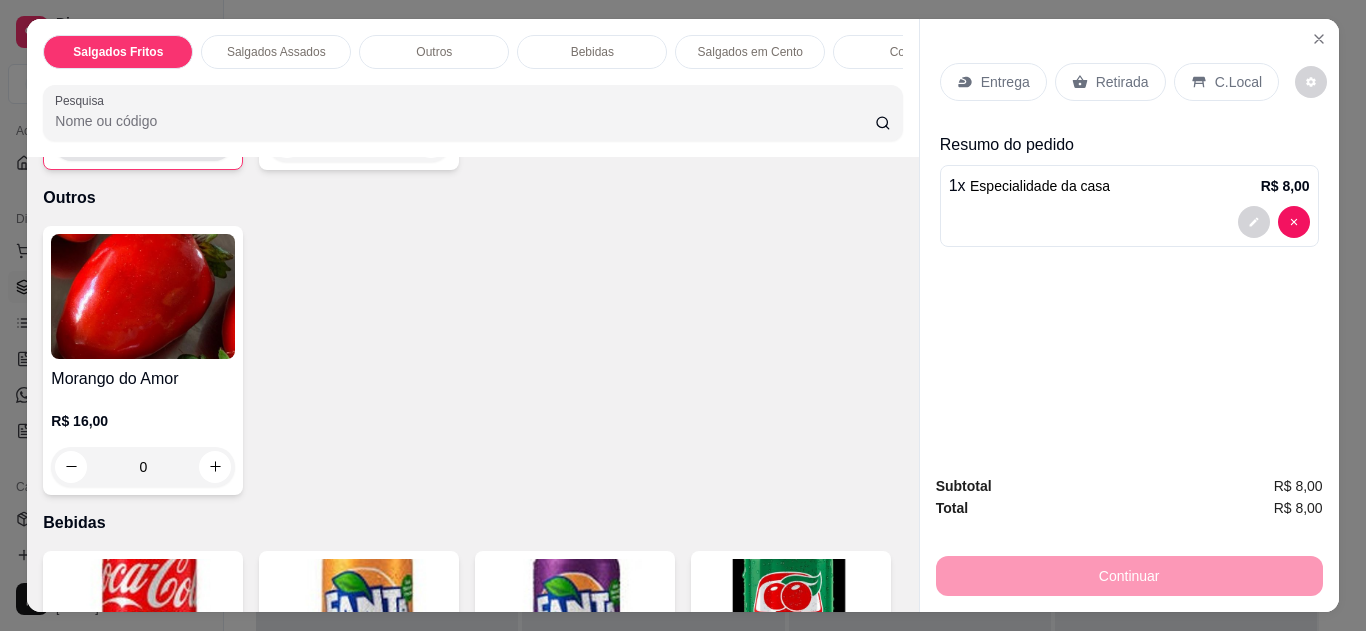 click 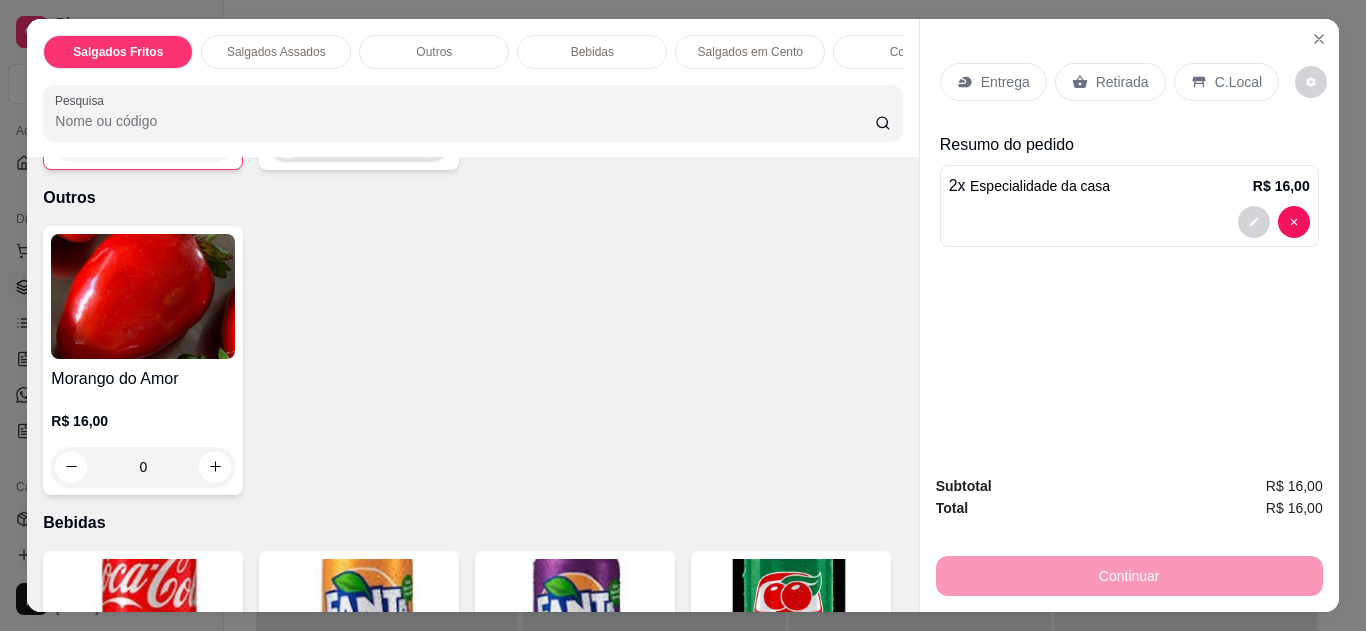 click 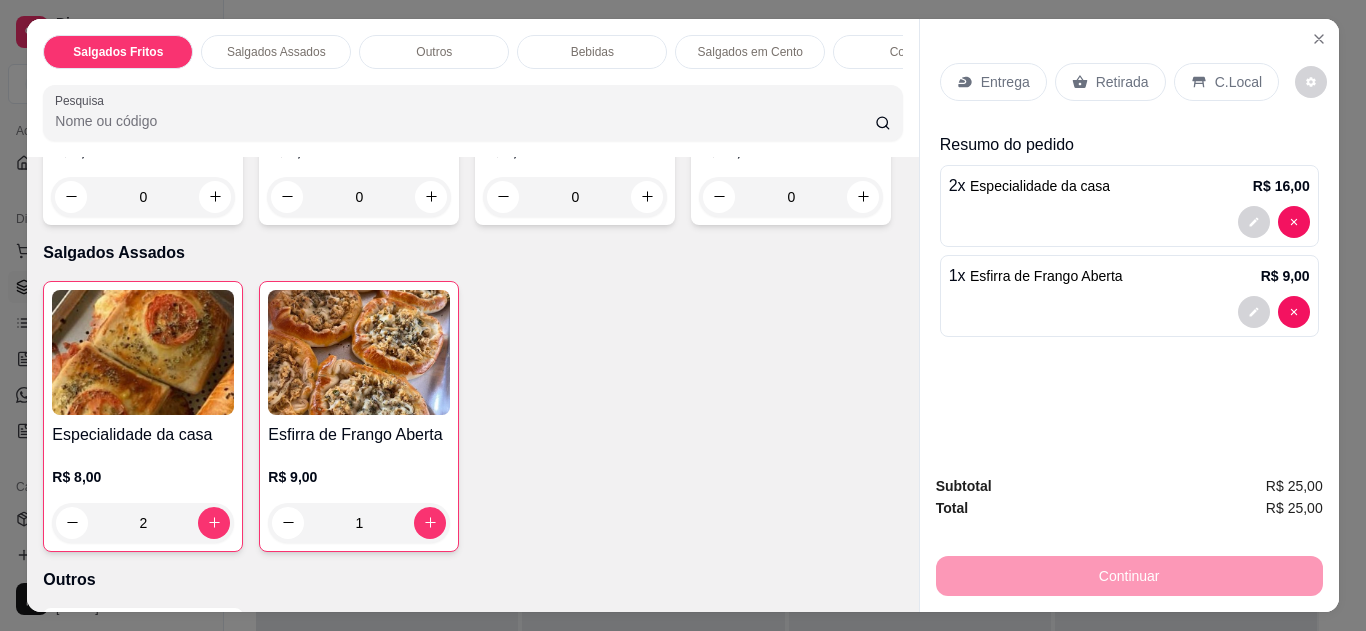 scroll, scrollTop: 327, scrollLeft: 0, axis: vertical 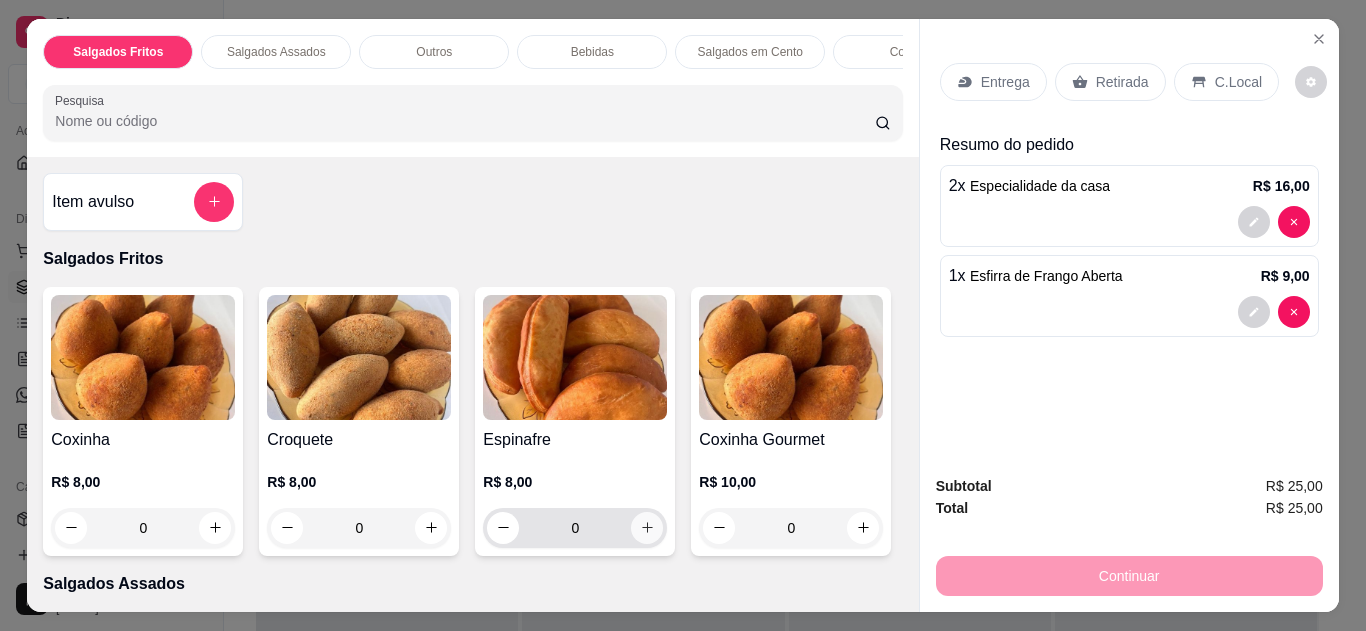 click at bounding box center (647, 528) 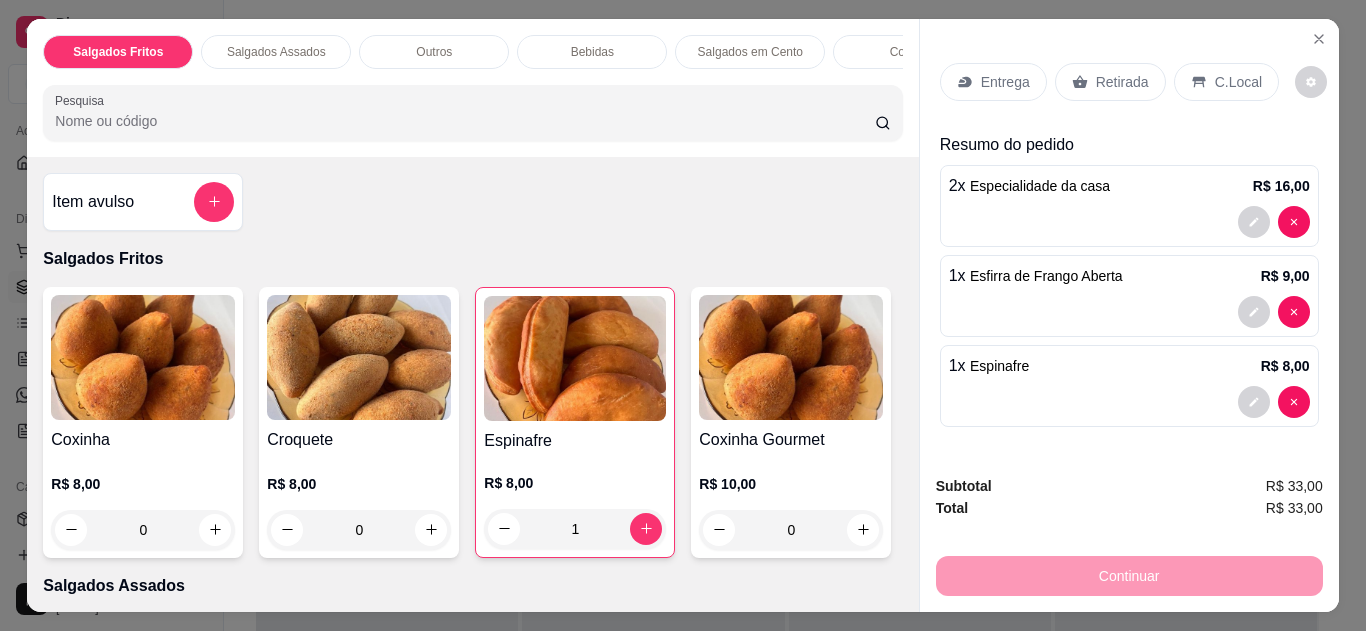 click on "Retirada" at bounding box center (1122, 82) 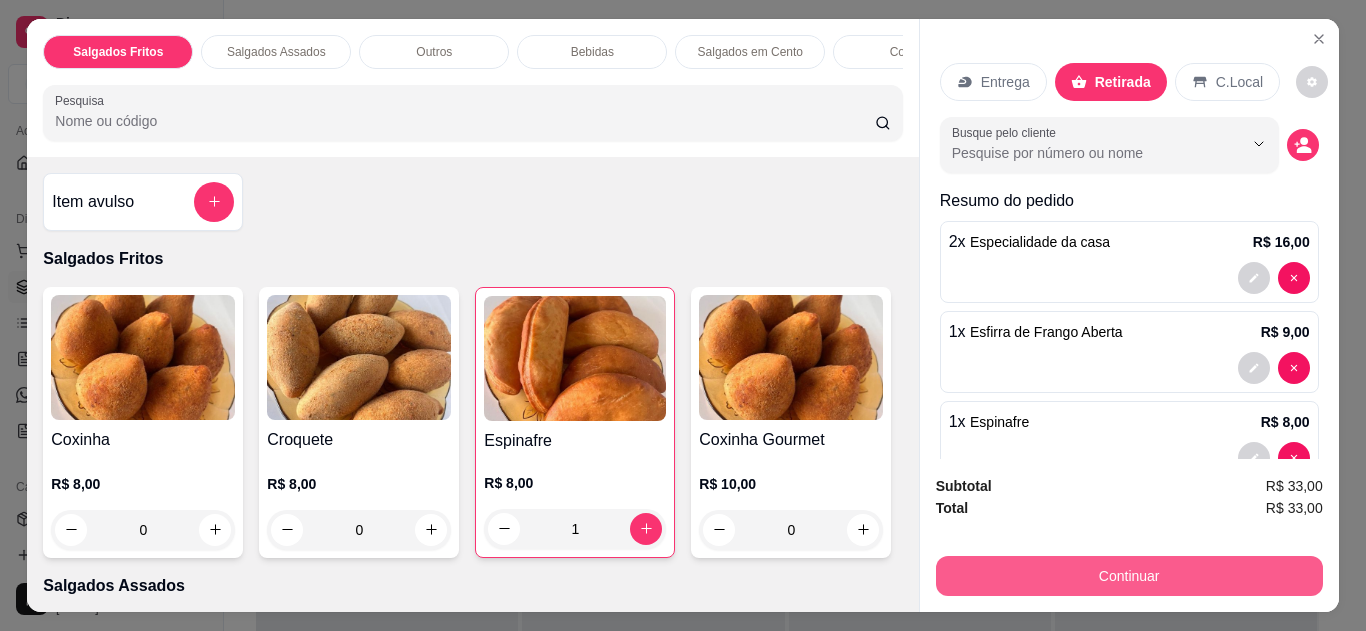click on "Continuar" at bounding box center (1129, 576) 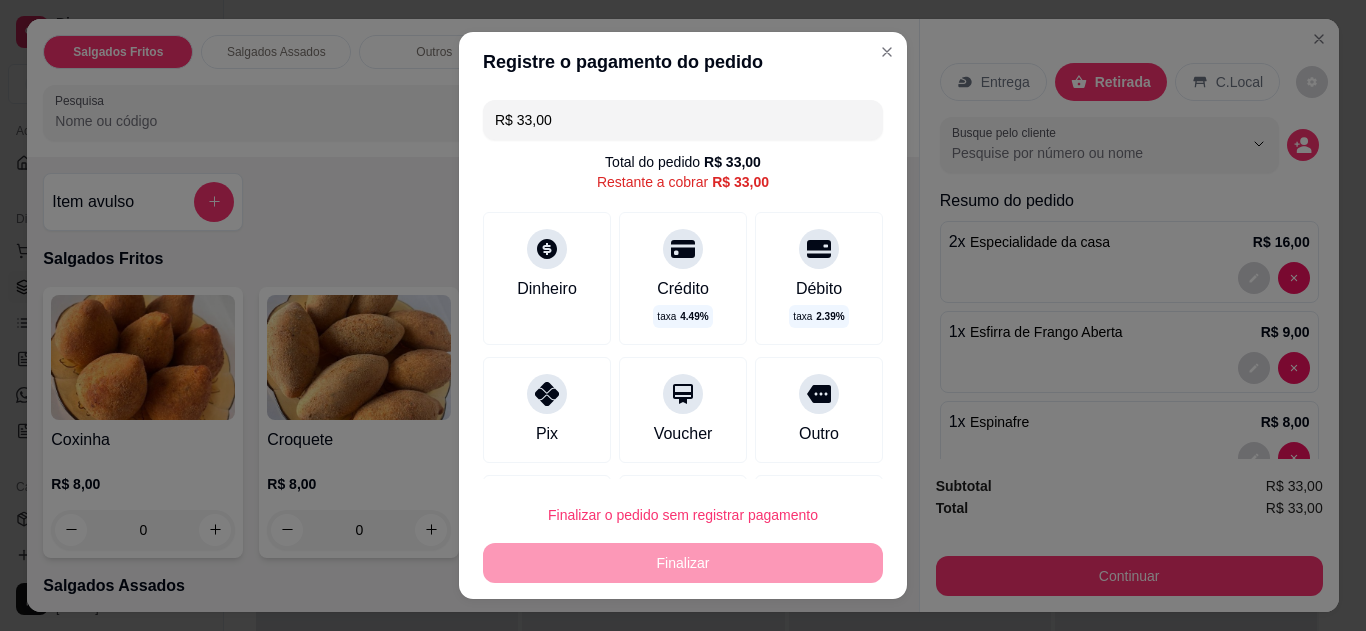 click on "Pix" at bounding box center (547, 410) 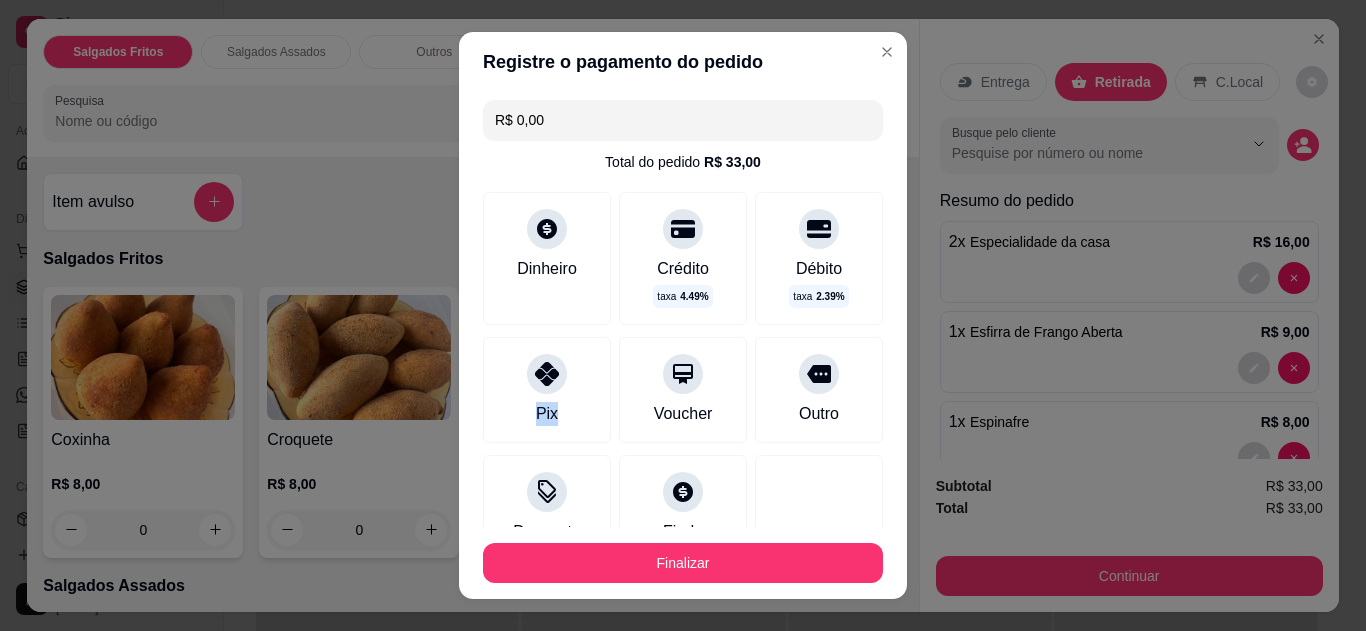 click on "Pix" at bounding box center [547, 390] 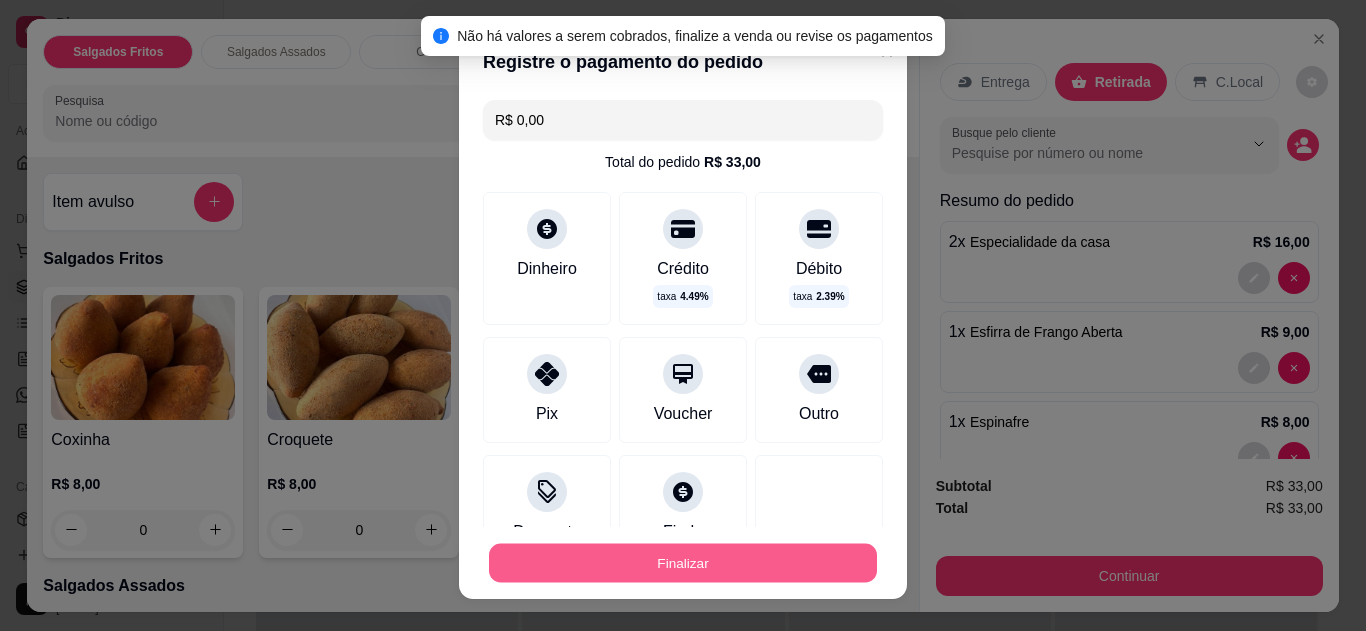 click on "Finalizar" at bounding box center (683, 563) 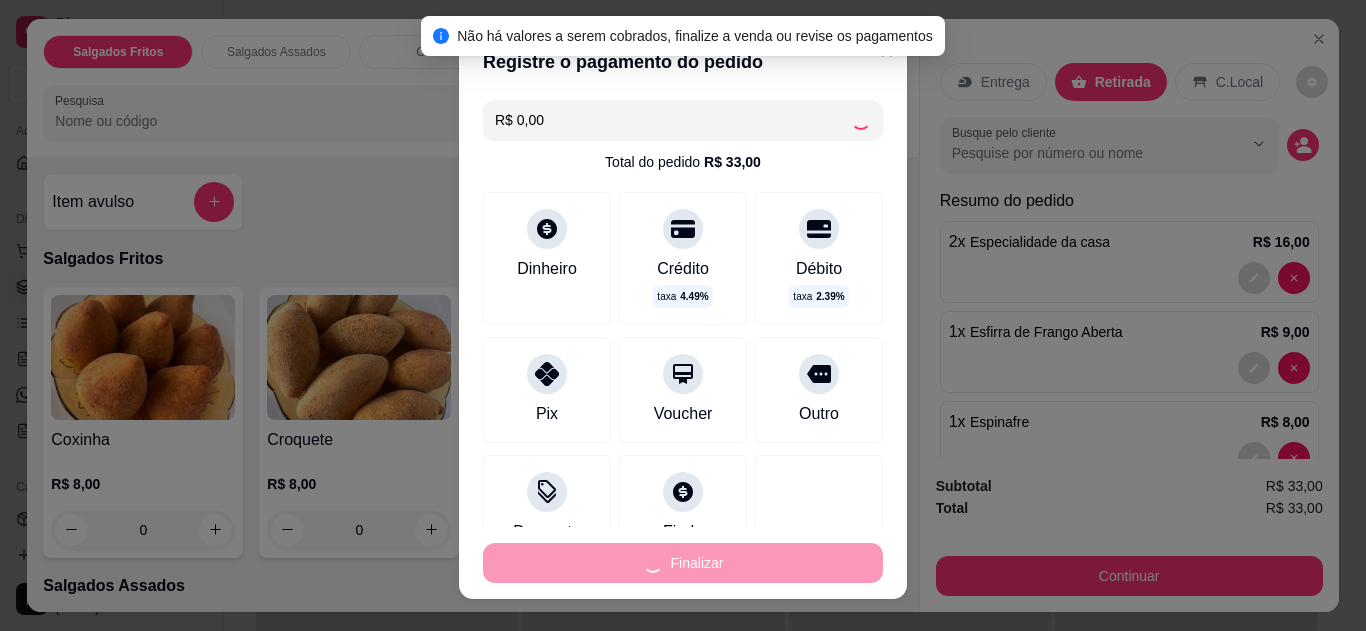 type on "0" 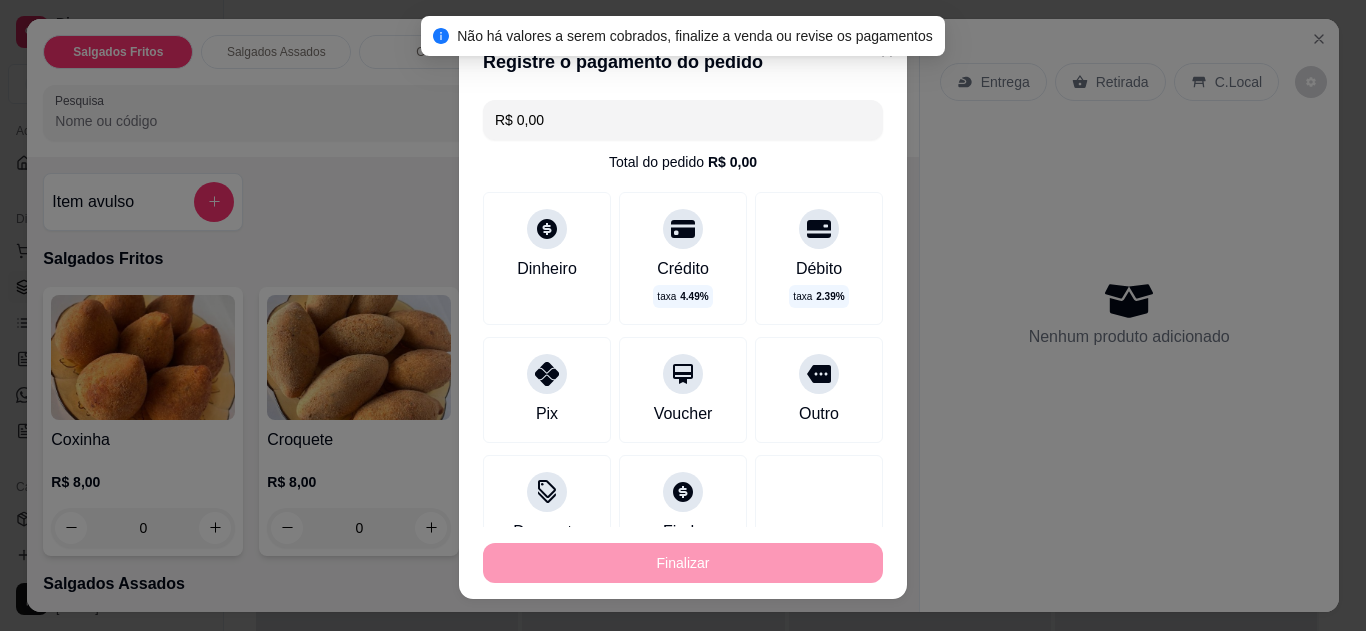 type on "-R$ 33,00" 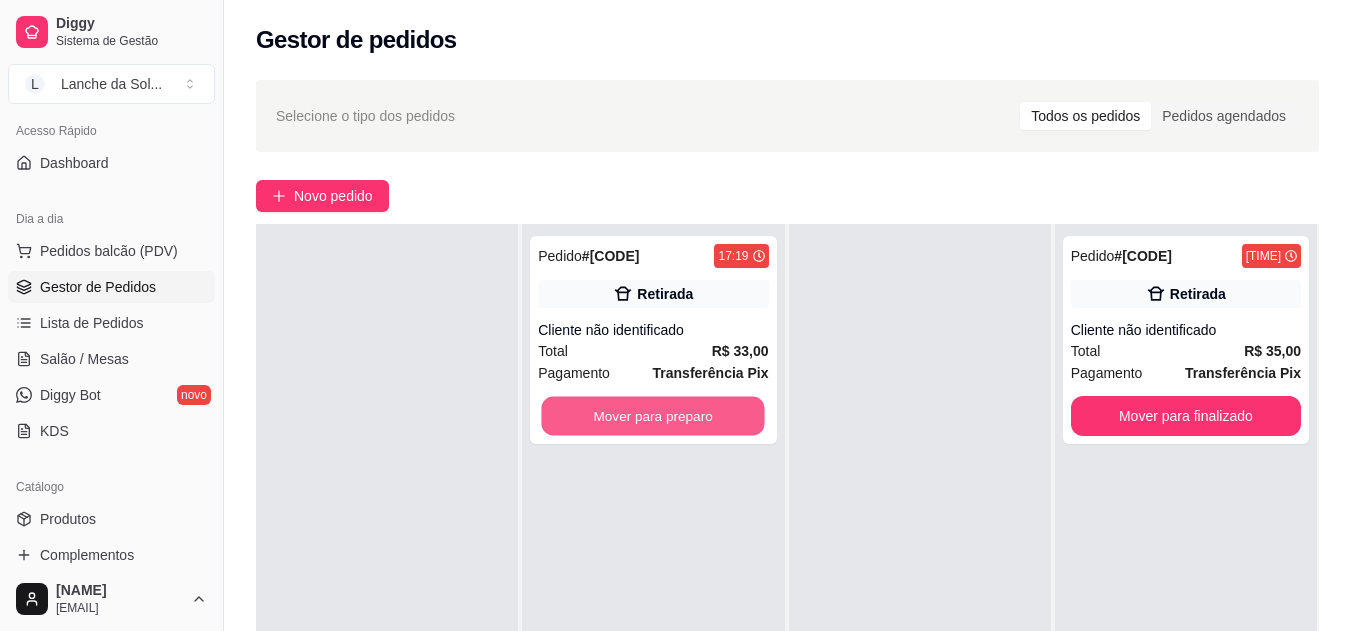 click on "Mover para preparo" at bounding box center [653, 416] 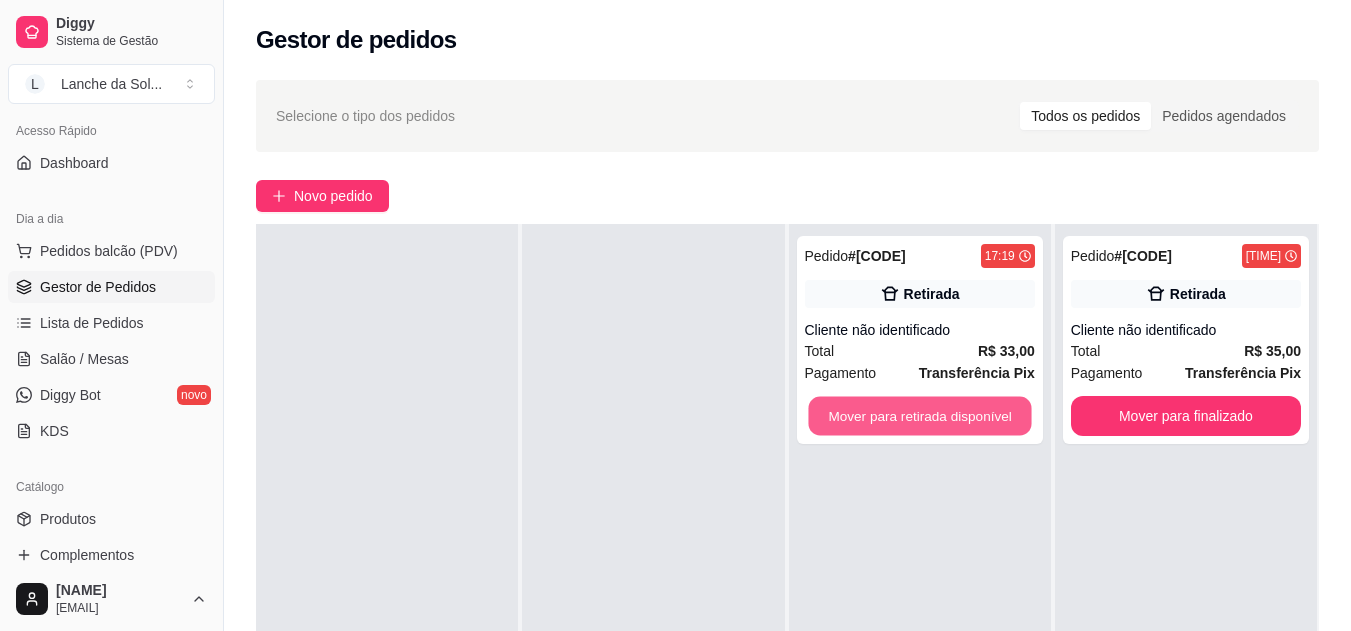 click on "Mover para retirada disponível" at bounding box center (919, 416) 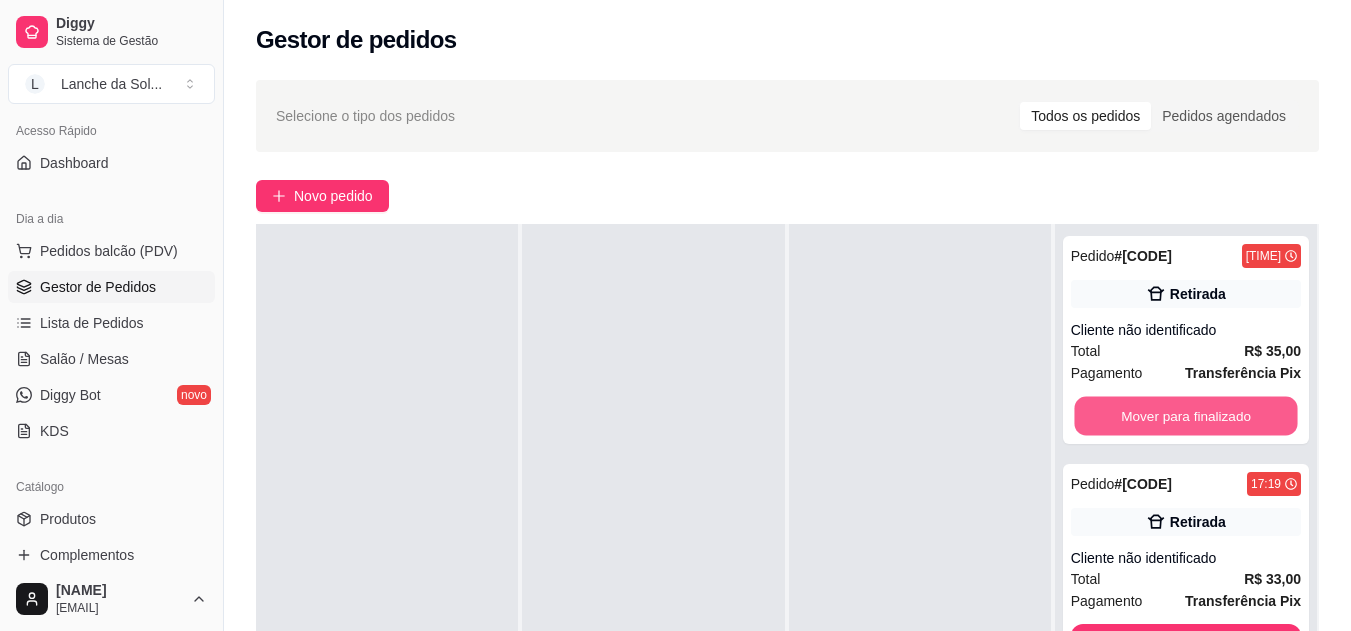 click on "Mover para finalizado" at bounding box center [1185, 416] 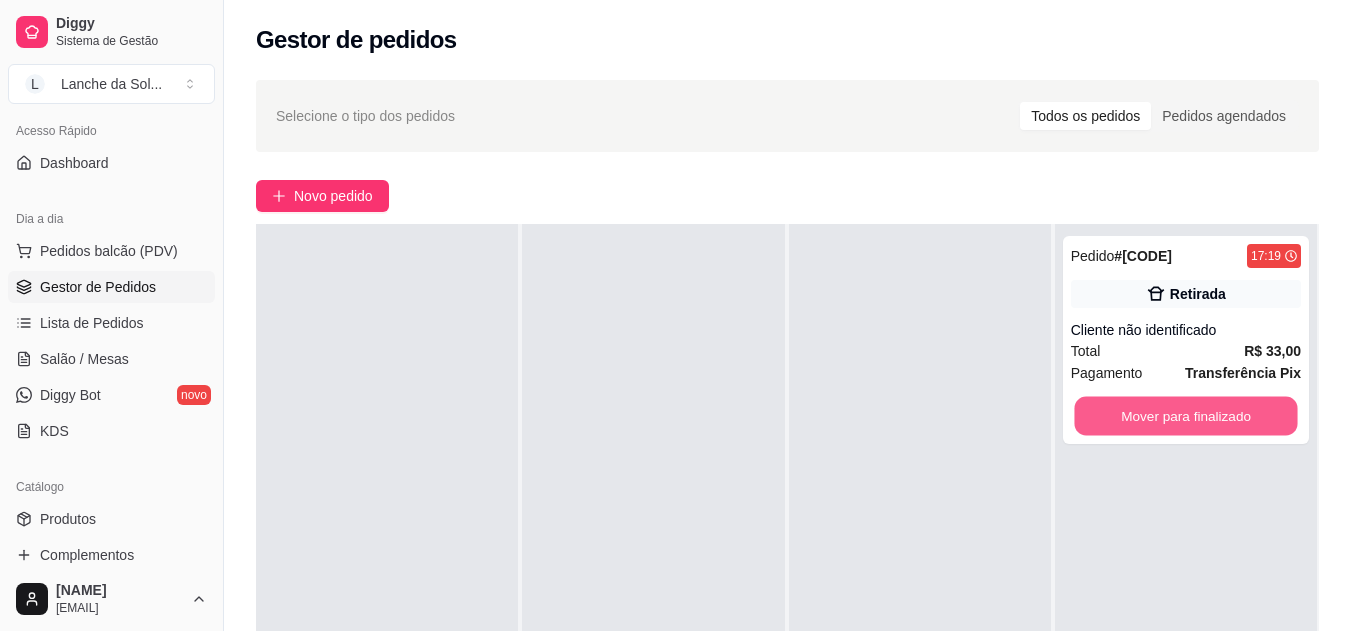 click on "Mover para finalizado" at bounding box center (1185, 416) 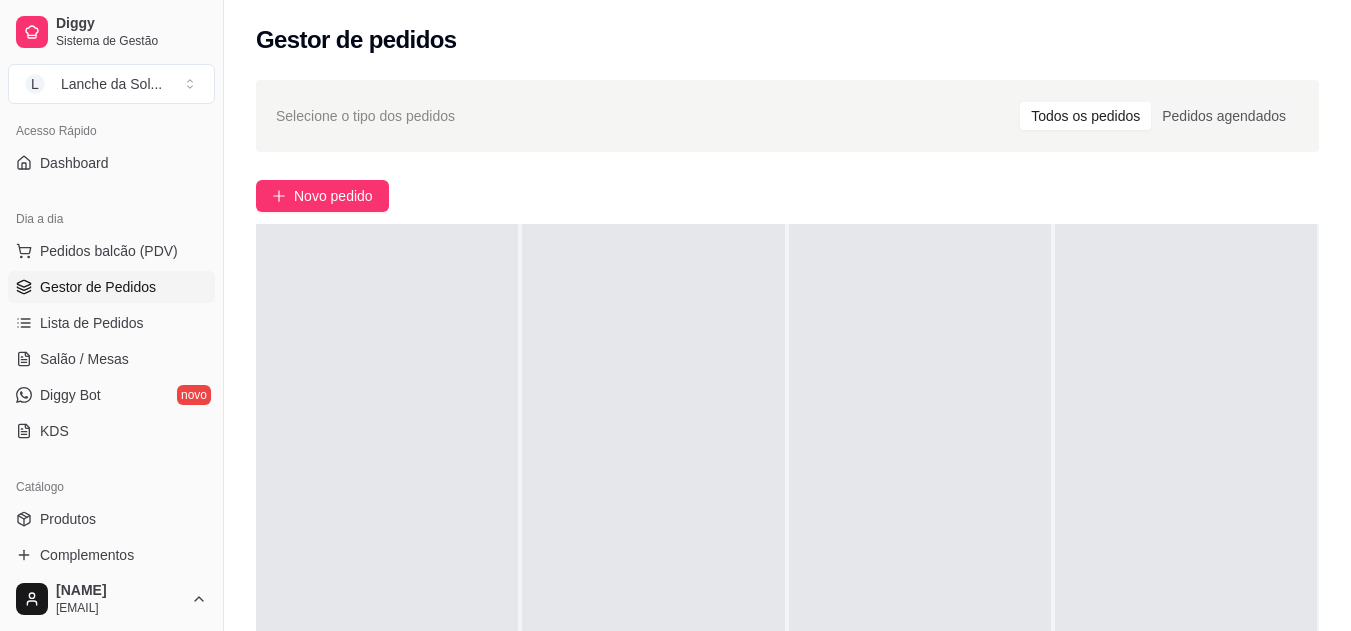 click on "Produtos" at bounding box center (111, 519) 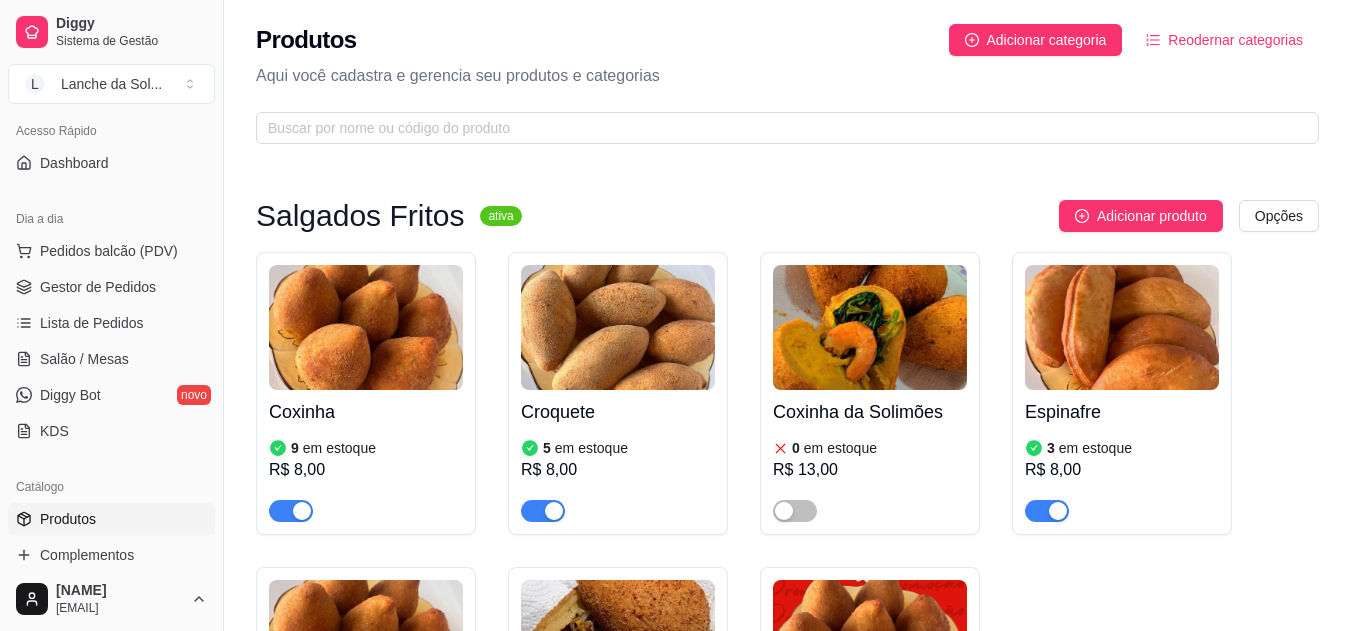scroll, scrollTop: 552, scrollLeft: 0, axis: vertical 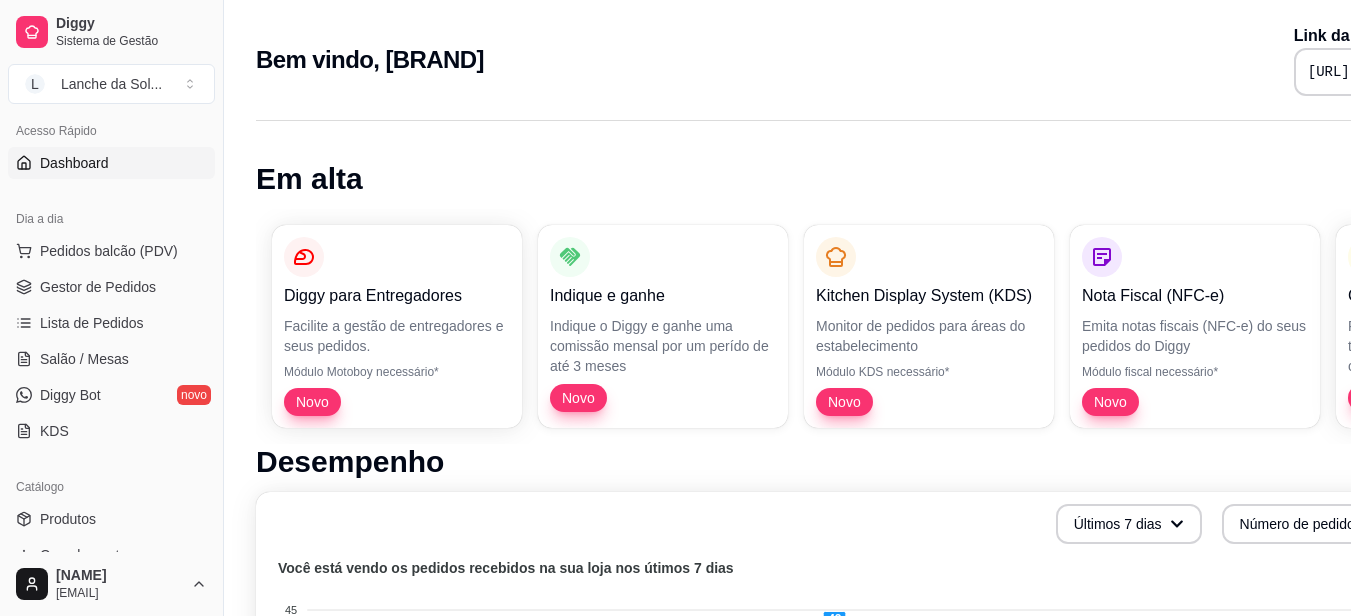 click on "Dia a dia Pedidos balcão (PDV) Gestor de Pedidos Lista de Pedidos Salão / Mesas Diggy Bot novo KDS" at bounding box center [111, 325] 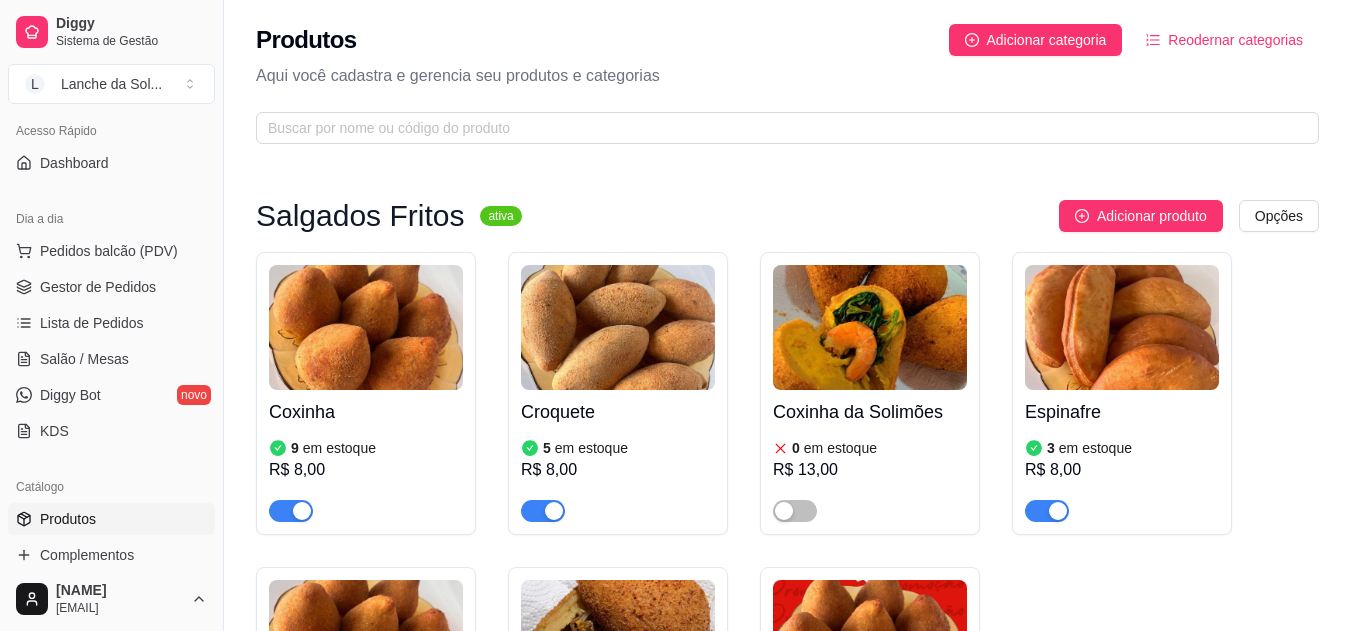 click on "Pedidos balcão (PDV)" at bounding box center [109, 251] 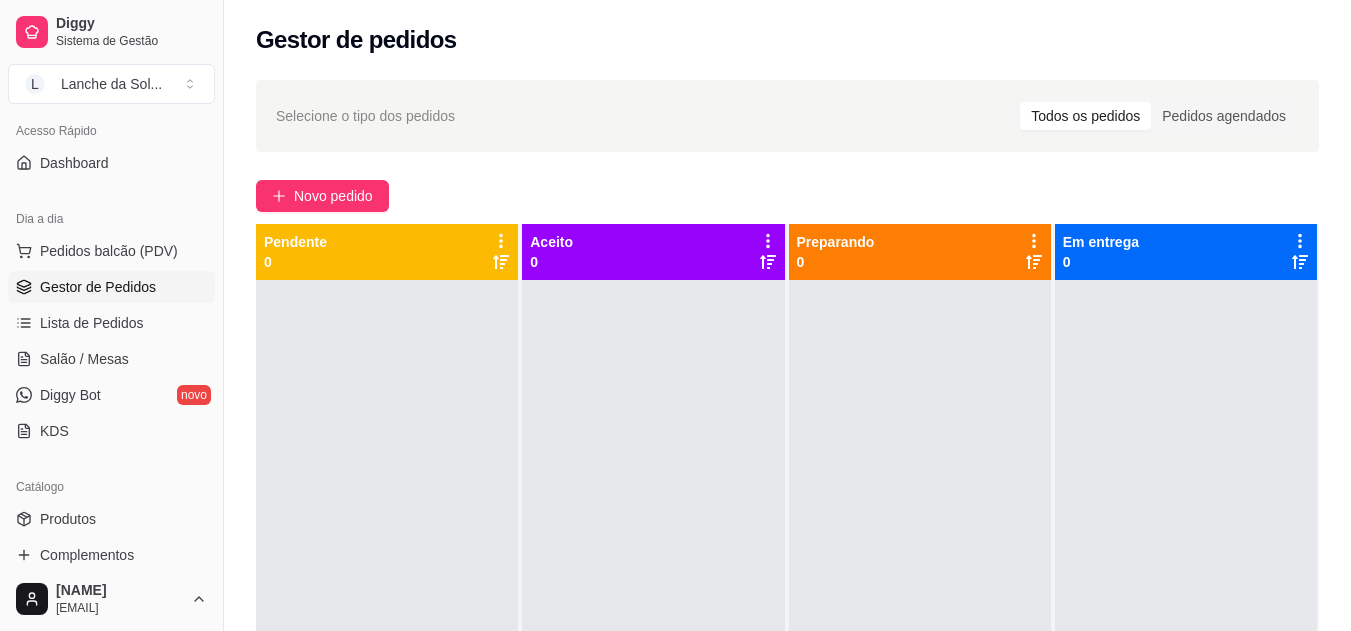 click on "Pedidos balcão (PDV)" at bounding box center [109, 251] 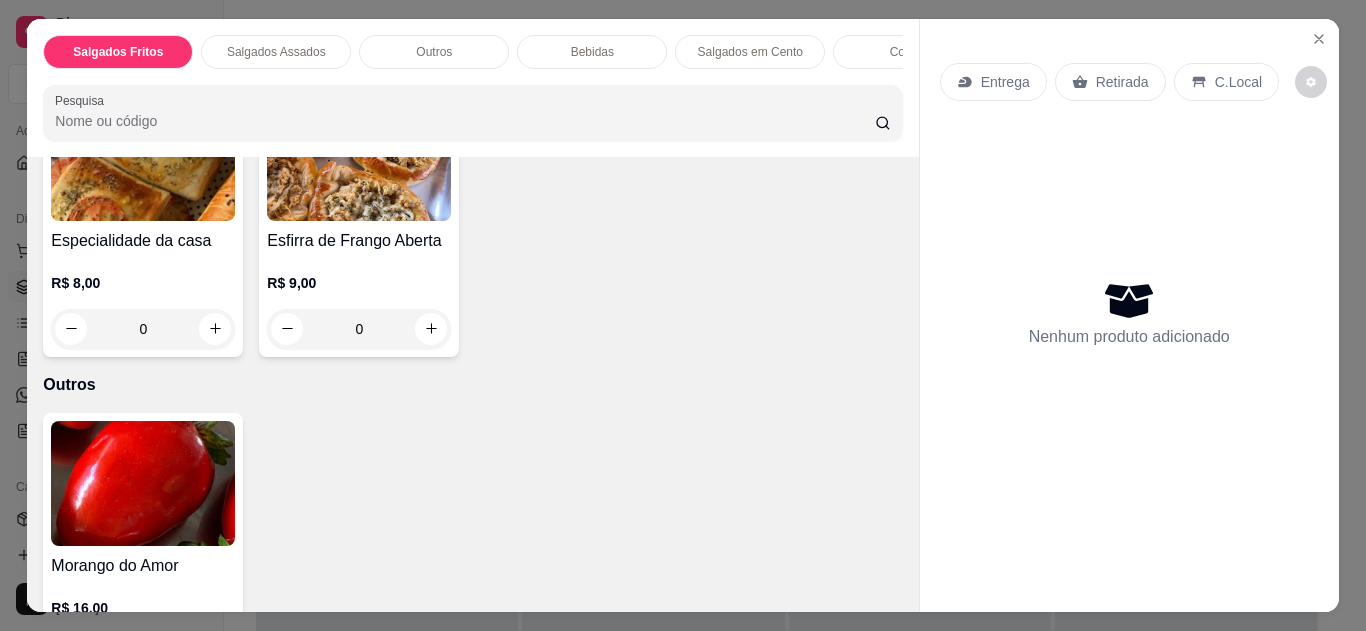 scroll, scrollTop: 684, scrollLeft: 0, axis: vertical 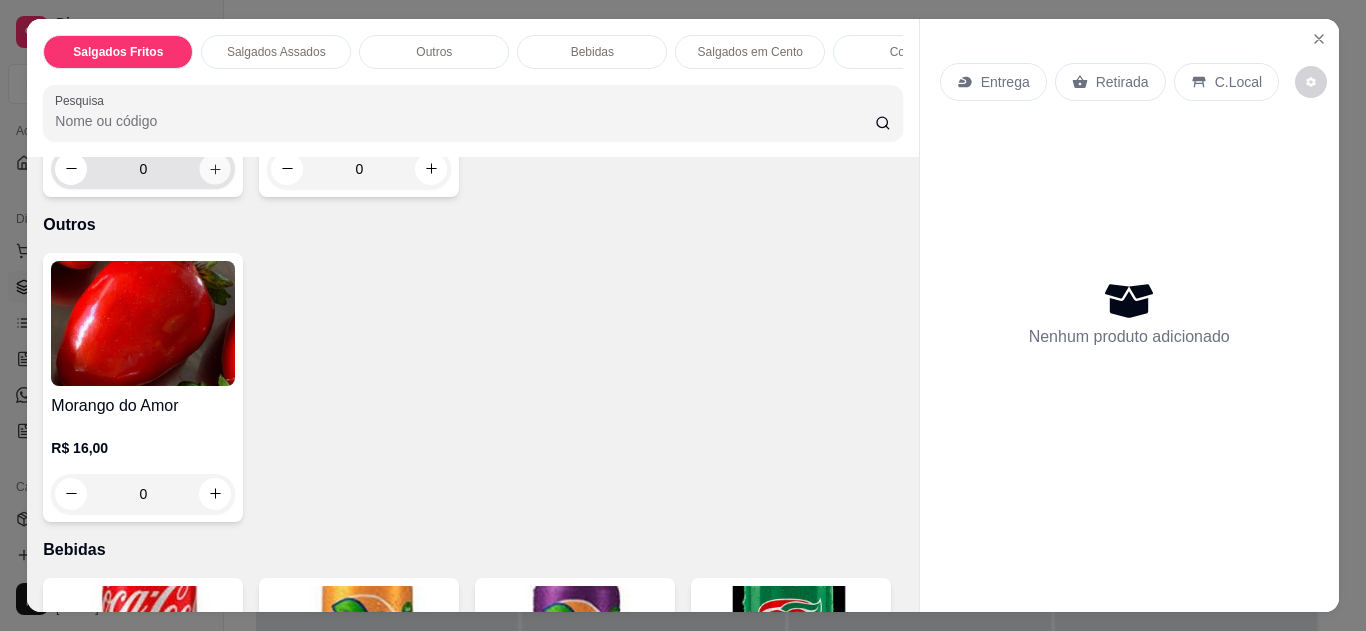 click 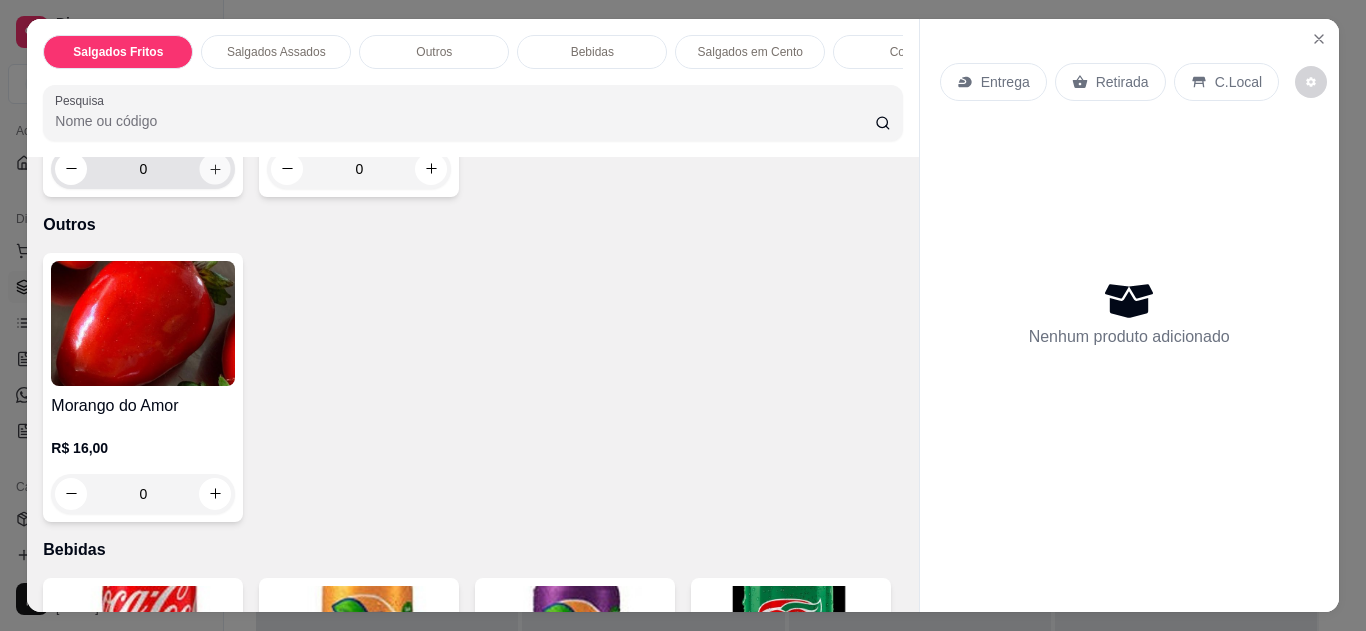 type on "1" 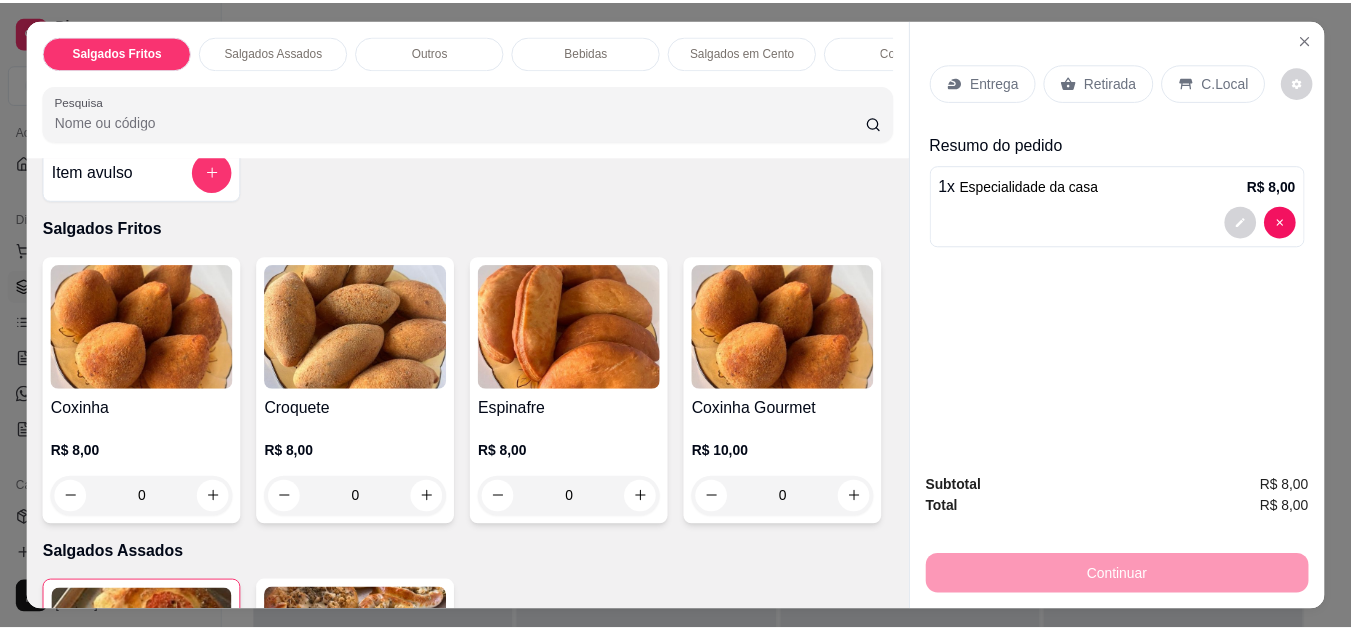 scroll, scrollTop: 0, scrollLeft: 0, axis: both 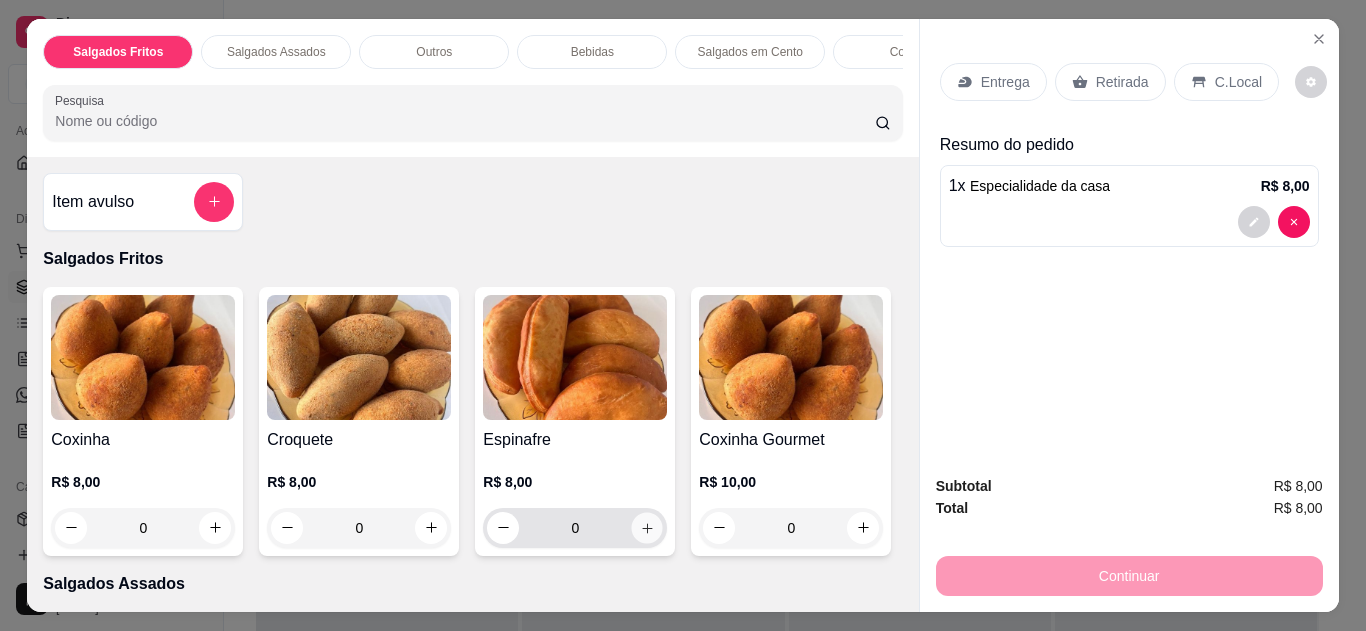 click 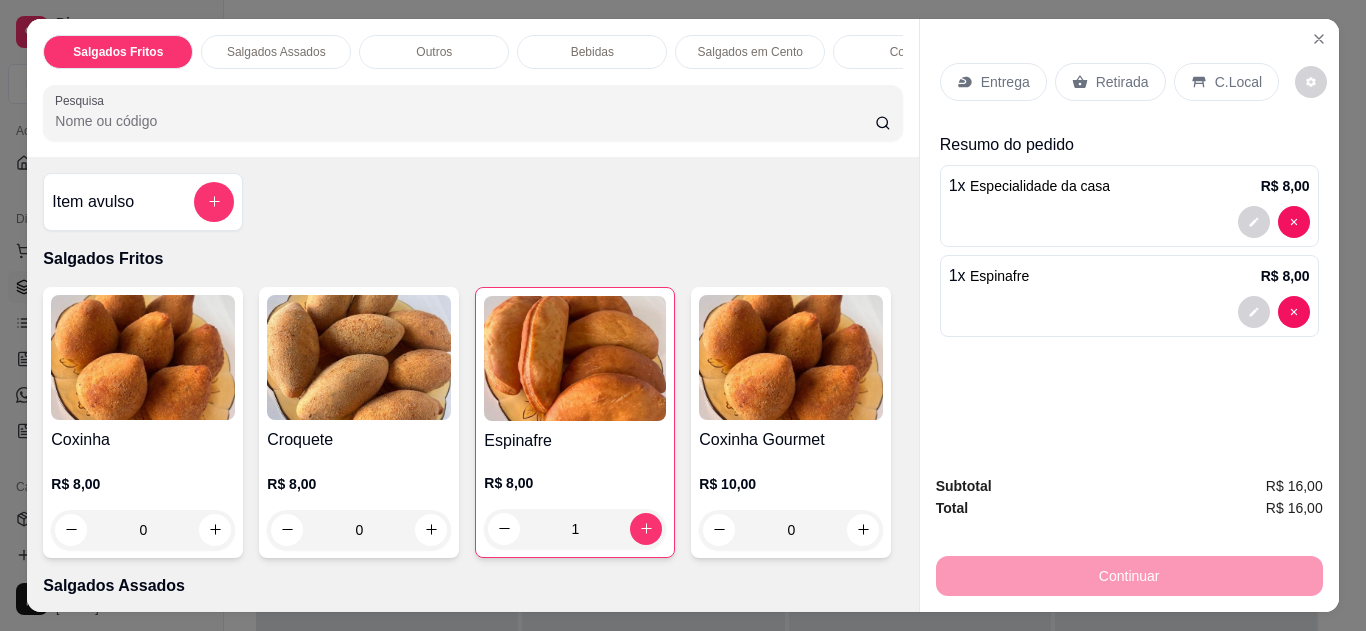 click on "Retirada" at bounding box center [1122, 82] 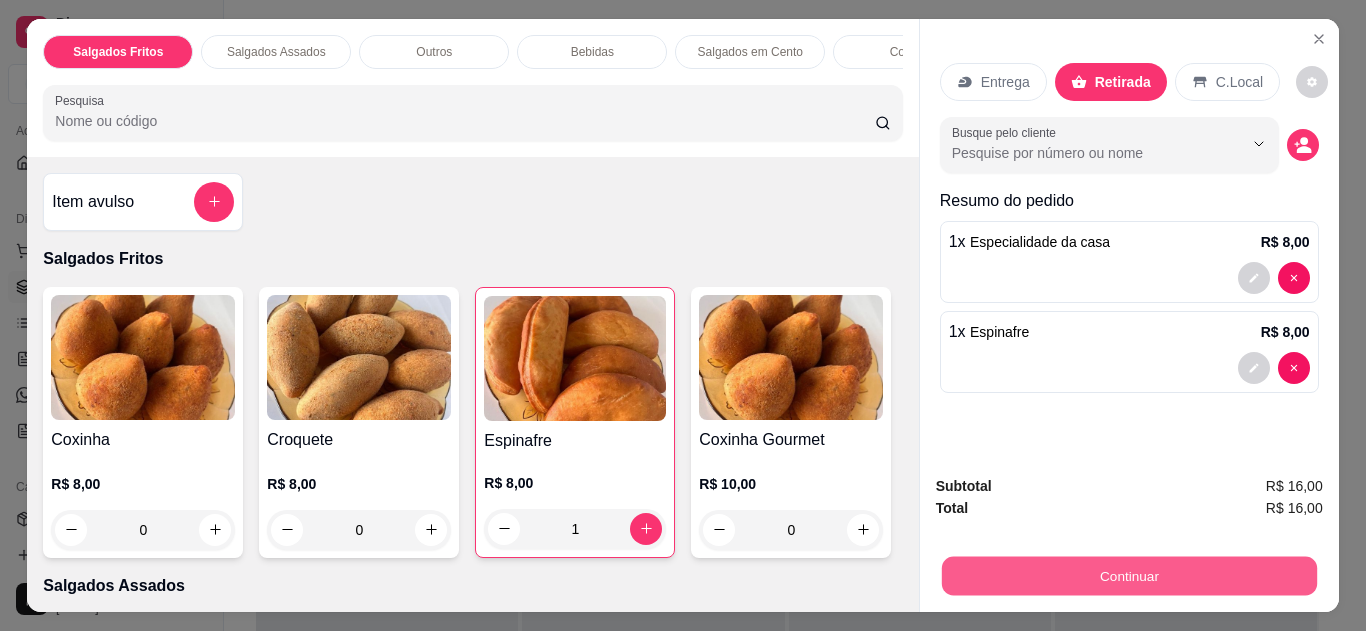 click on "Continuar" at bounding box center (1128, 576) 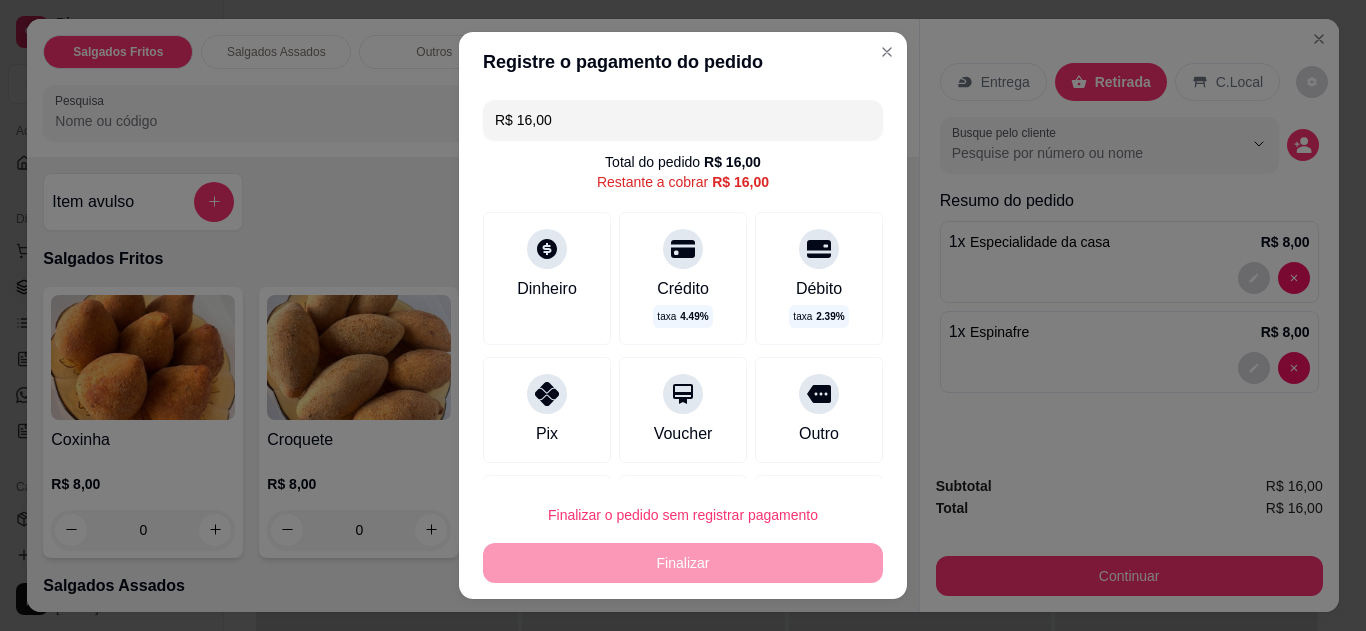 click on "Pix" at bounding box center [547, 434] 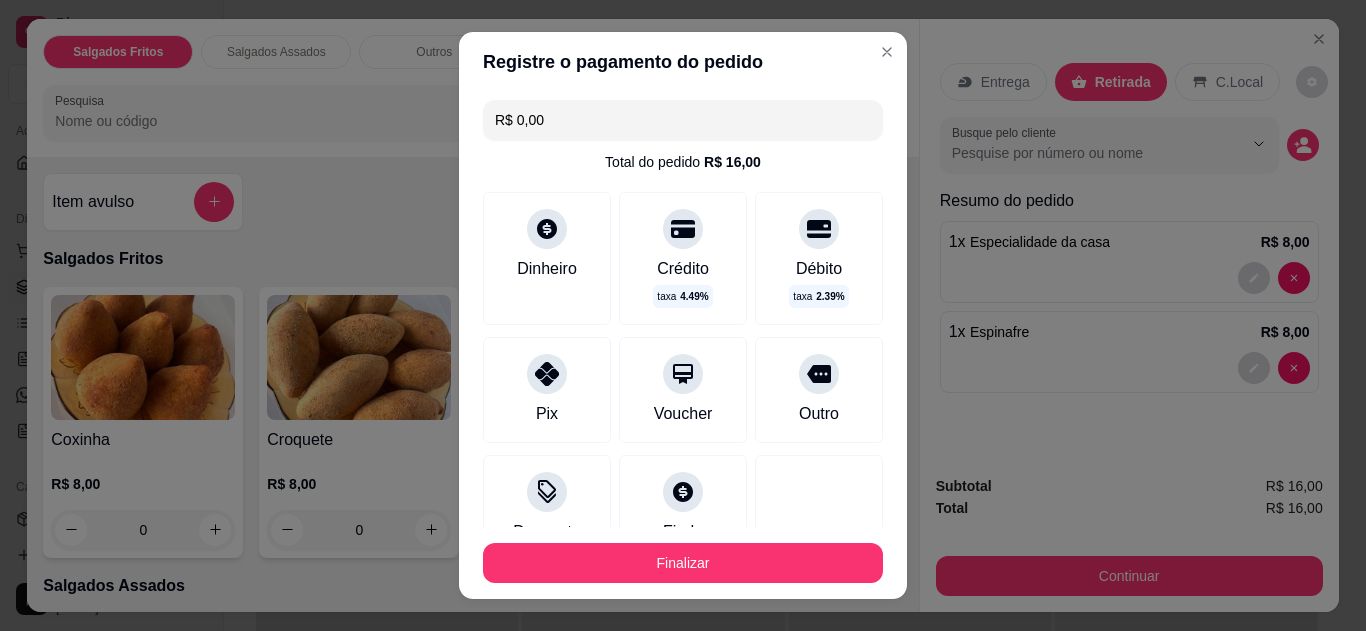 type on "R$ 0,00" 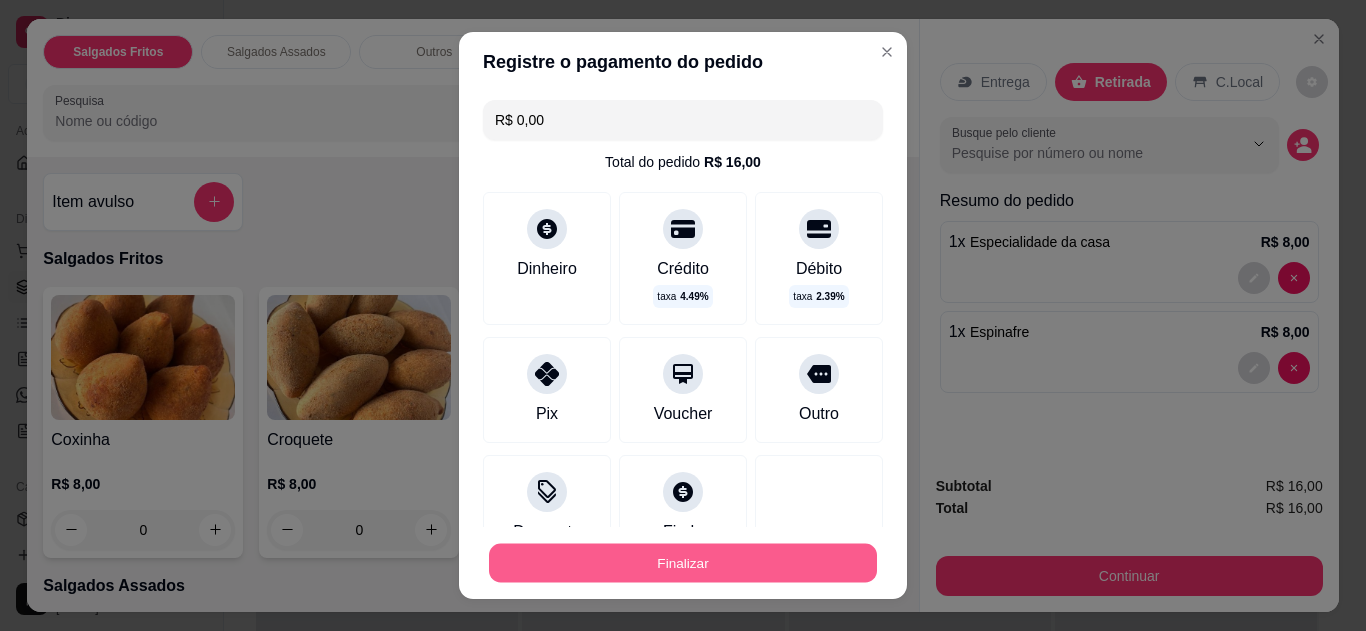 click on "Finalizar" at bounding box center (683, 563) 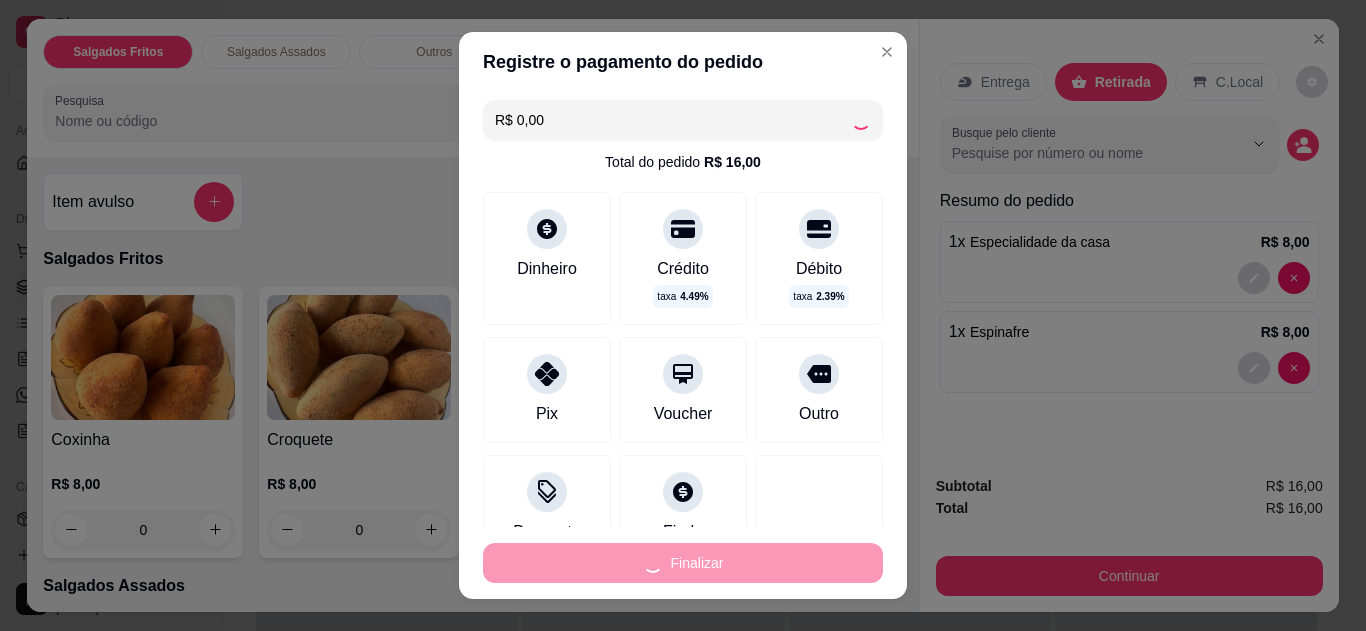 type on "0" 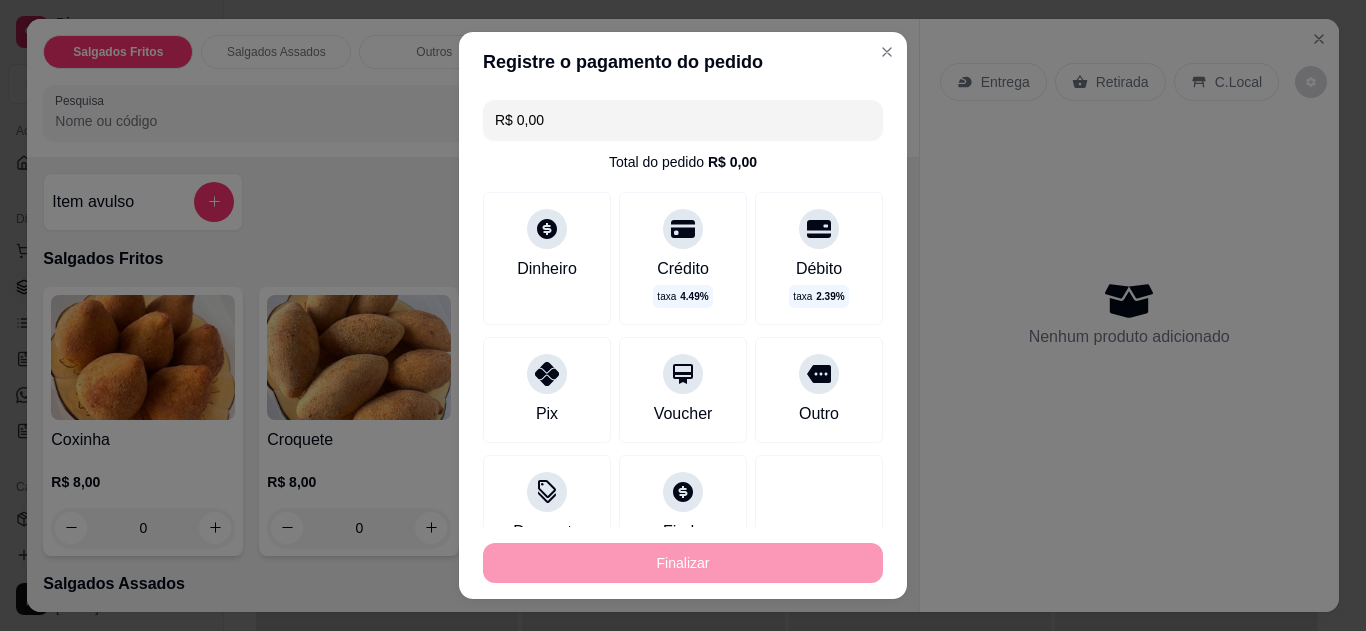 type on "-R$ 16,00" 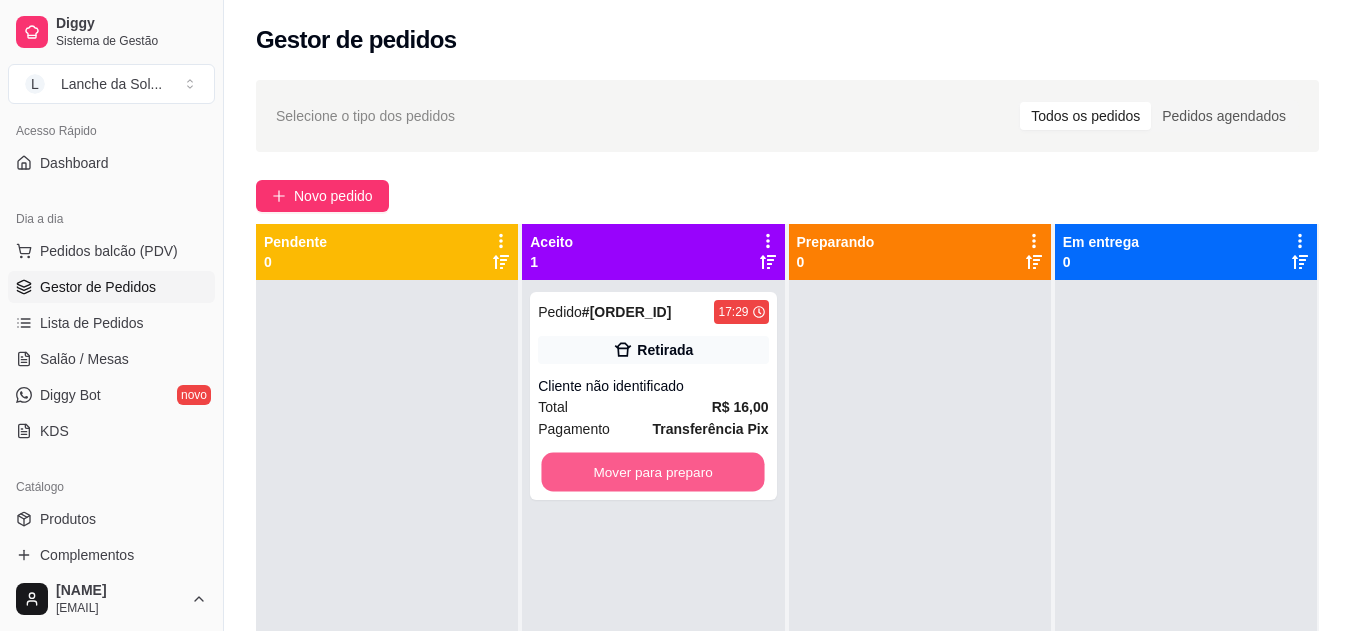 click on "Mover para preparo" at bounding box center [653, 472] 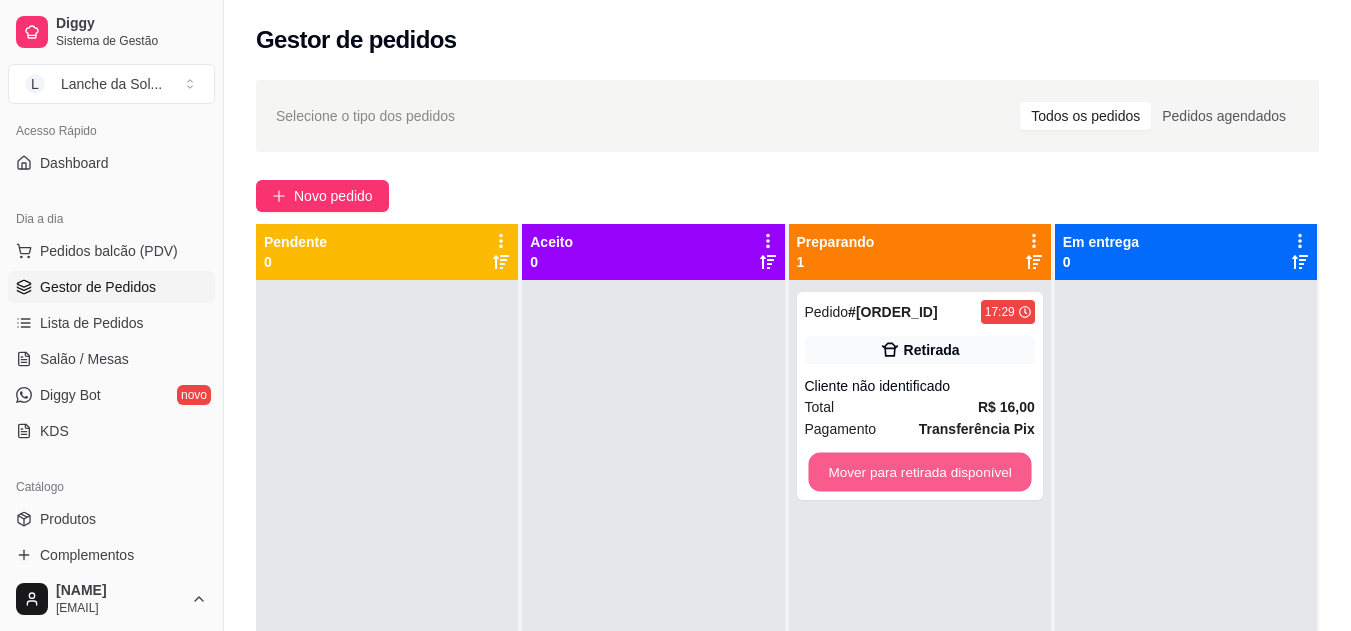 click on "Mover para retirada disponível" at bounding box center [919, 472] 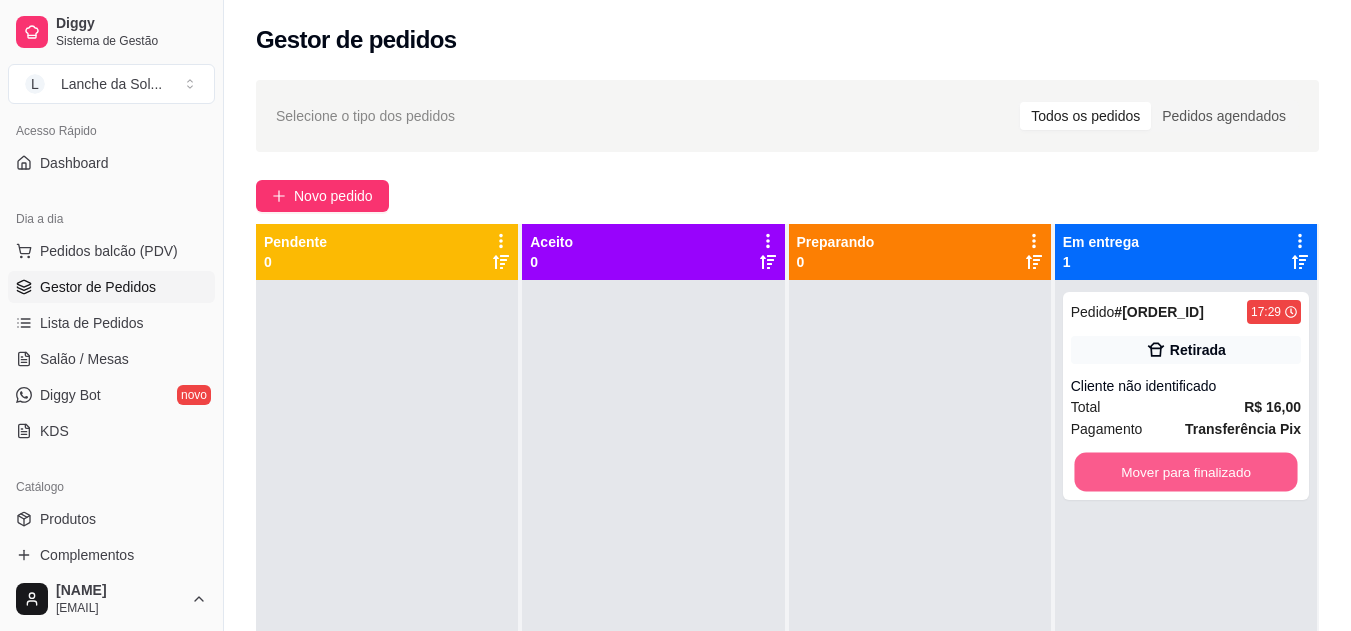 click on "Mover para finalizado" at bounding box center (1185, 472) 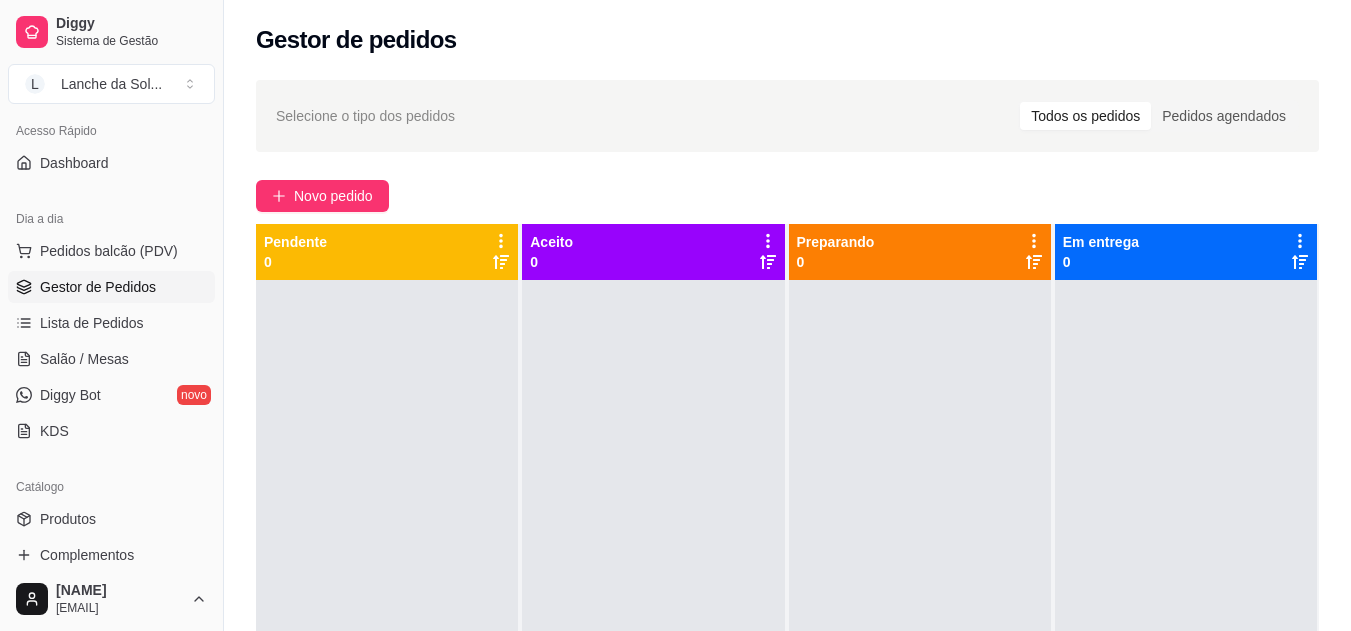 click on "Produtos" at bounding box center (68, 519) 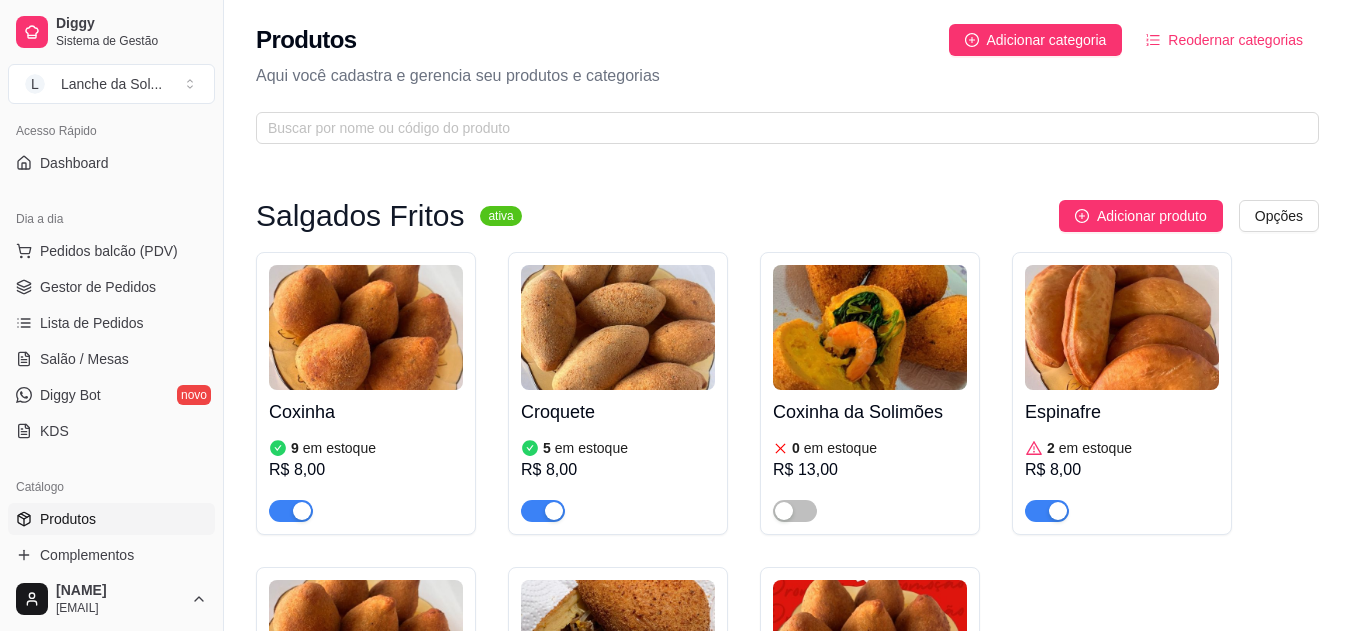 scroll, scrollTop: 552, scrollLeft: 0, axis: vertical 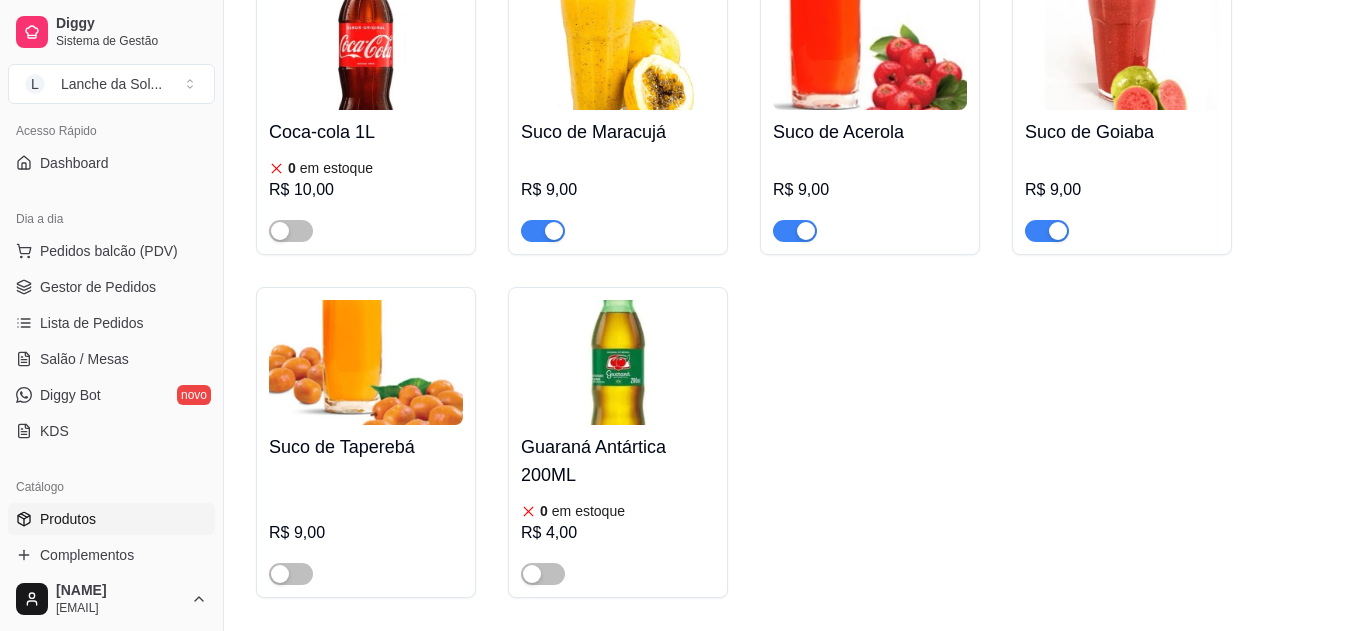 click on "Salgados Fritos ativa Adicionar produto Opções Coxinha    9 em estoque R$ 8,00 Croquete   5 em estoque R$ 8,00 Coxinha da Solimões   0 em estoque R$ 13,00 Espinafre   2 em estoque R$ 8,00 Coxinha Gourmet   1 em estoque R$ 10,00 Coxinha de costela   0 em estoque R$ 10,00 Promoção: 2 coxinhas por 15   0 em estoque R$ 15,00 Salgados Assados ativa Adicionar produto Opções Esfirra de carne.   0 em estoque R$ 8,00 Esfirra de frango.   0 em estoque R$ 8,00 Especialidade da casa   4 em estoque R$ 8,00 Mini Pizza de Calabresa   0 em estoque R$ 10,00 Mini Pizza de Frango   0 em estoque R$ 10,00 Esfirra de Frango Aberta    3 em estoque R$ 9,00 Empadas ativa Adicionar produto Opções Empada Beijinho   0 em estoque R$ 8,00 Empada Paraense   0 em estoque R$ 10,00 Empada Dois Amores   R$ 9,00 Empada de Calabresa   0 em estoque R$ 8,00 Empada de Frango com Catupiry   0 em estoque R$ 8,00 Quiches ativa Adicionar produto Opções Quiche de Camarão   0 em estoque R$ 10,00 Quiche de Frango   0   0" at bounding box center (787, -1873) 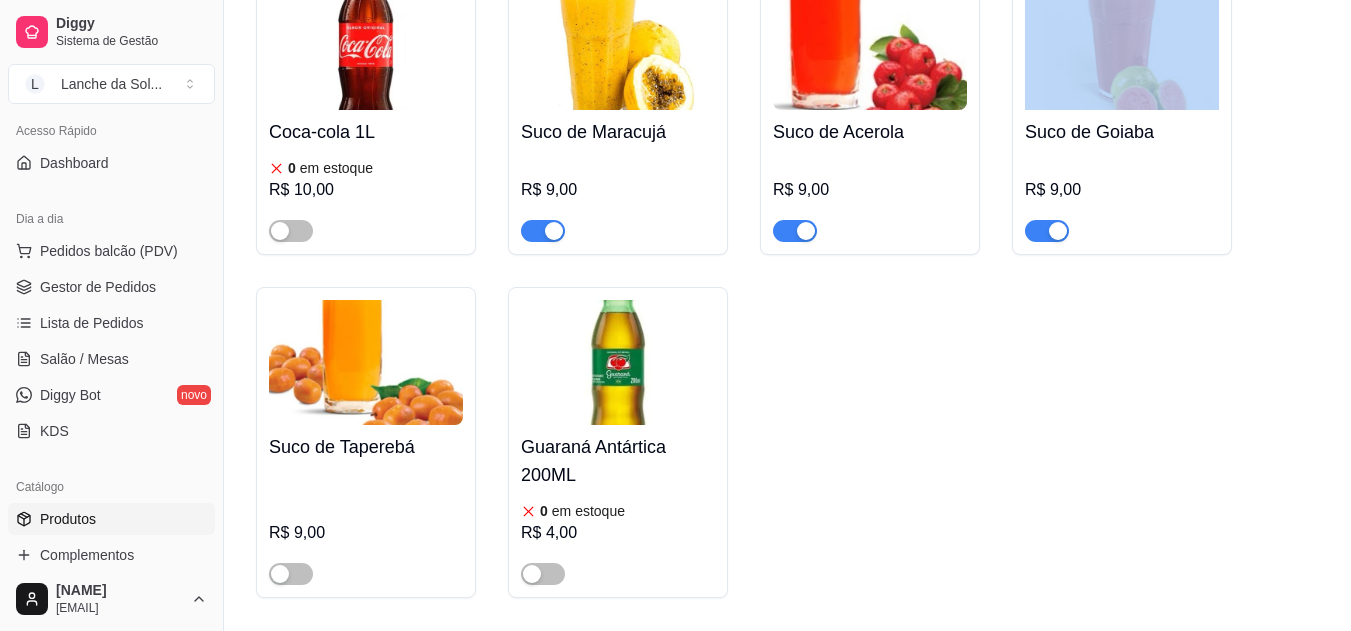 drag, startPoint x: 1350, startPoint y: 79, endPoint x: 1361, endPoint y: 89, distance: 14.866069 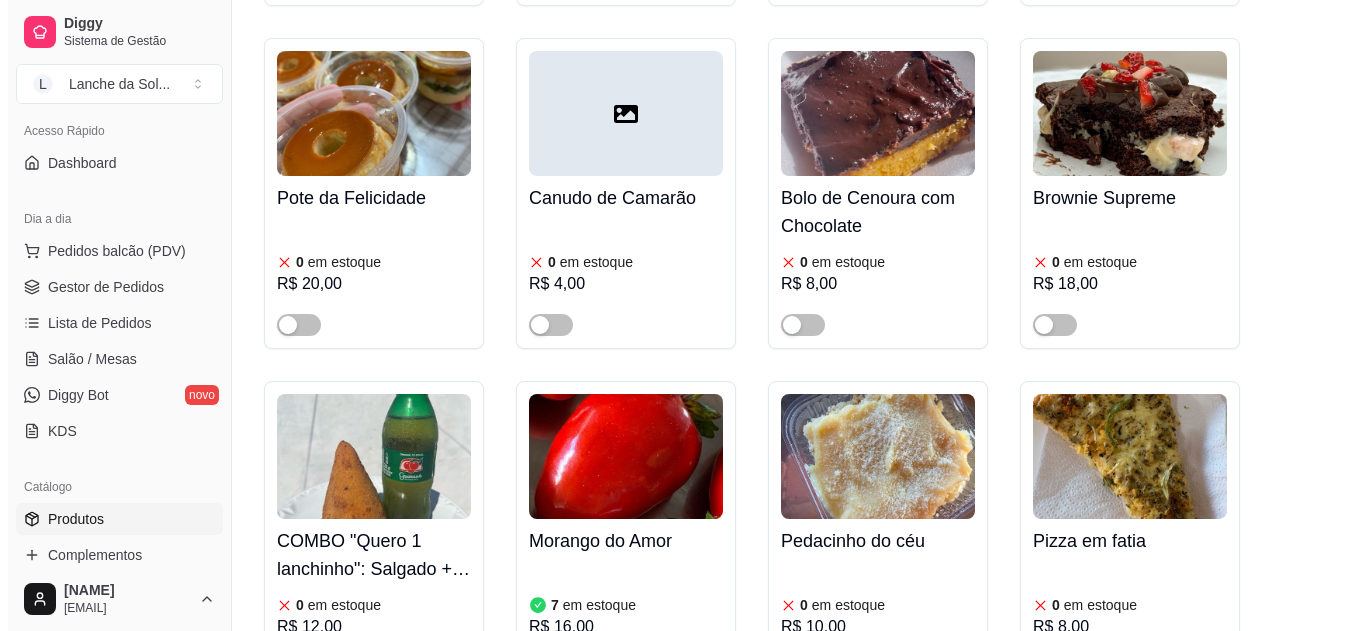 scroll, scrollTop: 4059, scrollLeft: 0, axis: vertical 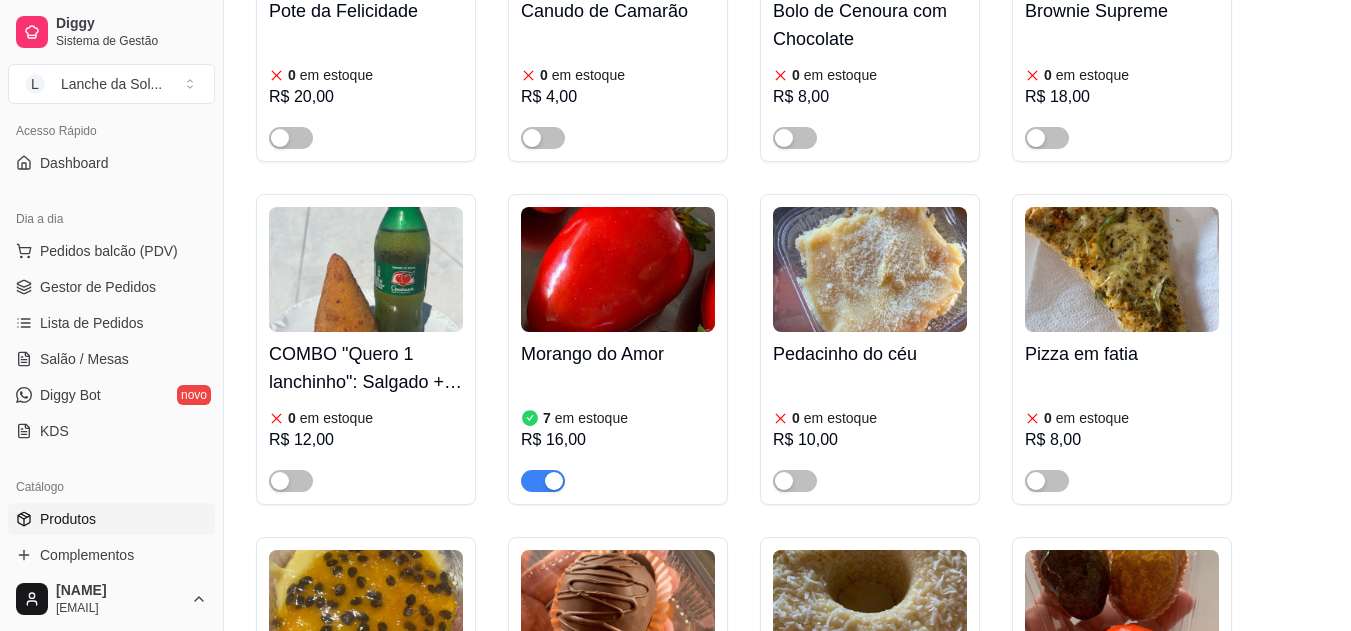 click on "7 em estoque" at bounding box center [618, 418] 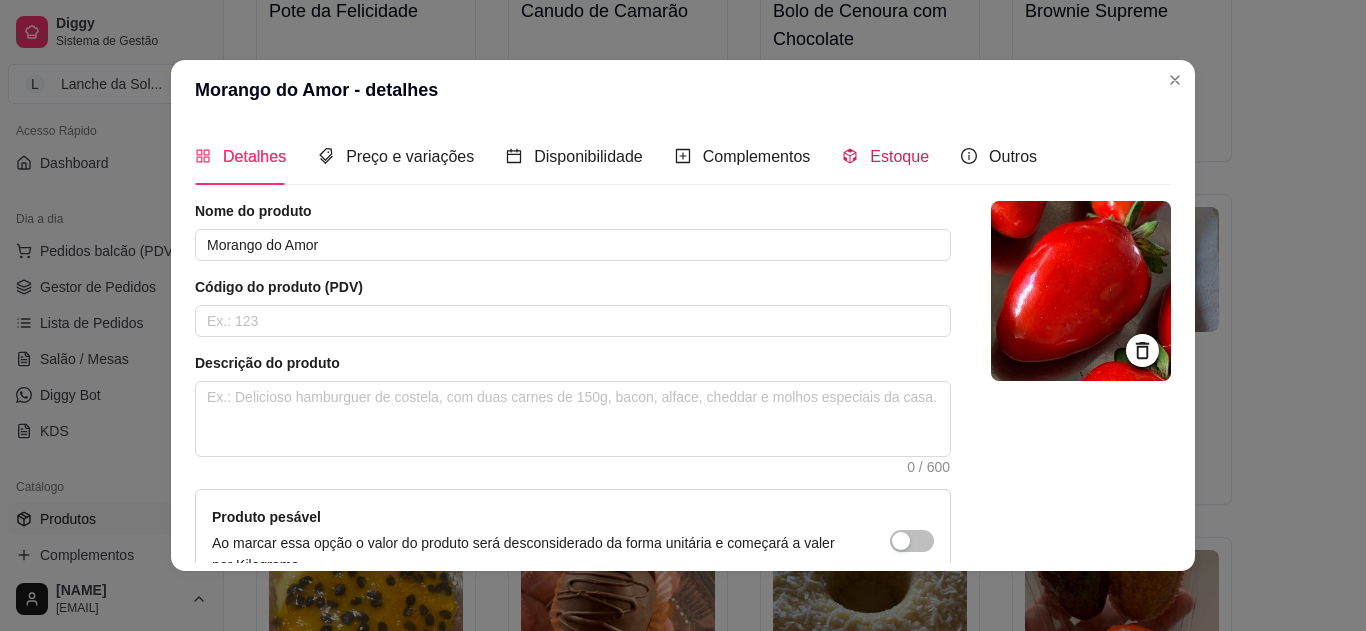 click on "Estoque" at bounding box center (885, 156) 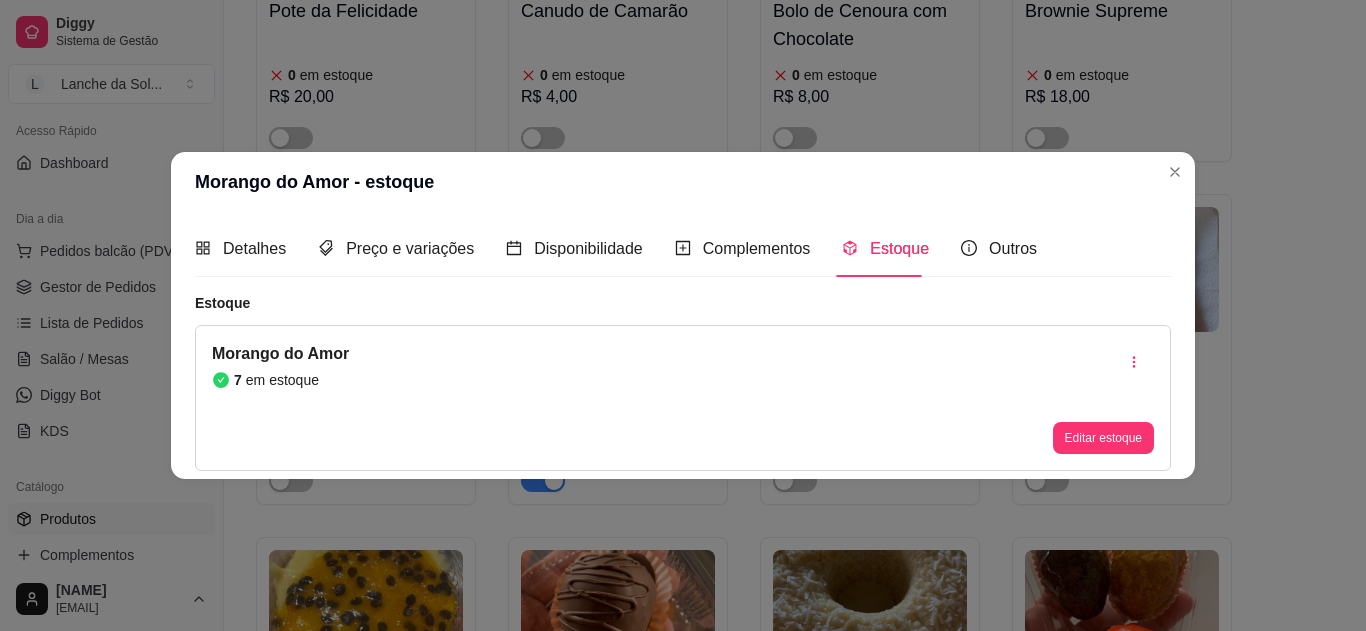 type 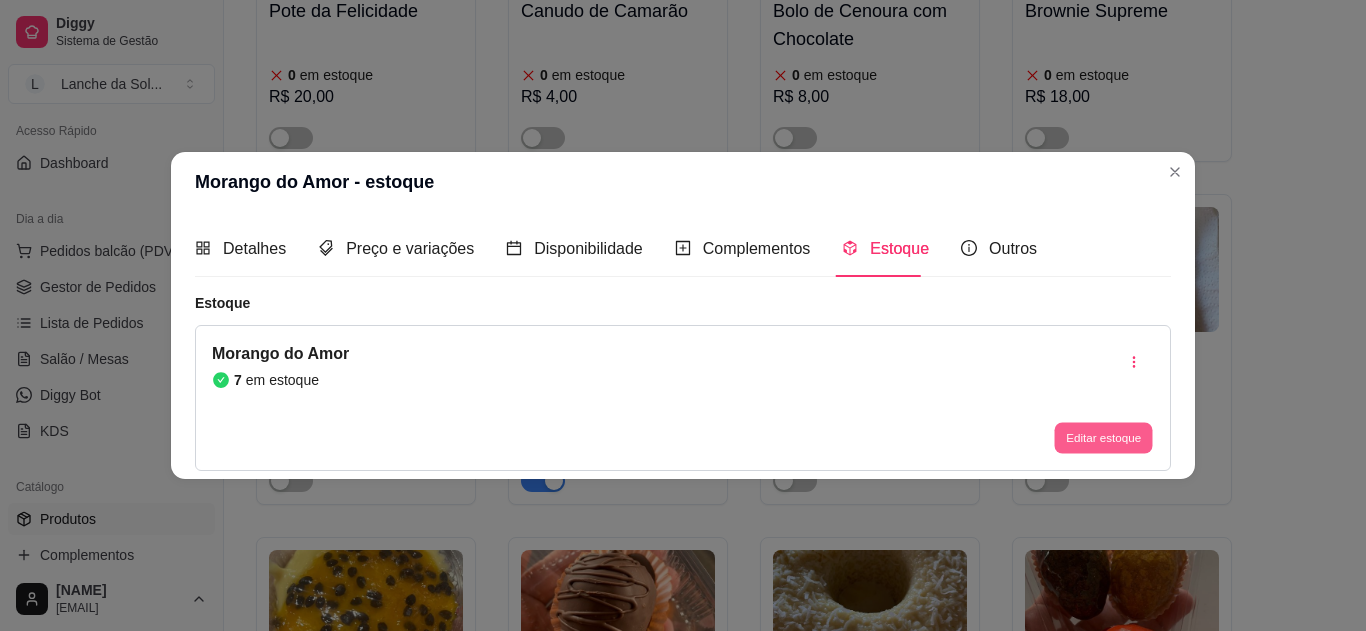 click on "Editar estoque" at bounding box center (1103, 438) 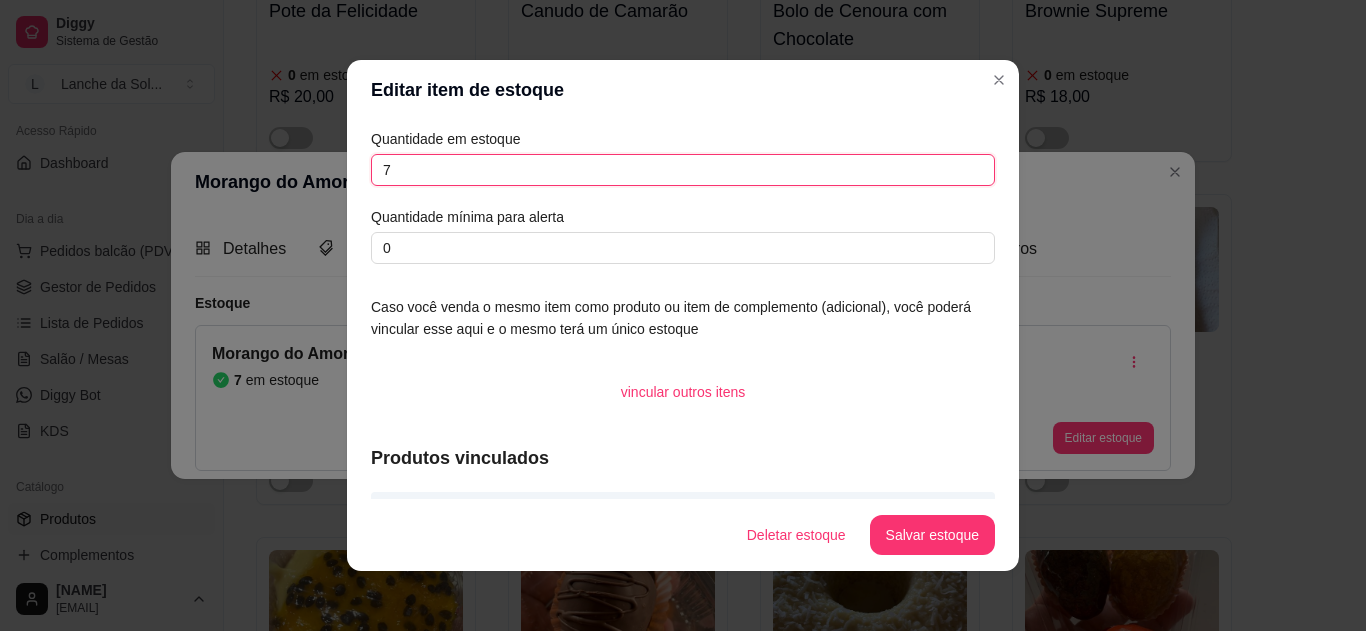 click on "7" at bounding box center [683, 170] 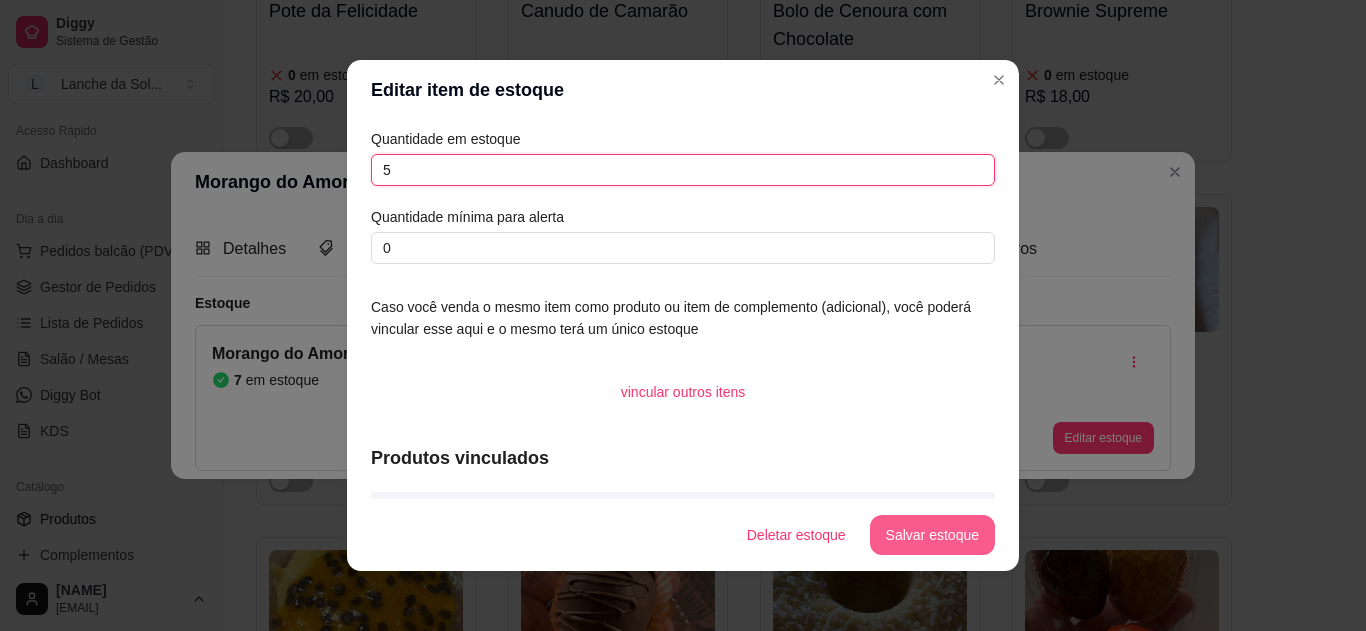 type on "5" 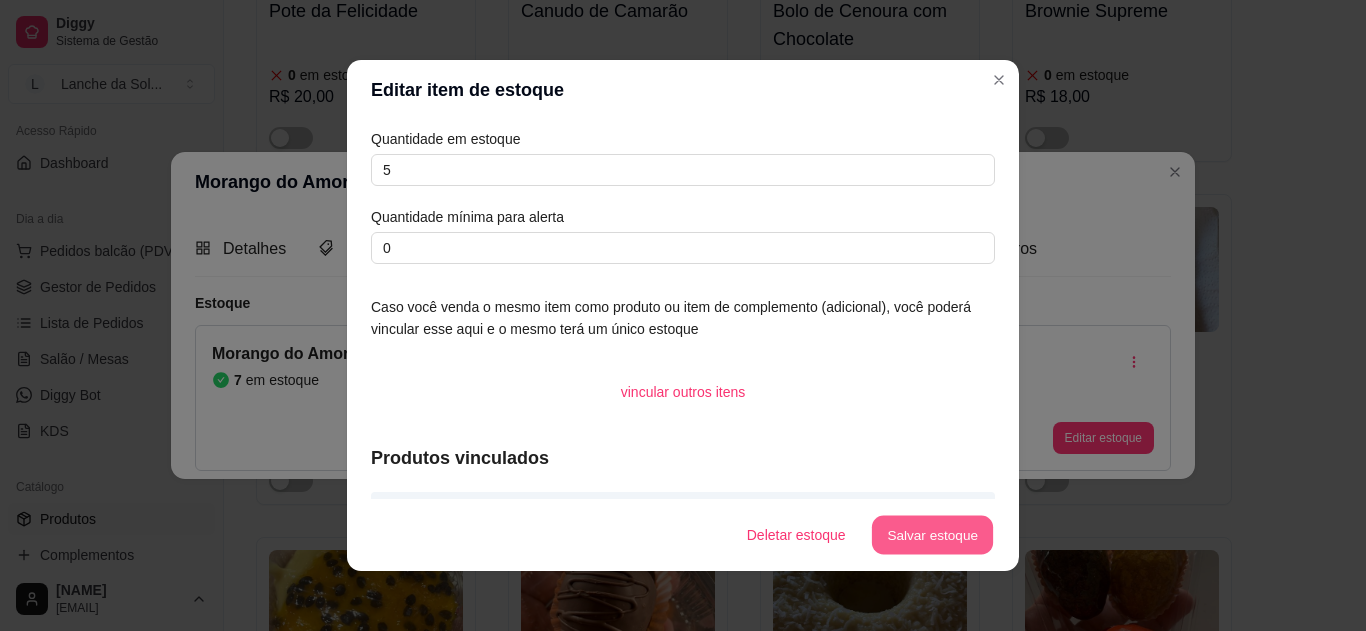 click on "Salvar estoque" at bounding box center (932, 535) 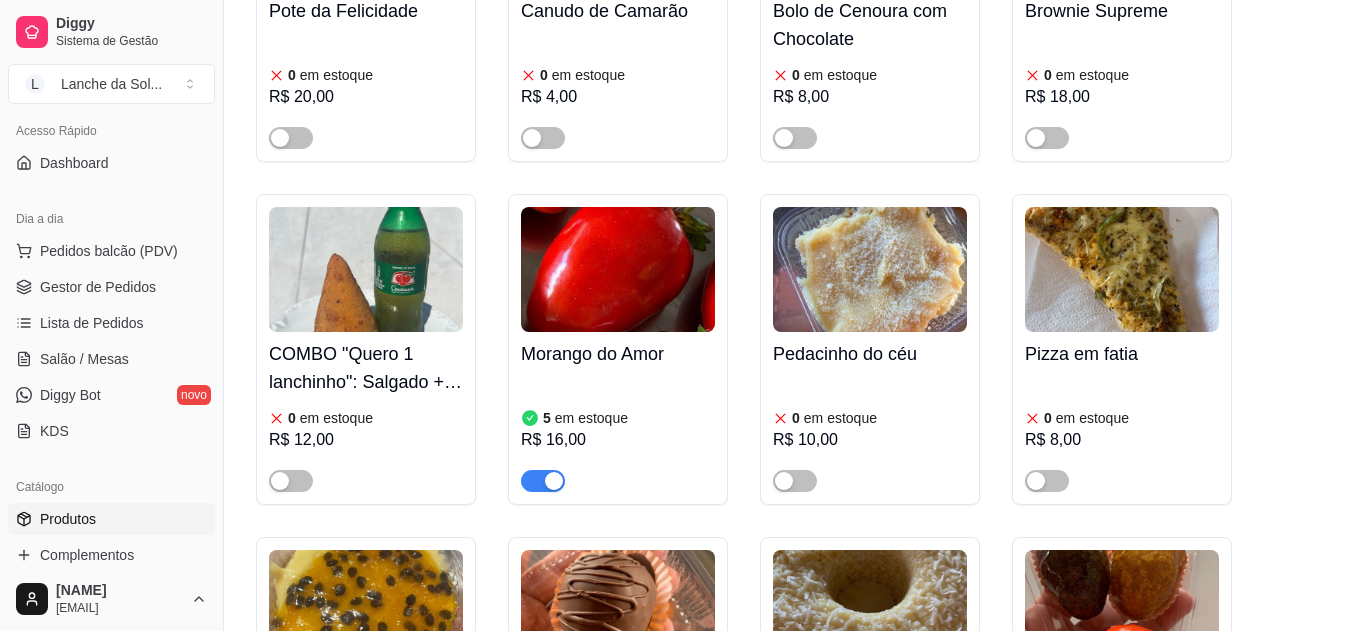 click on "Pedidos balcão (PDV)" at bounding box center [109, 251] 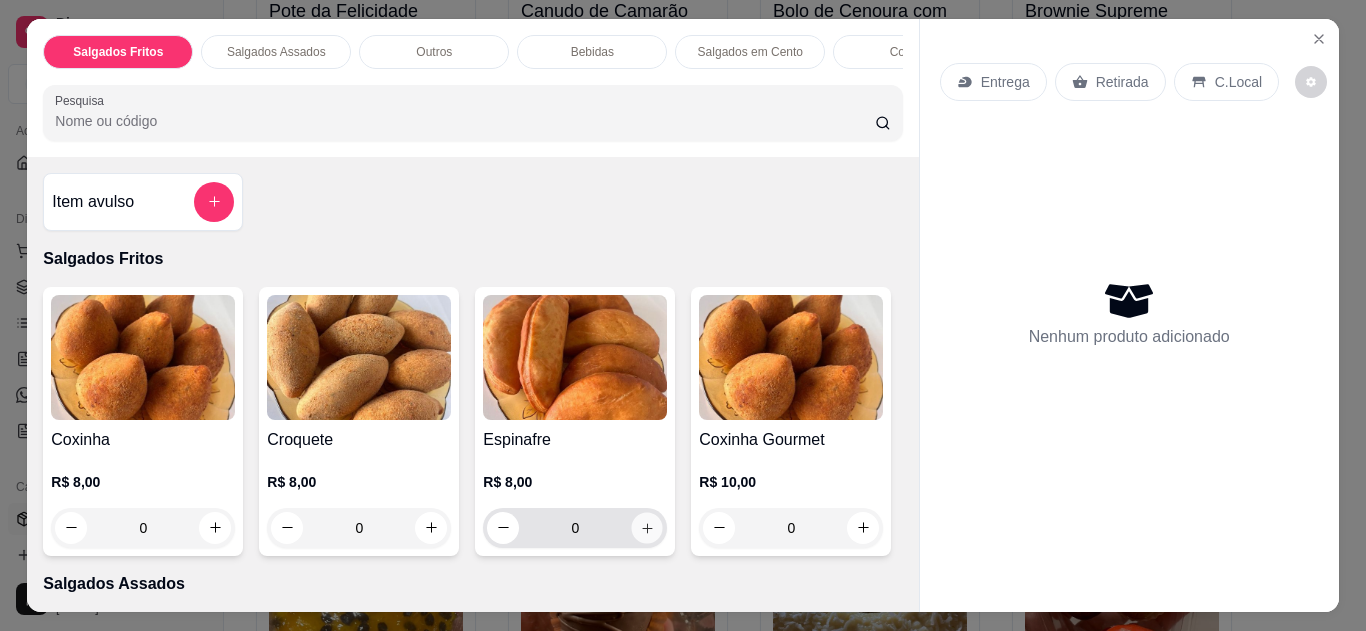 click 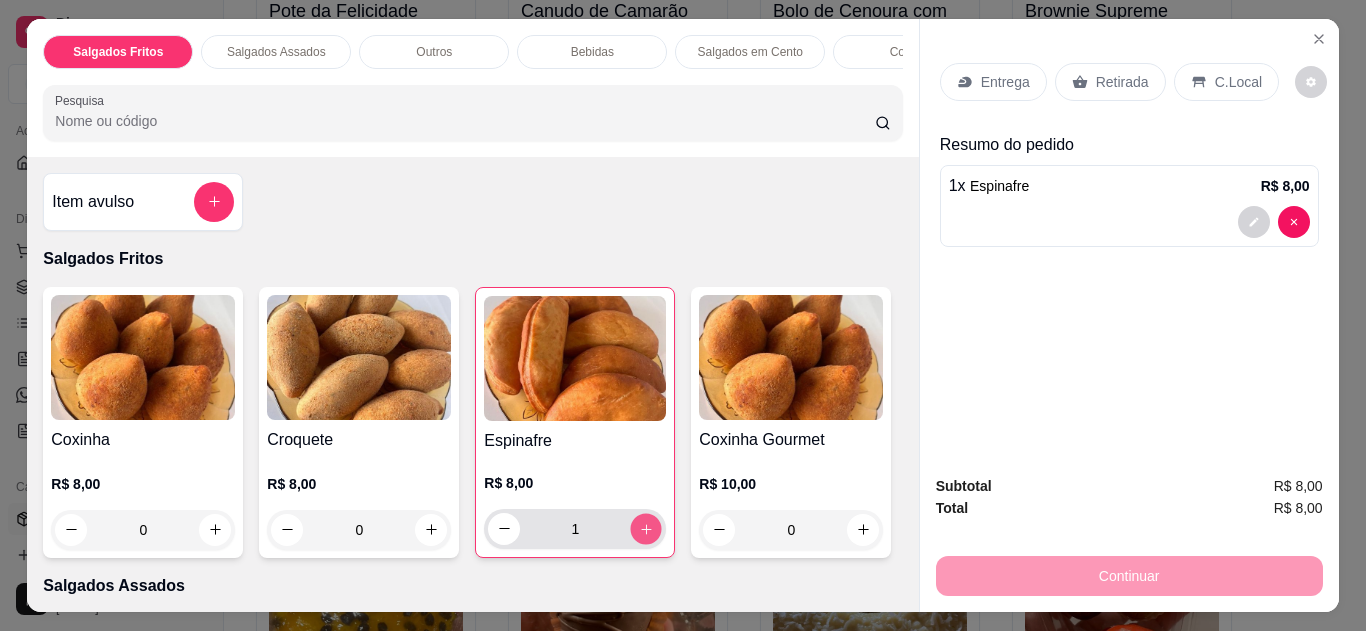 click 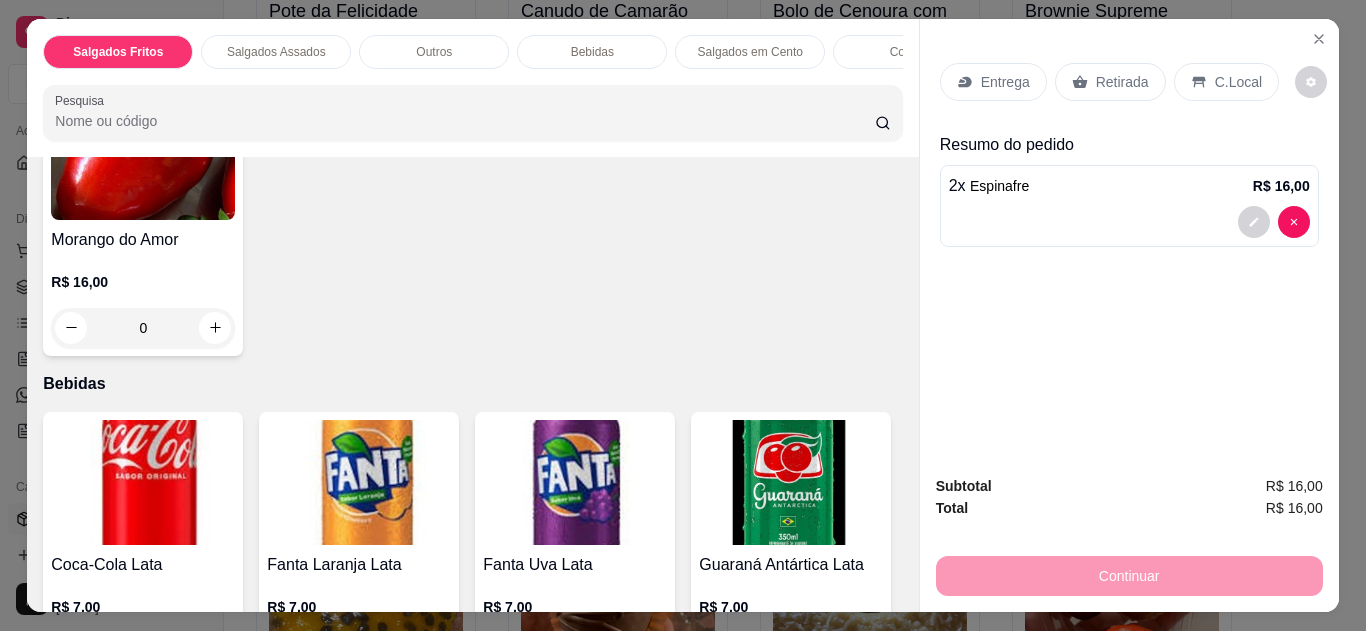 scroll, scrollTop: 859, scrollLeft: 0, axis: vertical 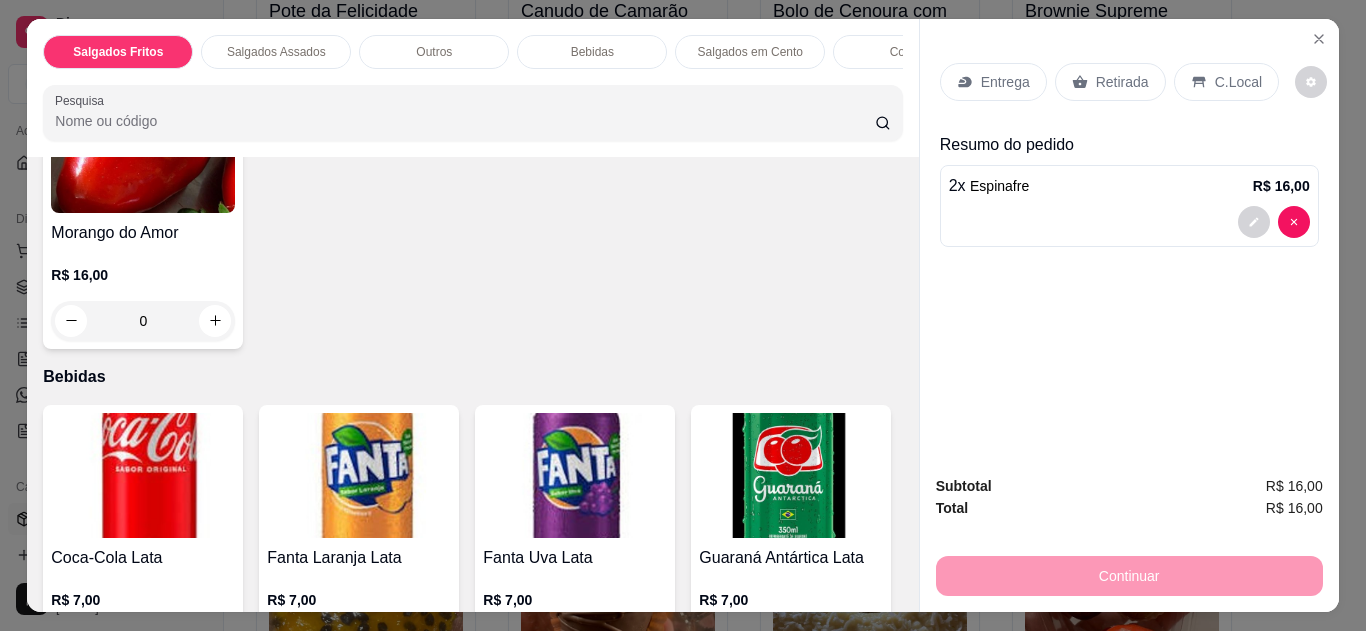 click 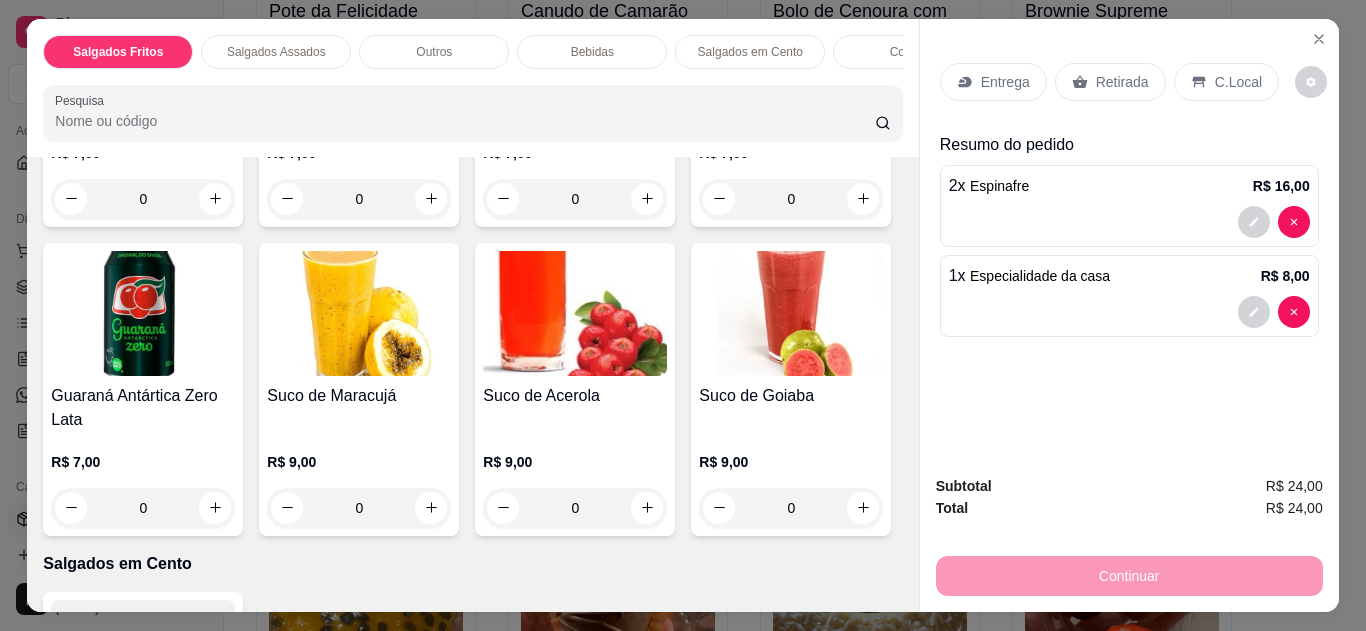 scroll, scrollTop: 1322, scrollLeft: 0, axis: vertical 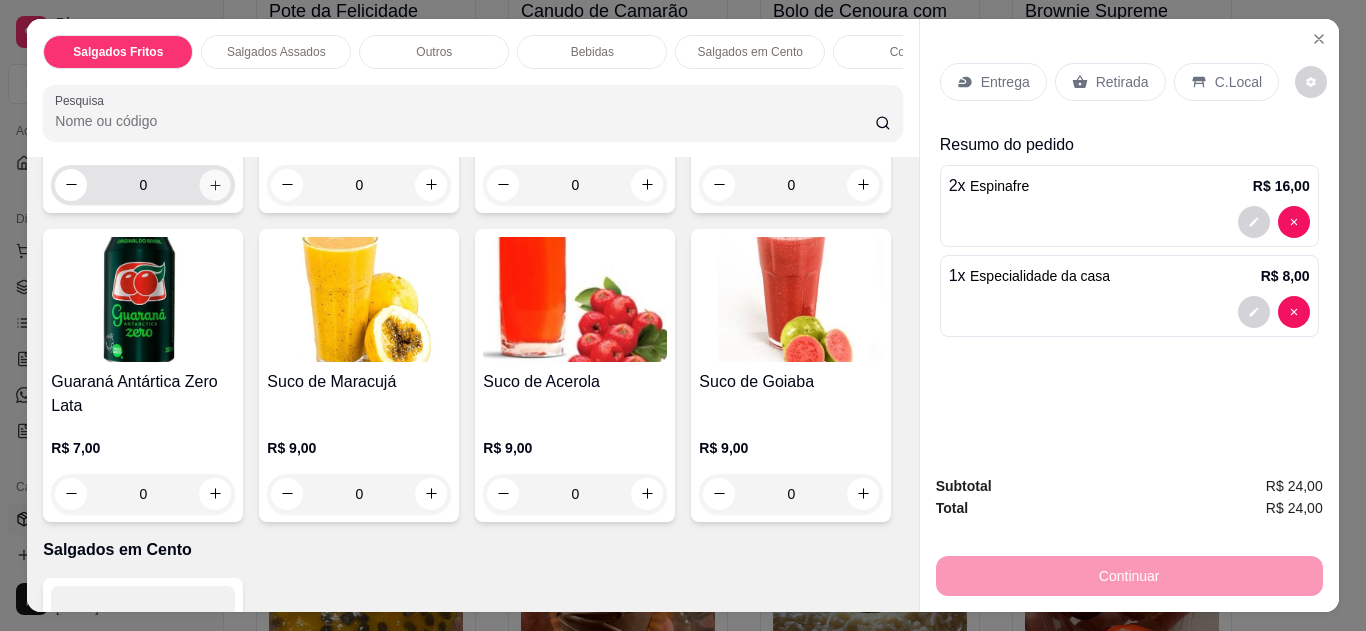 click 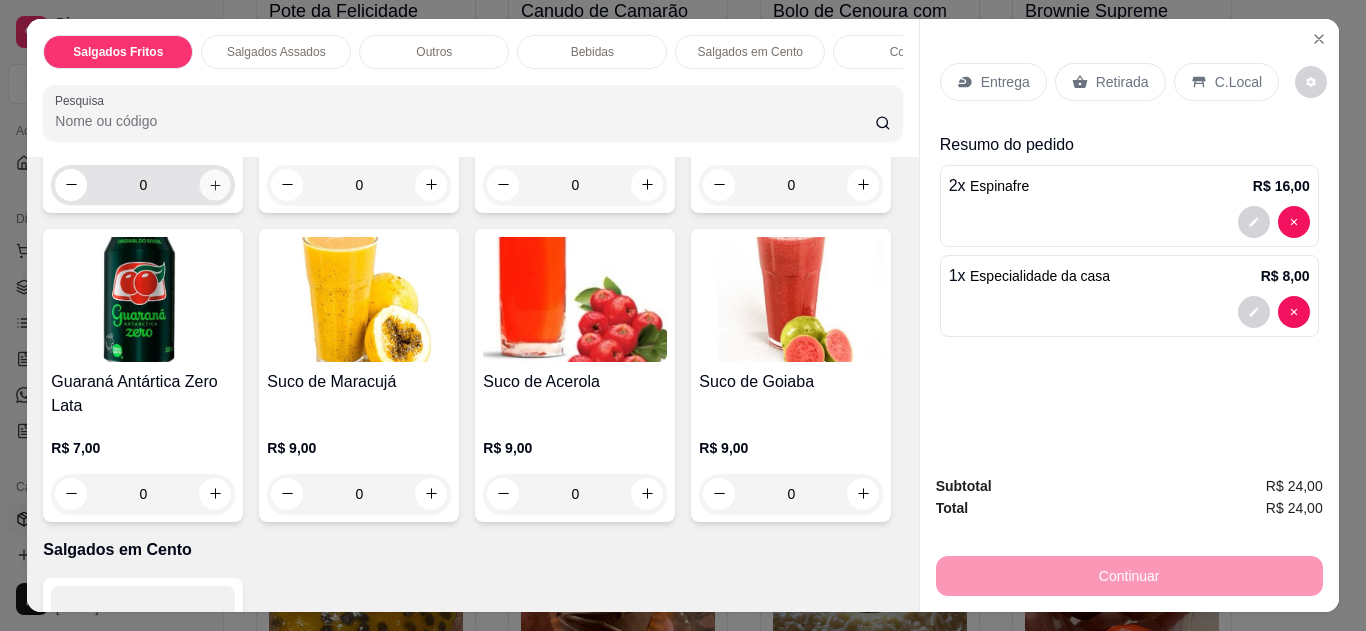 type on "1" 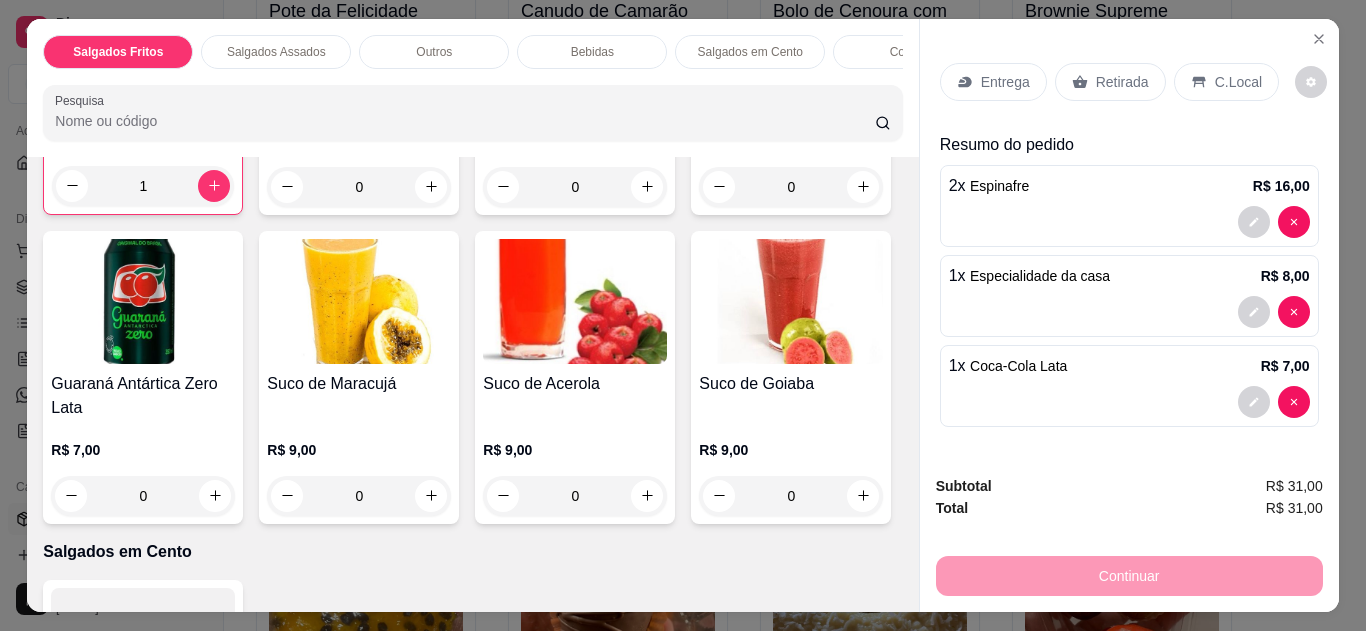 click on "Retirada" at bounding box center [1122, 82] 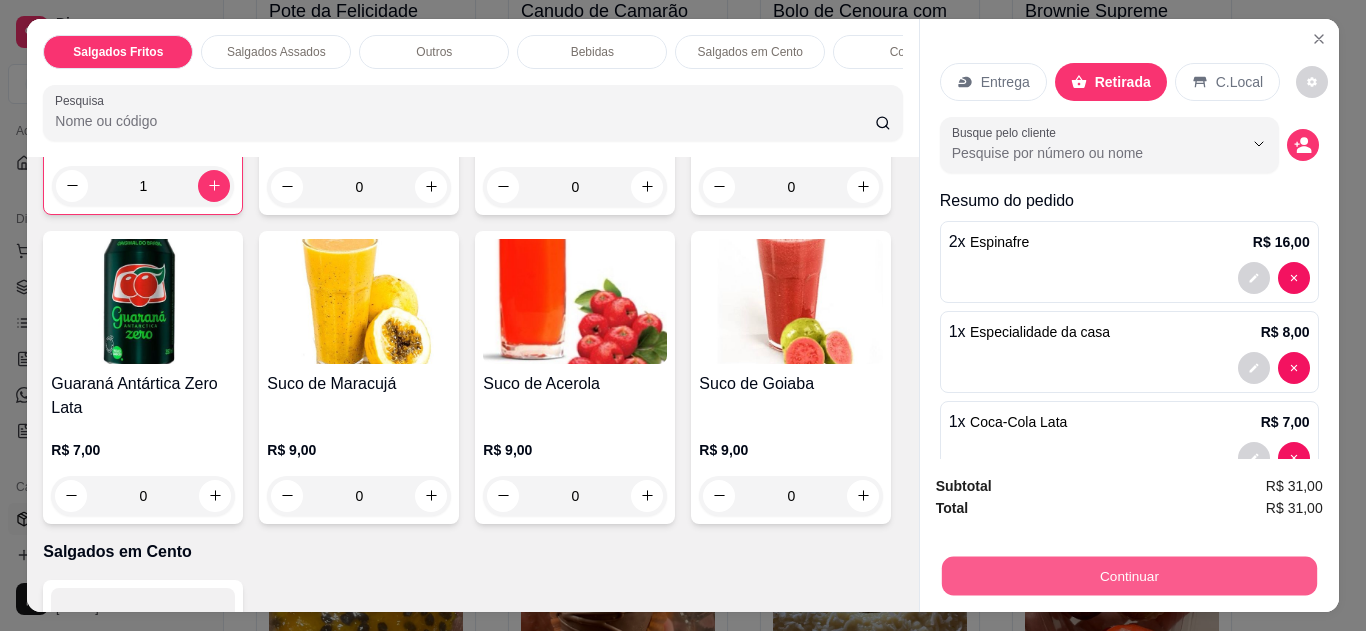 click on "Continuar" at bounding box center [1128, 576] 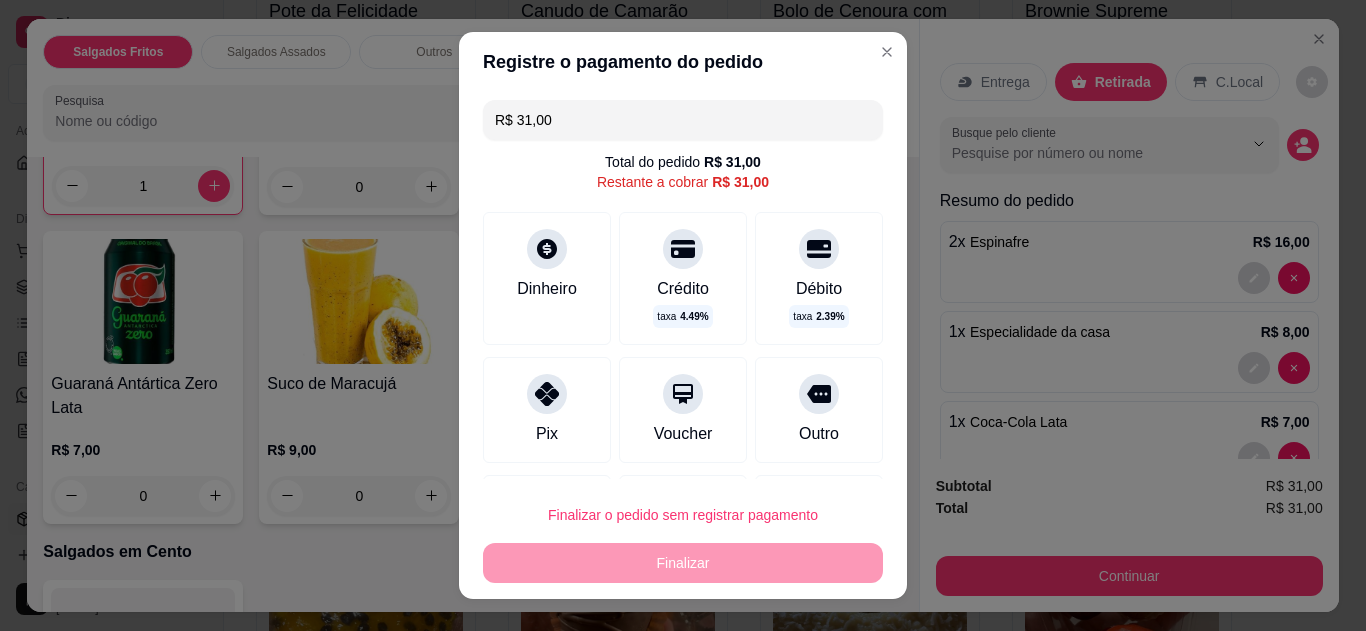 click on "Pix" at bounding box center [547, 434] 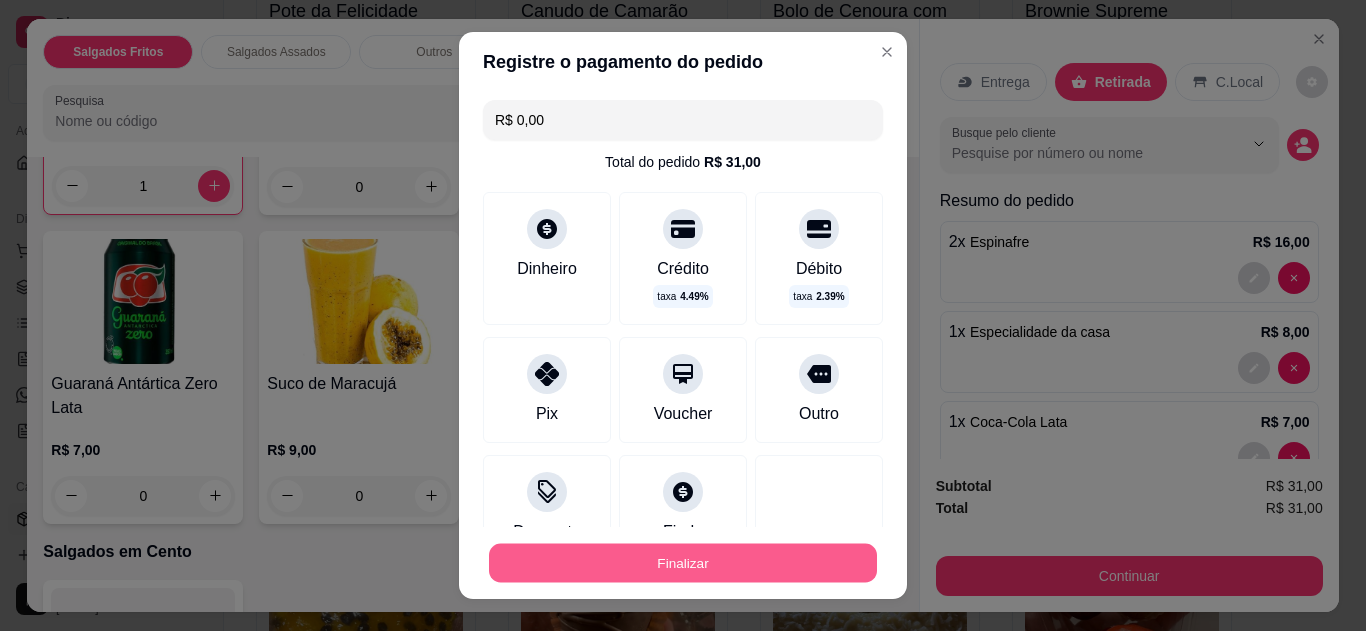 click on "Finalizar" at bounding box center [683, 563] 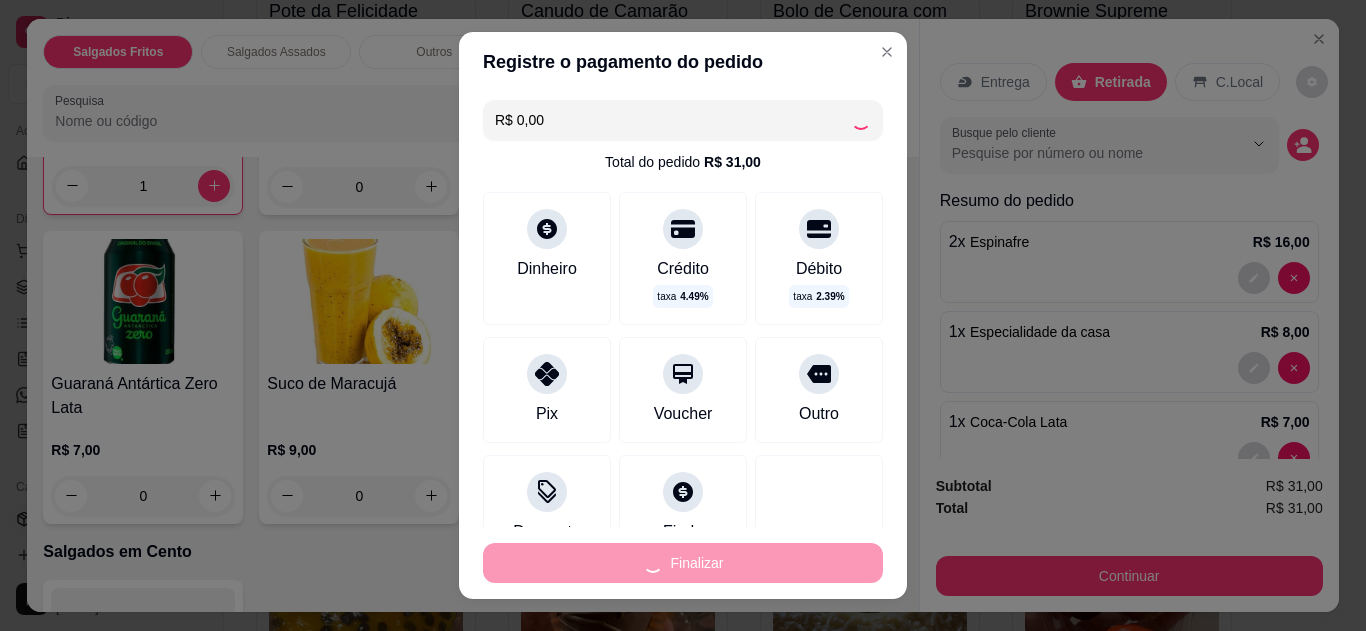 type on "0" 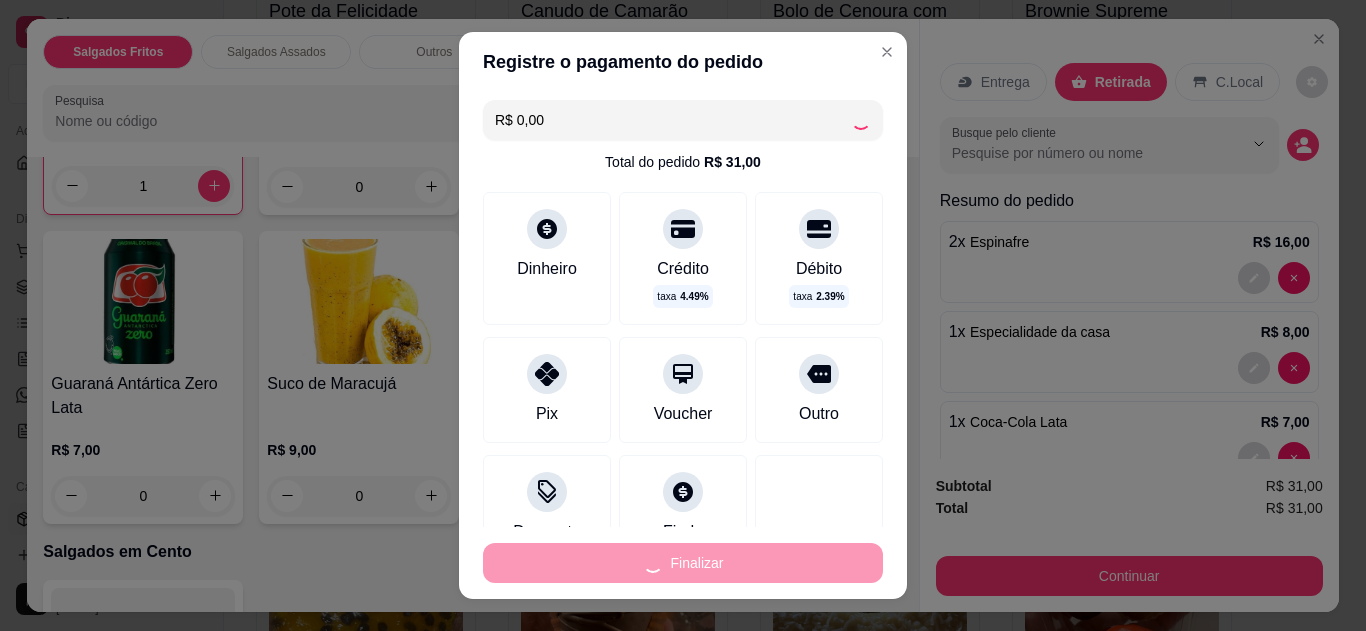 type on "0" 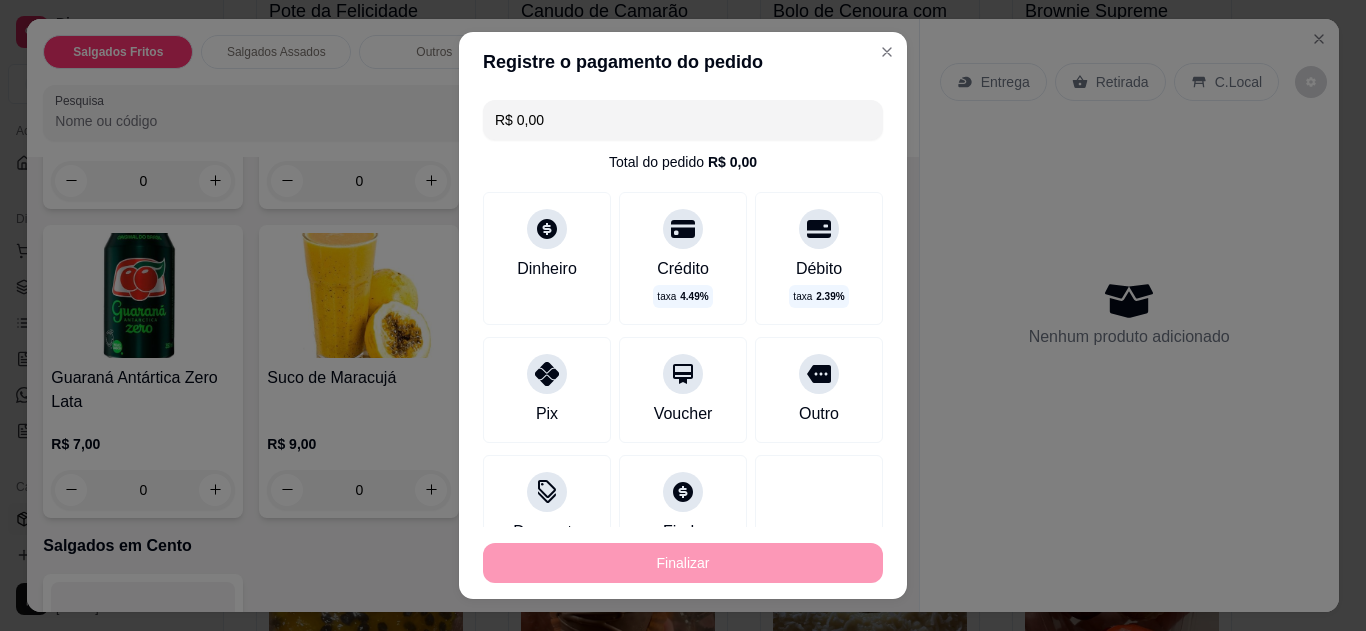 type on "-R$ 31,00" 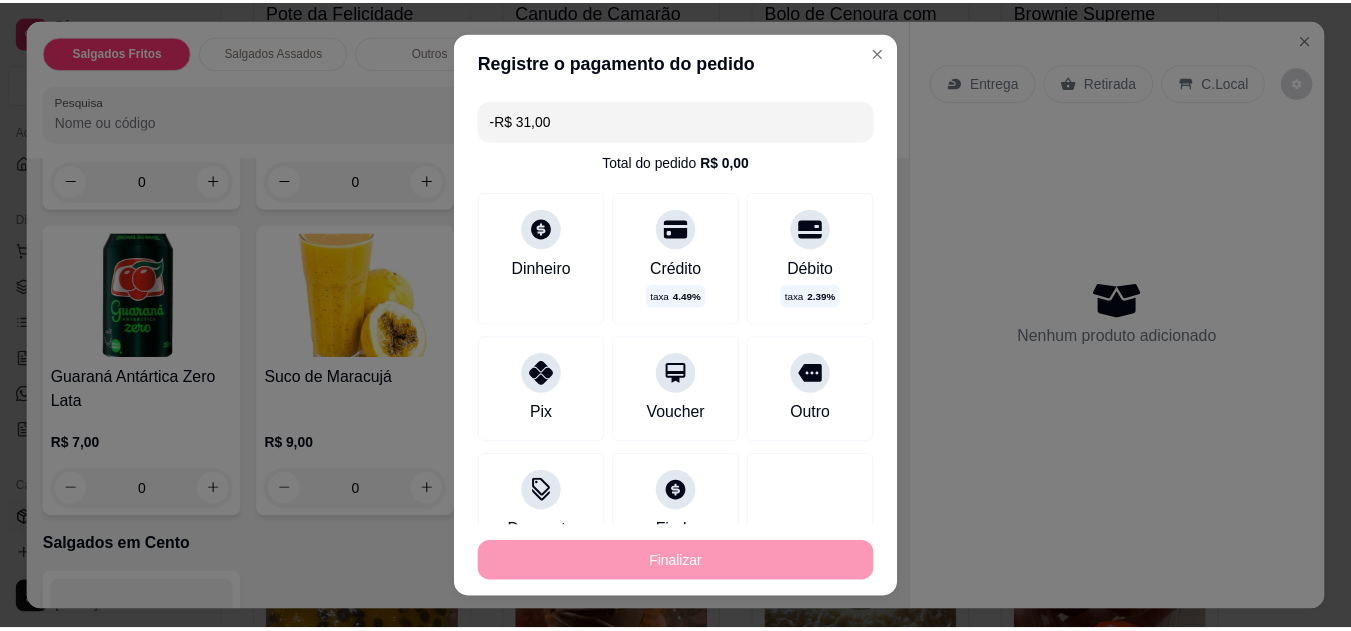 scroll, scrollTop: 1318, scrollLeft: 0, axis: vertical 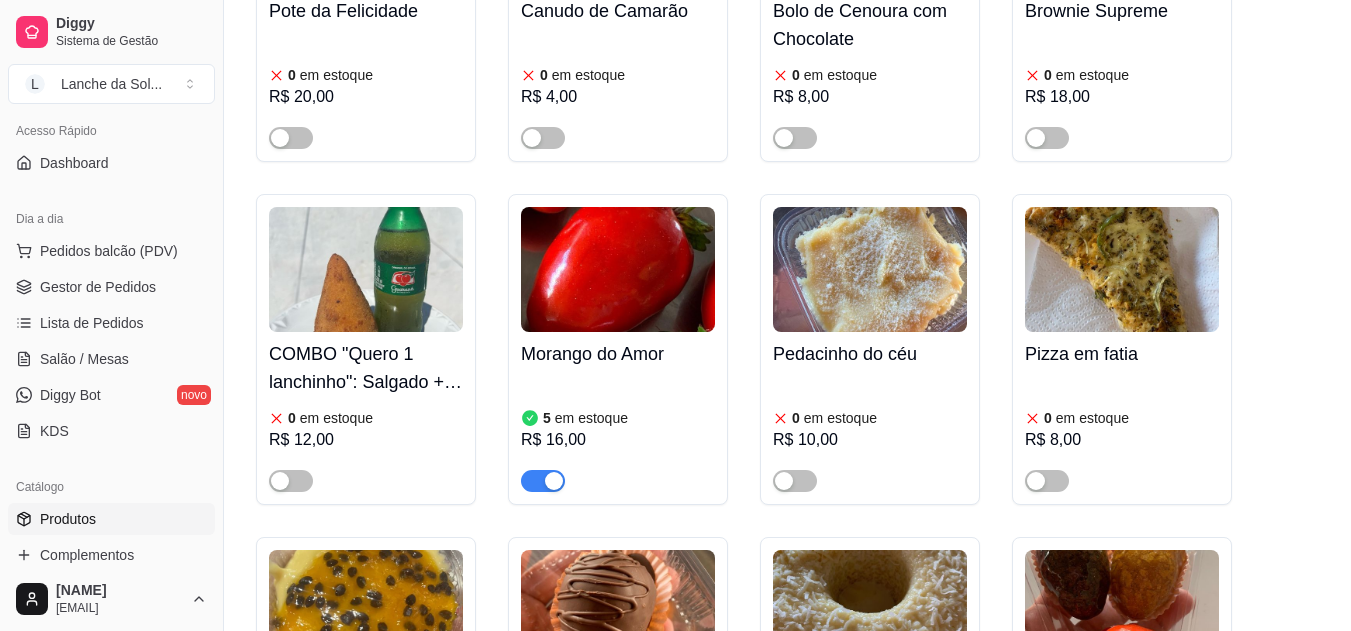 click on "Gestor de Pedidos" at bounding box center (98, 287) 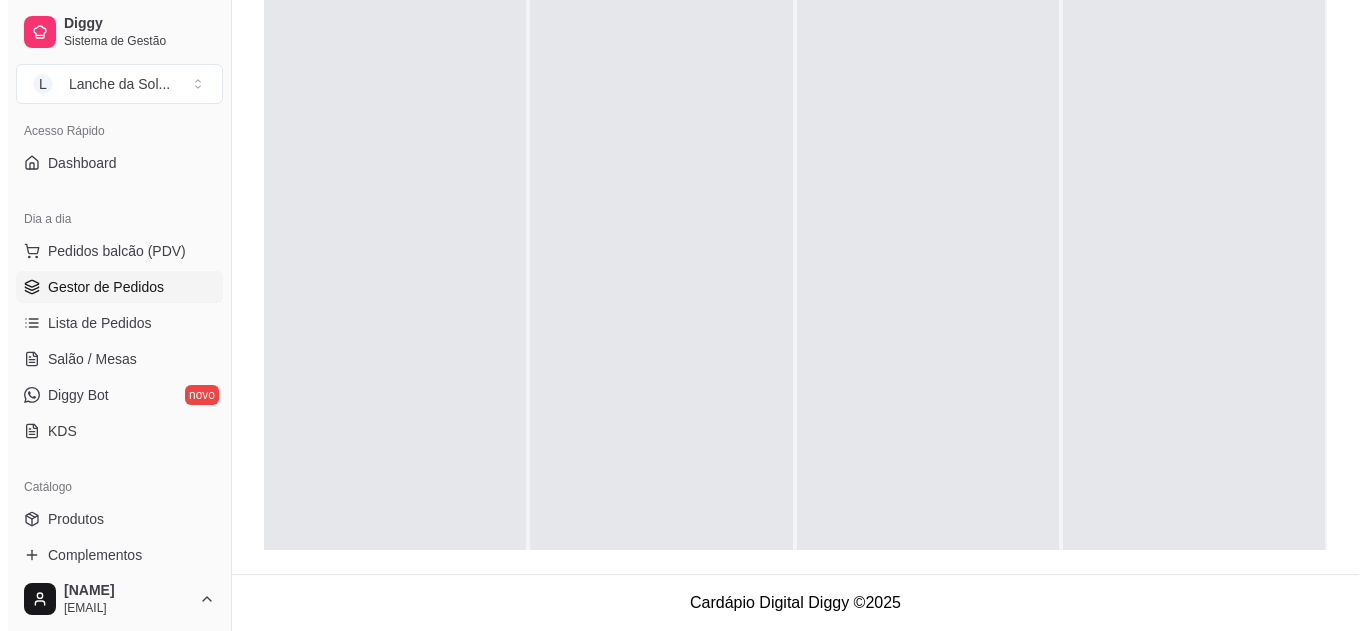 scroll, scrollTop: 0, scrollLeft: 0, axis: both 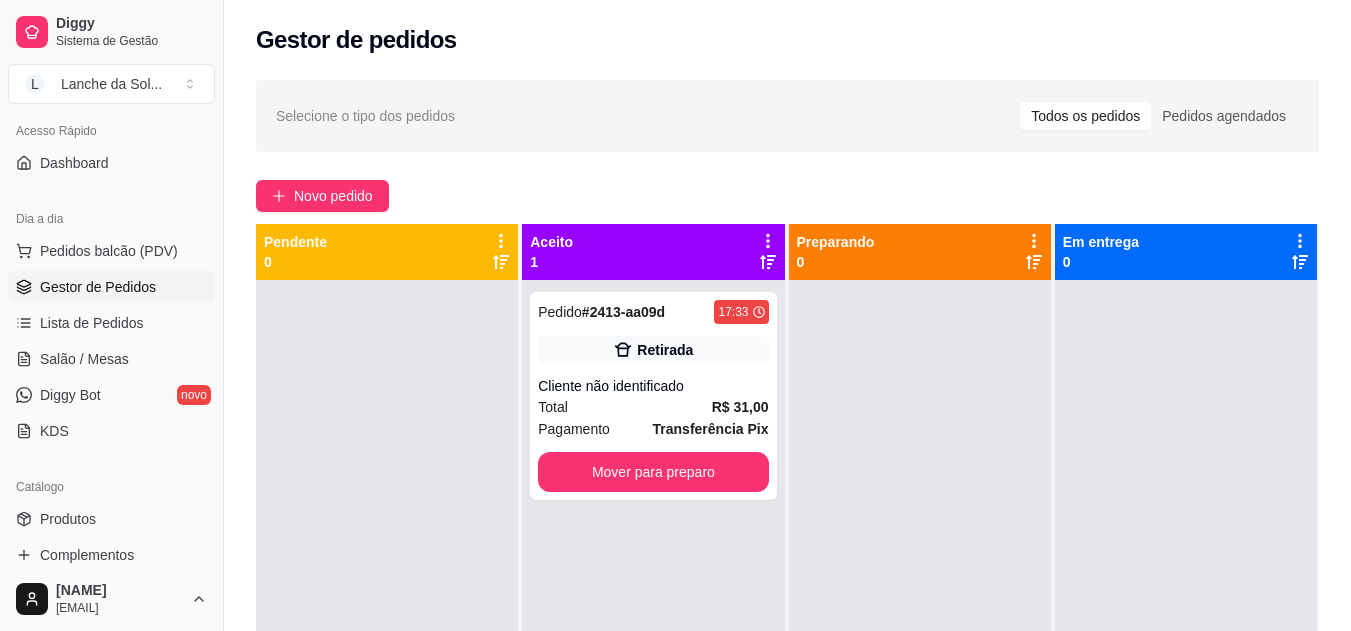 click on "Gestor de Pedidos" at bounding box center [98, 287] 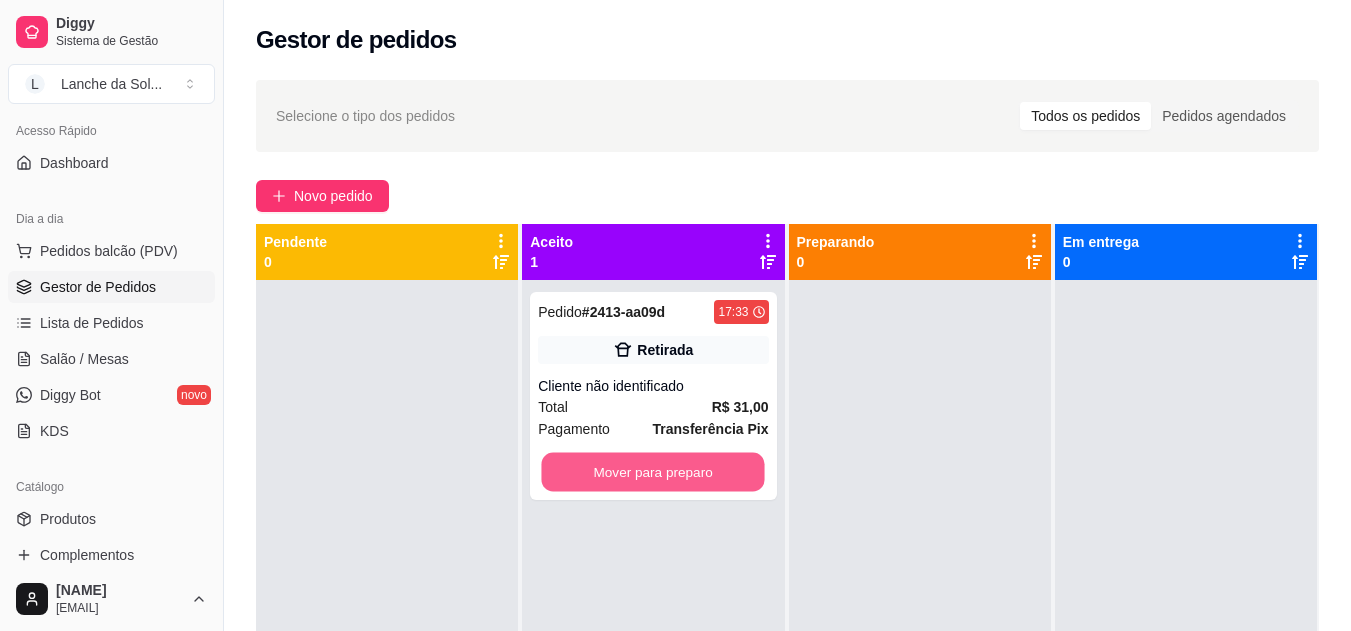 click on "Mover para preparo" at bounding box center [653, 472] 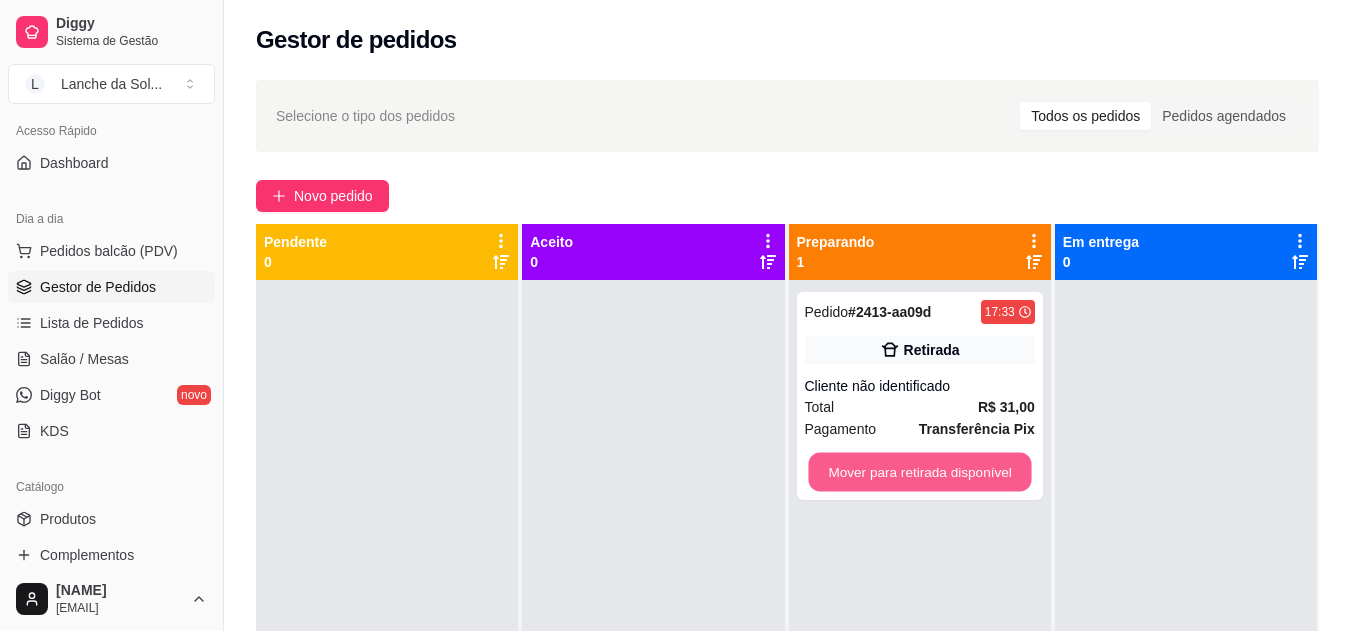 click on "Mover para retirada disponível" at bounding box center (919, 472) 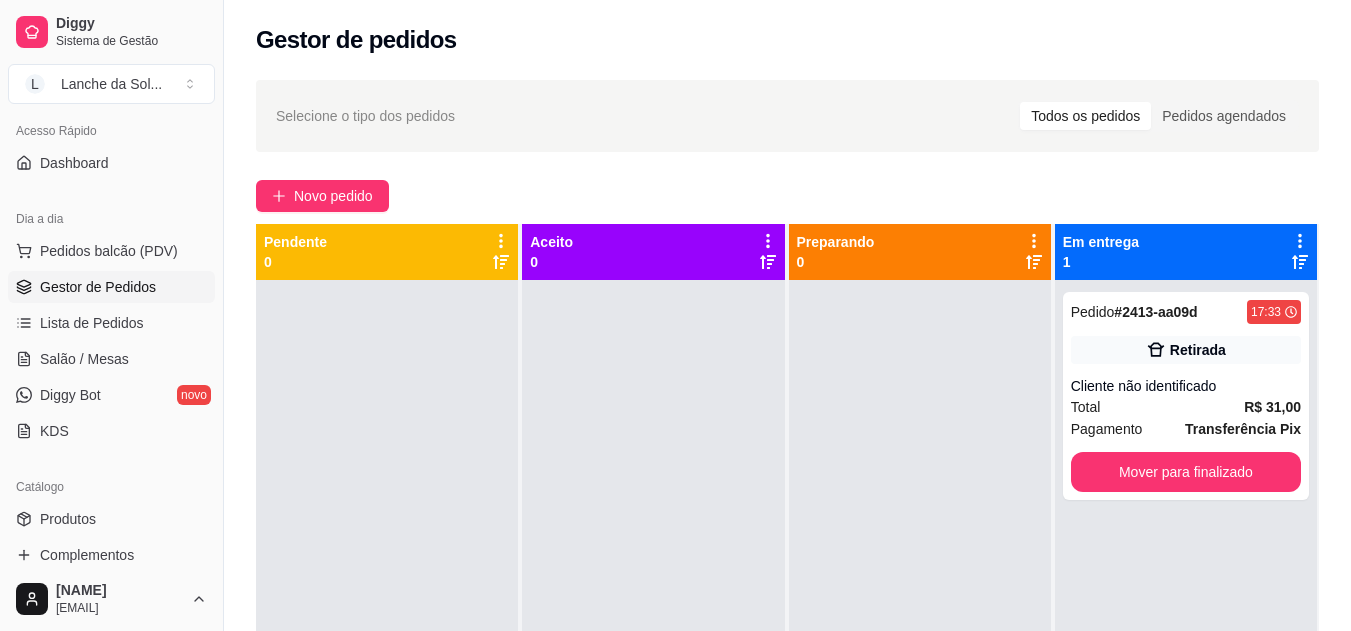 click on "Cliente não identificado" at bounding box center (1186, 386) 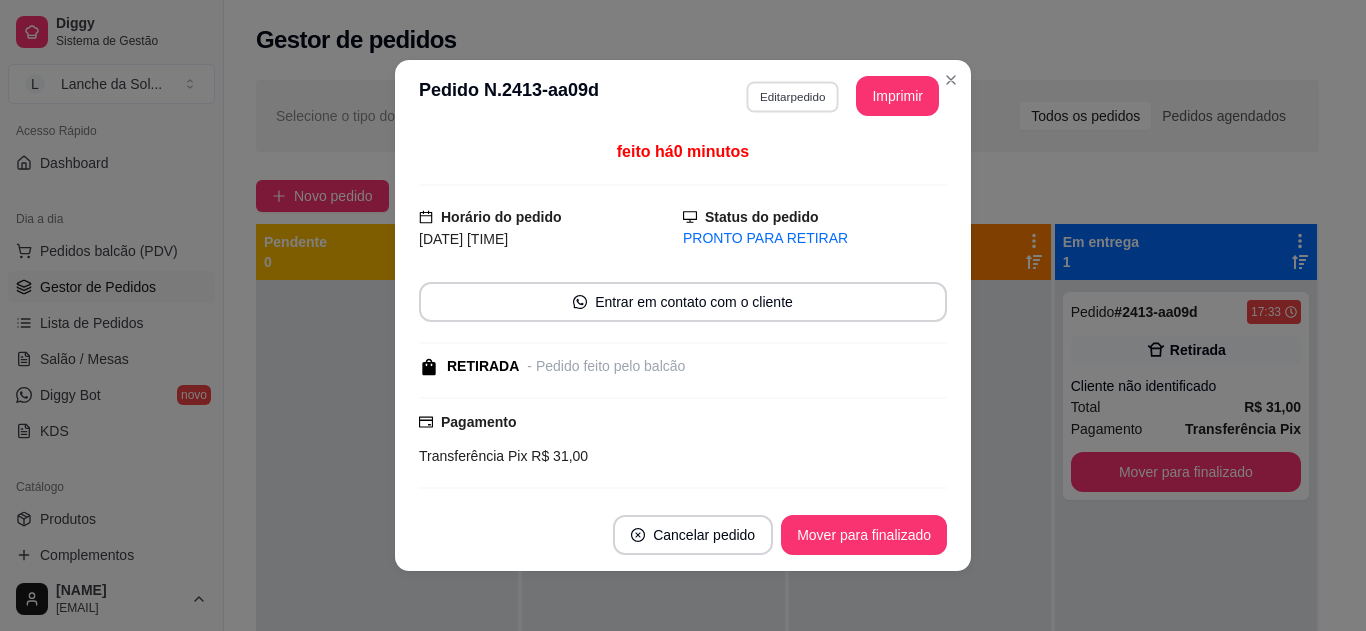 click on "Editar  pedido" at bounding box center [792, 96] 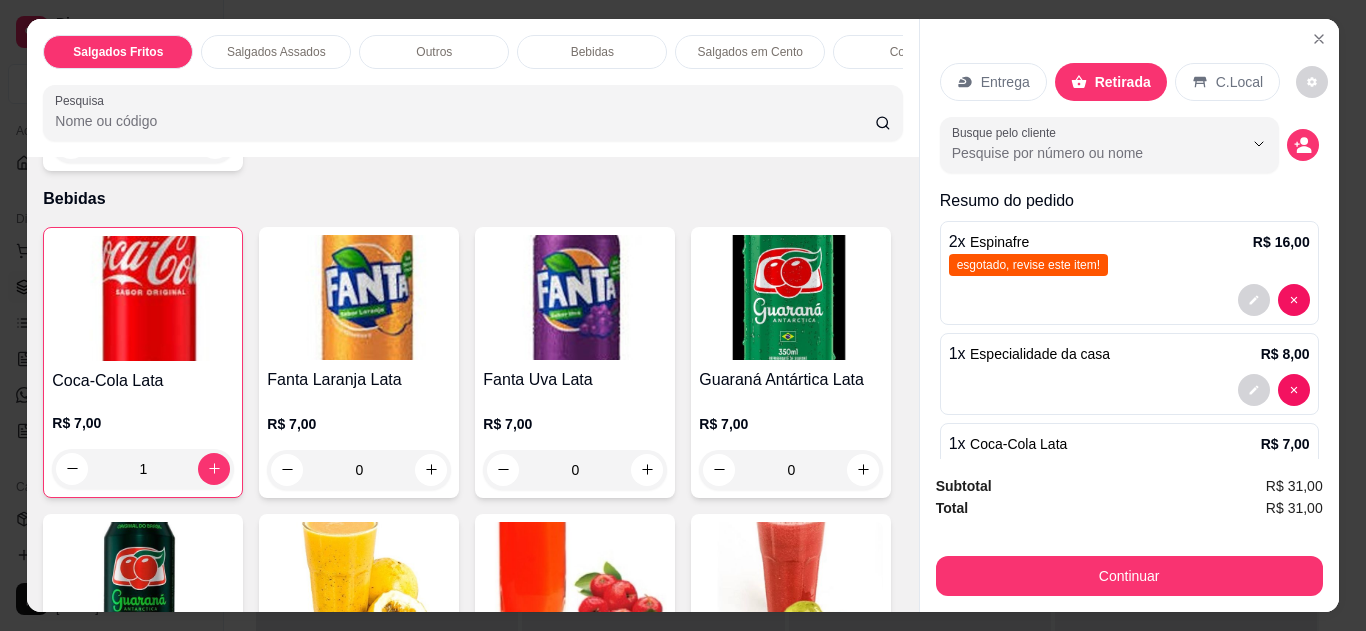 scroll, scrollTop: 1040, scrollLeft: 0, axis: vertical 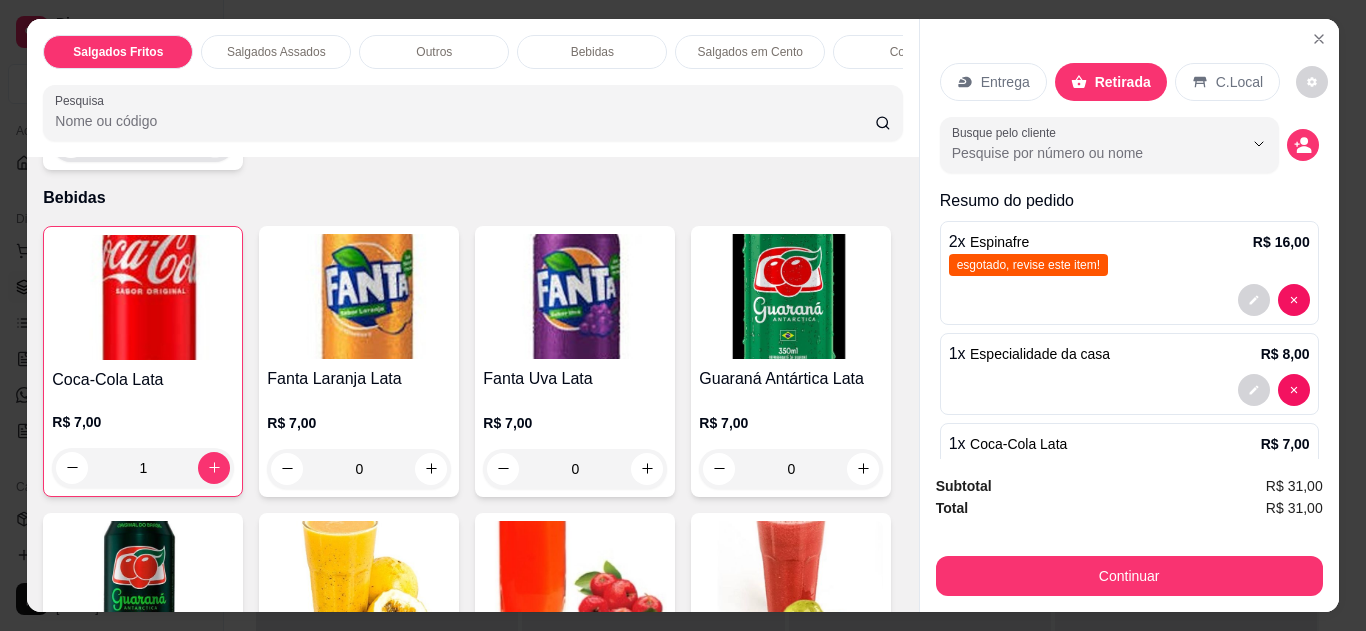 click 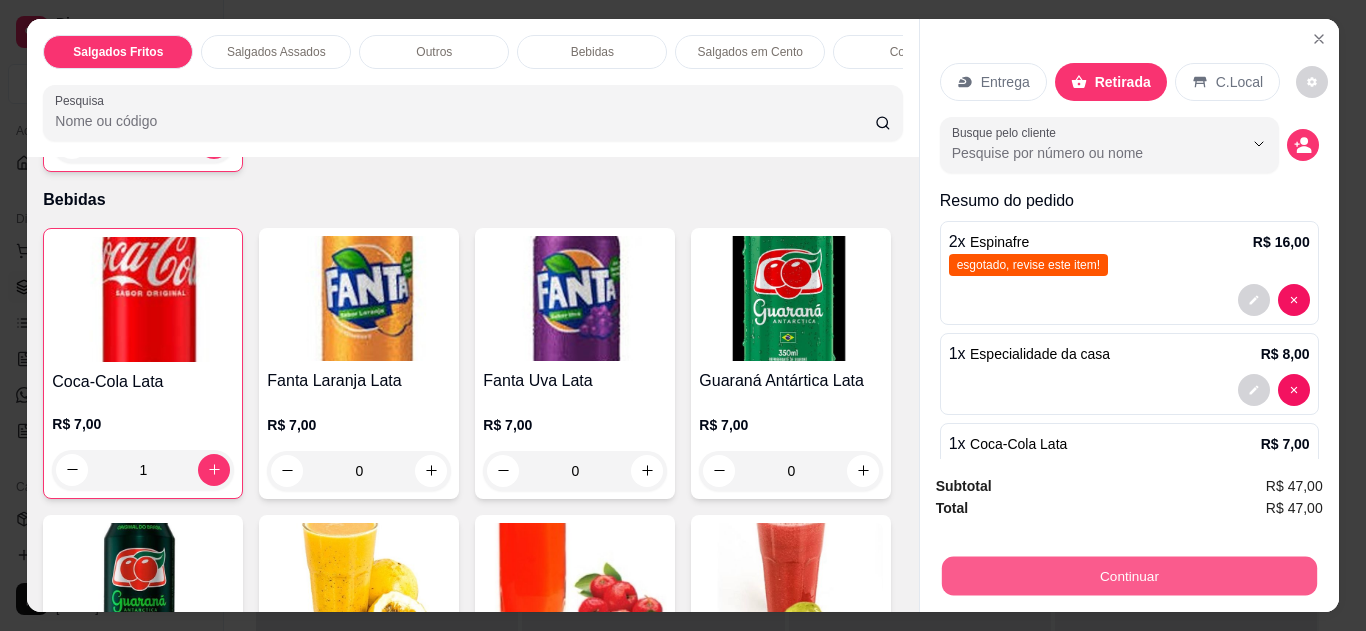 click on "Continuar" at bounding box center (1128, 576) 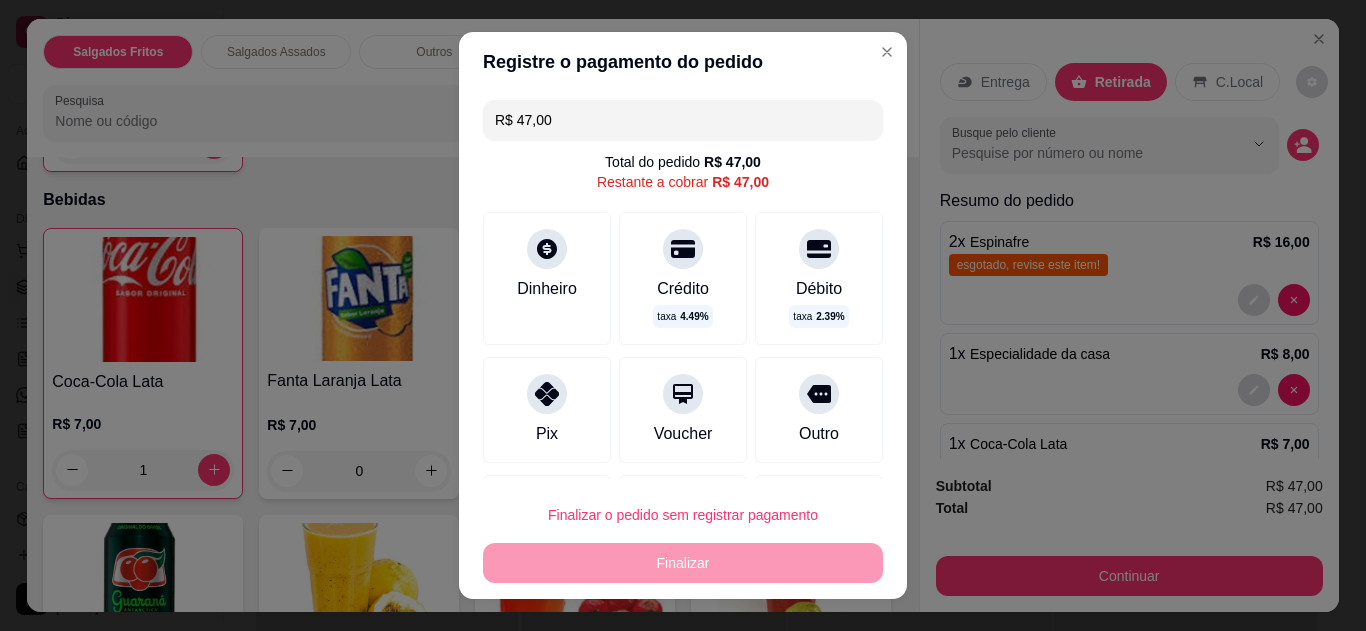 click at bounding box center (547, 394) 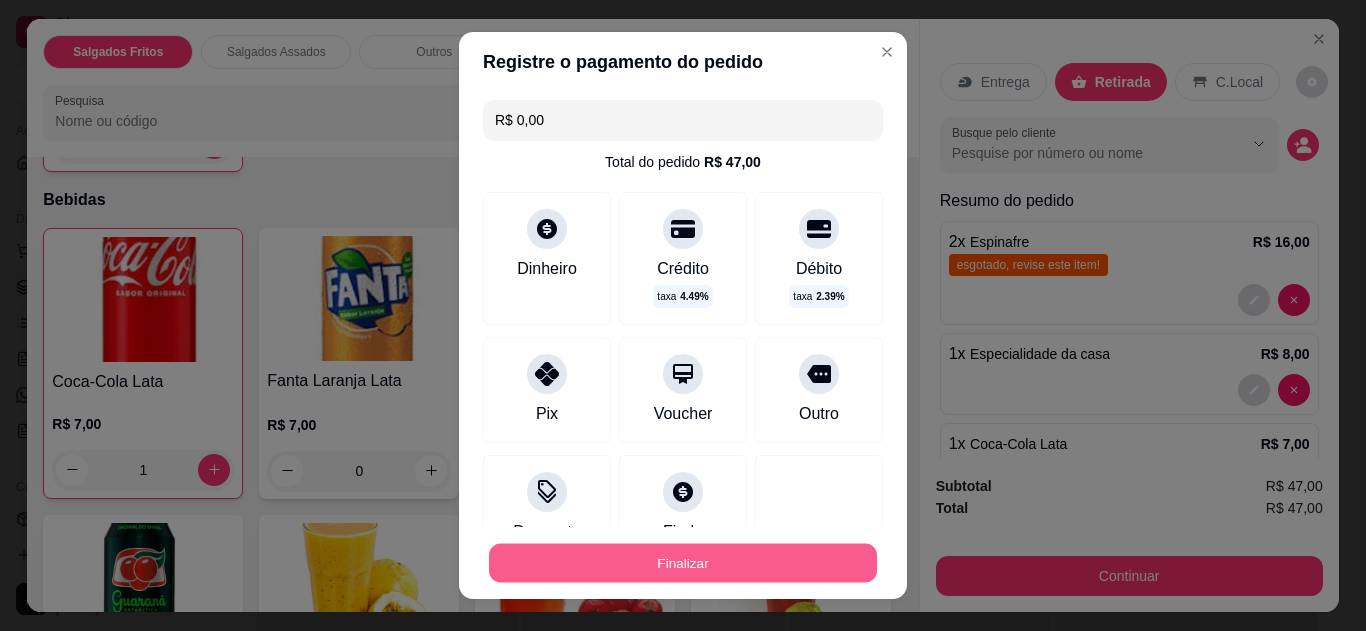 click on "Finalizar" at bounding box center (683, 563) 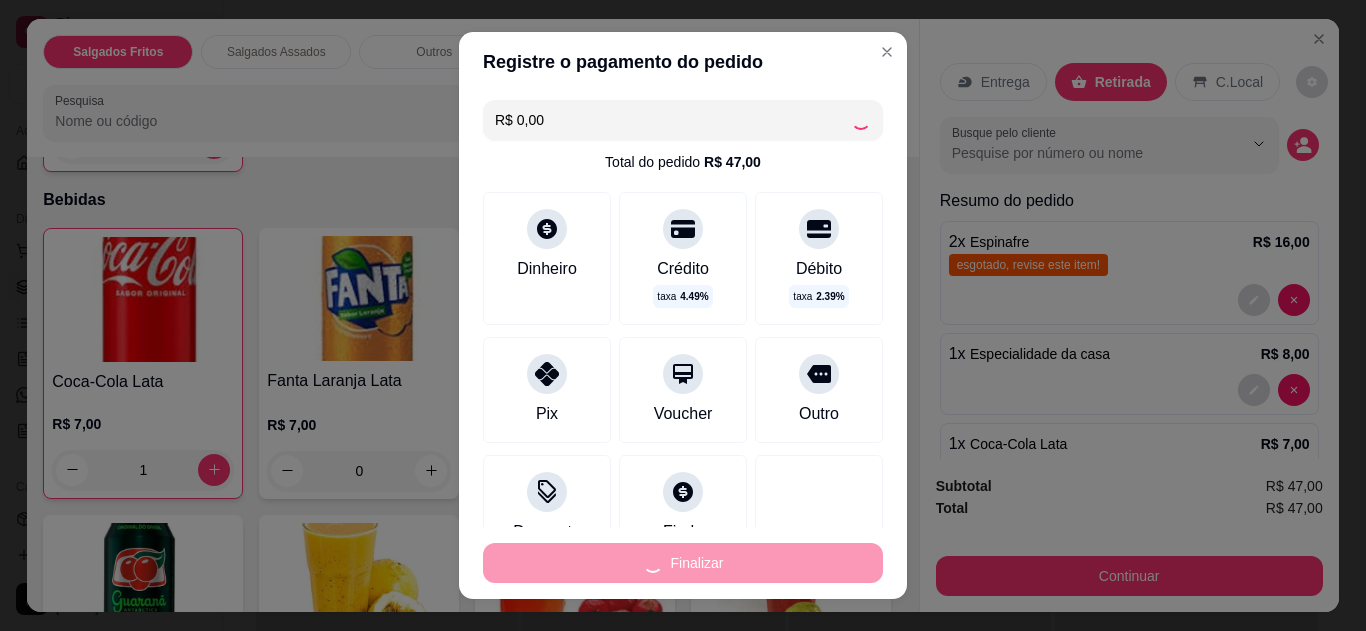 type on "0" 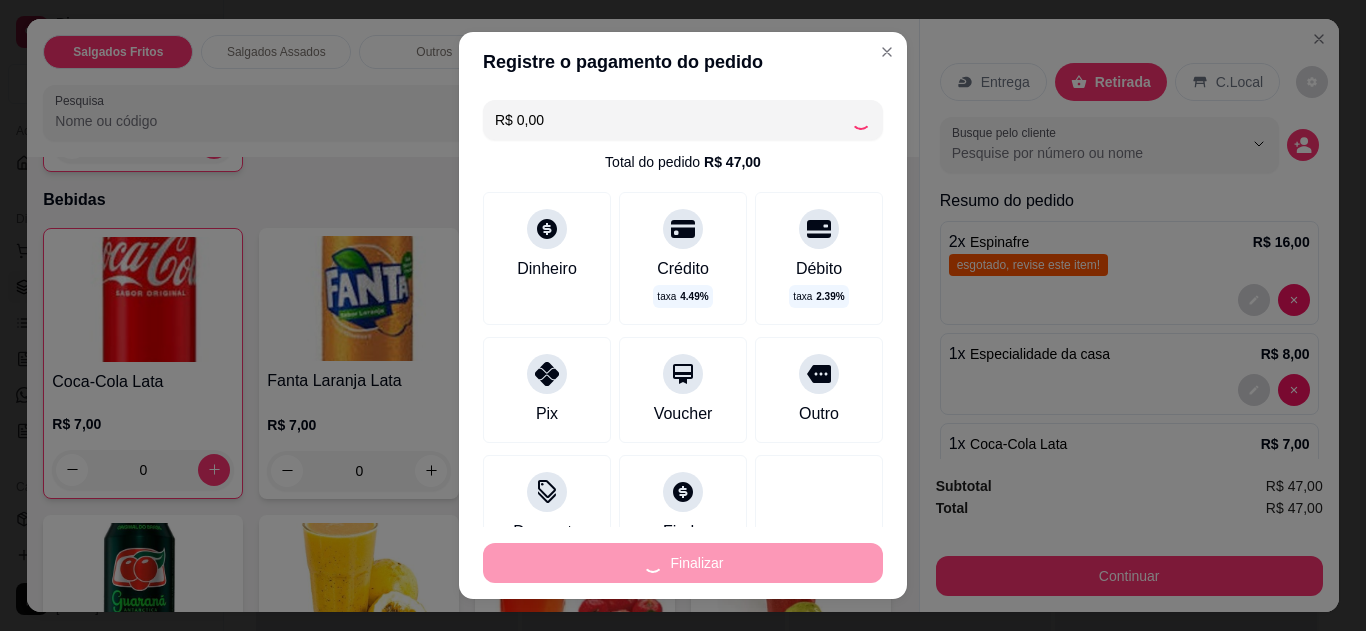 type on "-R$ 47,00" 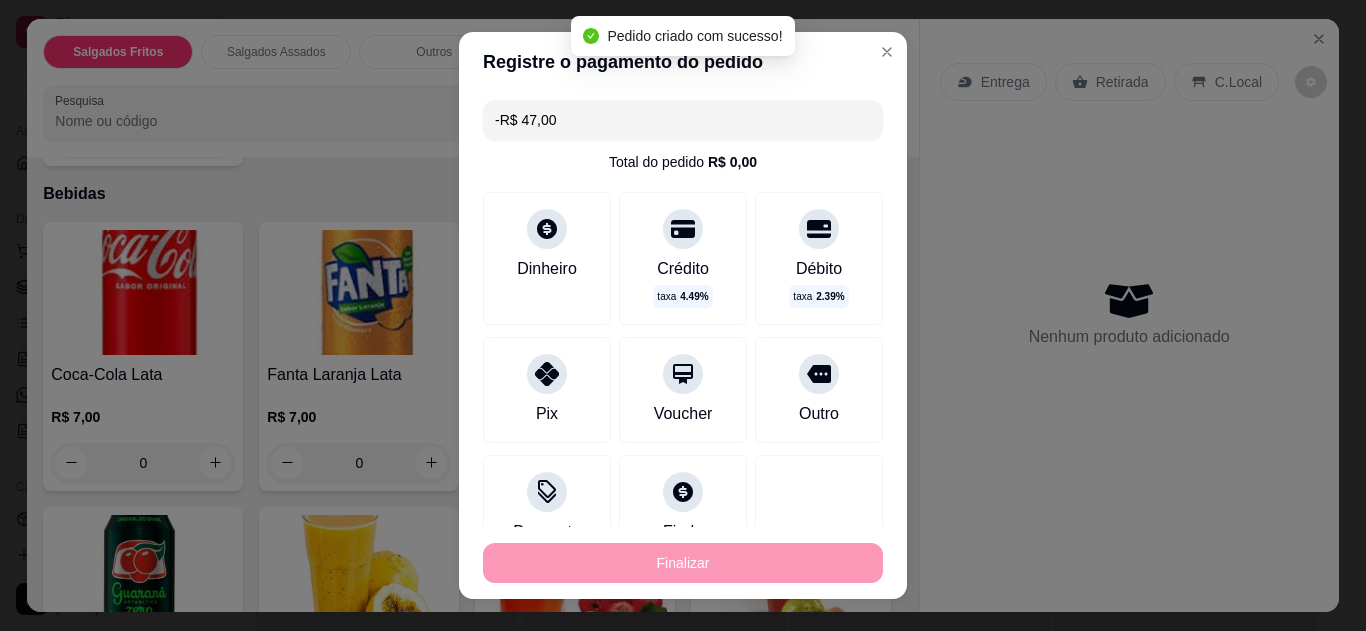 scroll, scrollTop: 1036, scrollLeft: 0, axis: vertical 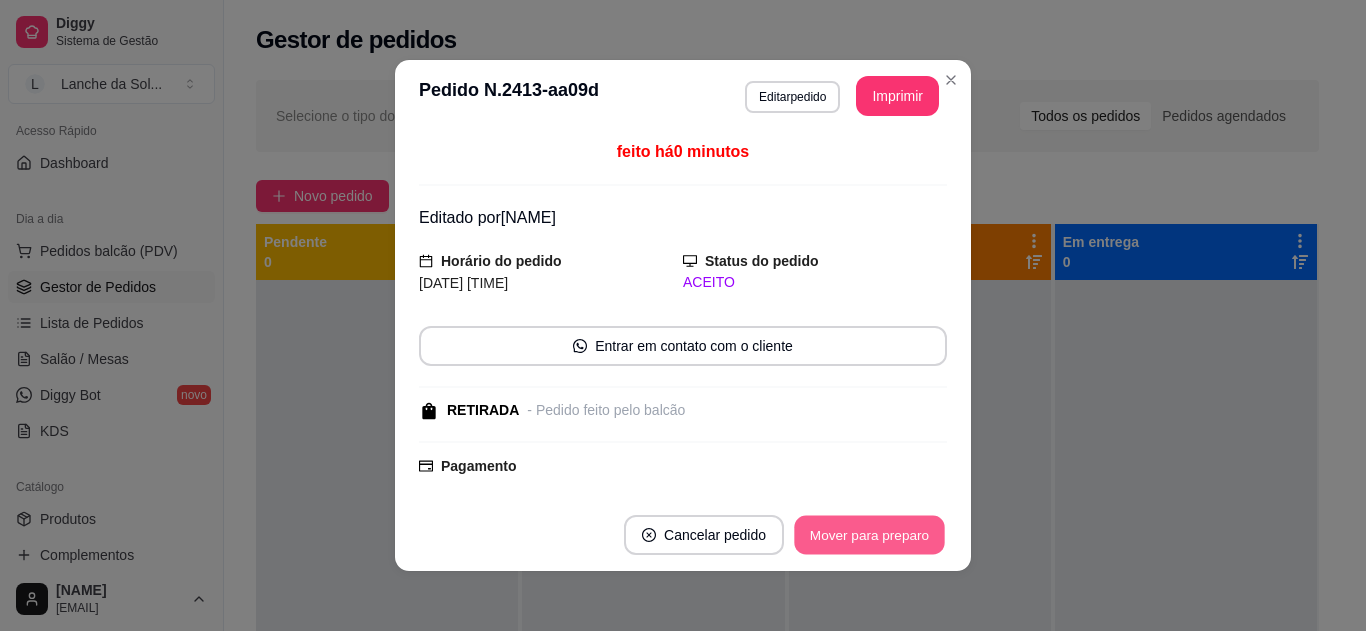 click on "Mover para preparo" at bounding box center [869, 535] 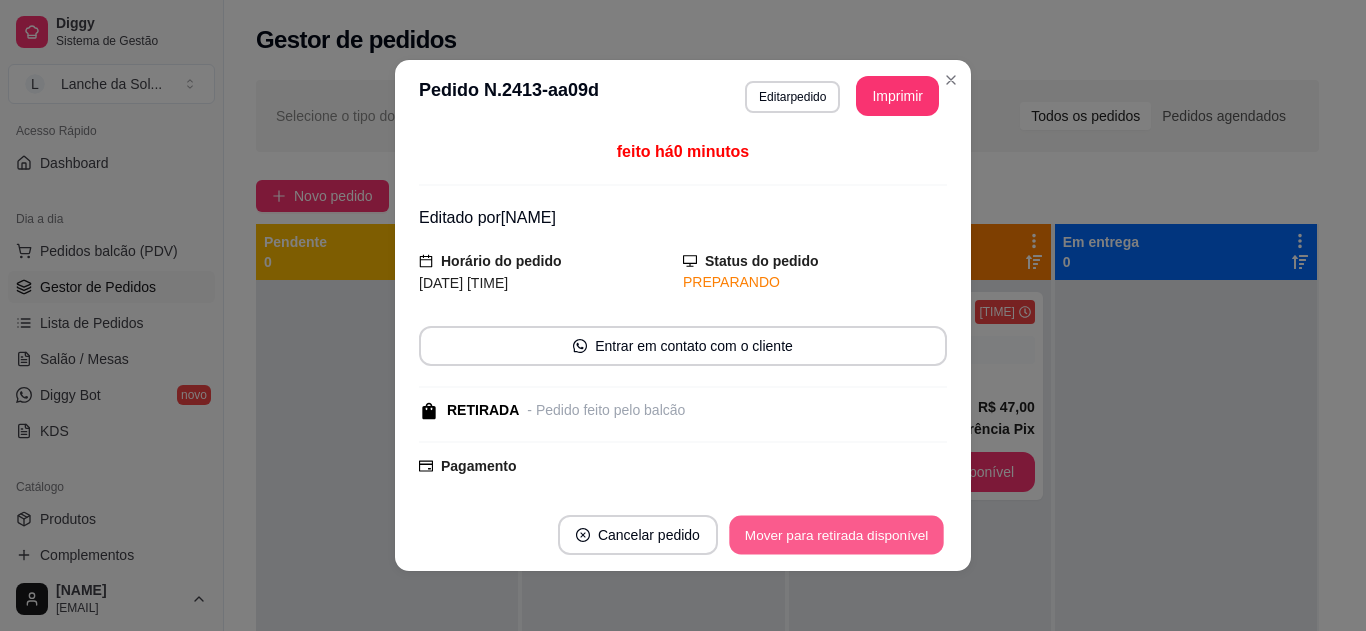 click on "Mover para retirada disponível" at bounding box center [836, 535] 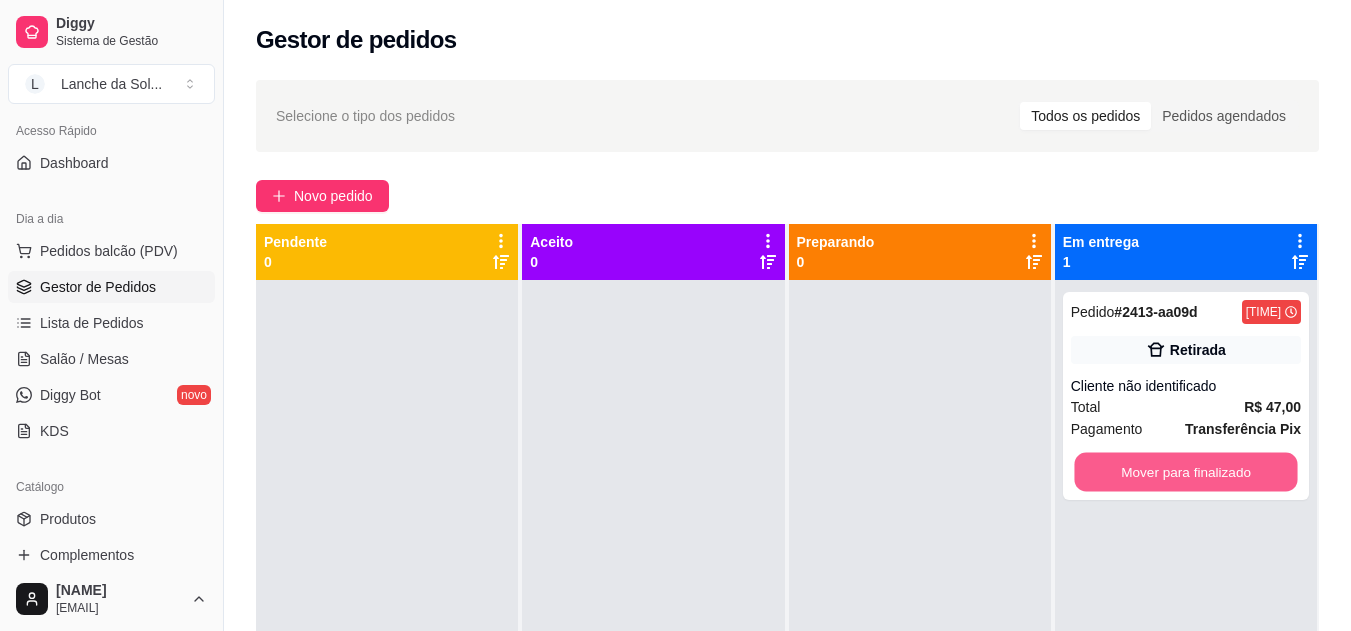 click on "Mover para finalizado" at bounding box center [1185, 472] 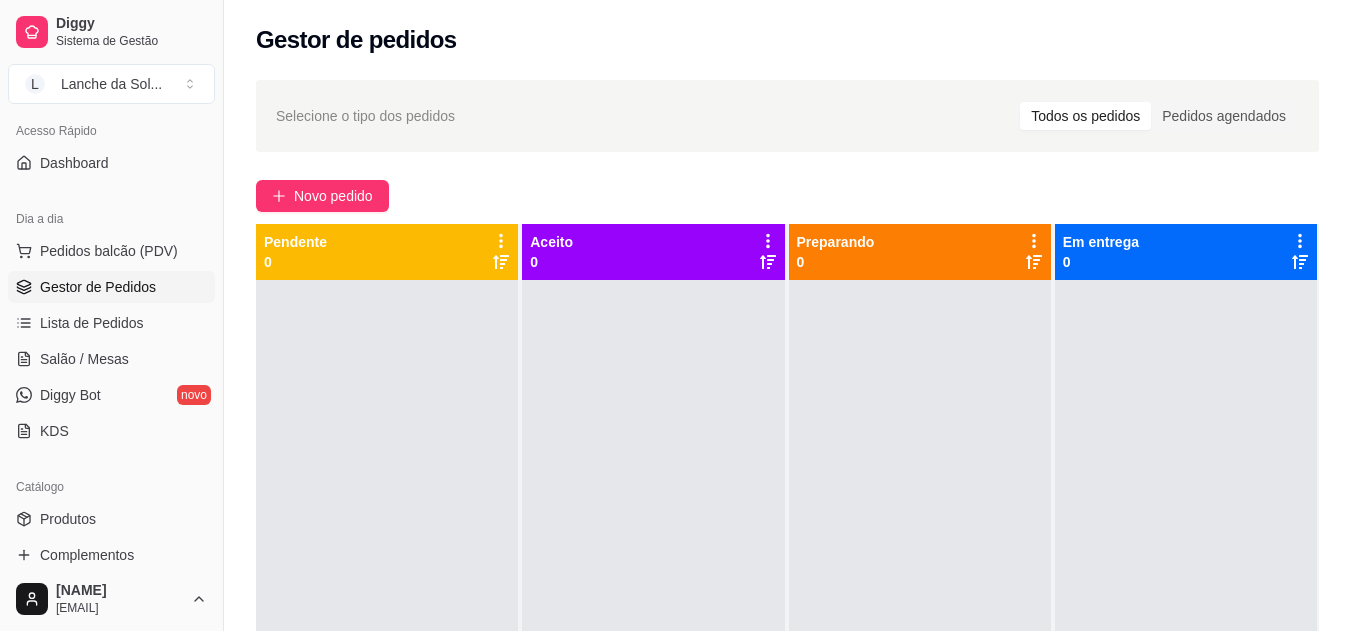 click on "Pedidos balcão (PDV)" at bounding box center [109, 251] 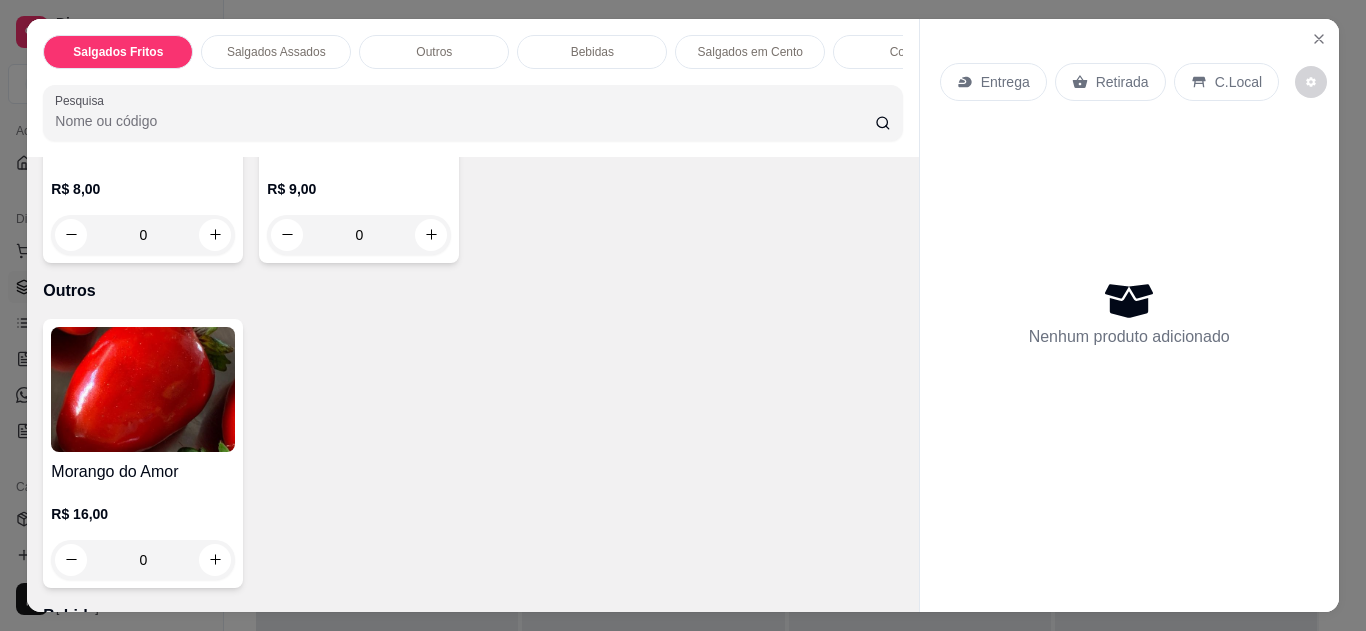 scroll, scrollTop: 633, scrollLeft: 0, axis: vertical 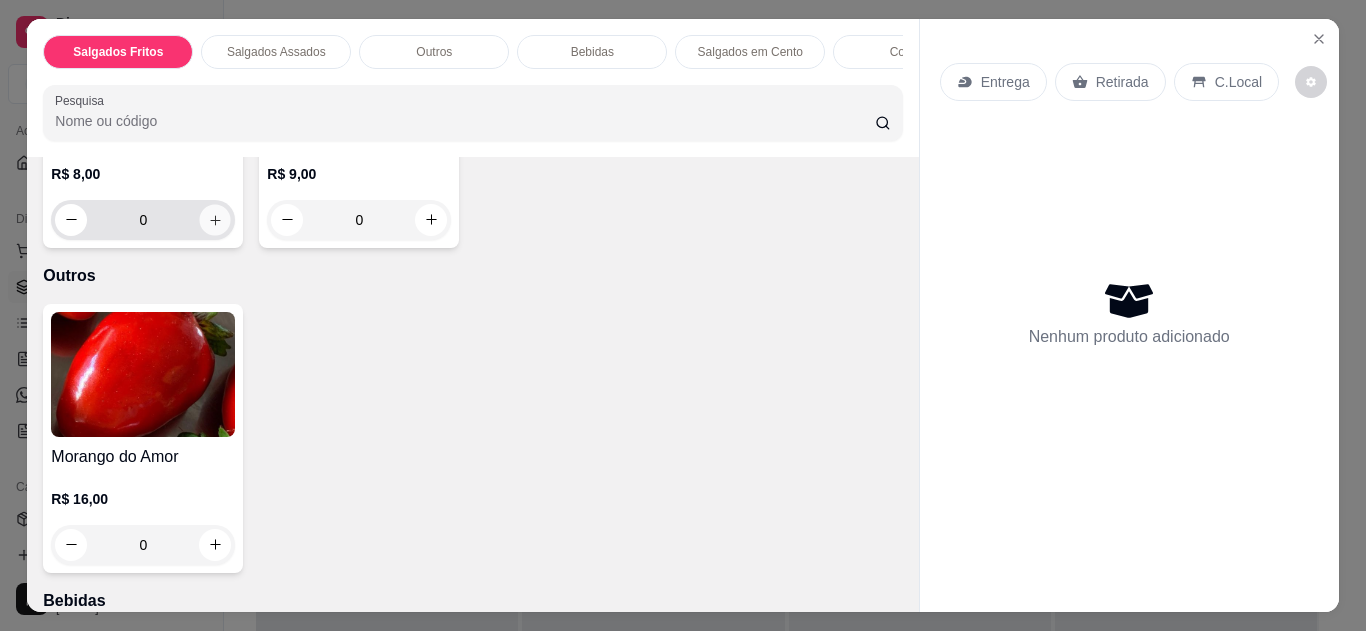 click 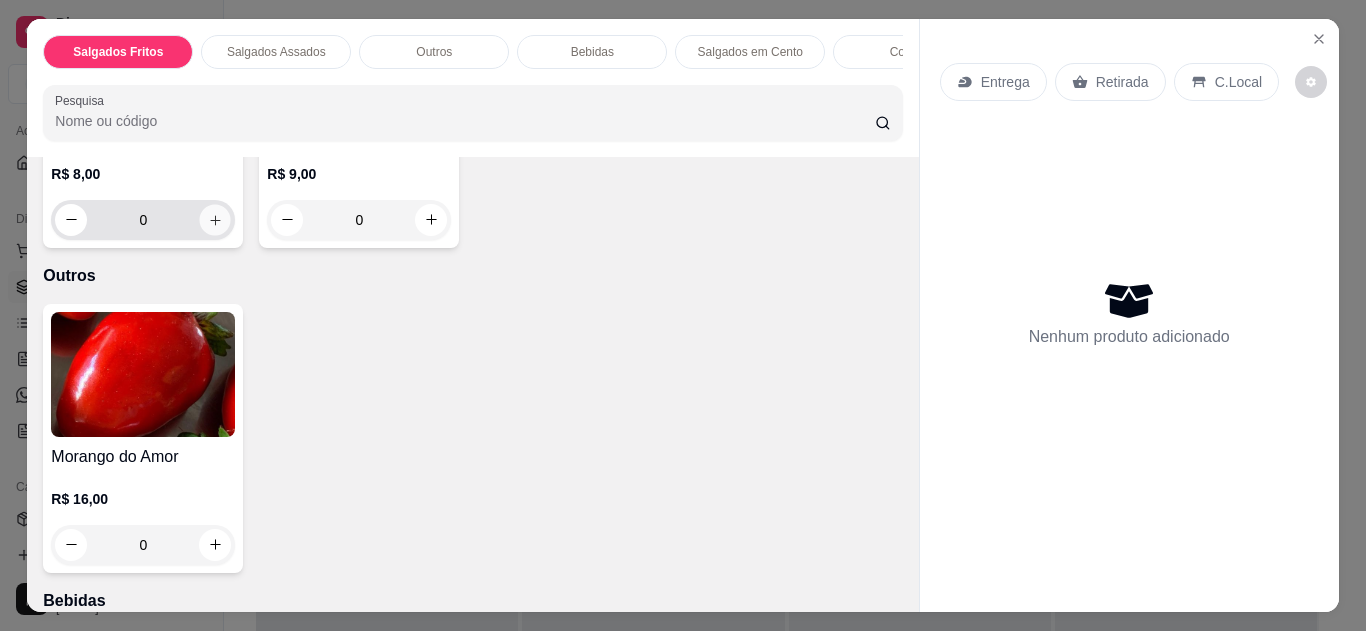 type on "1" 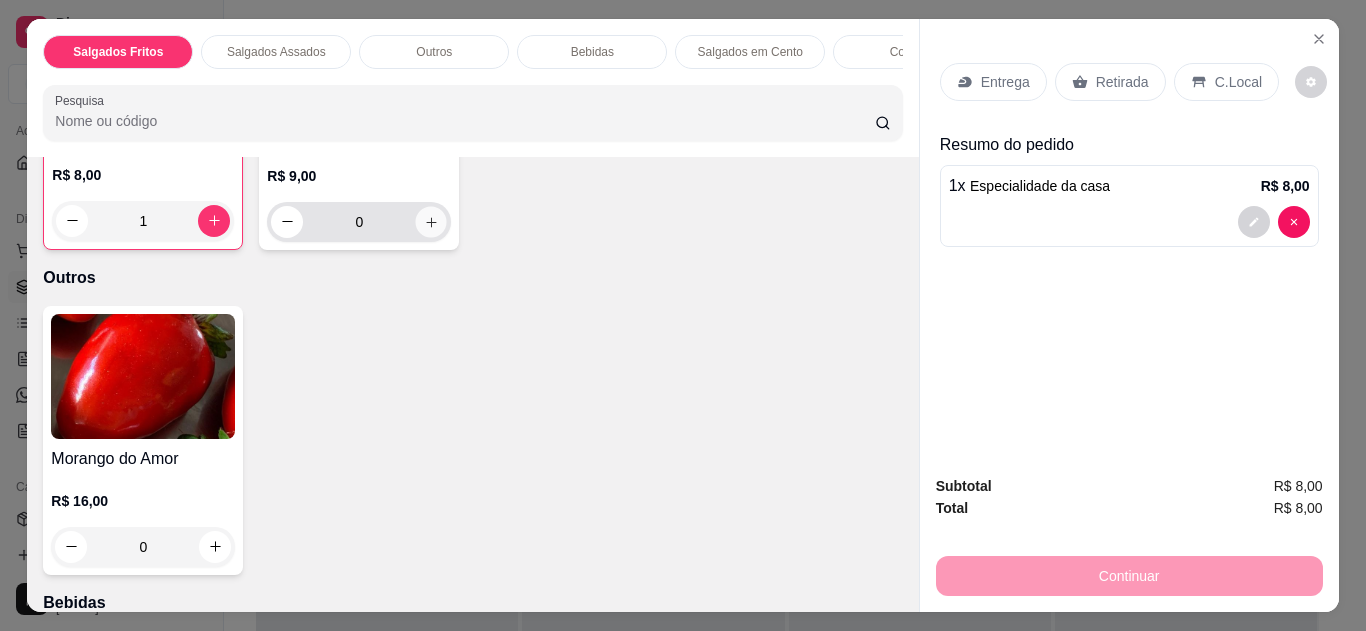 click 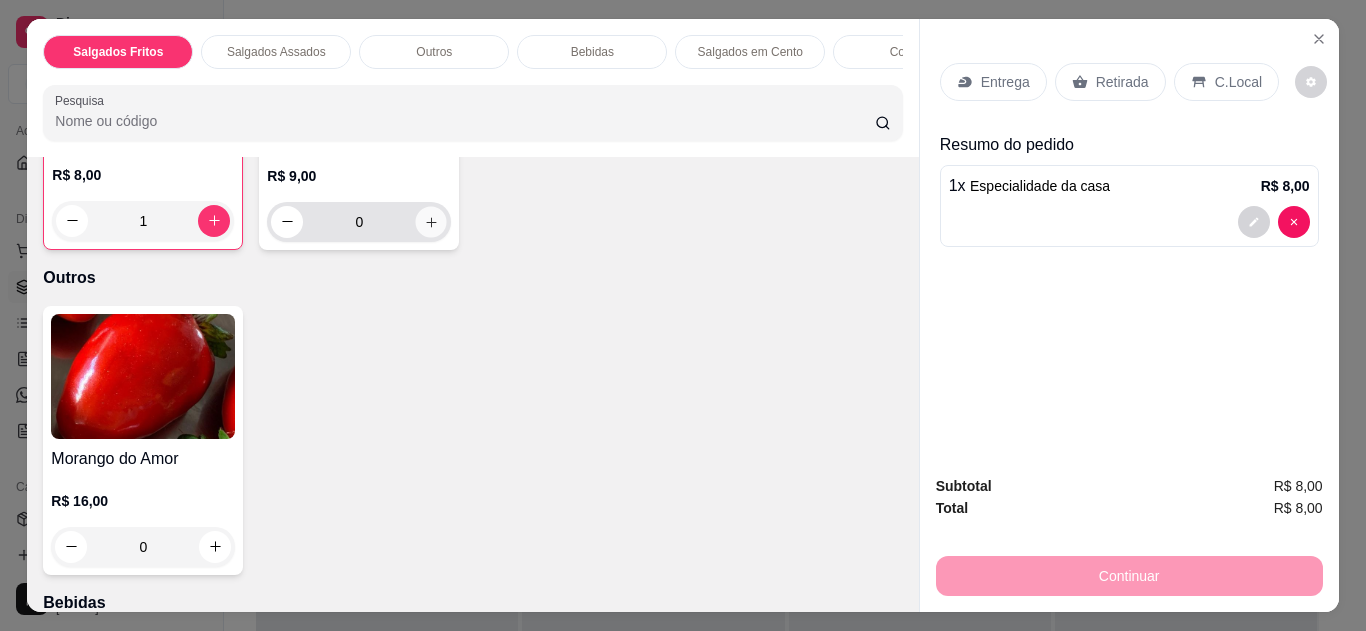 type on "1" 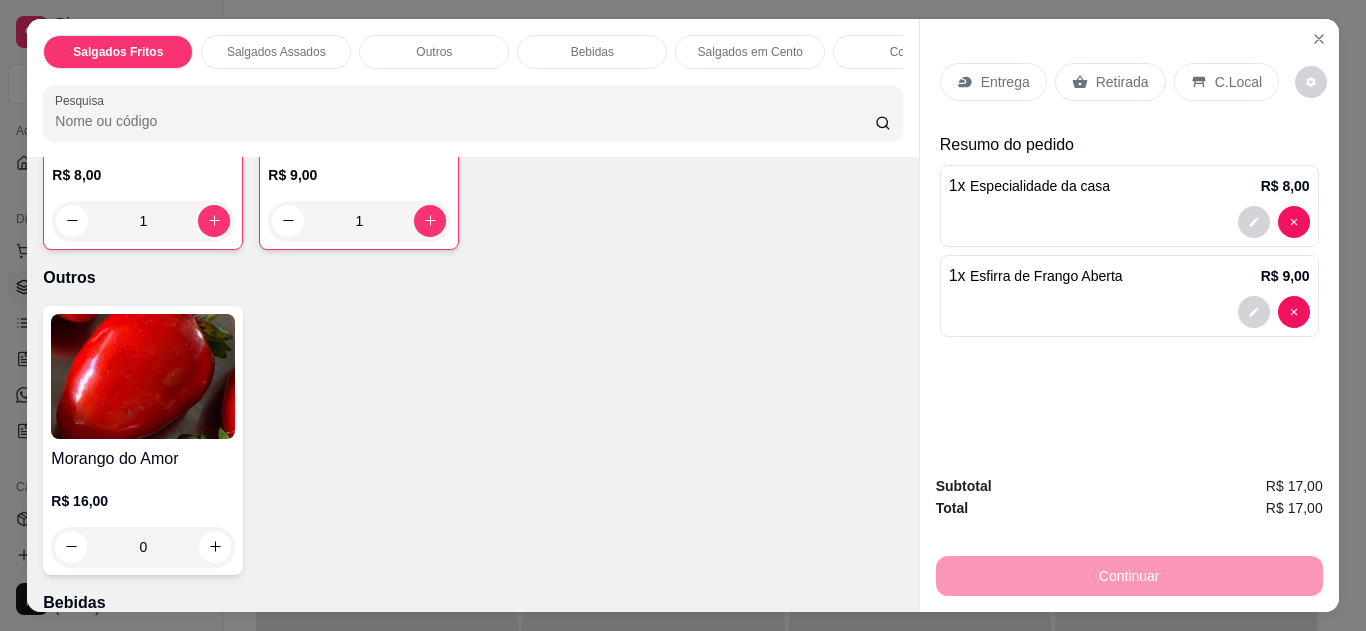 click on "Retirada" at bounding box center [1122, 82] 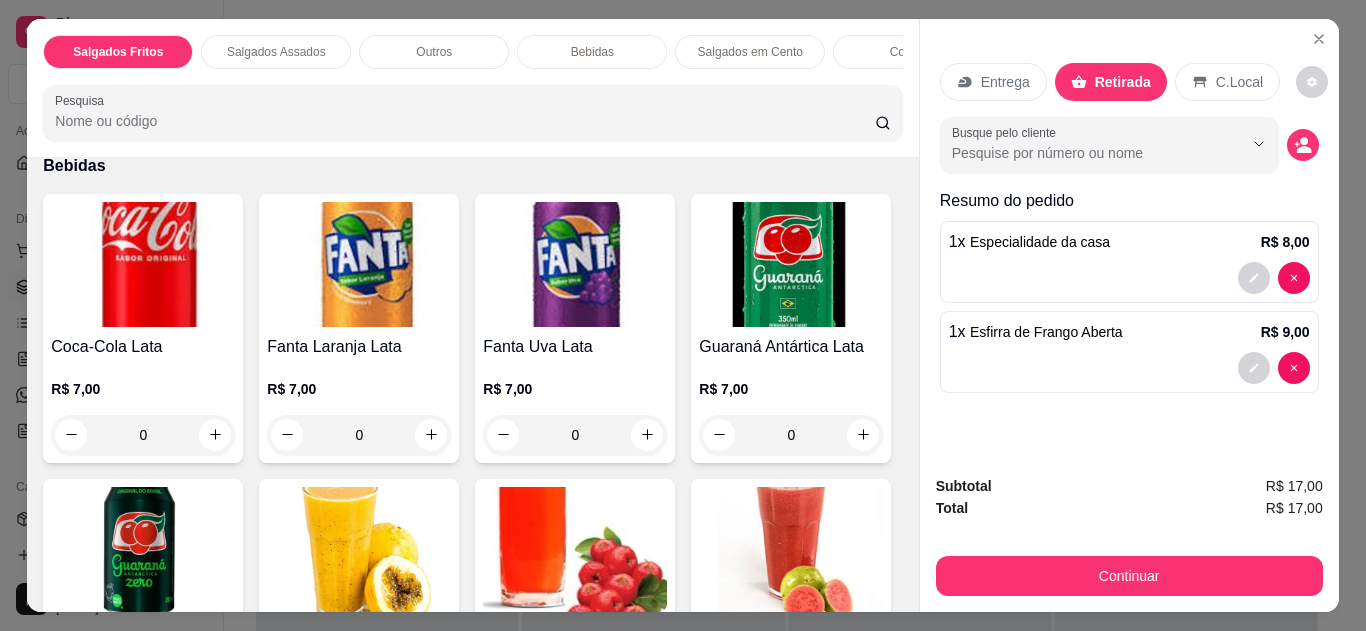 scroll, scrollTop: 1085, scrollLeft: 0, axis: vertical 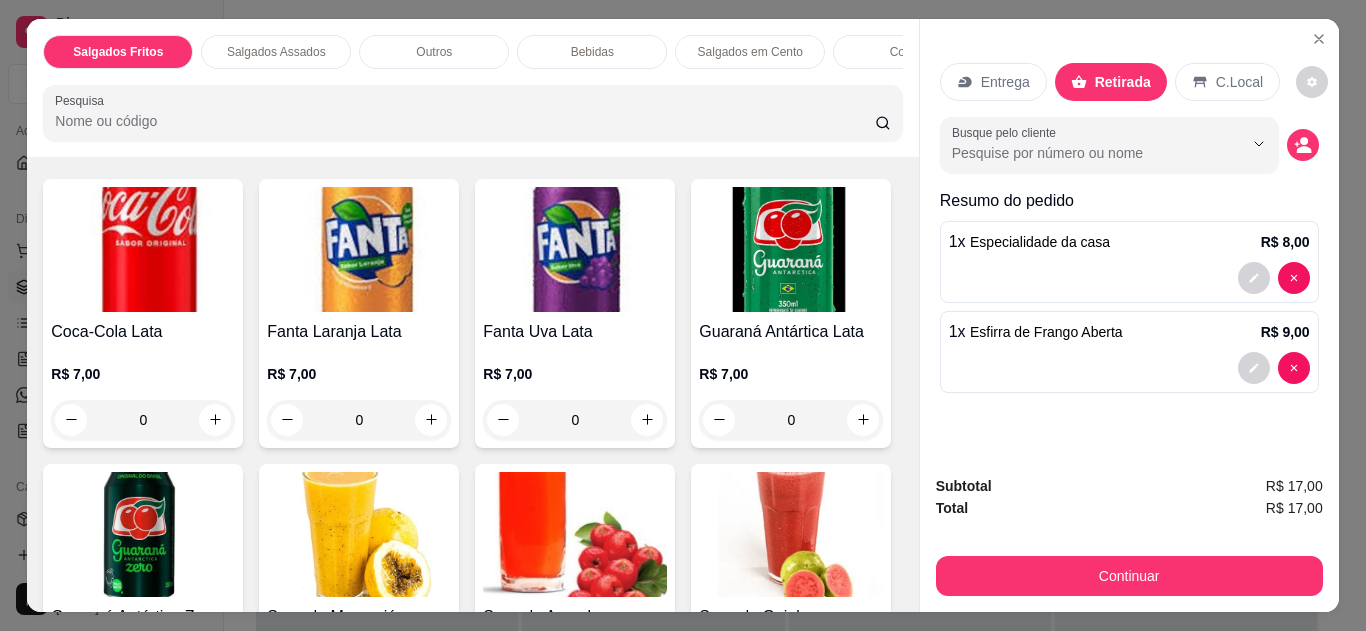 click at bounding box center [215, 94] 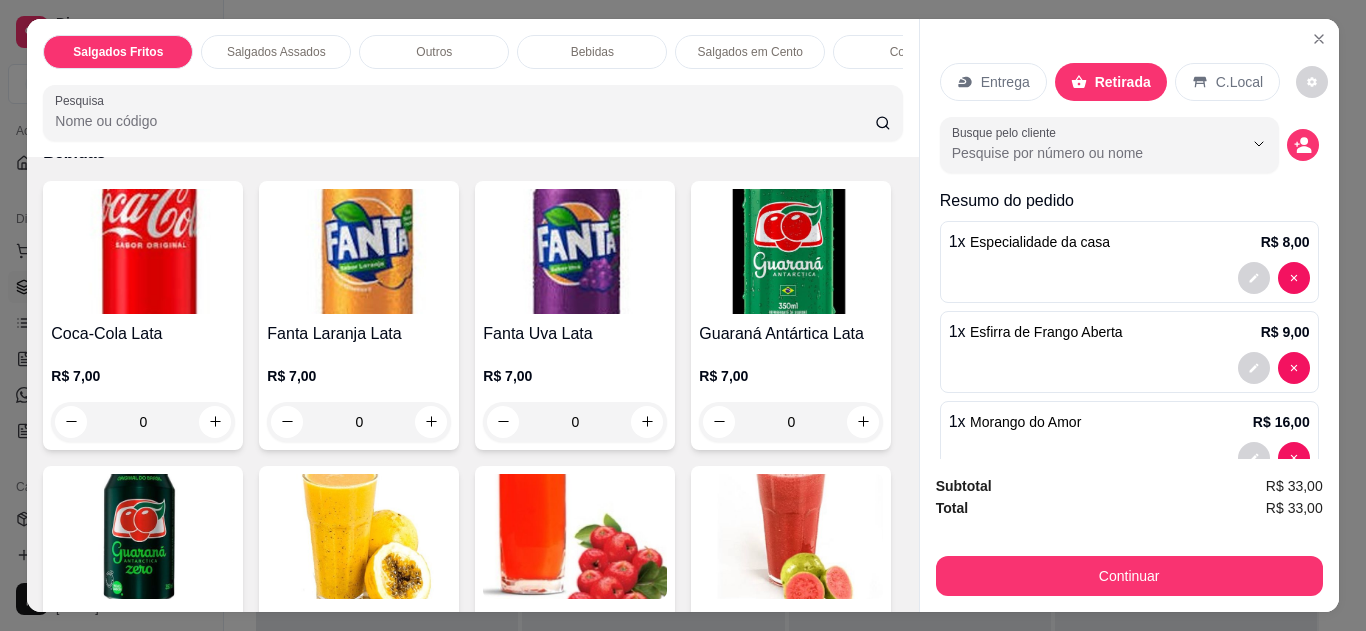 scroll, scrollTop: 1086, scrollLeft: 0, axis: vertical 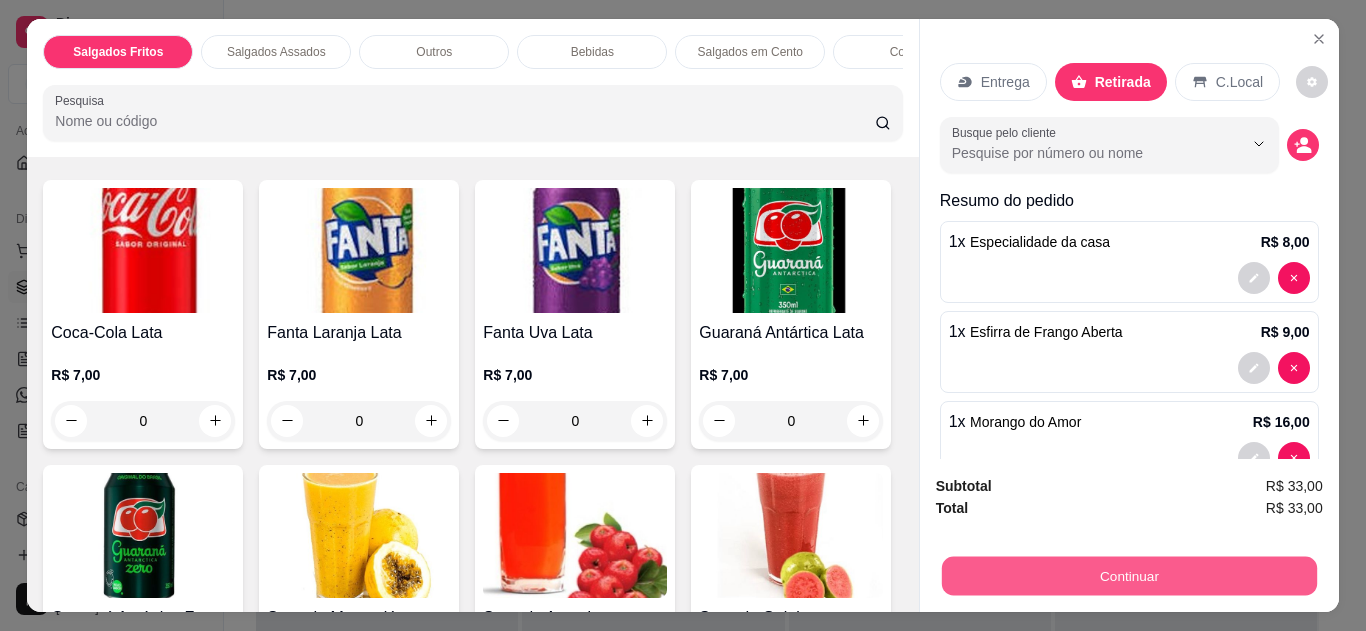 click on "Continuar" at bounding box center [1128, 576] 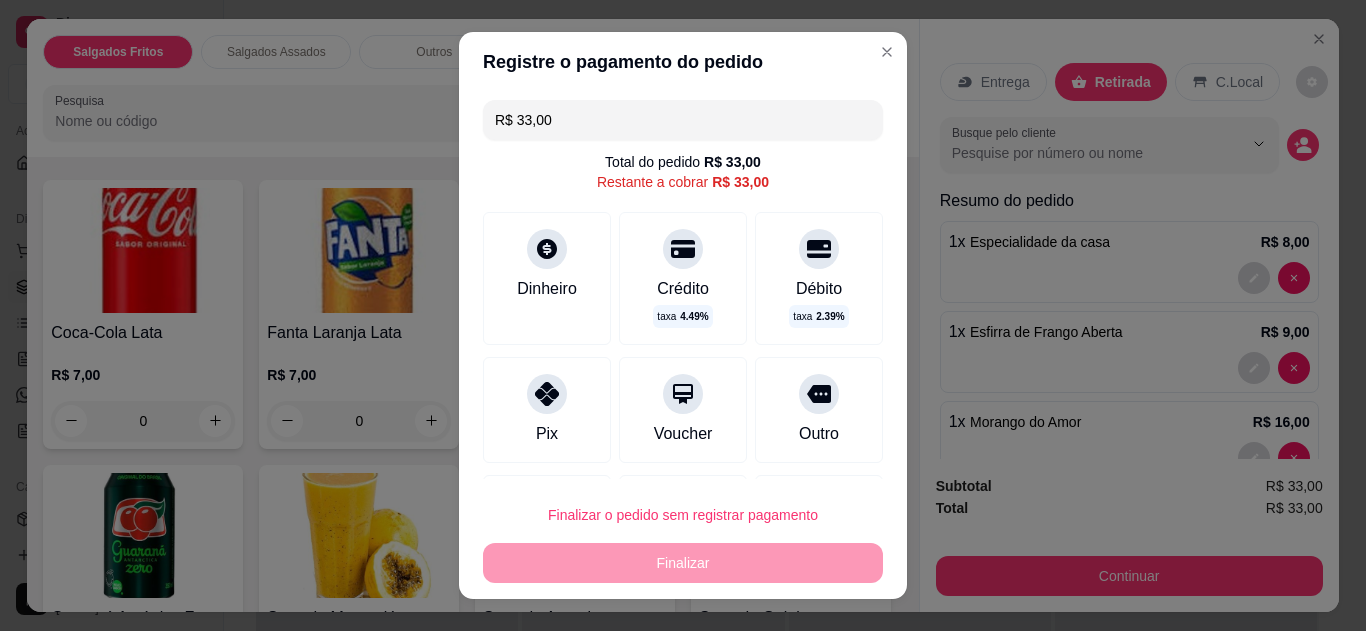 click on "Pix" at bounding box center [547, 434] 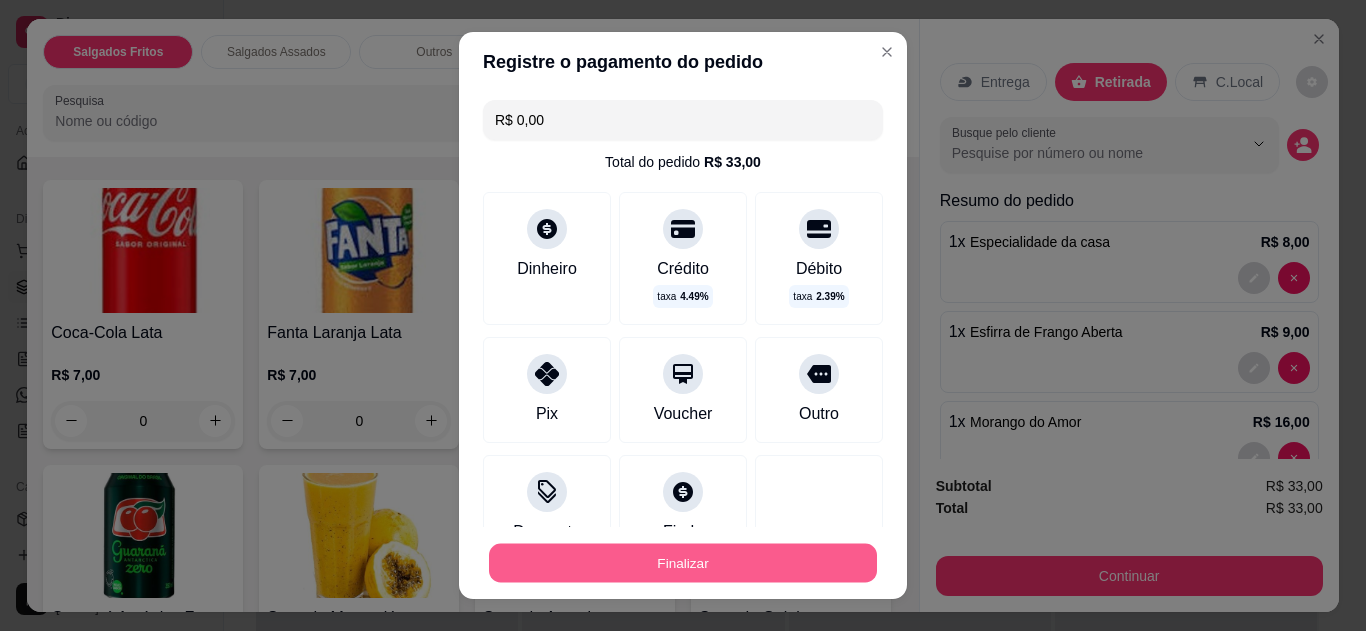 click on "Finalizar" at bounding box center (683, 563) 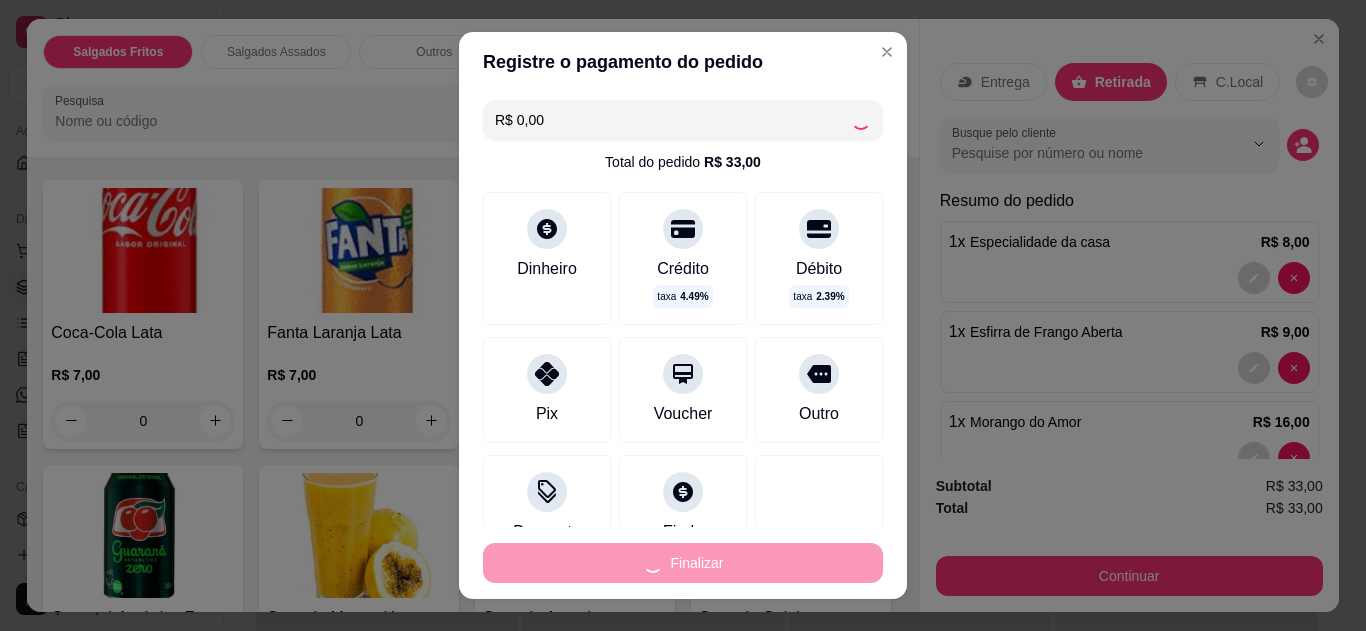 type on "0" 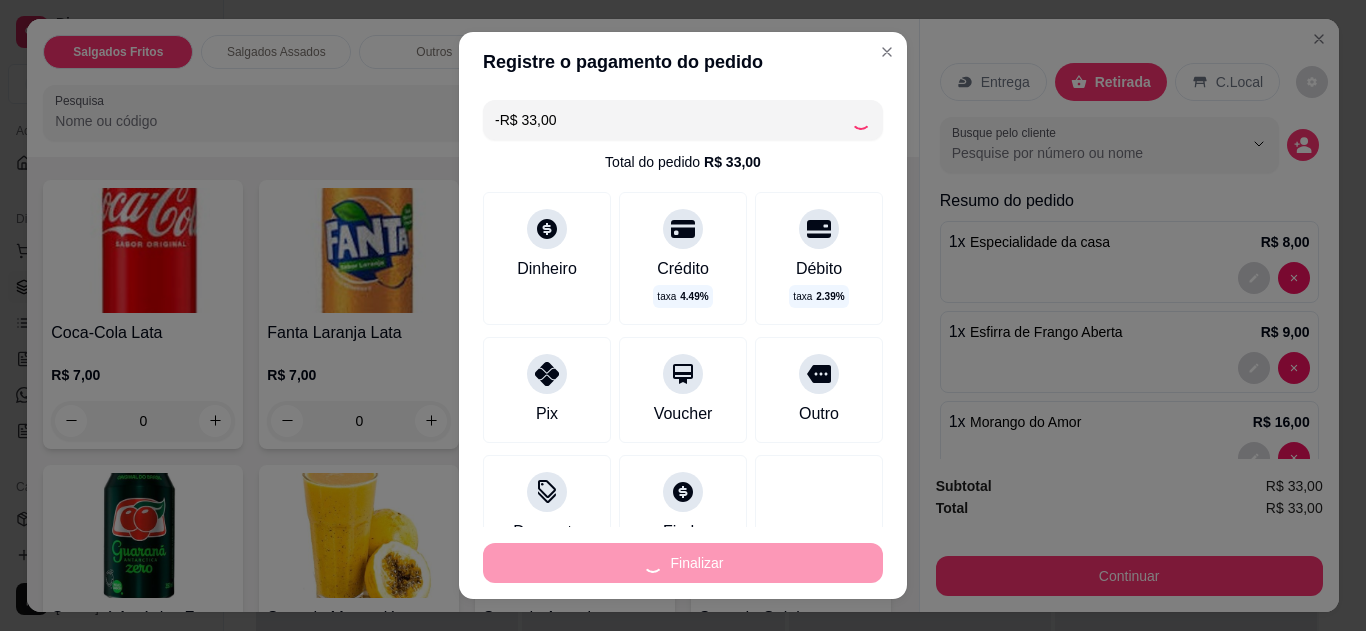 scroll, scrollTop: 1083, scrollLeft: 0, axis: vertical 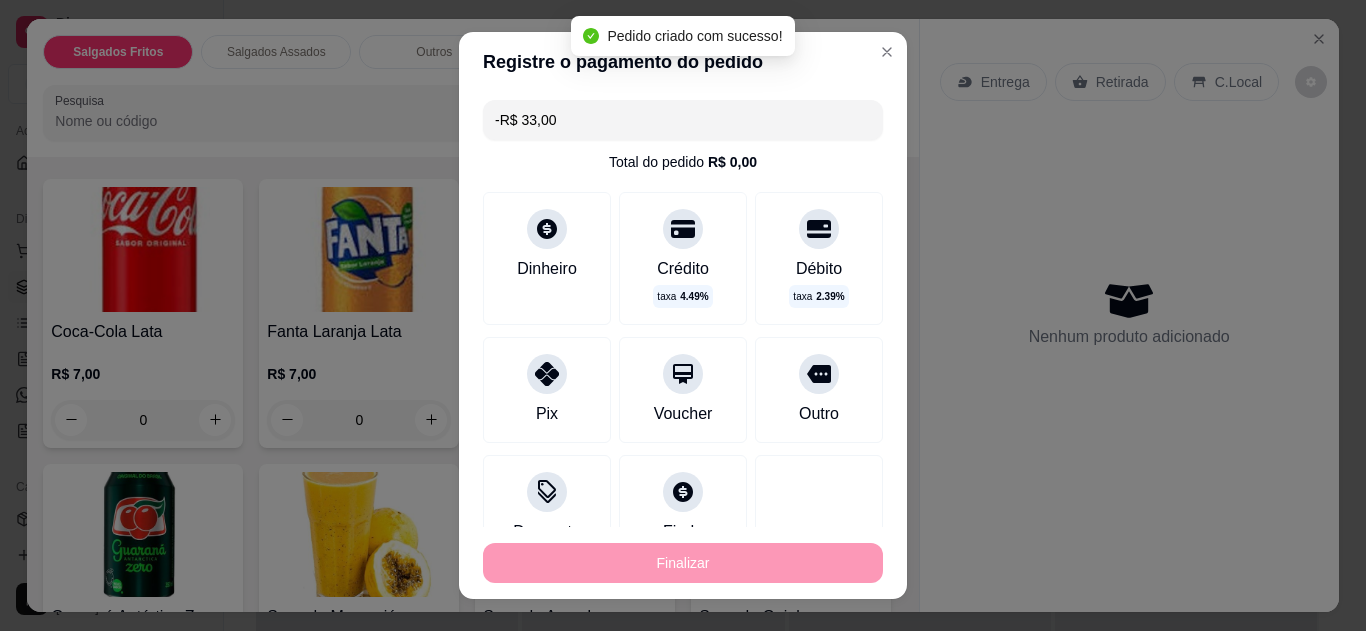 click on "Finalizar" at bounding box center (683, 563) 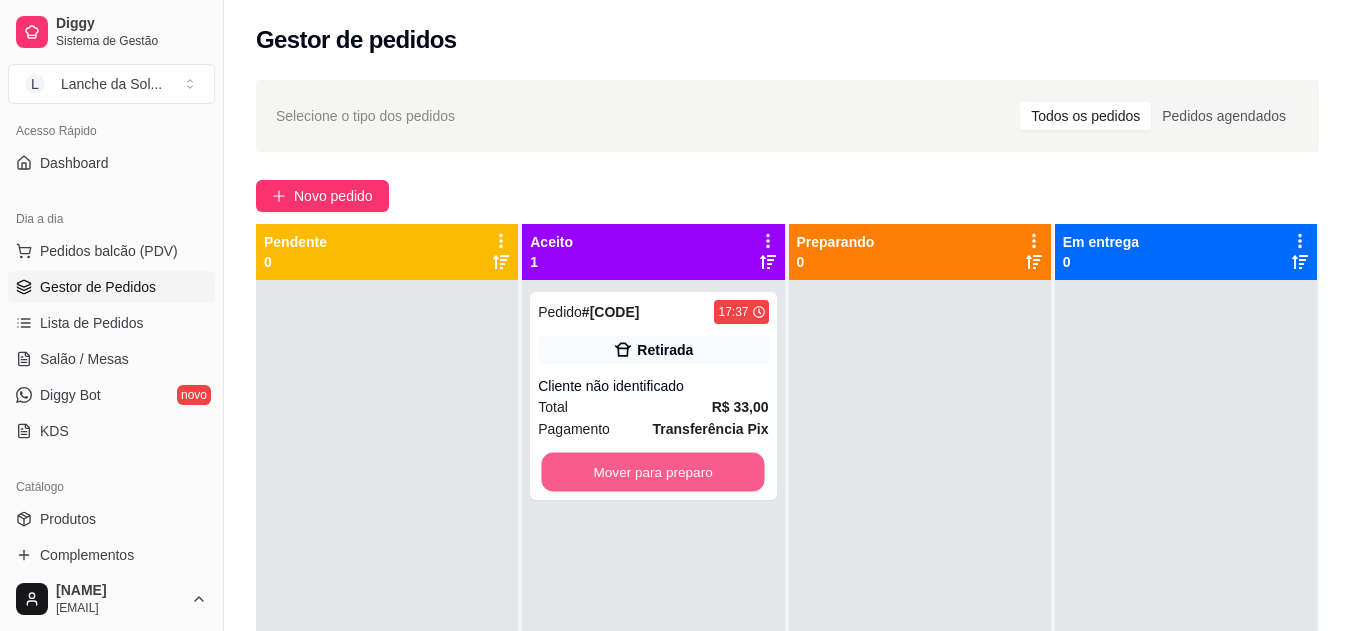 click on "Mover para preparo" at bounding box center (653, 472) 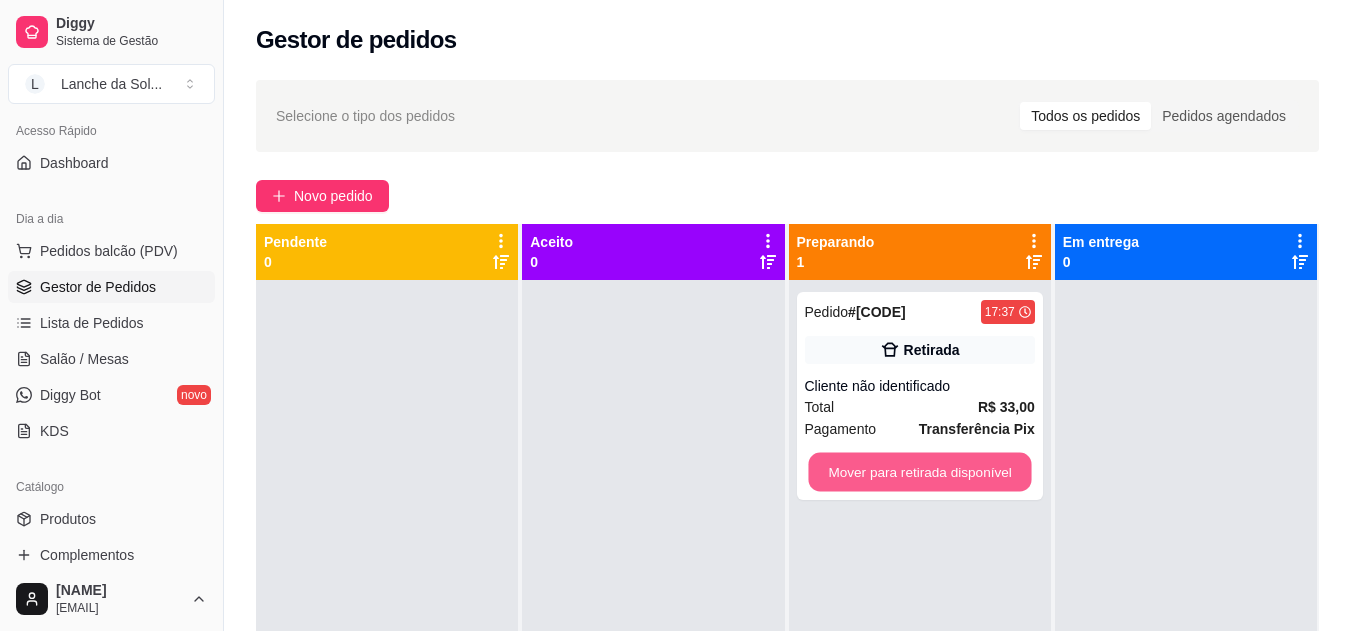 click on "Mover para retirada disponível" at bounding box center (919, 472) 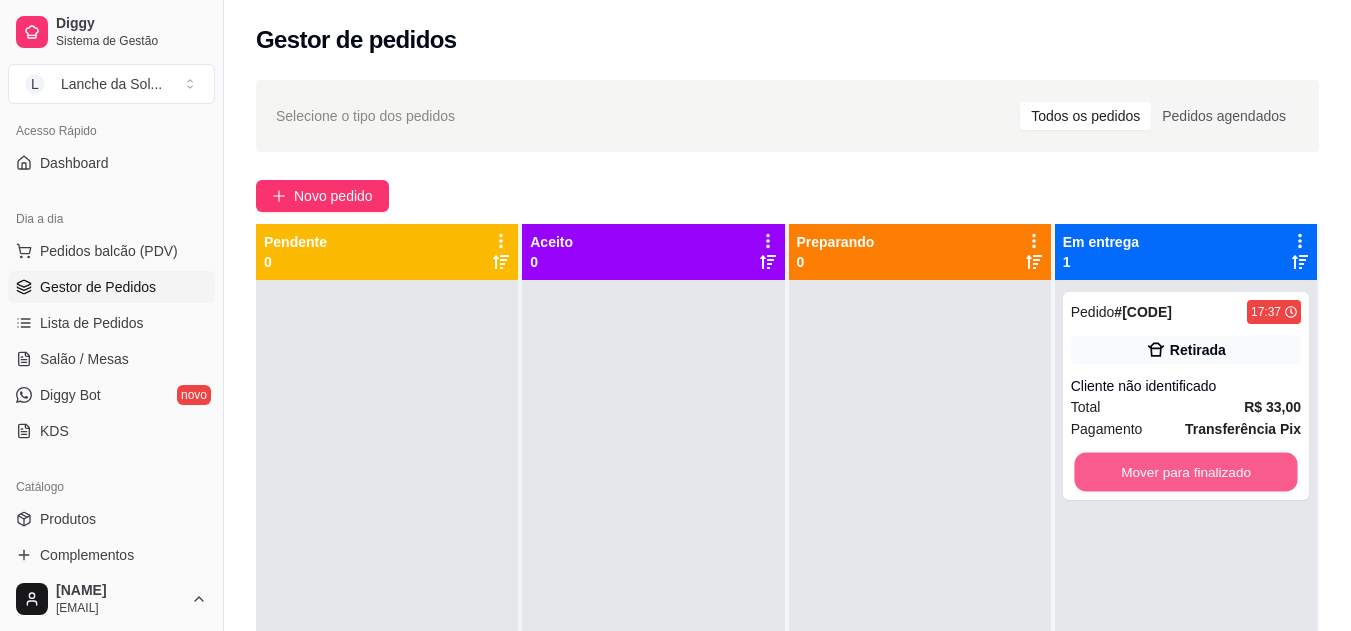 click on "Mover para finalizado" at bounding box center (1185, 472) 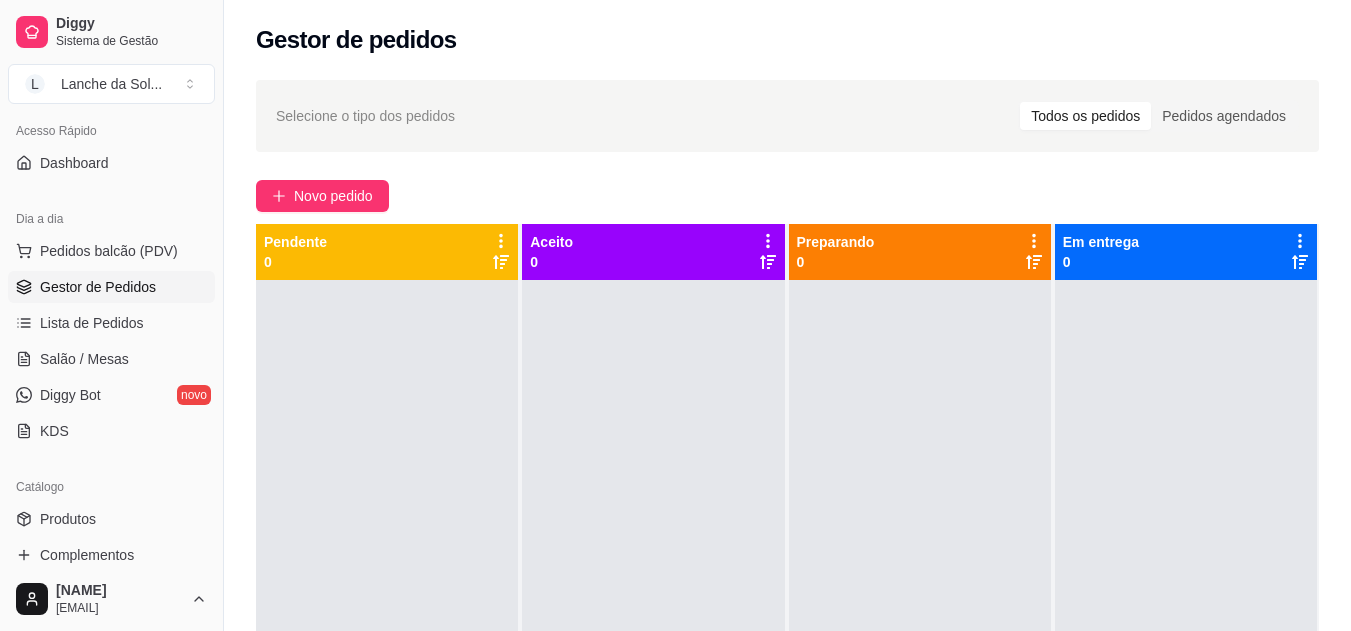 click on "Pedidos balcão (PDV)" at bounding box center [109, 251] 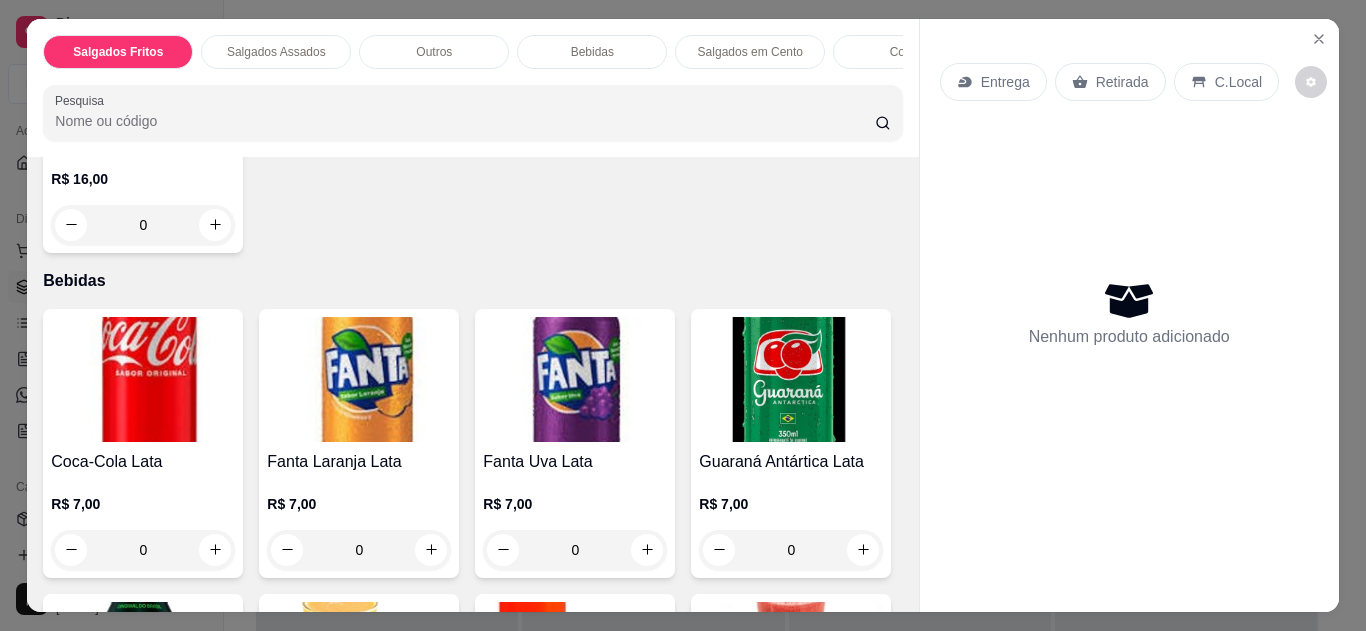 scroll, scrollTop: 961, scrollLeft: 0, axis: vertical 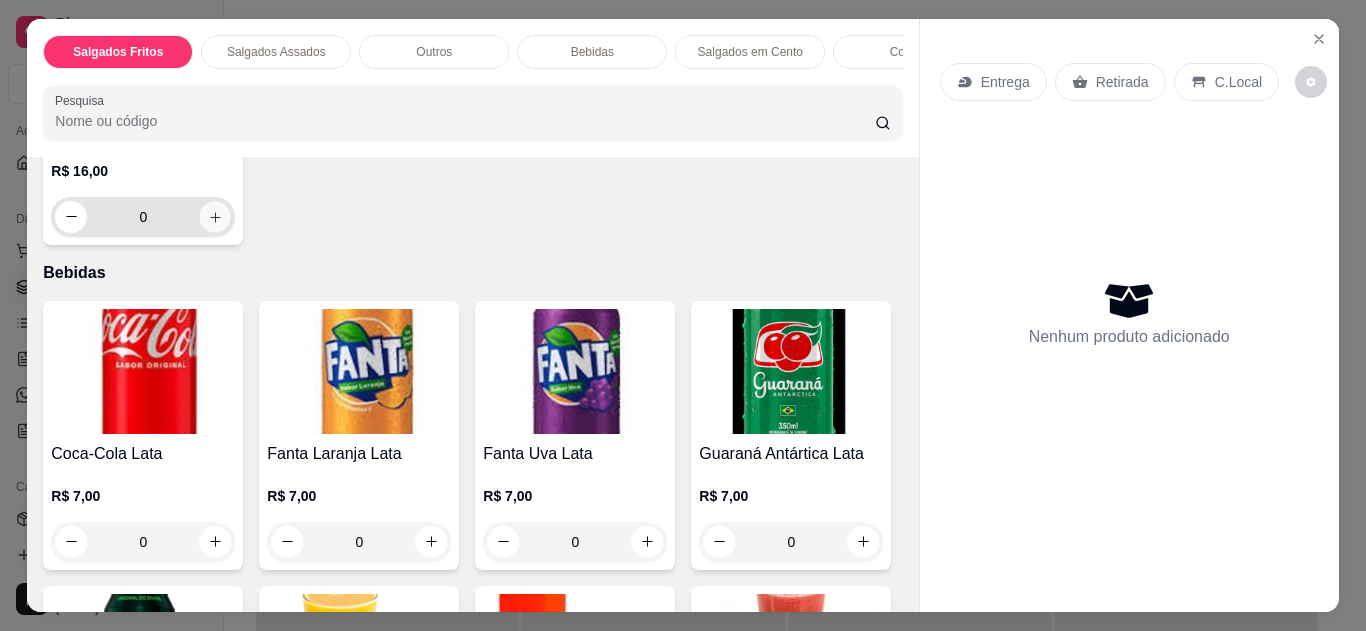 click 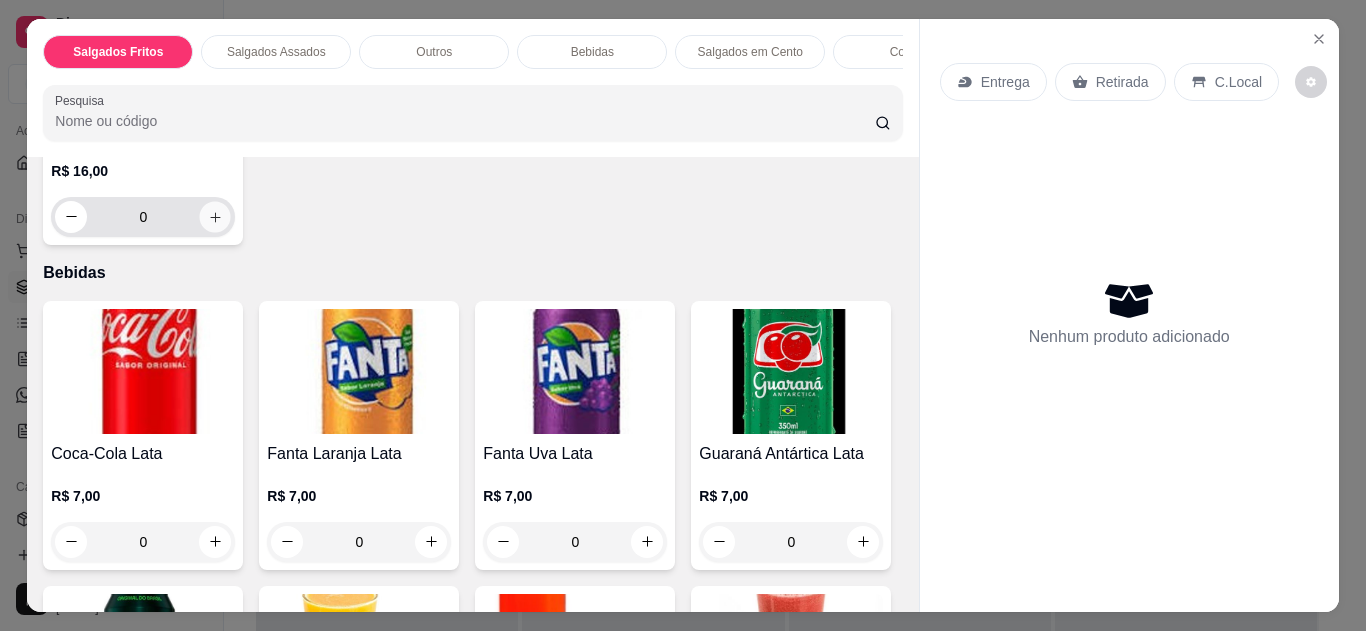 type on "1" 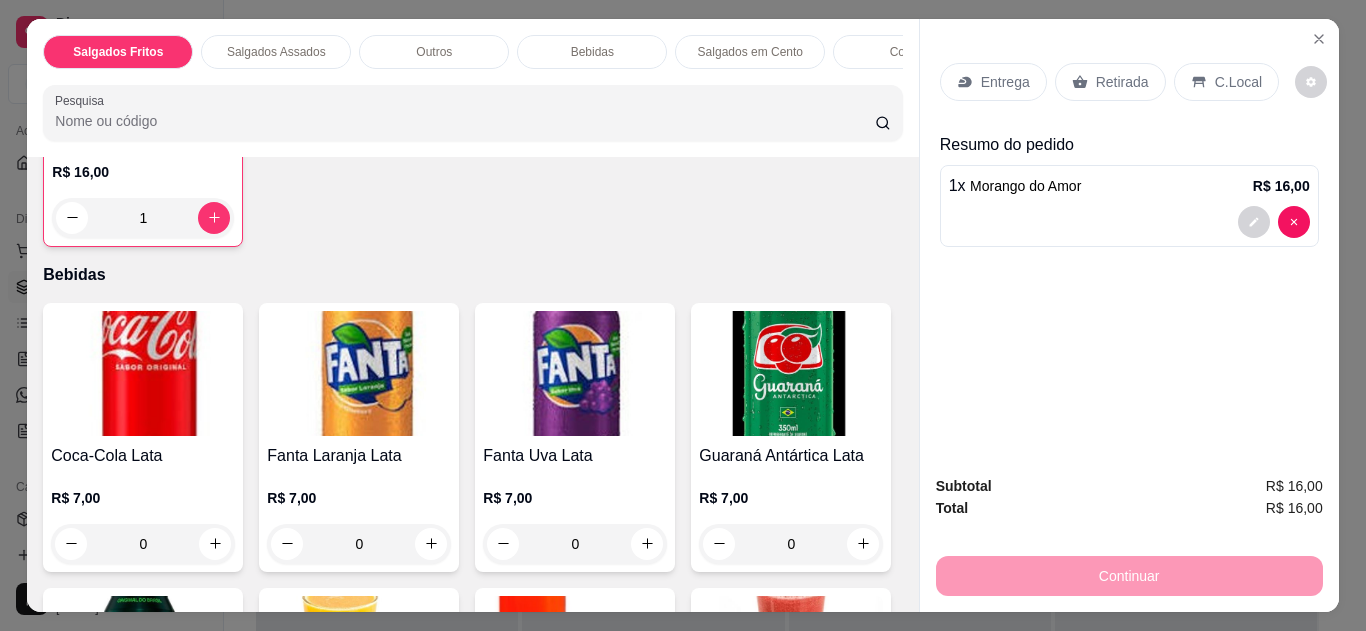 click on "Retirada" at bounding box center [1122, 82] 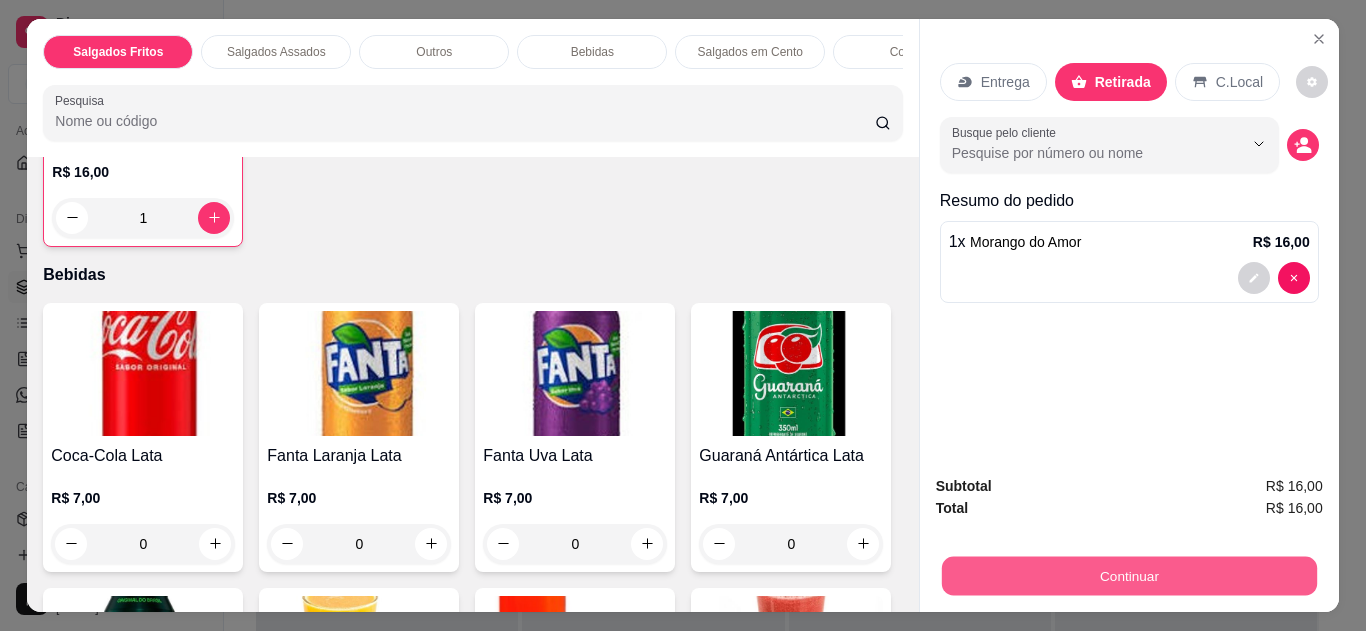 click on "Continuar" at bounding box center (1128, 576) 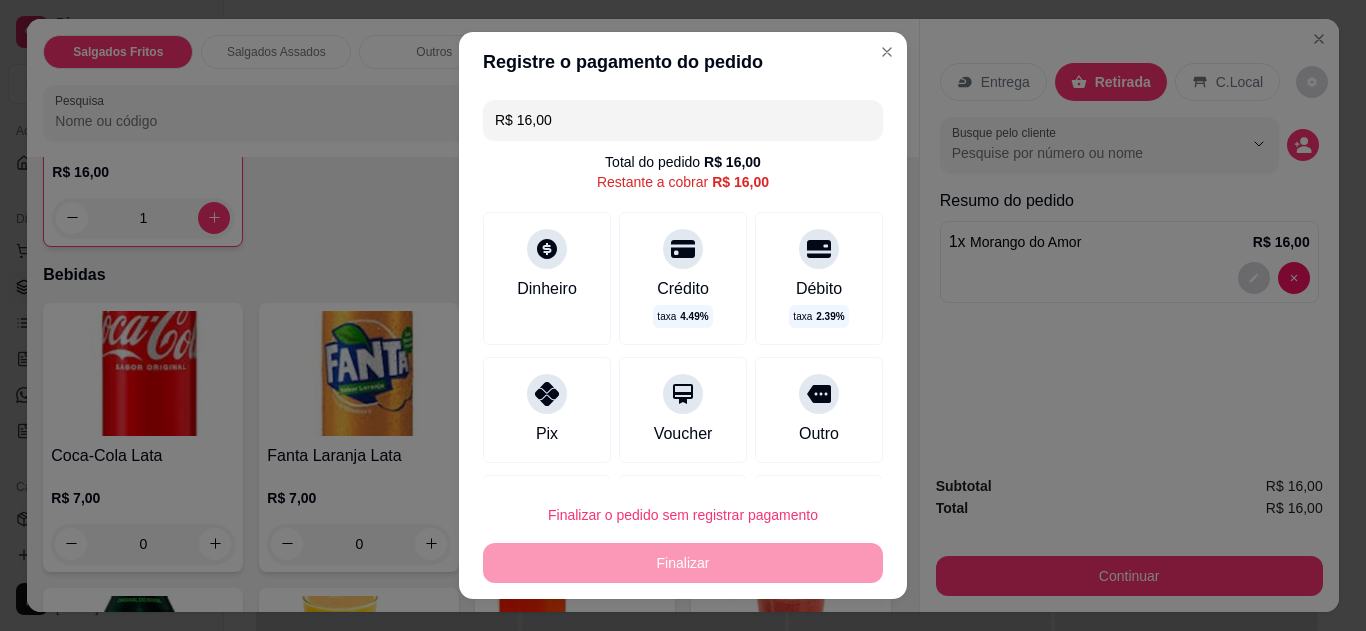 drag, startPoint x: 703, startPoint y: 566, endPoint x: 708, endPoint y: 175, distance: 391.03198 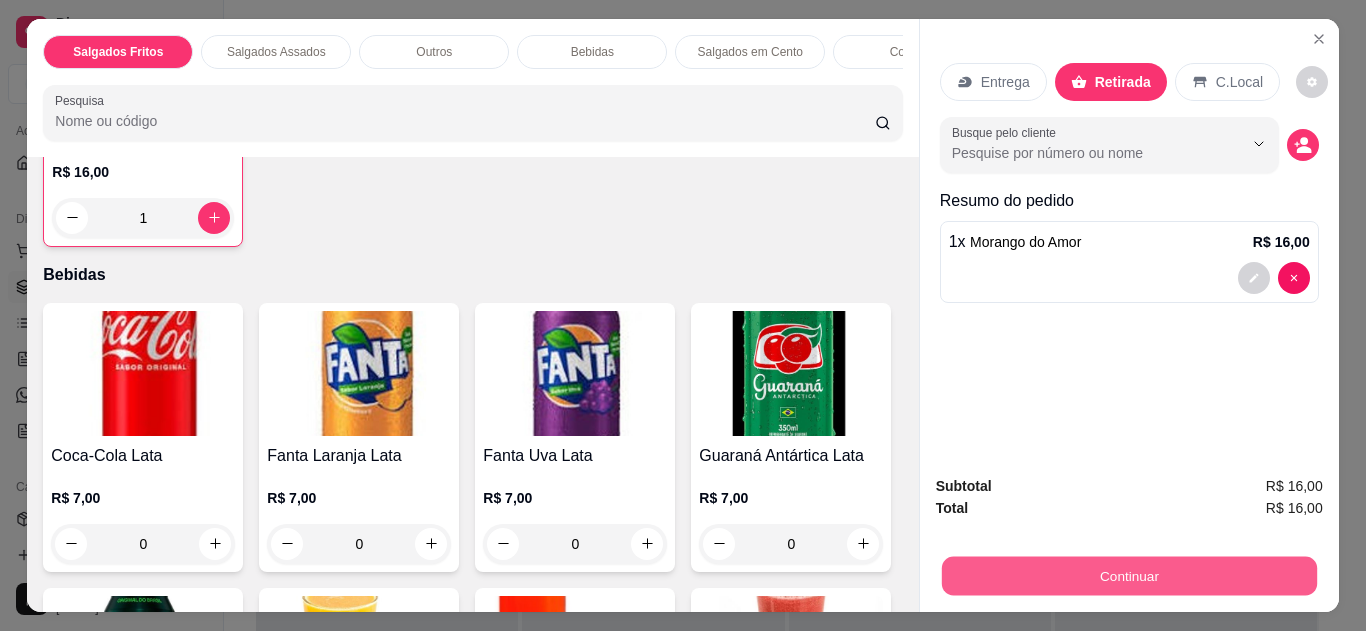 click on "Continuar" at bounding box center (1128, 576) 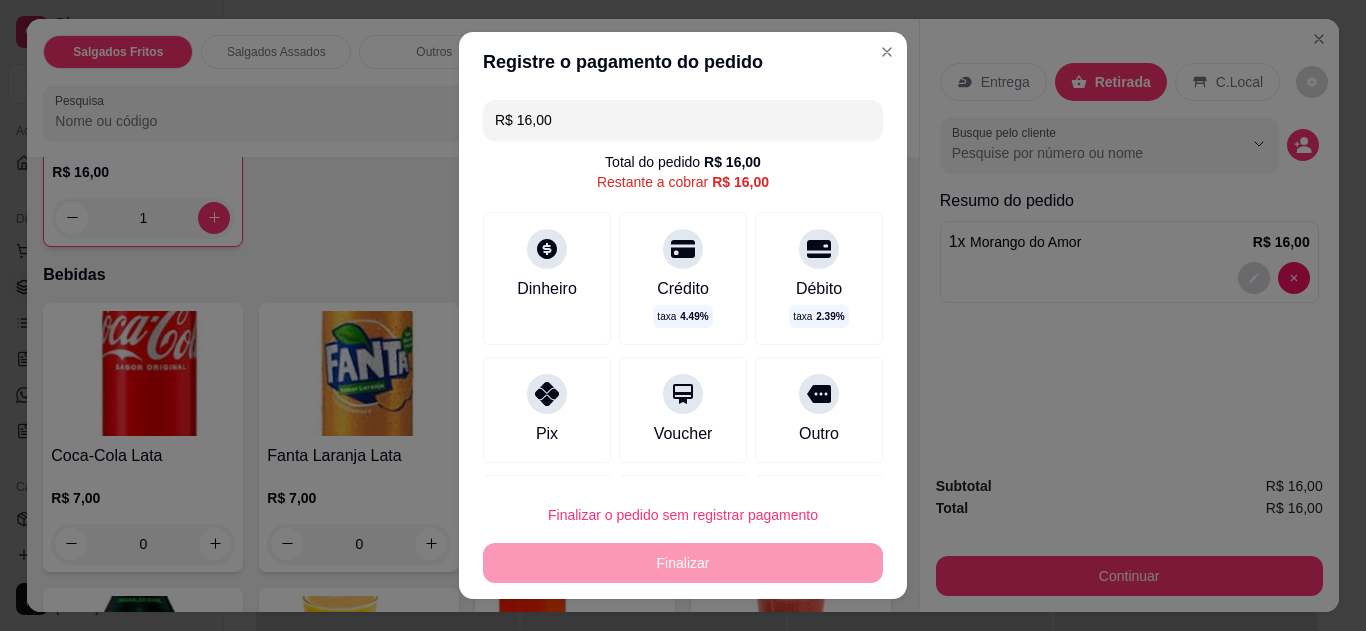 click on "Dinheiro" at bounding box center (547, 289) 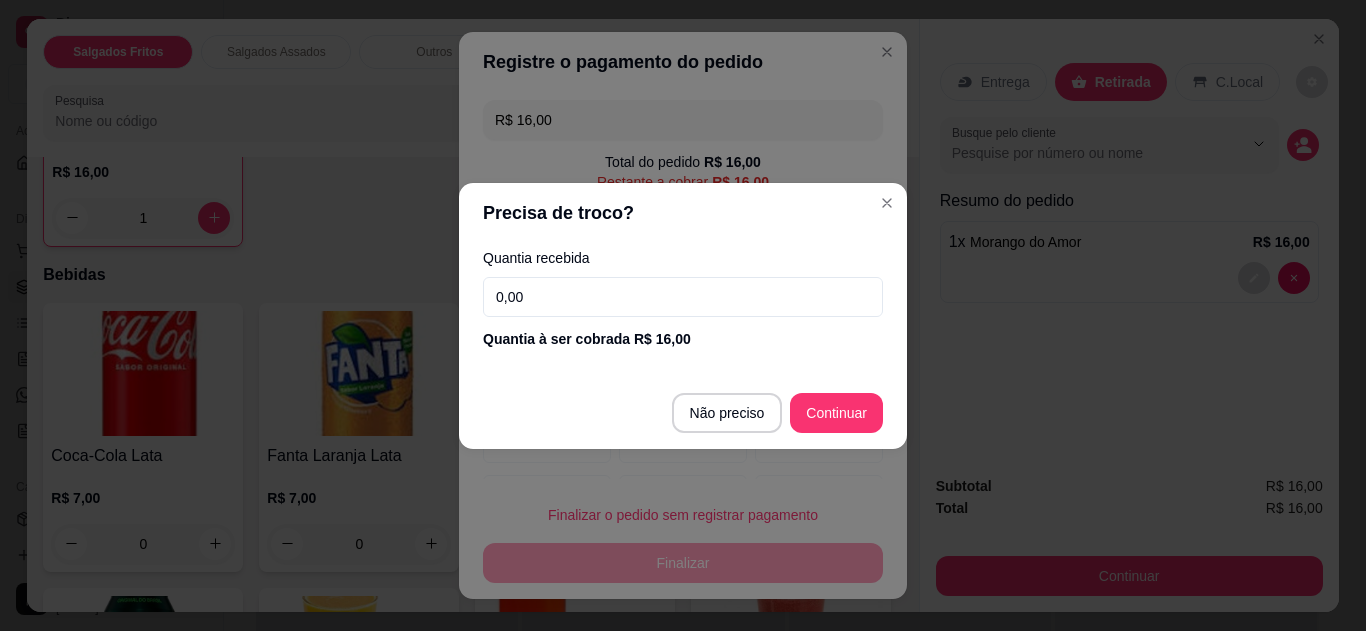 click on "0,00" at bounding box center [683, 297] 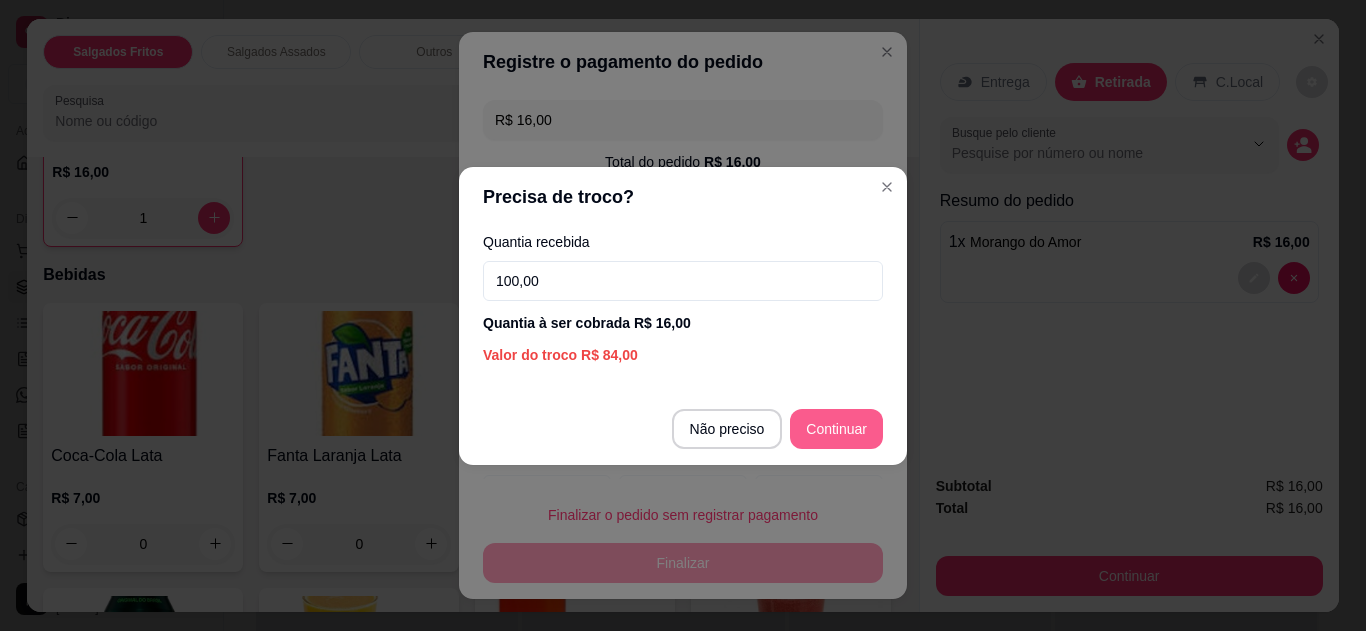 type on "100,00" 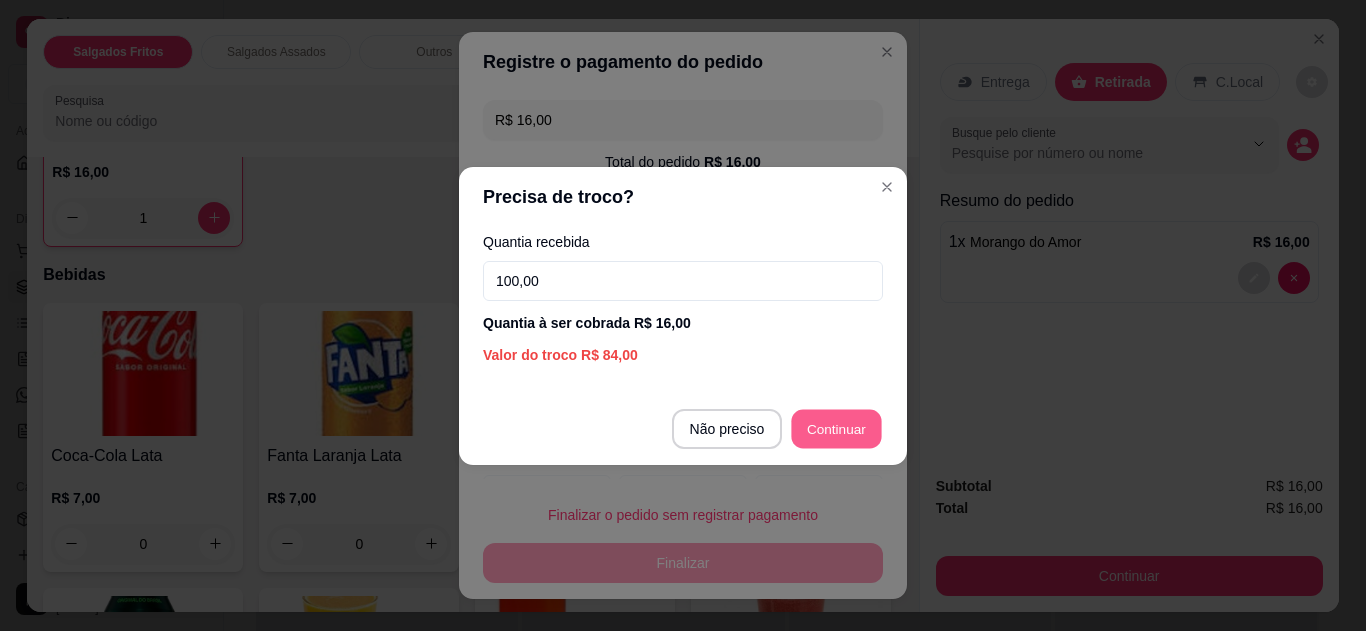 type on "R$ 0,00" 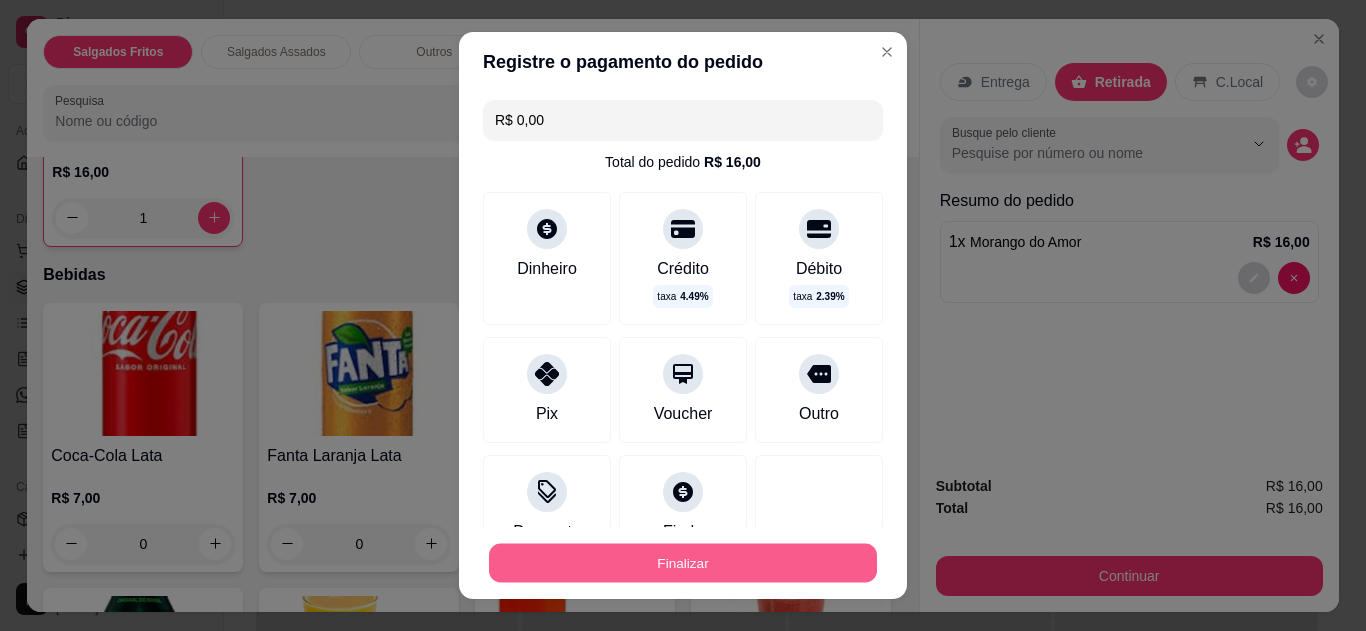 click on "Finalizar" at bounding box center [683, 563] 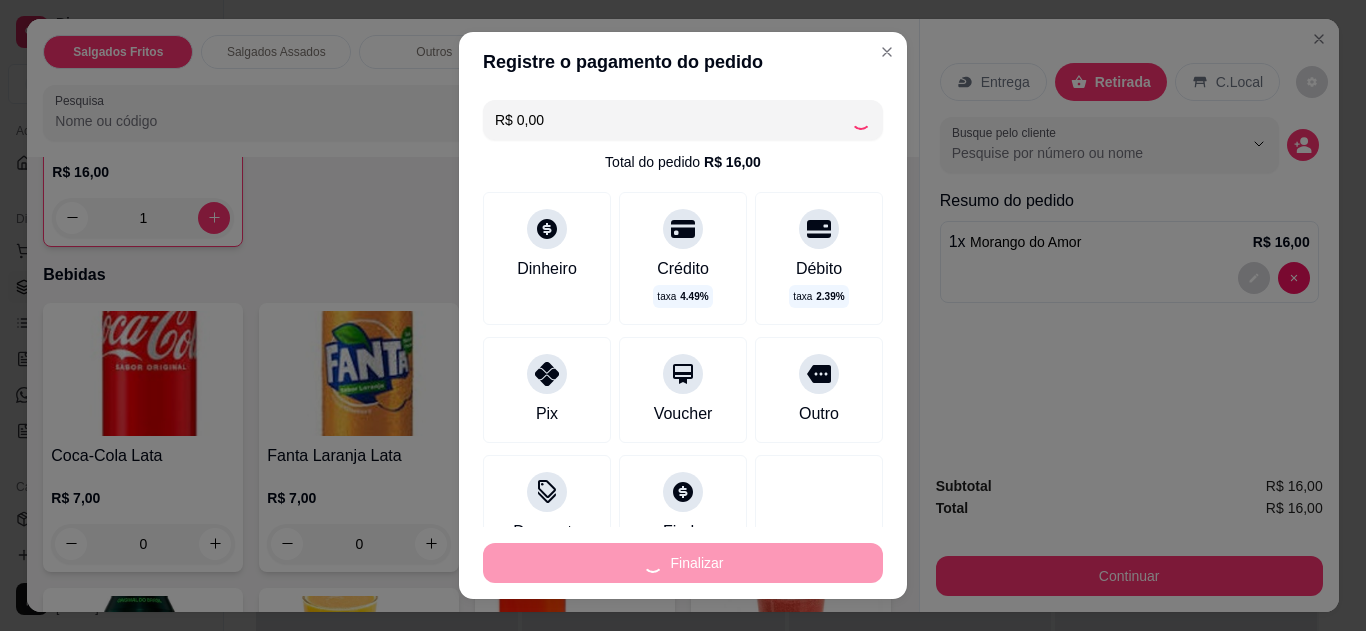type on "0" 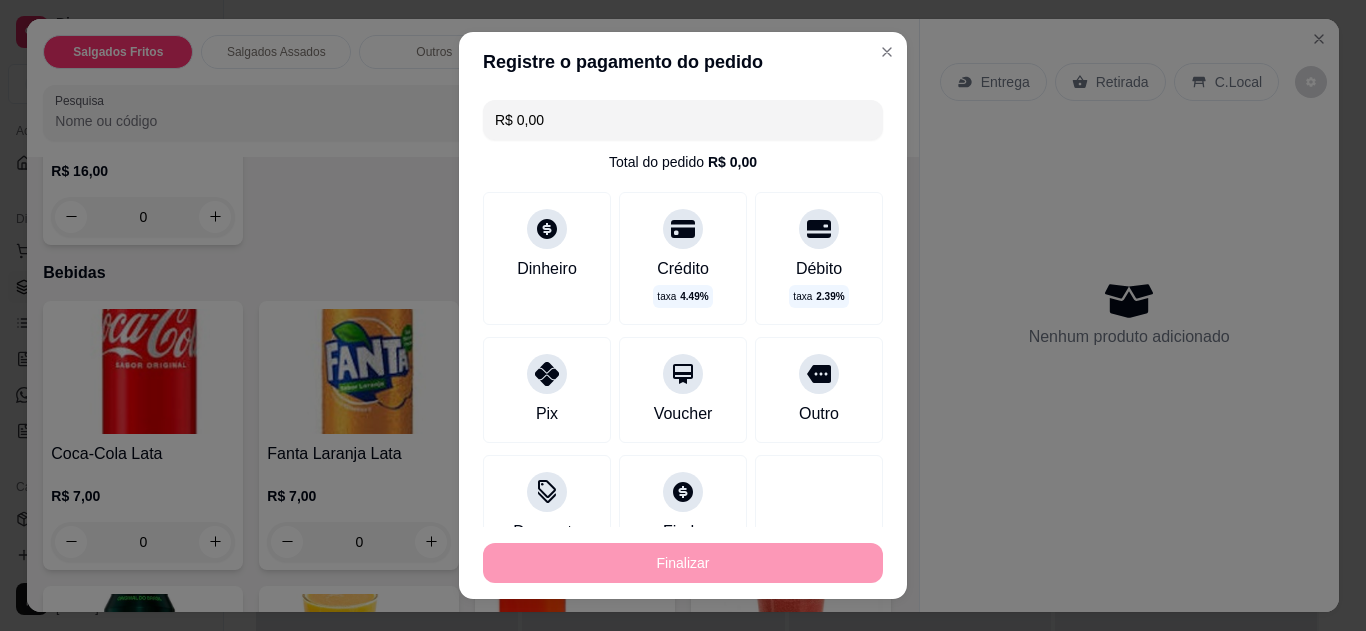type on "-R$ 16,00" 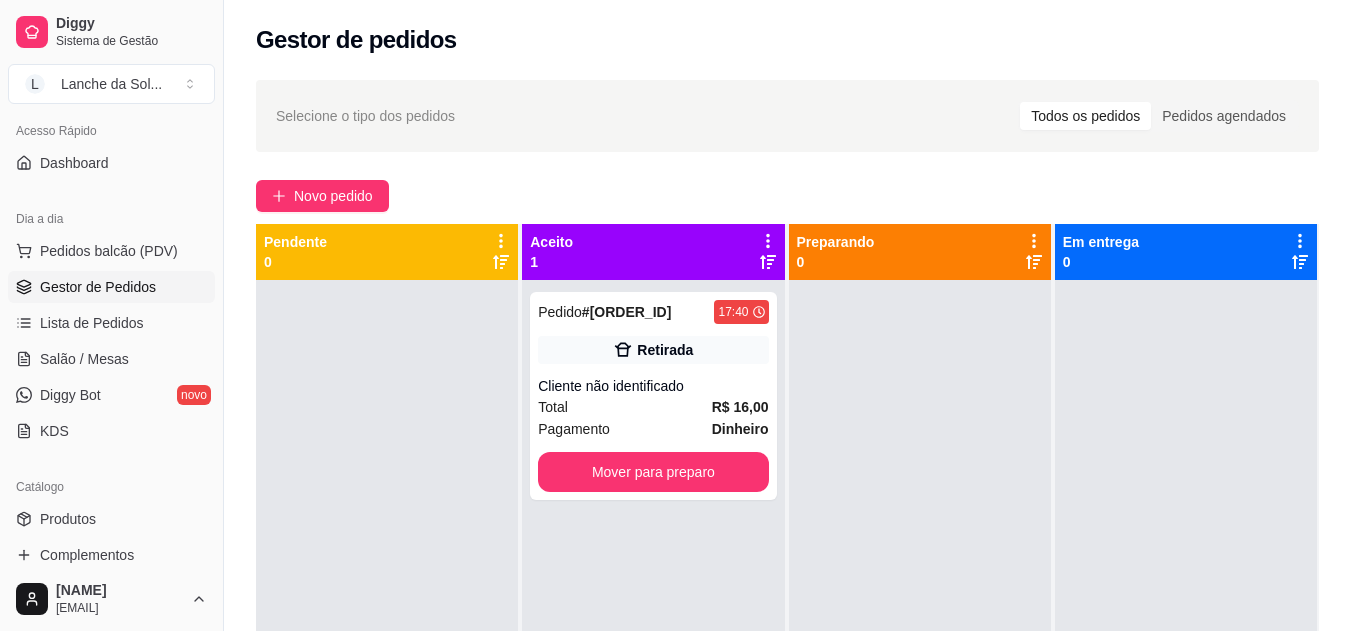 click on "Pedidos balcão (PDV)" at bounding box center (109, 251) 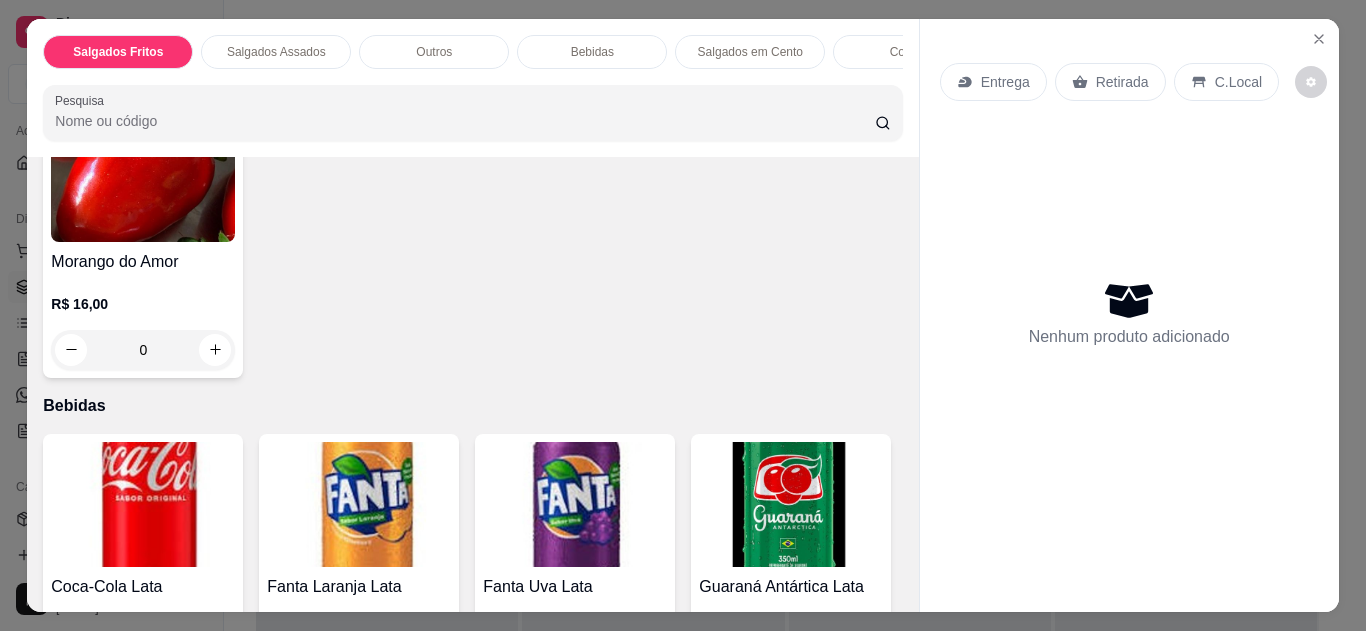 scroll, scrollTop: 880, scrollLeft: 0, axis: vertical 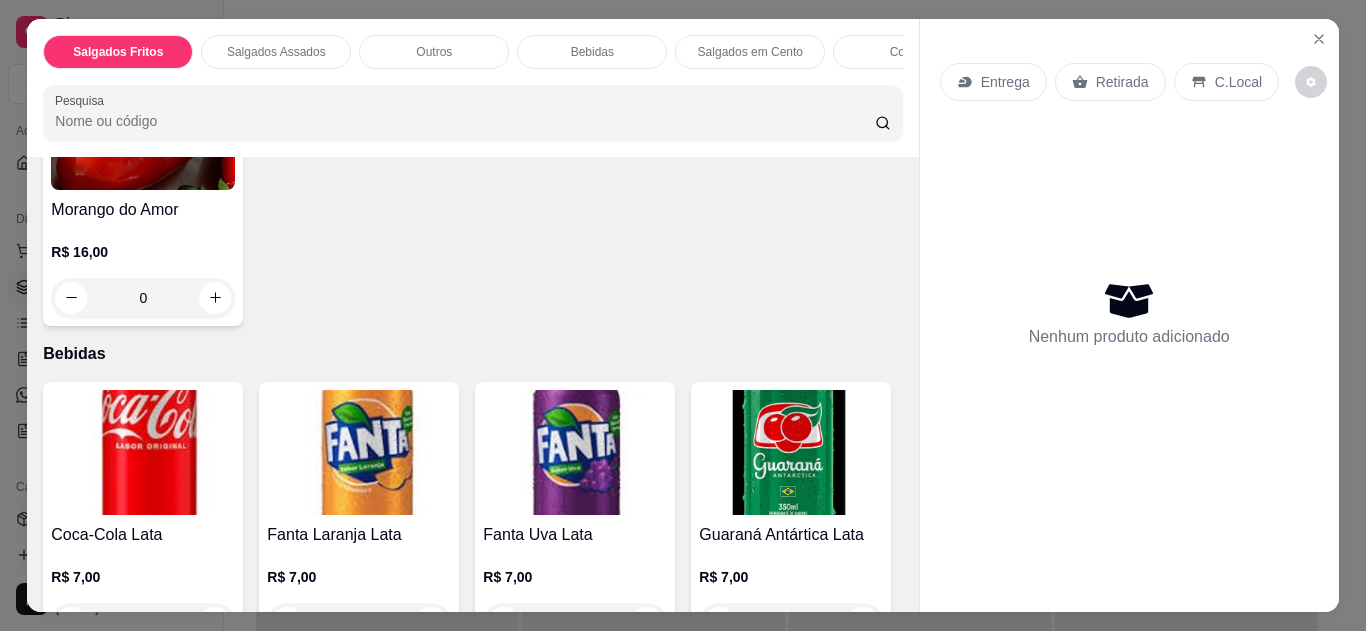 click 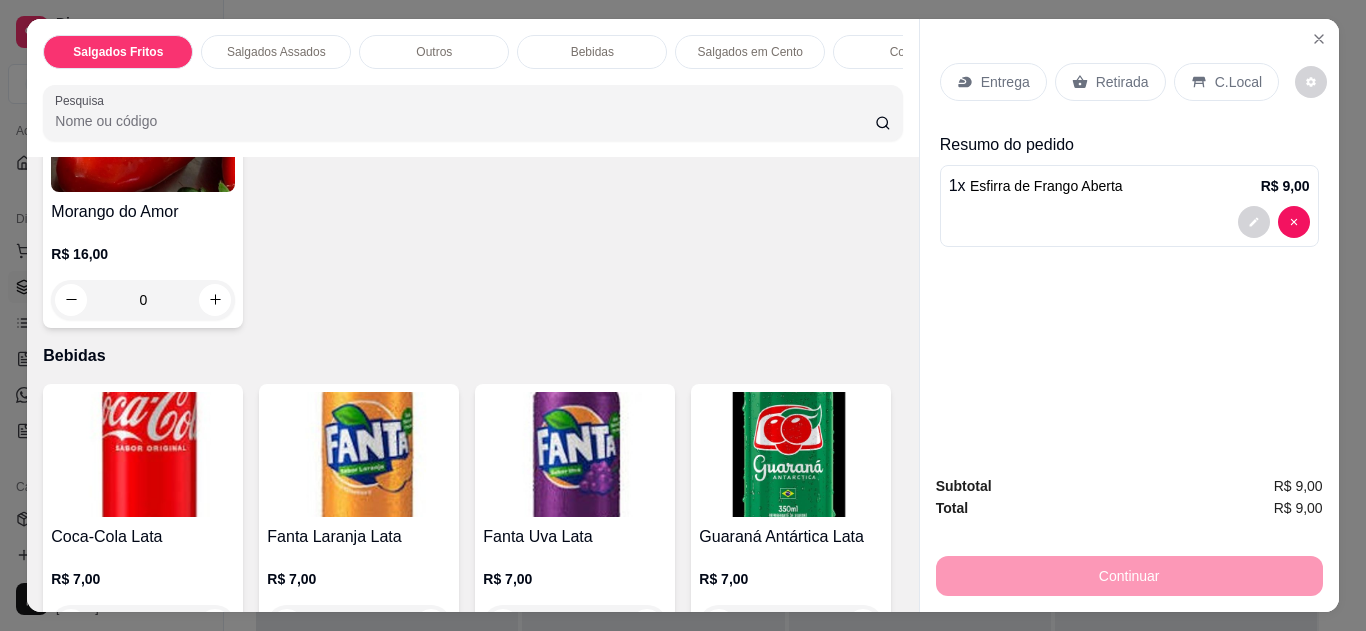 click 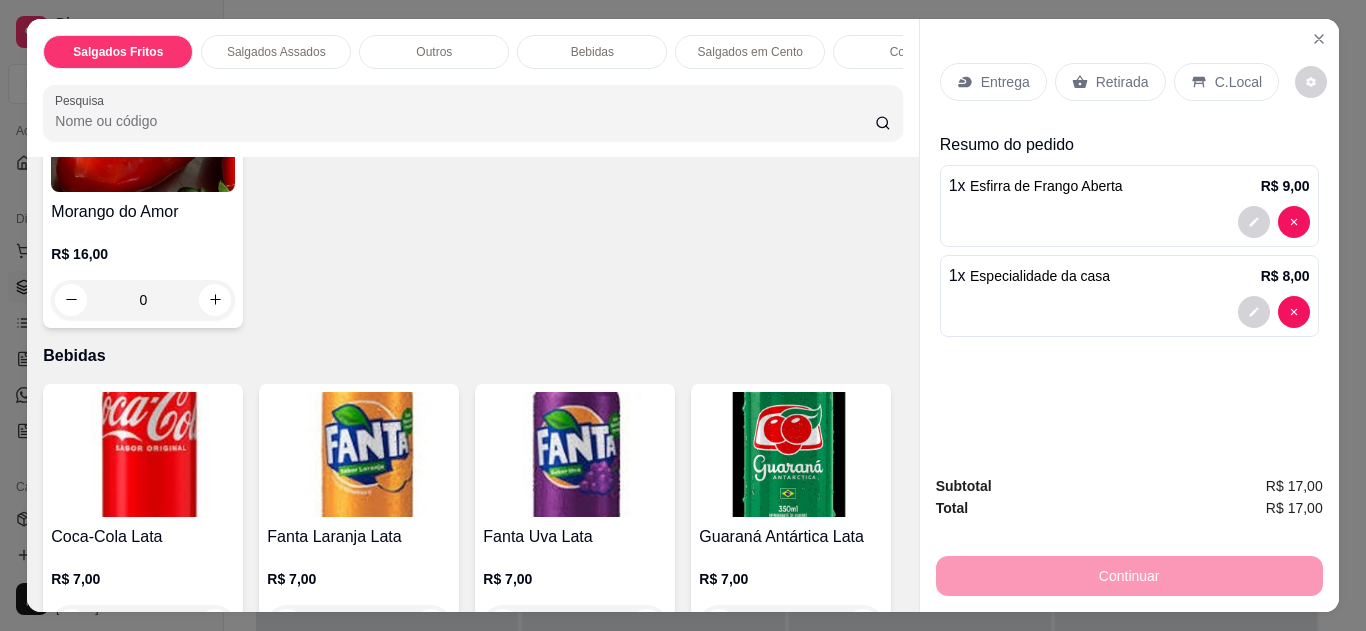 scroll, scrollTop: 881, scrollLeft: 0, axis: vertical 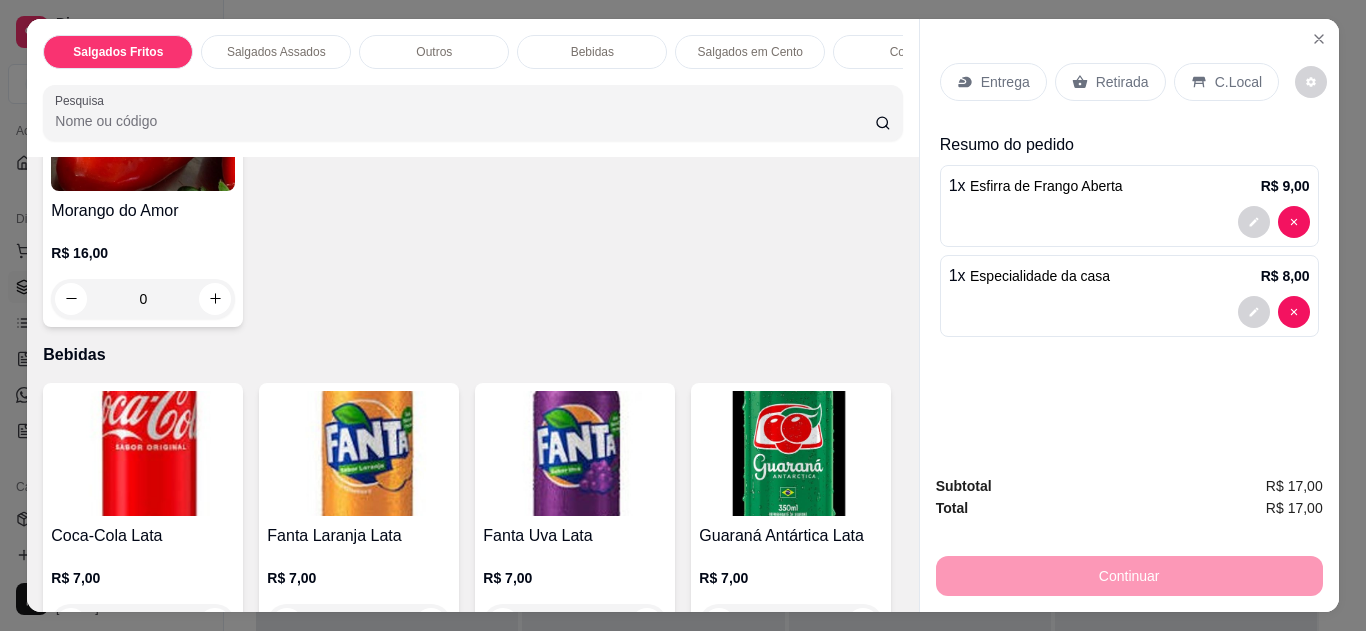 click 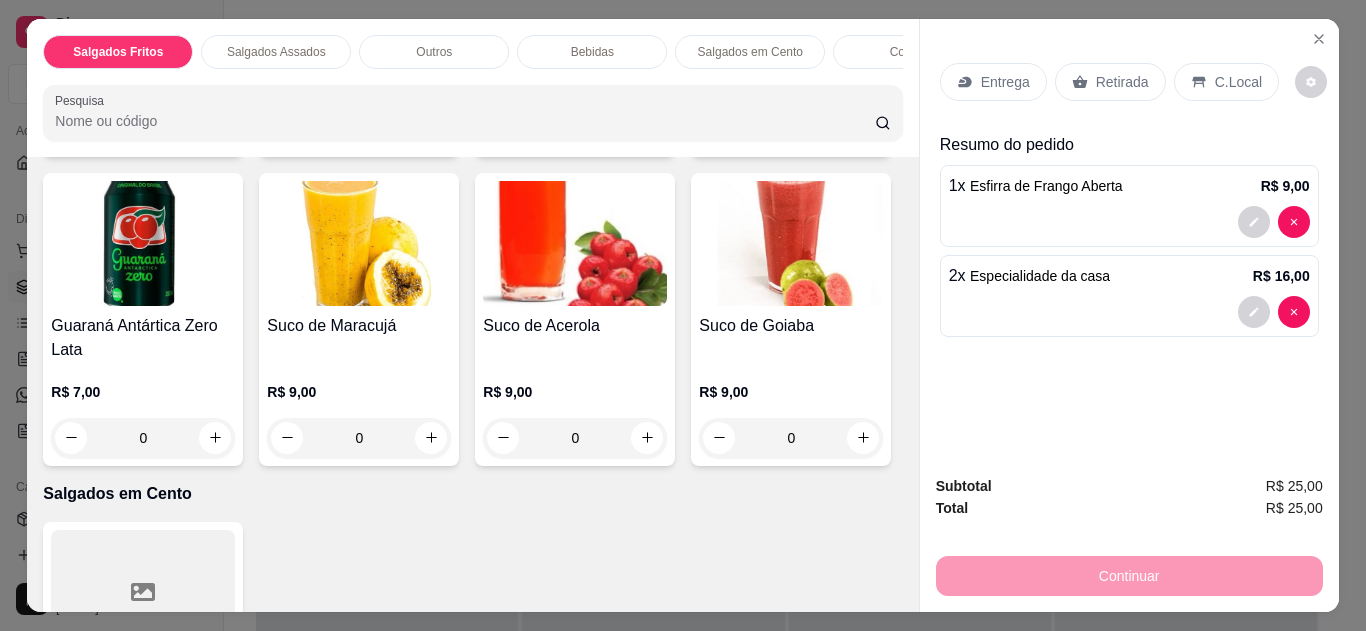 scroll, scrollTop: 1441, scrollLeft: 0, axis: vertical 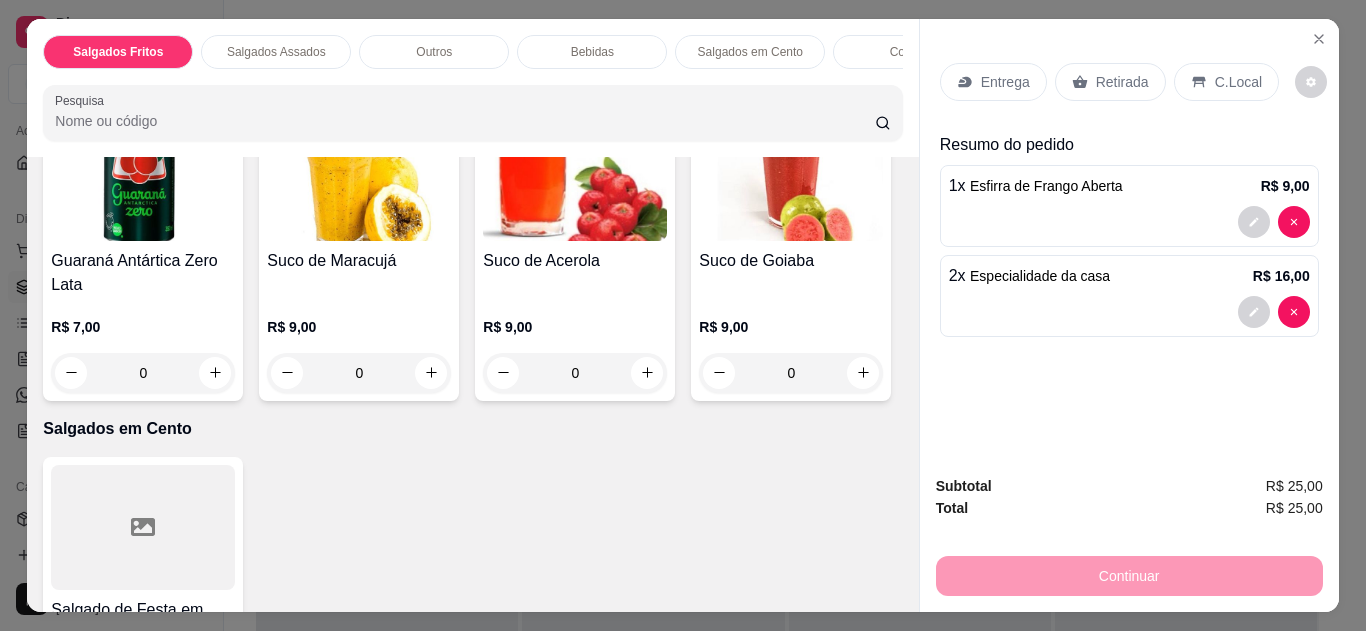 click 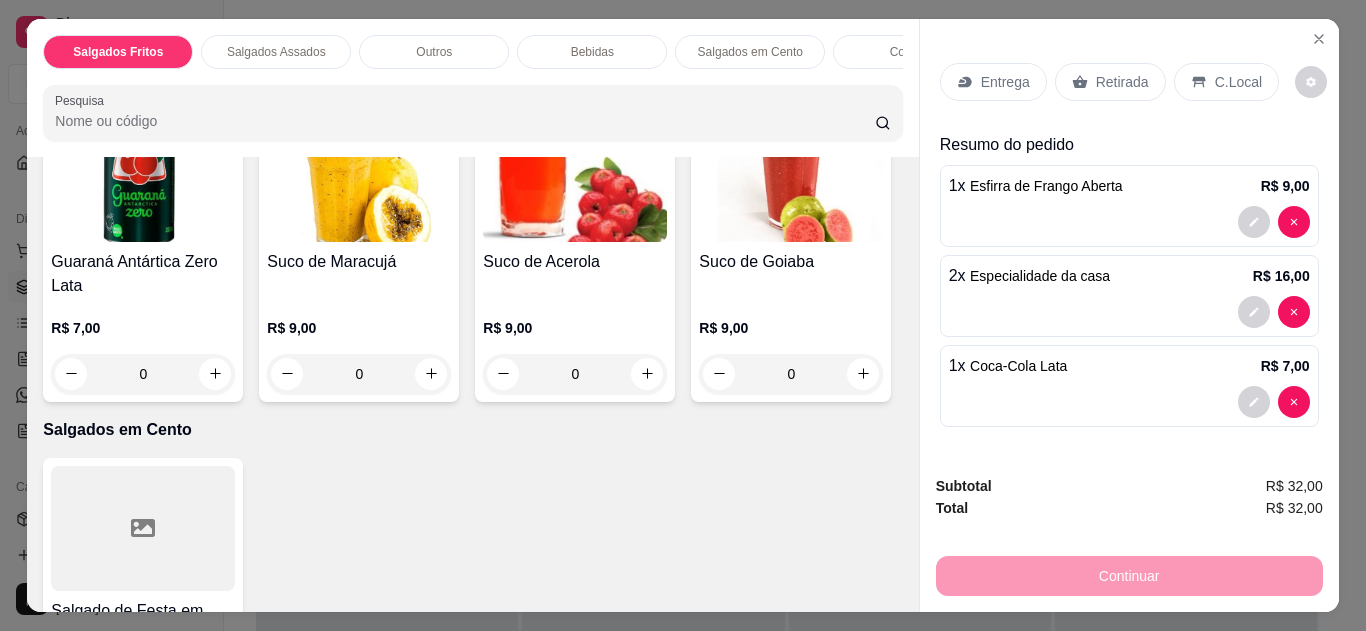 click on "C.Local" at bounding box center [1226, 82] 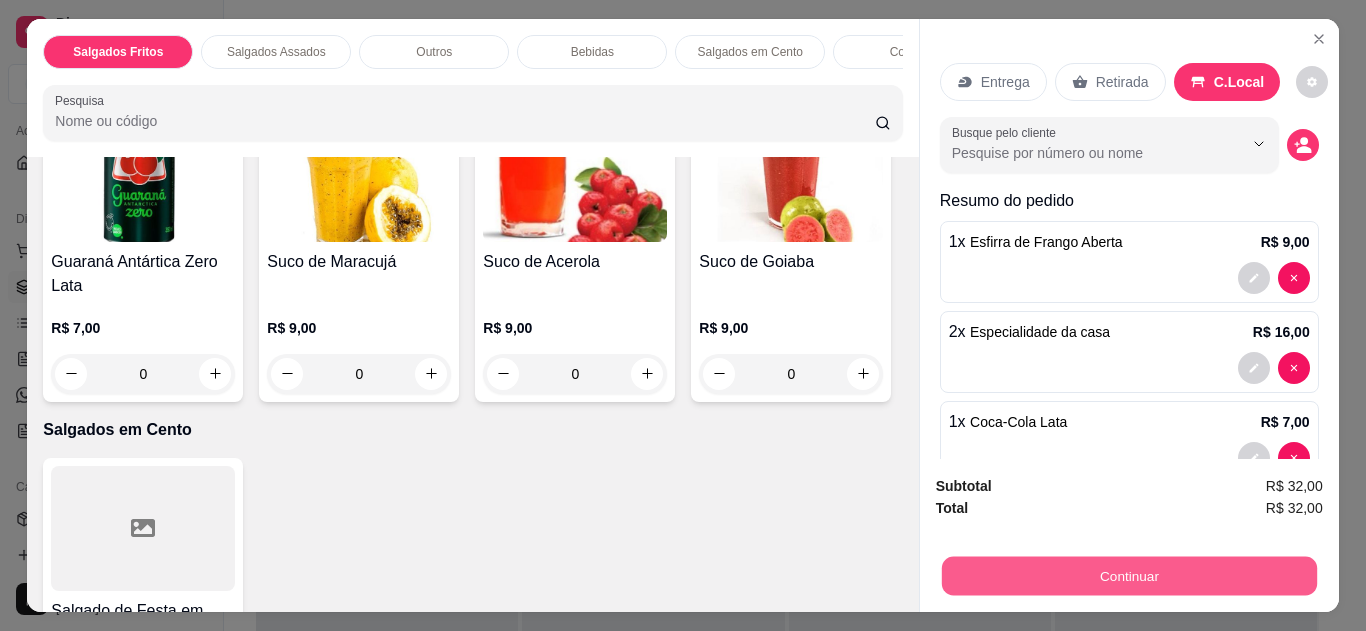 click on "Continuar" at bounding box center [1128, 576] 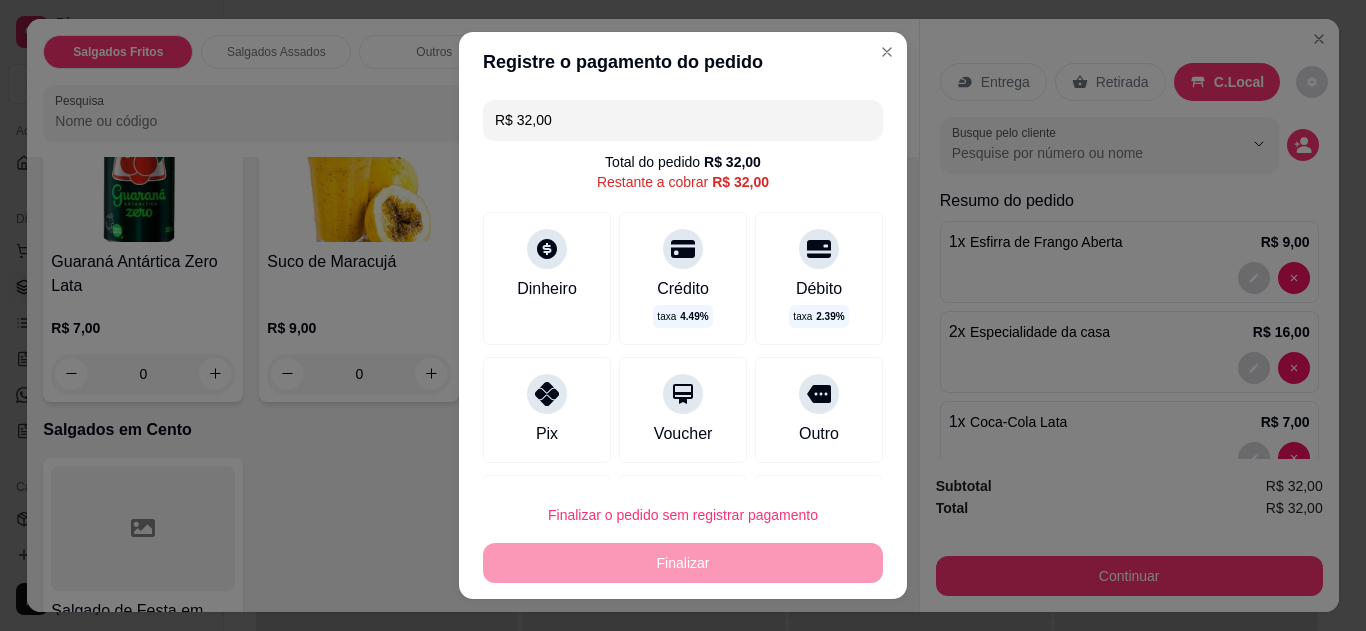 click at bounding box center (547, 394) 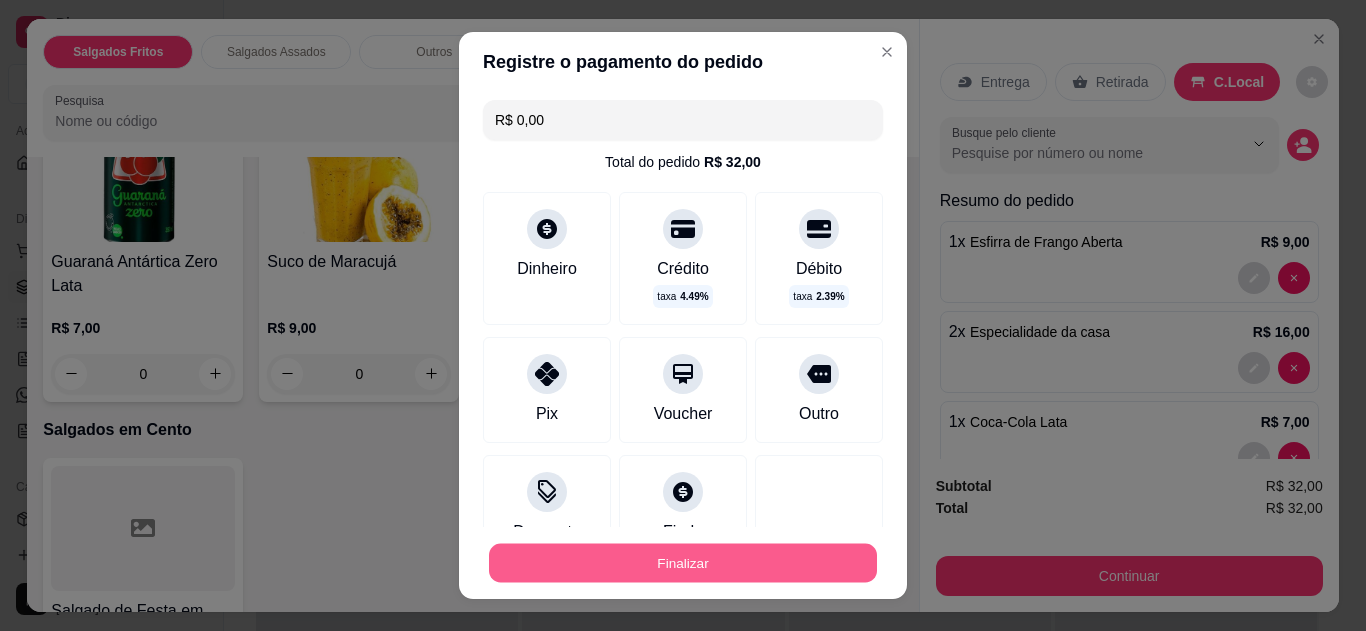 click on "Finalizar" at bounding box center (683, 563) 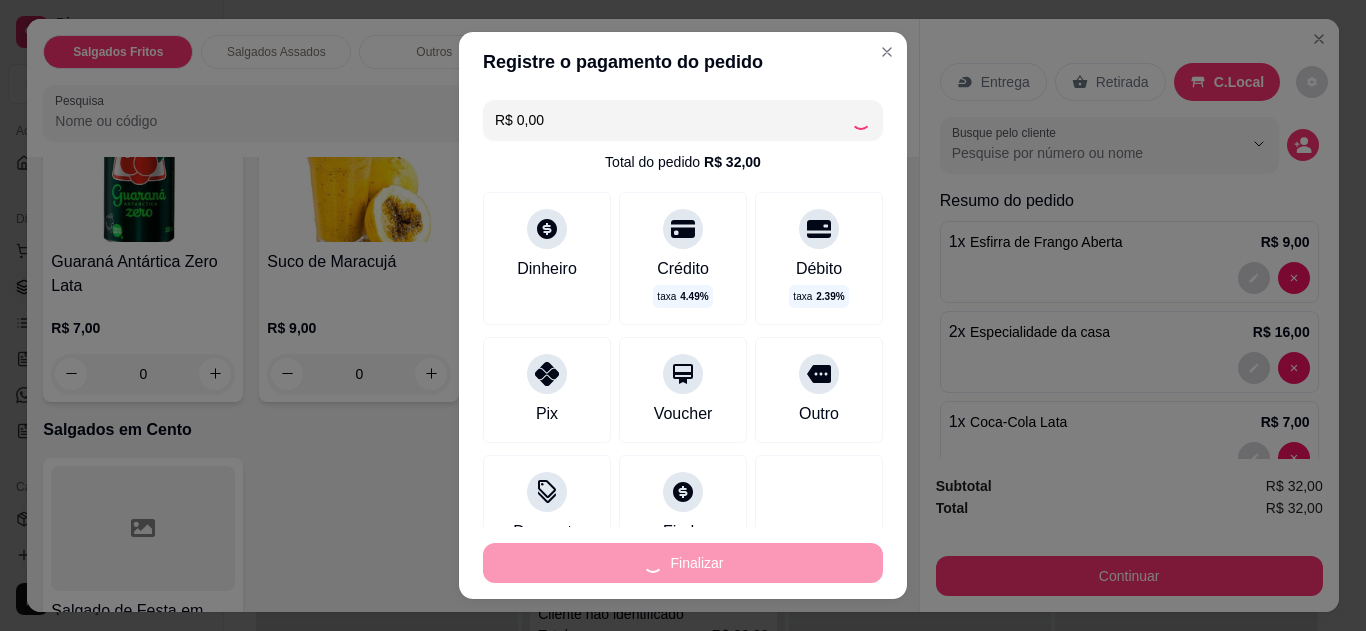 type on "0" 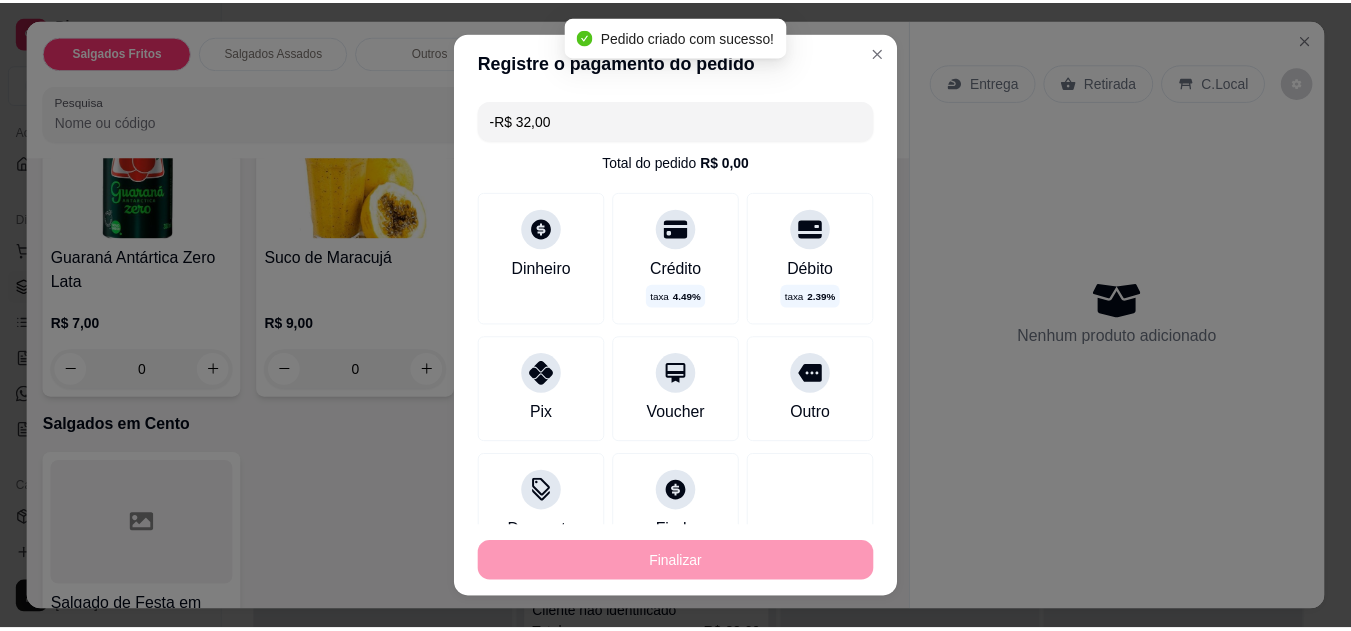 scroll, scrollTop: 1439, scrollLeft: 0, axis: vertical 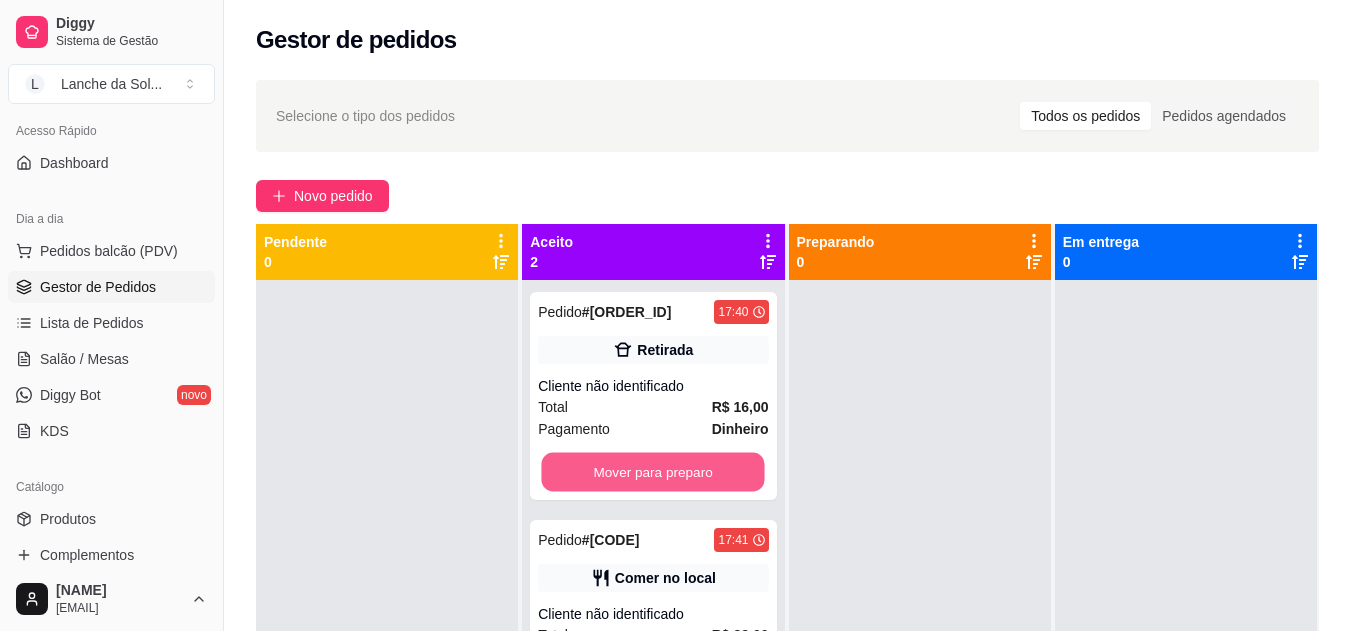 click on "Mover para preparo" at bounding box center [653, 472] 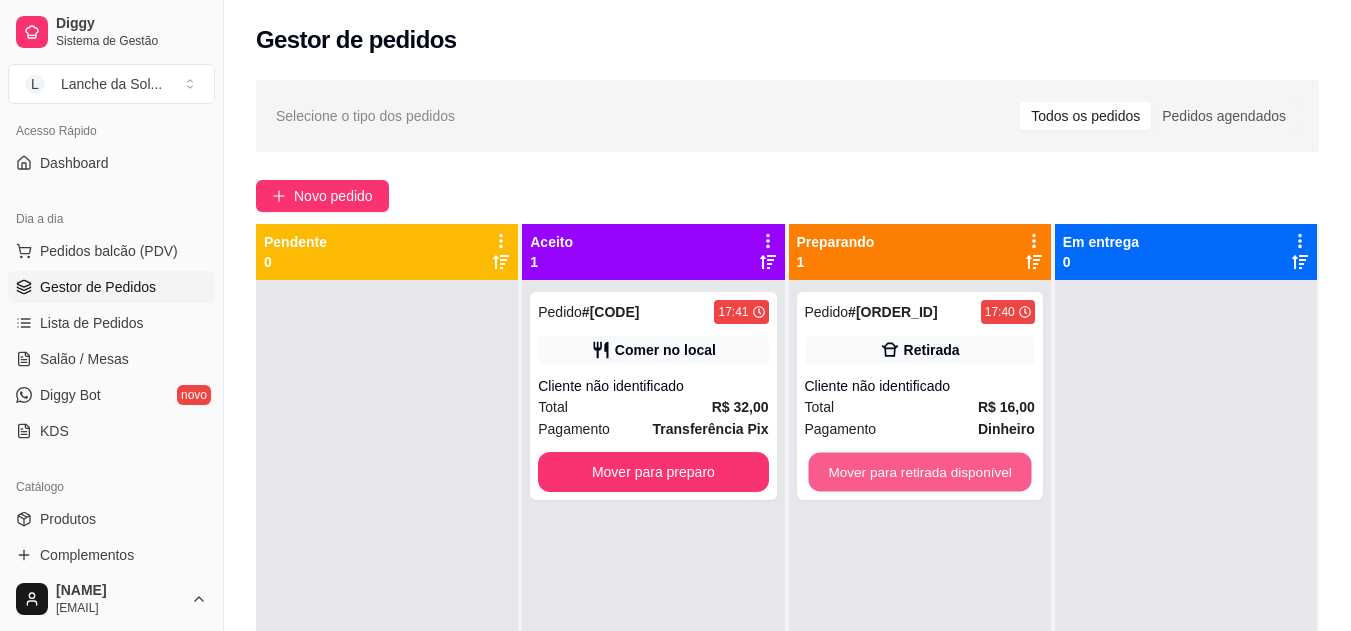 click on "Mover para retirada disponível" at bounding box center [919, 472] 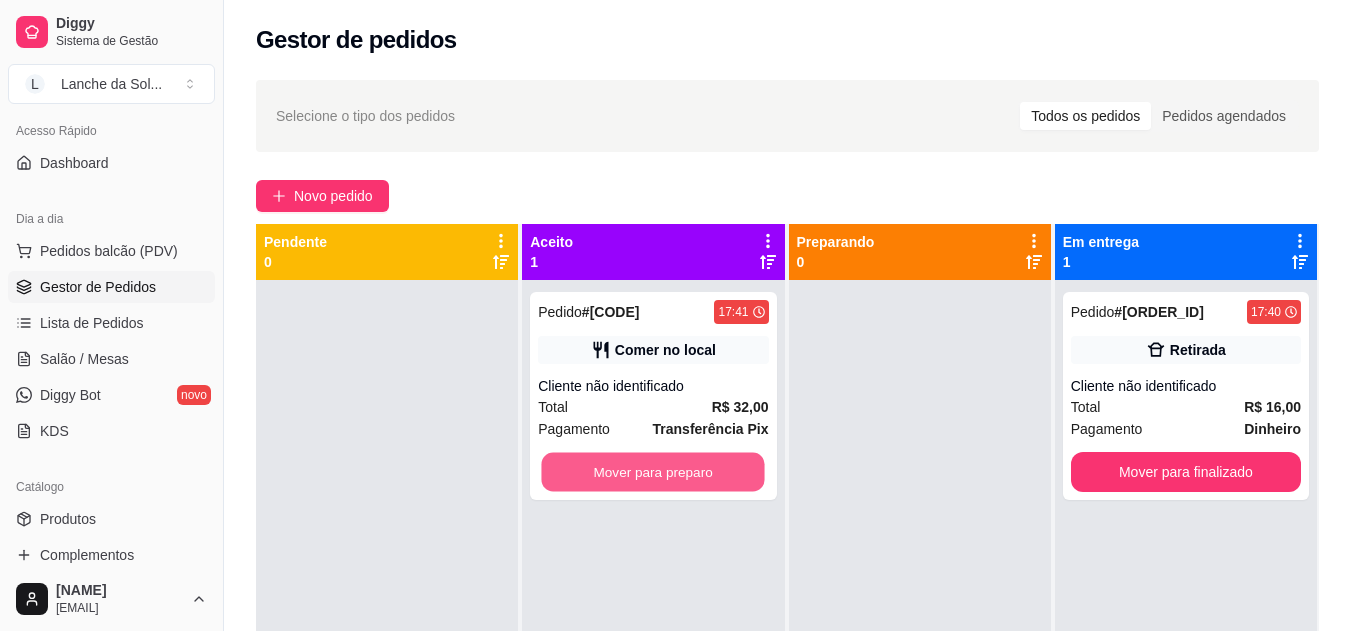 click on "Mover para preparo" at bounding box center [653, 472] 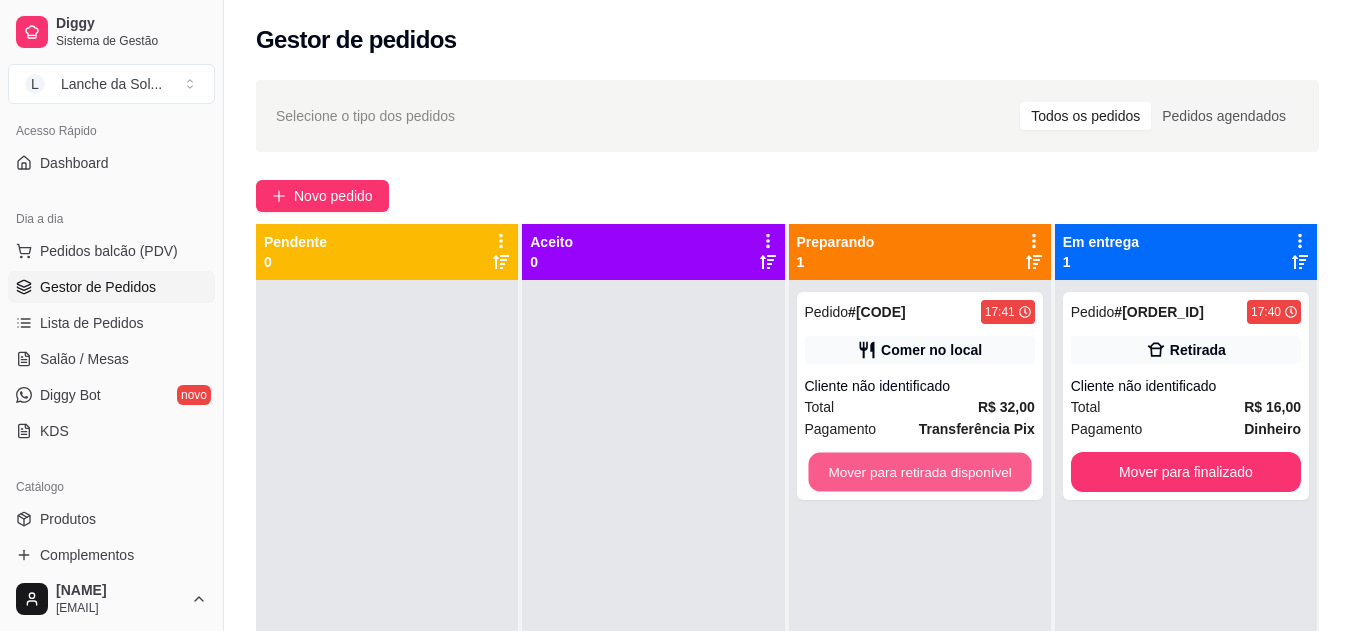 click on "Mover para retirada disponível" at bounding box center [919, 472] 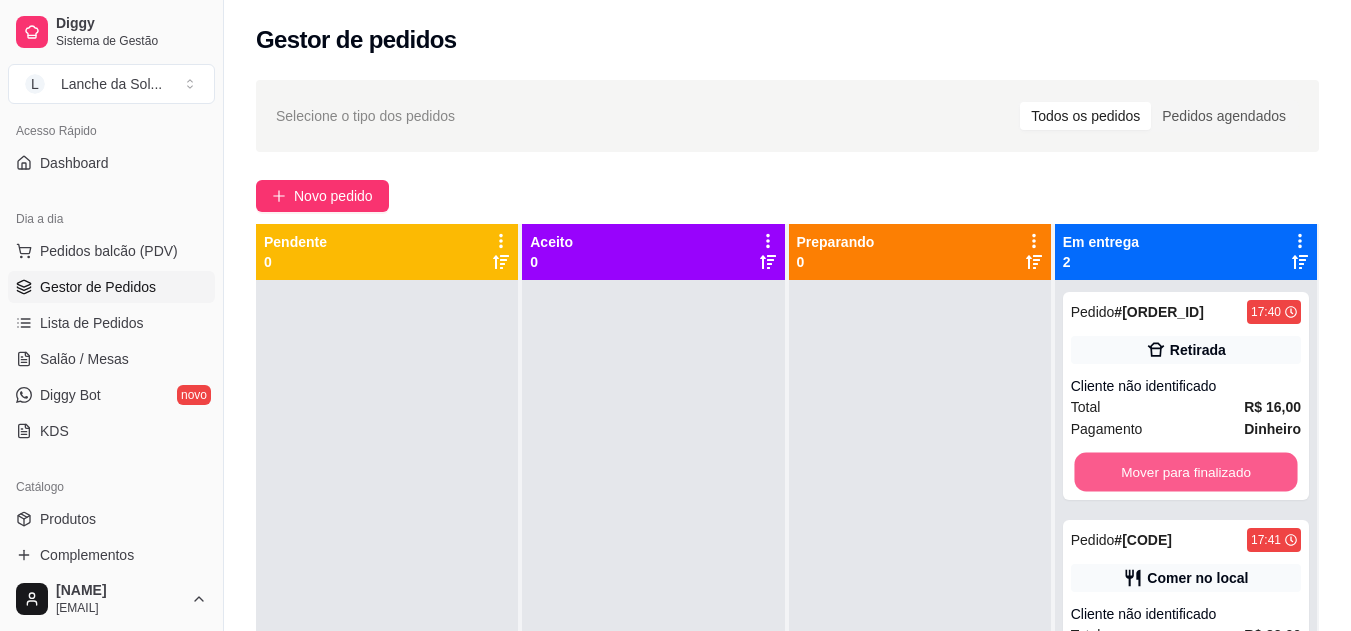 click on "Mover para finalizado" at bounding box center (1185, 472) 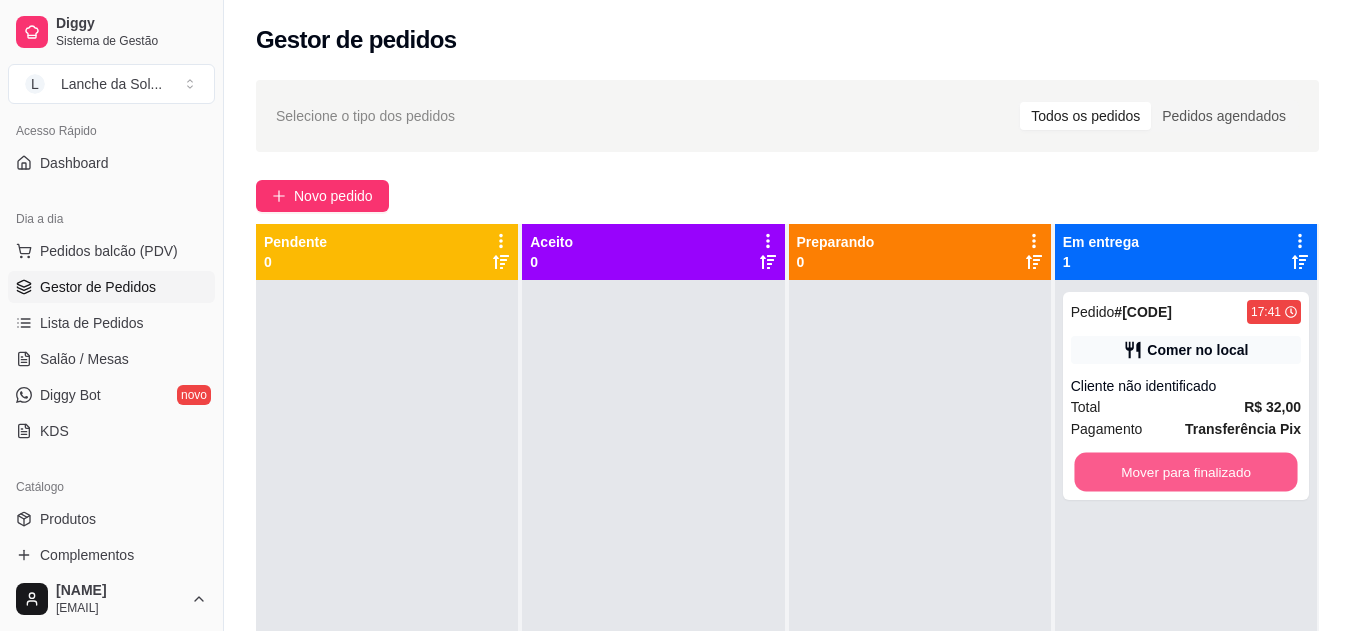 click on "Mover para finalizado" at bounding box center [1185, 472] 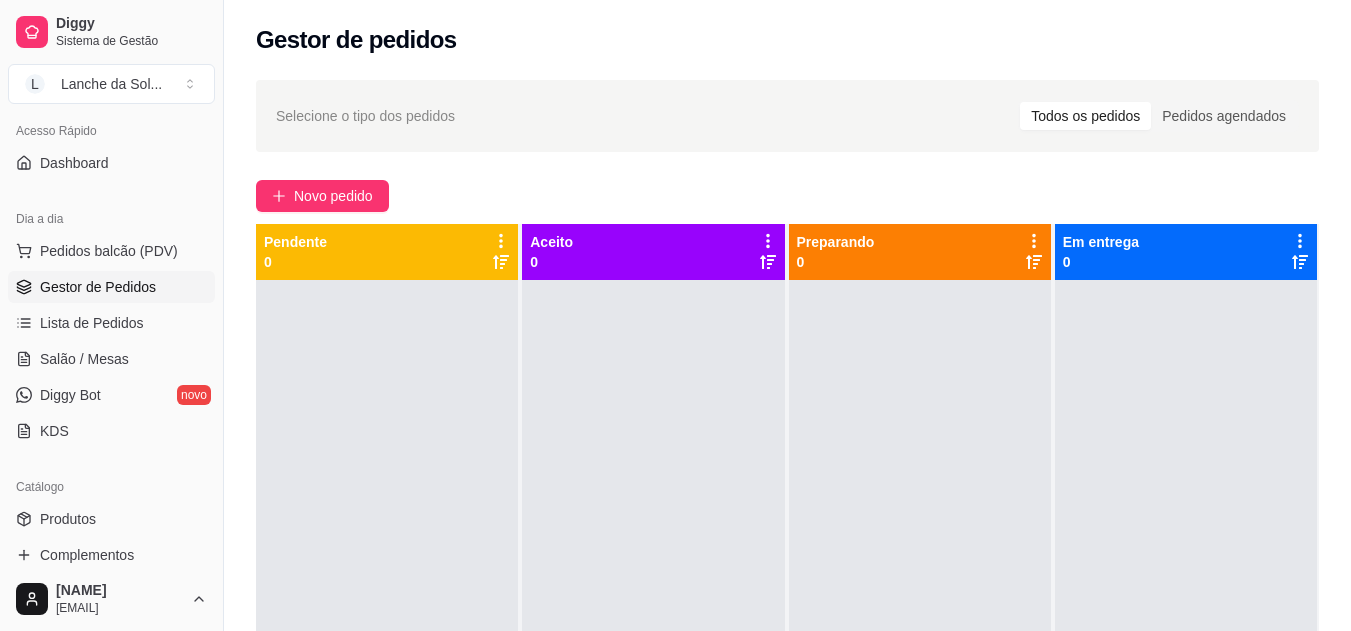 click on "Produtos" at bounding box center (111, 519) 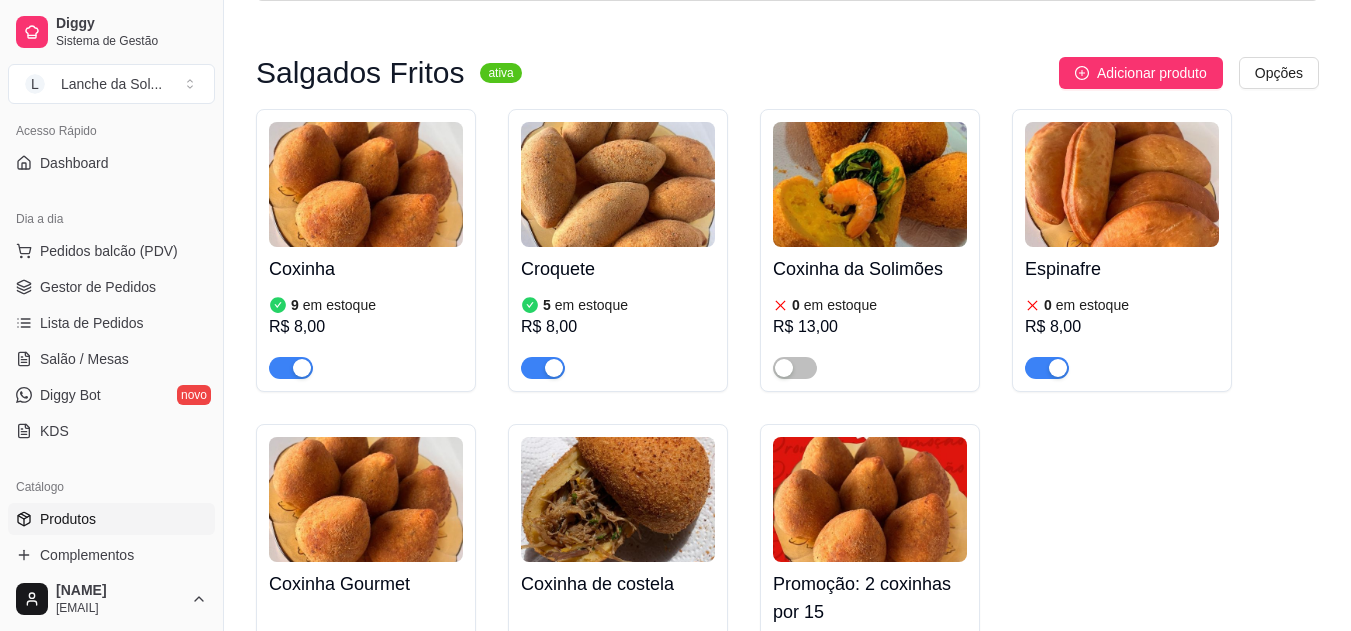 scroll, scrollTop: 146, scrollLeft: 0, axis: vertical 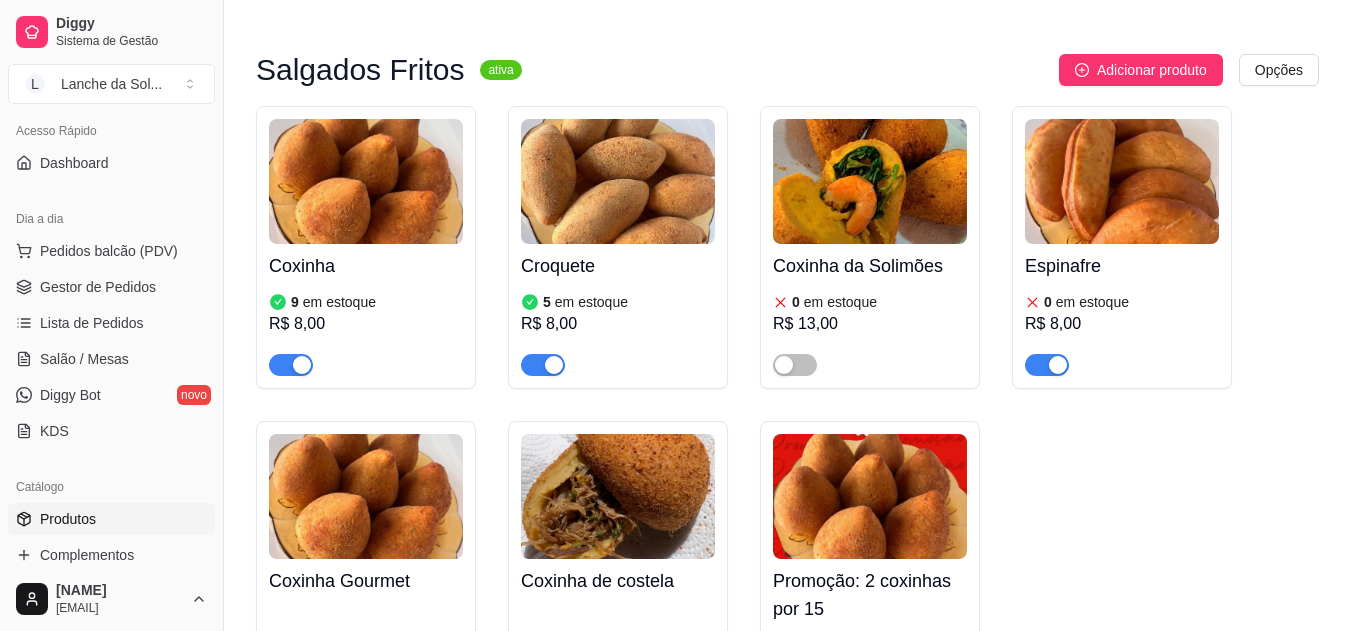 click at bounding box center (1058, 365) 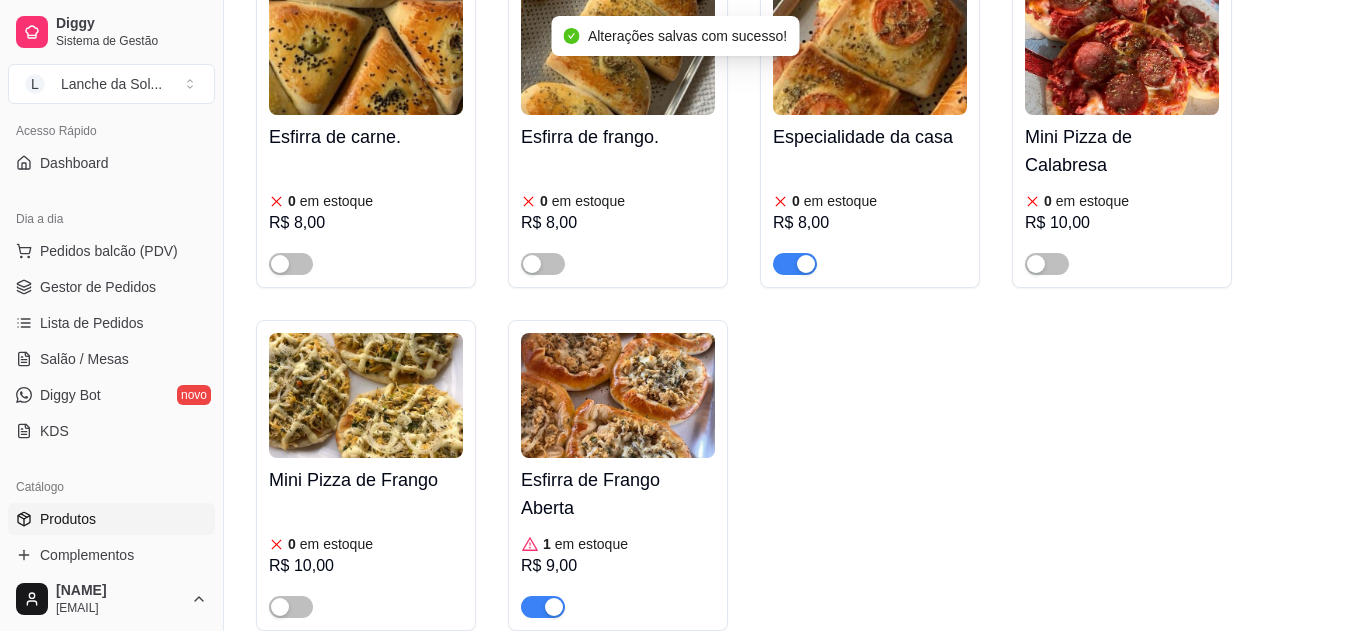 scroll, scrollTop: 1053, scrollLeft: 0, axis: vertical 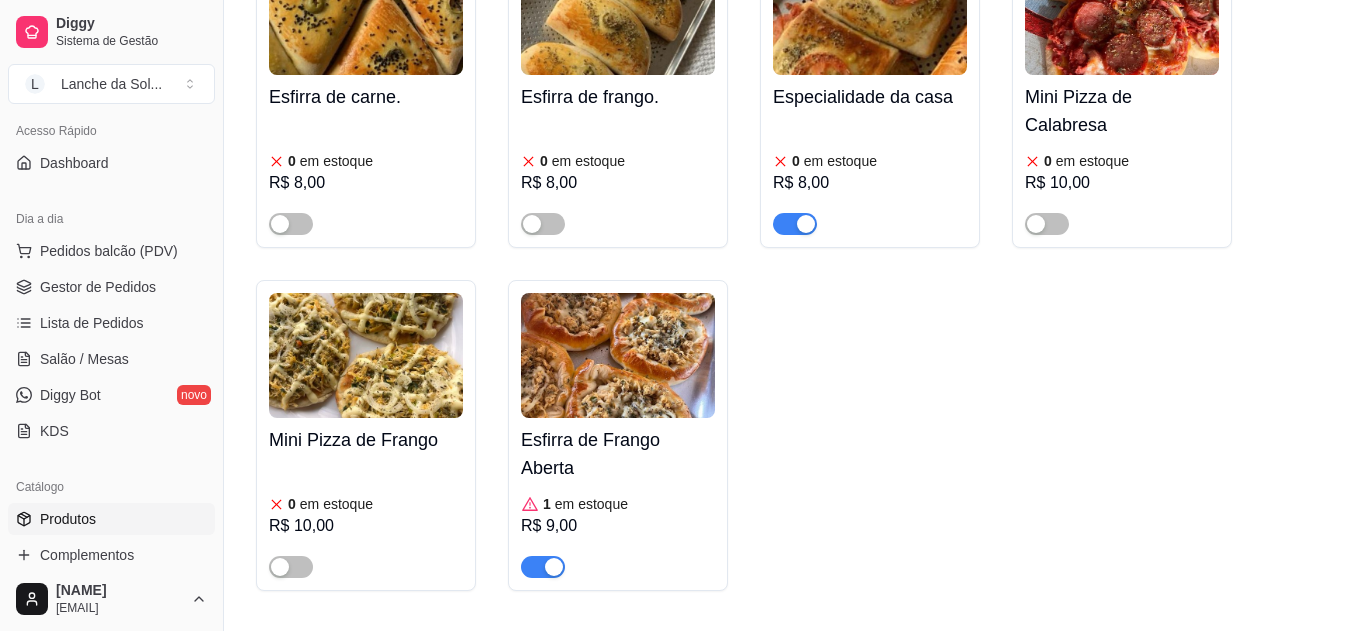 click at bounding box center (618, 355) 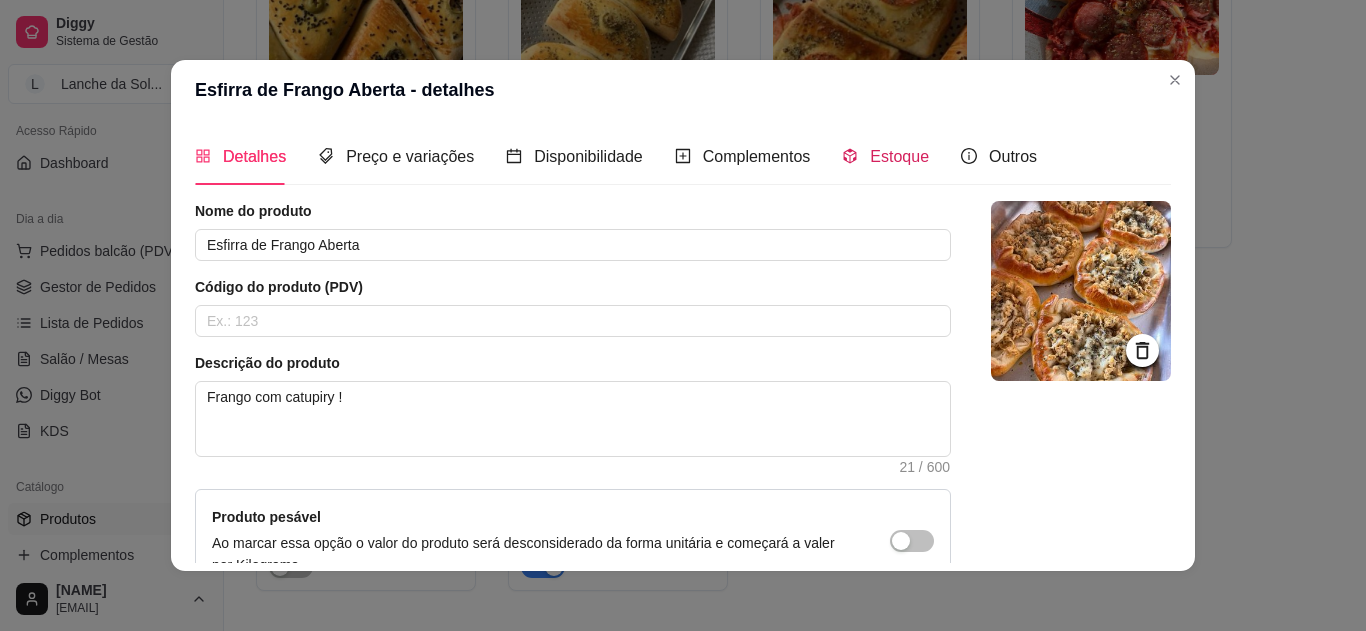 click on "Estoque" at bounding box center [899, 156] 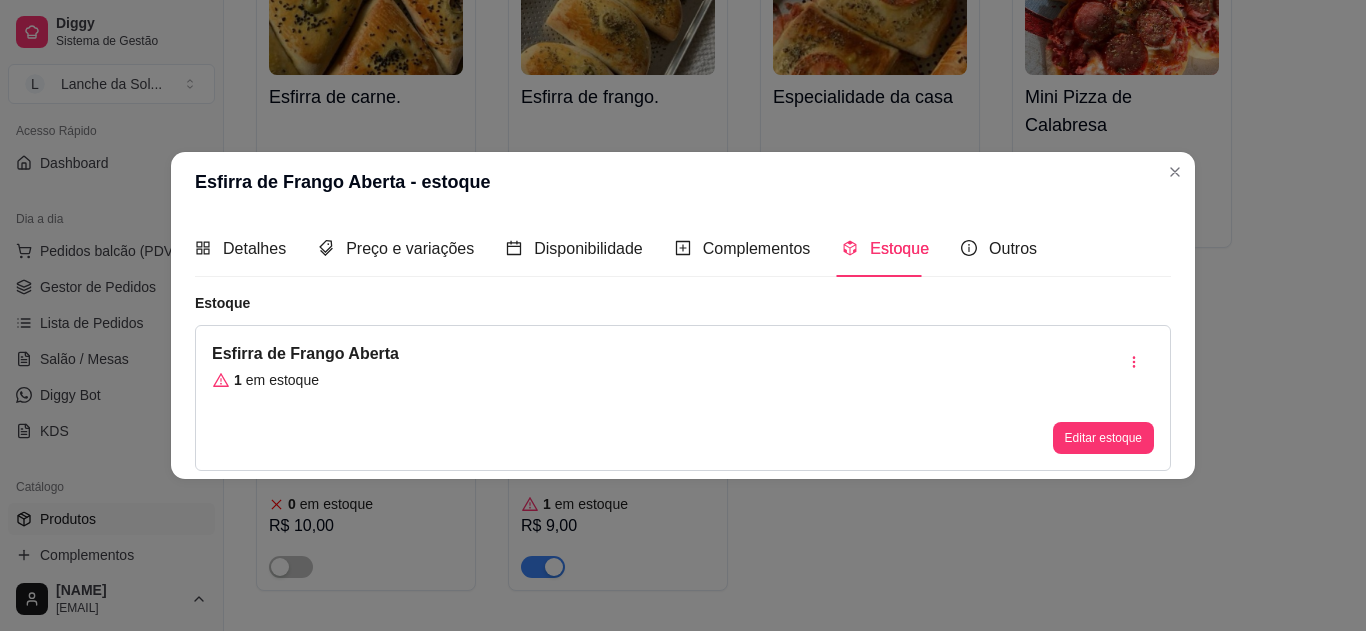 type 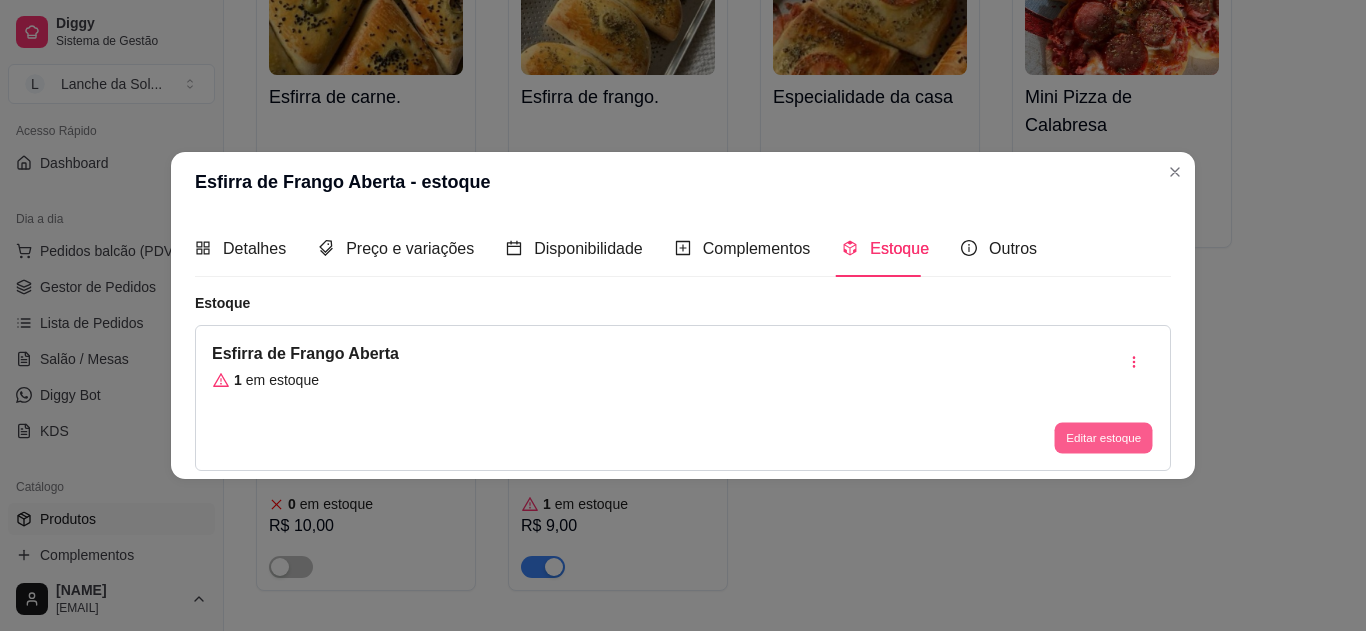 click on "Editar estoque" at bounding box center [1103, 438] 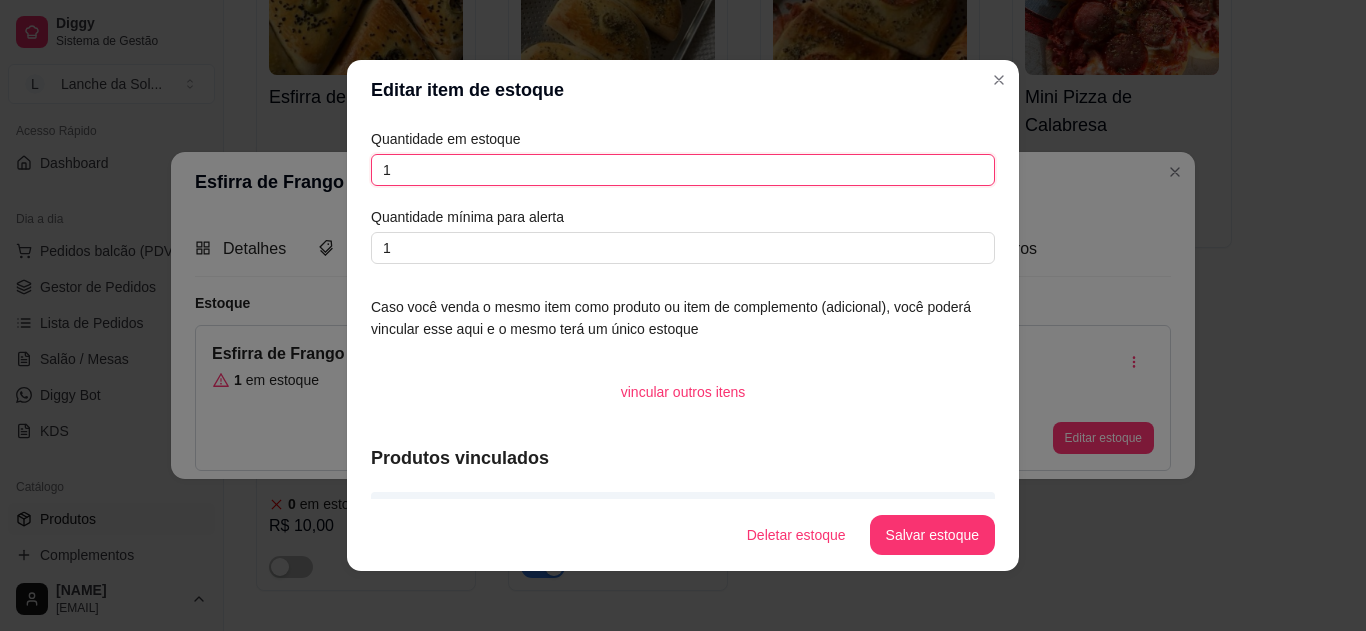 click on "1" at bounding box center [683, 170] 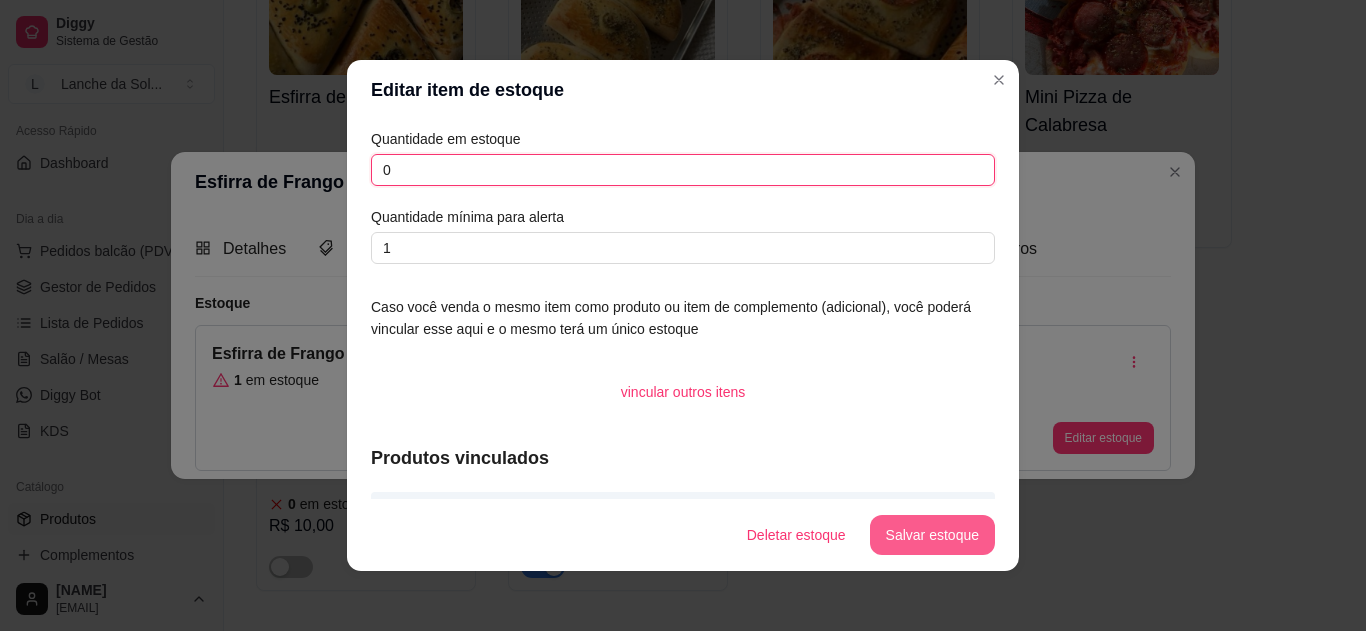 type on "0" 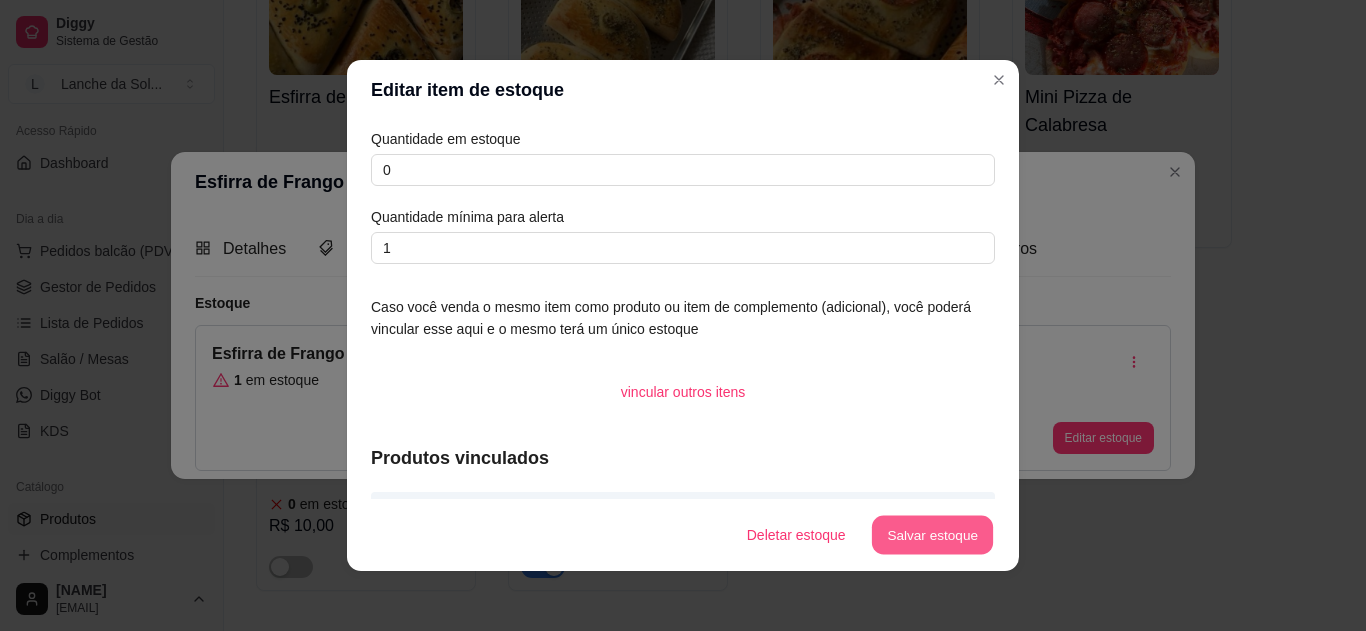 click on "Salvar estoque" at bounding box center (932, 535) 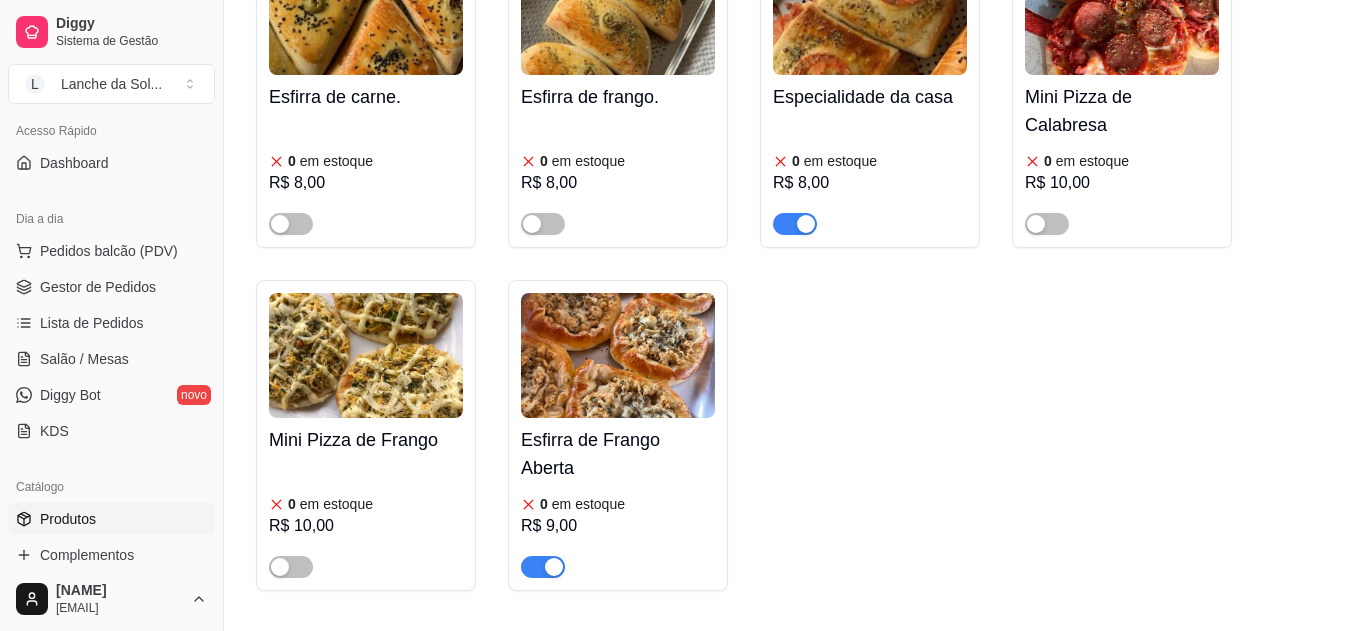 click on "Gestor de Pedidos" at bounding box center [98, 287] 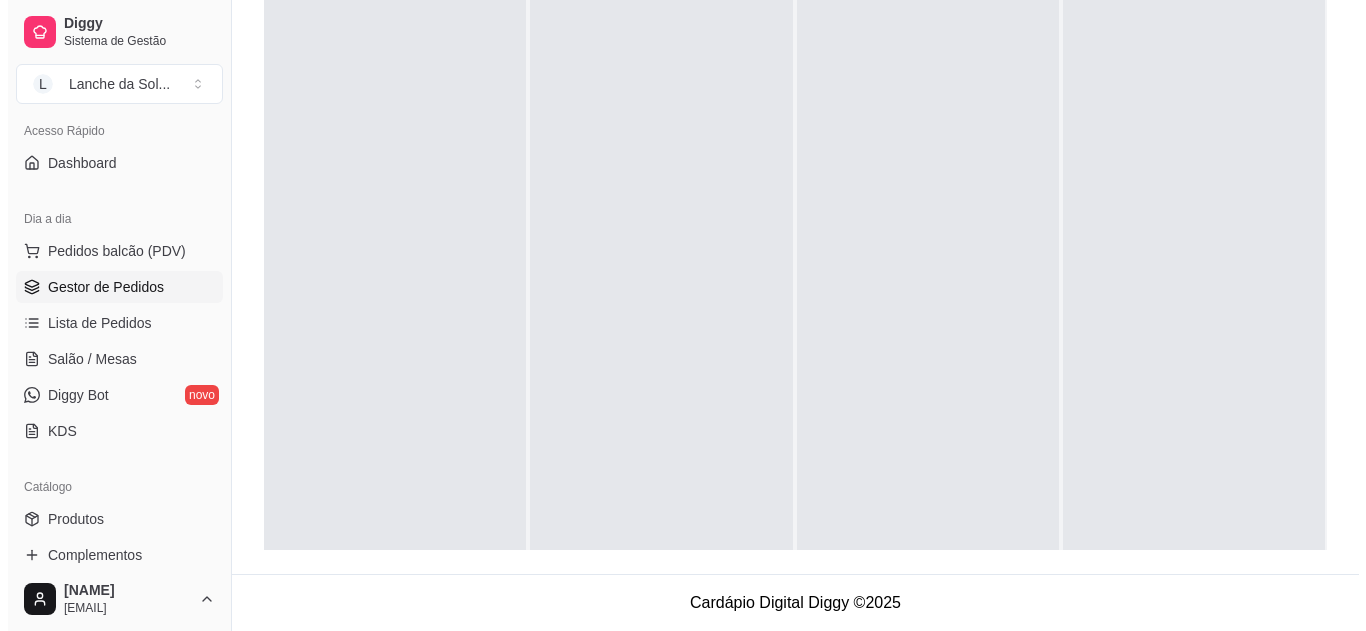 scroll, scrollTop: 0, scrollLeft: 0, axis: both 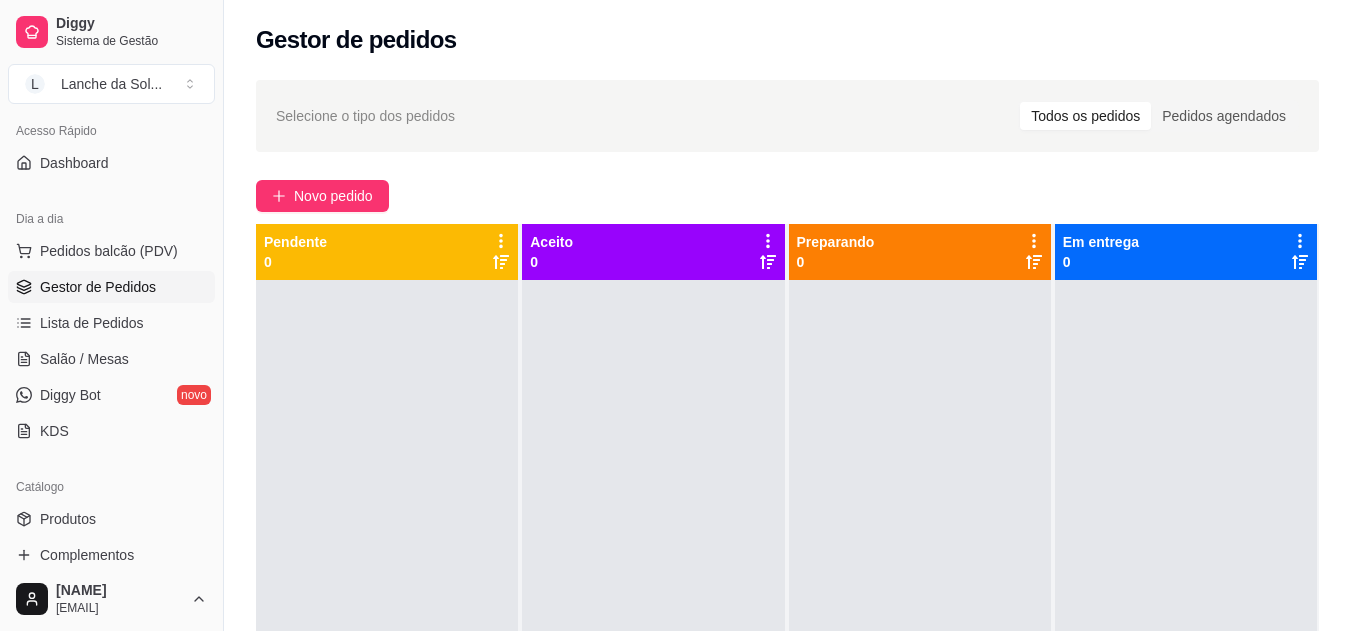 click on "Salão / Mesas" at bounding box center (84, 359) 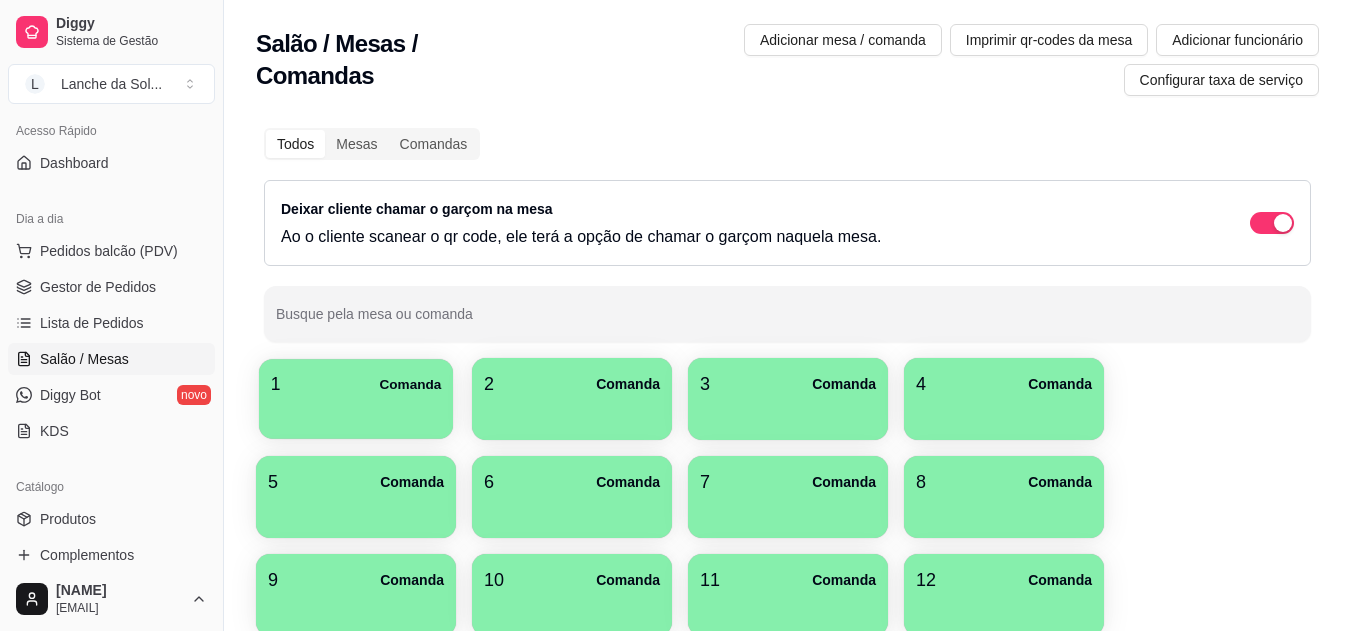 click at bounding box center (356, 412) 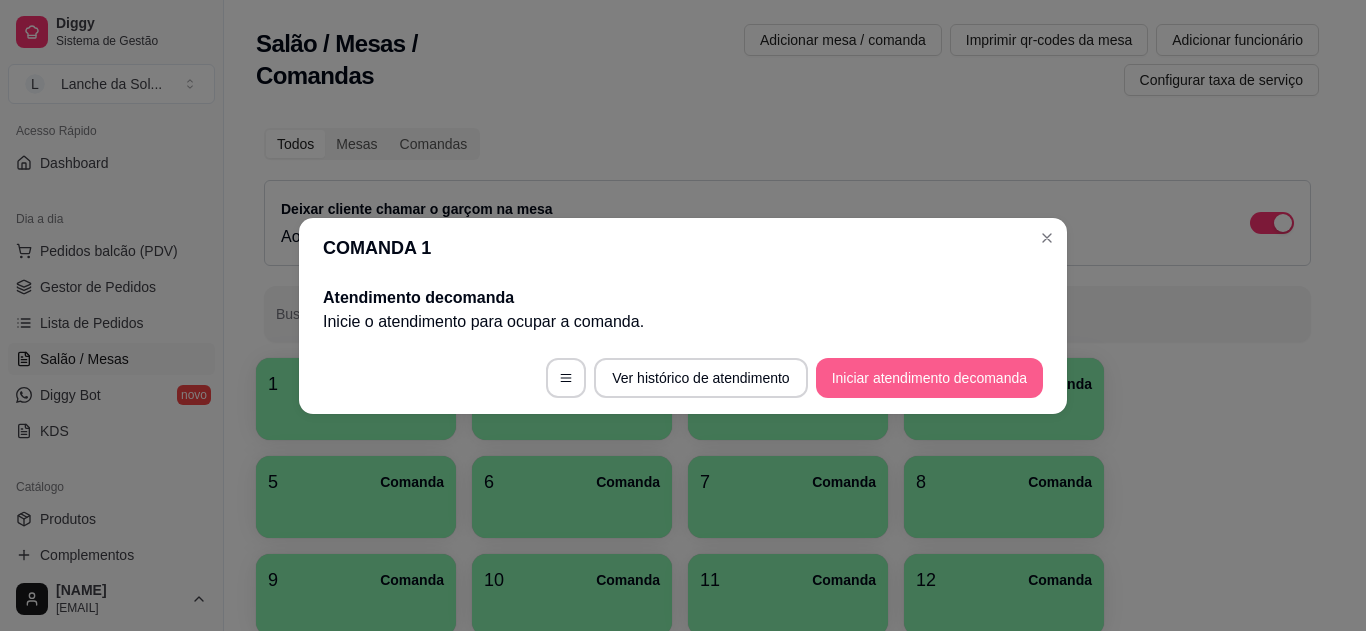 click on "Iniciar atendimento de  comanda" at bounding box center (929, 378) 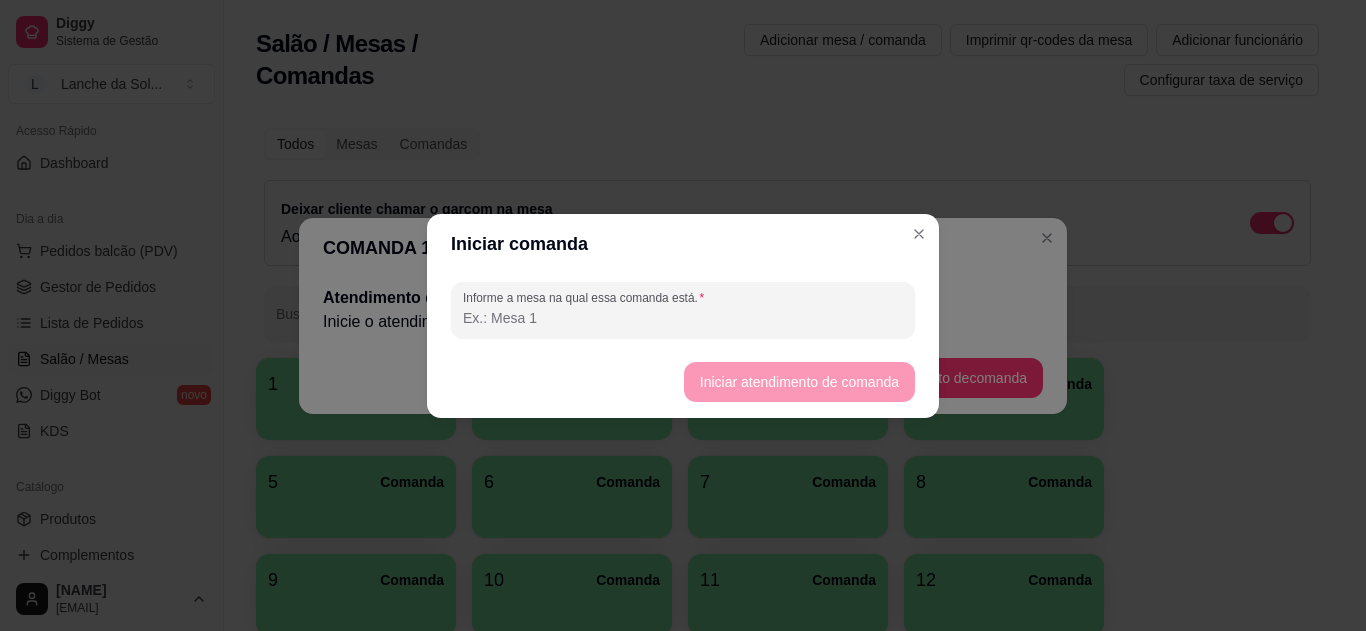 click on "Informe a mesa na qual essa comanda está." at bounding box center (683, 318) 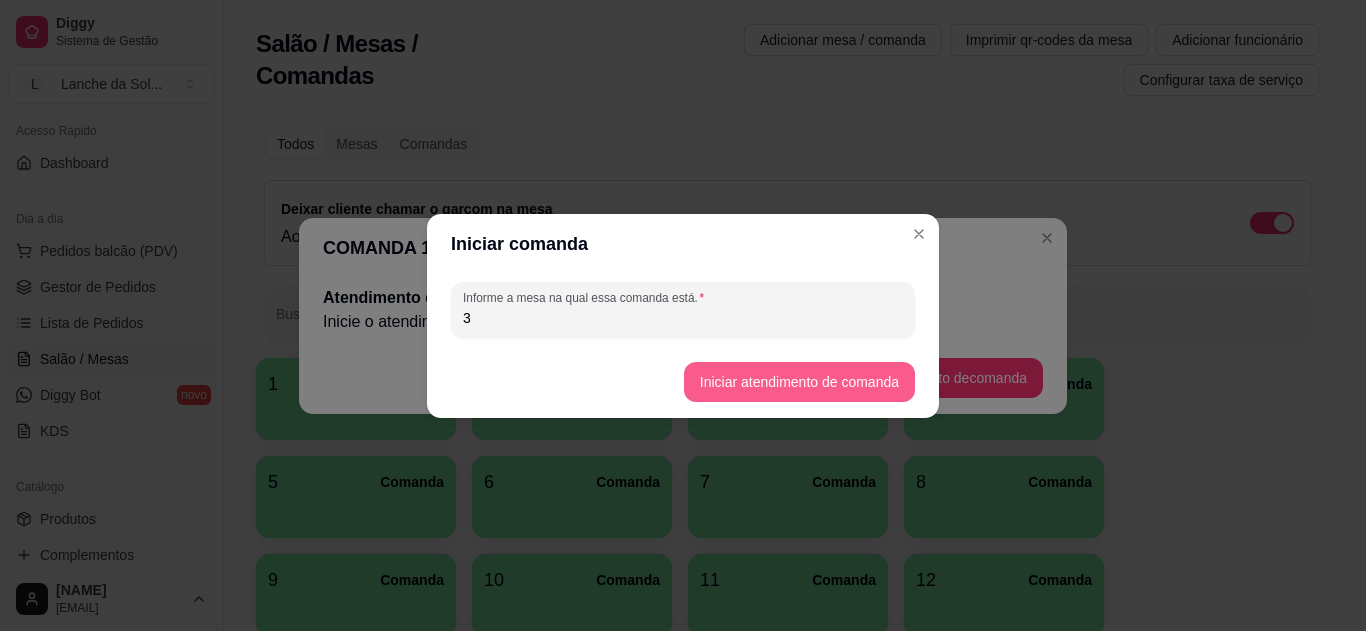 type on "3" 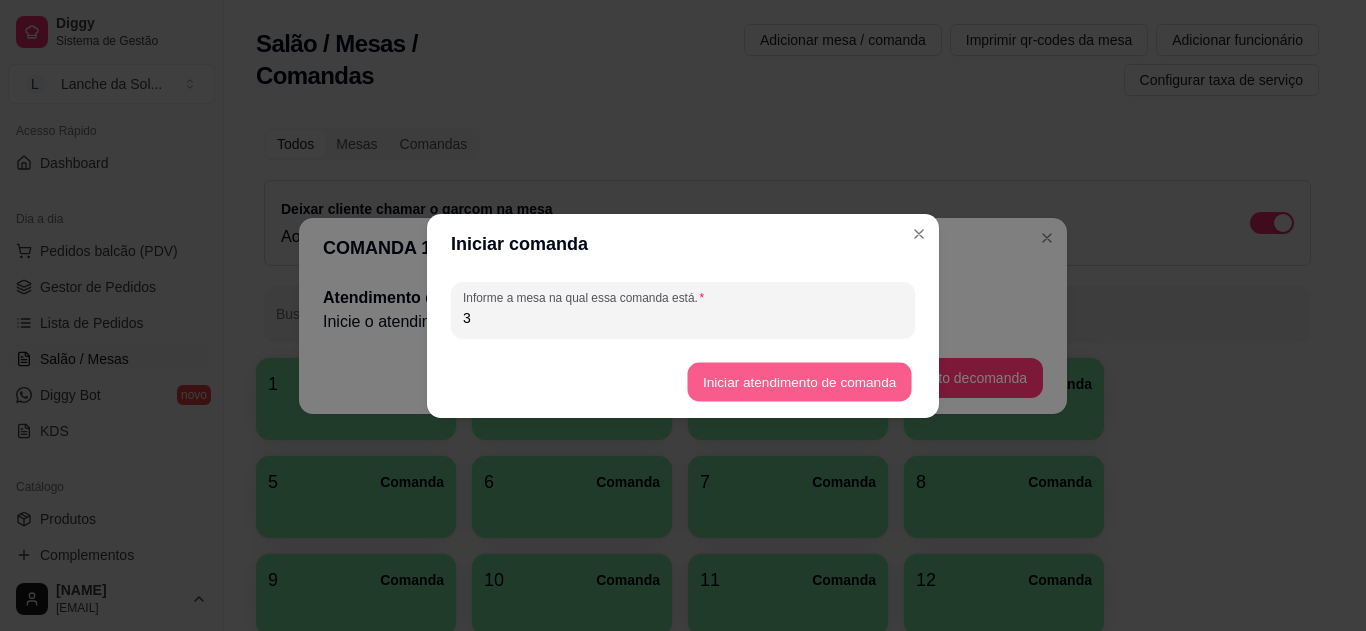 click on "Iniciar atendimento de comanda" at bounding box center (799, 381) 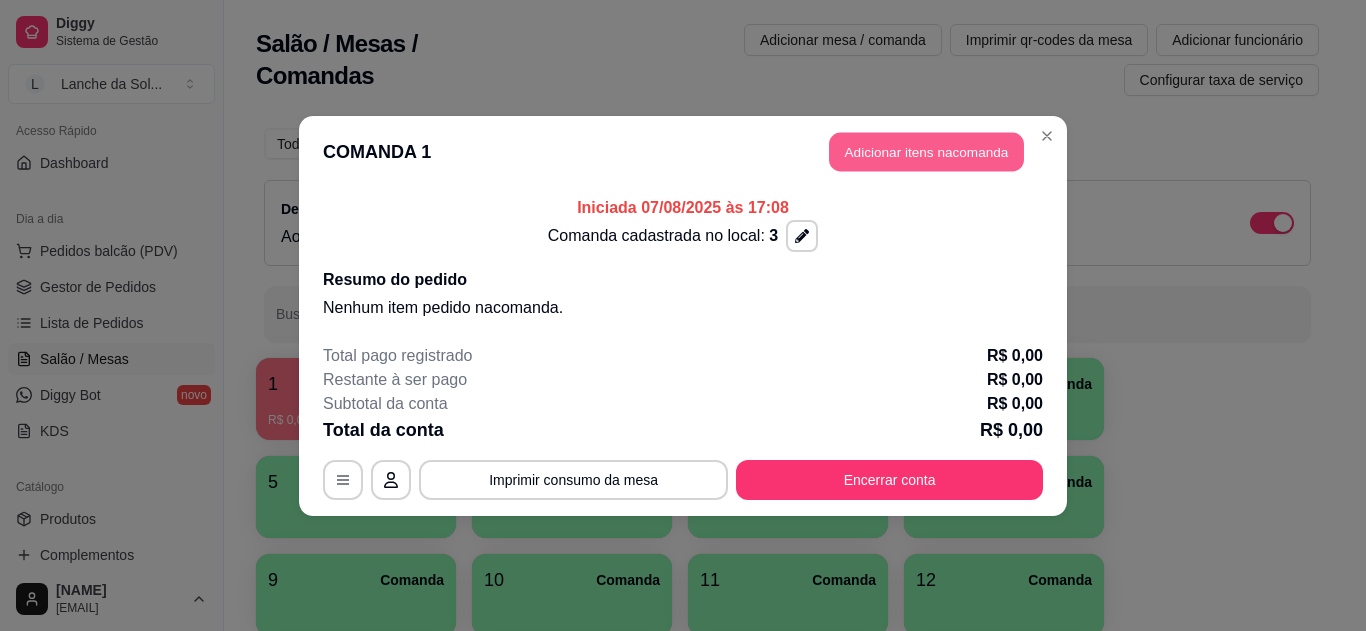 click on "Adicionar itens na  comanda" at bounding box center (926, 151) 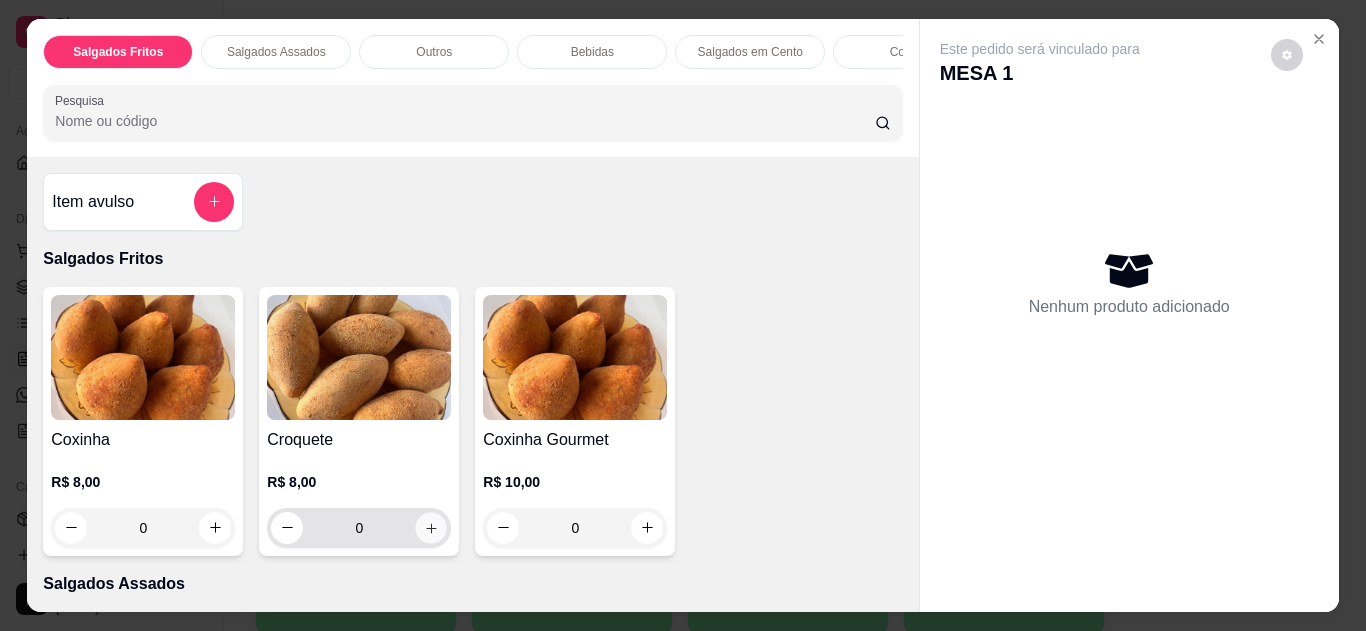 click 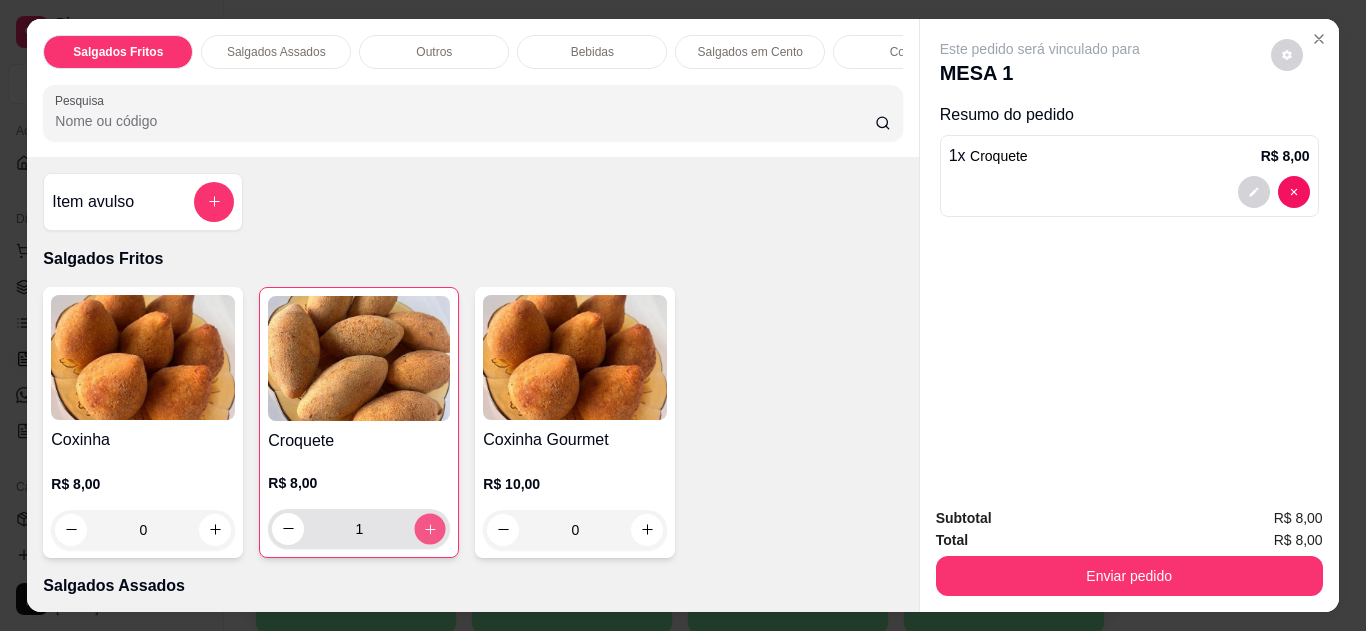 click 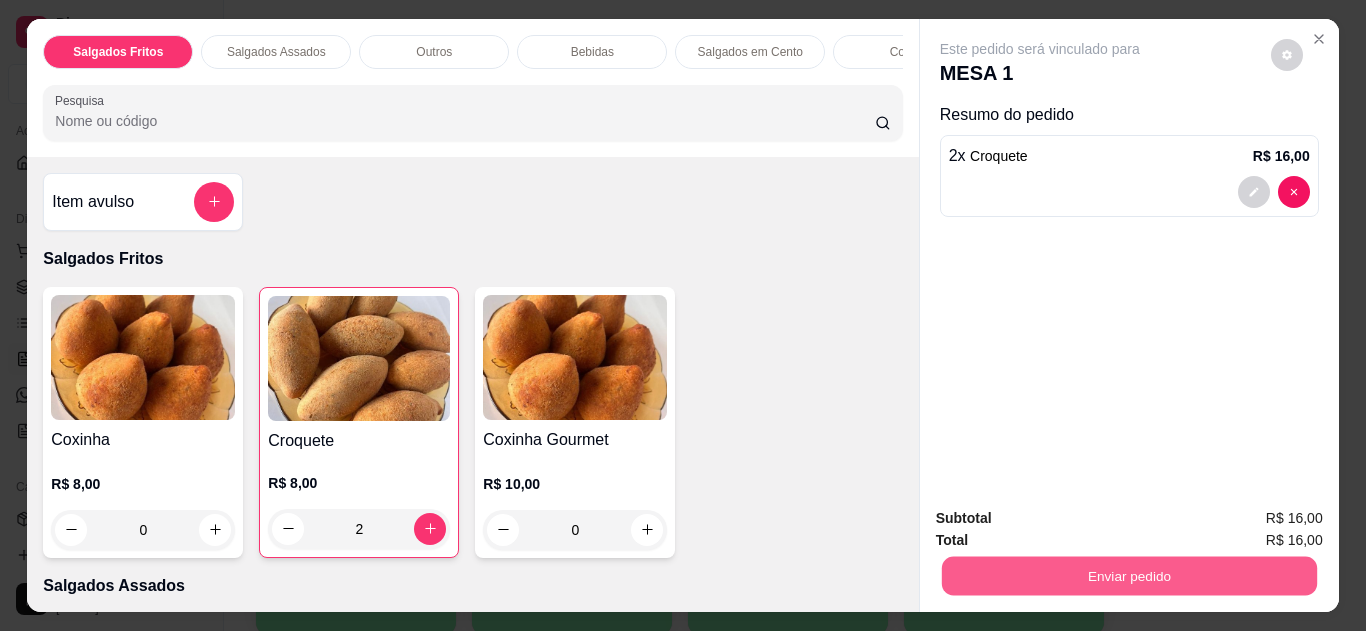click on "Enviar pedido" at bounding box center (1128, 576) 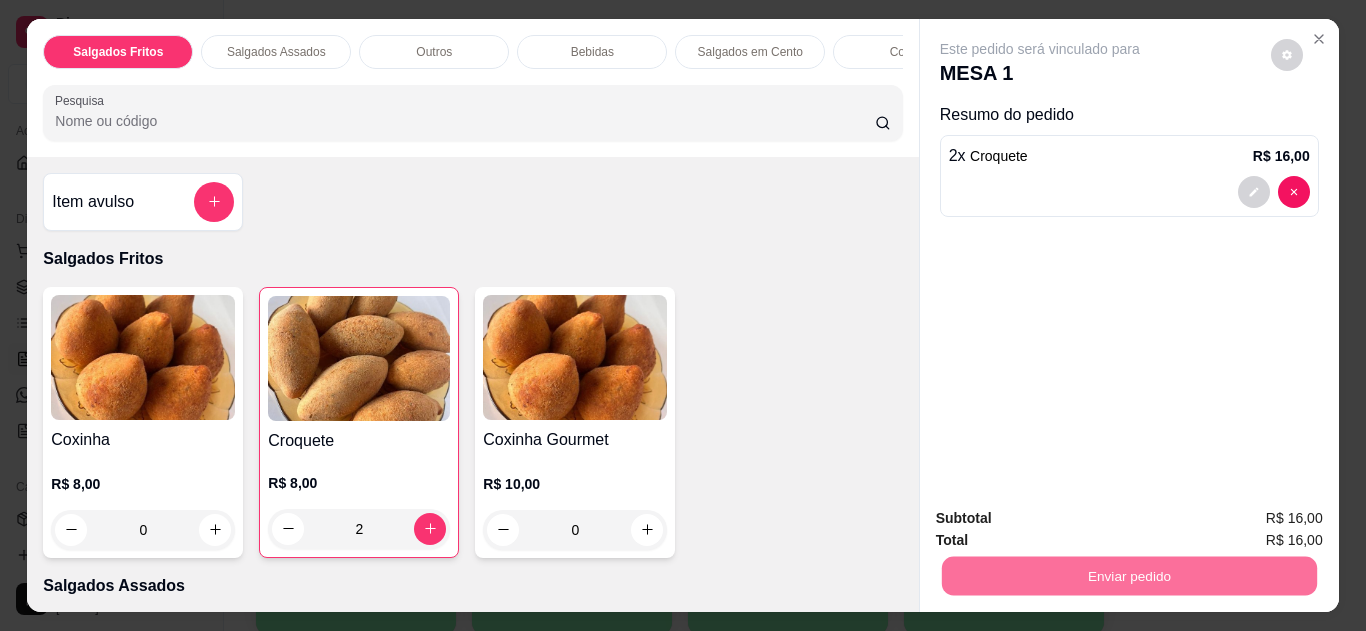 click on "Não registrar e enviar pedido" at bounding box center [1063, 519] 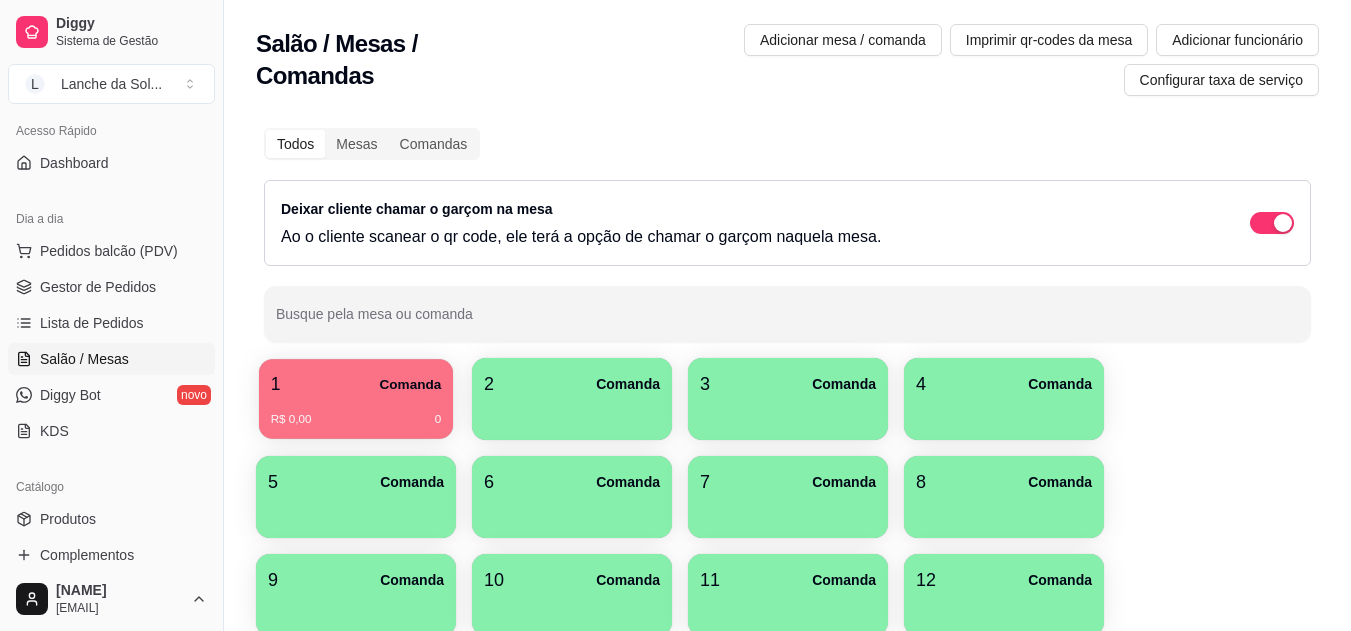 click on "1 Comanda" at bounding box center (356, 384) 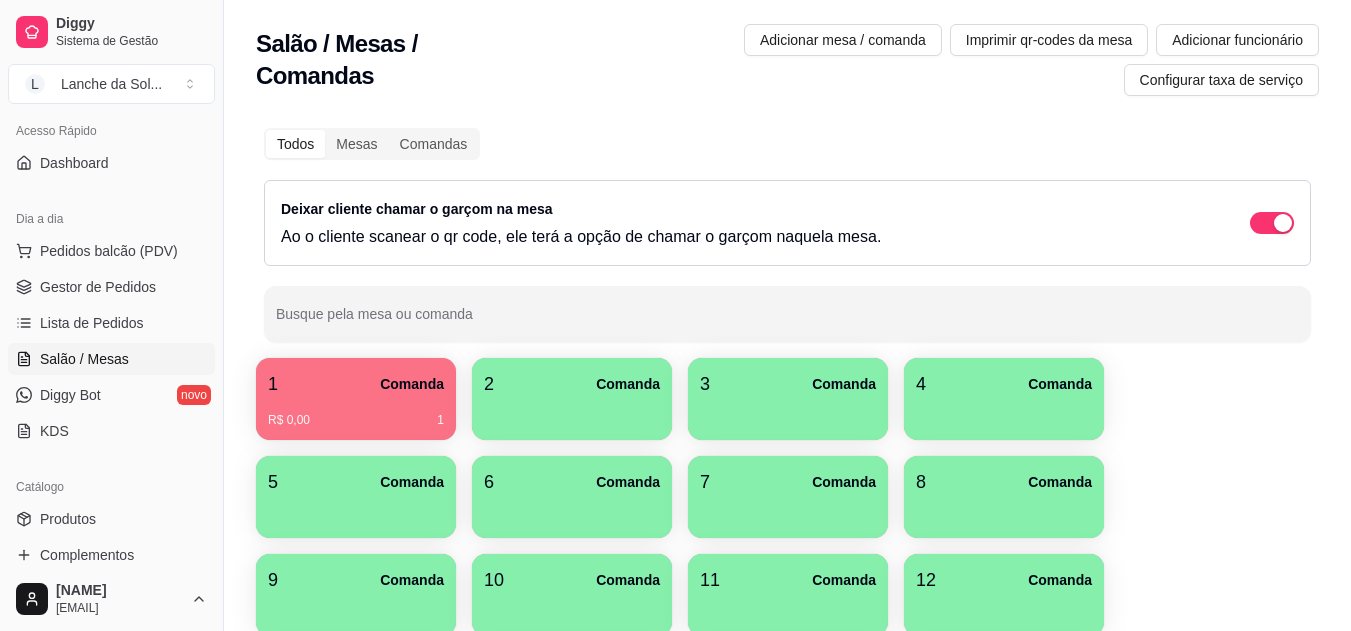 click on "Gestor de Pedidos" at bounding box center [98, 287] 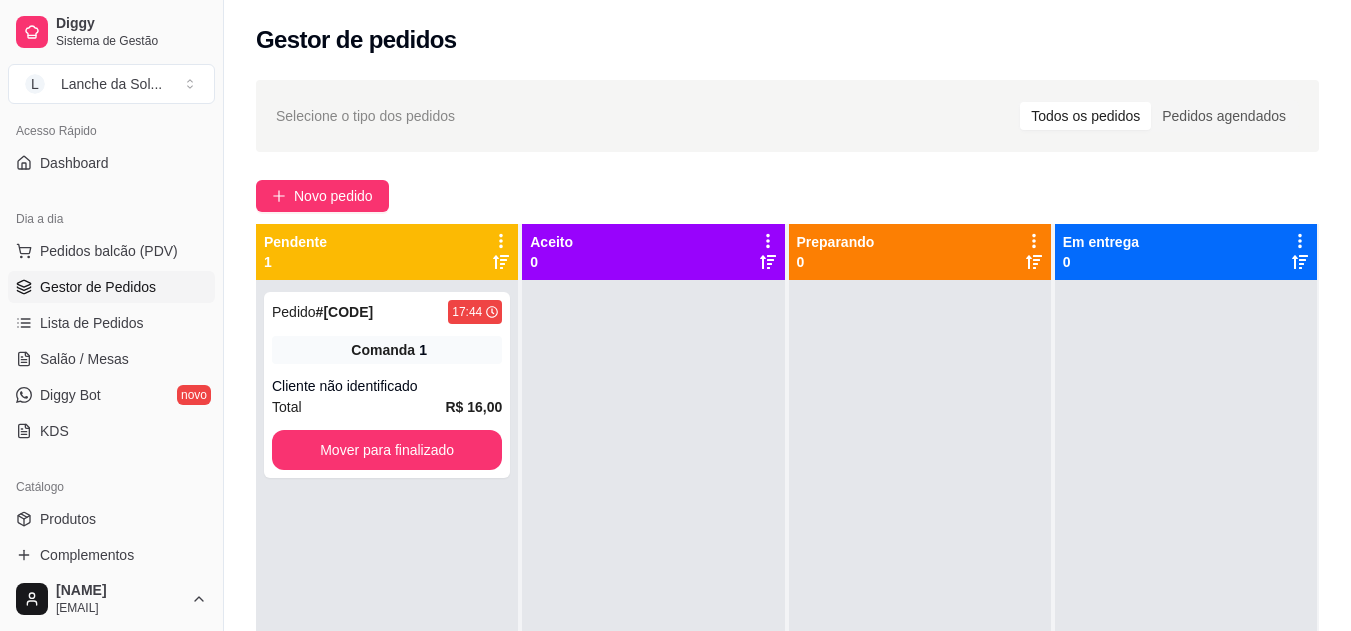 click on "Salão / Mesas" at bounding box center [111, 359] 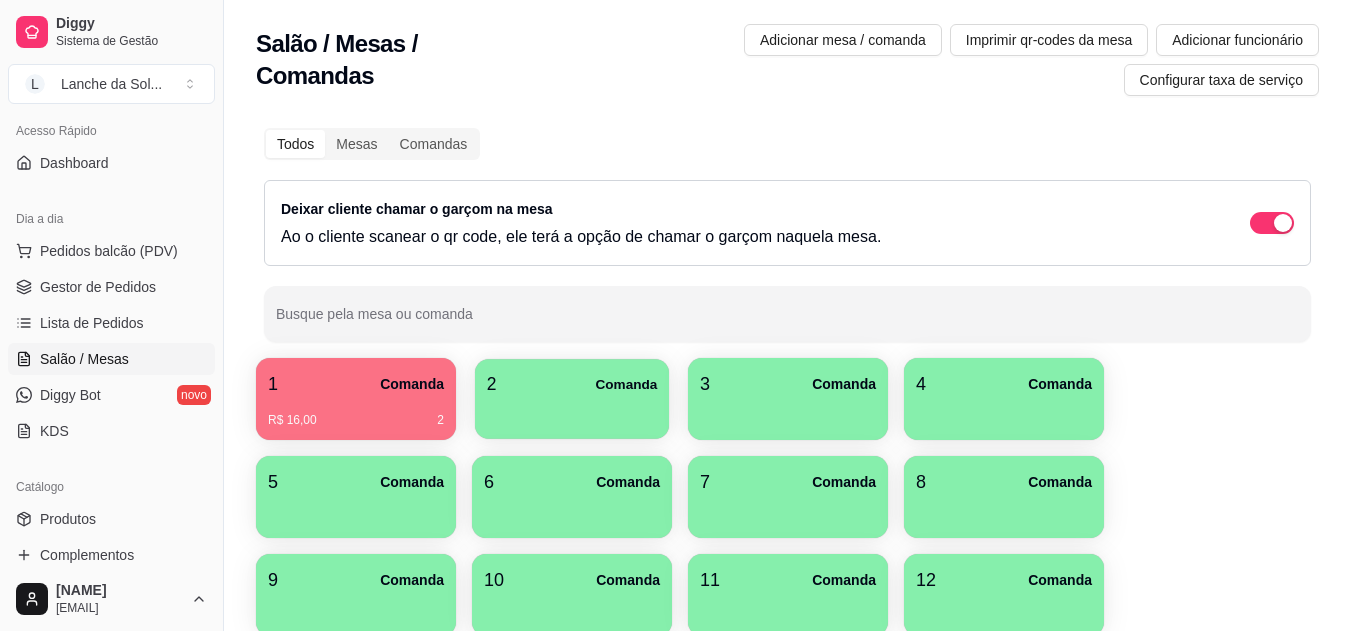click on "2 Comanda" at bounding box center [572, 384] 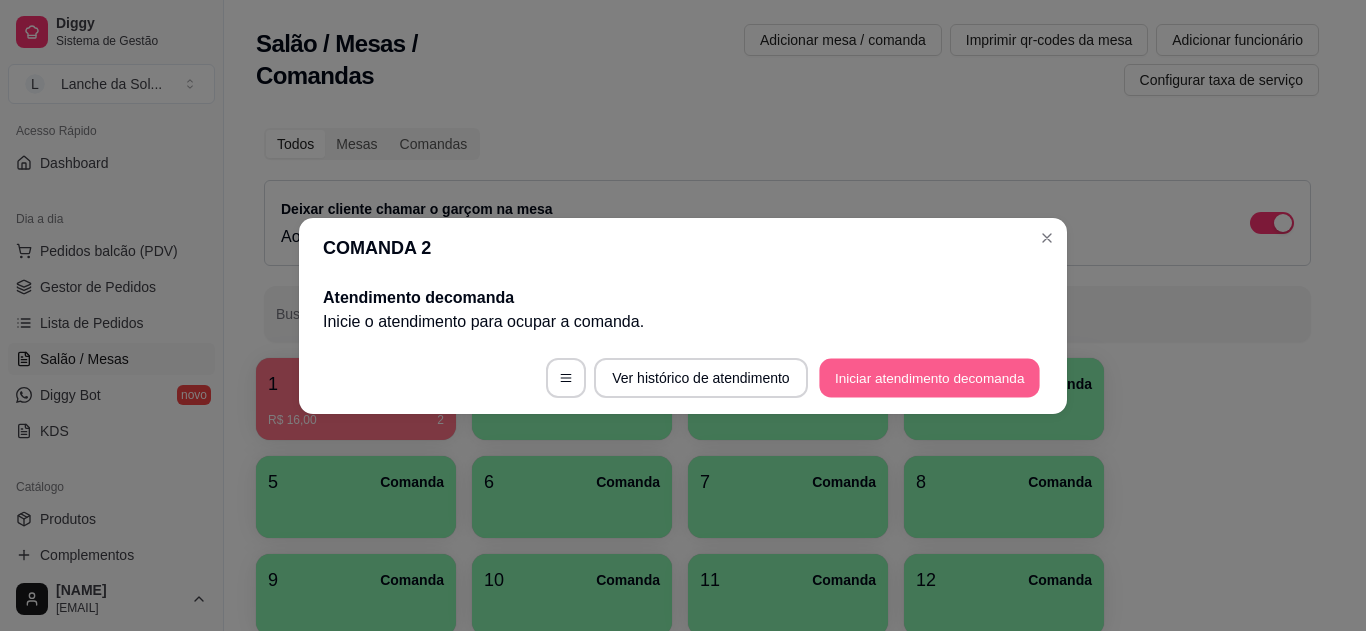 click on "Iniciar atendimento de  comanda" at bounding box center [929, 377] 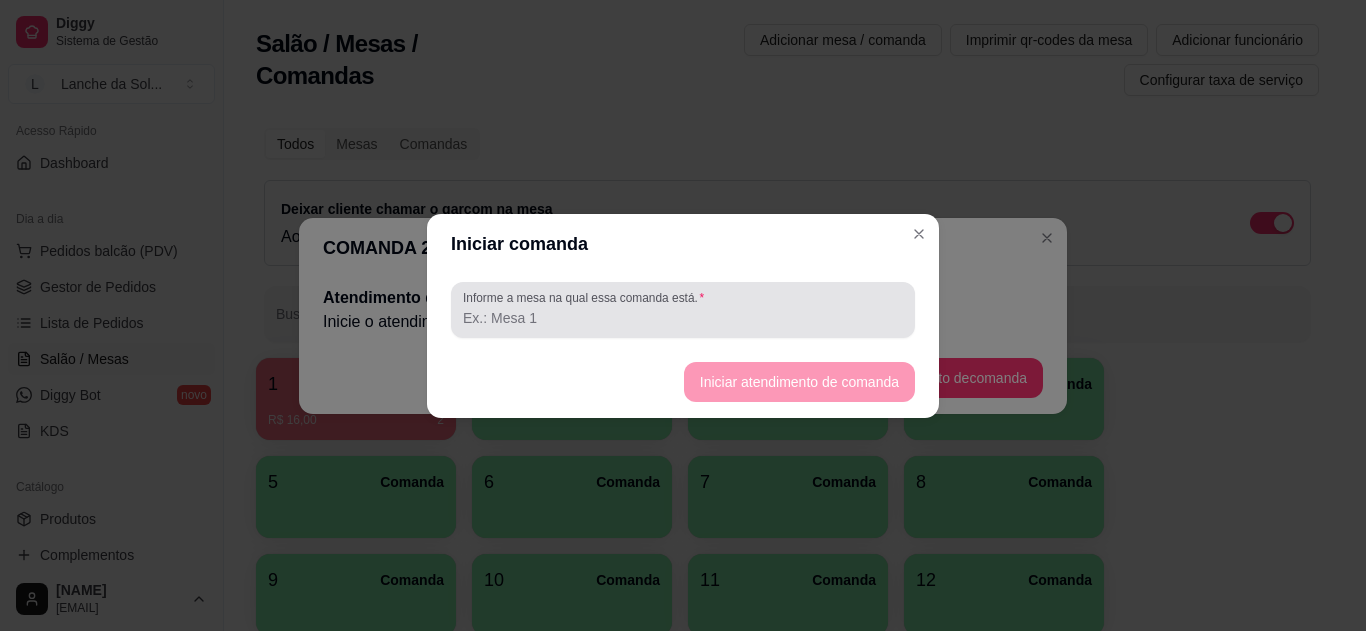 click at bounding box center (683, 310) 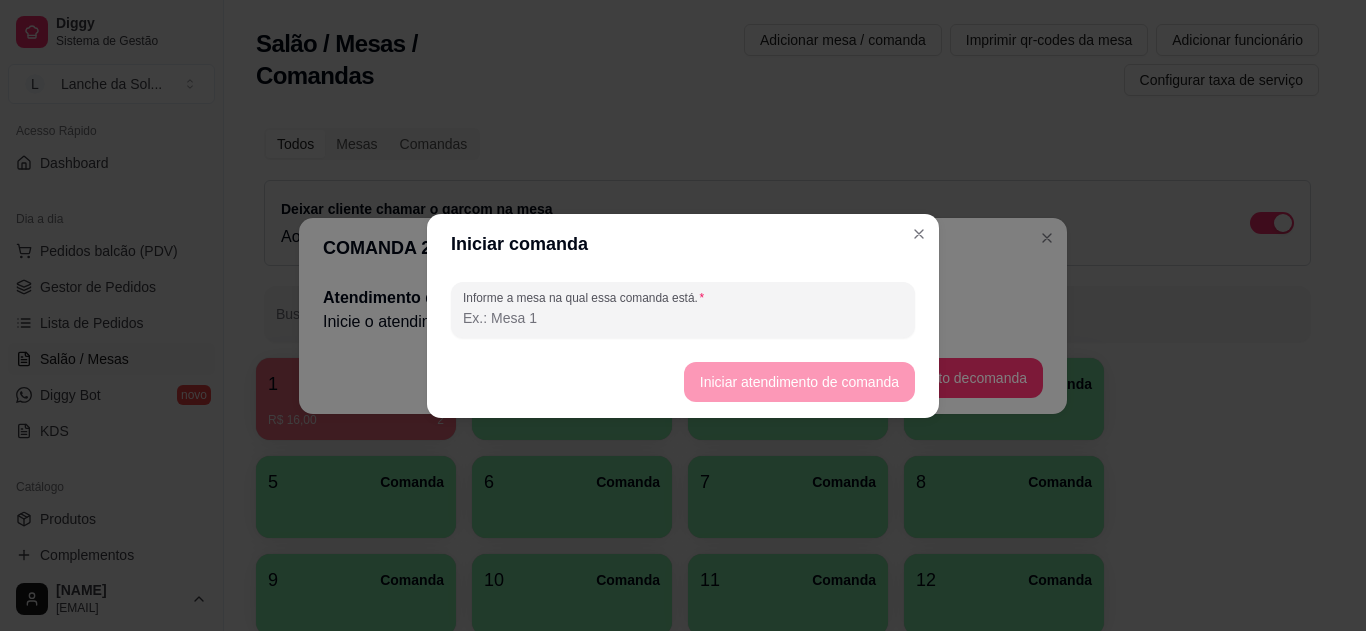 click on "Informe a mesa na qual essa comanda está." at bounding box center (683, 318) 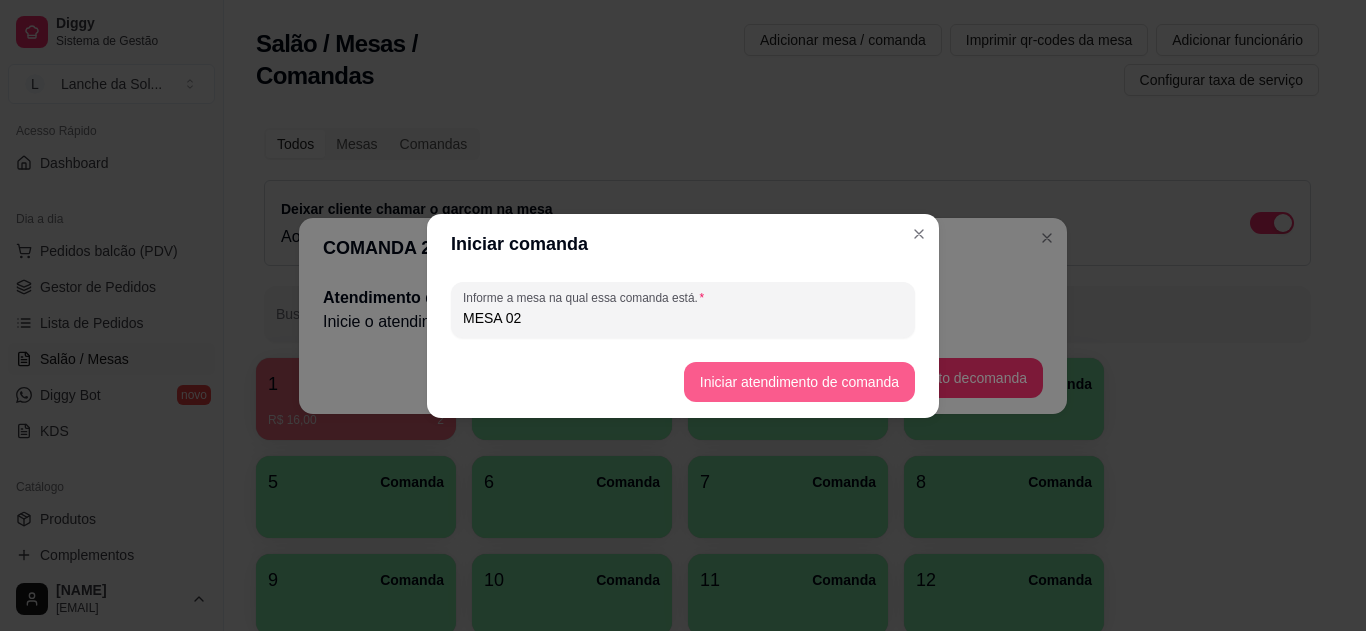 type on "MESA 02" 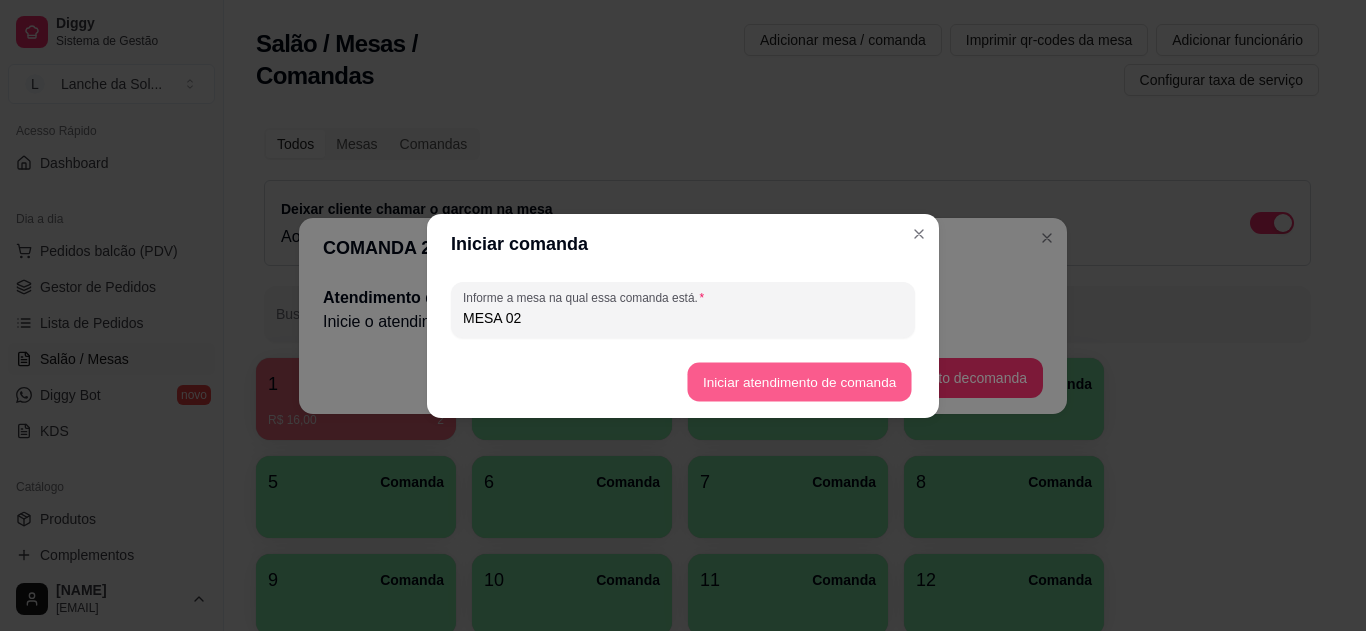 click on "Iniciar atendimento de comanda" at bounding box center (799, 381) 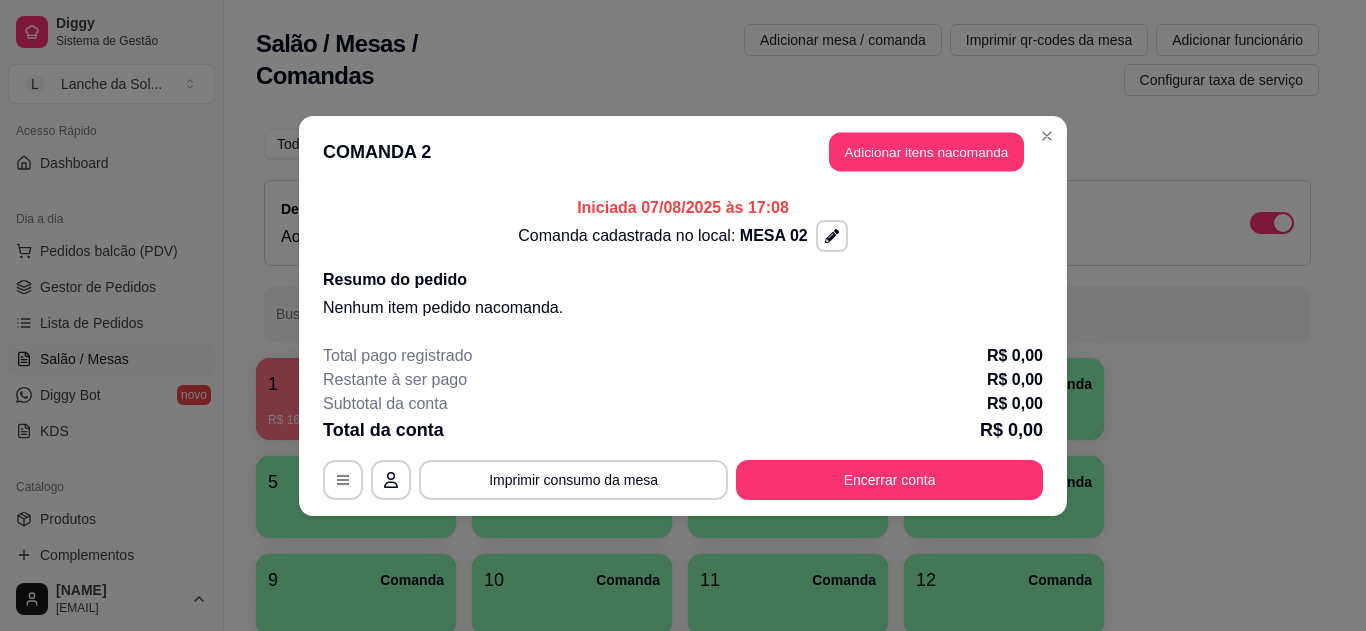 click on "Adicionar itens na  comanda" at bounding box center (926, 151) 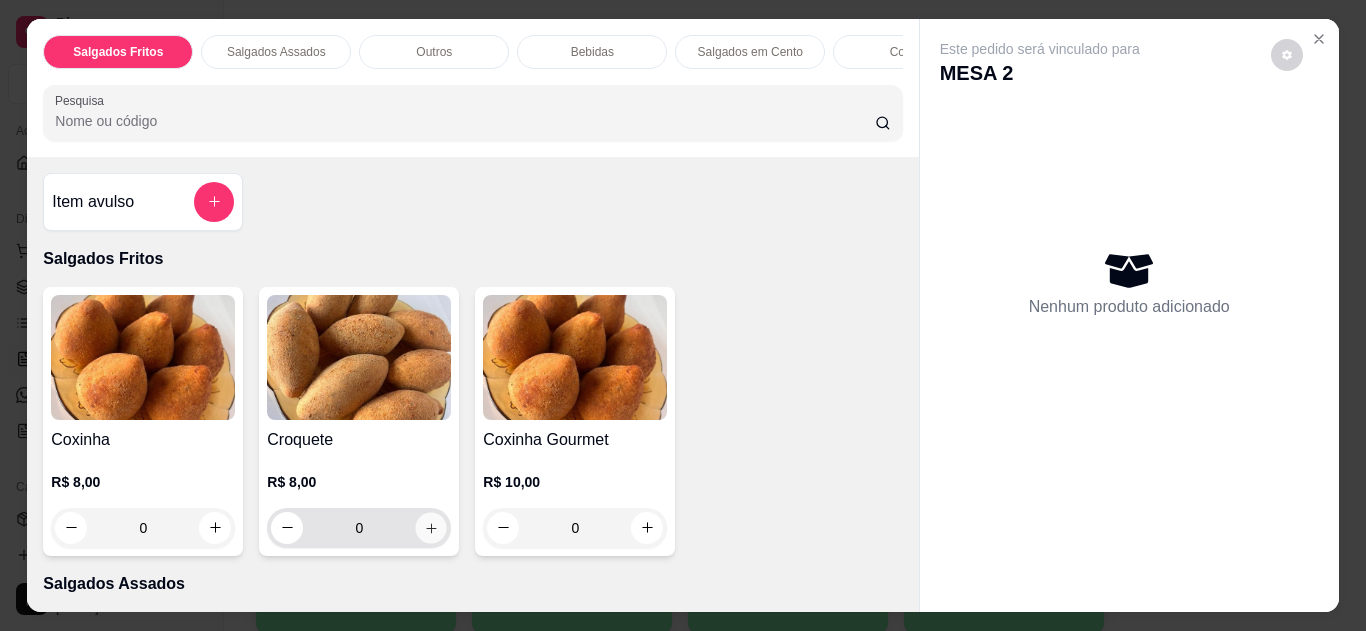 click at bounding box center [431, 527] 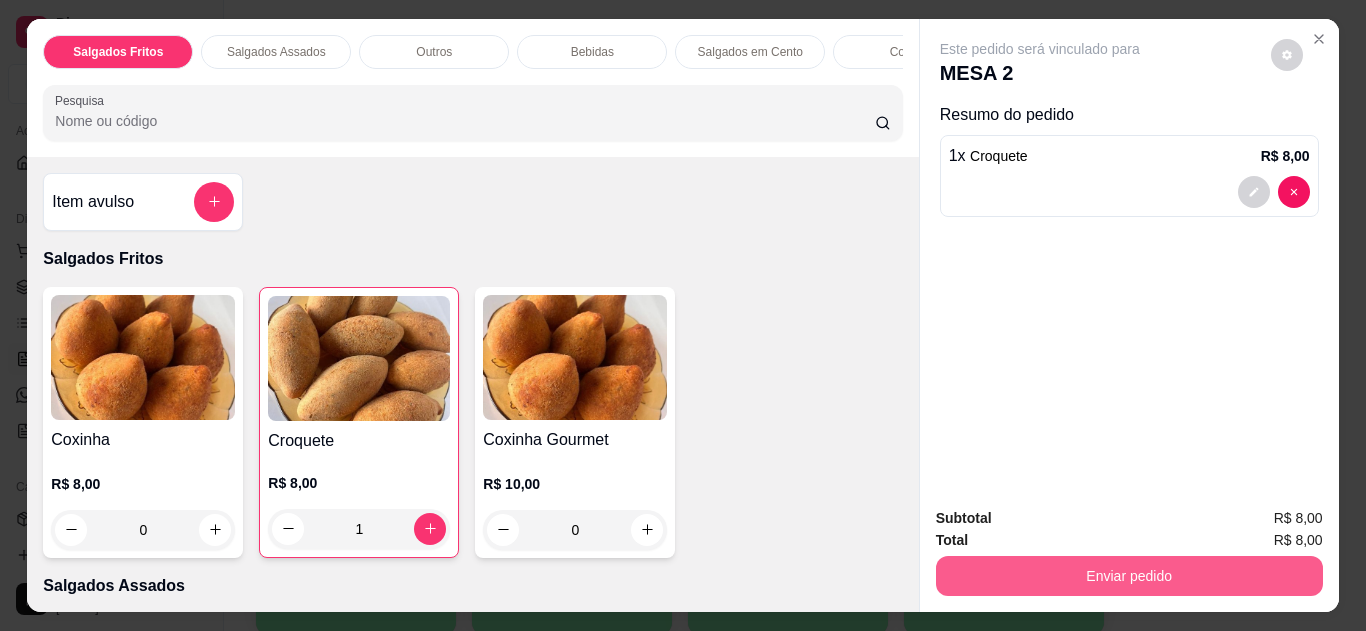 click on "Enviar pedido" at bounding box center [1129, 576] 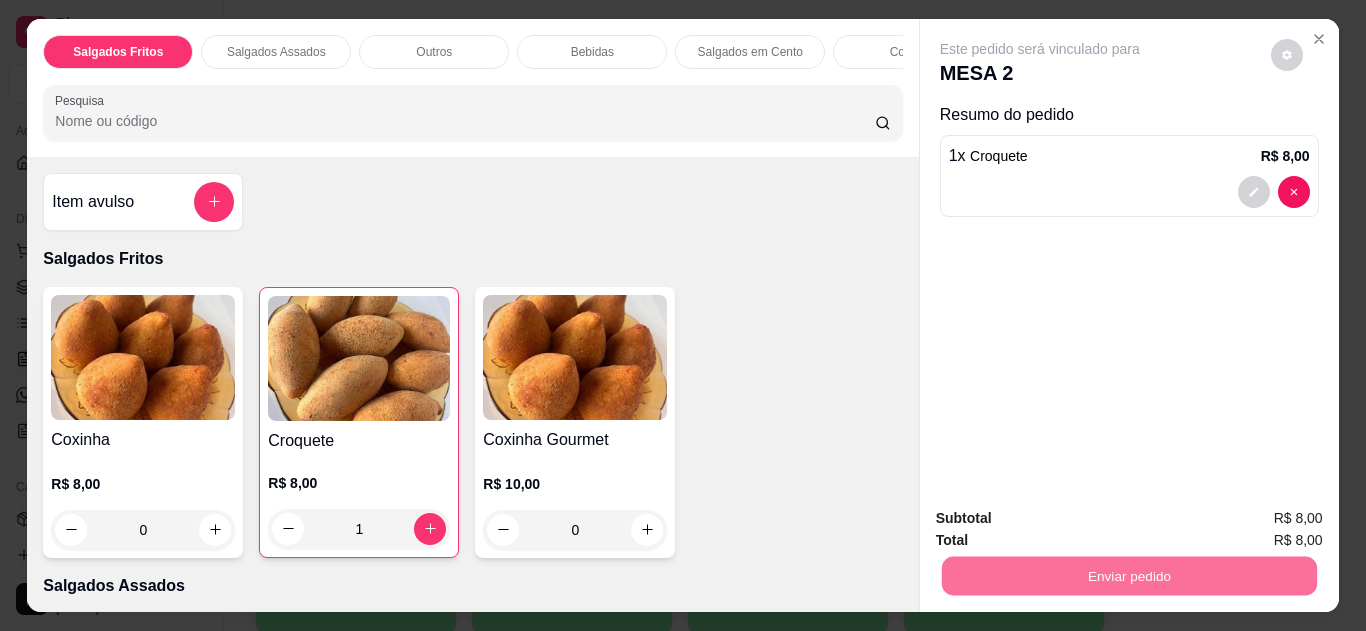 click on "Não registrar e enviar pedido" at bounding box center (1063, 519) 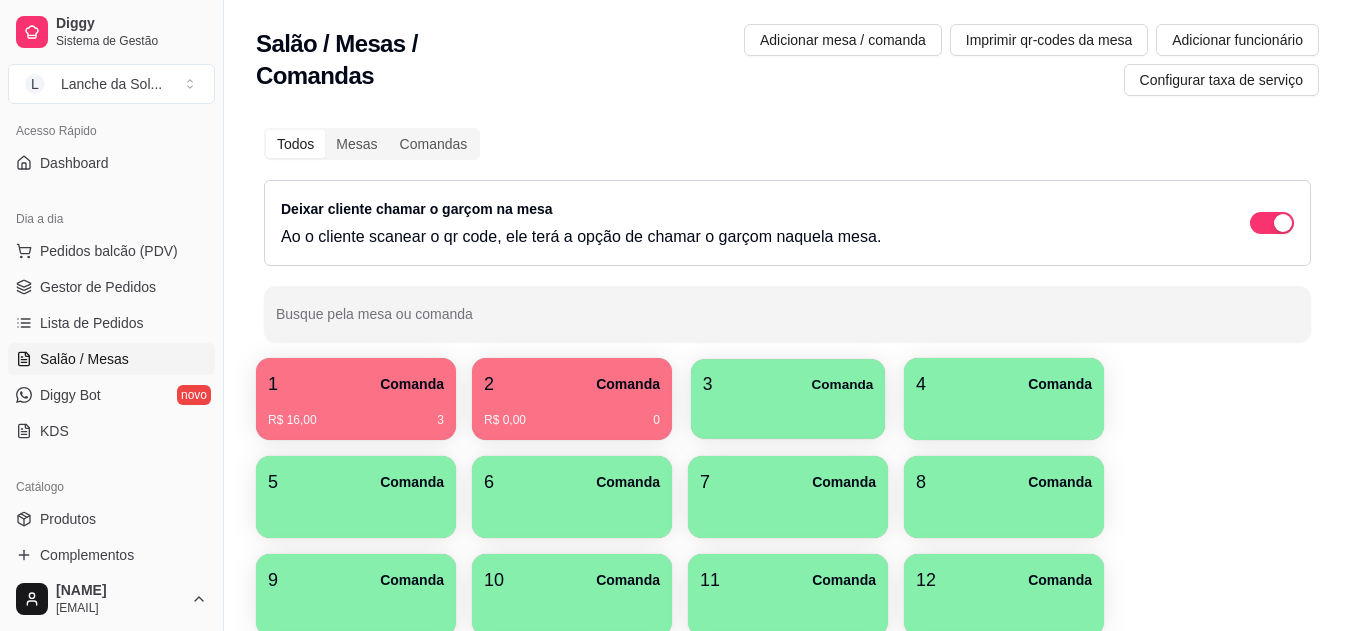 click on "3 Comanda" at bounding box center (788, 384) 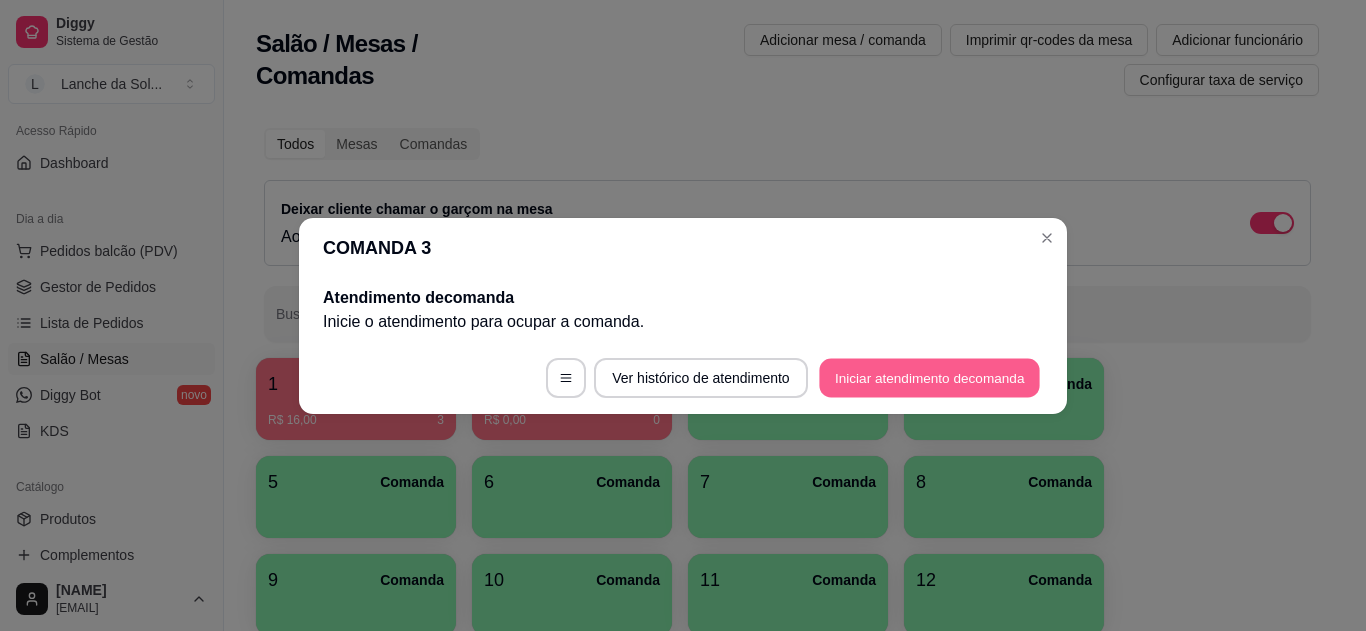 click on "Iniciar atendimento de  comanda" at bounding box center (929, 377) 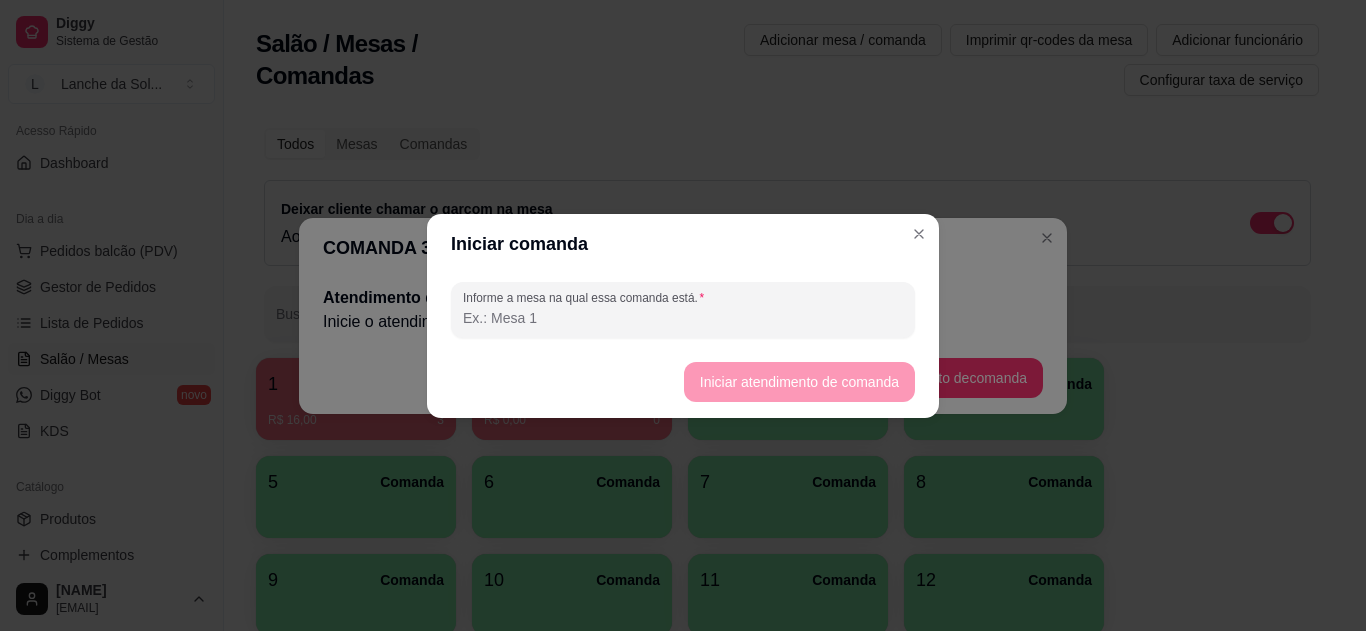 click on "Informe a mesa na qual essa comanda está." at bounding box center [683, 318] 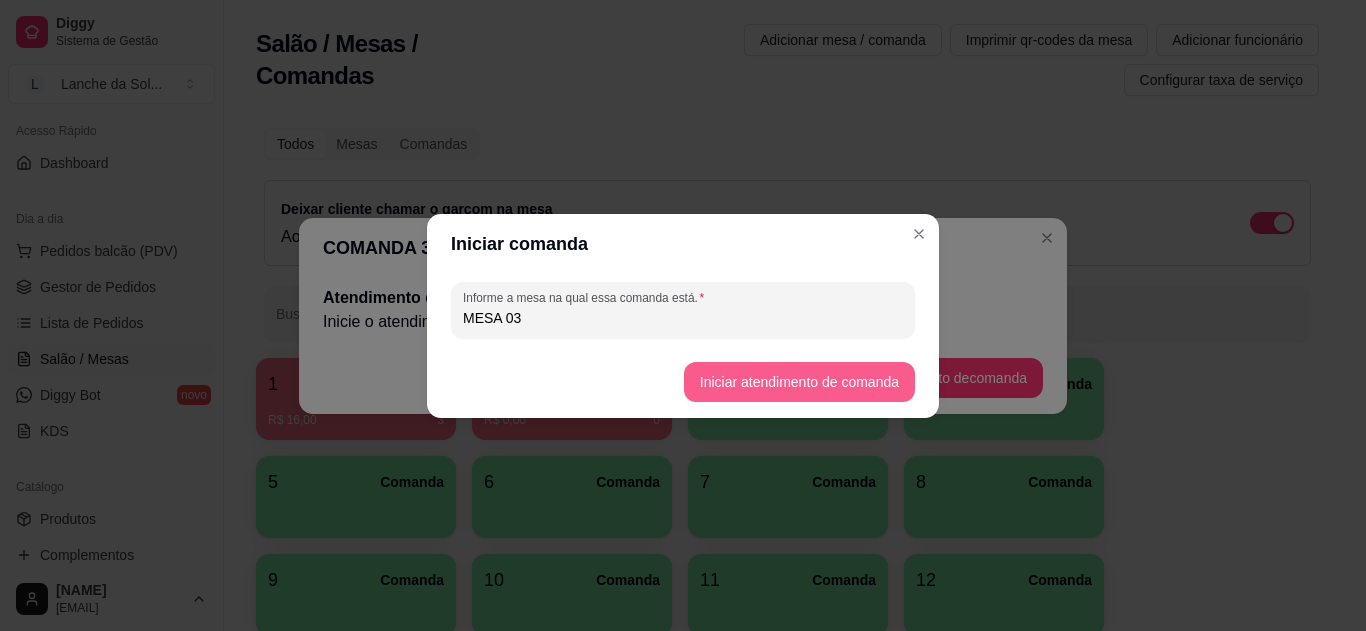 type on "MESA 03" 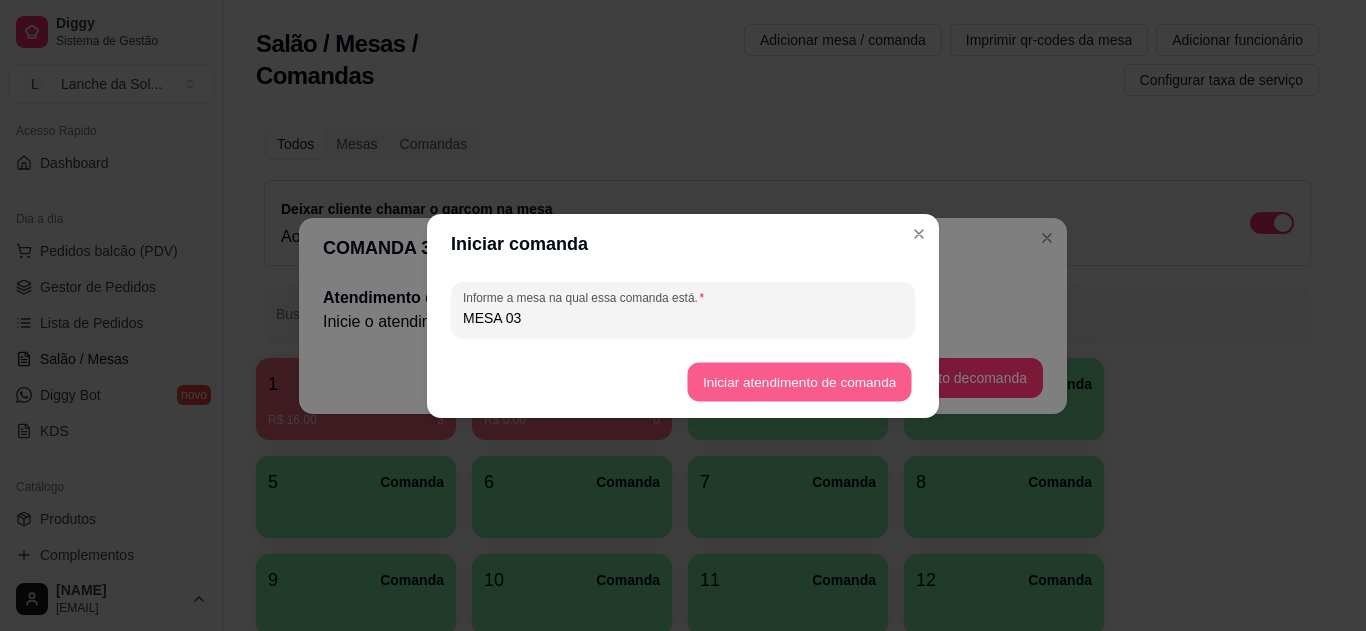 click on "Iniciar atendimento de comanda" at bounding box center [799, 381] 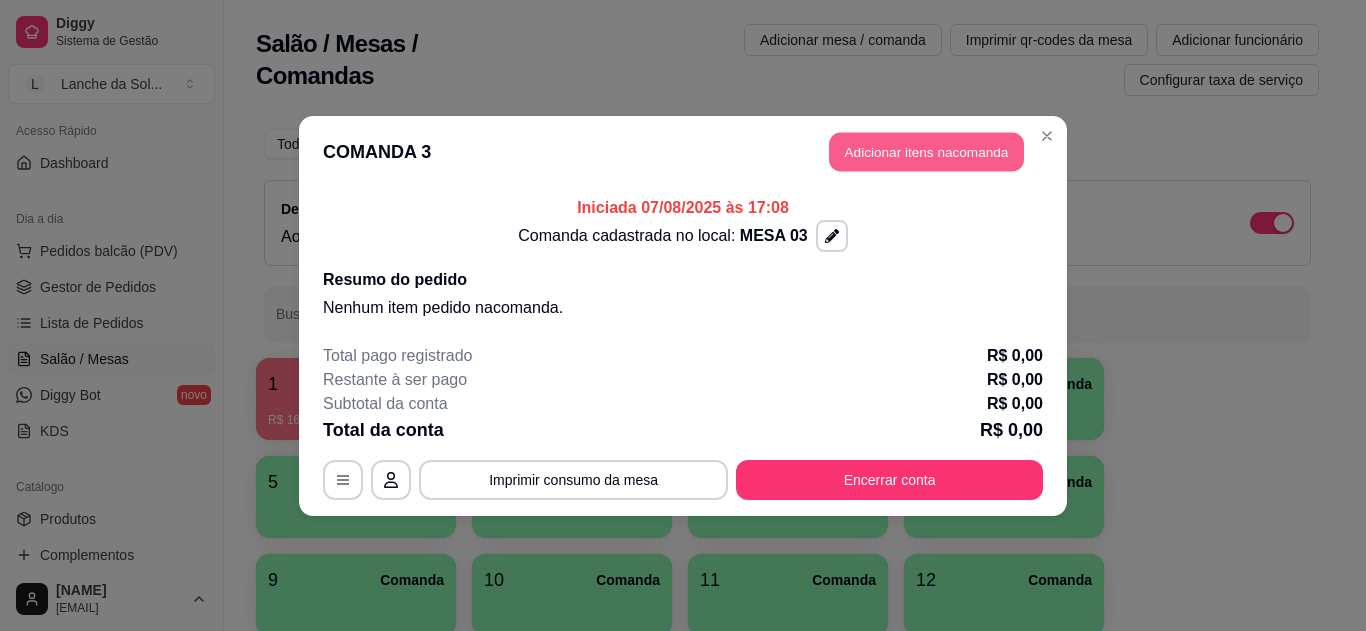 click on "Adicionar itens na  comanda" at bounding box center (926, 151) 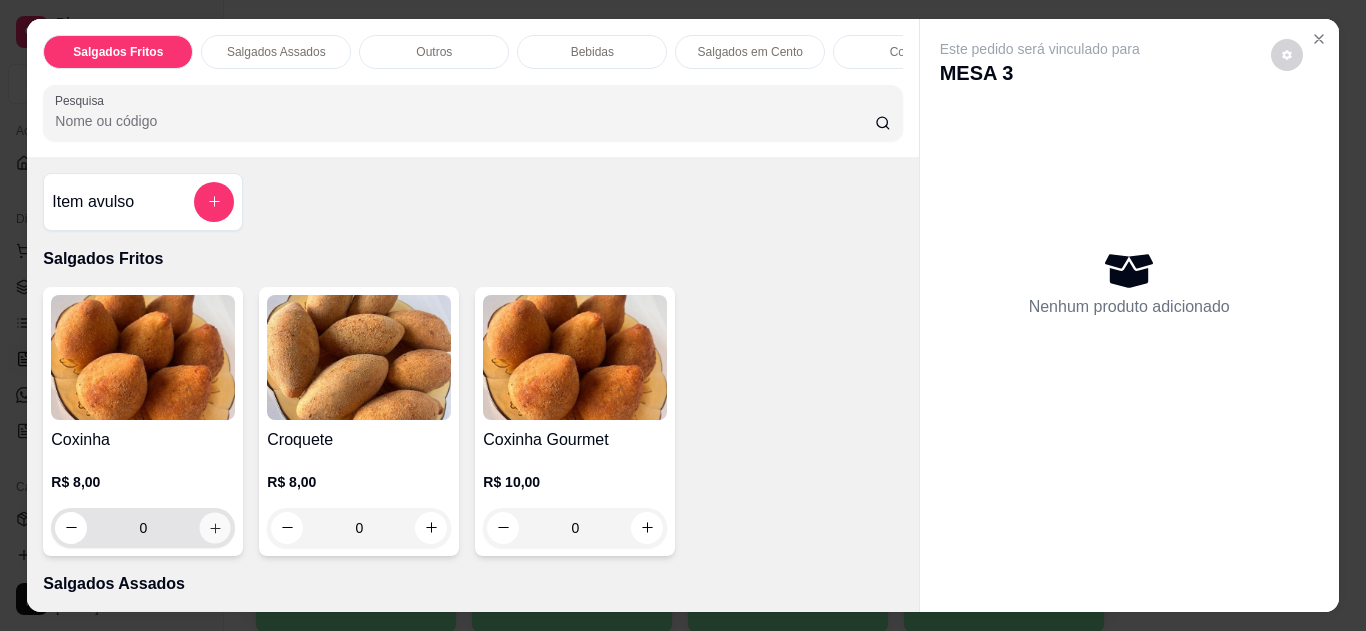 click 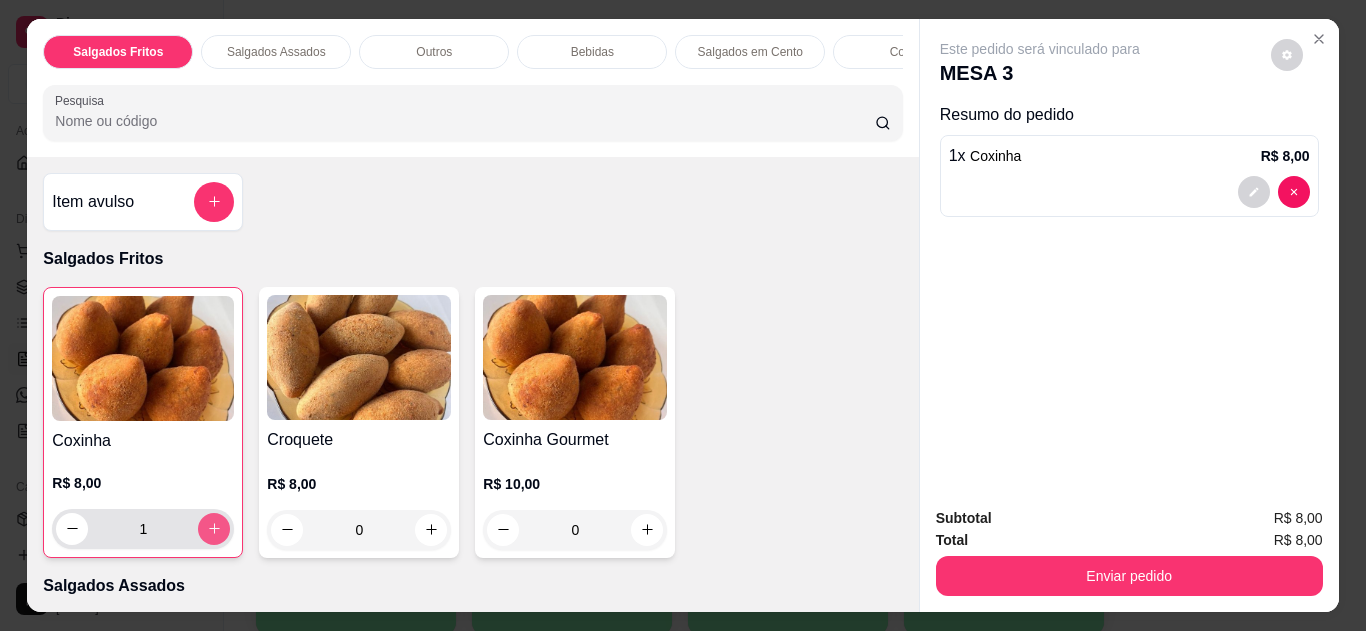 click 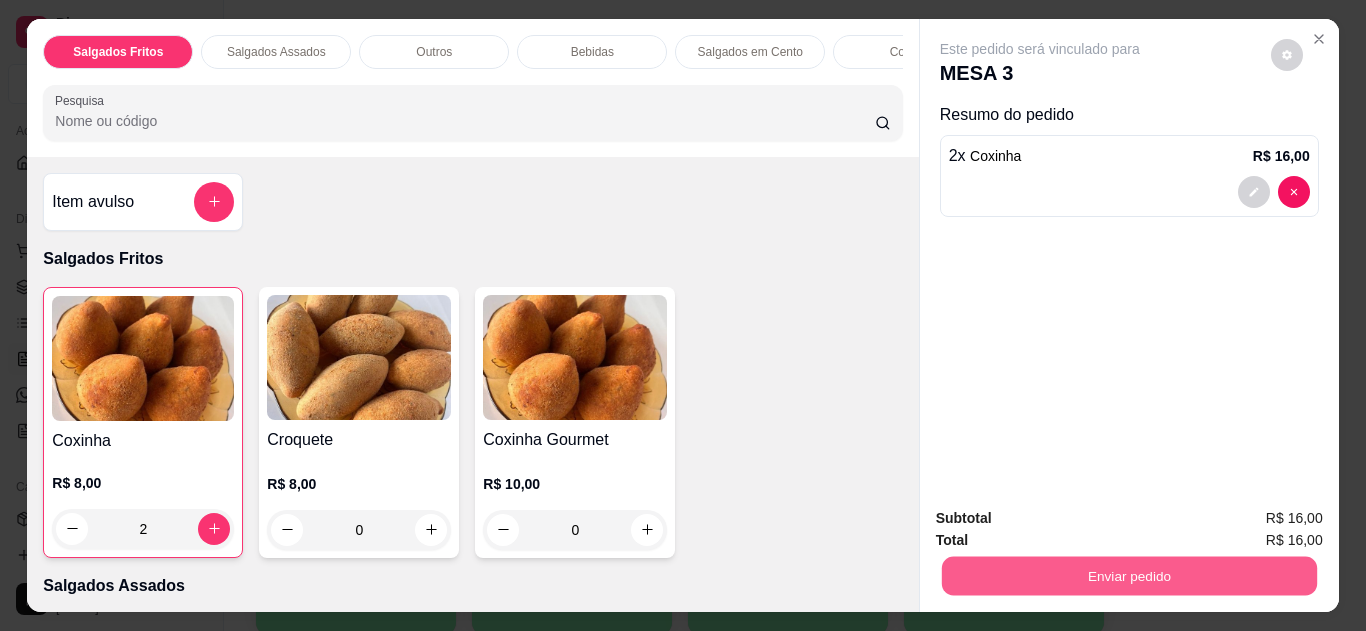 click on "Enviar pedido" at bounding box center [1128, 576] 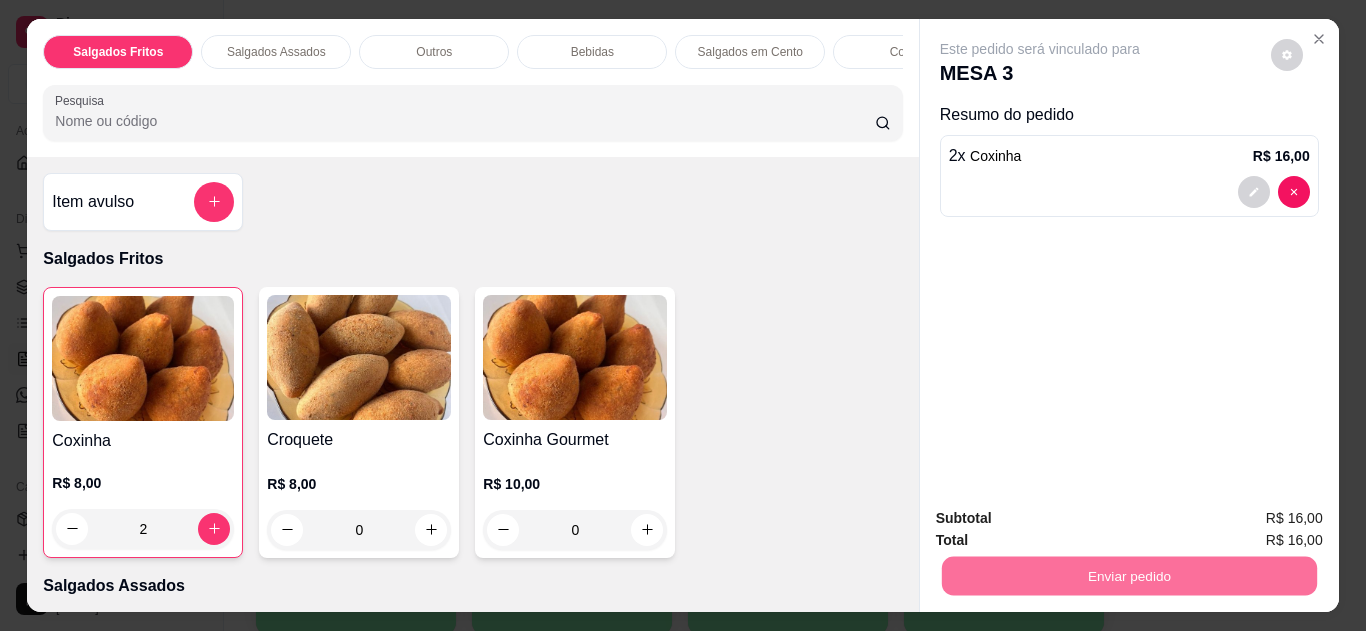 click on "Não registrar e enviar pedido" at bounding box center (1063, 519) 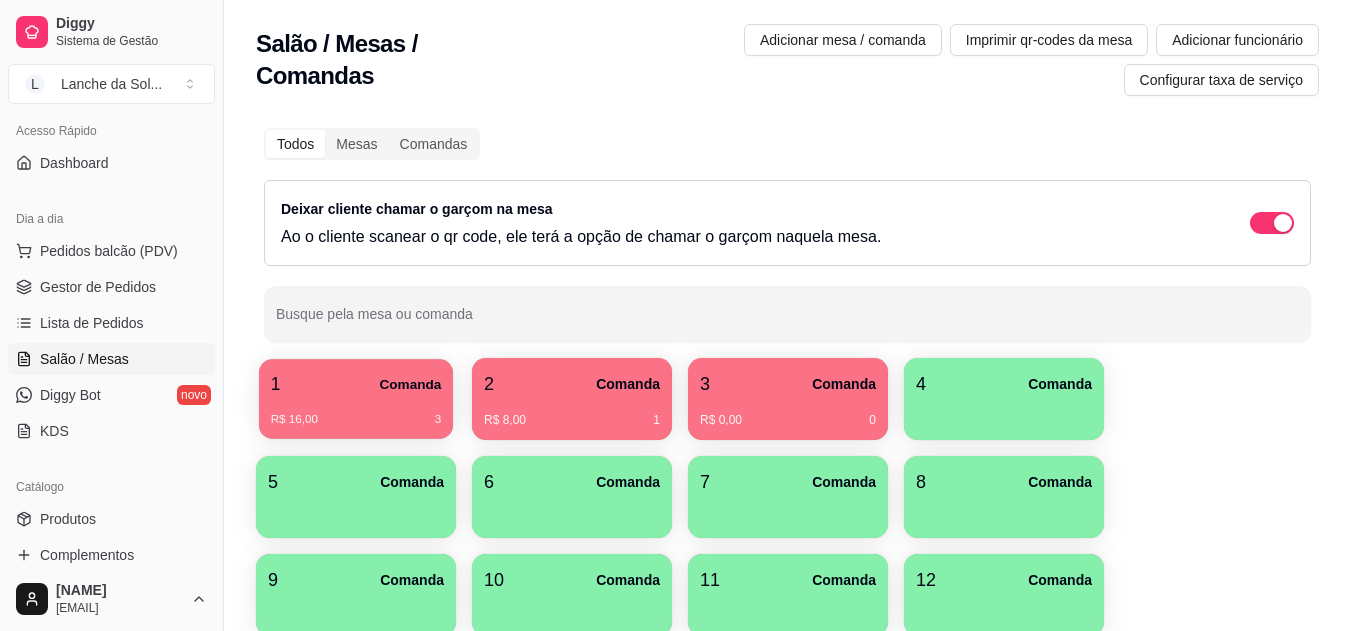 click on "R$ 16,00 [NUMBER]" at bounding box center (356, 412) 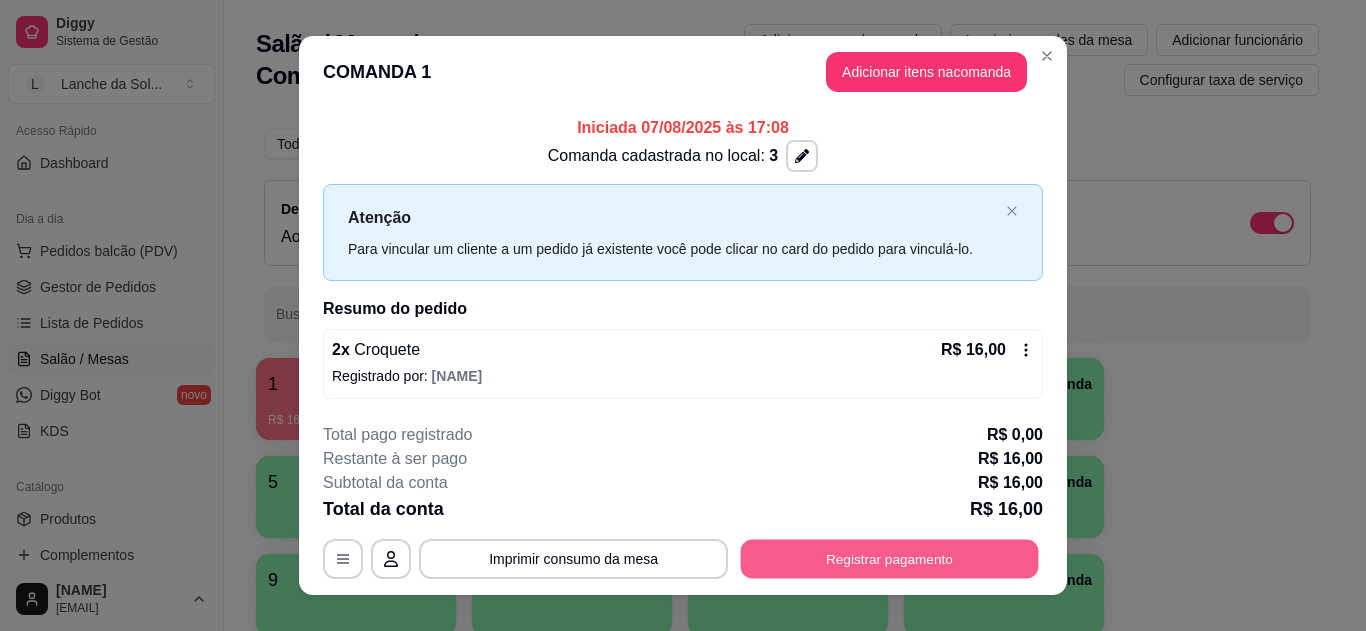 click on "Registrar pagamento" at bounding box center [890, 559] 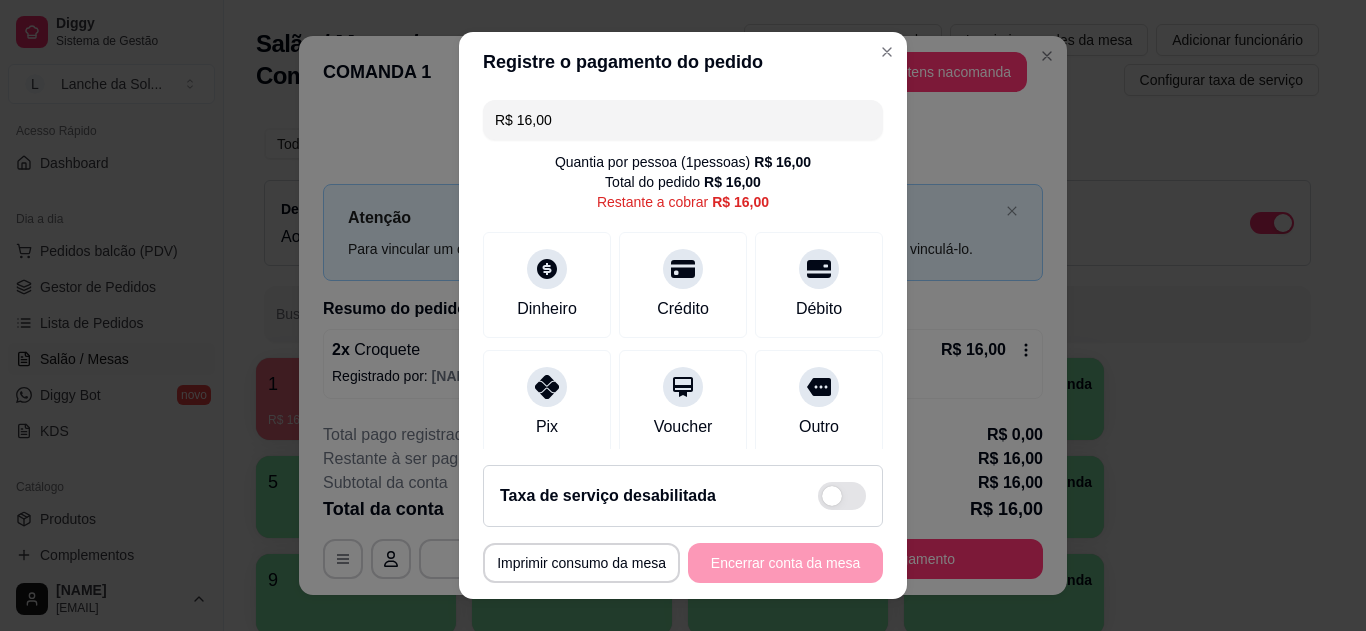 click 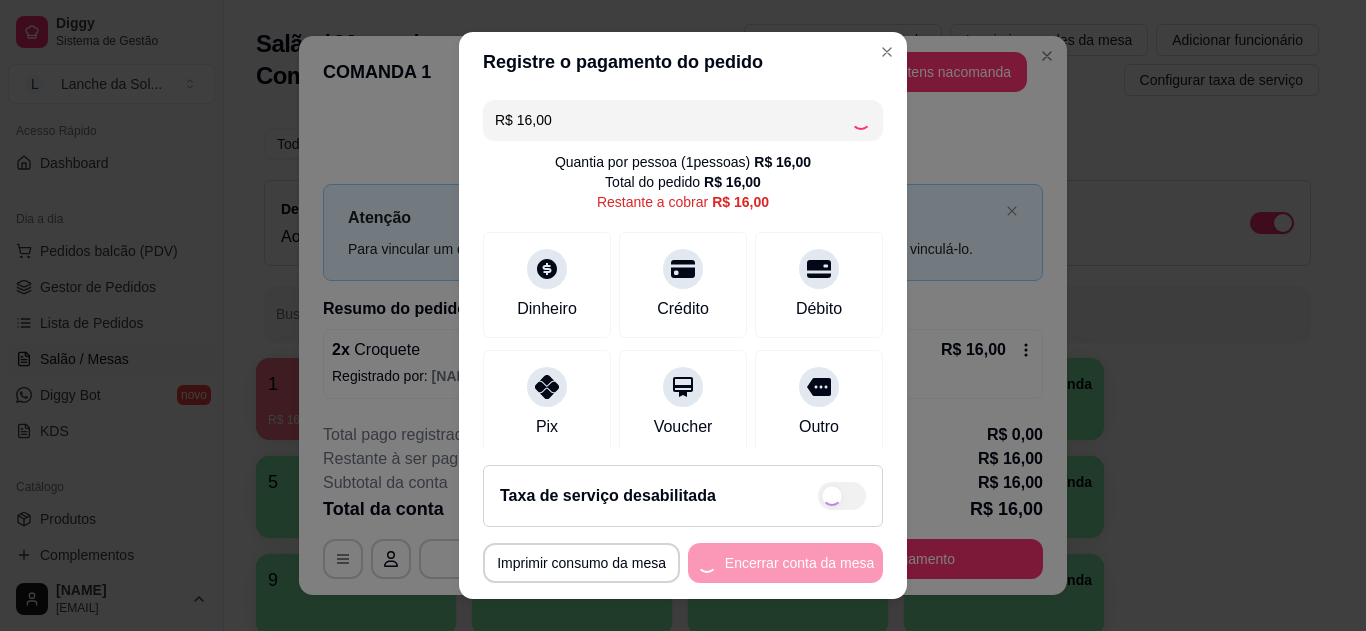 type on "R$ 0,00" 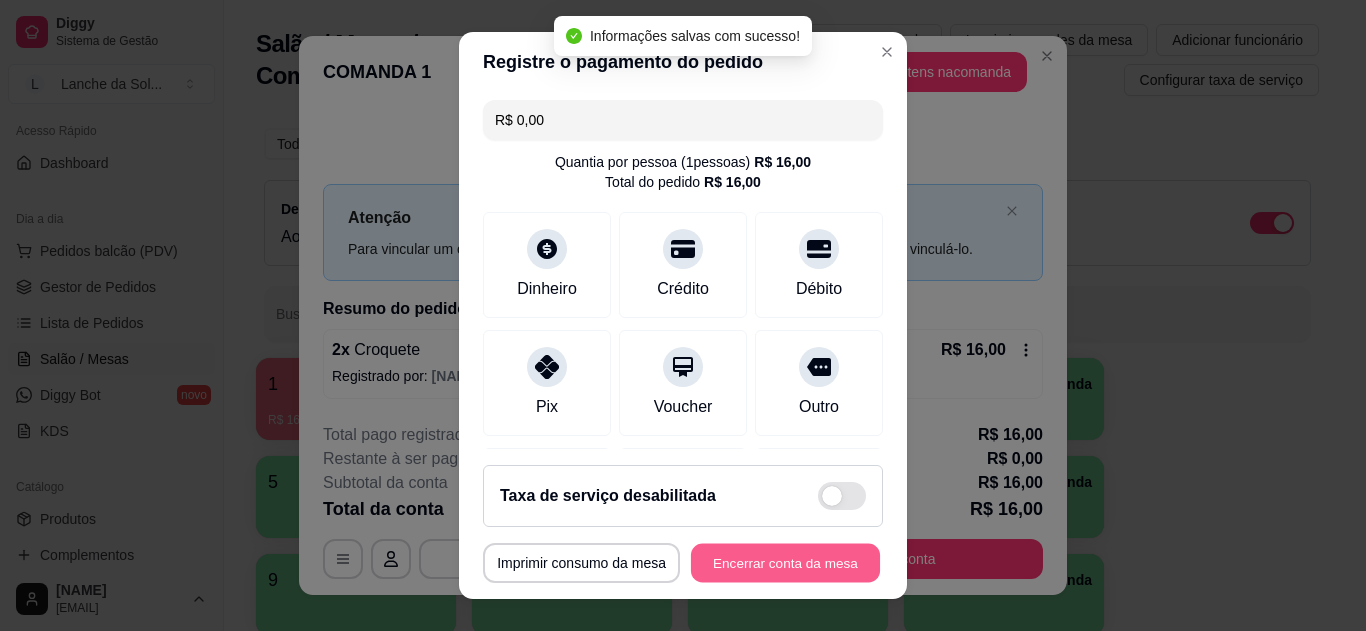 click on "Encerrar conta da mesa" at bounding box center [785, 563] 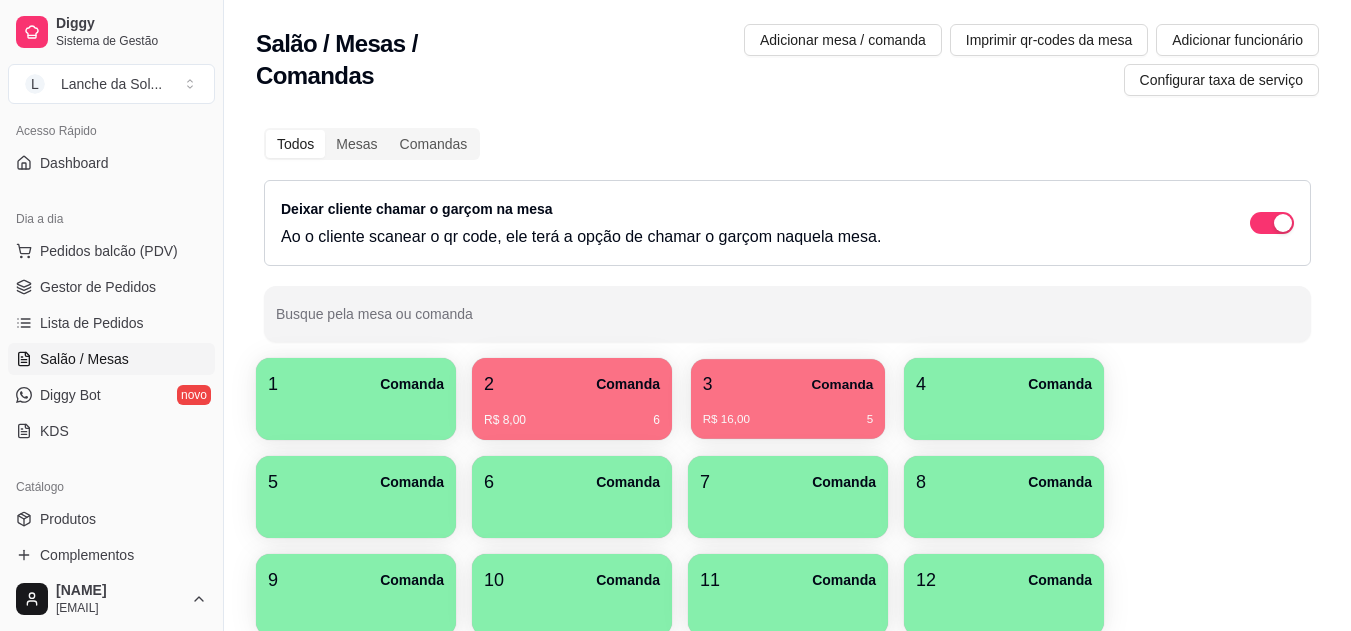 click on "R$ 16,00 5" at bounding box center [788, 412] 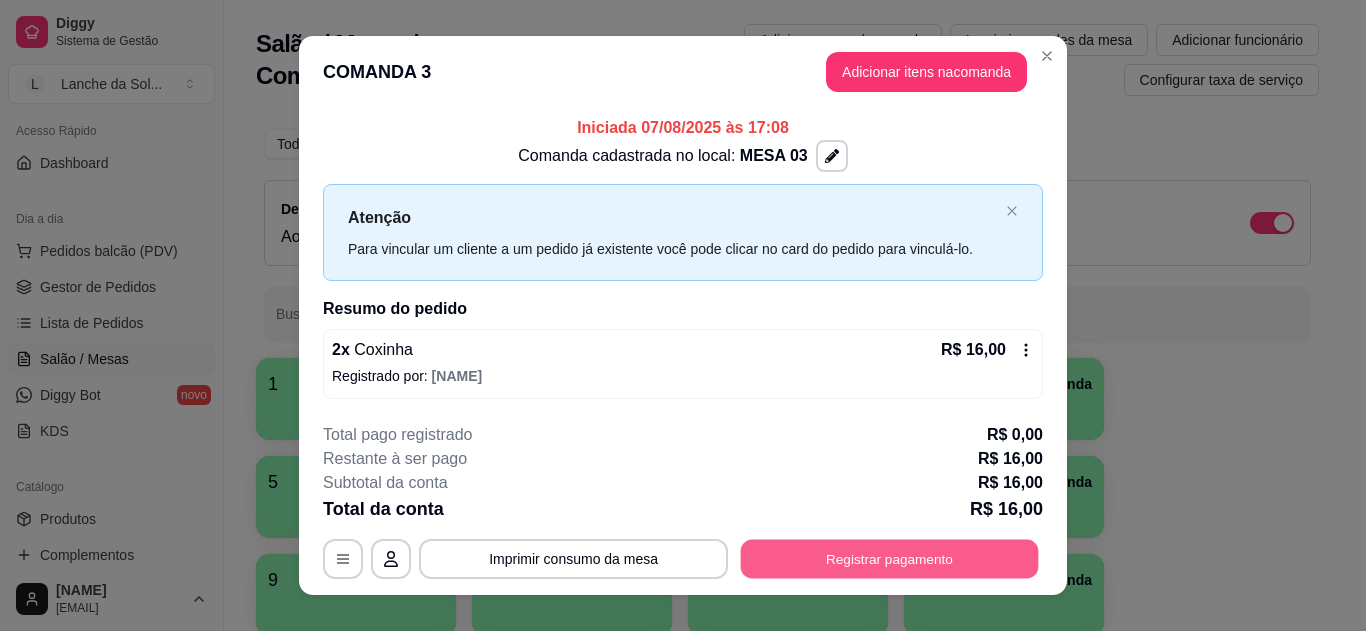 click on "Registrar pagamento" at bounding box center (890, 559) 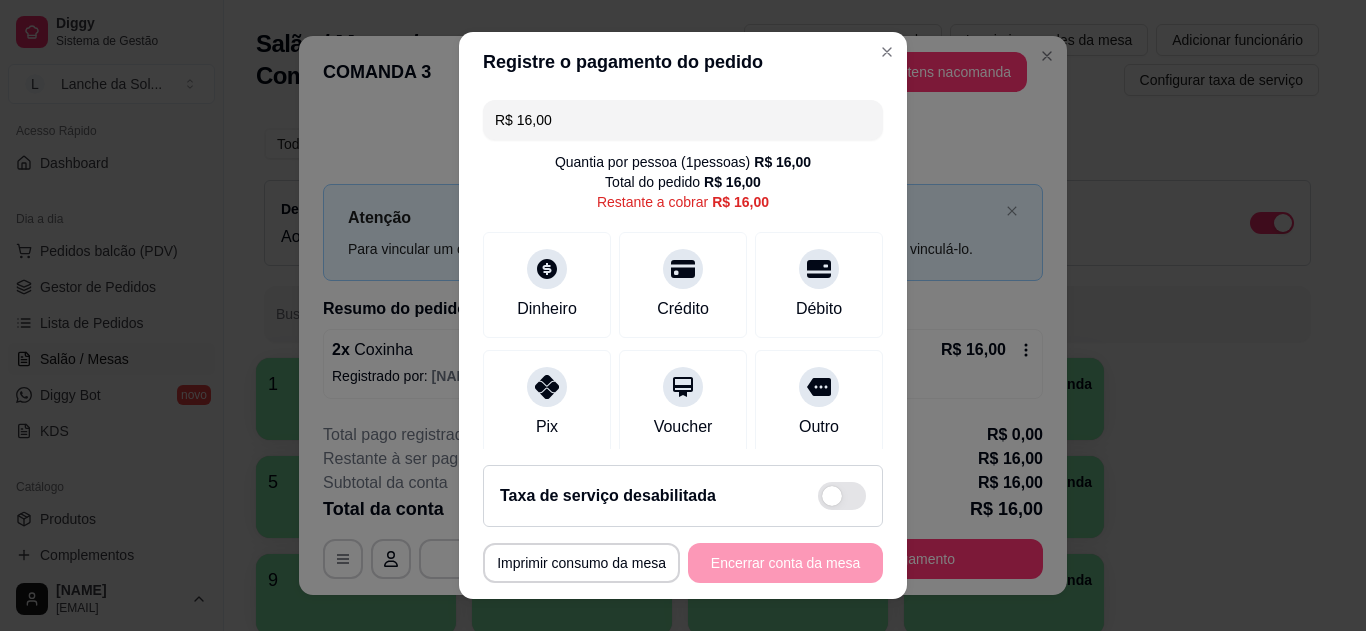click on "Pix" at bounding box center [547, 403] 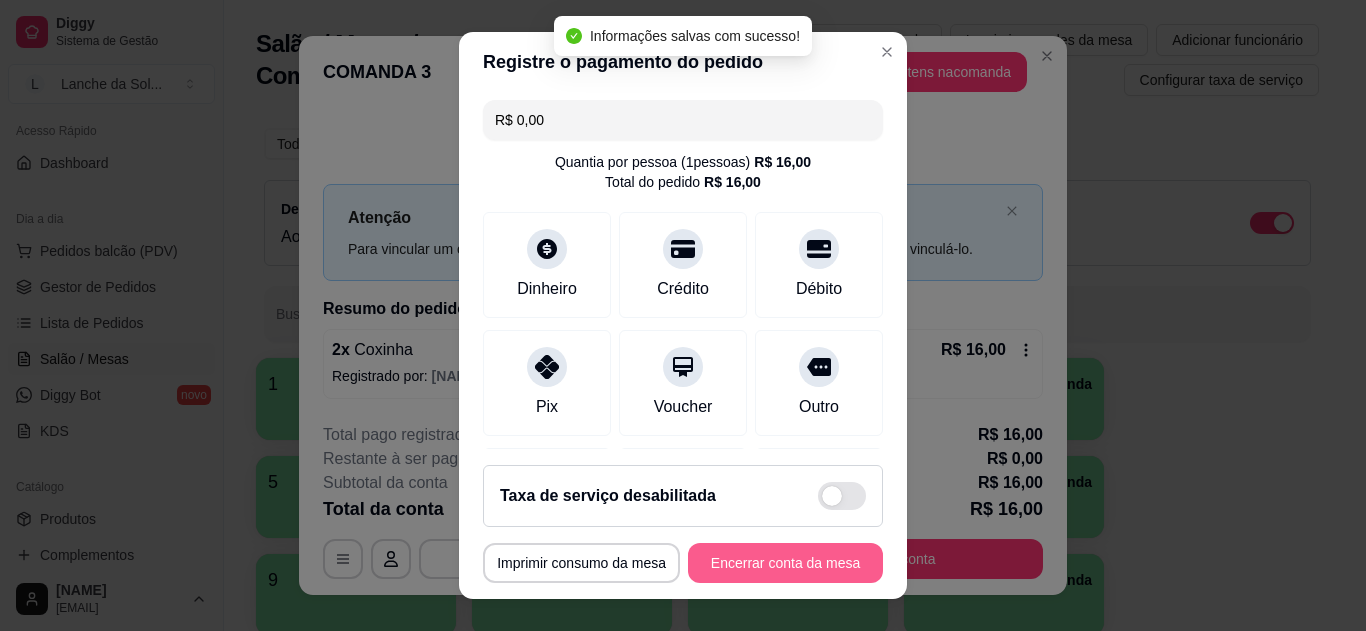 type on "R$ 0,00" 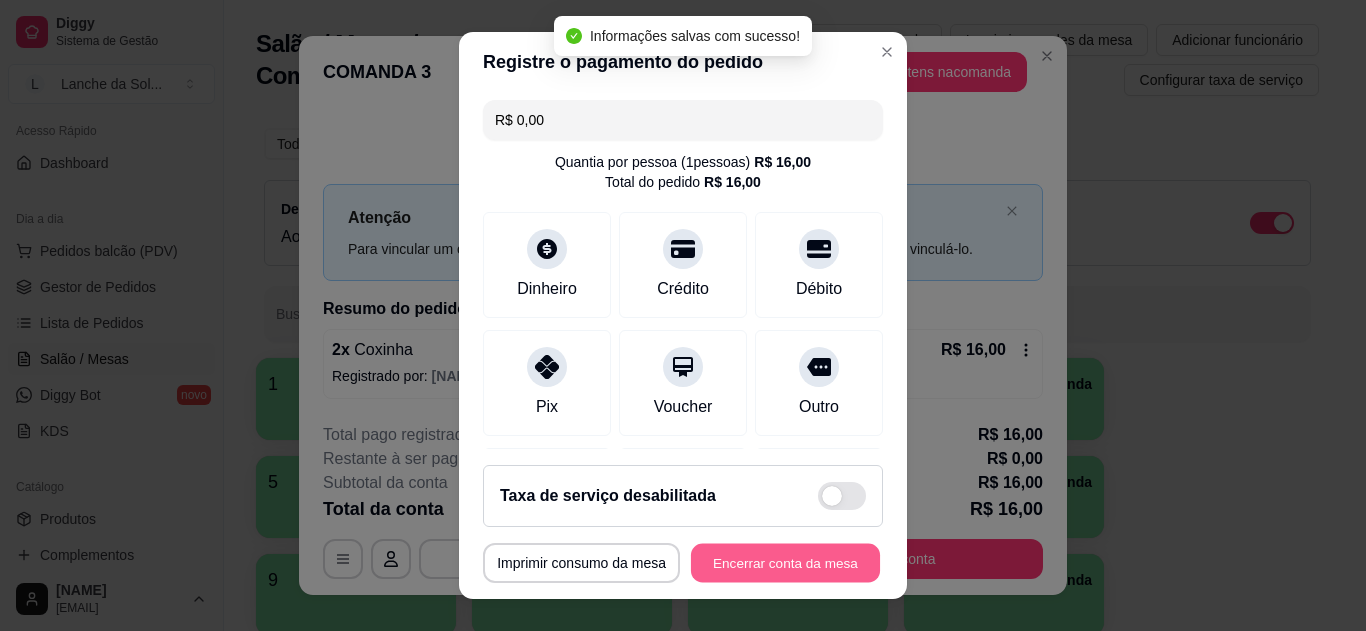 click on "Encerrar conta da mesa" at bounding box center [785, 563] 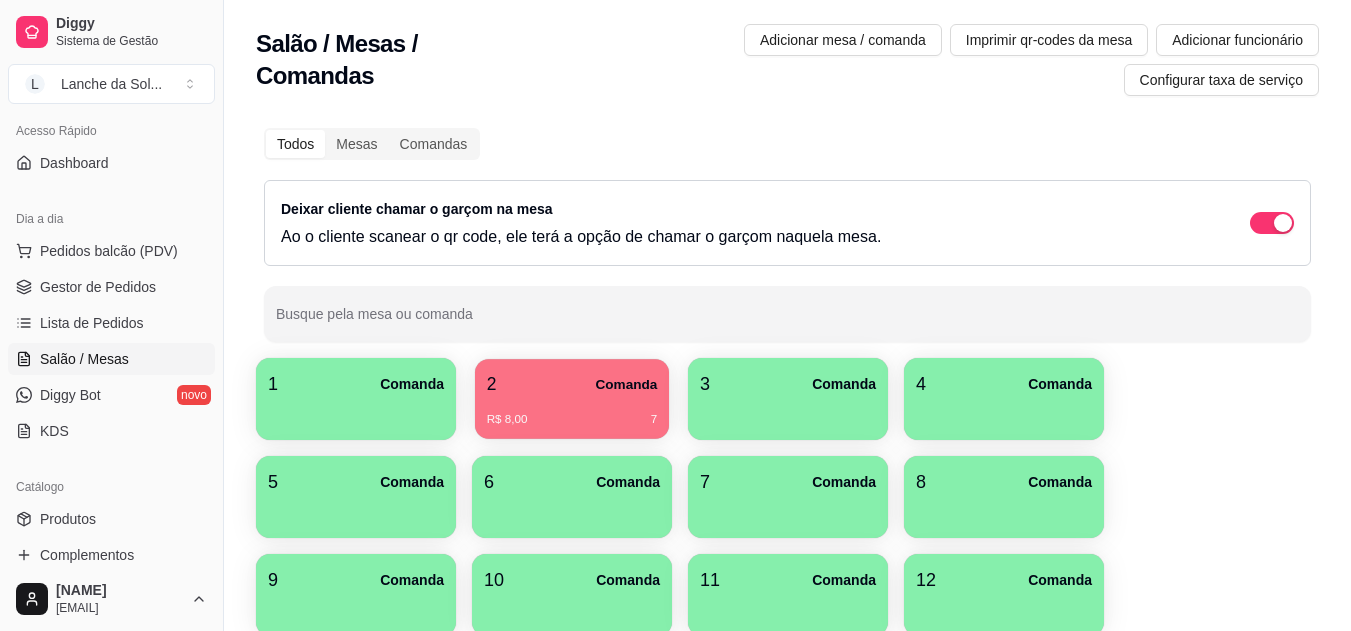 click on "2 Comanda" at bounding box center (572, 384) 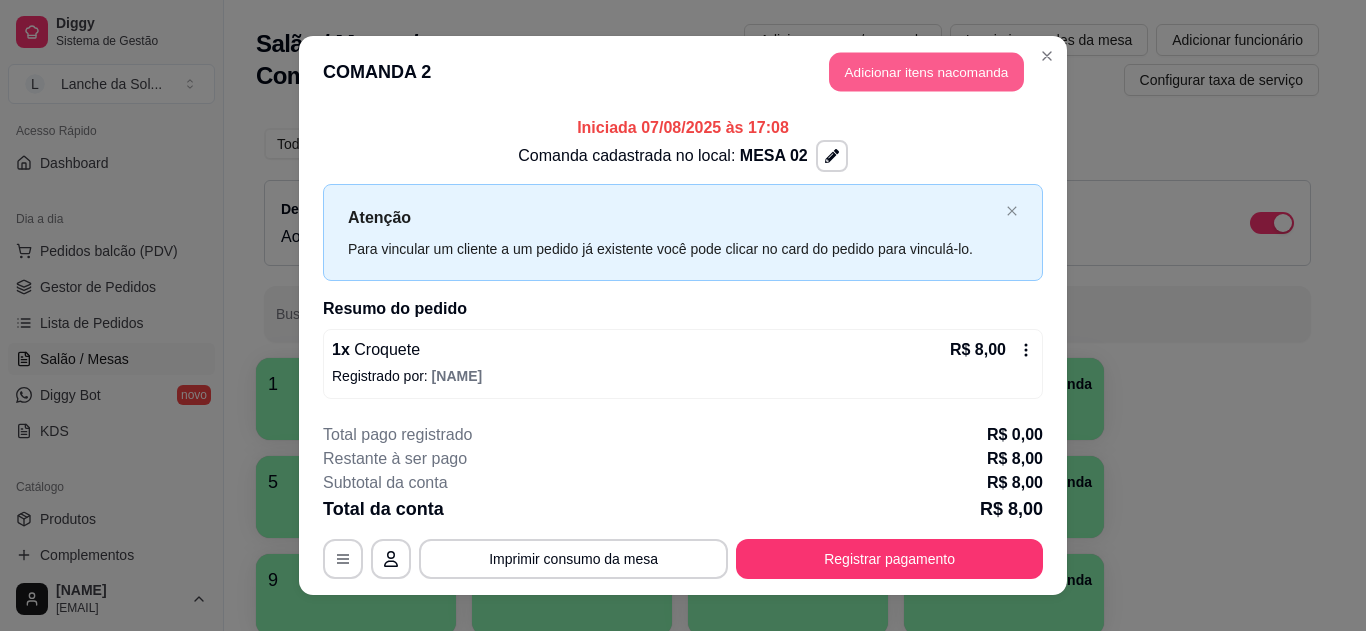 click on "Adicionar itens na  comanda" at bounding box center (926, 72) 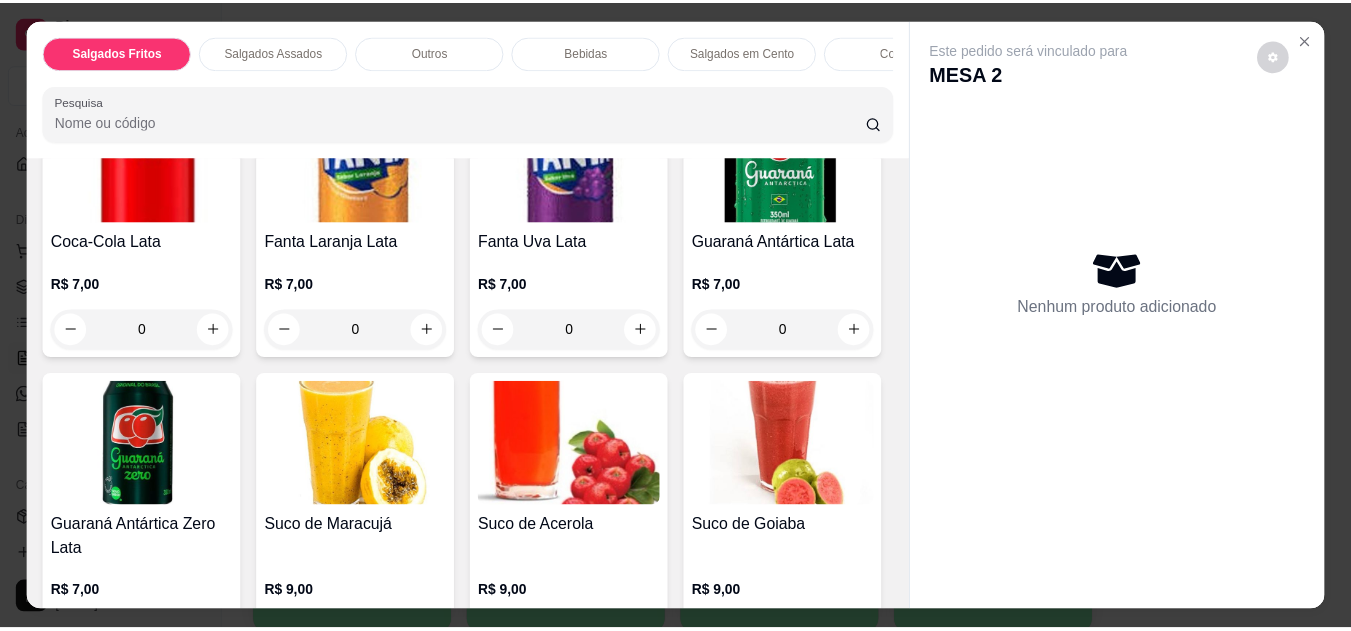 scroll, scrollTop: 1200, scrollLeft: 0, axis: vertical 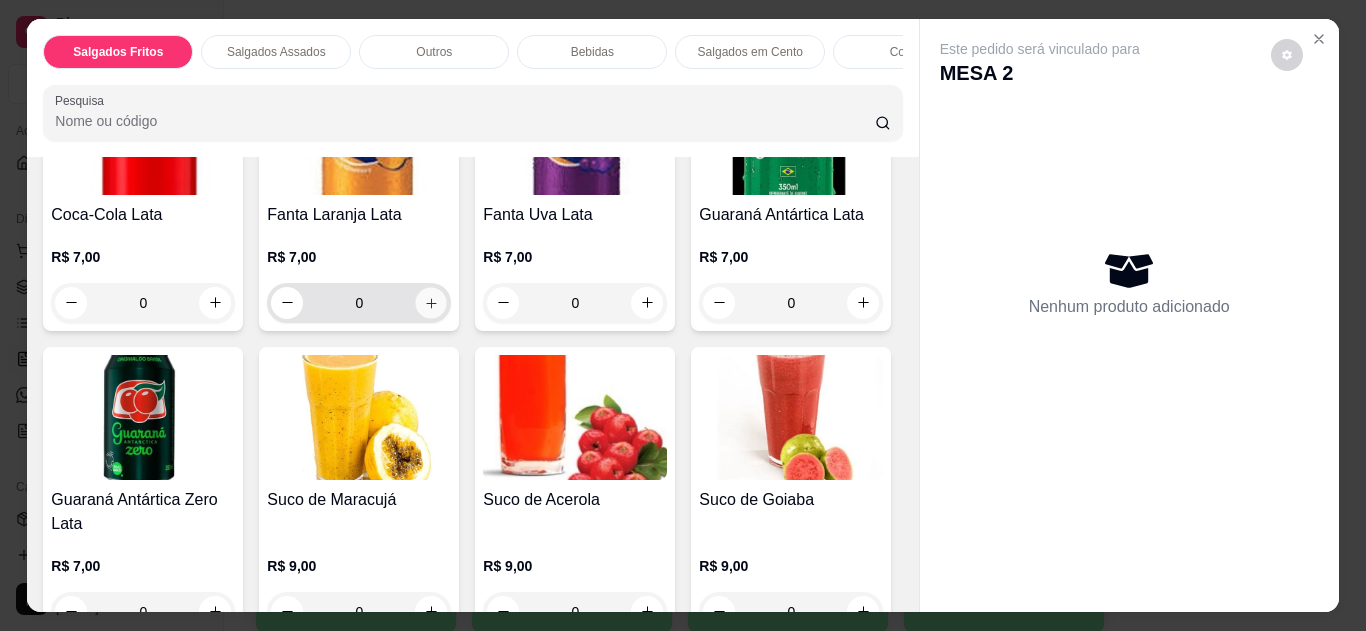 click at bounding box center (431, 302) 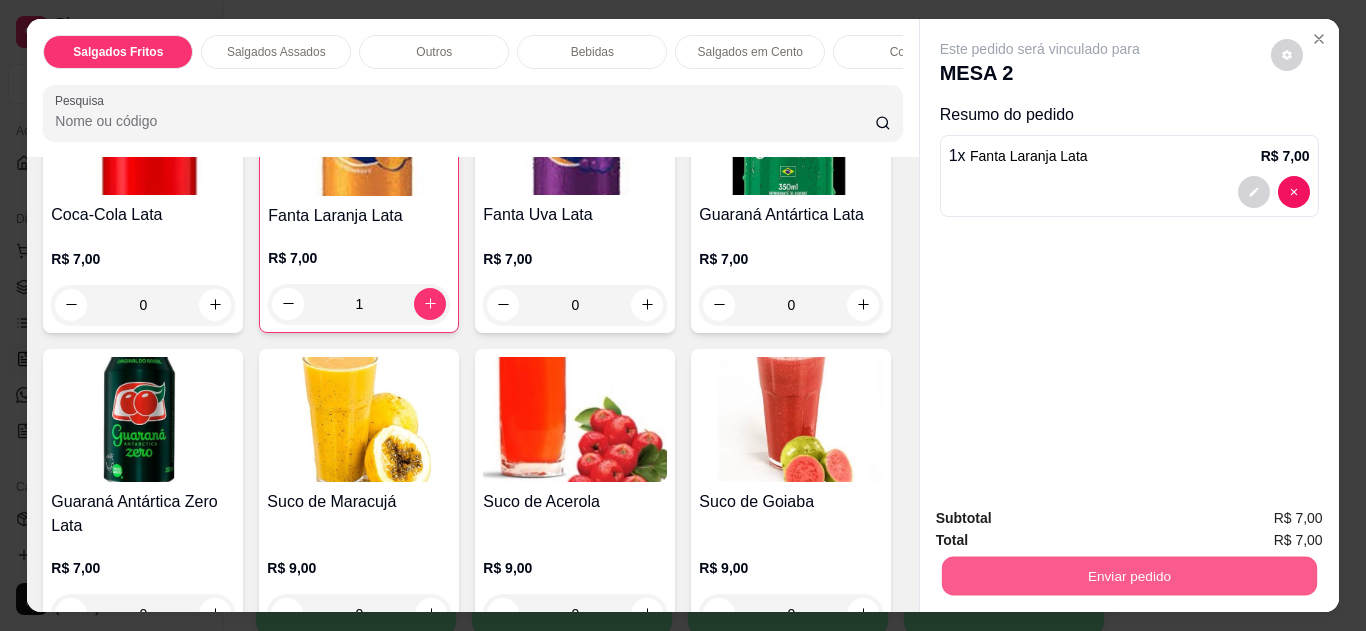 click on "Enviar pedido" at bounding box center [1128, 576] 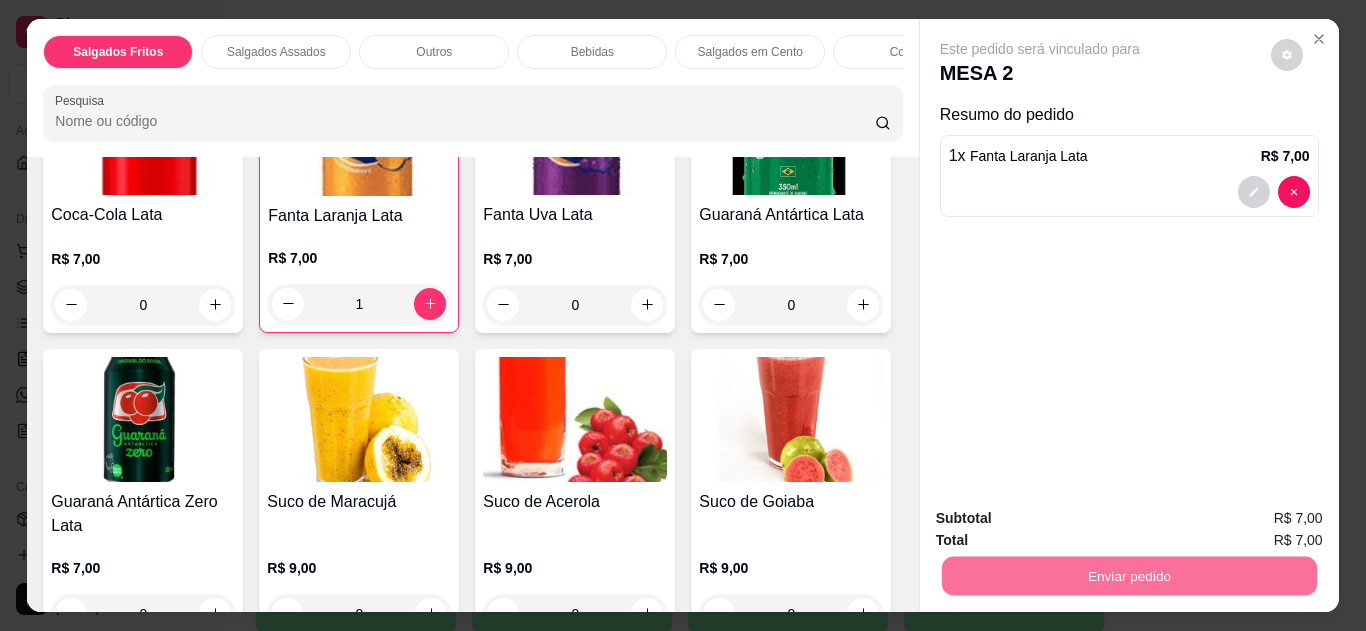 click on "Não registrar e enviar pedido" at bounding box center (1063, 519) 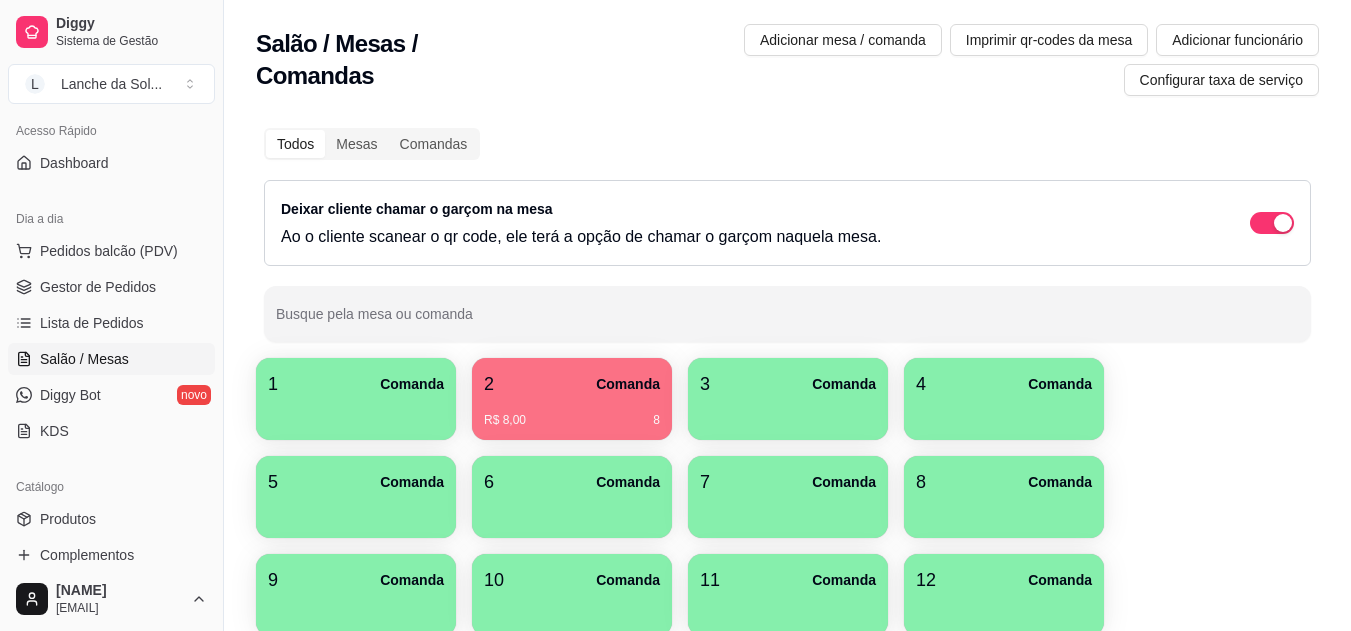 click on "Gestor de Pedidos" at bounding box center (98, 287) 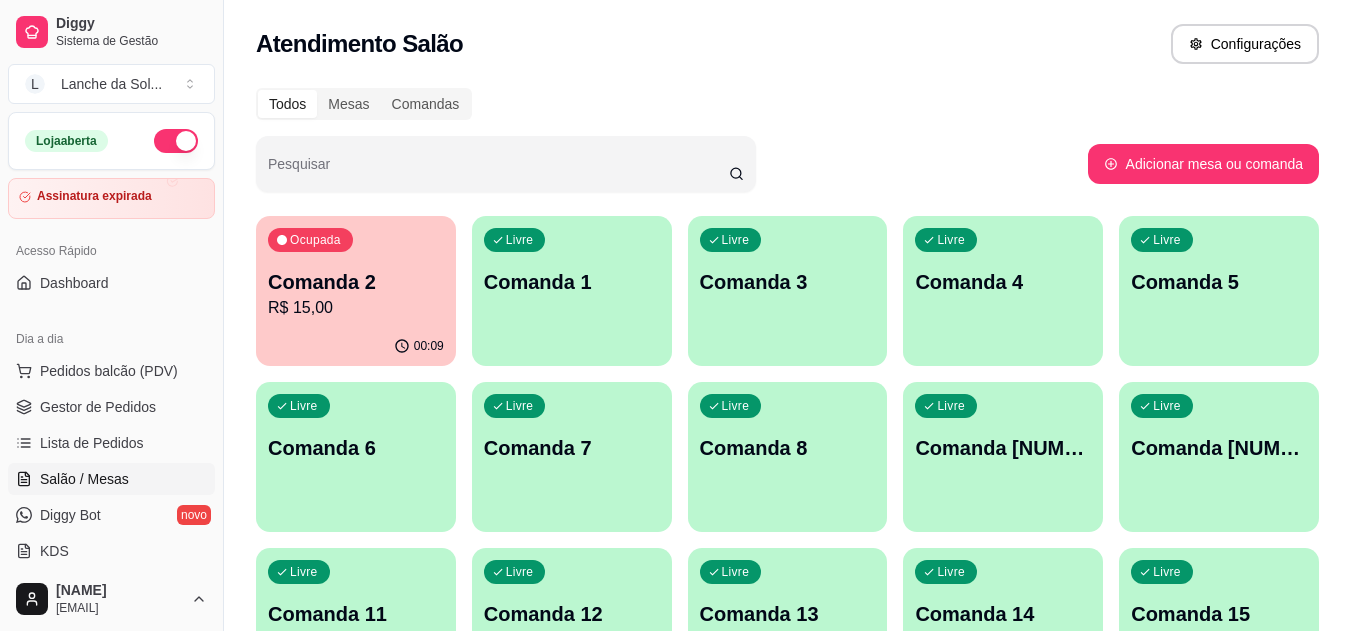 scroll, scrollTop: 0, scrollLeft: 0, axis: both 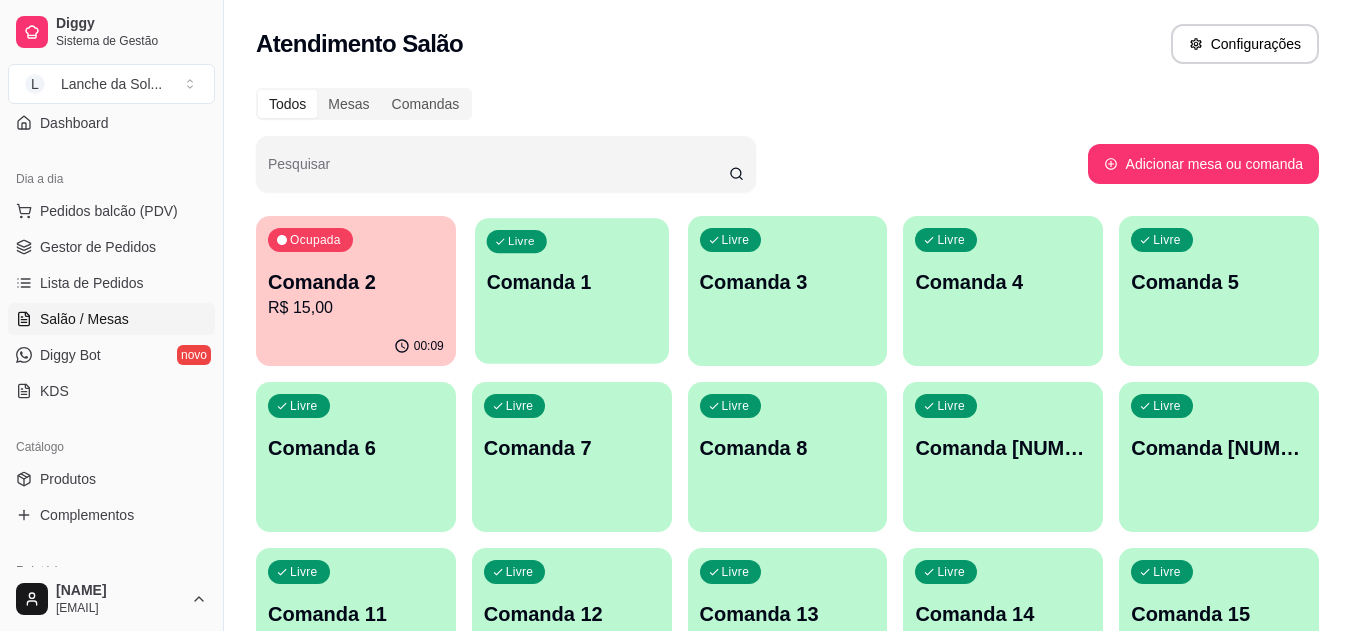 click on "Comanda 1" at bounding box center (571, 282) 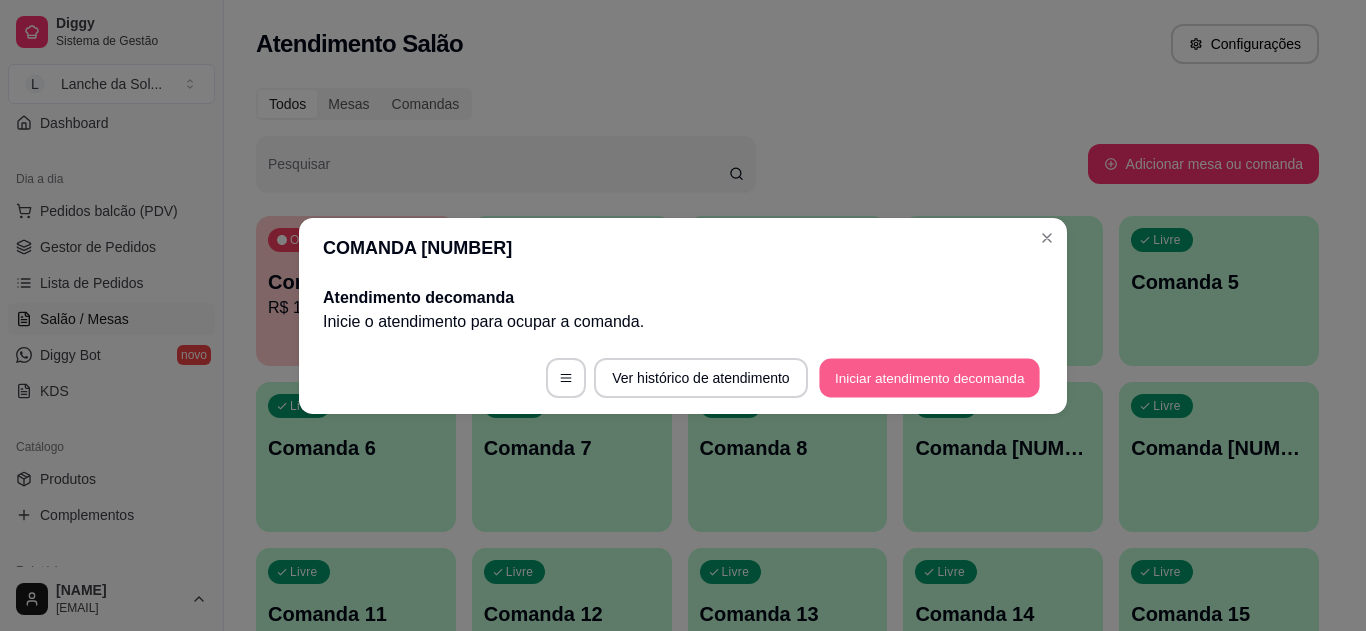 click on "Iniciar atendimento de  comanda" at bounding box center (929, 377) 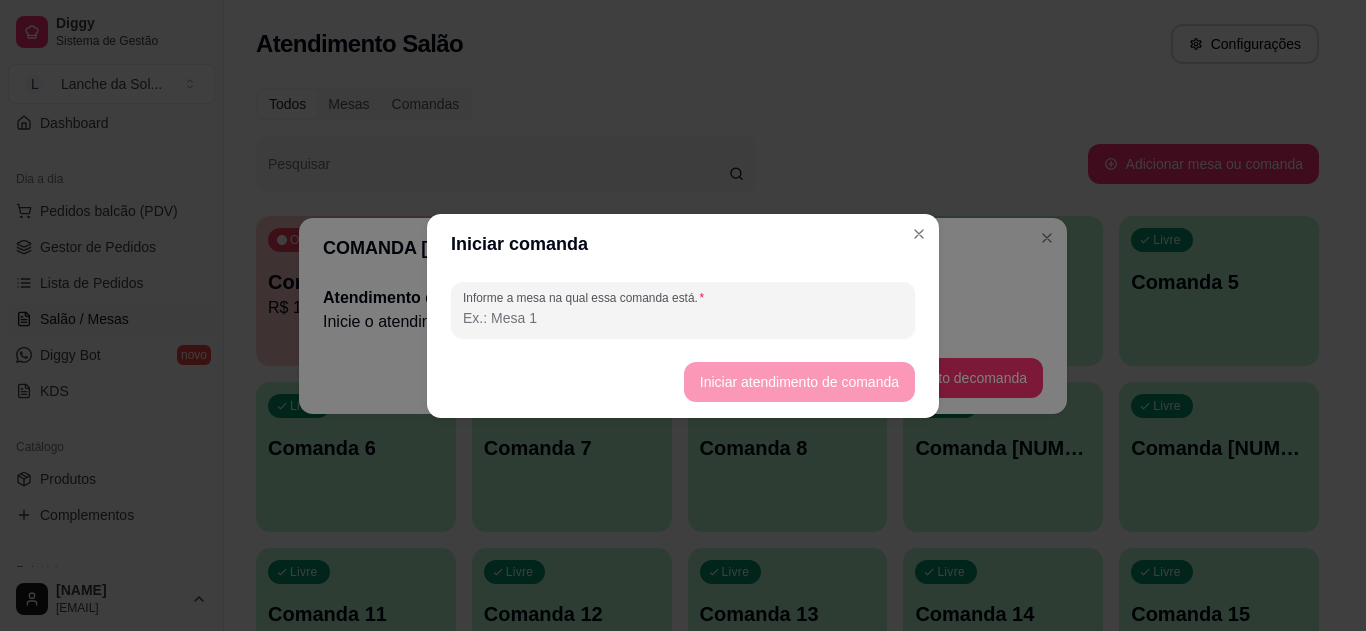 click on "Informe a mesa na qual essa comanda está." at bounding box center (683, 318) 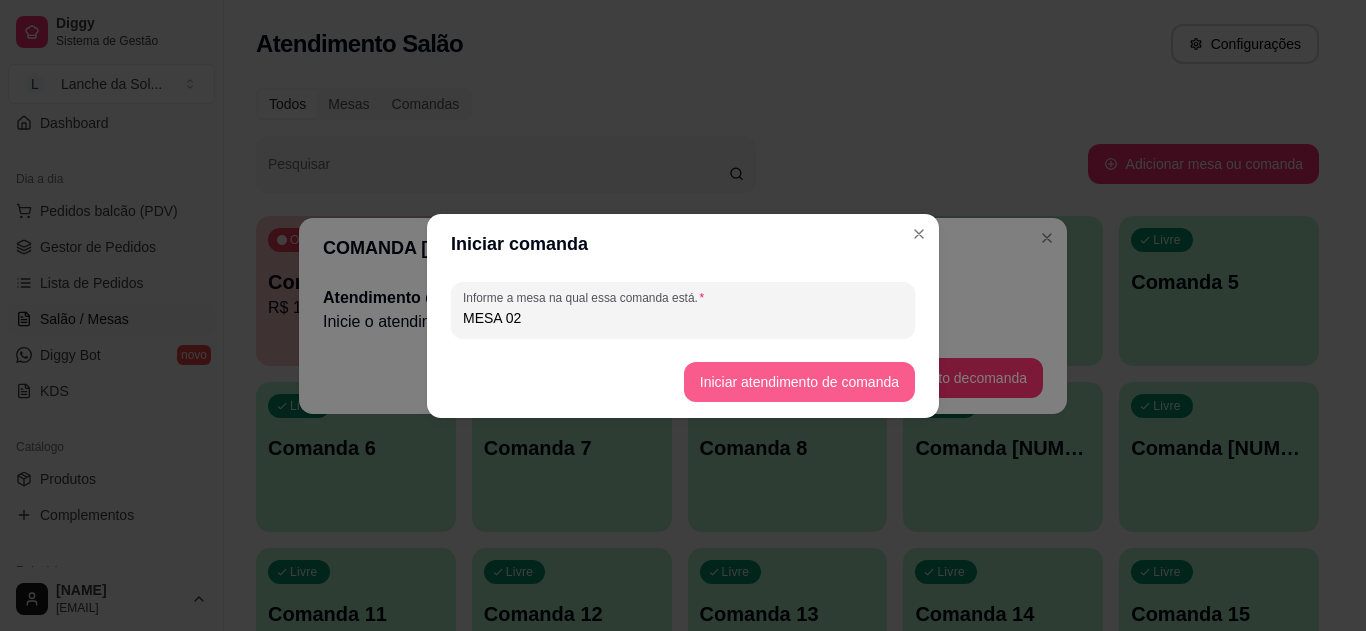 type on "MESA 02" 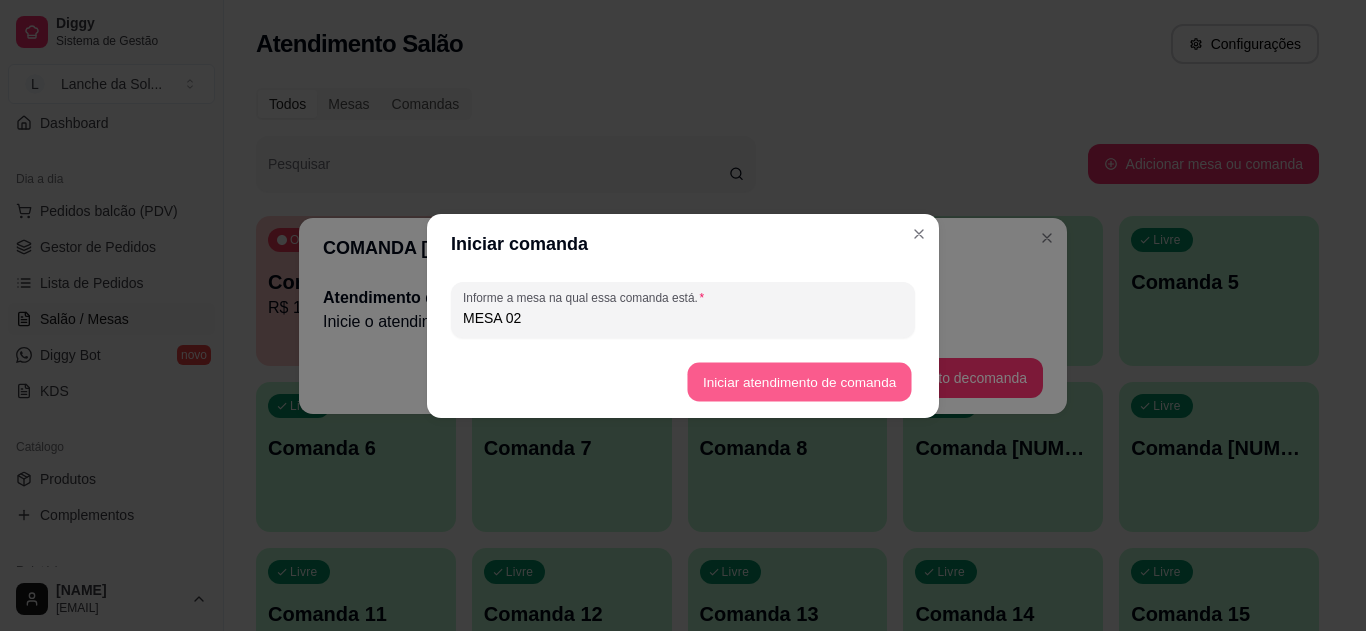 click on "Iniciar atendimento de comanda" at bounding box center [799, 381] 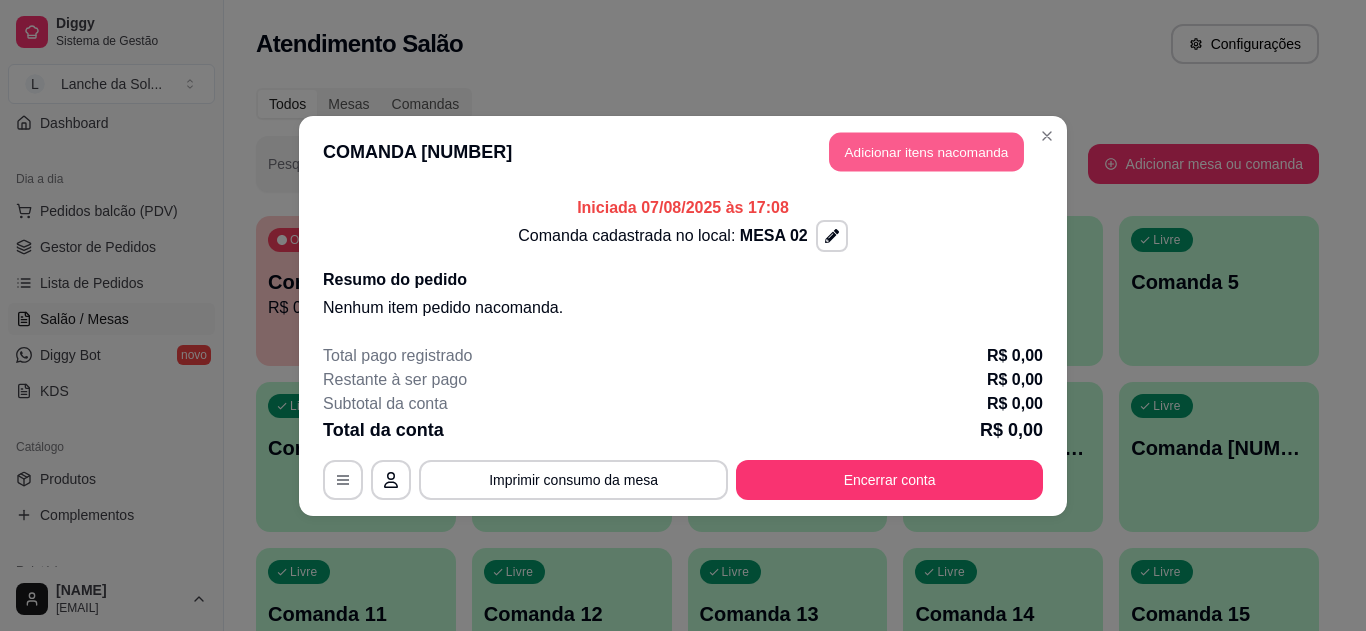 click on "Adicionar itens na  comanda" at bounding box center (926, 151) 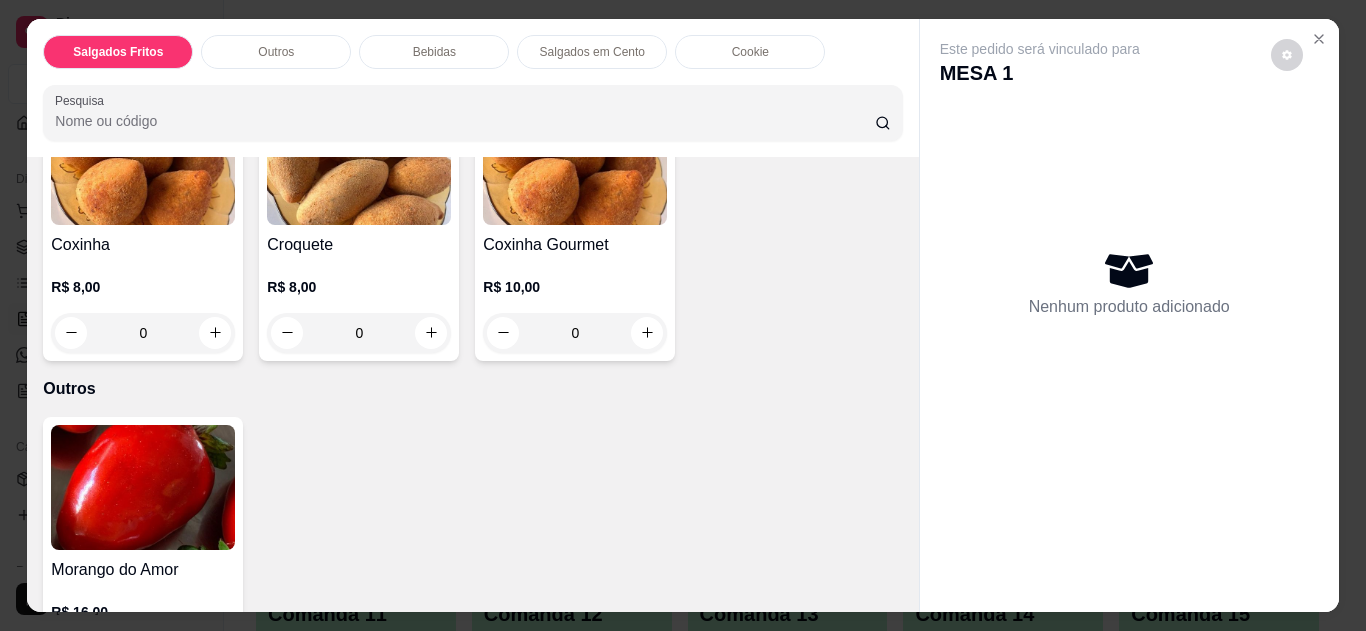 scroll, scrollTop: 200, scrollLeft: 0, axis: vertical 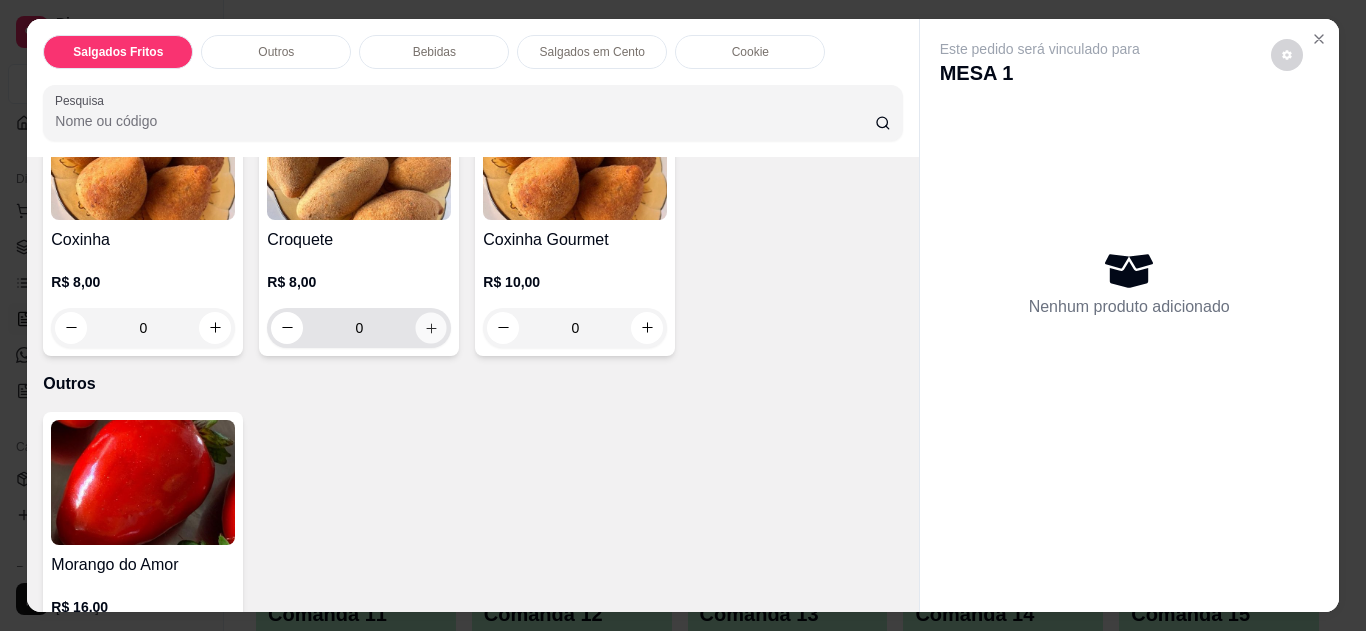 click 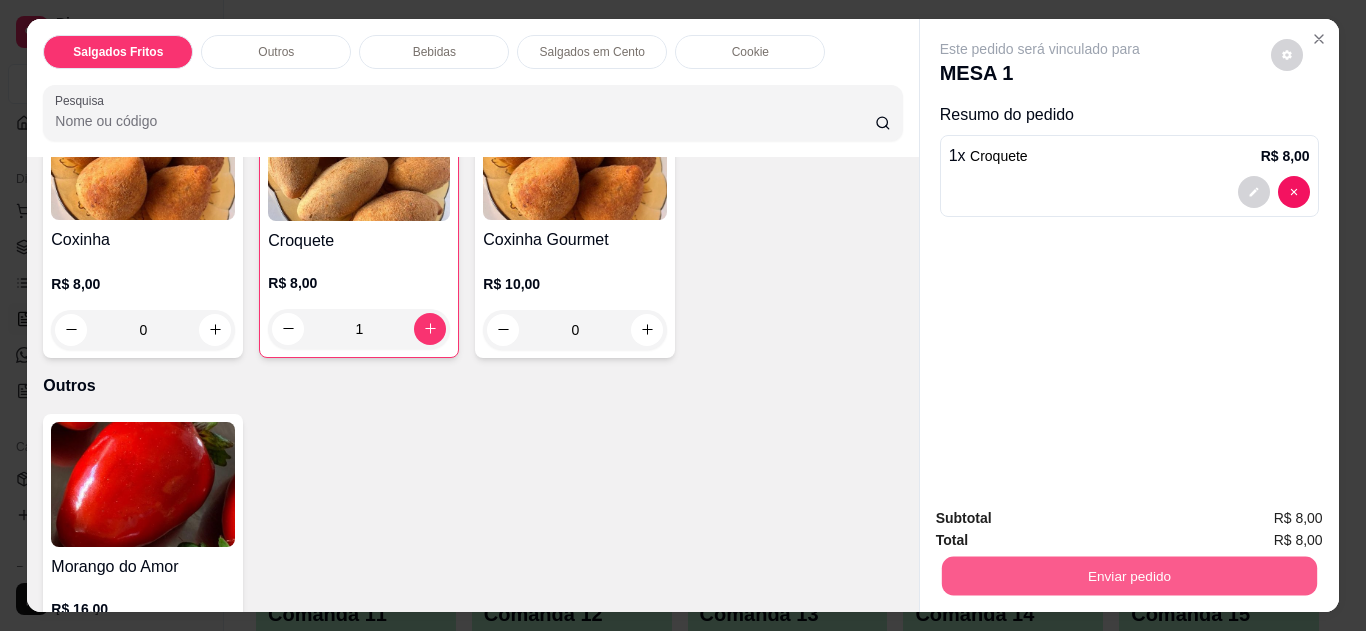 click on "Enviar pedido" at bounding box center (1128, 576) 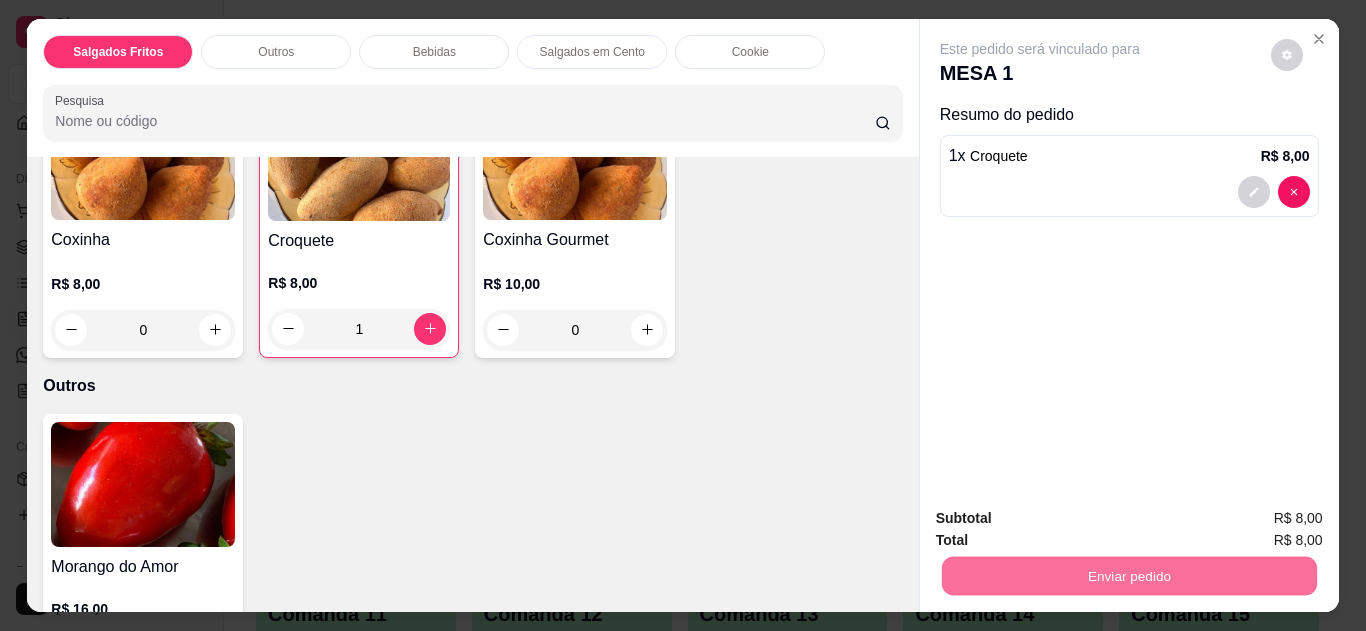 click on "Não registrar e enviar pedido" at bounding box center [1063, 519] 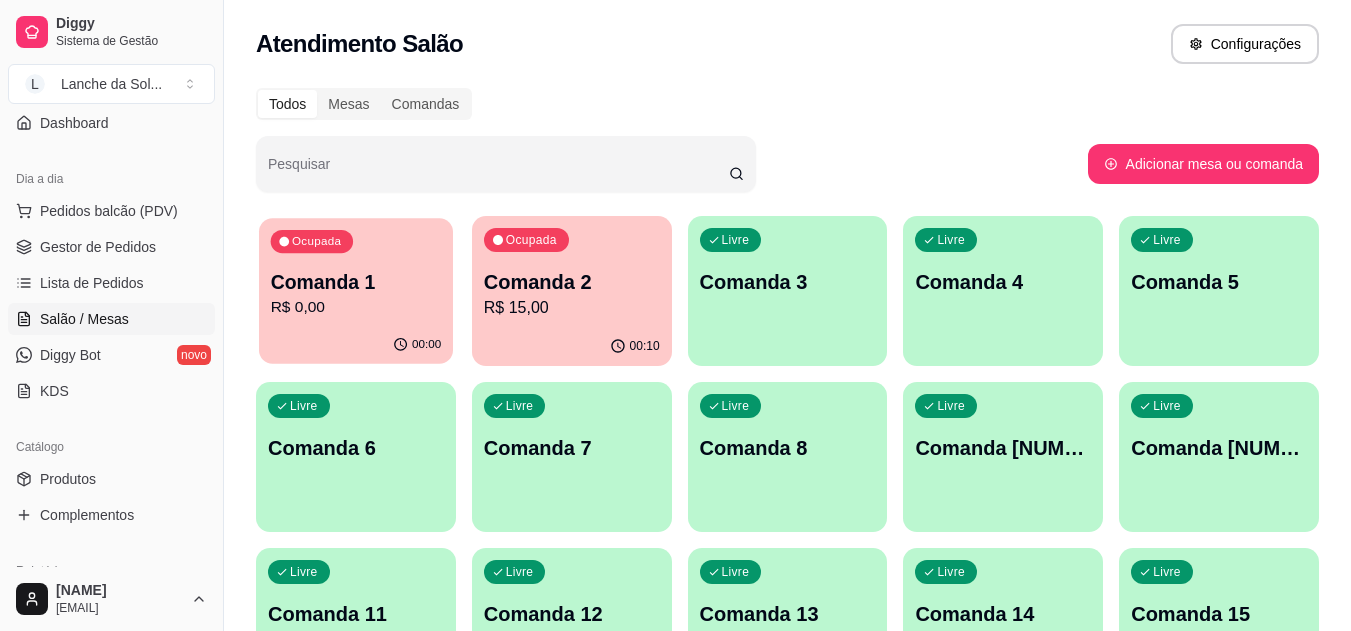 click on "Comanda 1" at bounding box center (356, 282) 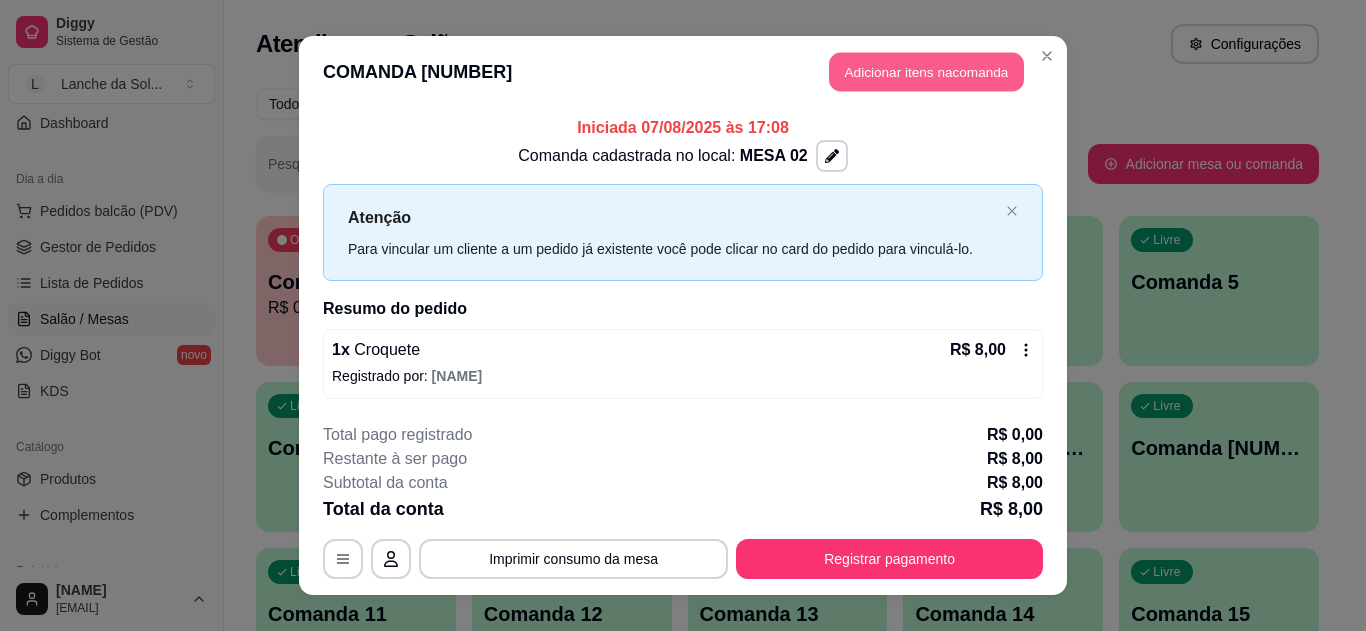 click on "Adicionar itens na  comanda" at bounding box center [926, 72] 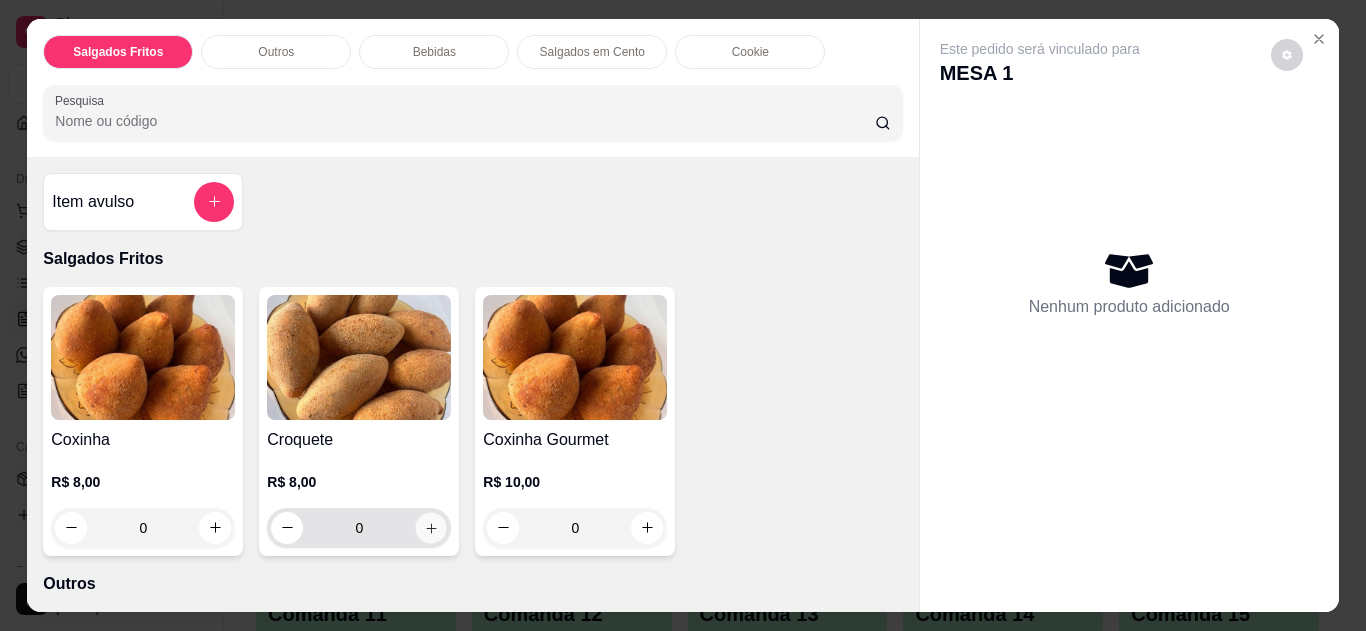 click at bounding box center [431, 527] 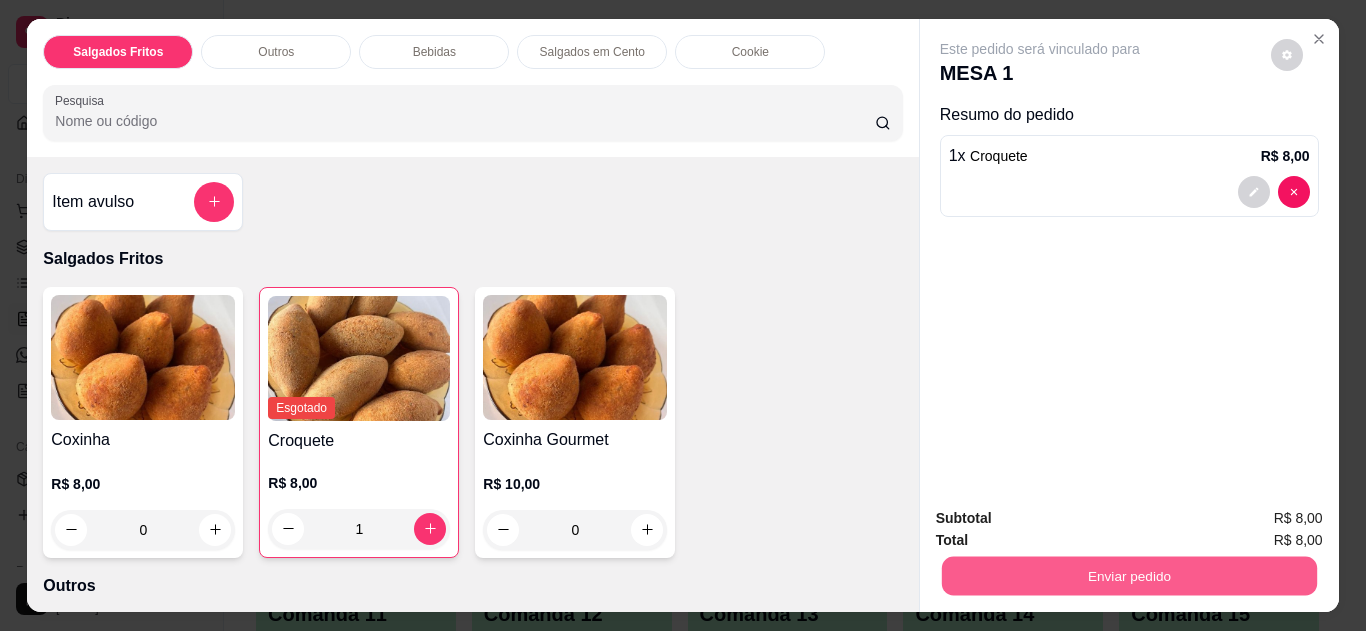 click on "Enviar pedido" at bounding box center [1128, 576] 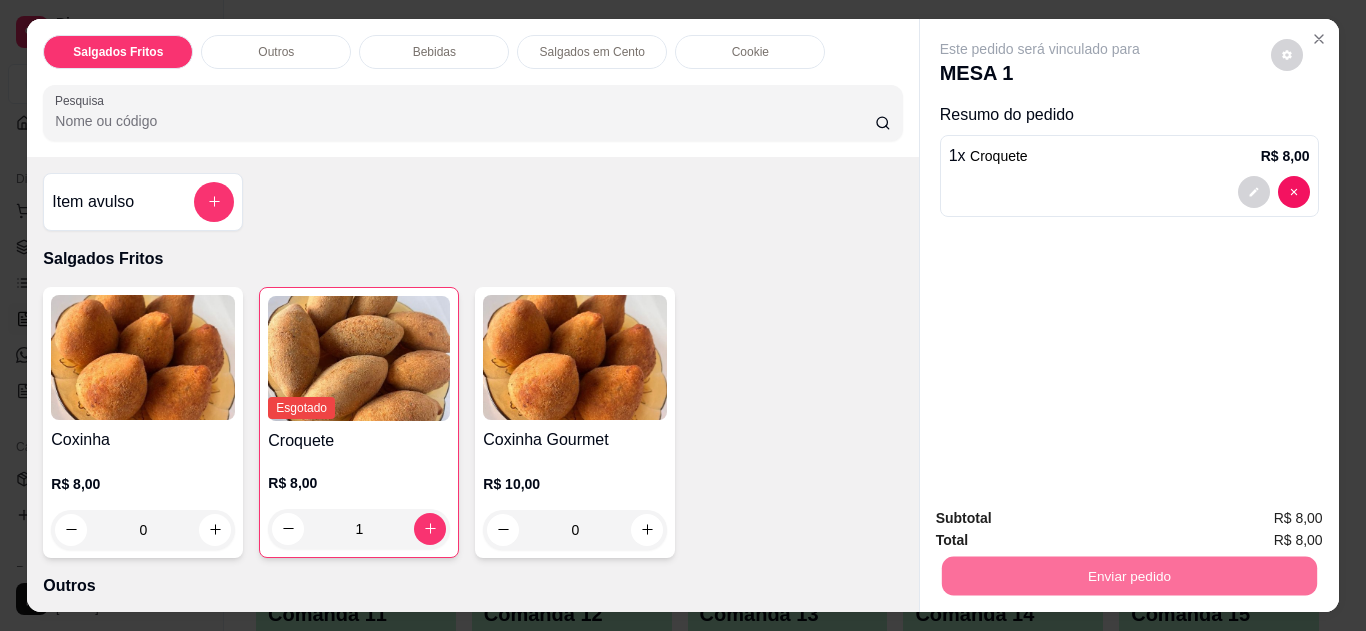 click on "Não registrar e enviar pedido" at bounding box center [1063, 519] 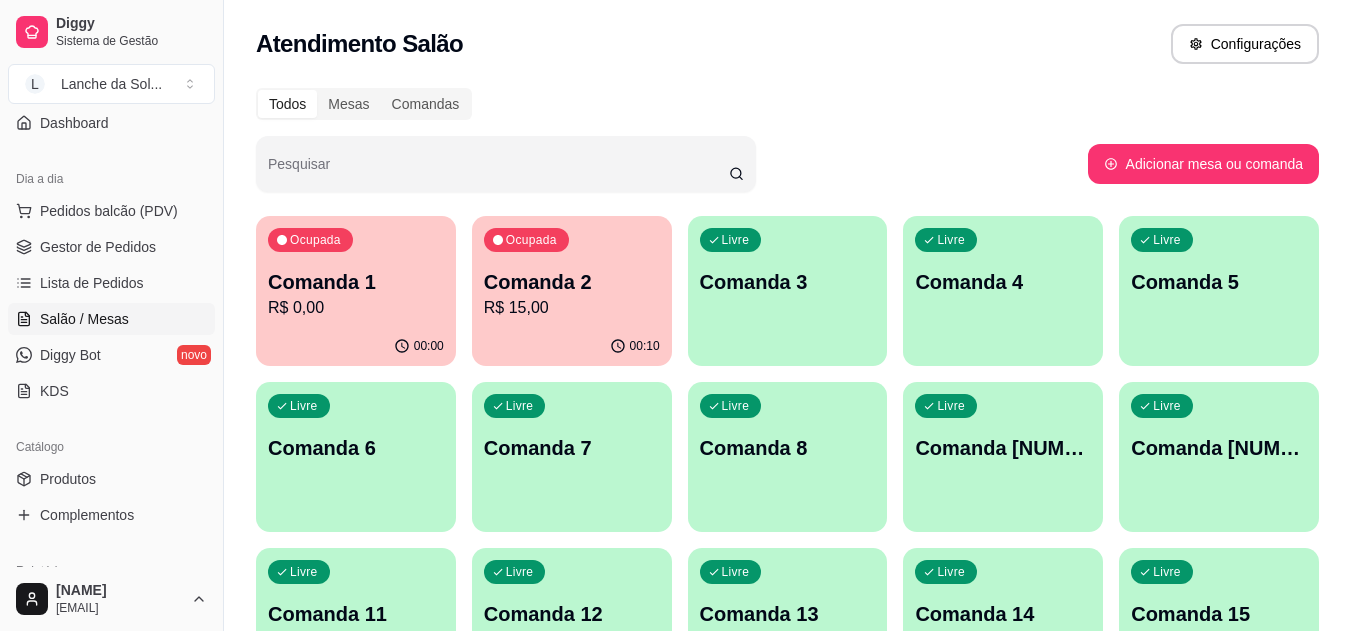 click on "Gestor de Pedidos" at bounding box center (98, 247) 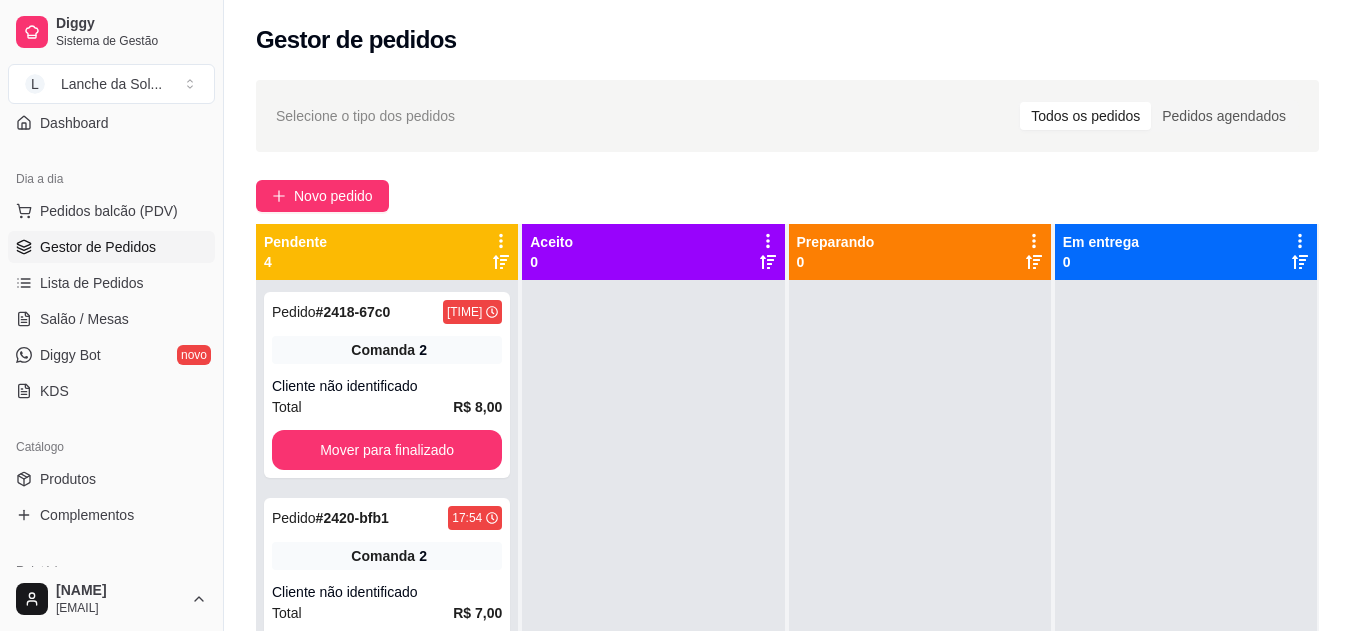 click on "Salão / Mesas" at bounding box center [111, 319] 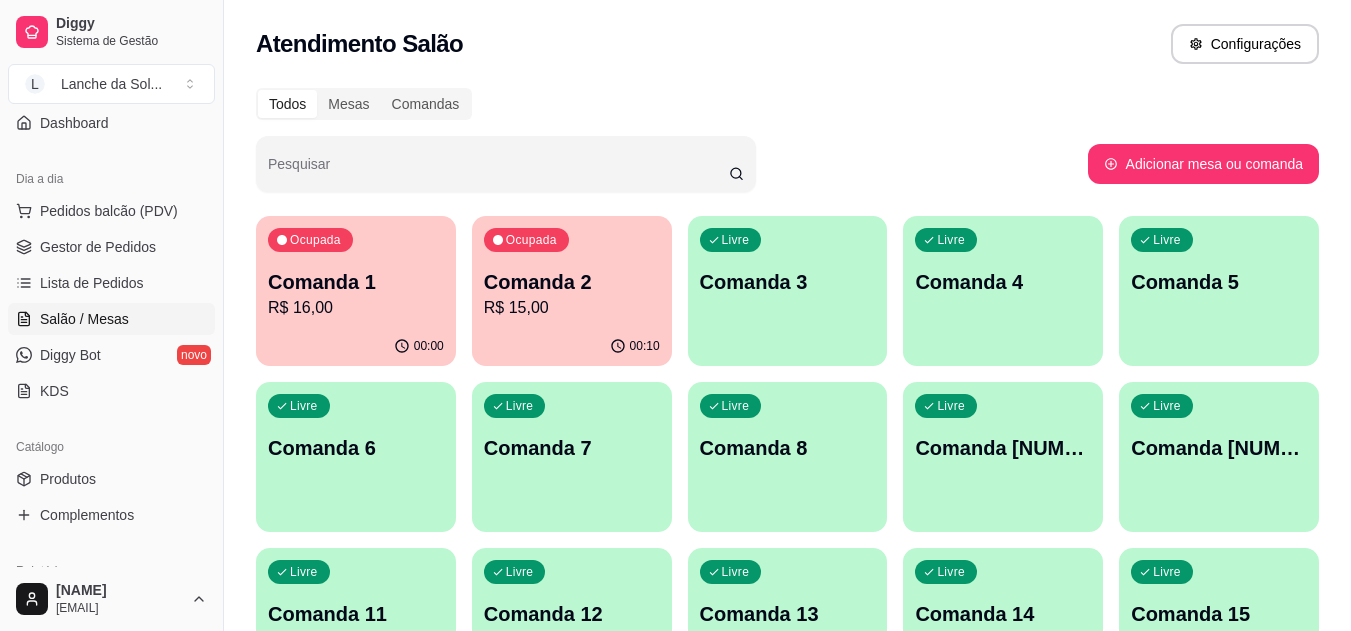 click on "Gestor de Pedidos" at bounding box center (98, 247) 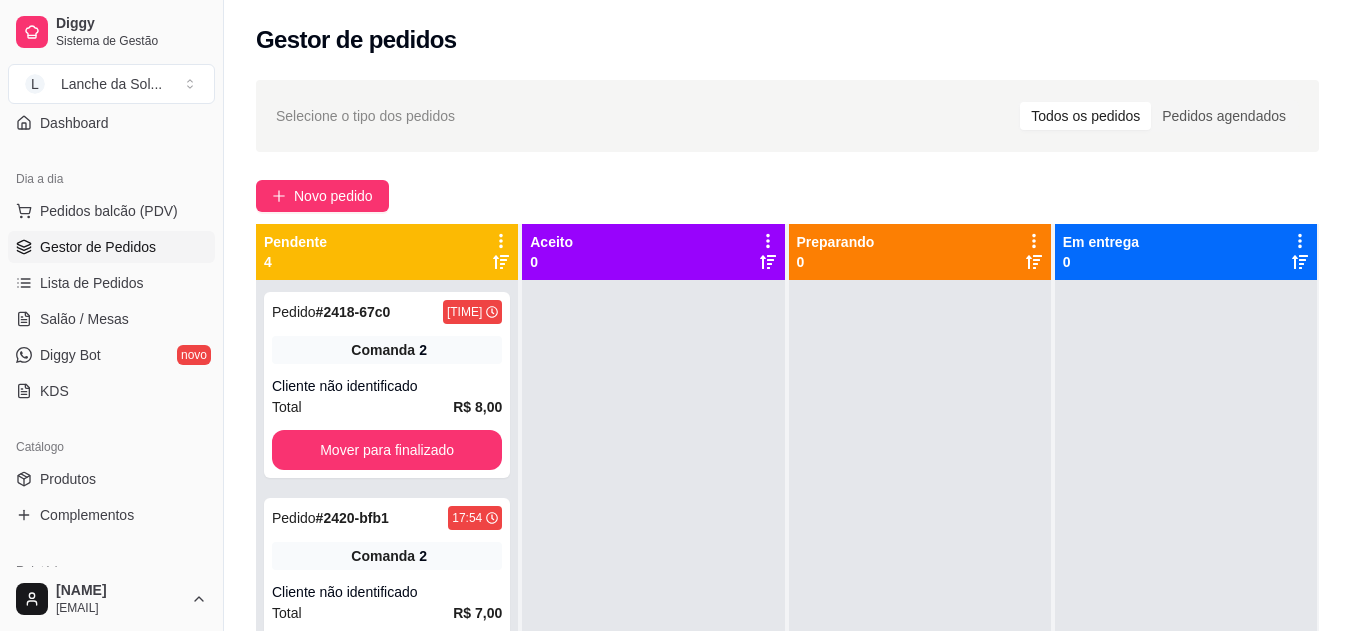 click on "Salão / Mesas" at bounding box center (84, 319) 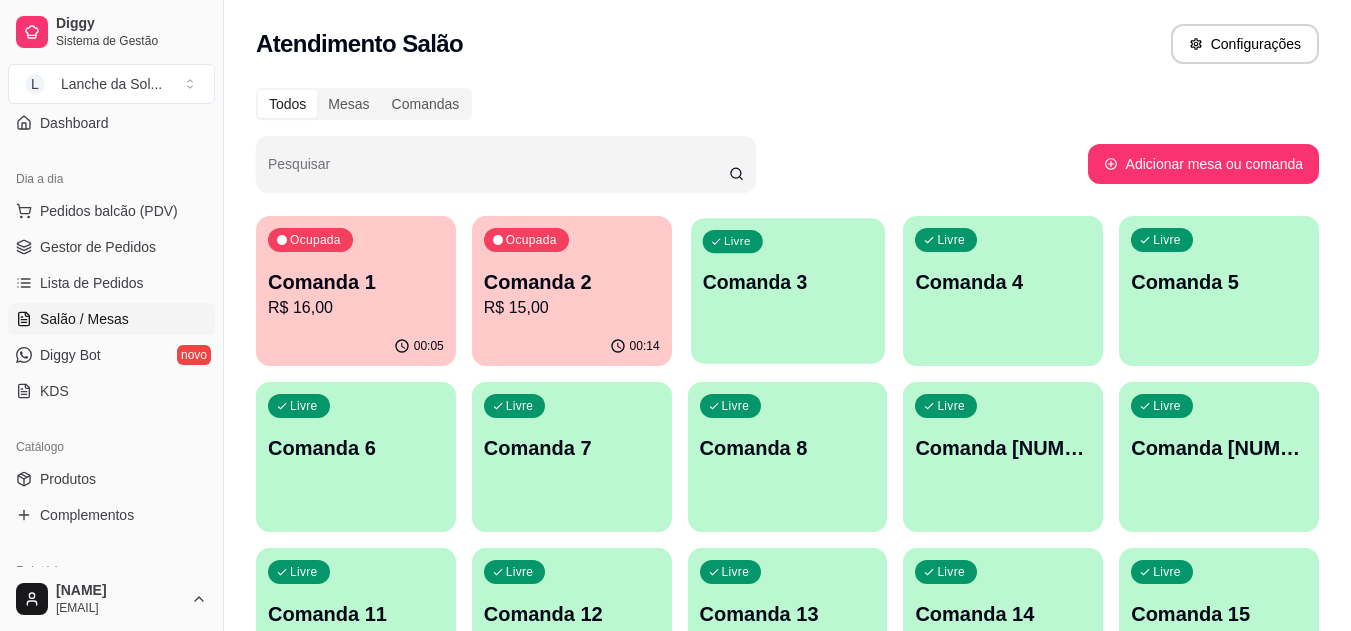 click on "Livre Comanda 3" at bounding box center [788, 279] 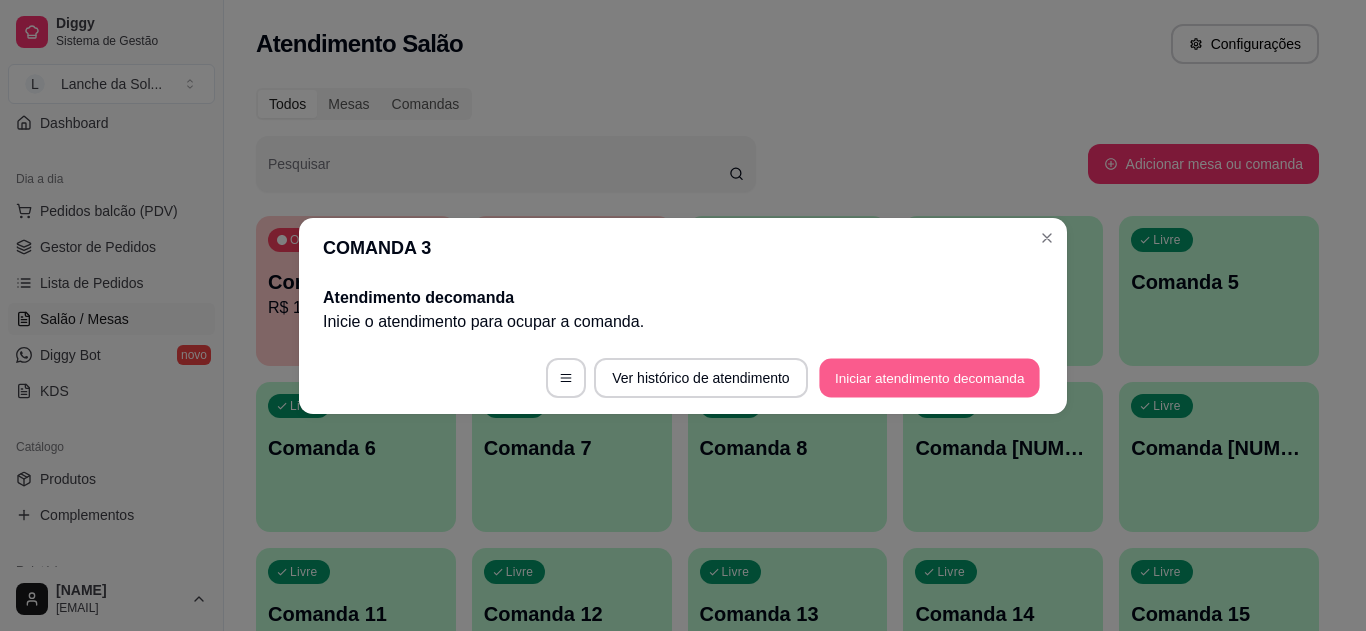 click on "Iniciar atendimento de  comanda" at bounding box center [929, 377] 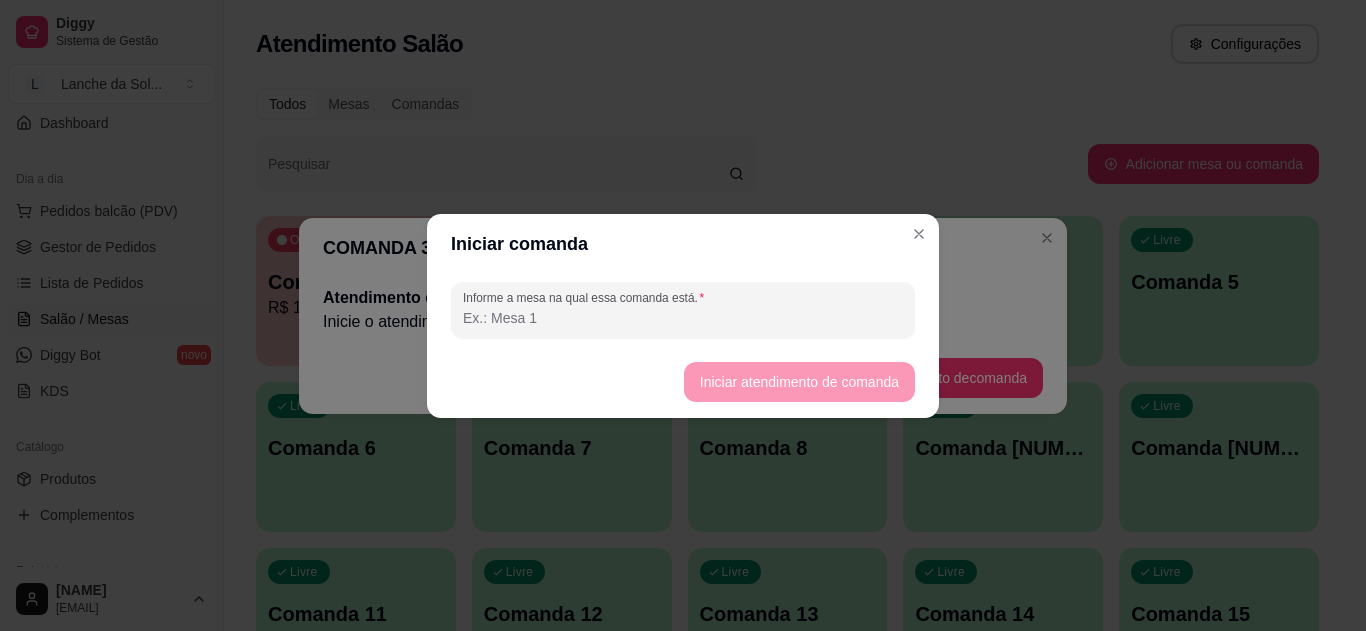 click on "Informe a mesa na qual essa comanda está." at bounding box center [683, 318] 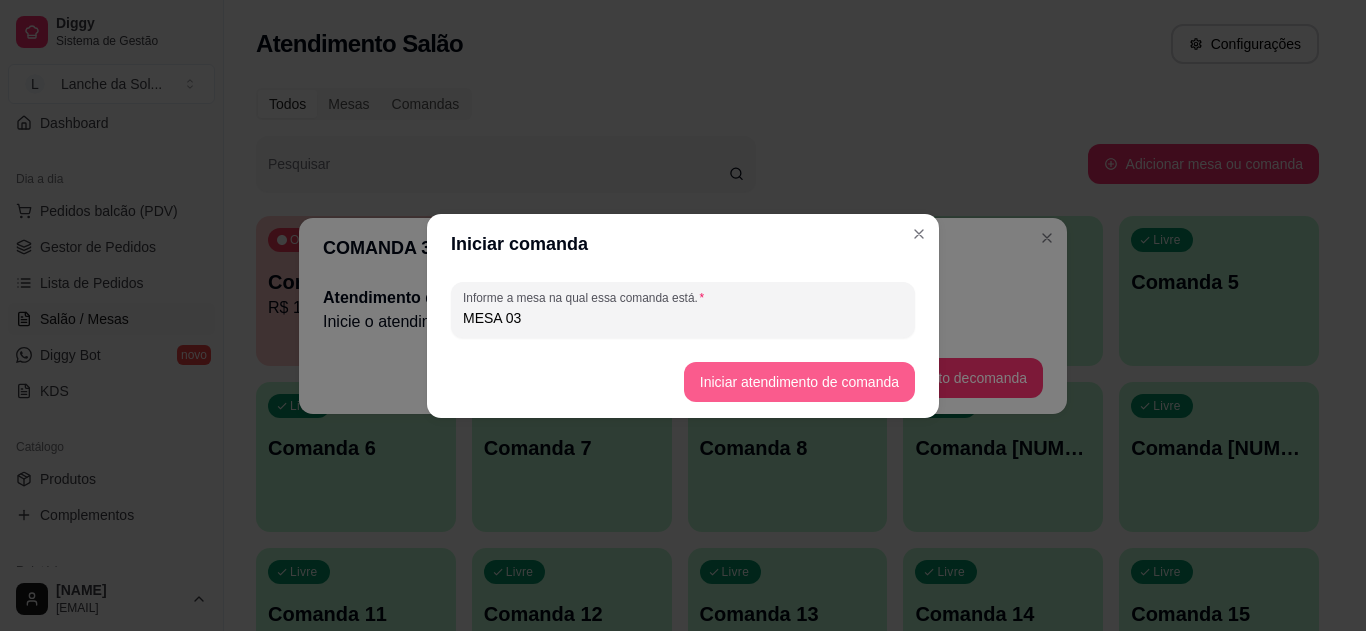 type on "MESA 03" 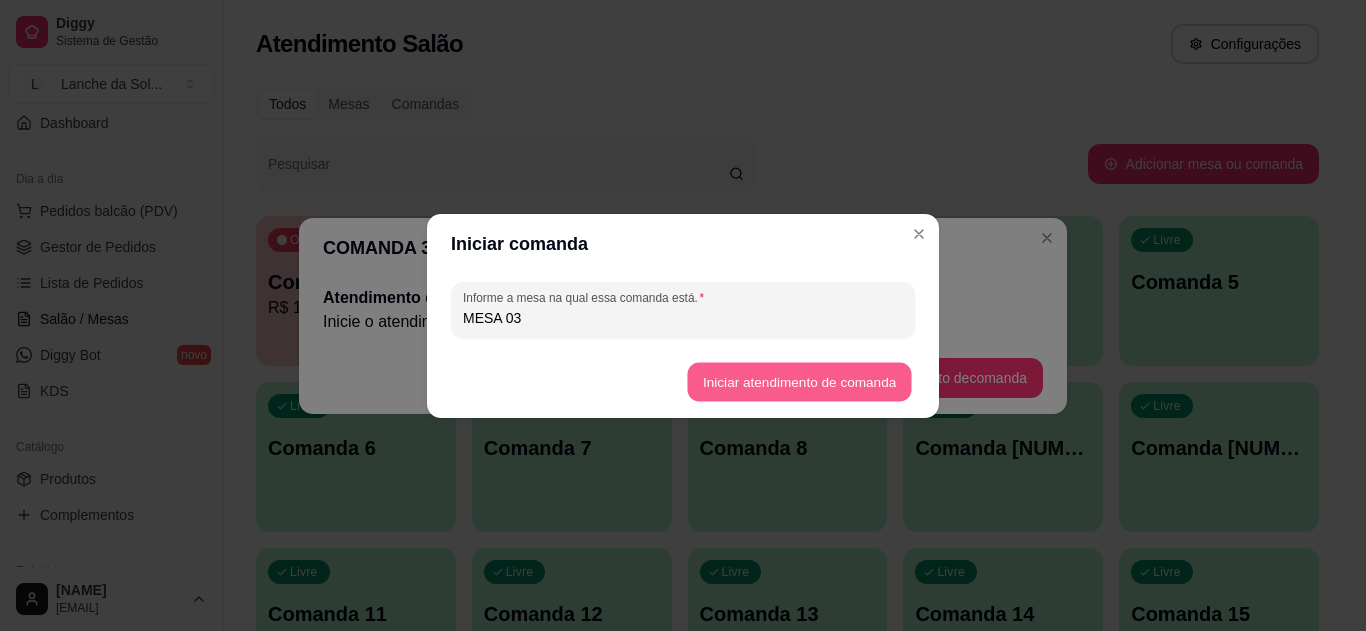 click on "Iniciar atendimento de comanda" at bounding box center [799, 381] 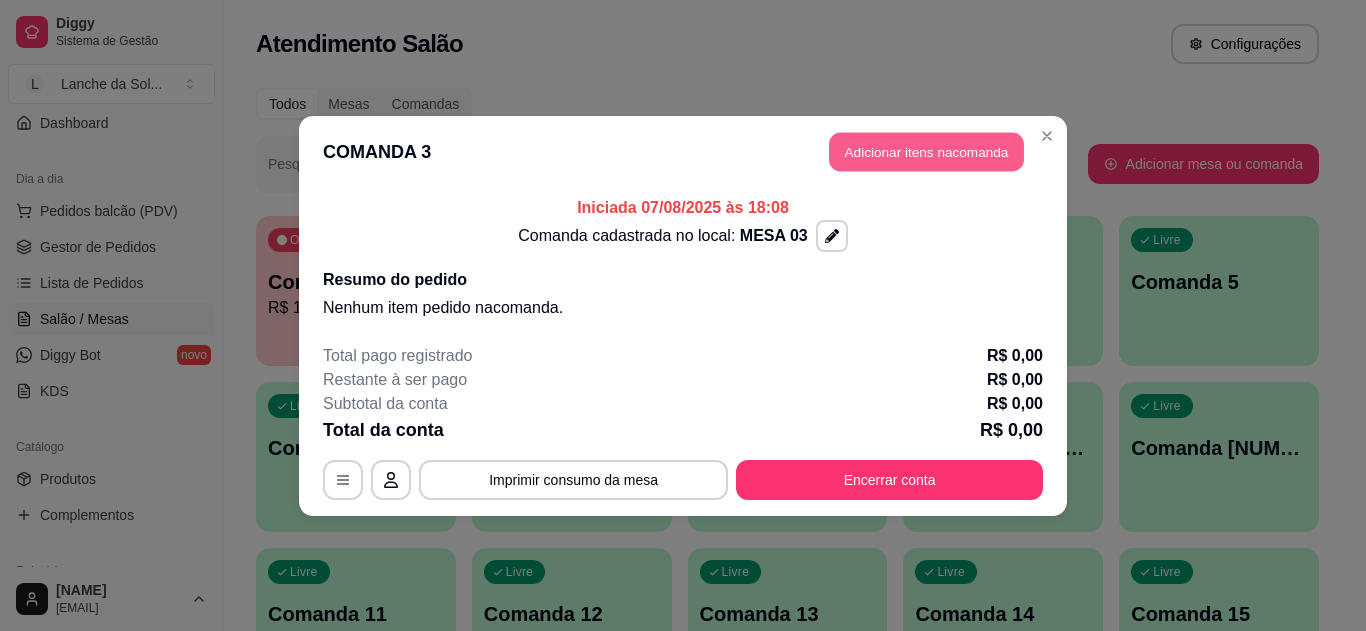 click on "Adicionar itens na  comanda" at bounding box center (926, 151) 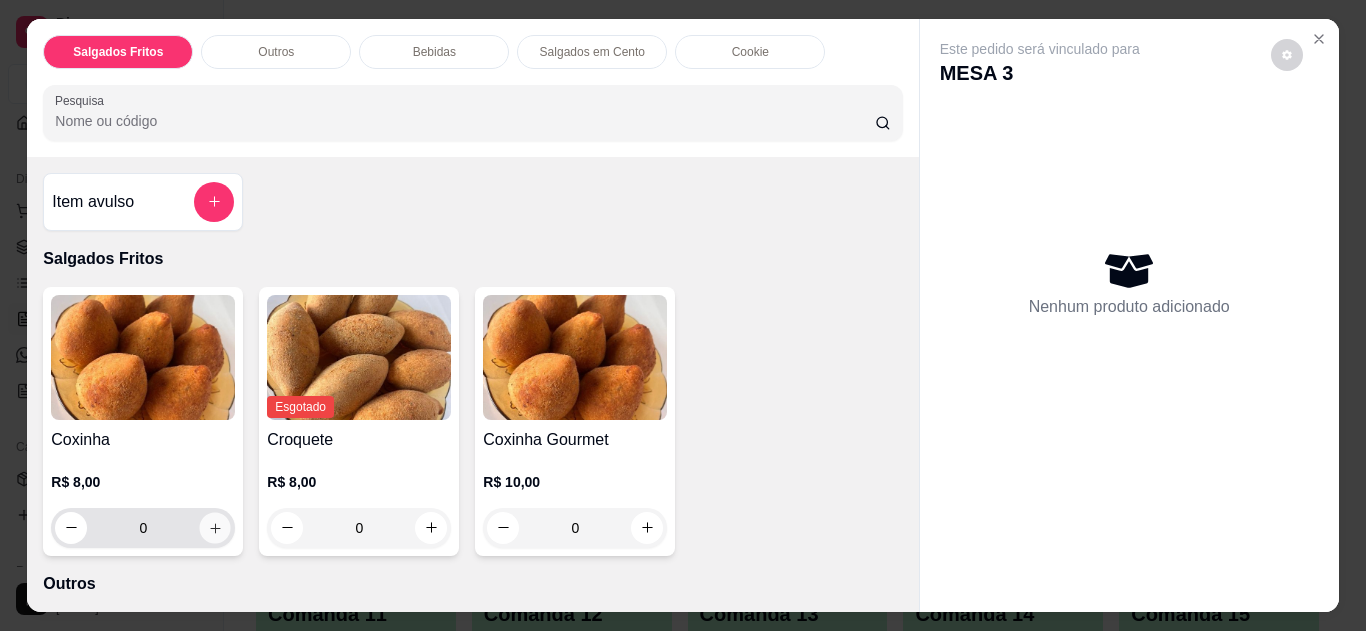 click 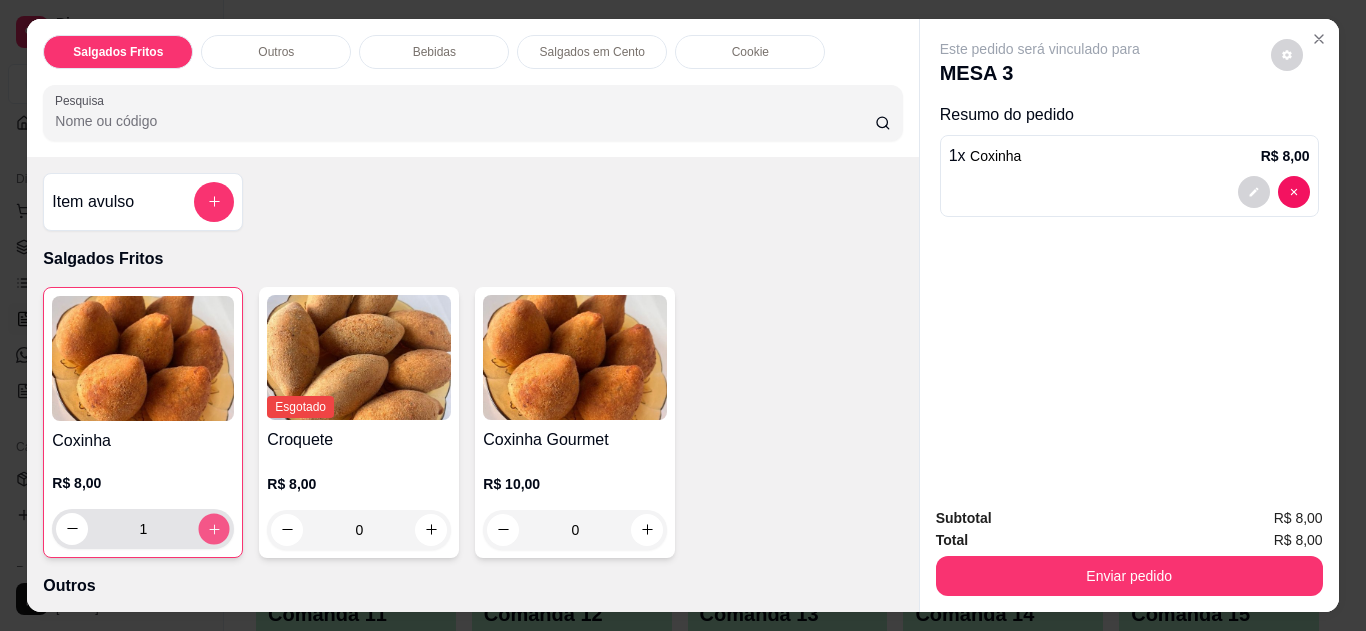 click 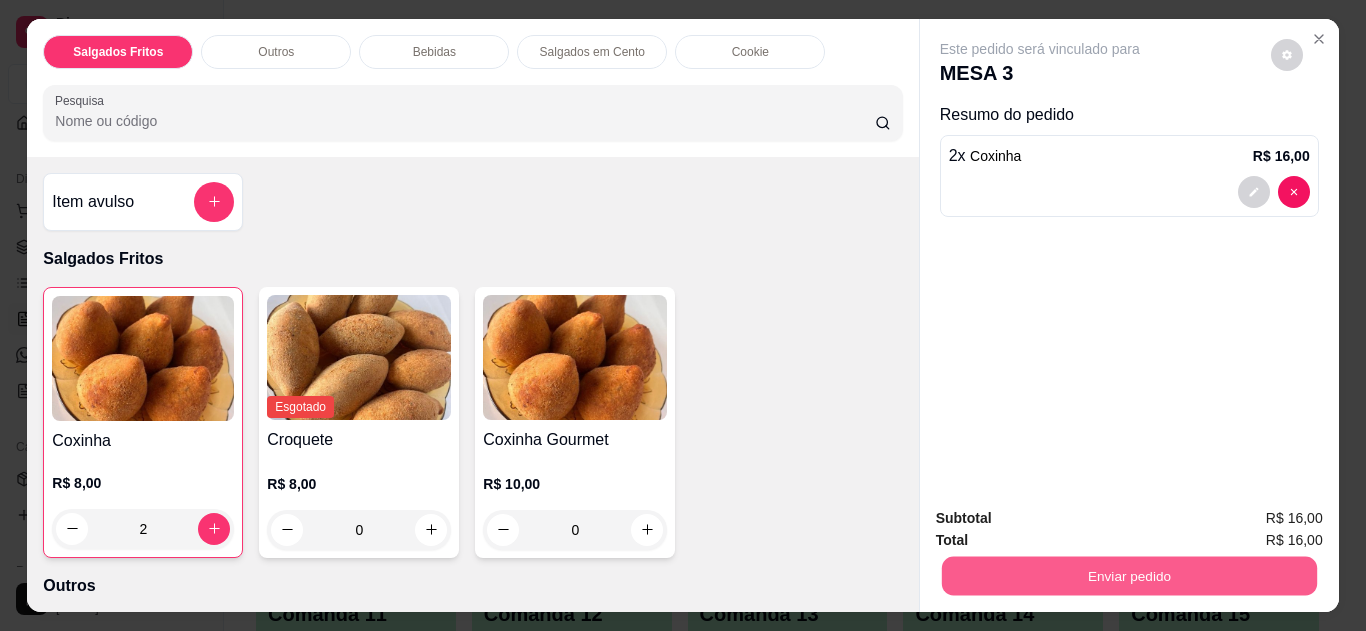 click on "Enviar pedido" at bounding box center (1128, 576) 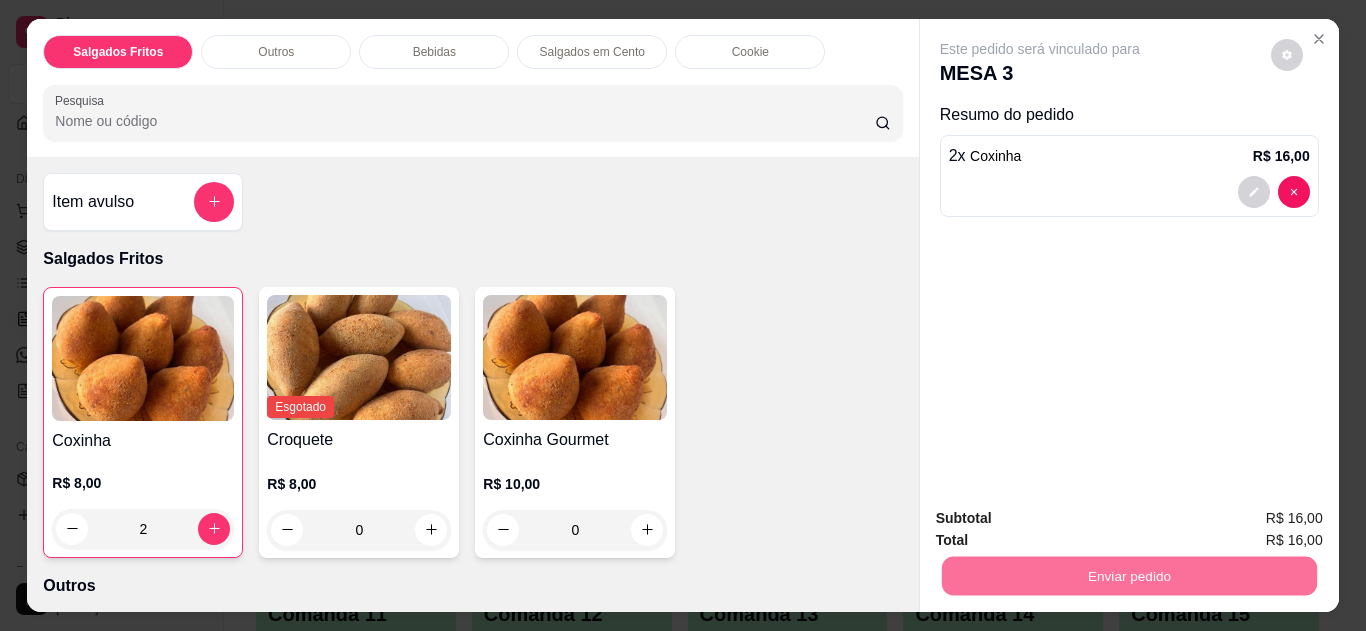 click on "Não registrar e enviar pedido" at bounding box center (1063, 519) 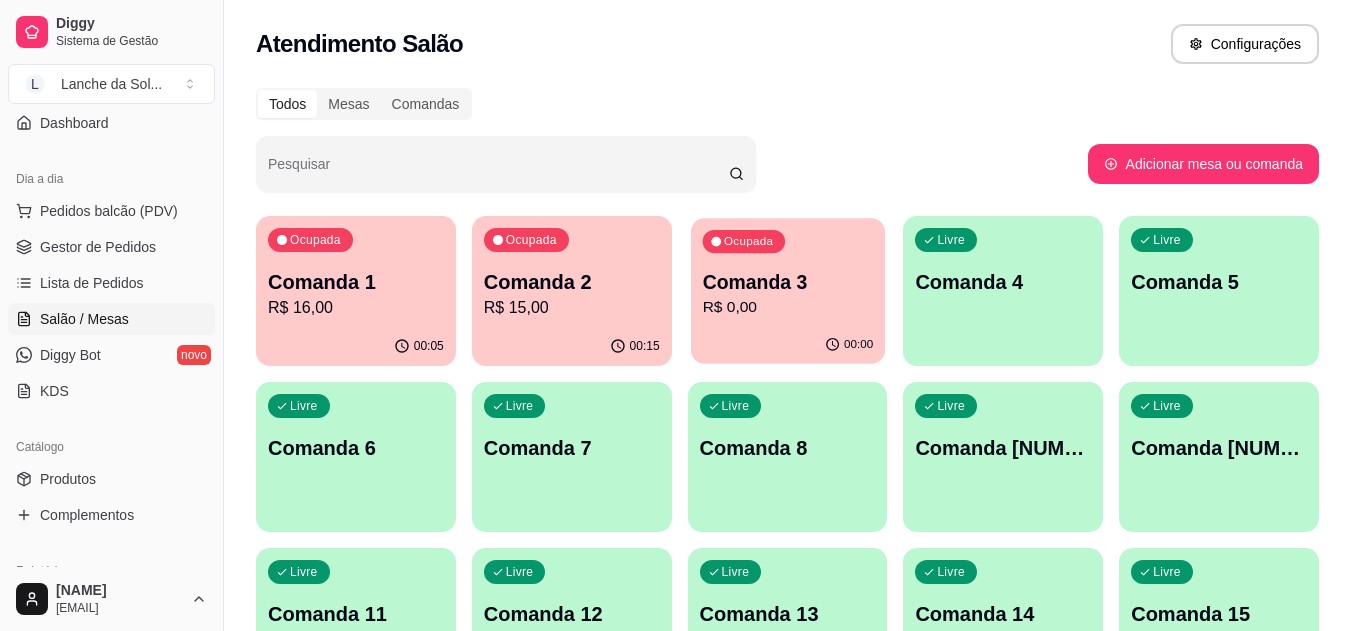 click on "Ocupada Comanda 3 R$ 0,00" at bounding box center (788, 272) 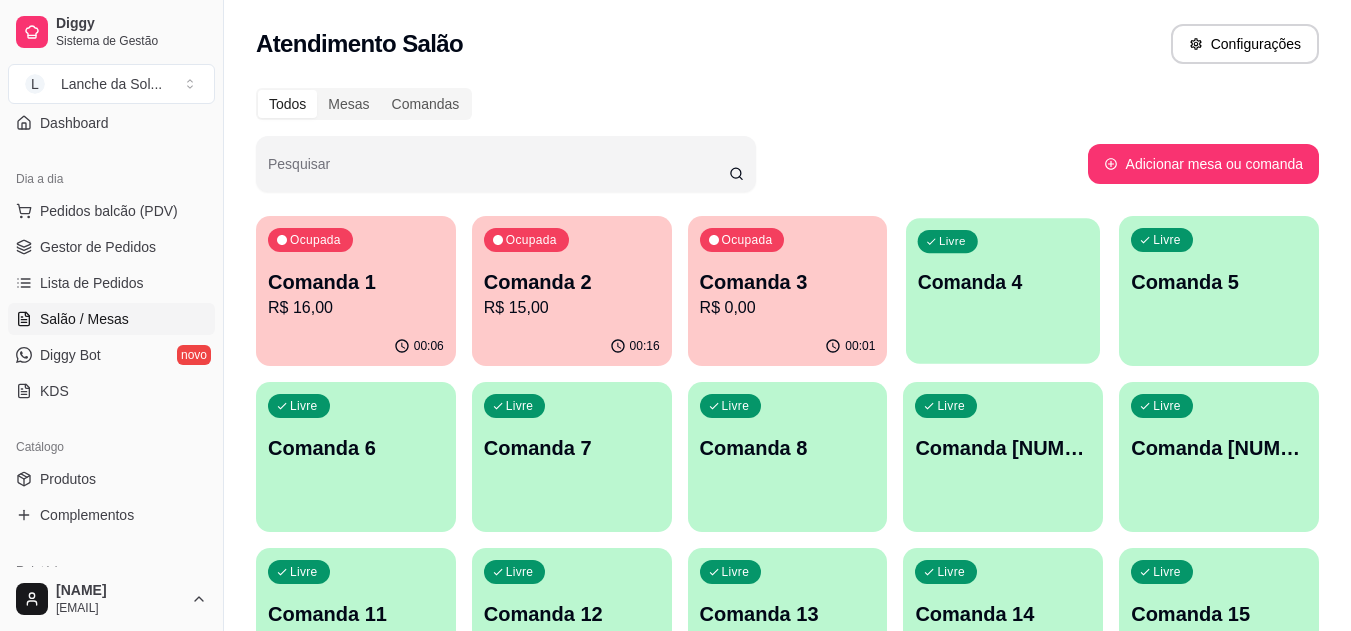 click on "Comanda 4" at bounding box center (1003, 282) 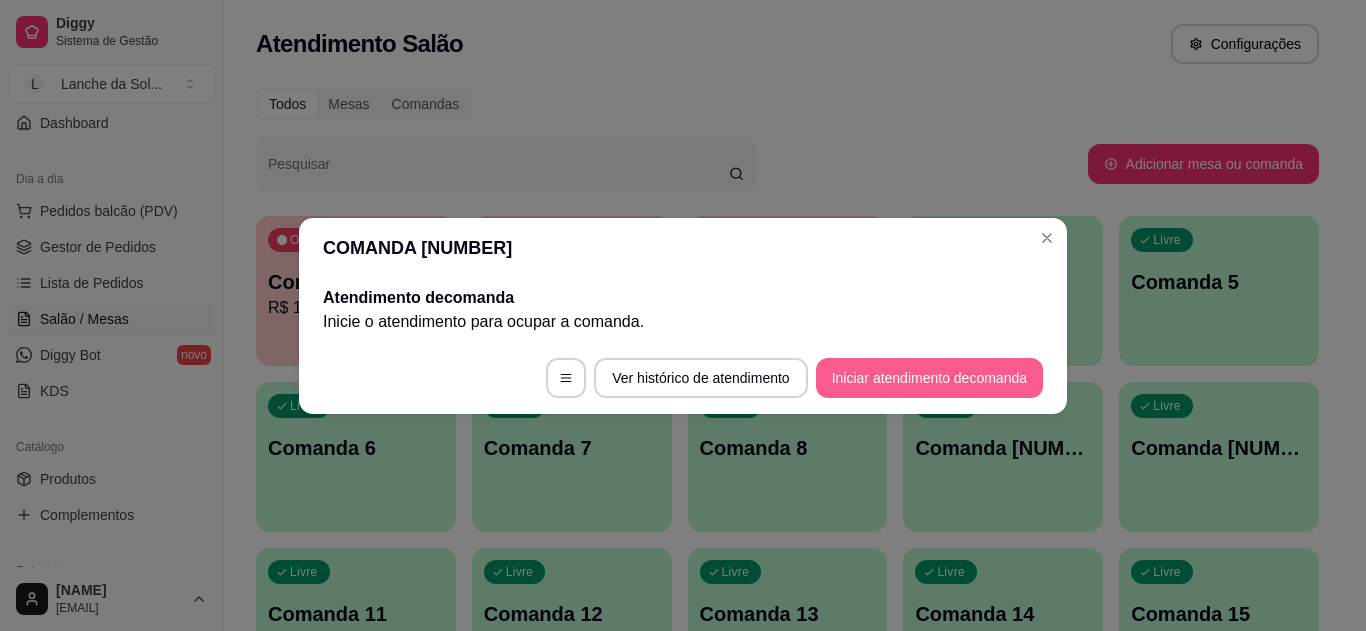 click on "Iniciar atendimento de  comanda" at bounding box center [929, 378] 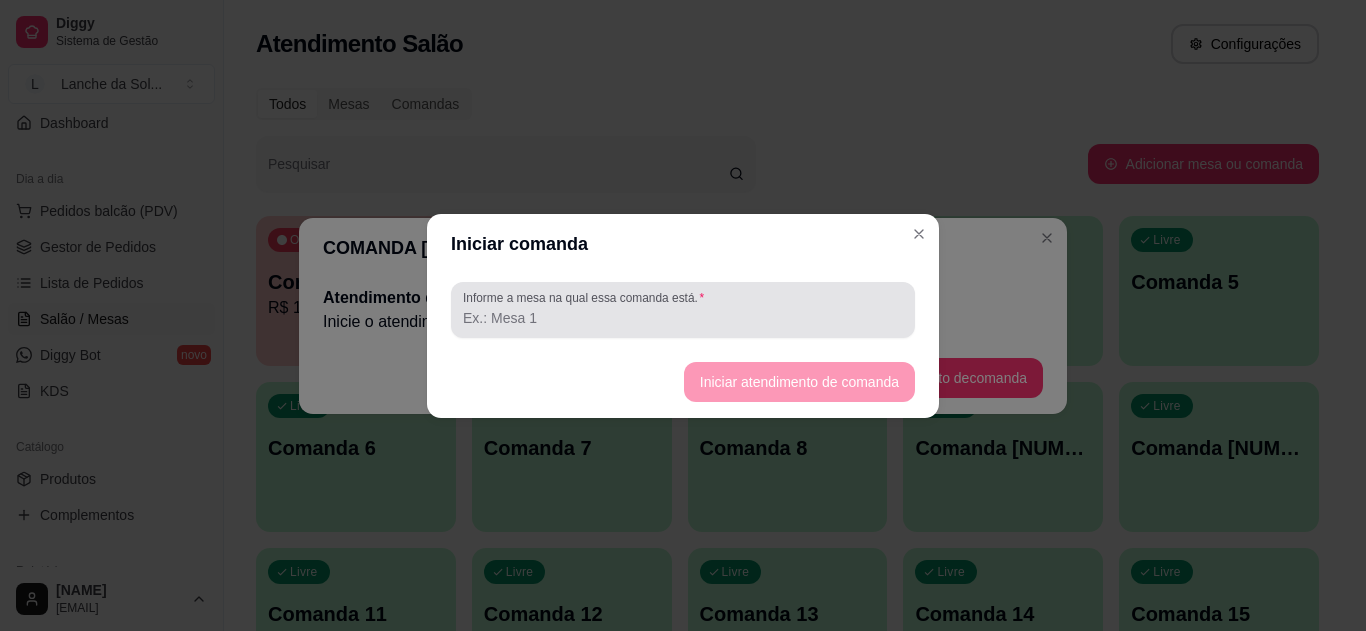 click at bounding box center (683, 310) 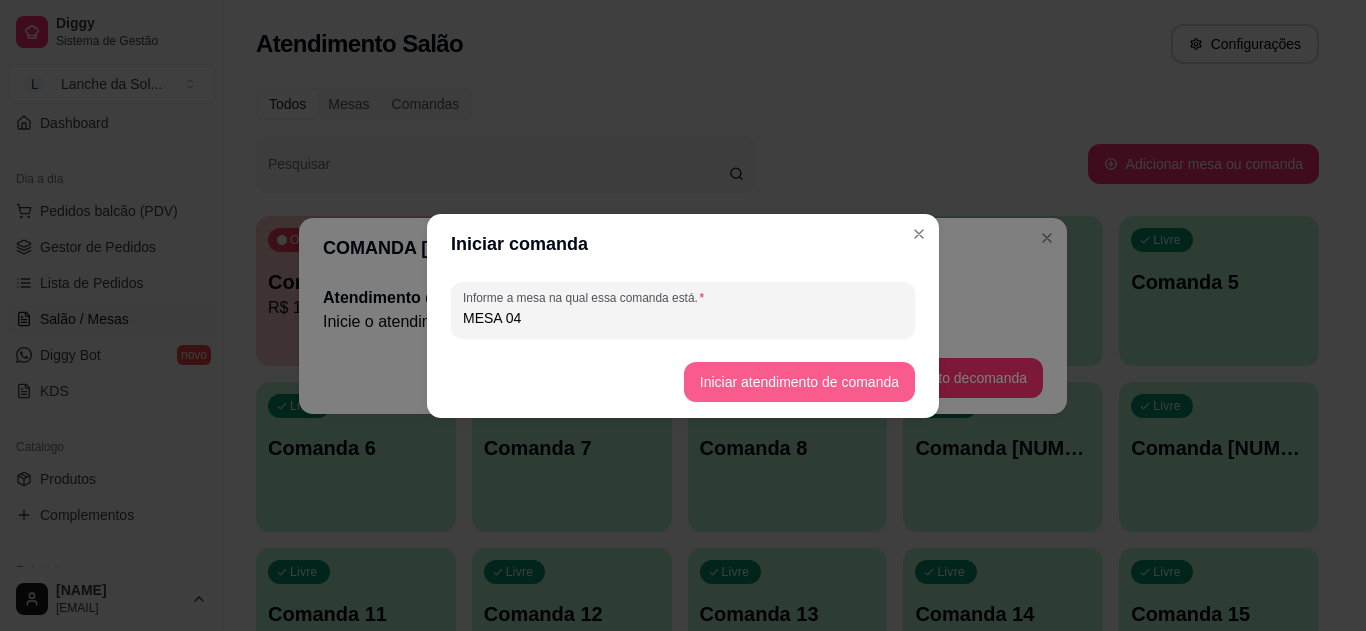 type on "MESA 04" 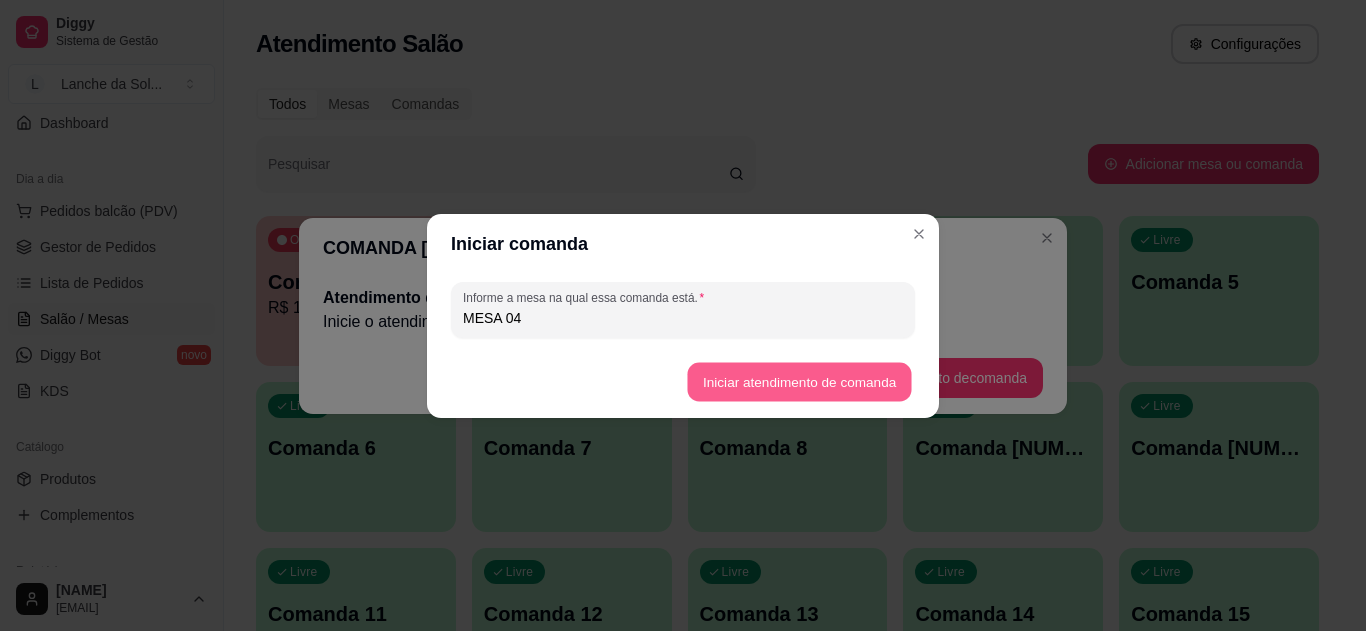 click on "Iniciar atendimento de comanda" at bounding box center (799, 381) 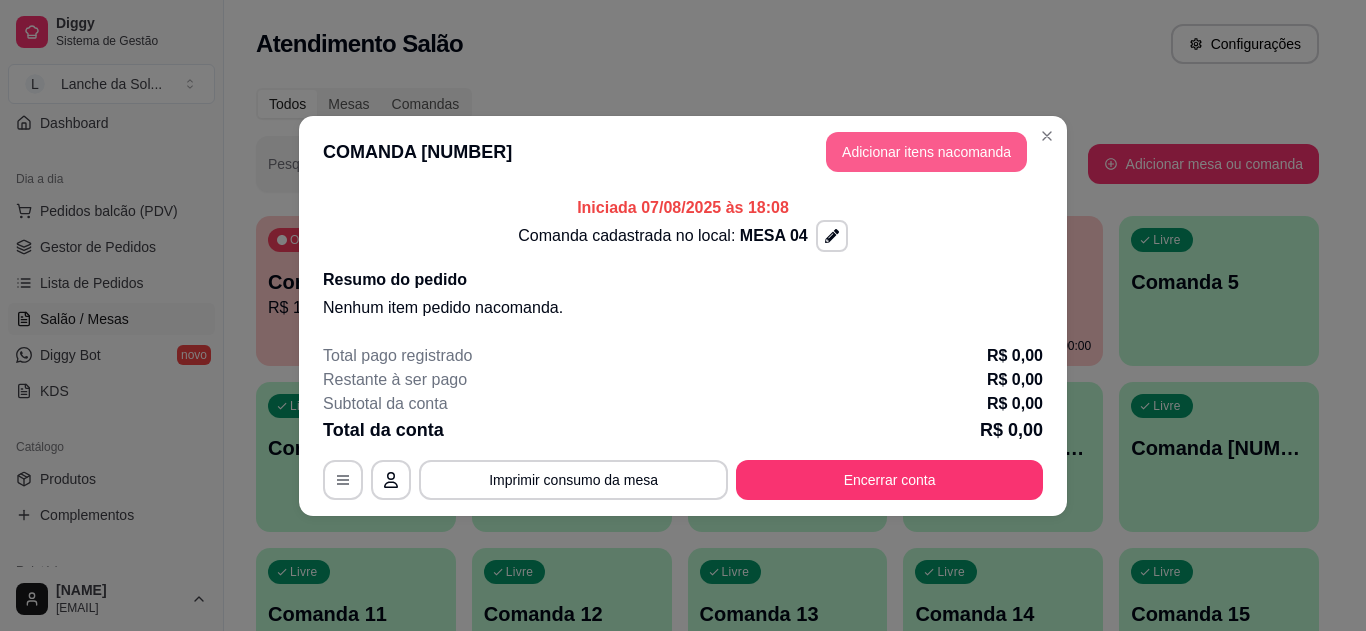 click on "Adicionar itens na  comanda" at bounding box center (926, 152) 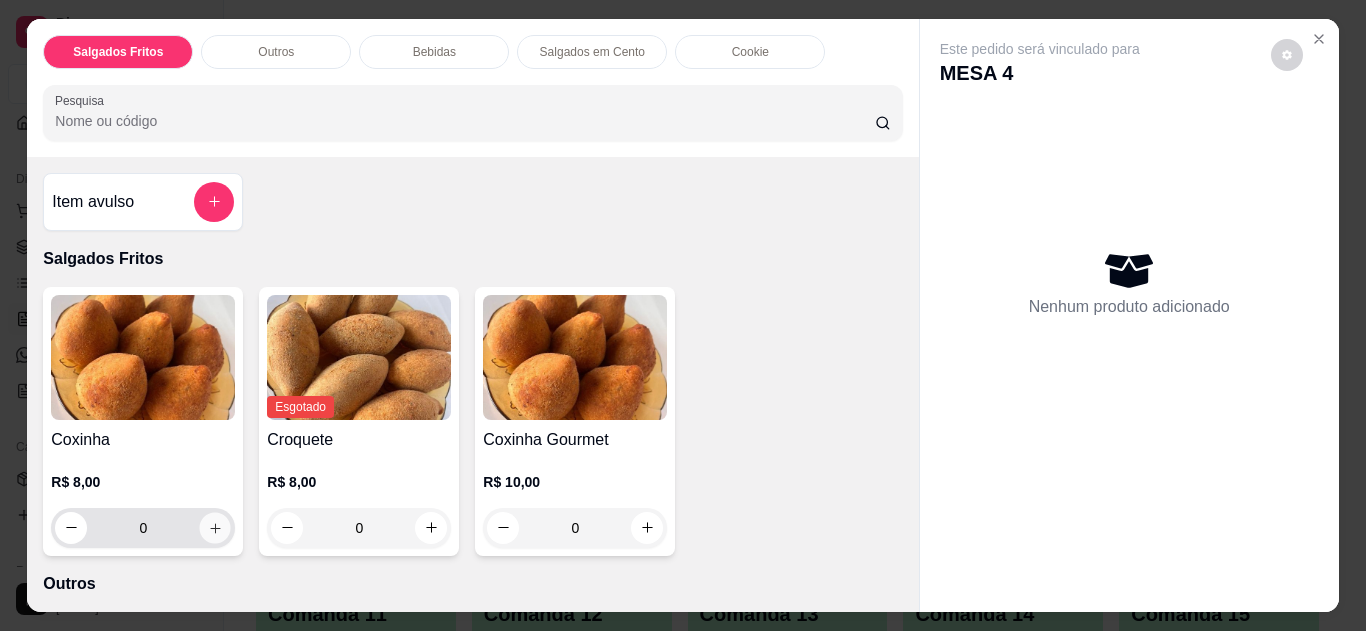 click 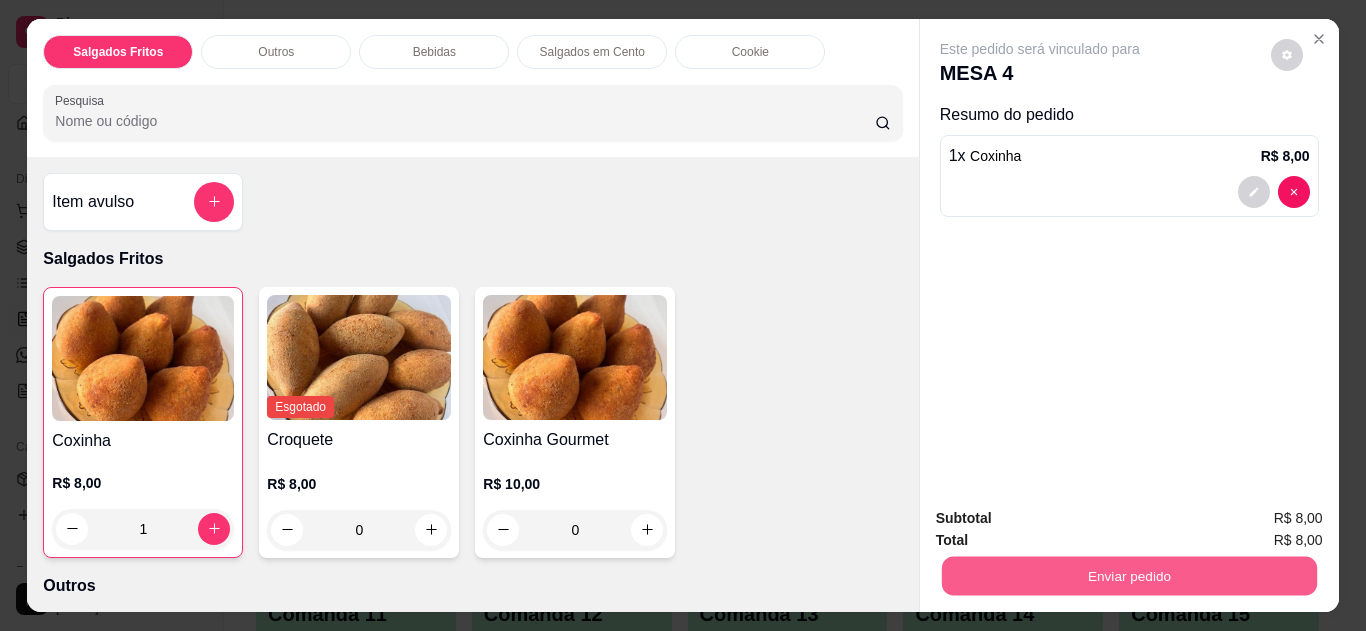click on "Enviar pedido" at bounding box center (1128, 576) 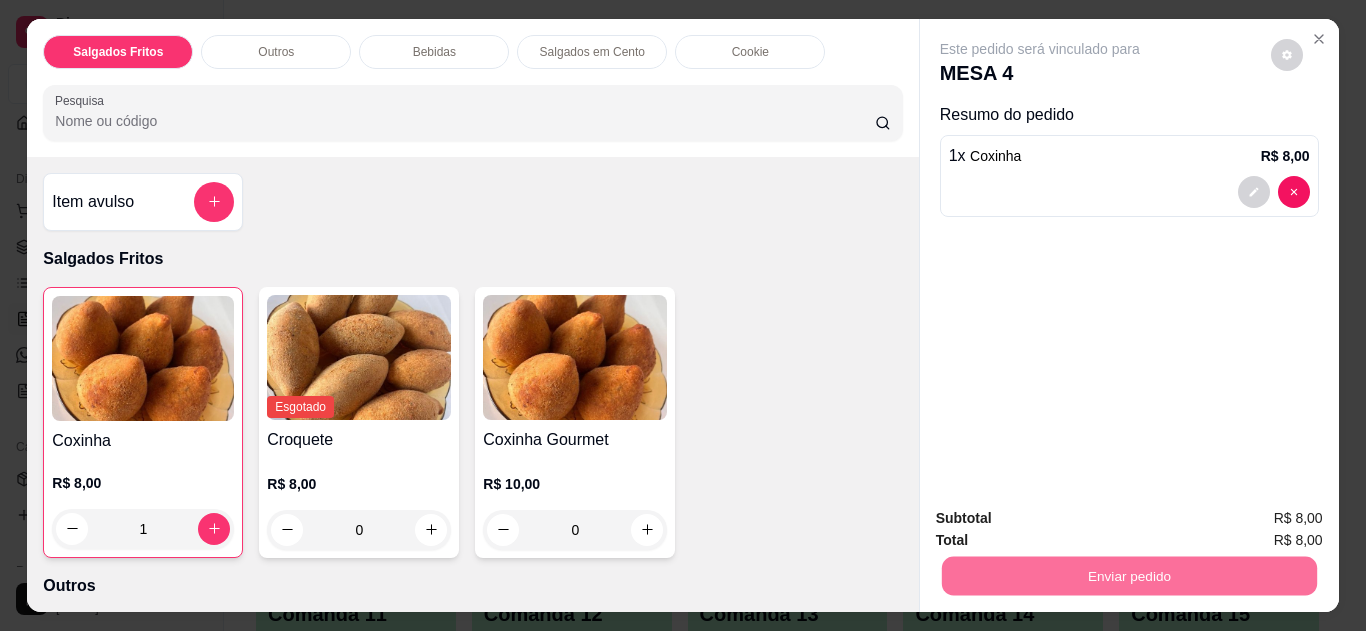 click on "Não registrar e enviar pedido" at bounding box center [1063, 519] 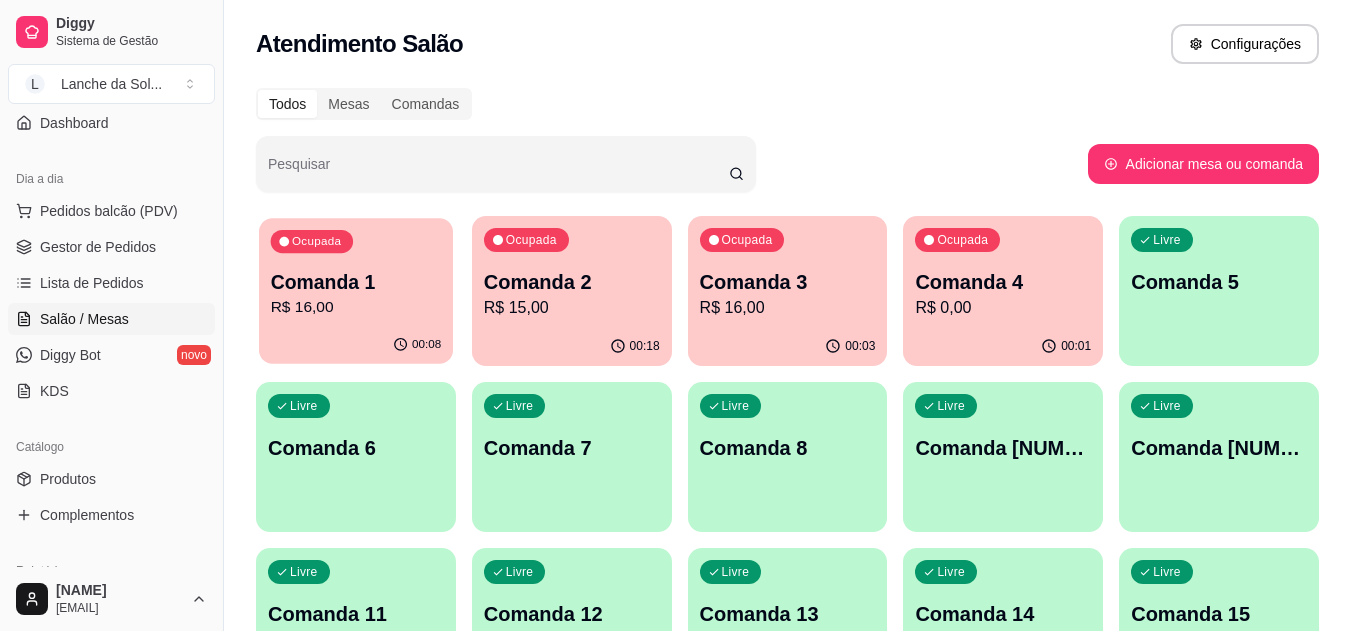 click on "R$ 16,00" at bounding box center [356, 307] 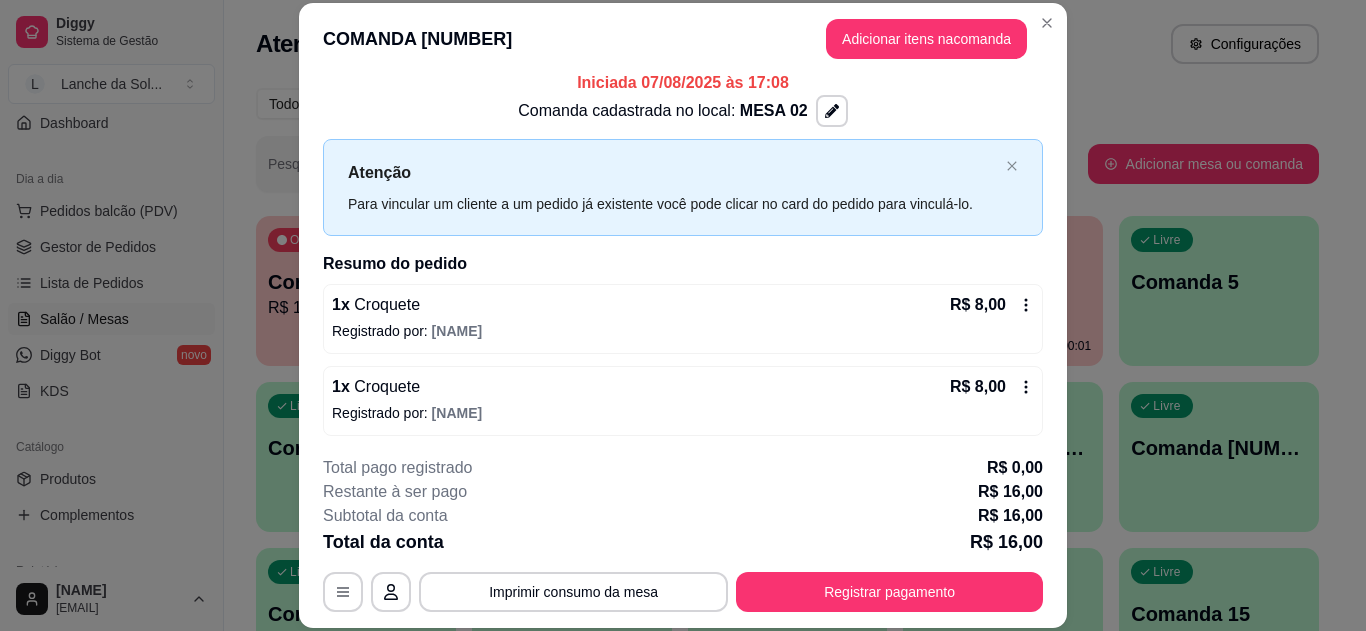 scroll, scrollTop: 16, scrollLeft: 0, axis: vertical 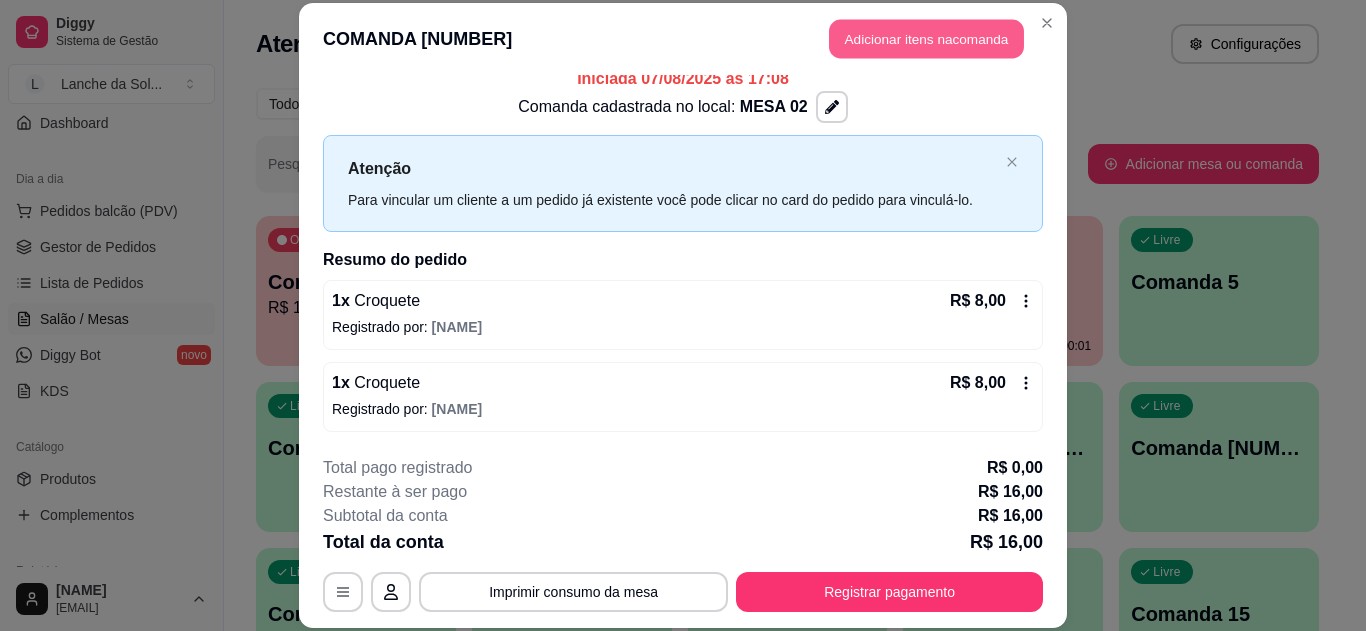 click on "Adicionar itens na  comanda" at bounding box center [926, 39] 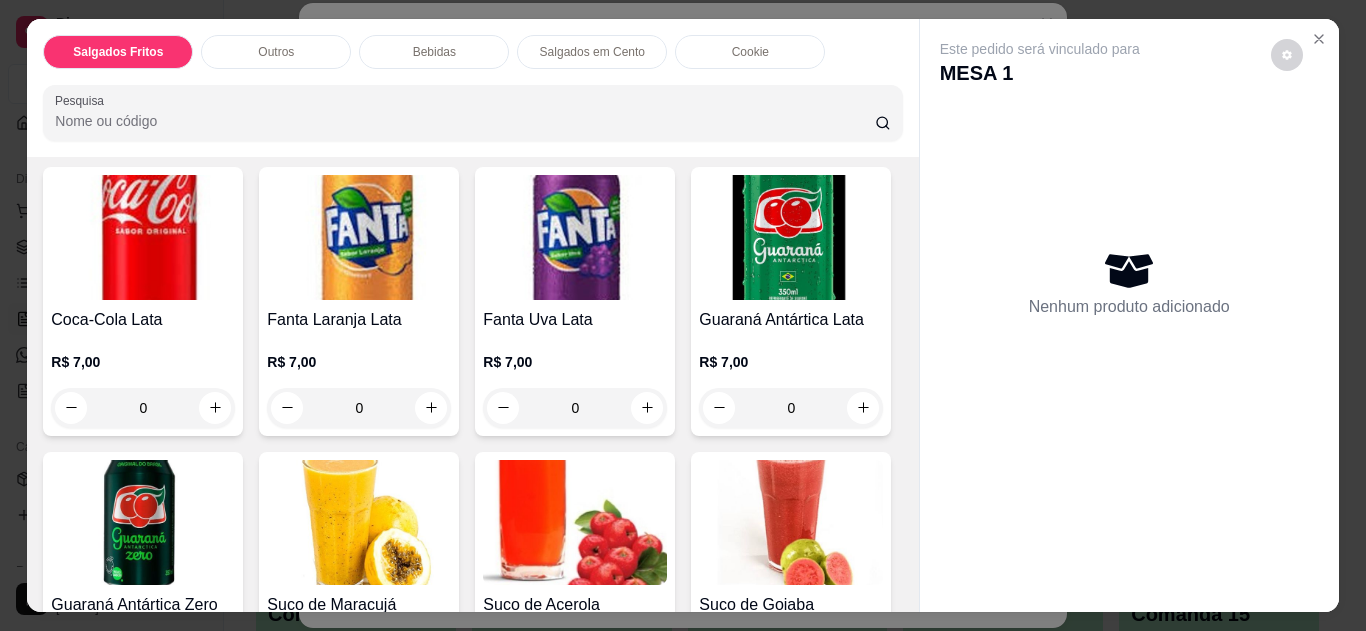 scroll, scrollTop: 800, scrollLeft: 0, axis: vertical 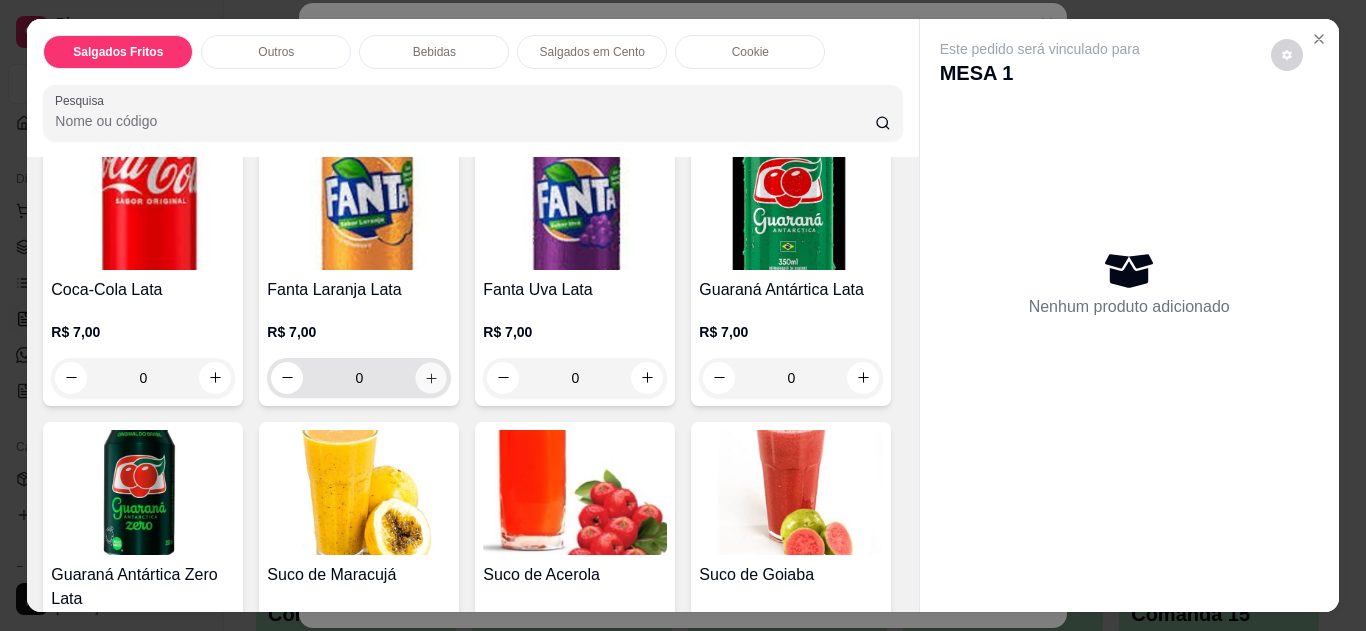 click at bounding box center (431, 377) 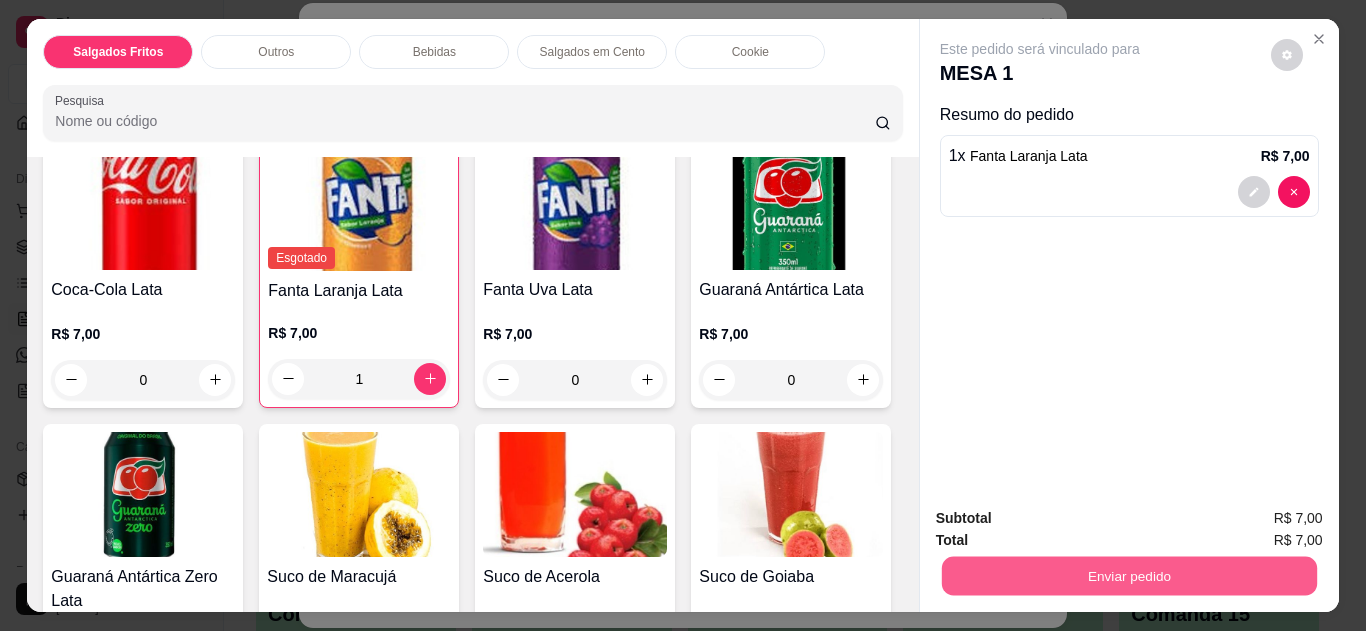 click on "Enviar pedido" at bounding box center [1128, 576] 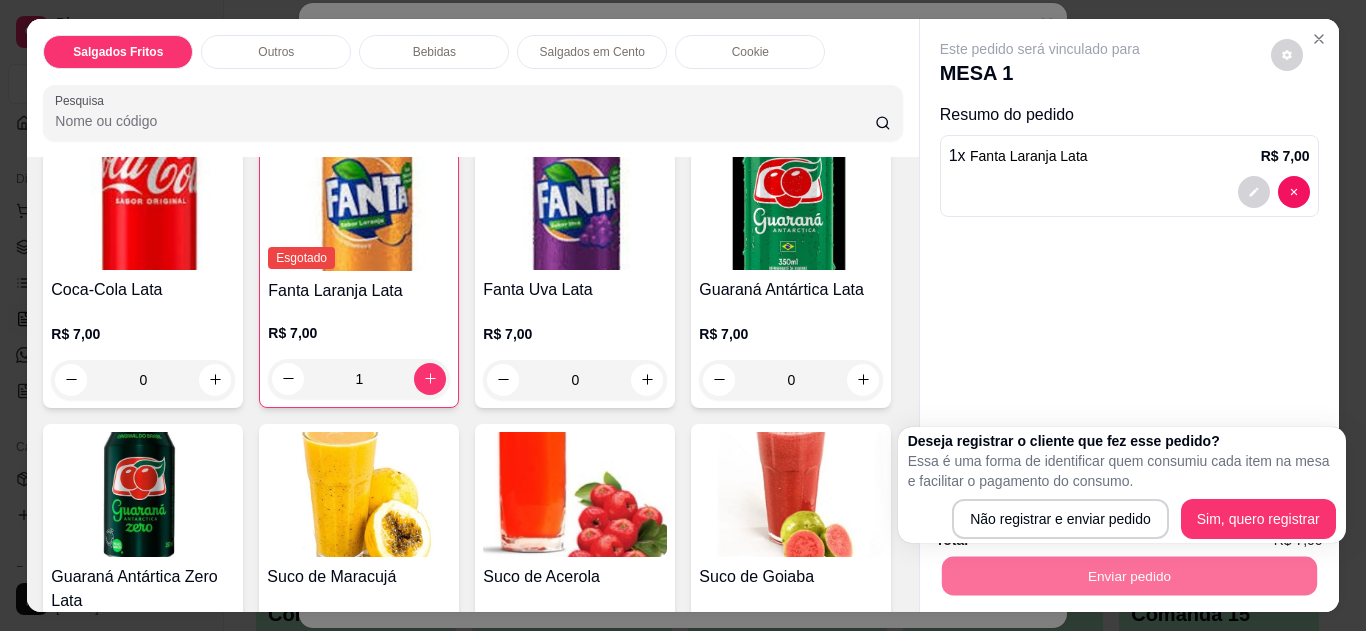 click on "Este pedido será vinculado para   MESA 1 Resumo do pedido 1 x   Fanta Laranja Lata R$ 7,00" at bounding box center (1129, 255) 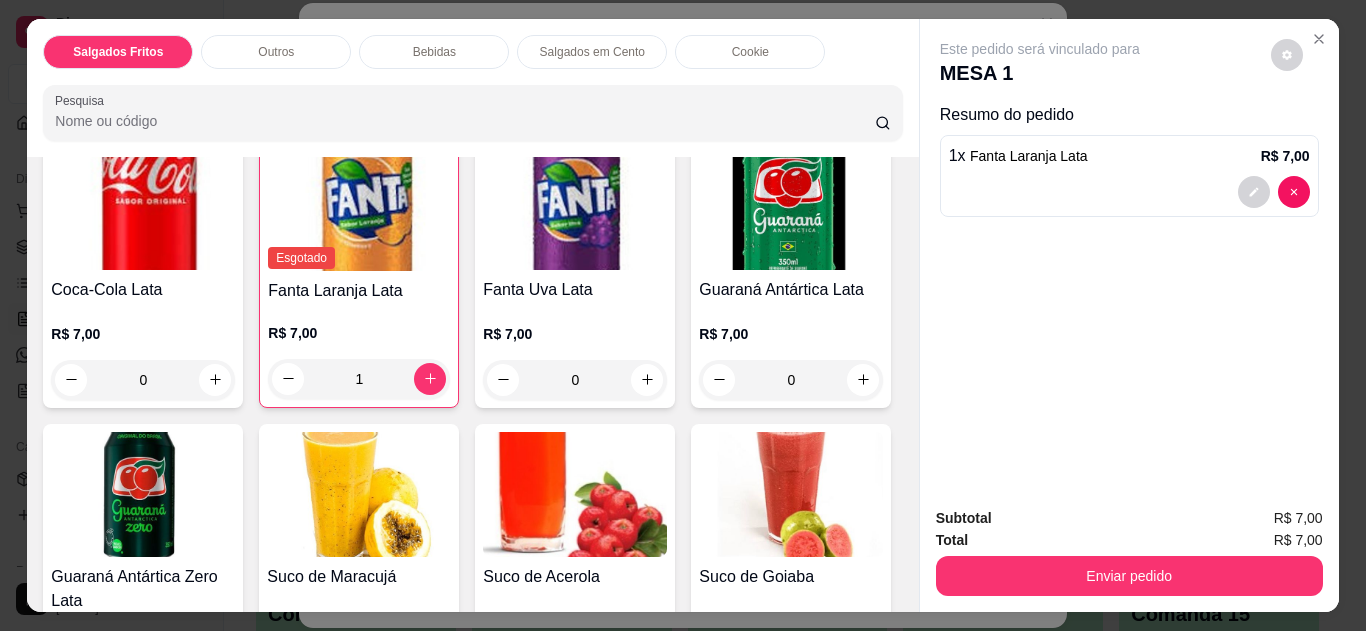 click at bounding box center [1319, 39] 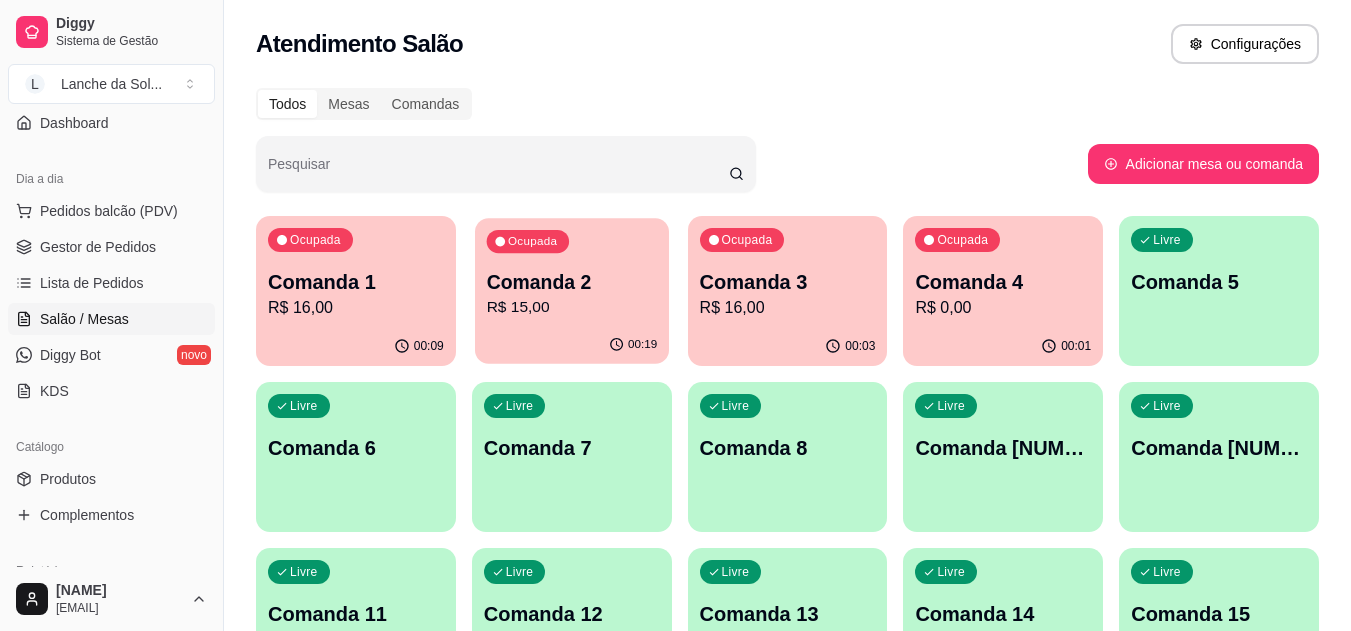 click on "Ocupada Comanda 2 R$ 15,00" at bounding box center (572, 272) 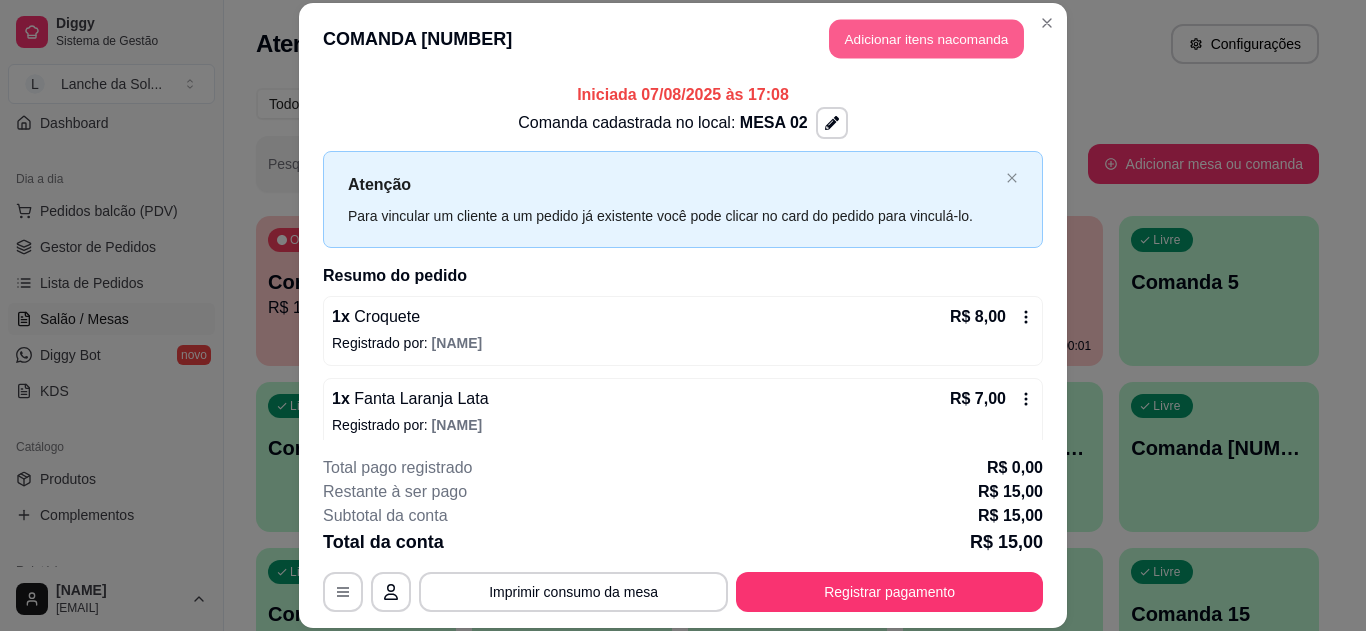 click on "Adicionar itens na  comanda" at bounding box center [926, 39] 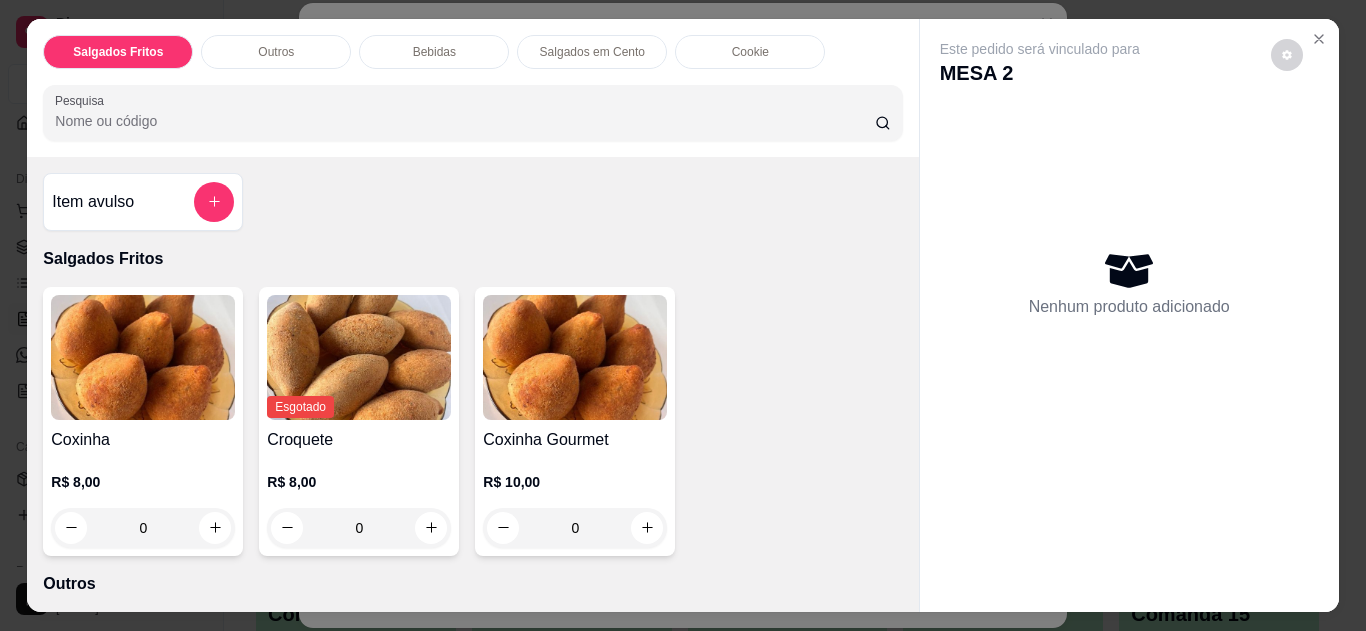 click 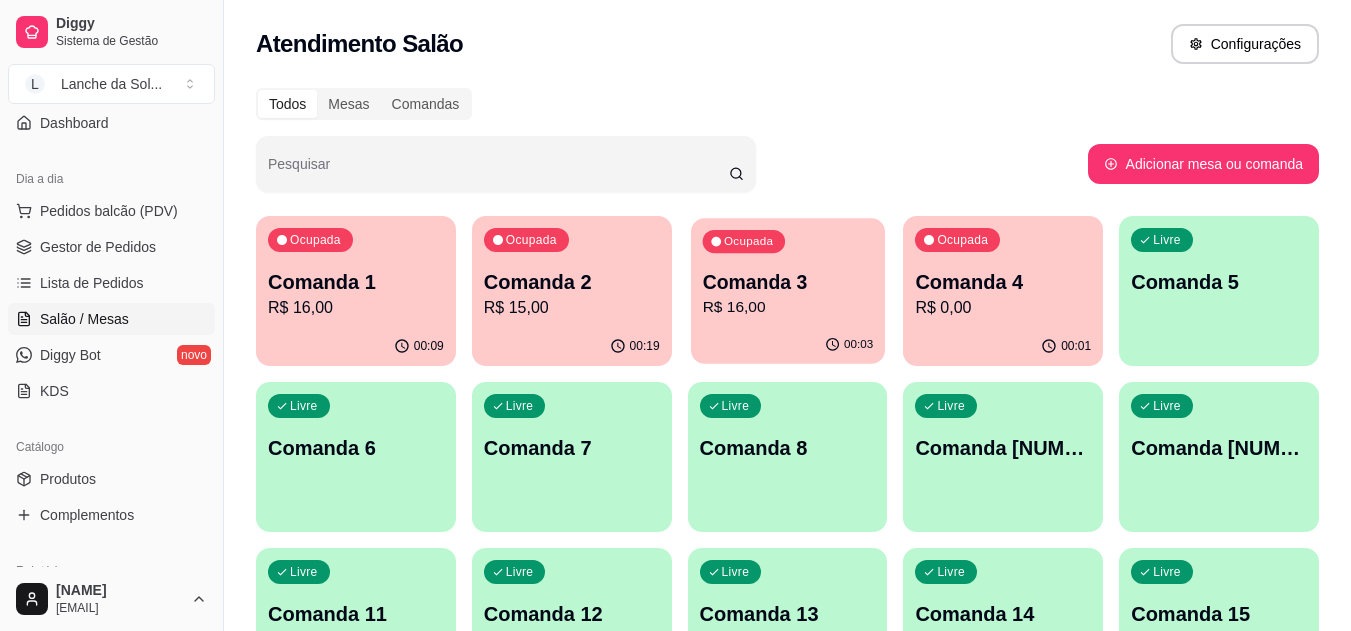 click on "Ocupada Comanda 3 R$ 16,00" at bounding box center [788, 272] 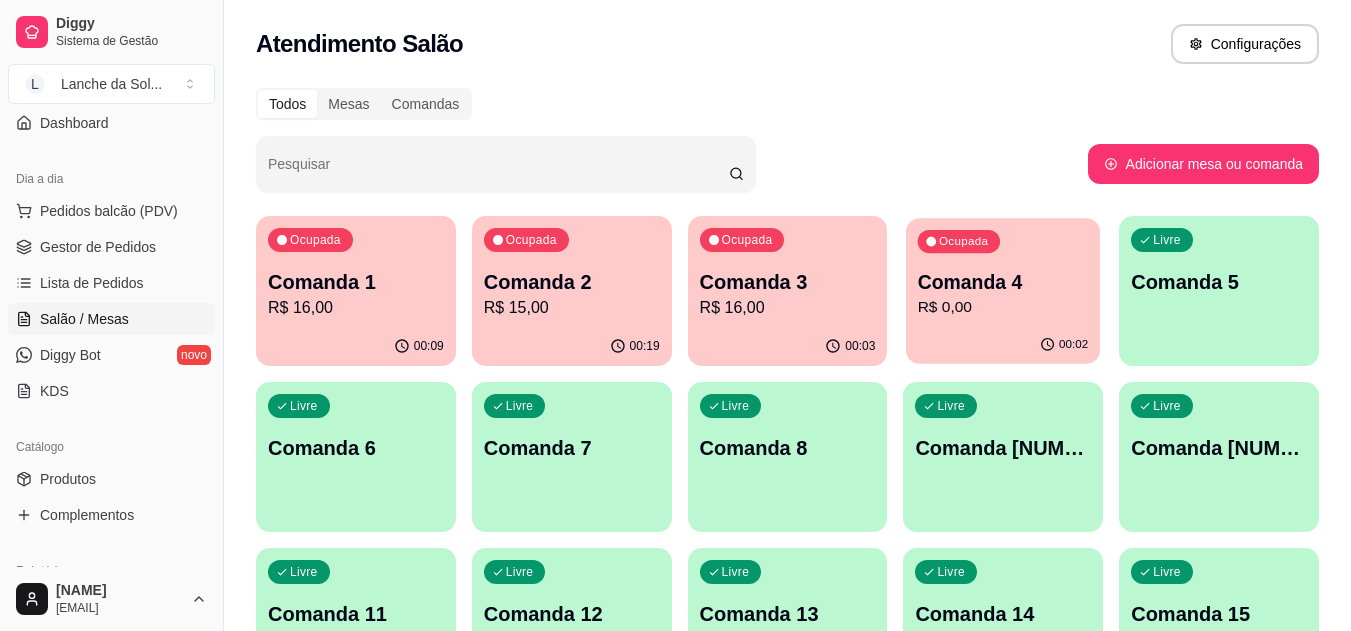 click on "Comanda 4" at bounding box center (1003, 282) 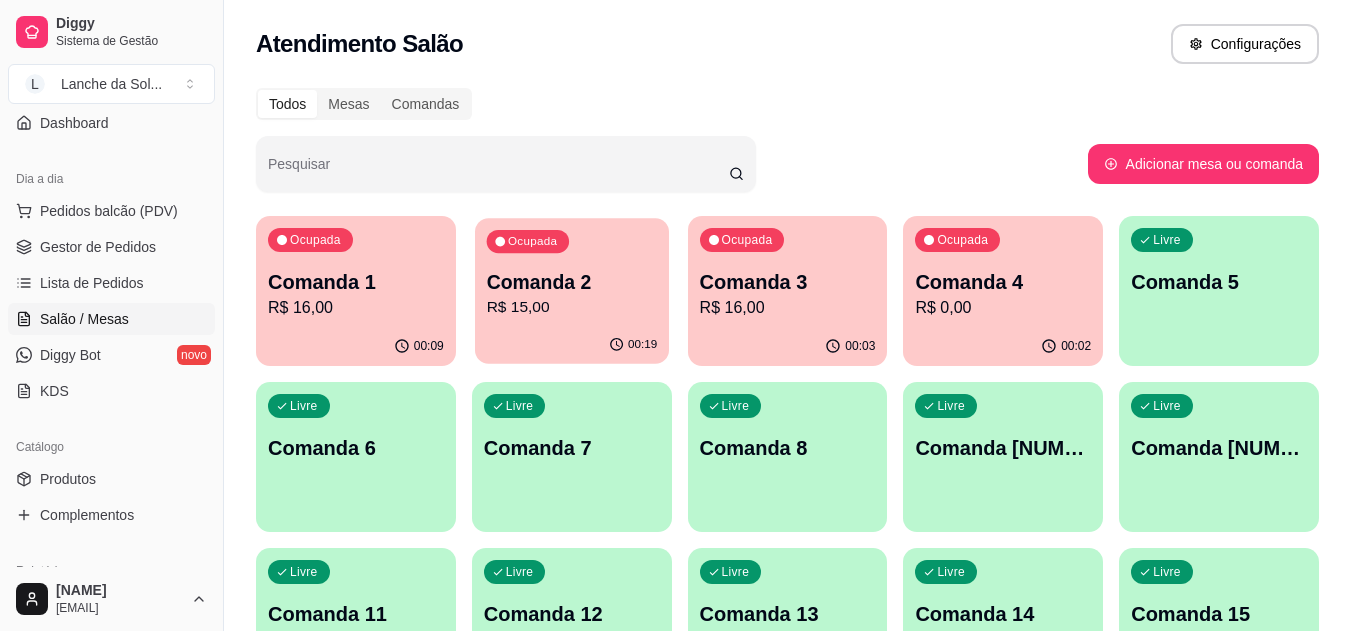 click on "Ocupada Comanda 2 R$ 15,00" at bounding box center (572, 272) 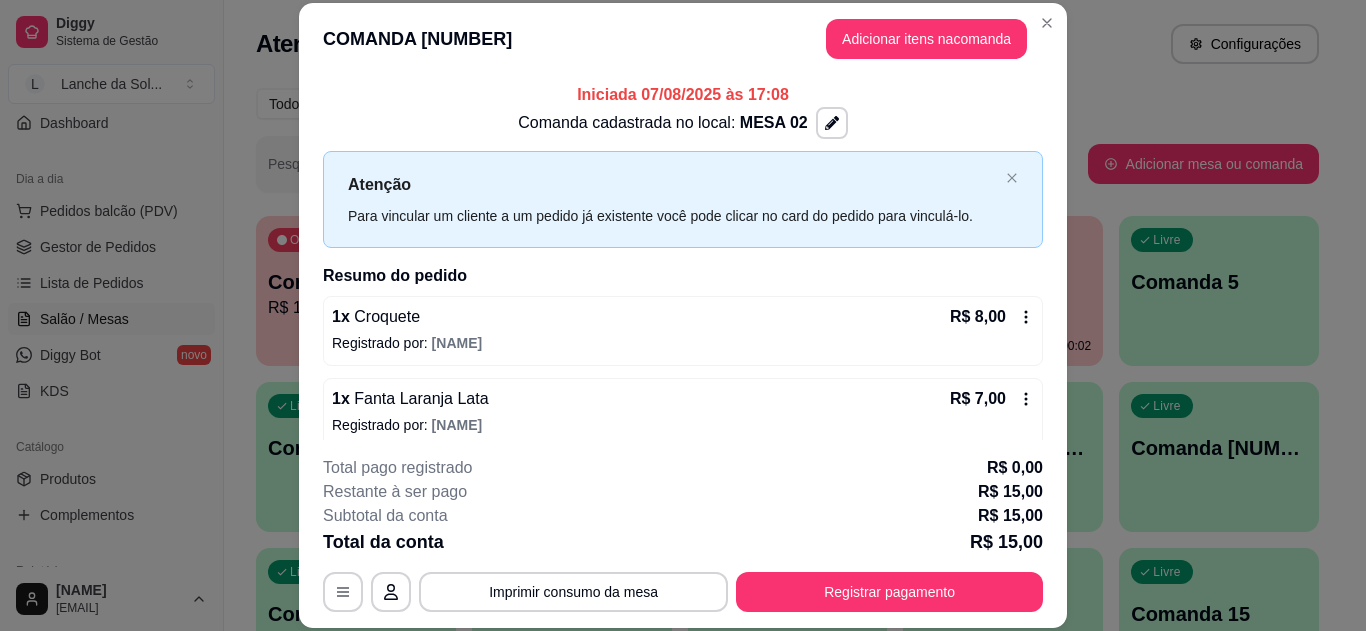 scroll, scrollTop: 16, scrollLeft: 0, axis: vertical 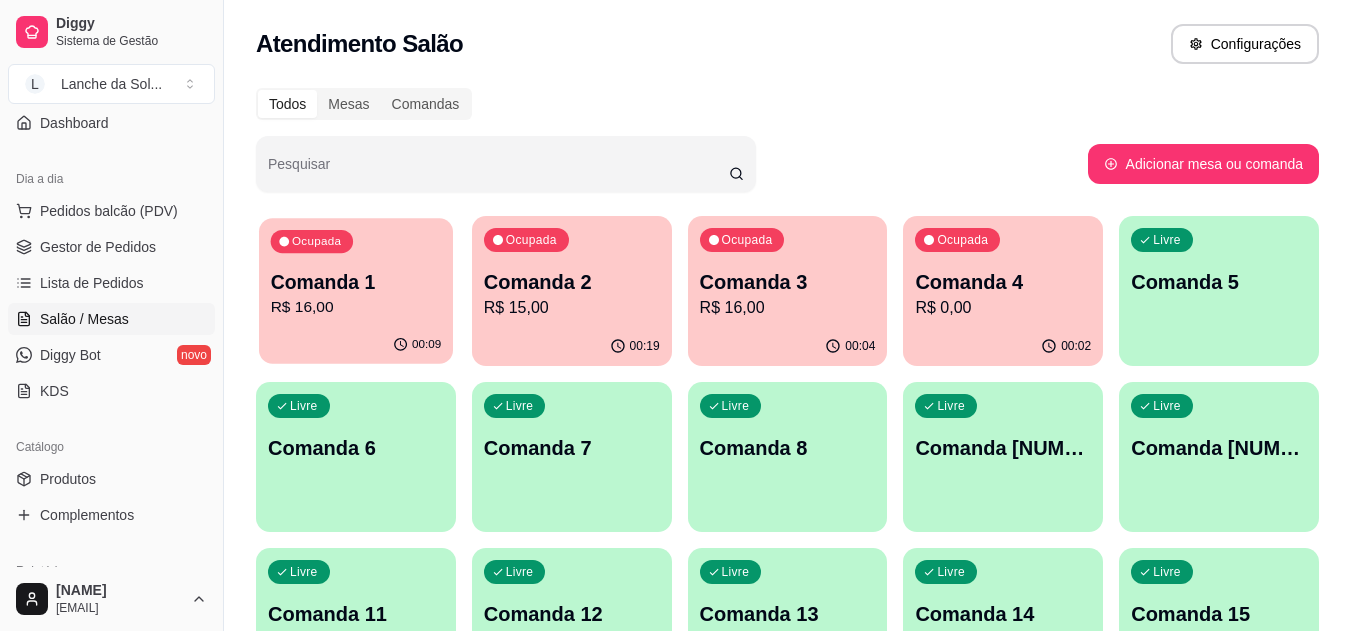 click on "R$ 16,00" at bounding box center (356, 307) 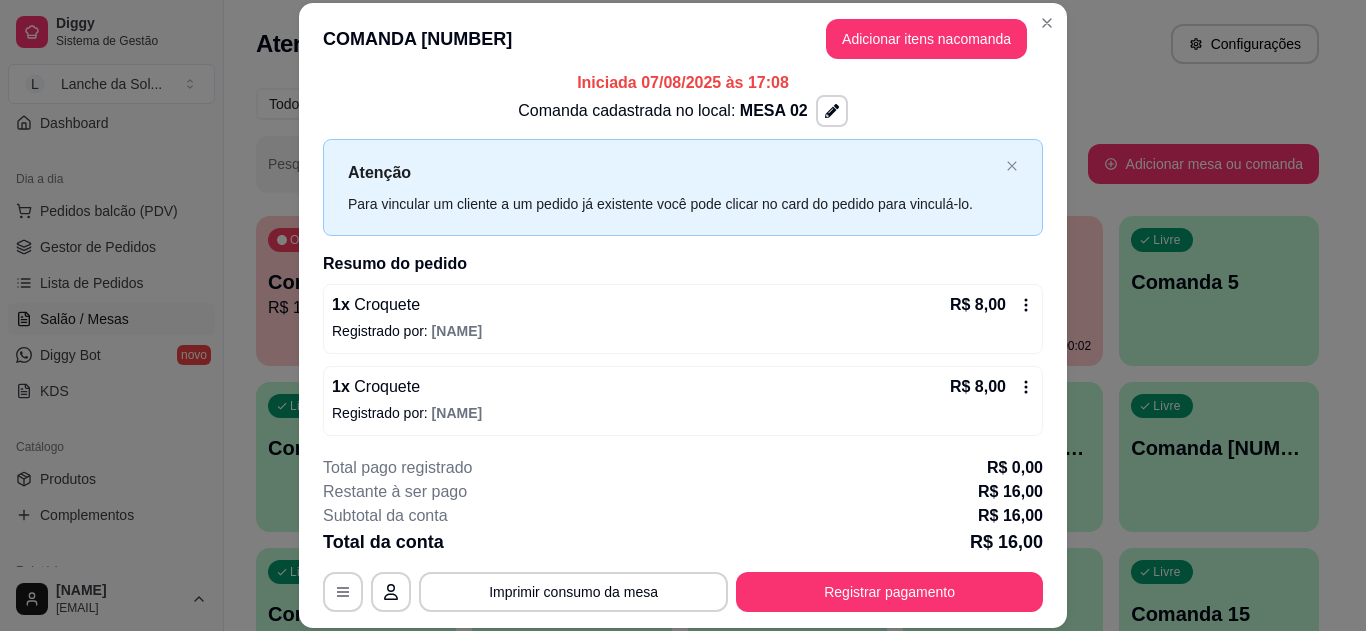 scroll, scrollTop: 16, scrollLeft: 0, axis: vertical 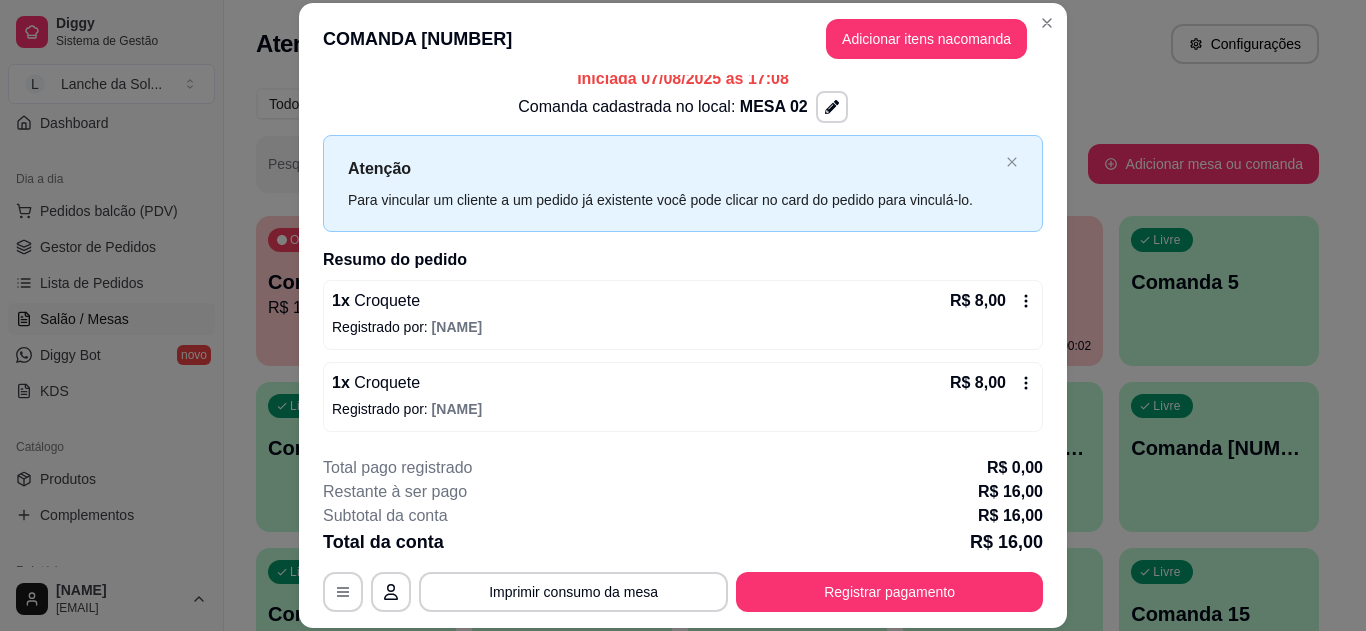 click 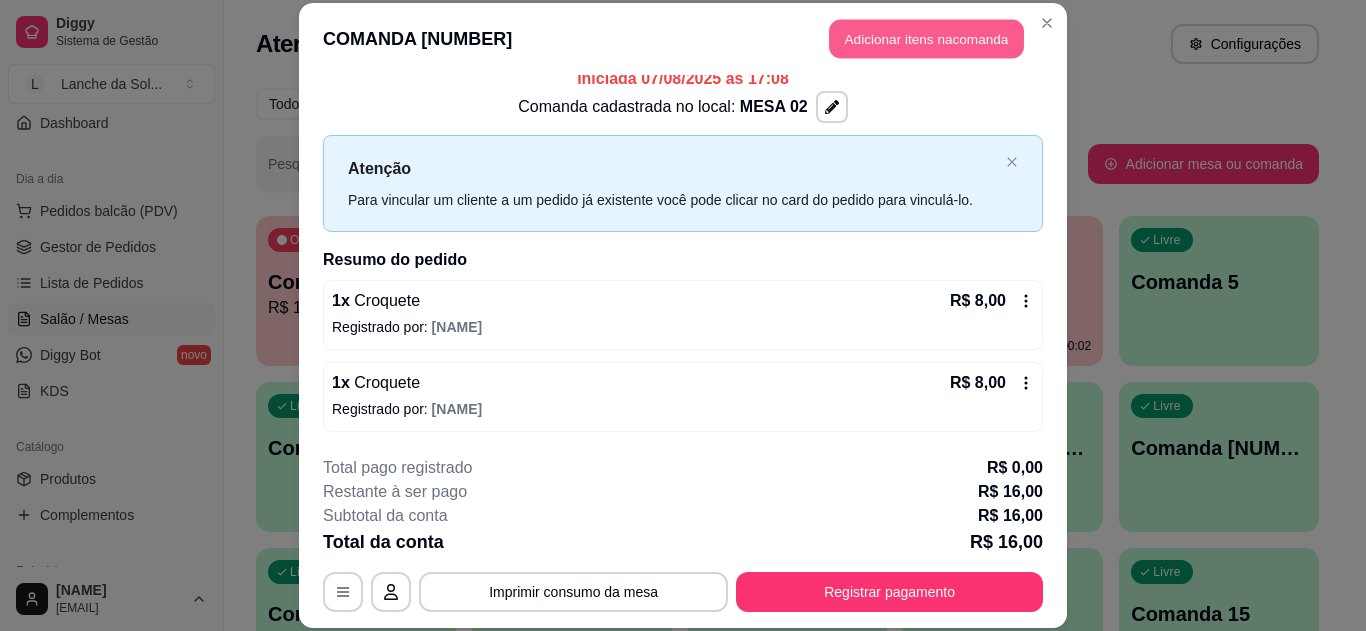 click on "Adicionar itens na  comanda" at bounding box center [926, 39] 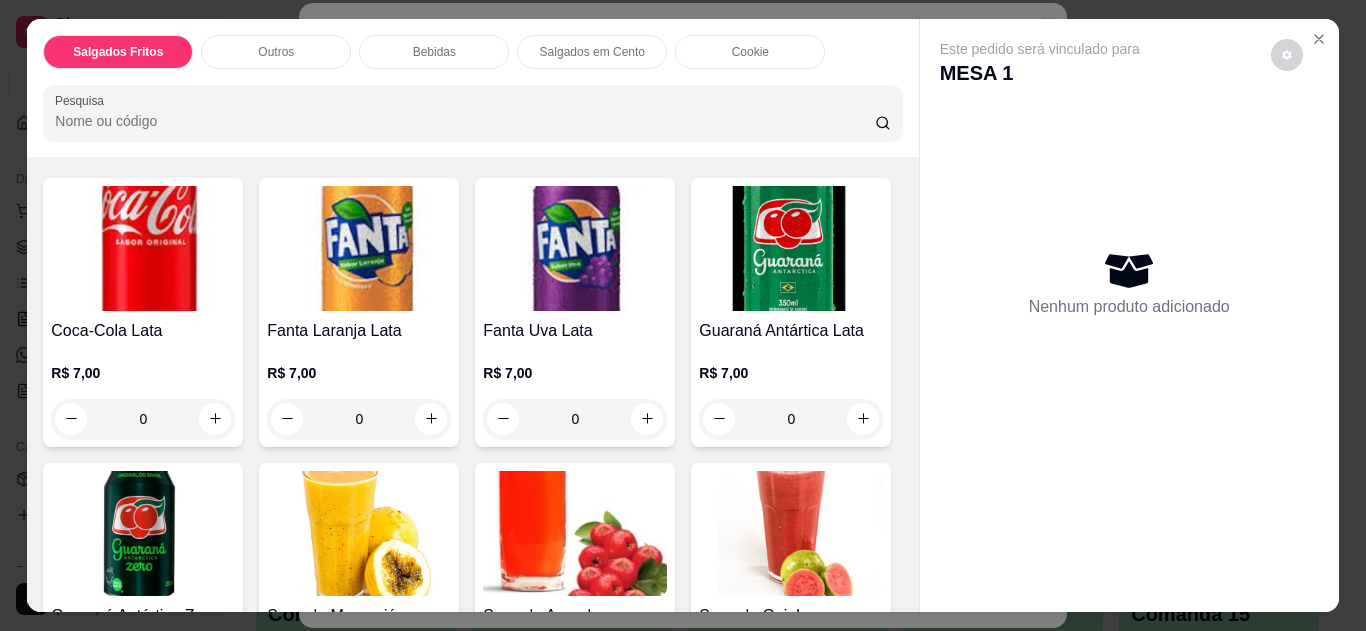 scroll, scrollTop: 760, scrollLeft: 0, axis: vertical 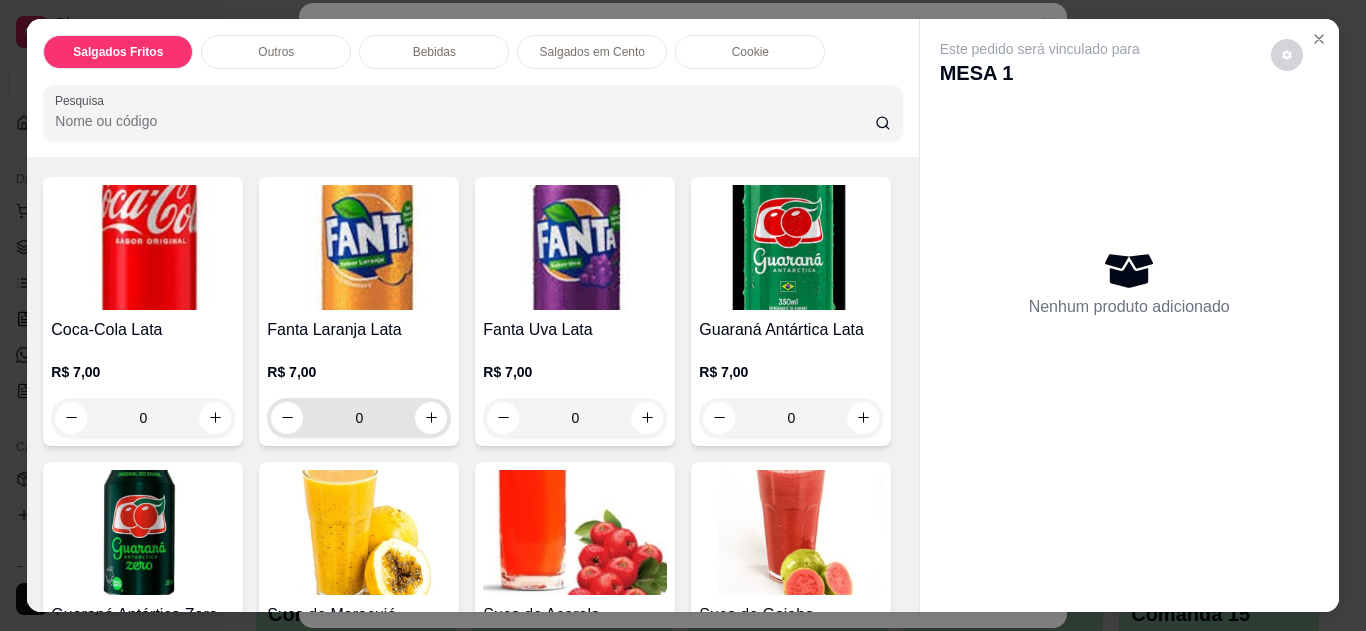 click on "0" at bounding box center [359, 418] 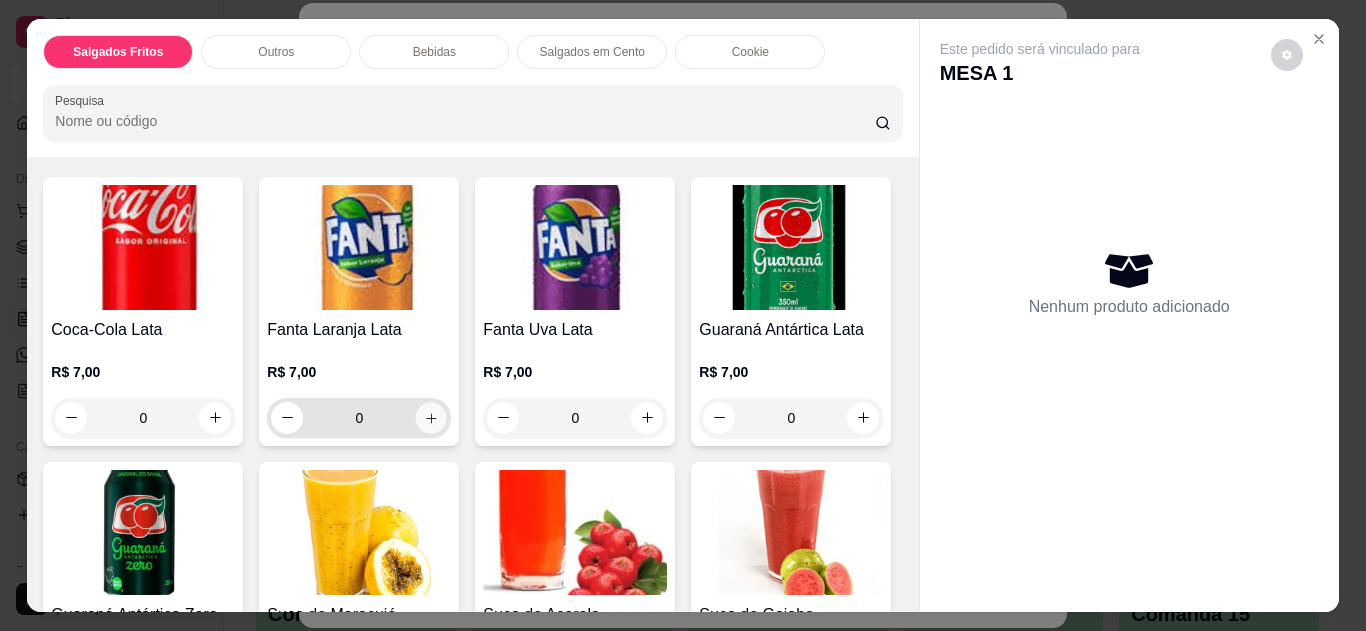 click at bounding box center [431, 417] 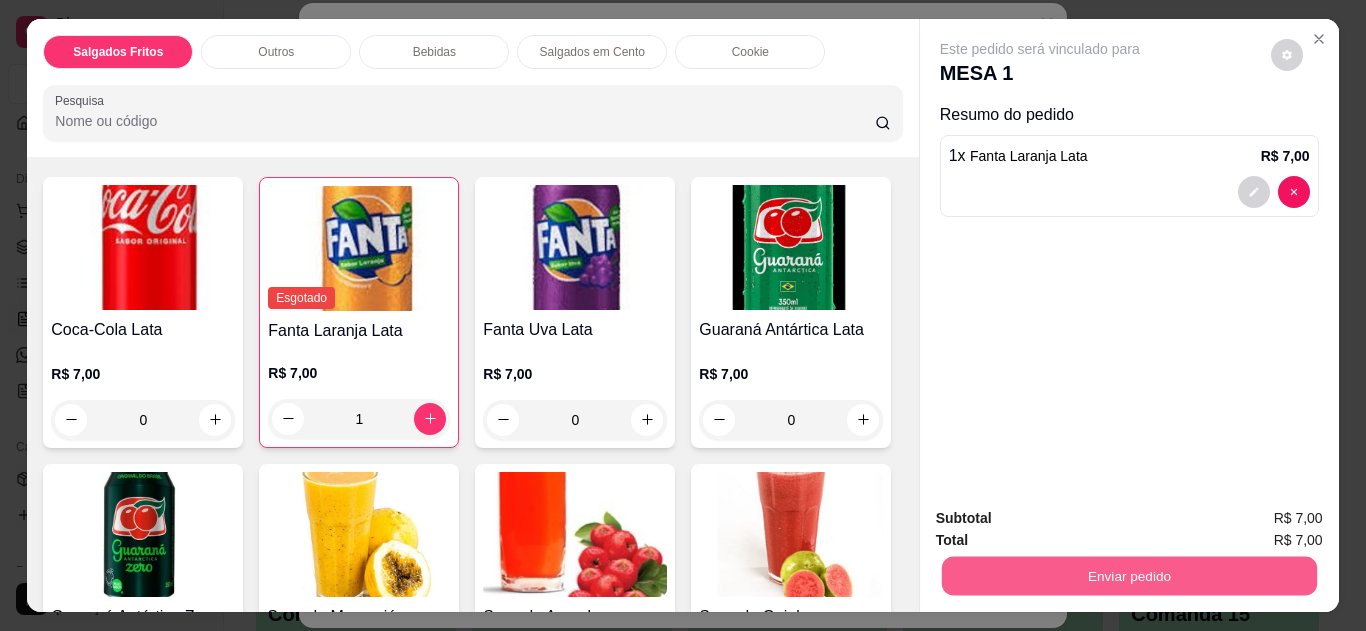 click on "Enviar pedido" at bounding box center (1128, 576) 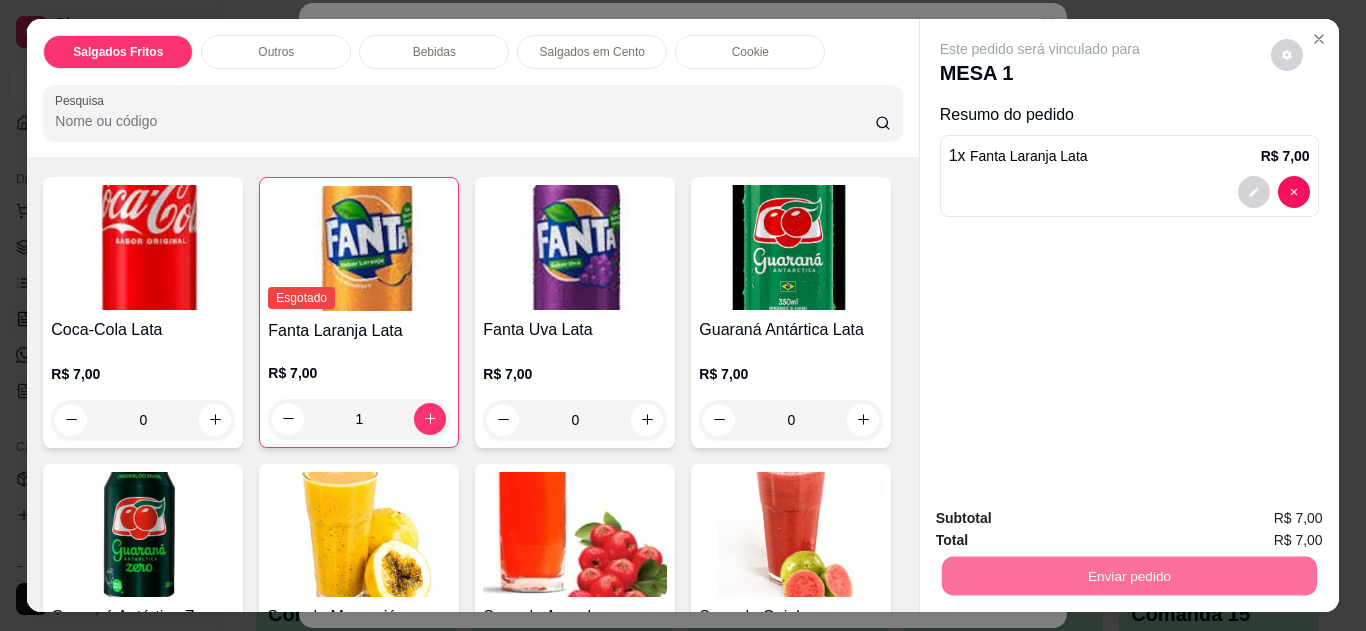 click on "Não registrar e enviar pedido" at bounding box center (1063, 519) 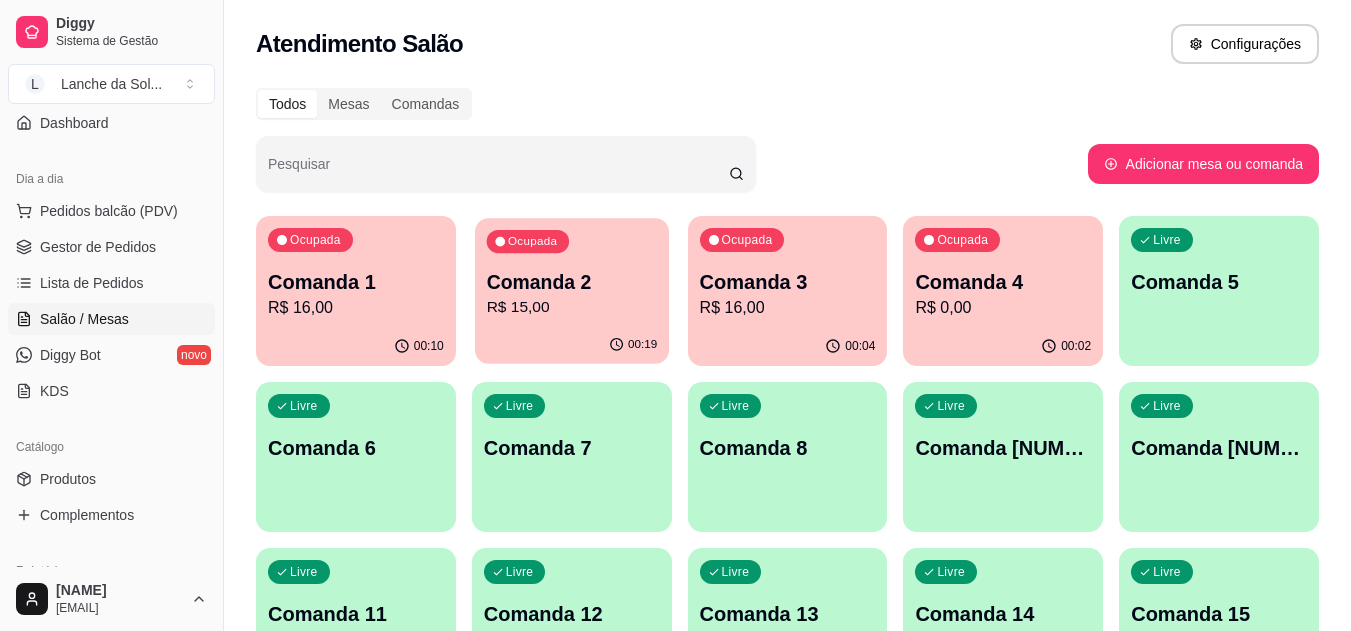 click on "Ocupada Comanda 2 R$ 15,00" at bounding box center [572, 272] 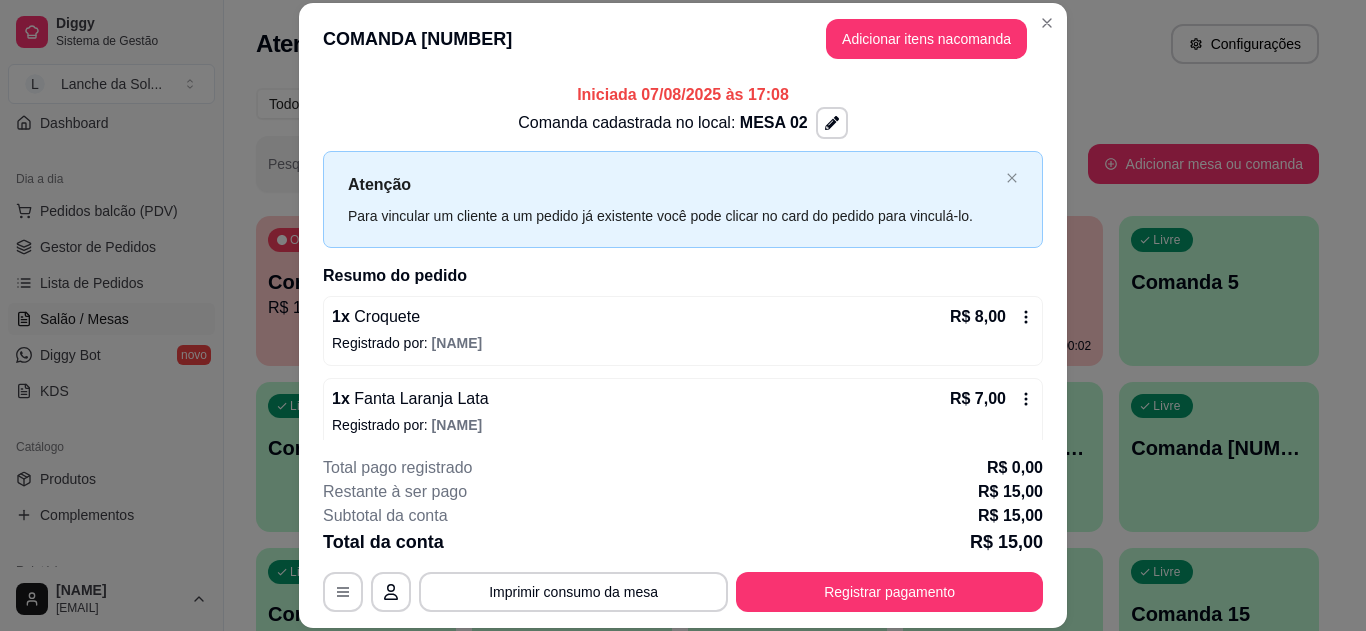 click 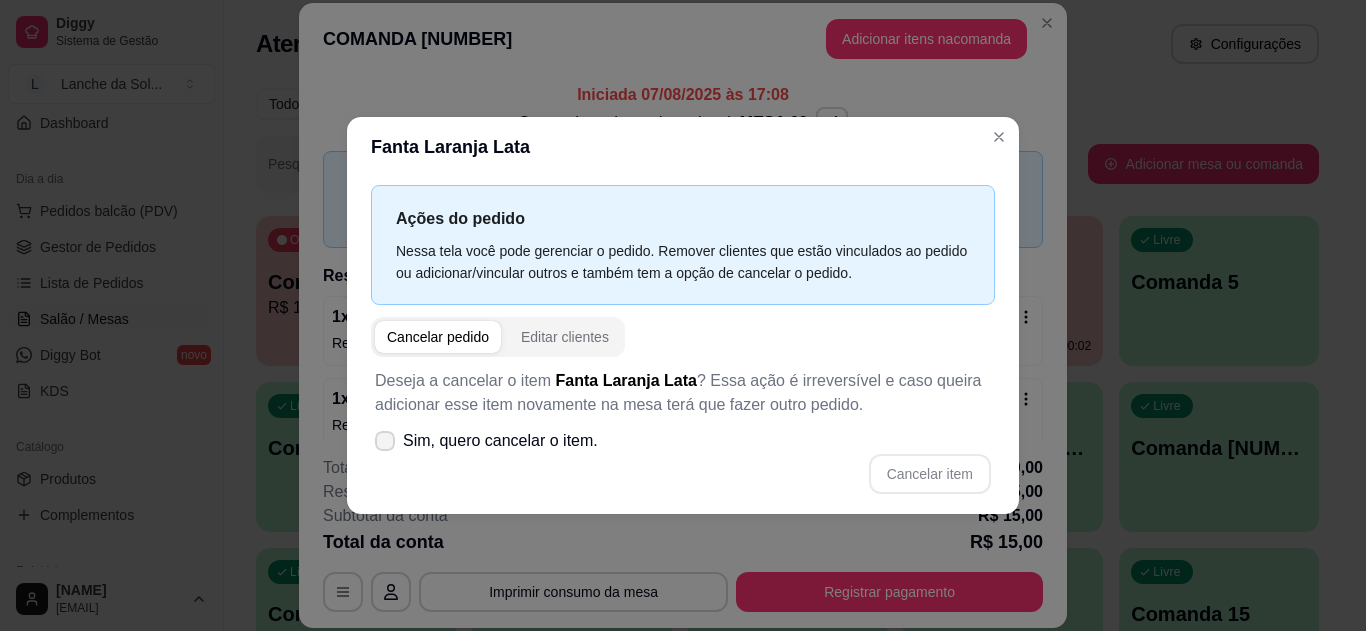 click on "Sim, quero cancelar o item." at bounding box center [486, 441] 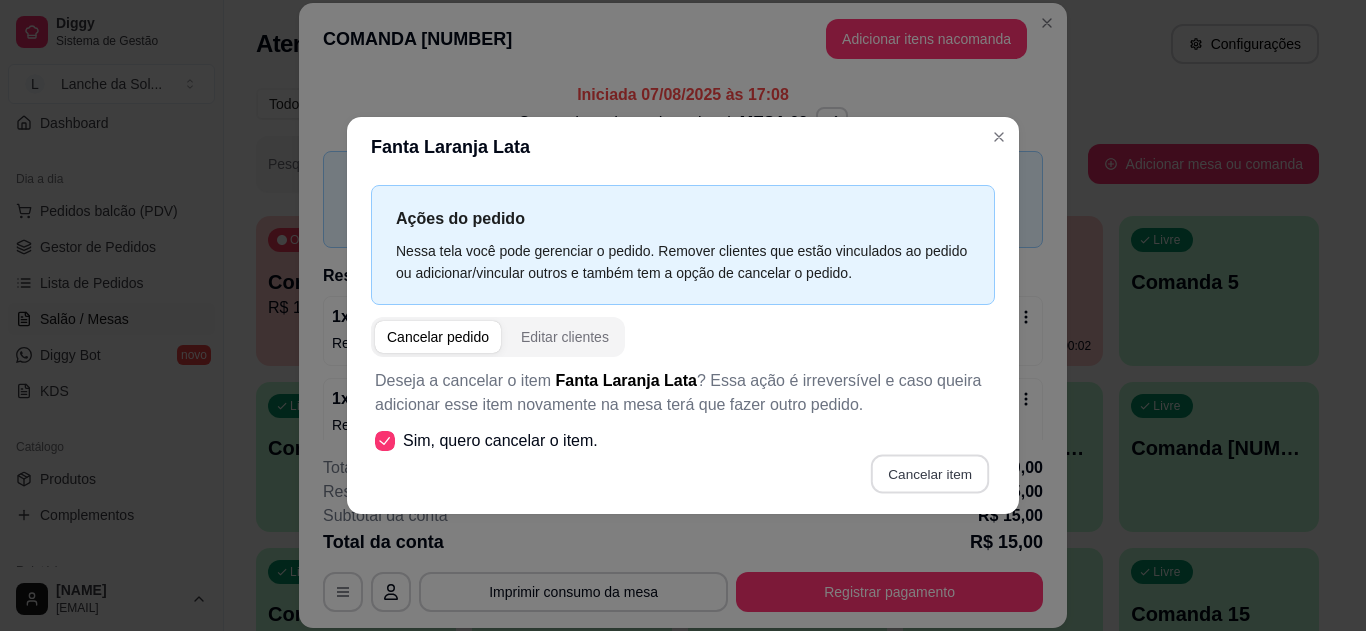 click on "Cancelar item" at bounding box center (929, 473) 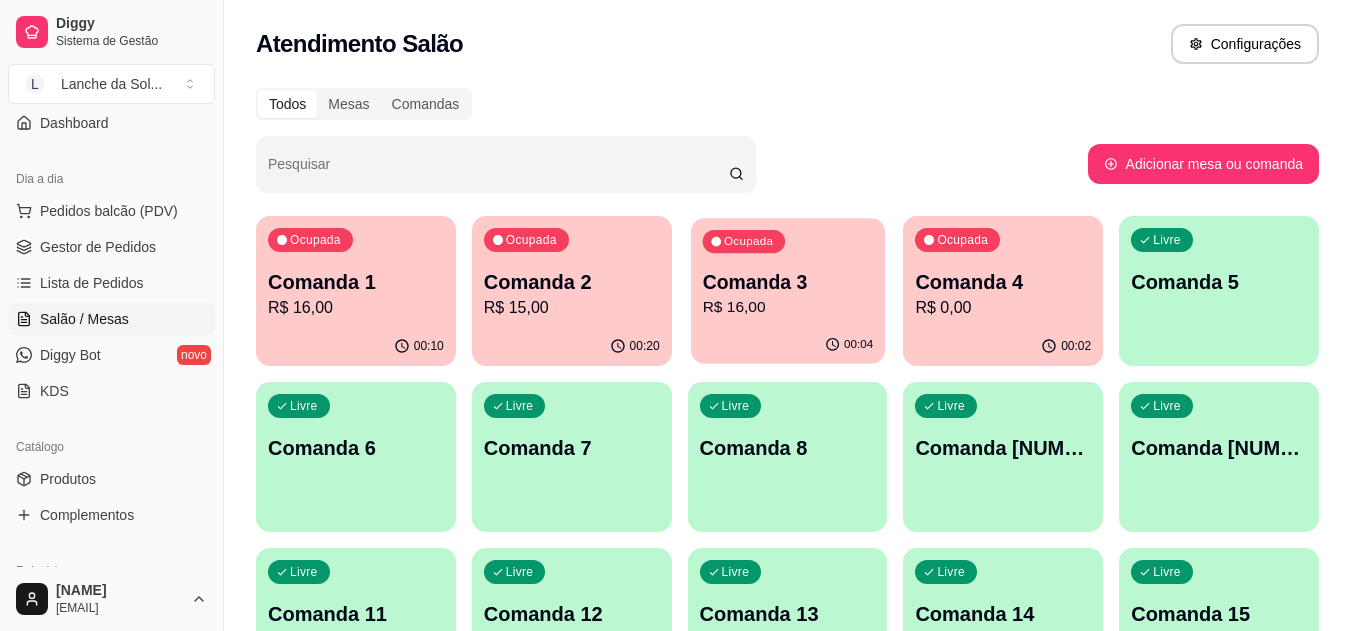 click on "Ocupada Comanda 3 R$ 16,00" at bounding box center (788, 272) 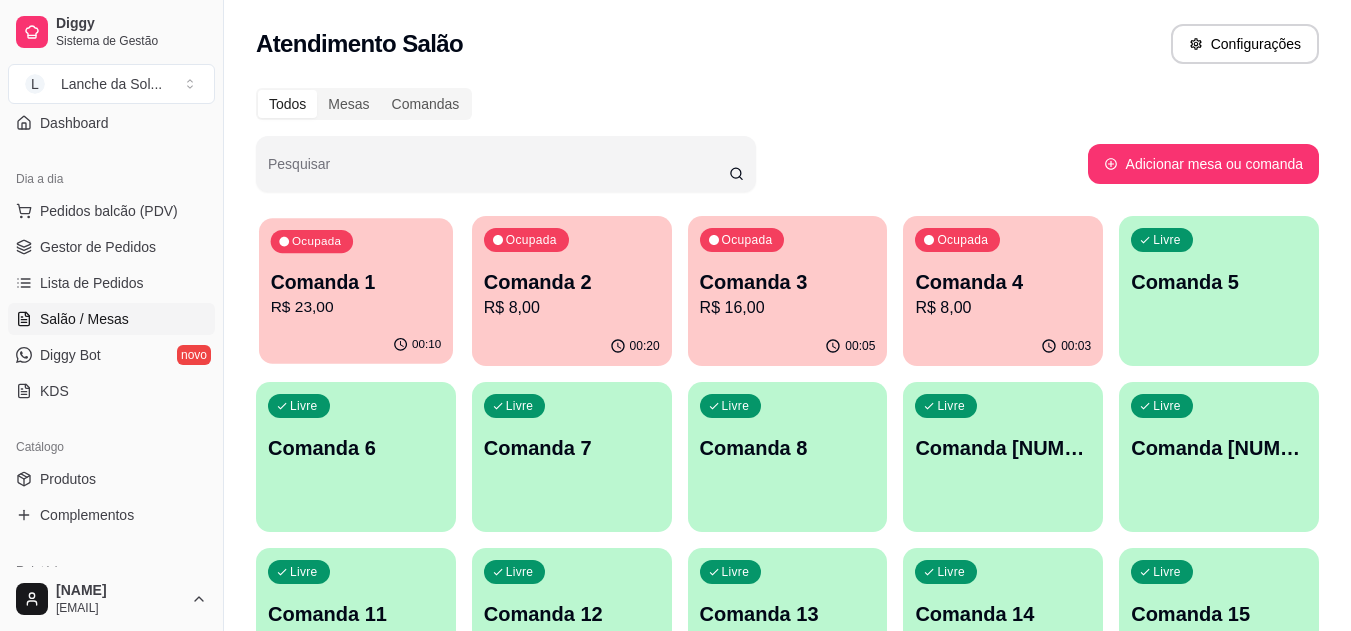 click on "Ocupada Comanda 1 R$ 23,00" at bounding box center (356, 272) 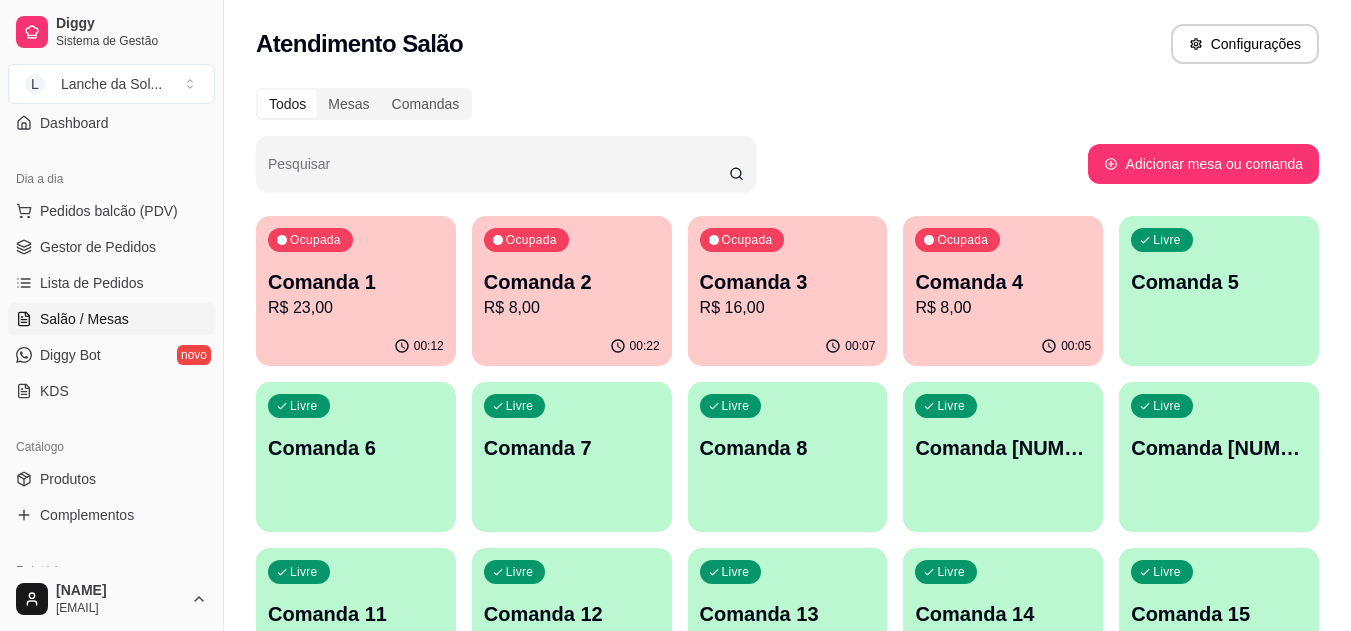 drag, startPoint x: 1036, startPoint y: 30, endPoint x: 1160, endPoint y: 51, distance: 125.765656 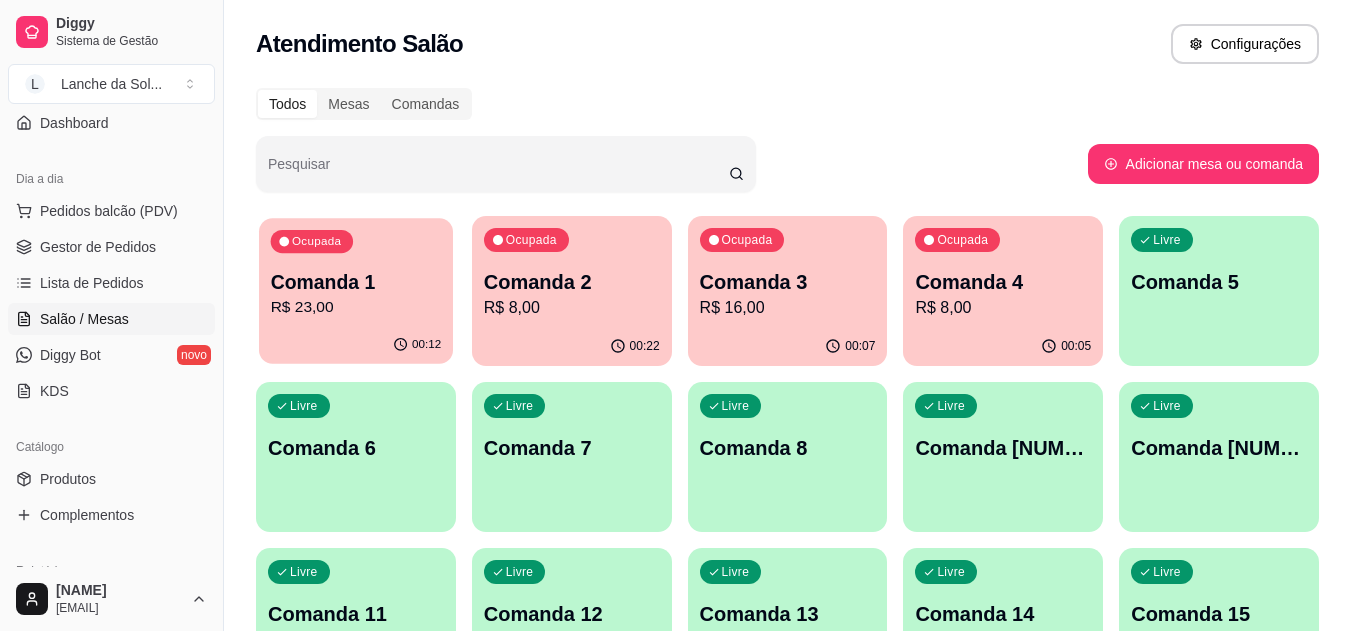click on "R$ 23,00" at bounding box center (356, 307) 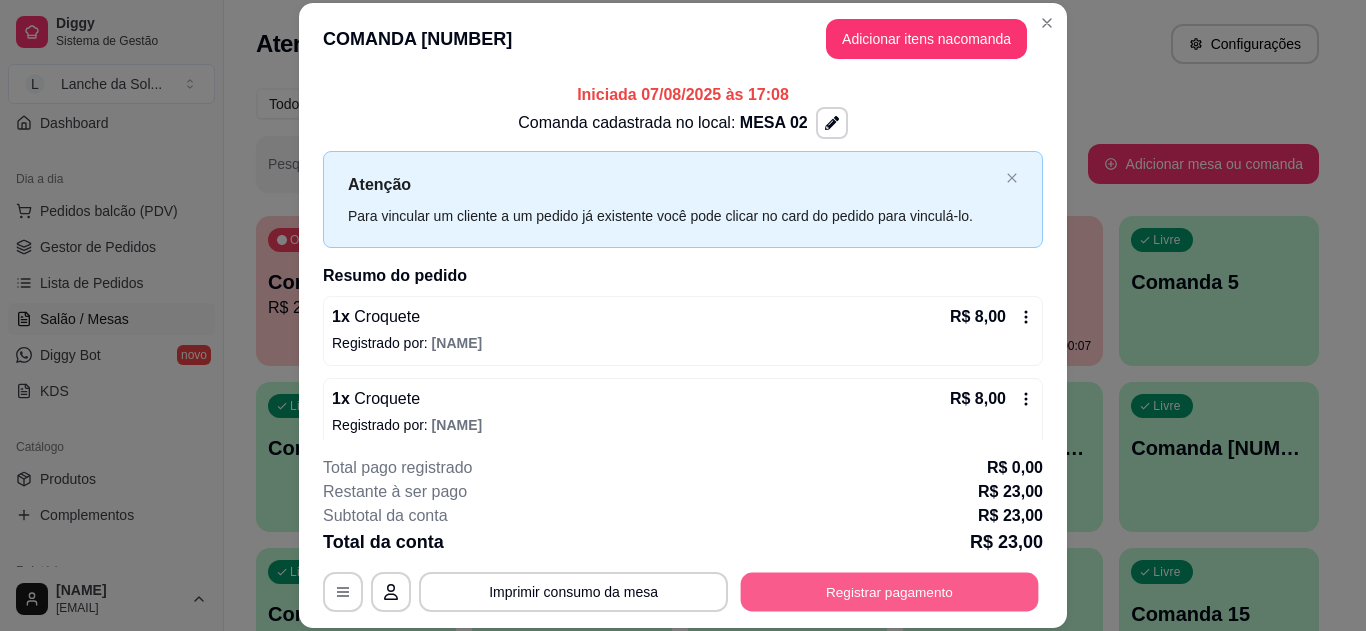 click on "Registrar pagamento" at bounding box center [890, 591] 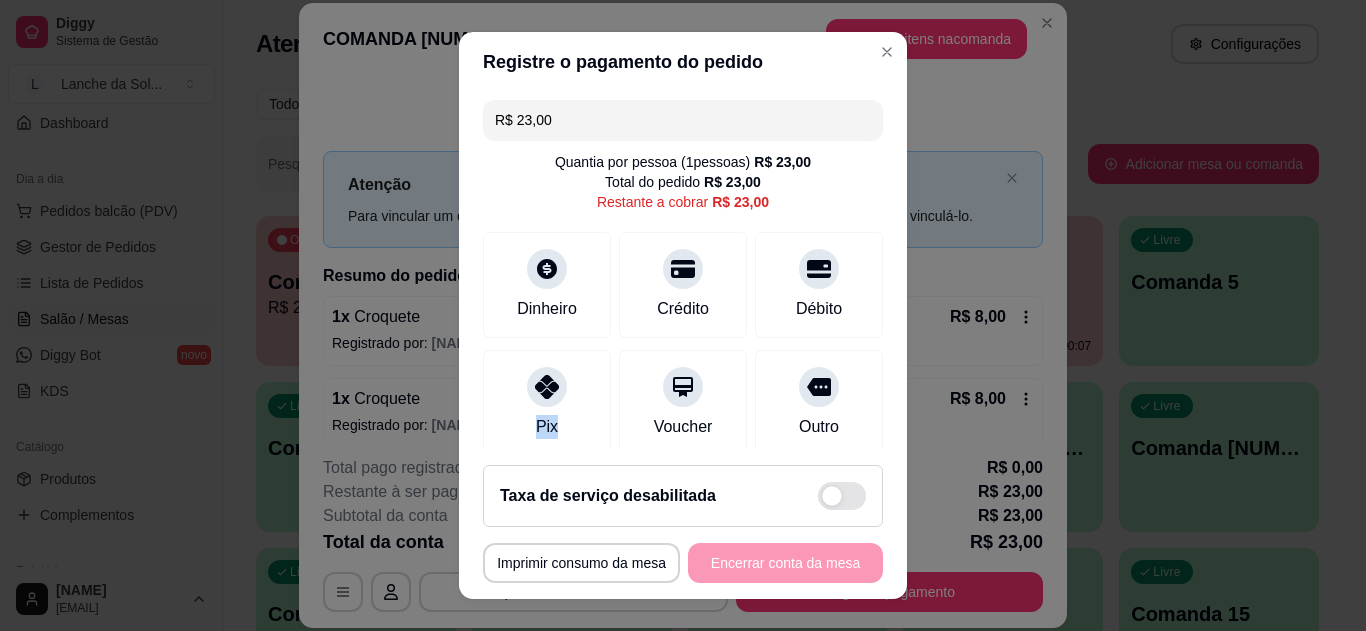 drag, startPoint x: 553, startPoint y: 413, endPoint x: 530, endPoint y: 380, distance: 40.22437 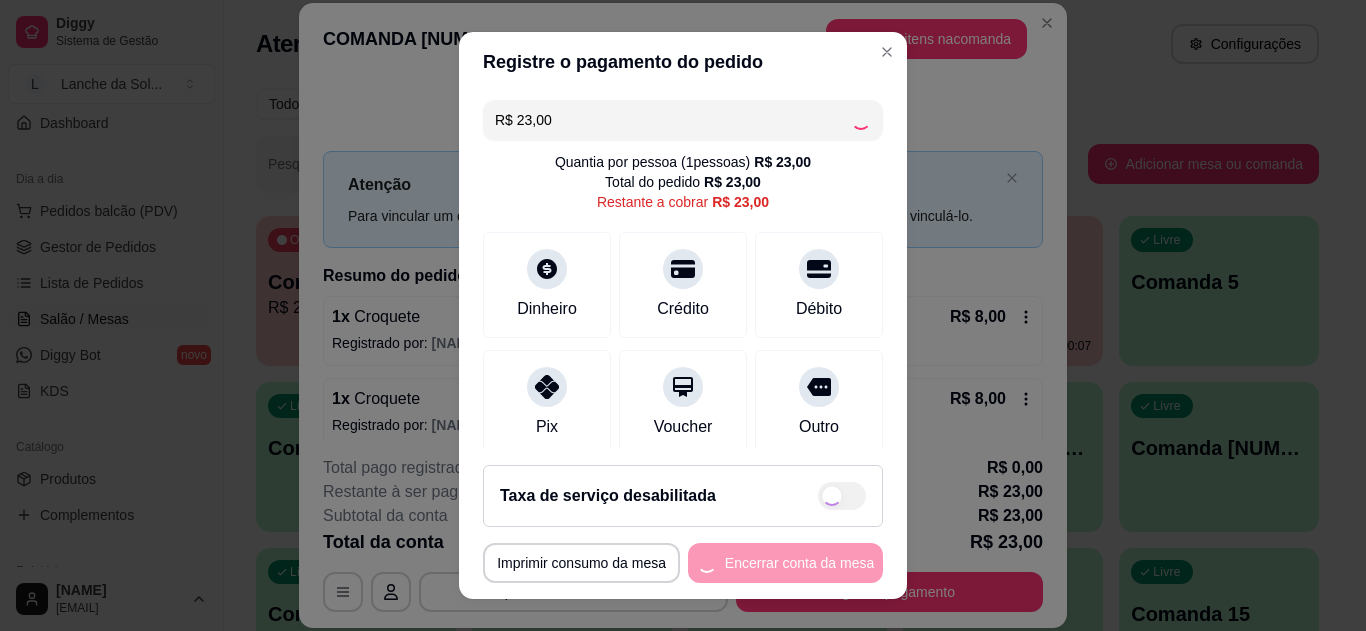 click 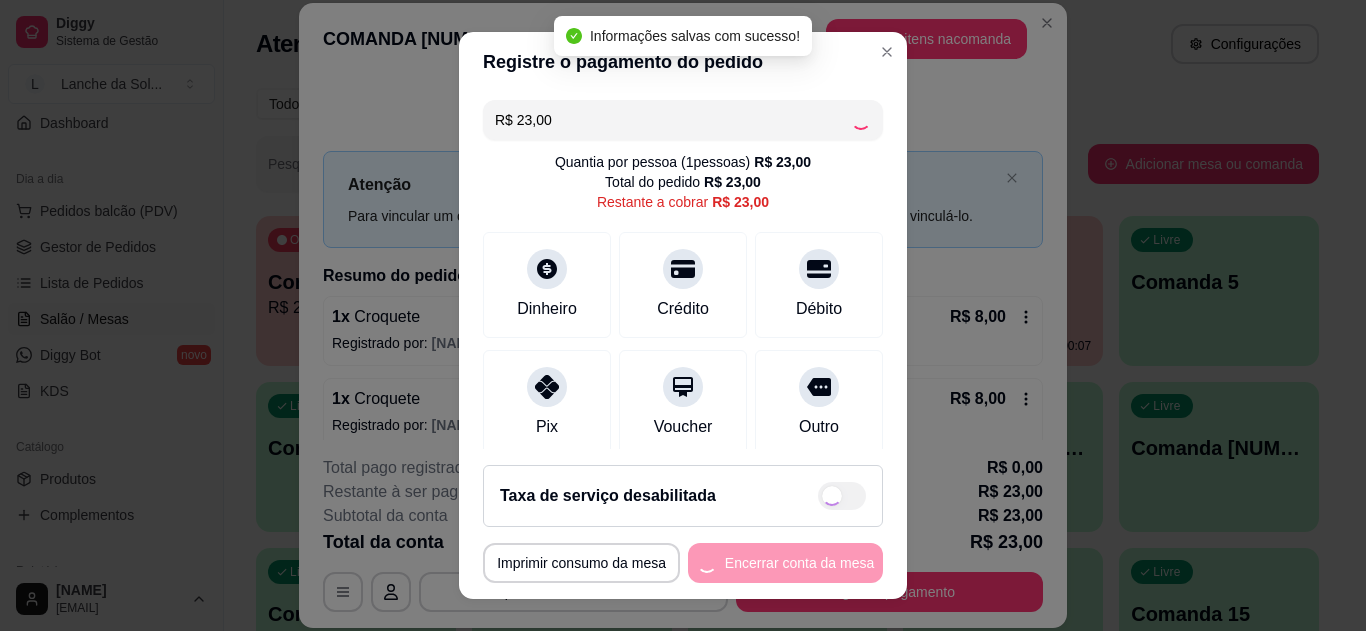 type on "R$ 0,00" 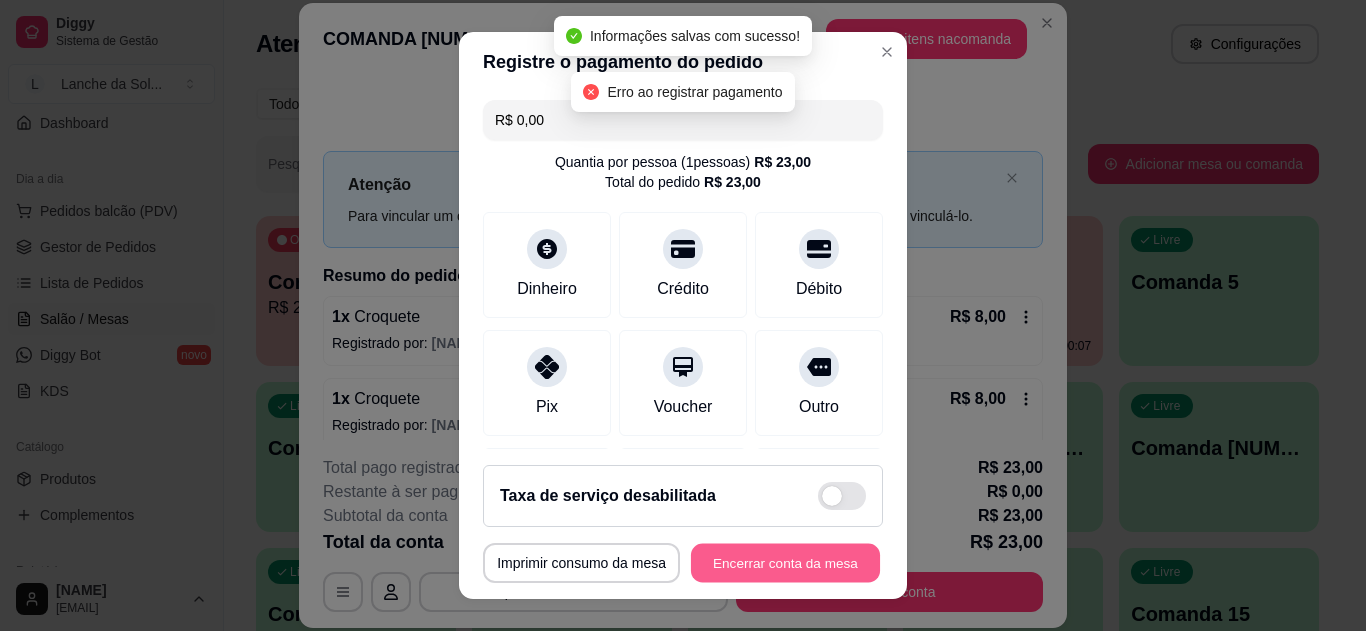 click on "Encerrar conta da mesa" at bounding box center (785, 563) 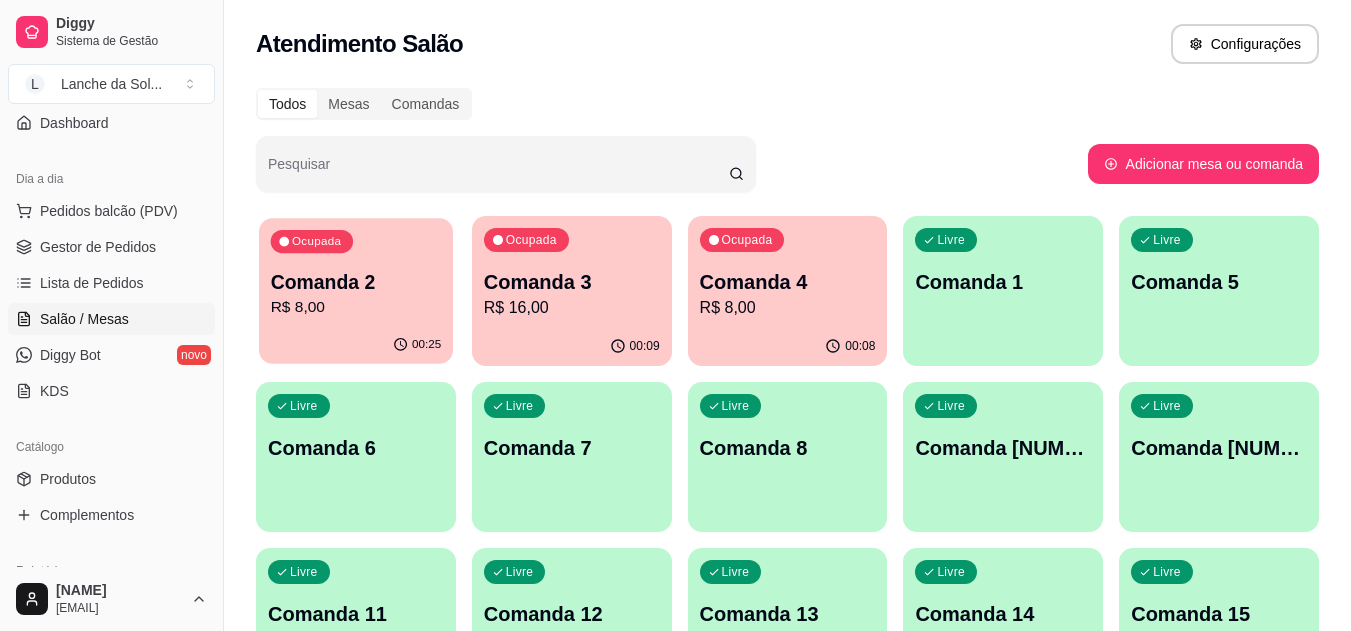 click on "Comanda 2" at bounding box center [356, 282] 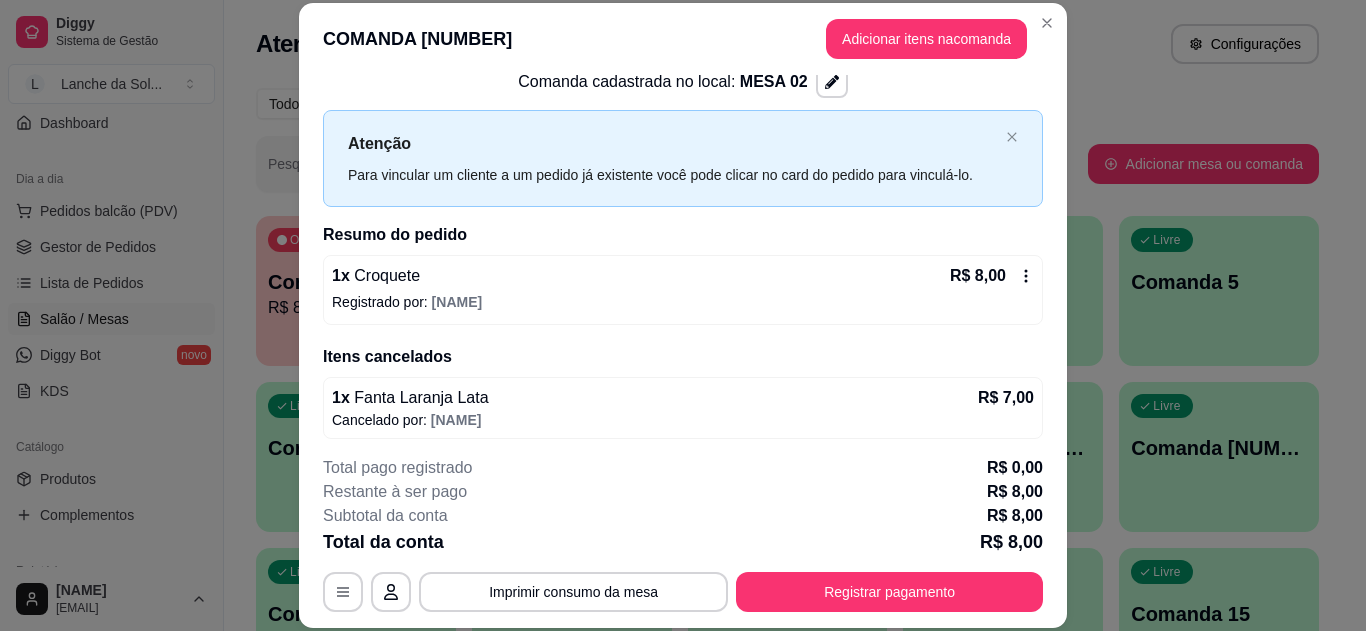 scroll, scrollTop: 48, scrollLeft: 0, axis: vertical 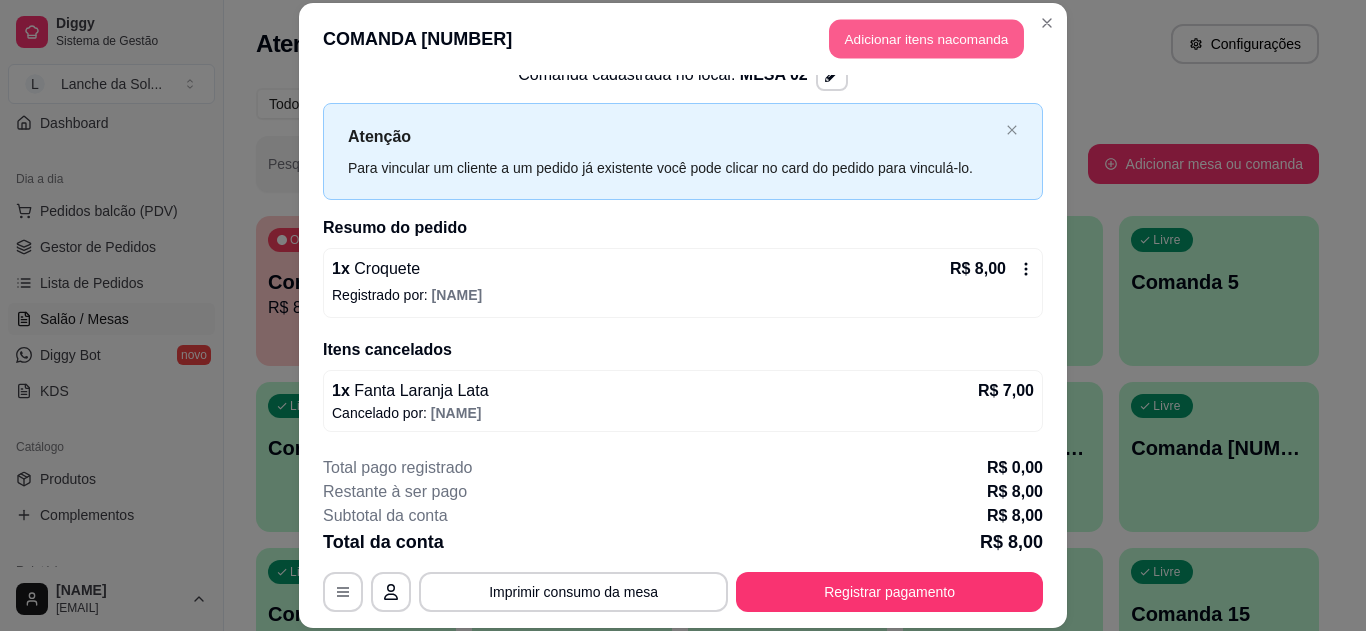 click on "Adicionar itens na  comanda" at bounding box center [926, 39] 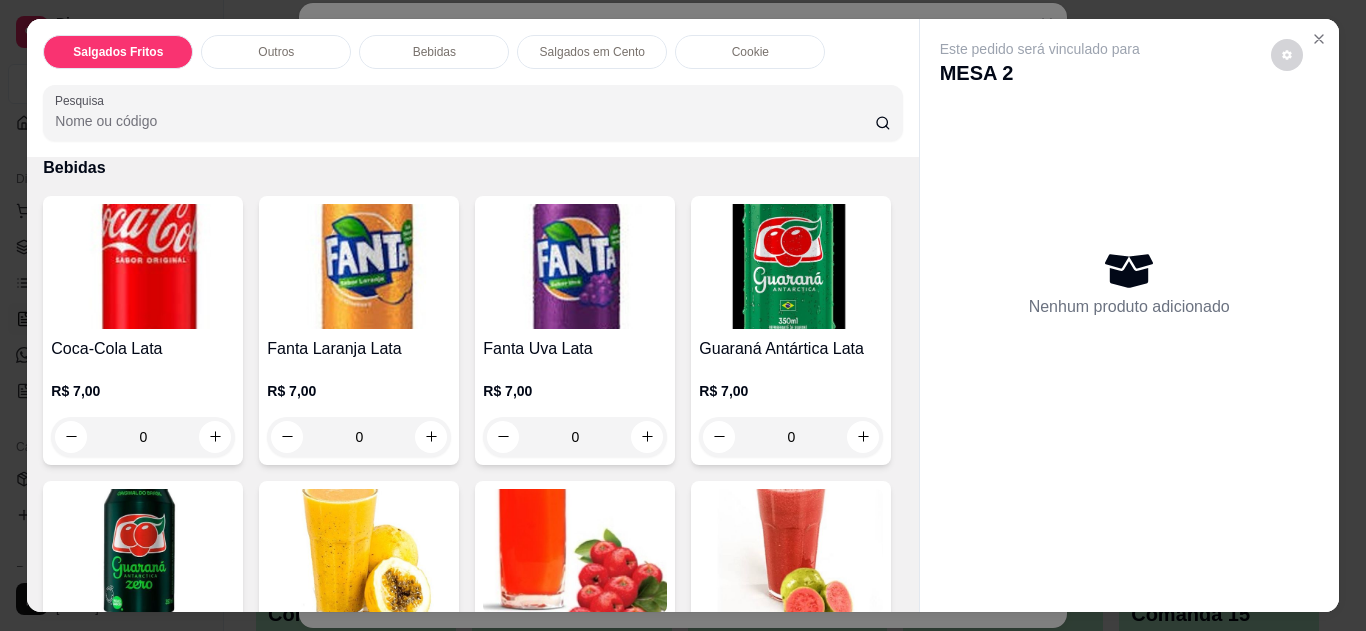 scroll, scrollTop: 760, scrollLeft: 0, axis: vertical 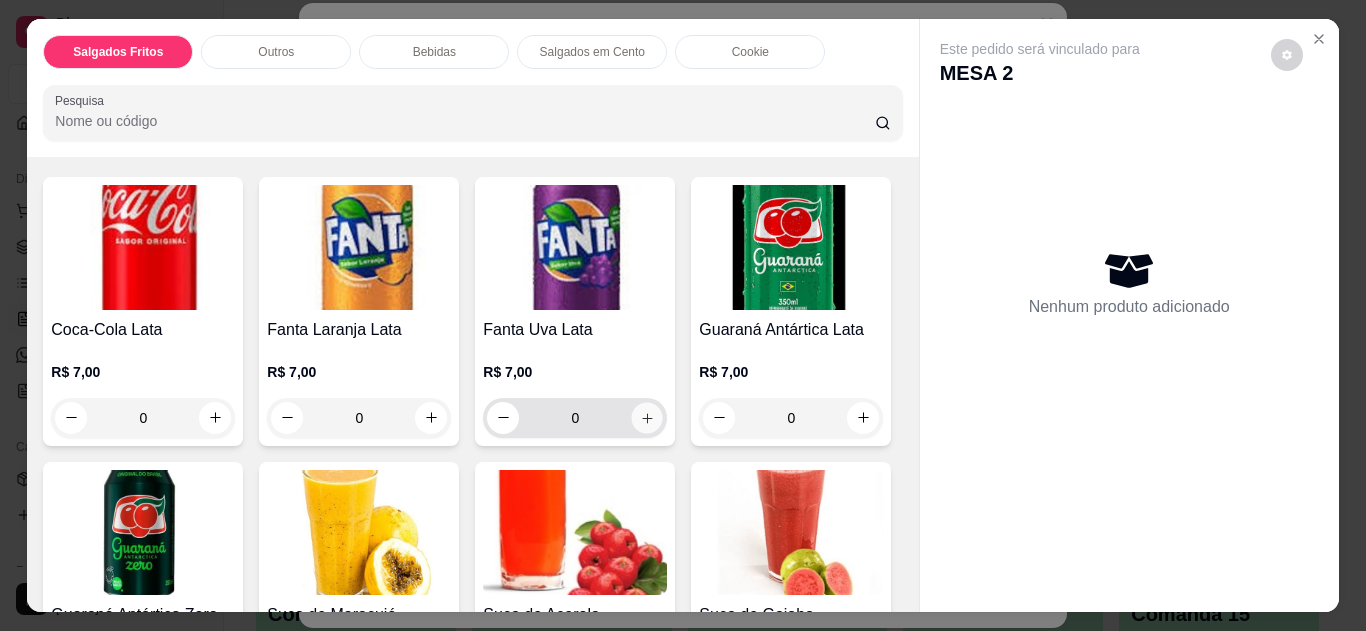 click 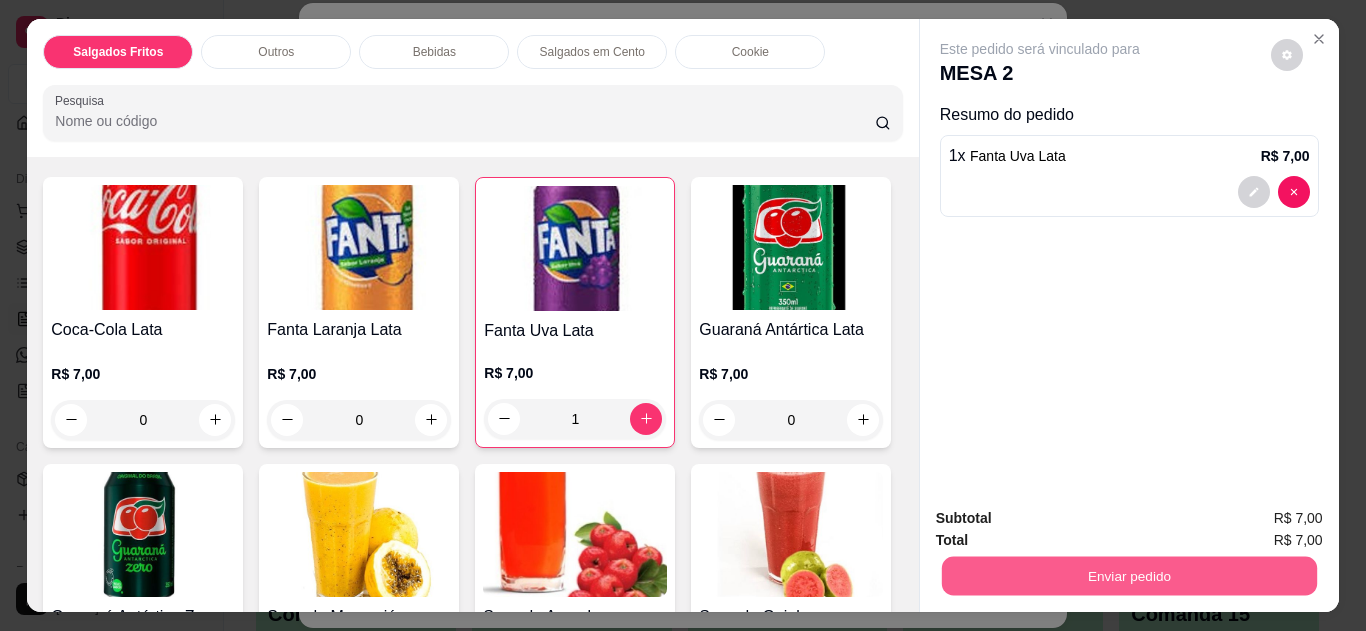 click on "Enviar pedido" at bounding box center (1128, 576) 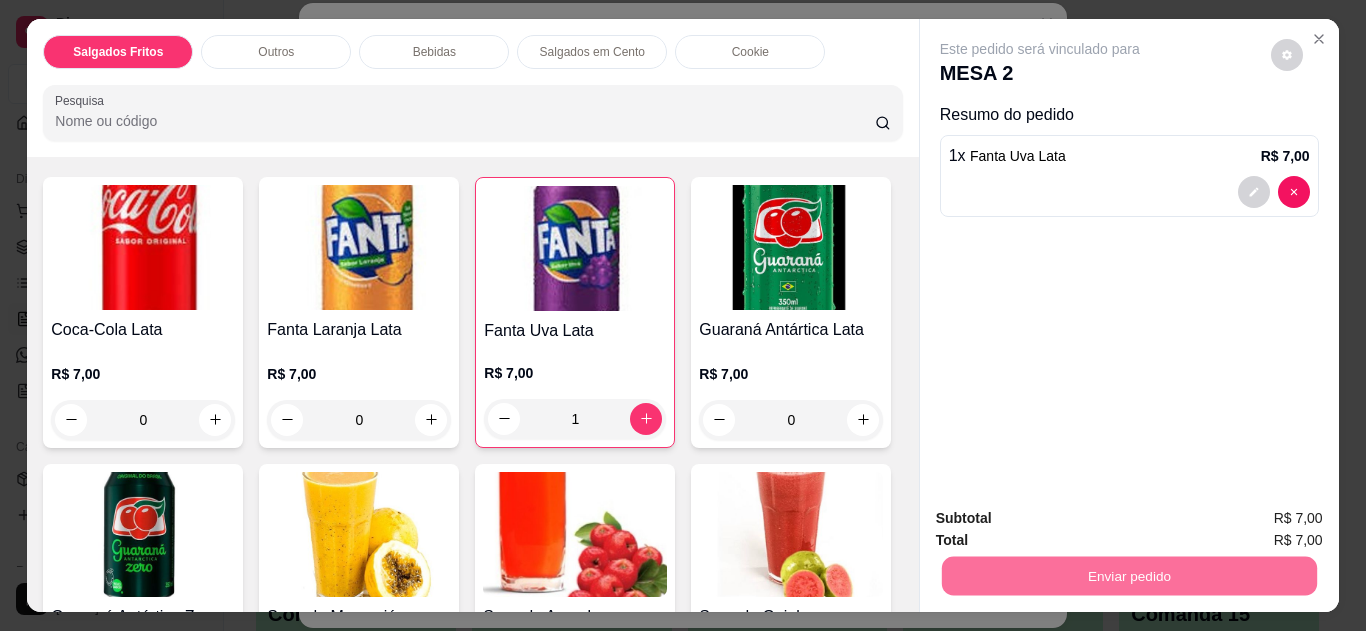 click on "Não registrar e enviar pedido" at bounding box center (1063, 519) 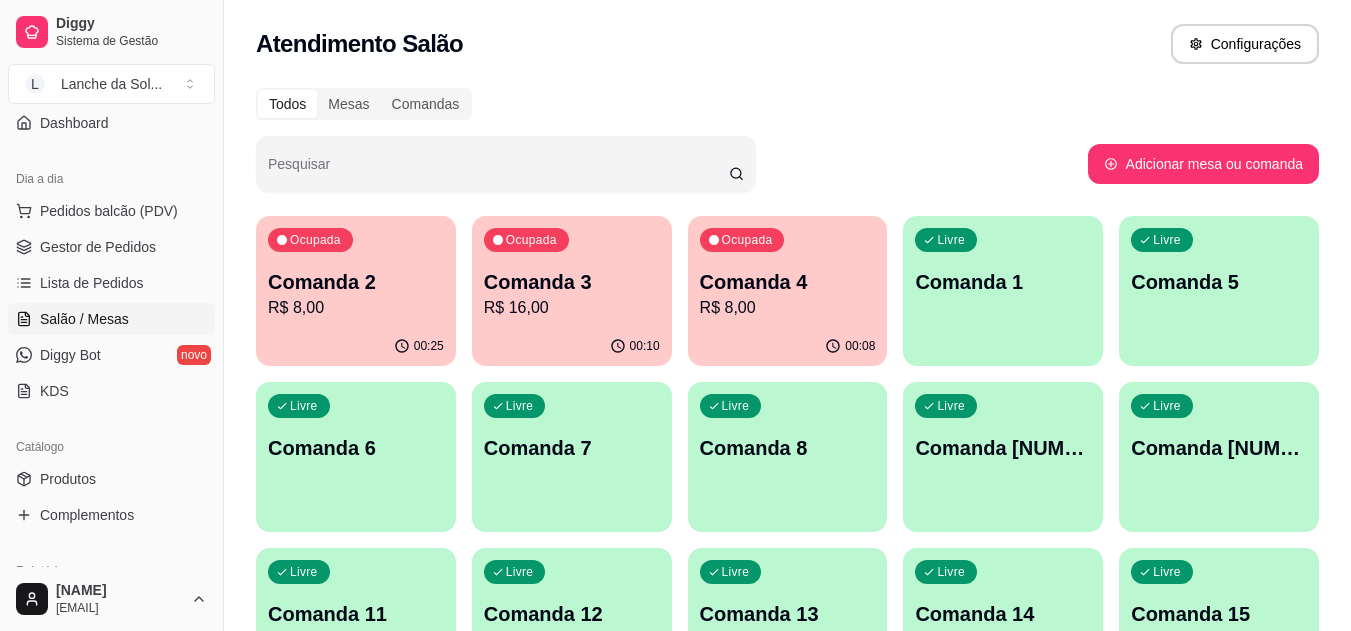 click on "00:10" at bounding box center (572, 346) 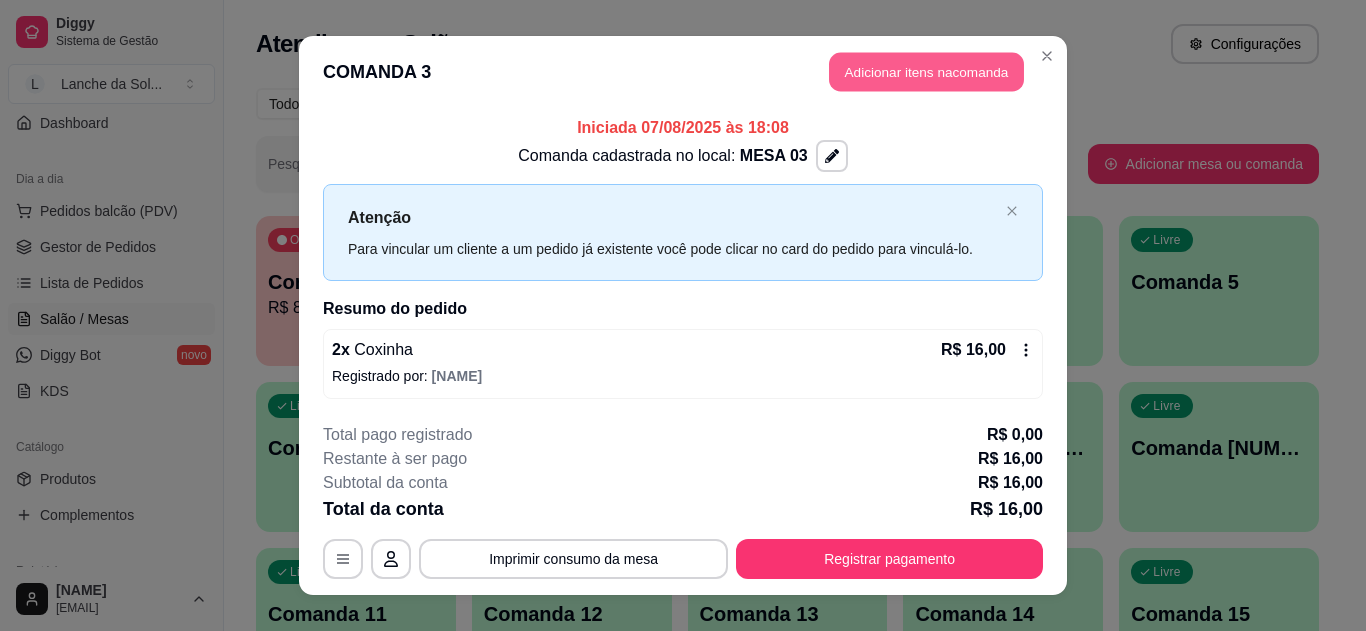 click on "Adicionar itens na  comanda" at bounding box center [926, 72] 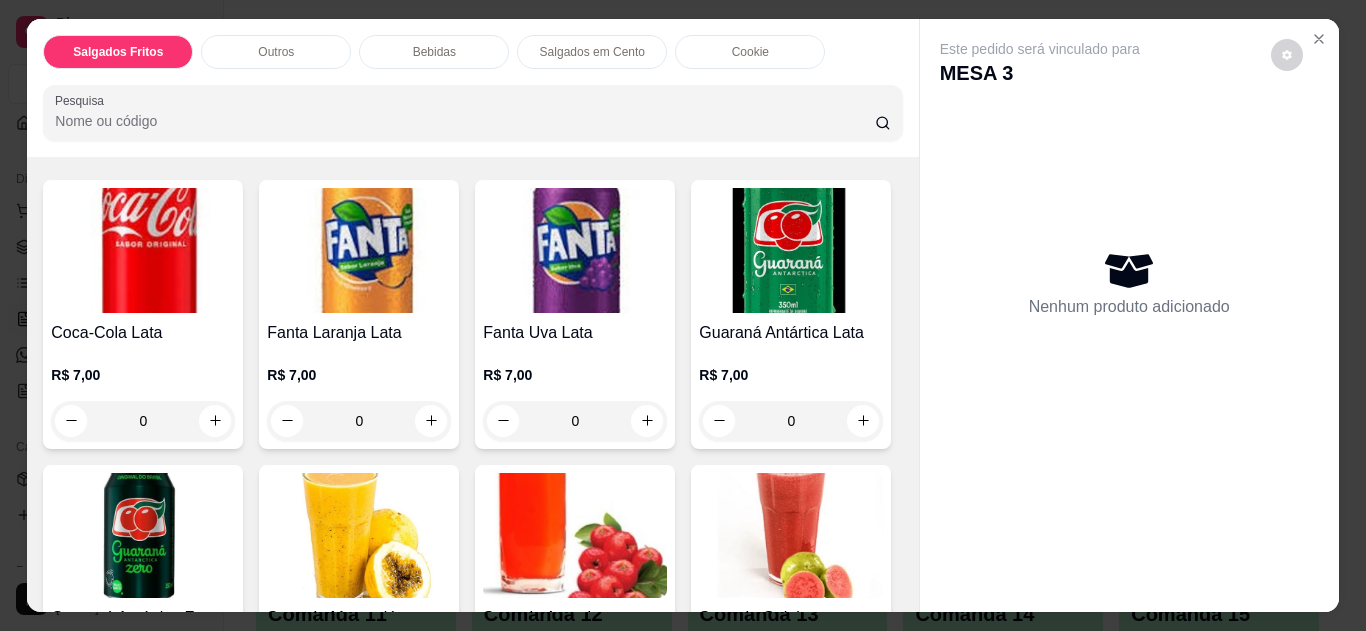 scroll, scrollTop: 760, scrollLeft: 0, axis: vertical 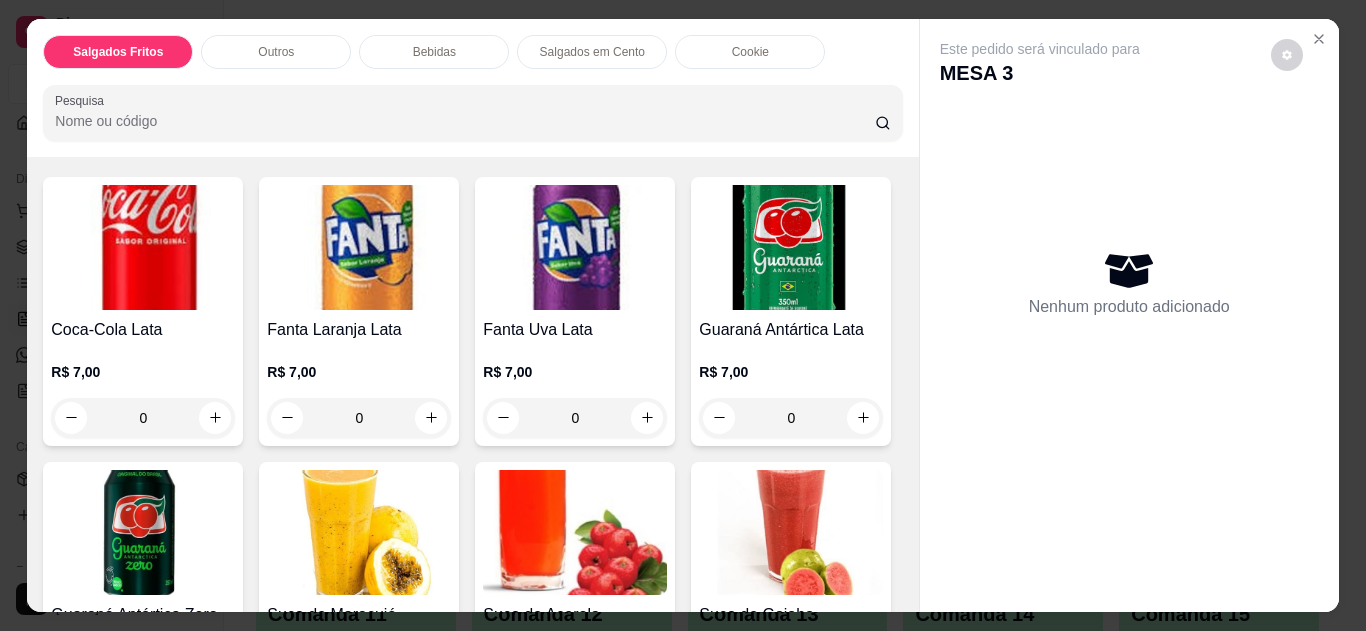 click at bounding box center [143, 532] 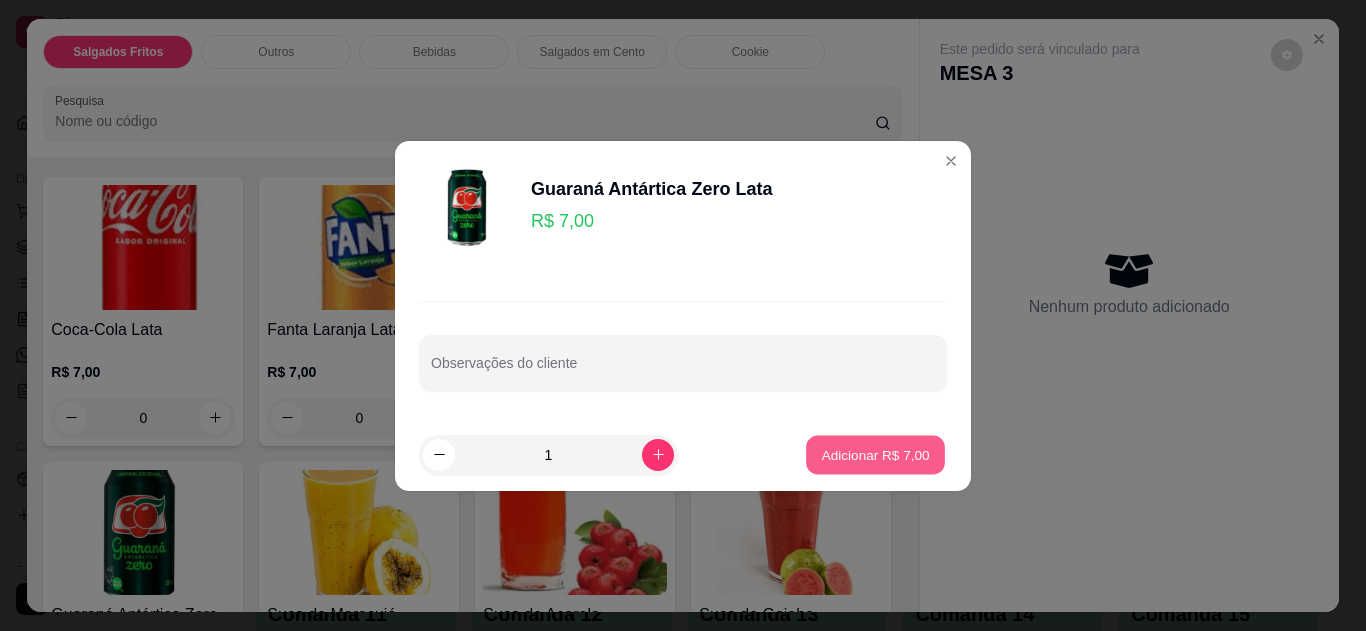click on "Adicionar   R$ 7,00" at bounding box center [875, 454] 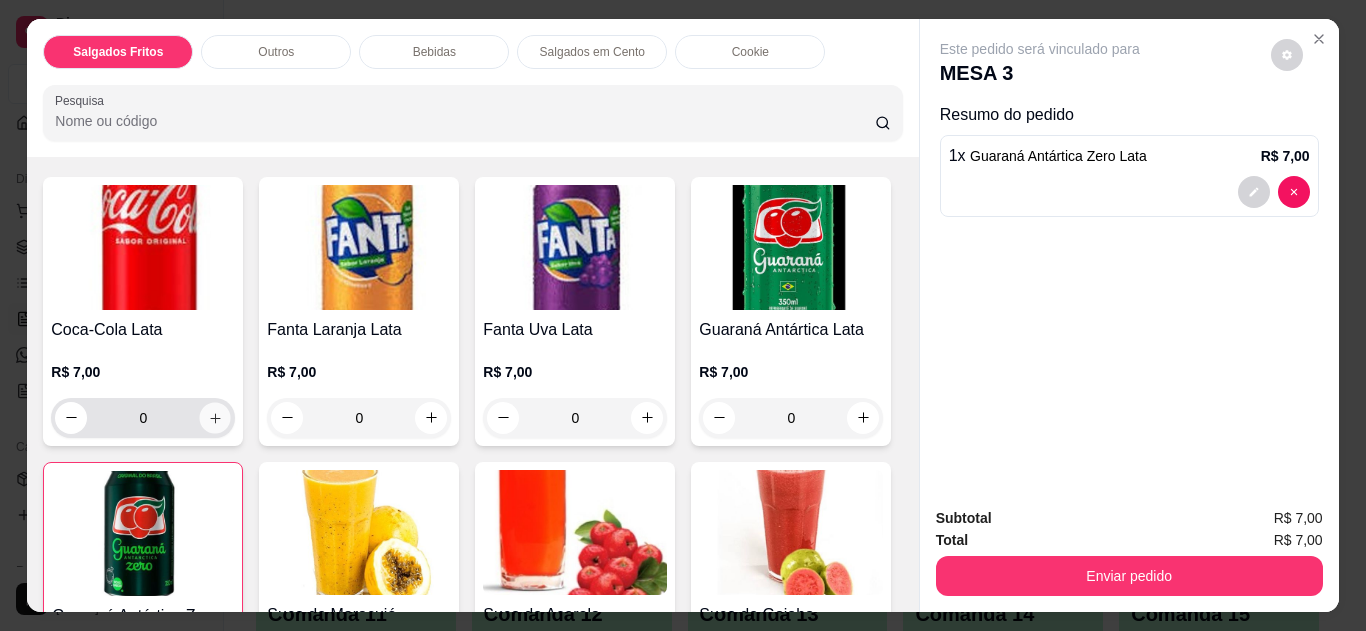 click 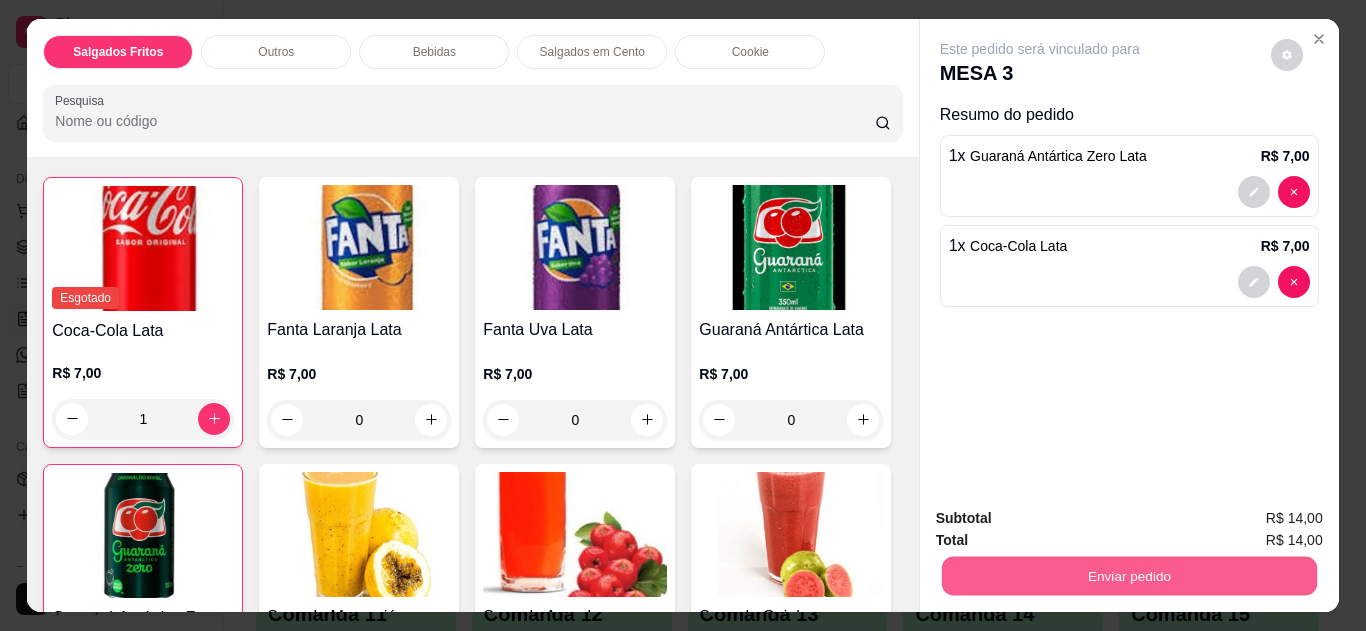 click on "Enviar pedido" at bounding box center (1128, 576) 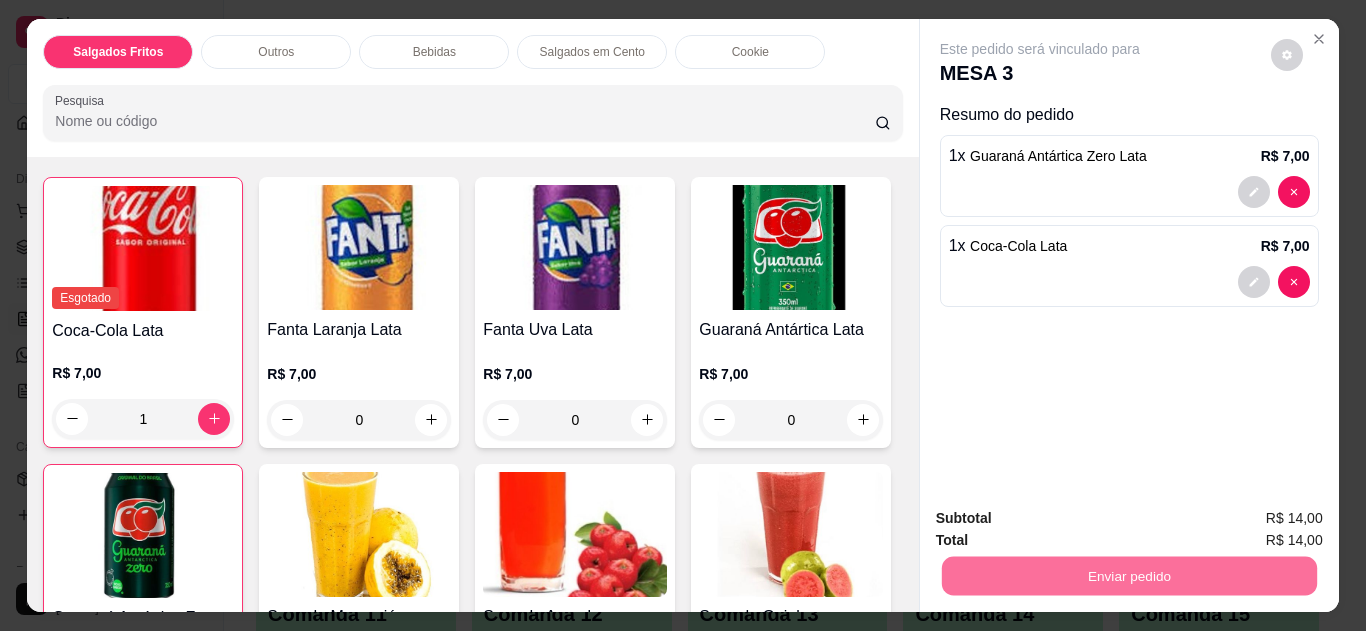 click on "Não registrar e enviar pedido" at bounding box center (1063, 519) 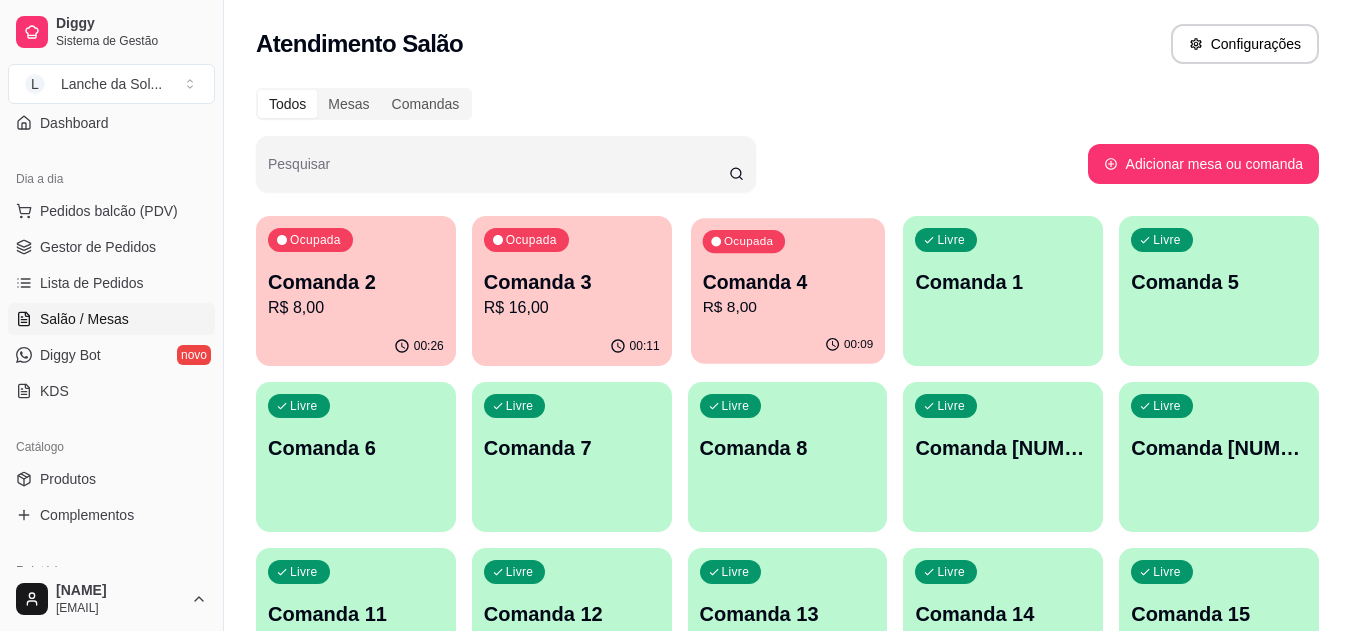 click on "Ocupada Comanda 4 R$ 8,00" at bounding box center [788, 272] 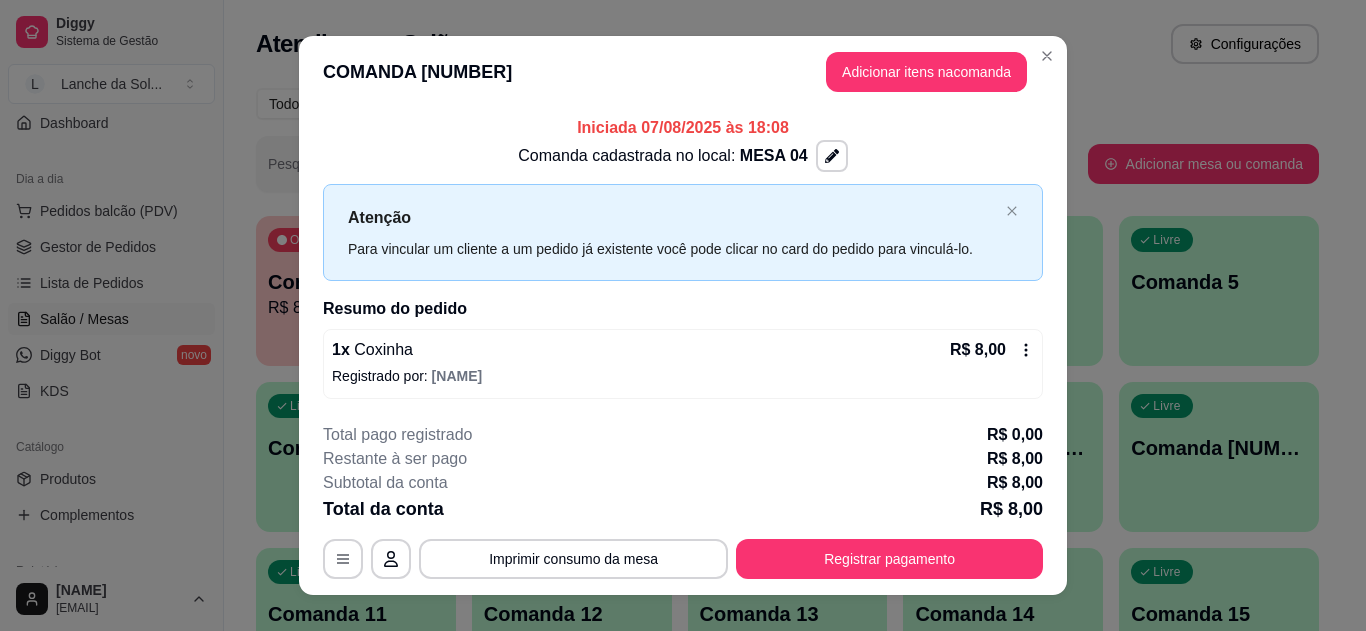drag, startPoint x: 838, startPoint y: 95, endPoint x: 830, endPoint y: 28, distance: 67.47592 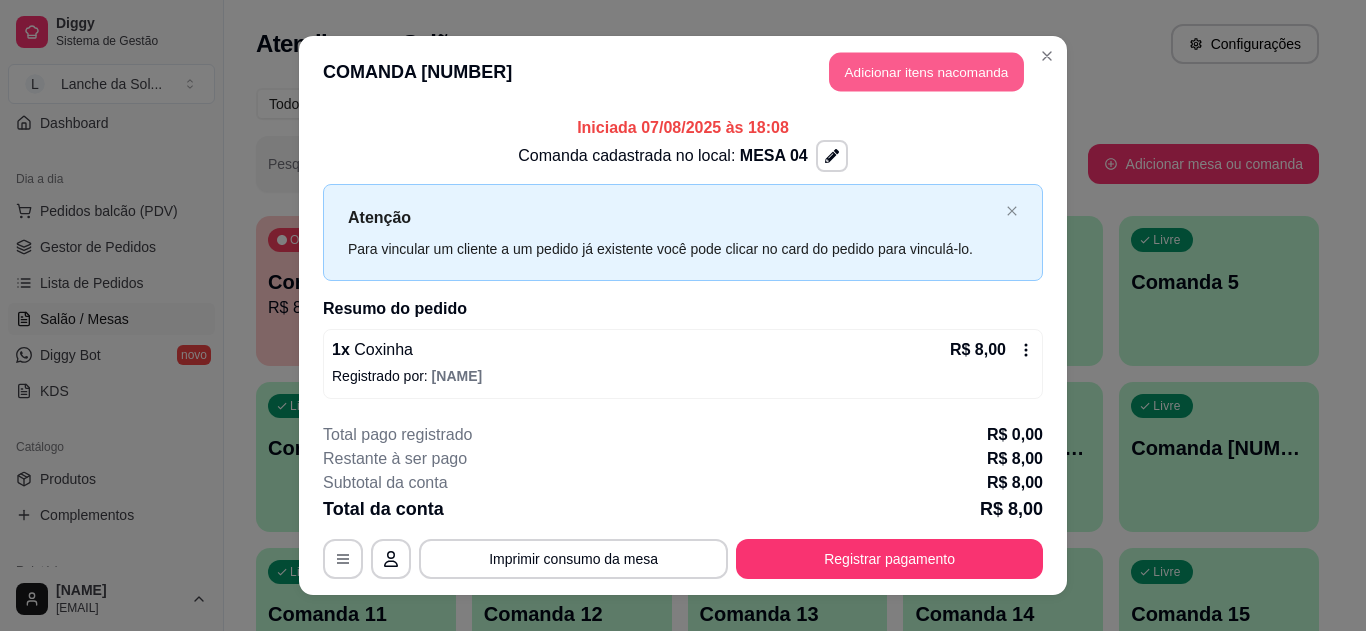 click on "Adicionar itens na  comanda" at bounding box center [926, 72] 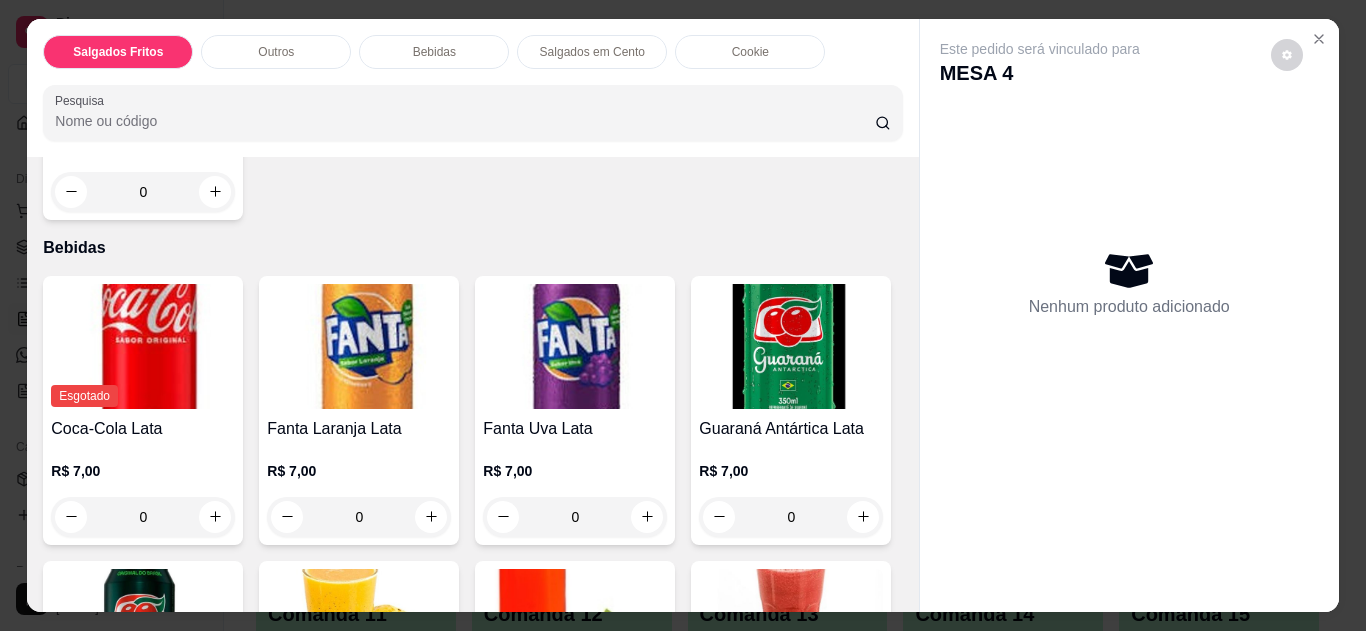scroll, scrollTop: 760, scrollLeft: 0, axis: vertical 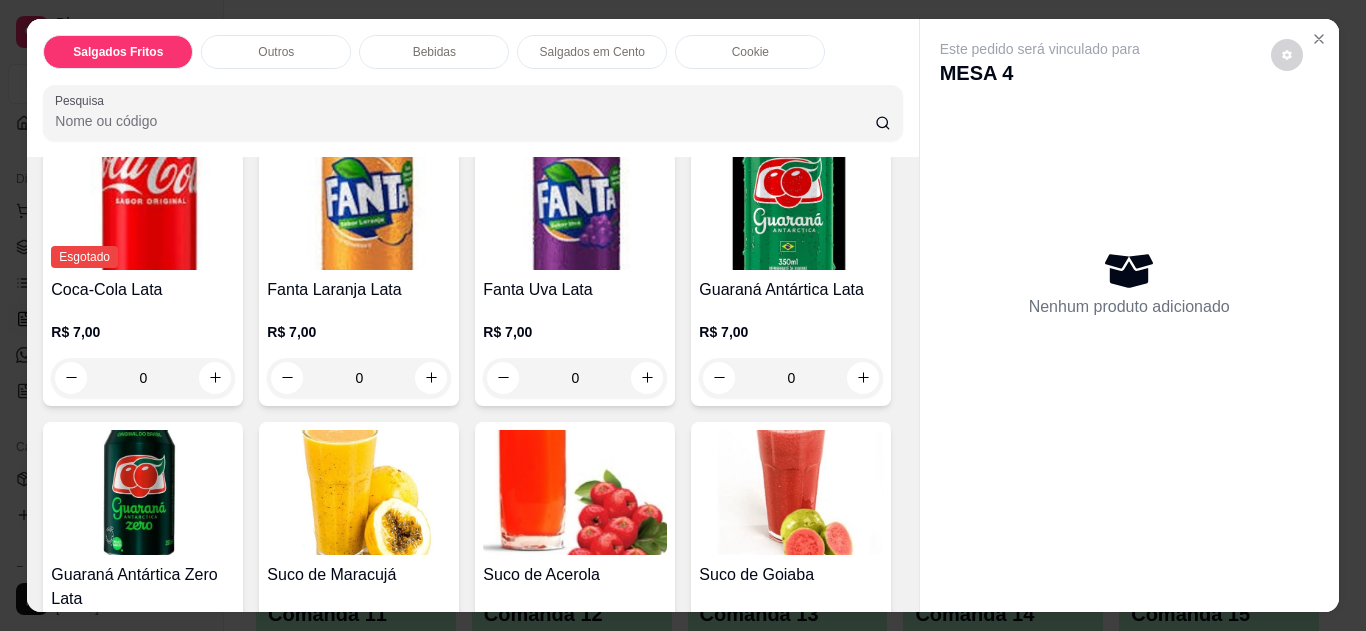 click 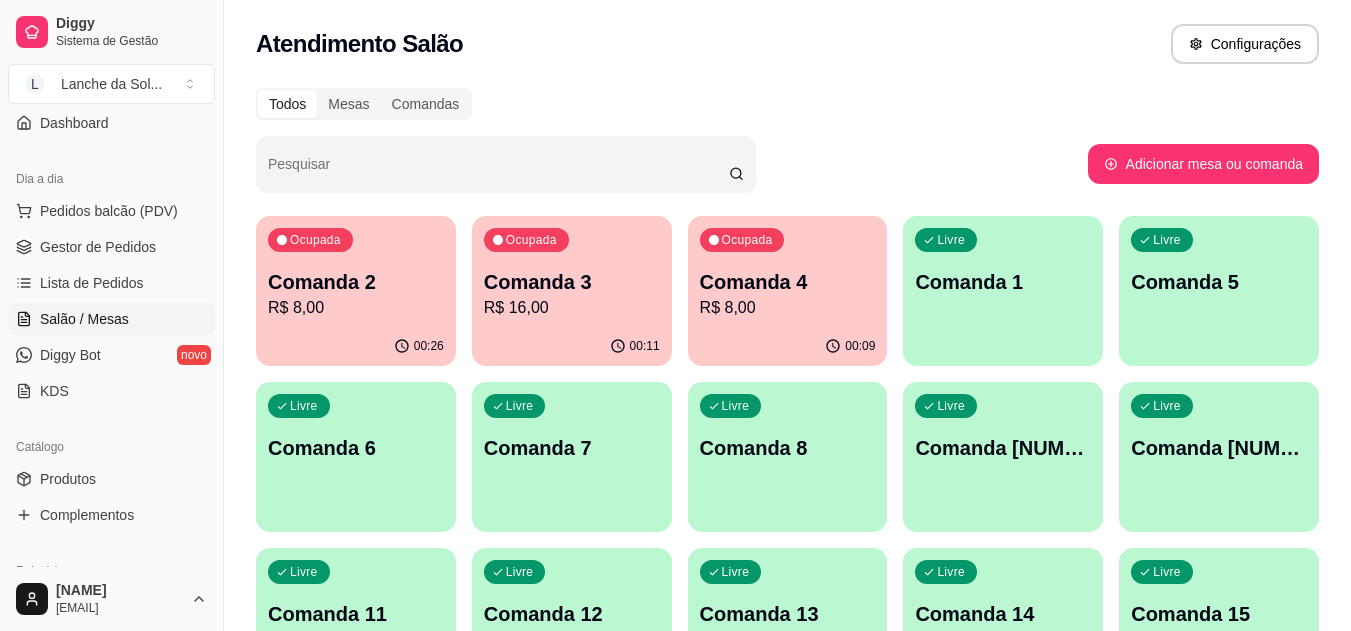 click on "Produtos" at bounding box center (111, 479) 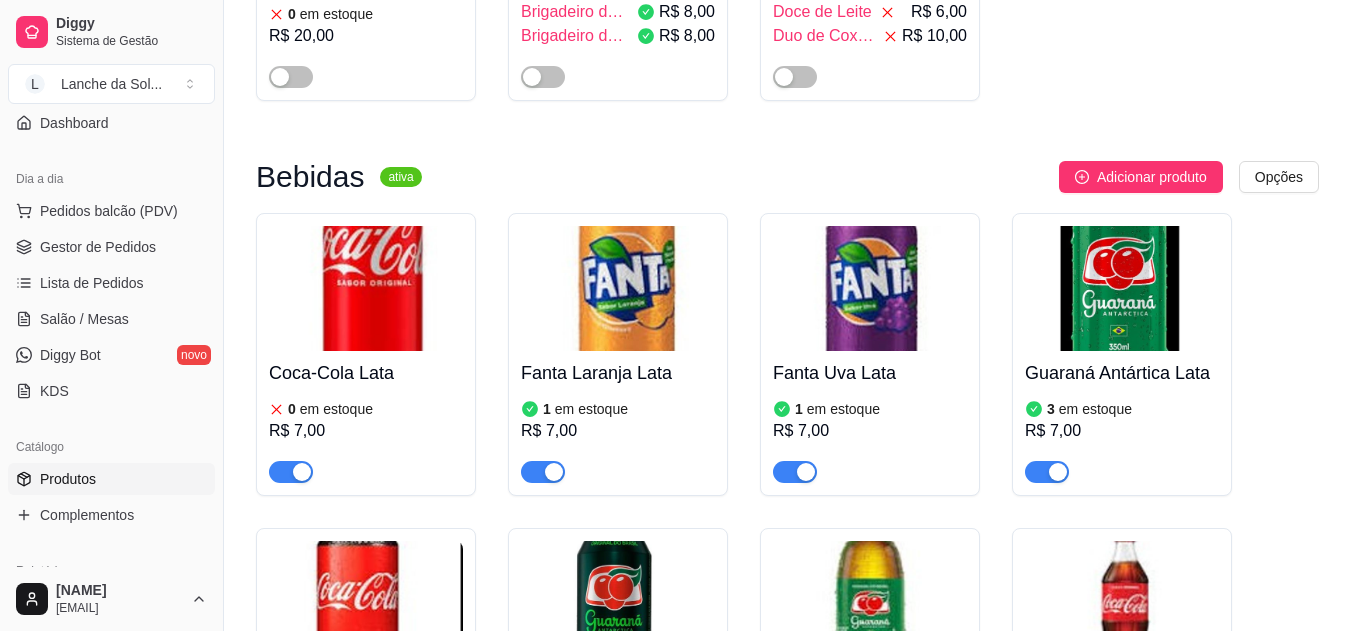 scroll, scrollTop: 5213, scrollLeft: 0, axis: vertical 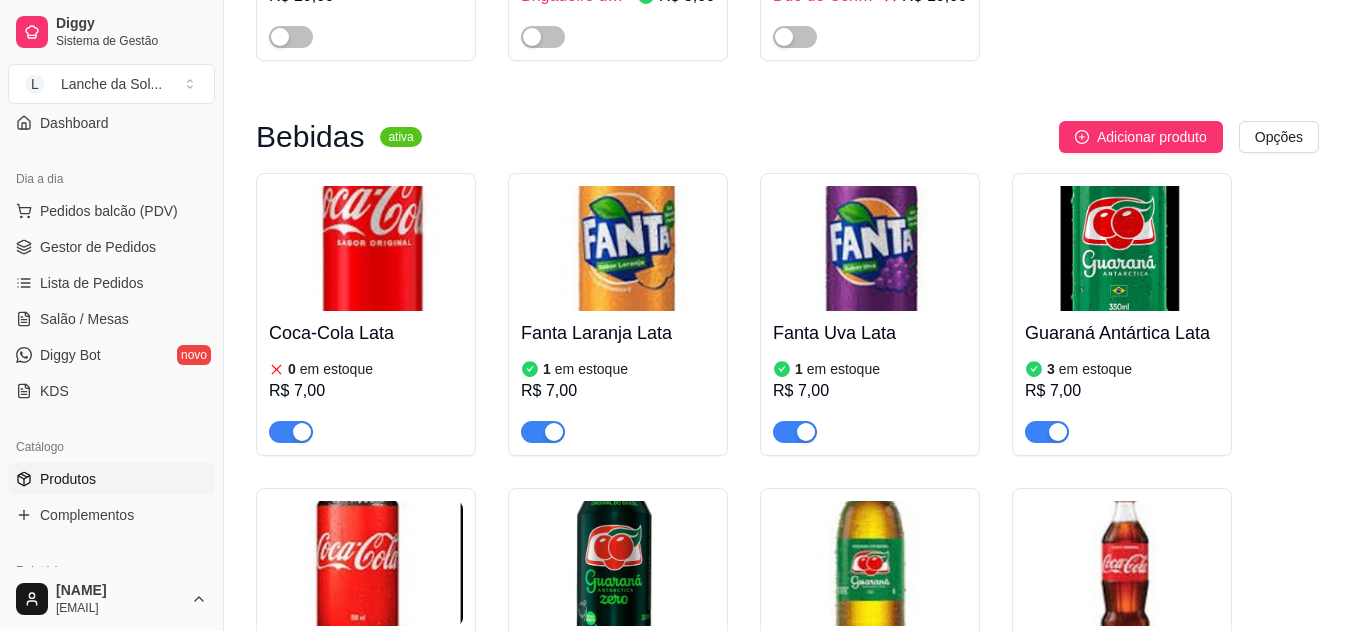 click at bounding box center [366, 248] 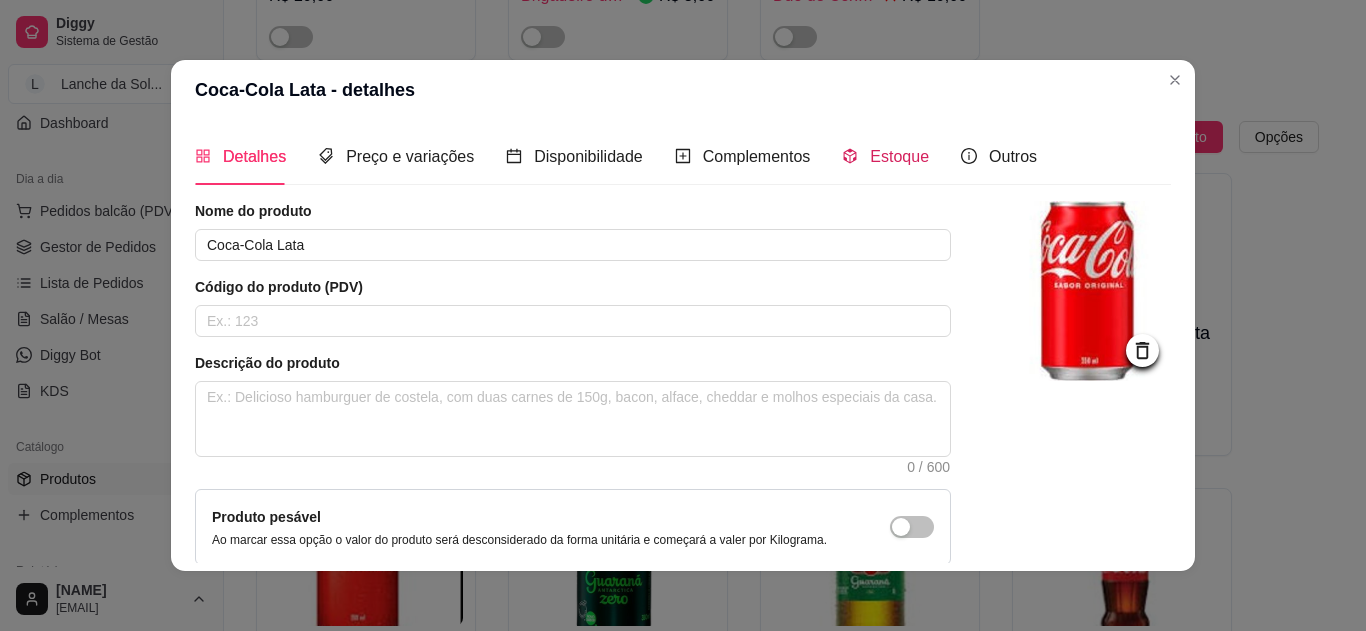 click on "Estoque" at bounding box center [899, 156] 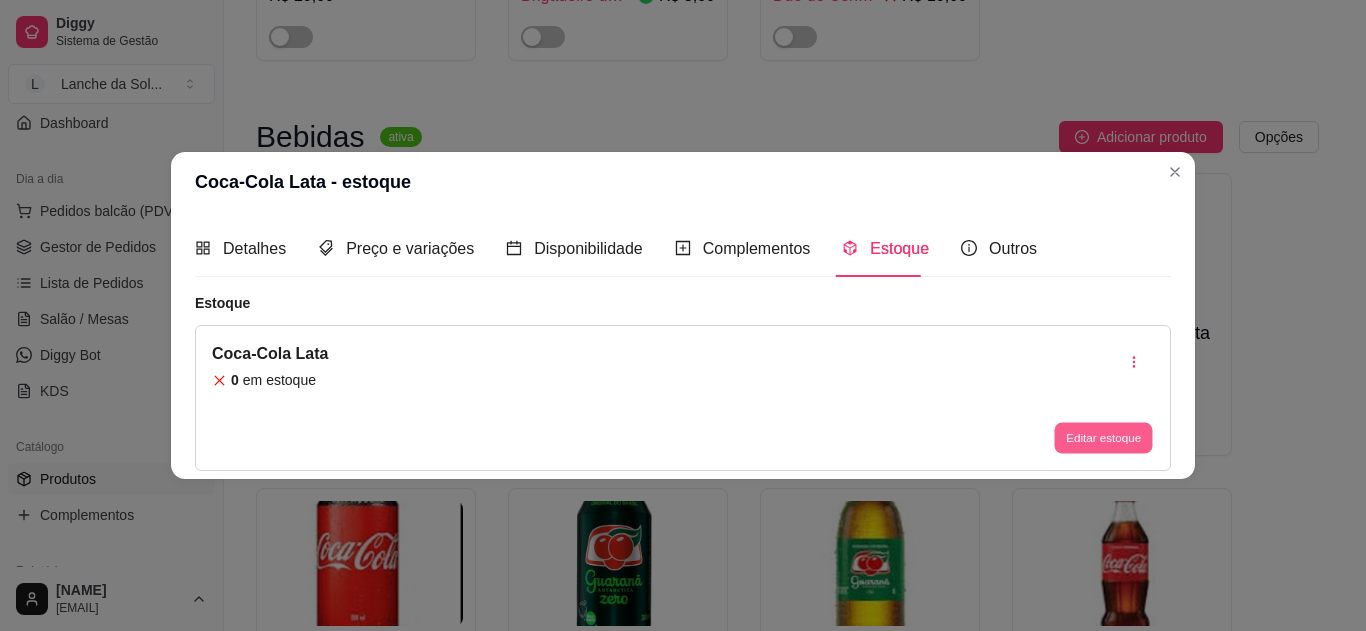 click on "Editar estoque" at bounding box center (1103, 438) 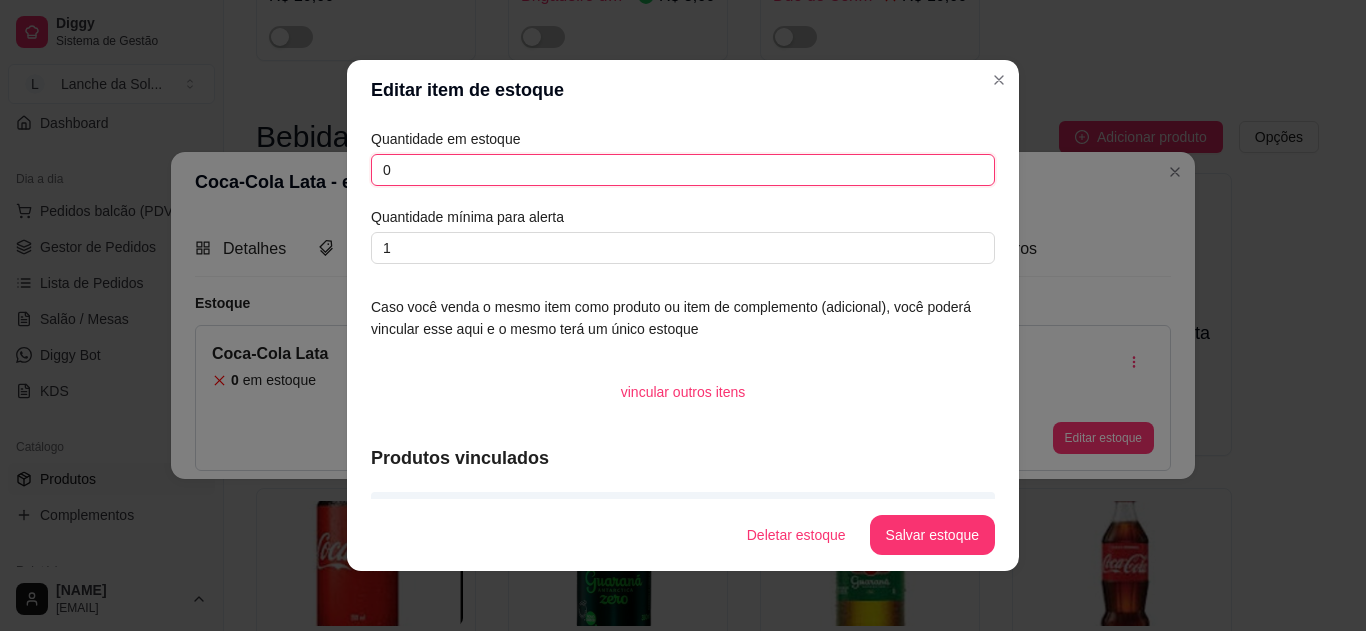 click on "0" at bounding box center (683, 170) 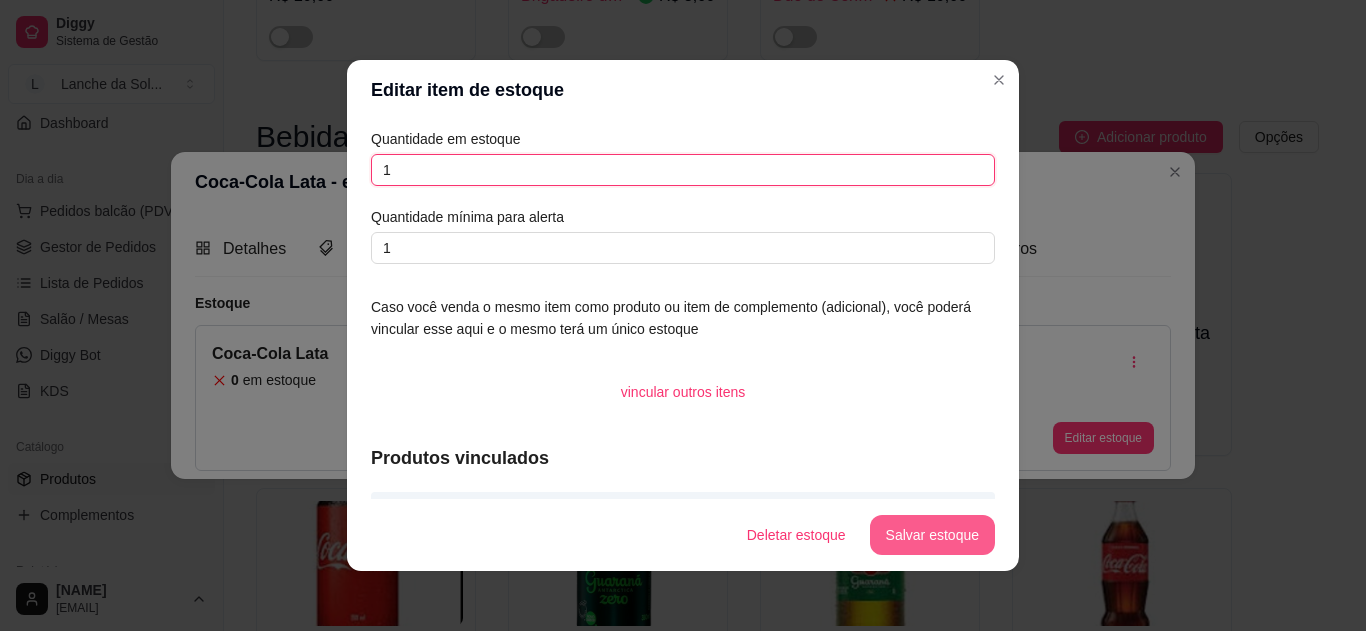 type on "1" 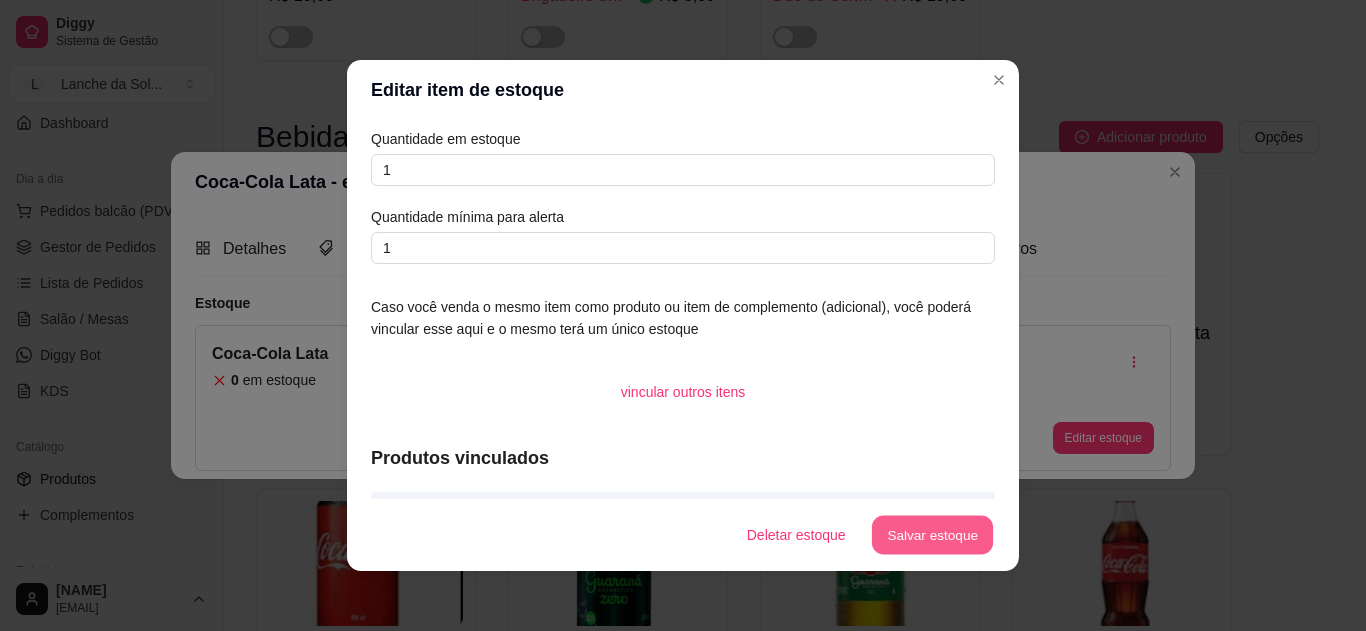 click on "Salvar estoque" at bounding box center (932, 535) 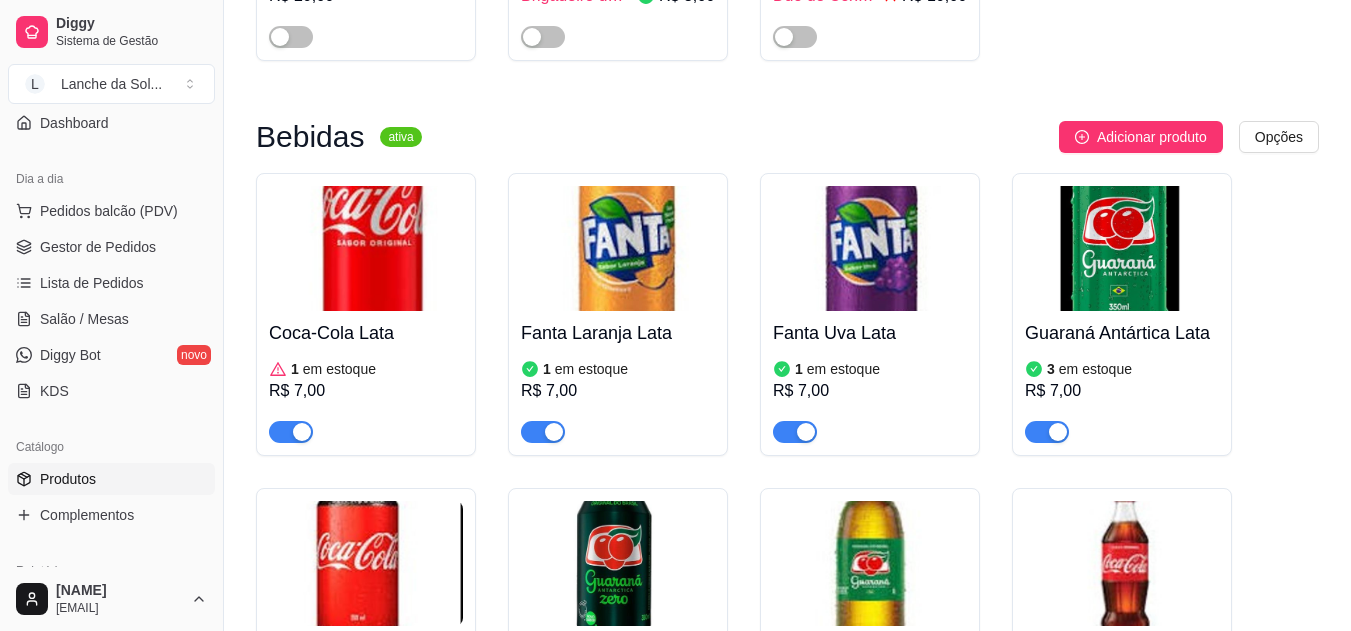 click on "Salão / Mesas" at bounding box center [84, 319] 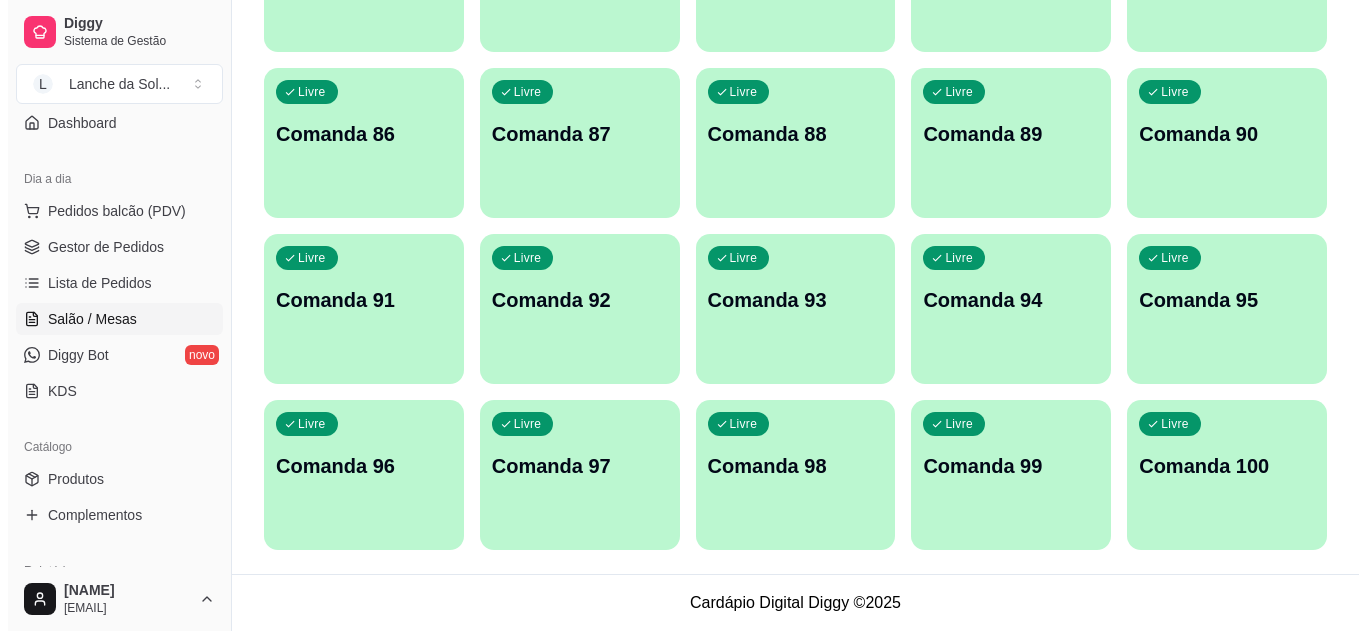 scroll, scrollTop: 0, scrollLeft: 0, axis: both 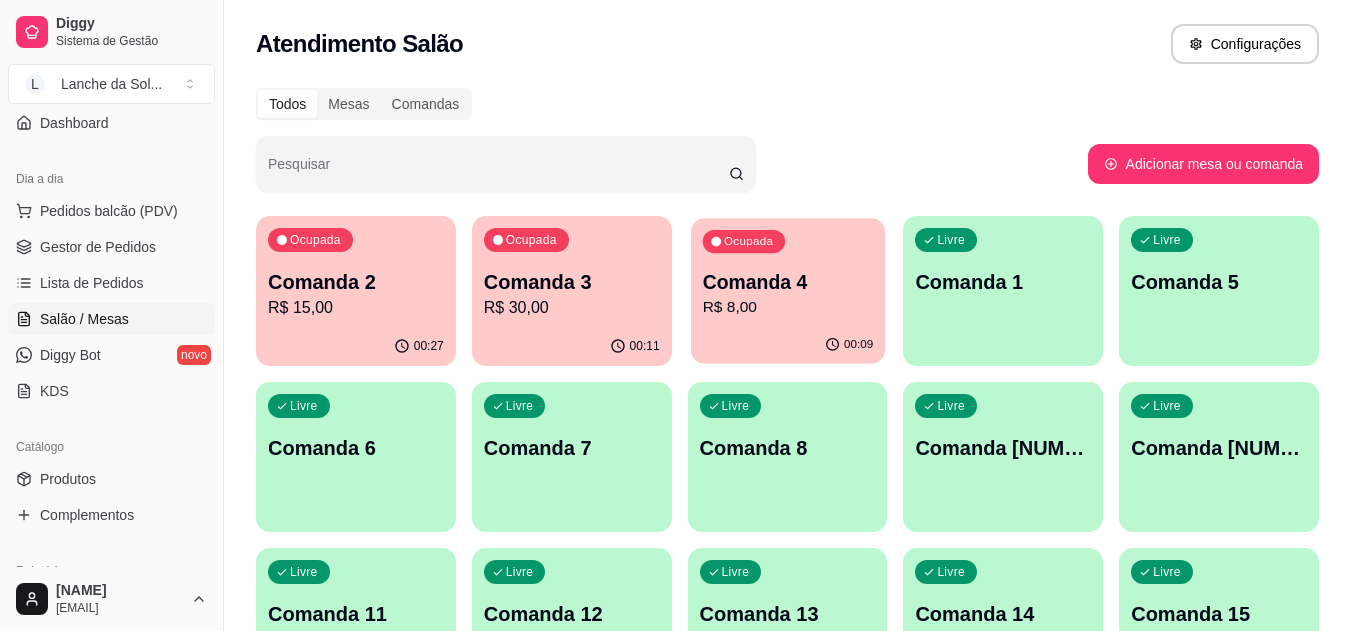 click on "R$ 8,00" at bounding box center [787, 307] 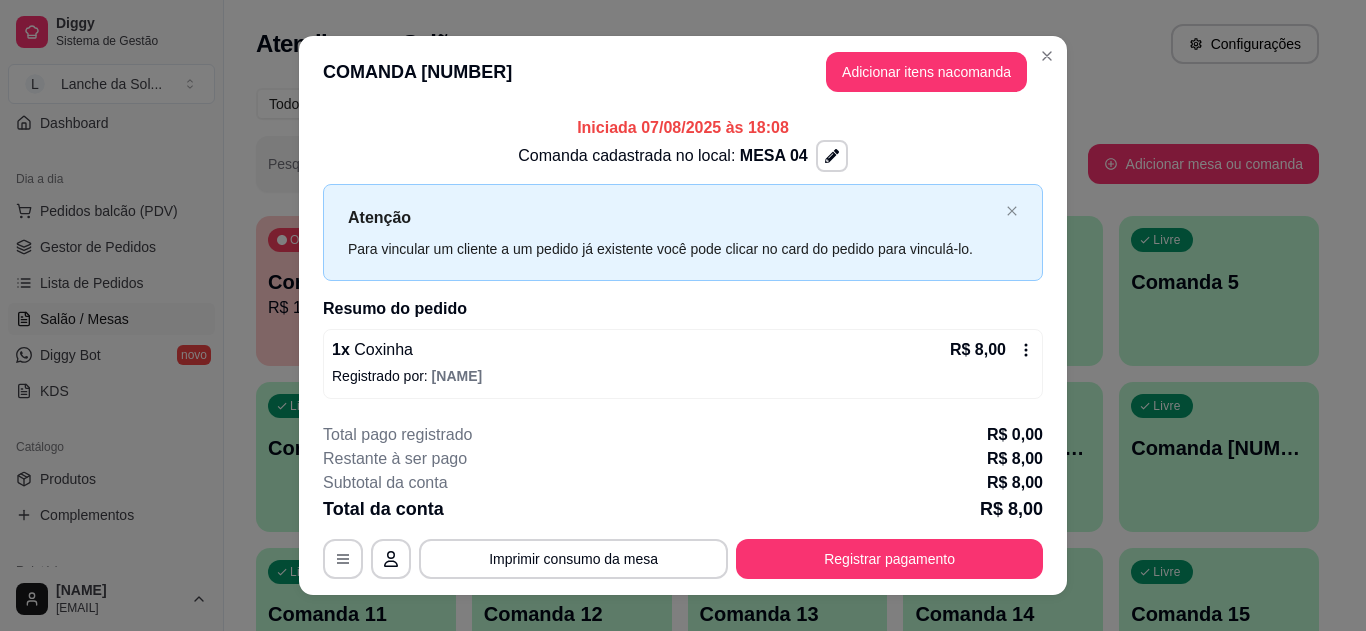 drag, startPoint x: 837, startPoint y: 47, endPoint x: 854, endPoint y: 77, distance: 34.48188 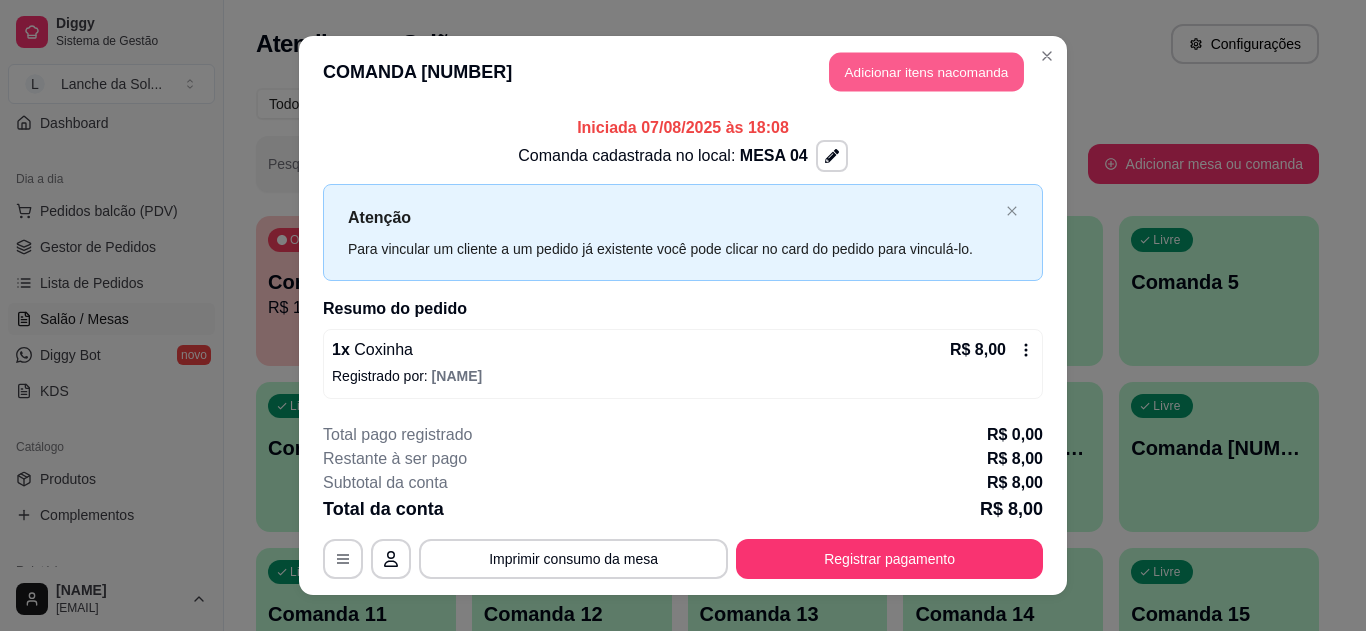 click on "Adicionar itens na  comanda" at bounding box center (926, 72) 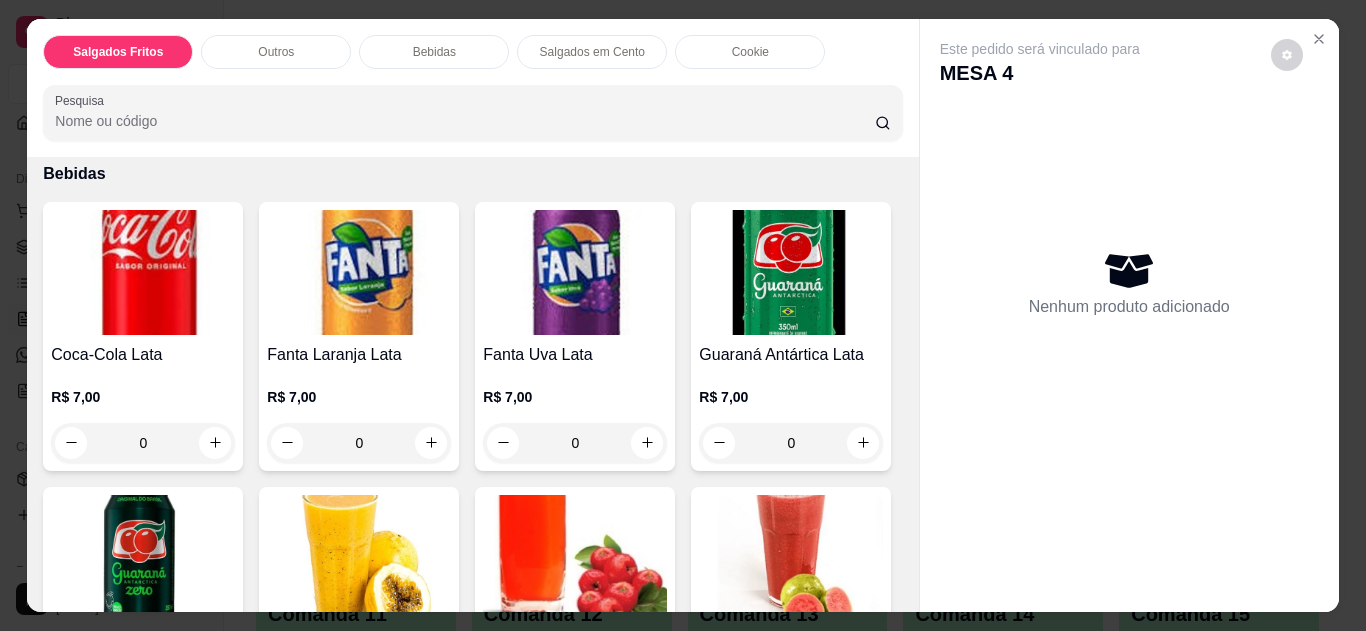 scroll, scrollTop: 717, scrollLeft: 0, axis: vertical 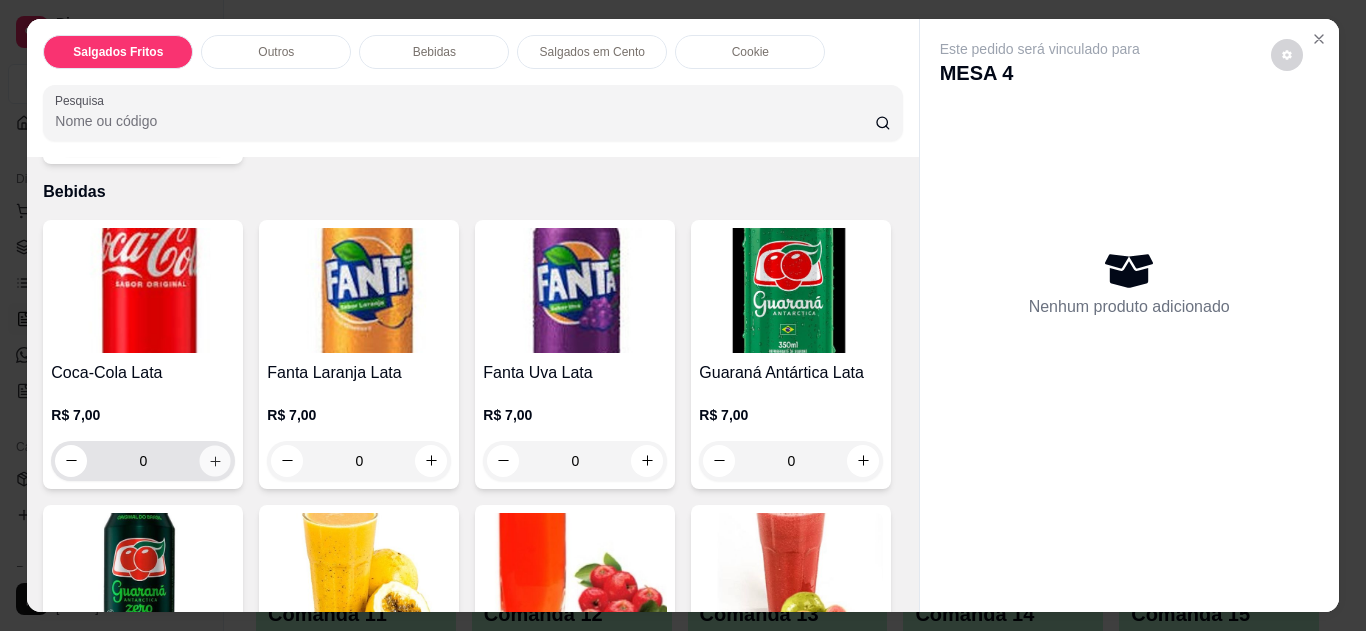 click 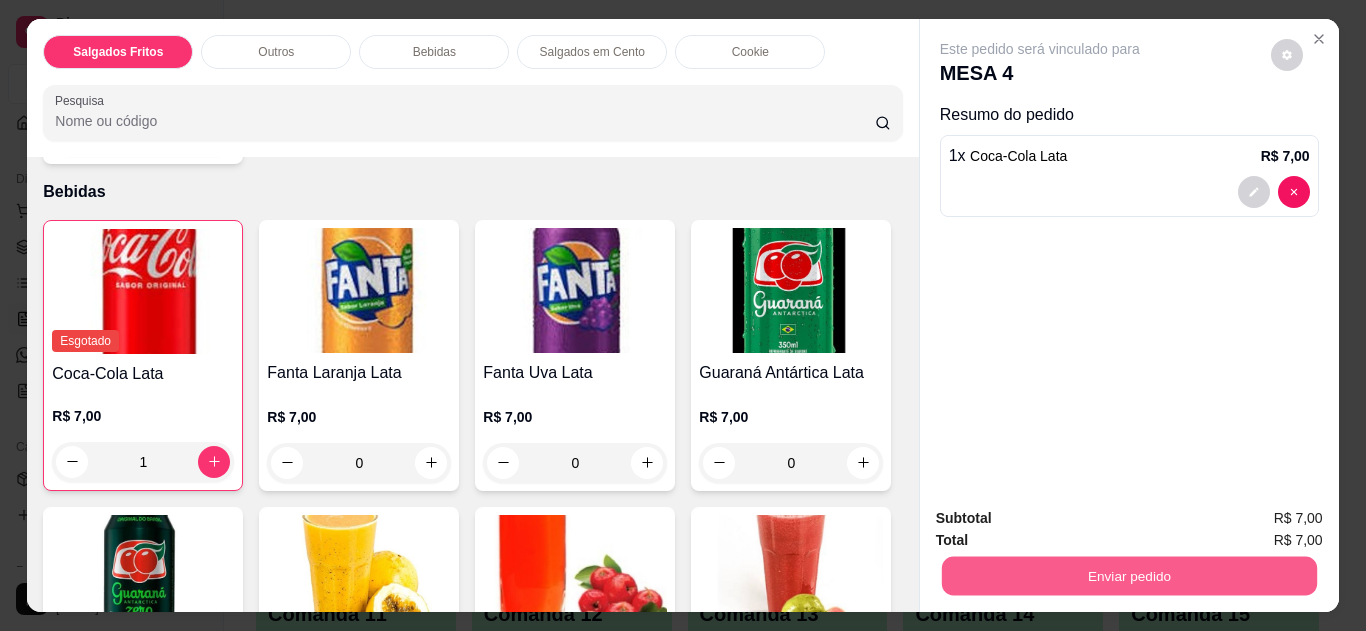 click on "Enviar pedido" at bounding box center (1128, 576) 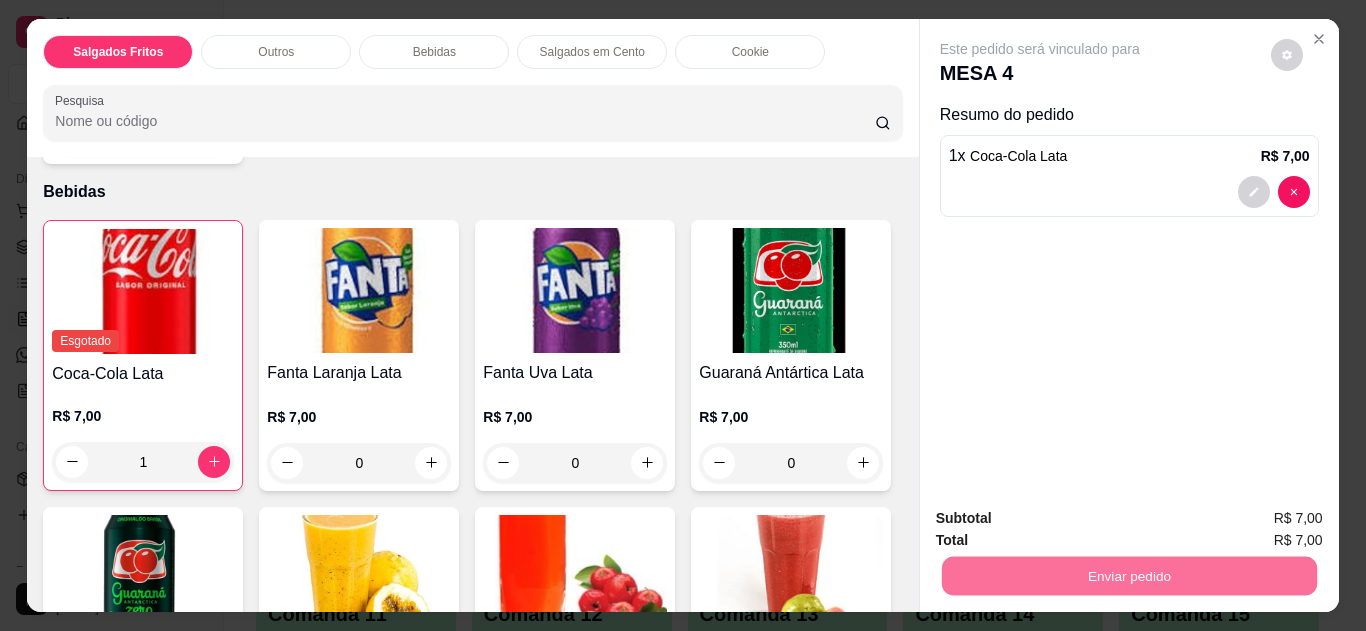 click on "Não registrar e enviar pedido" at bounding box center (1063, 519) 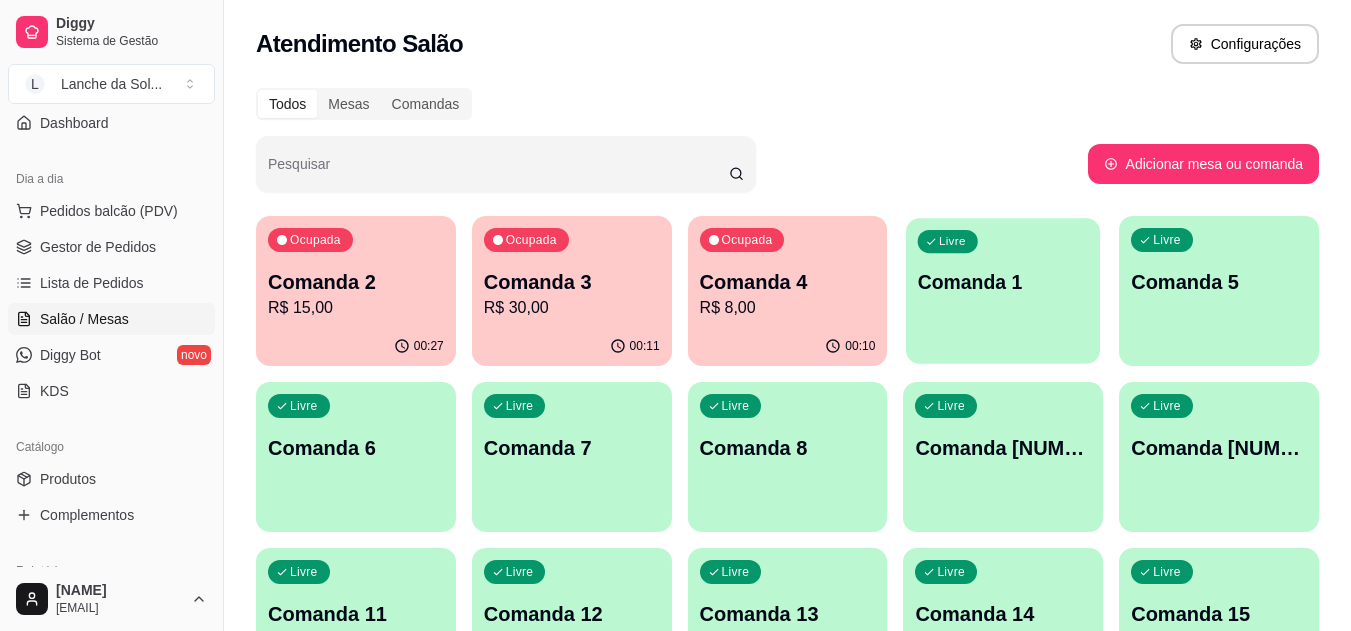 click on "Comanda 1" at bounding box center [1003, 282] 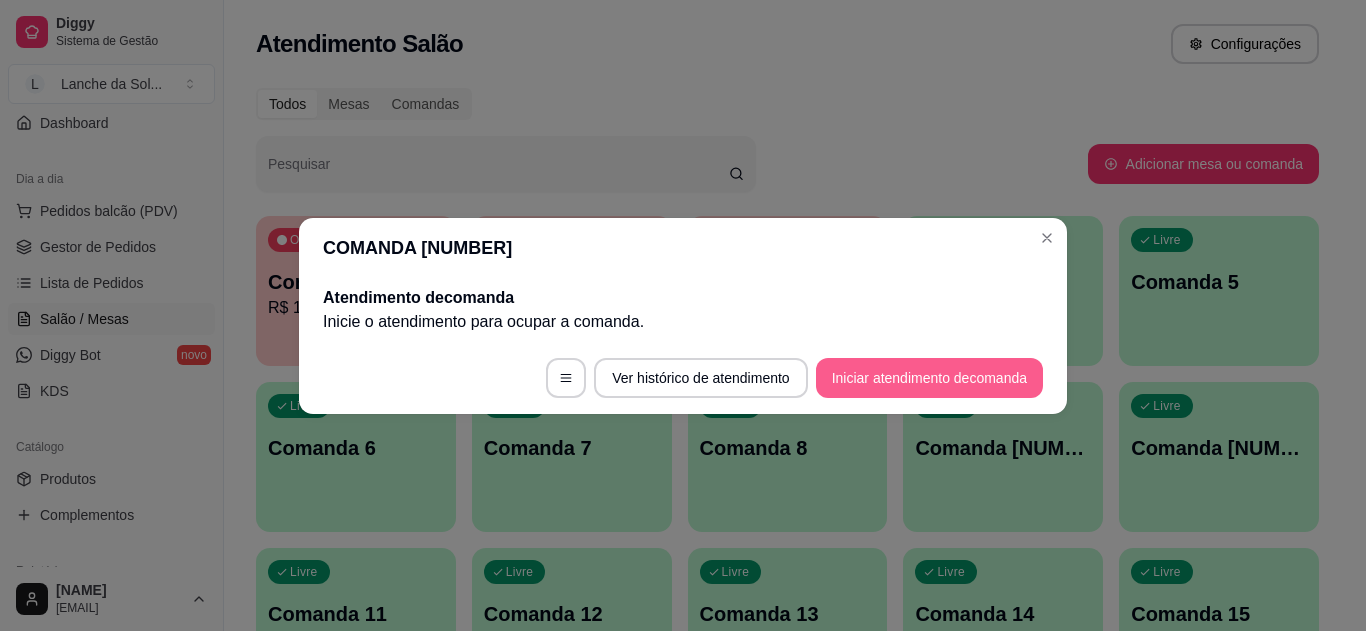 click on "Iniciar atendimento de  comanda" at bounding box center (929, 378) 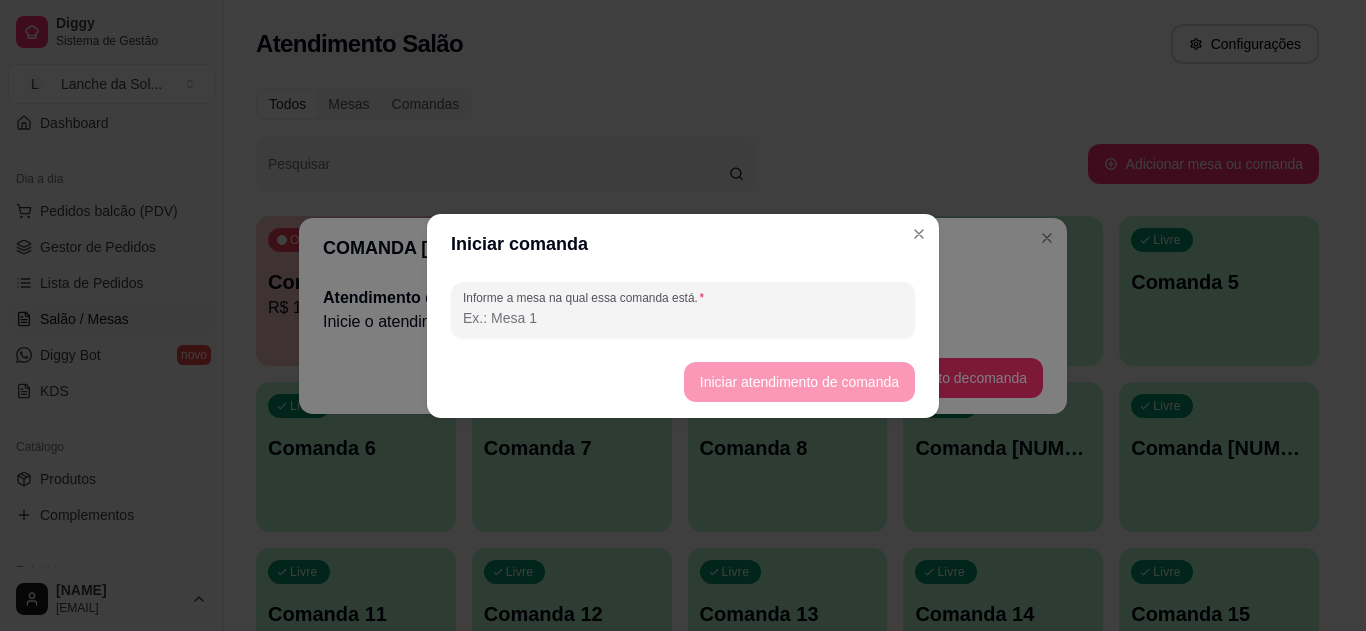click on "Informe a mesa na qual essa comanda está." at bounding box center (683, 318) 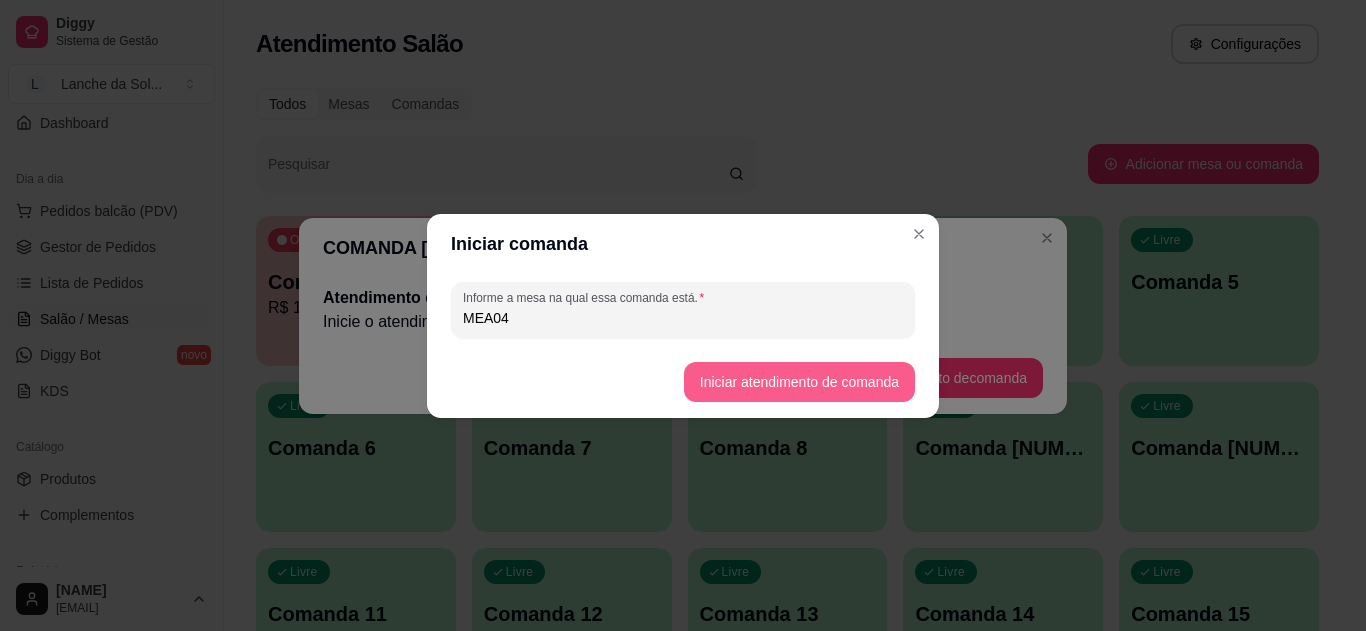 type on "MEA04" 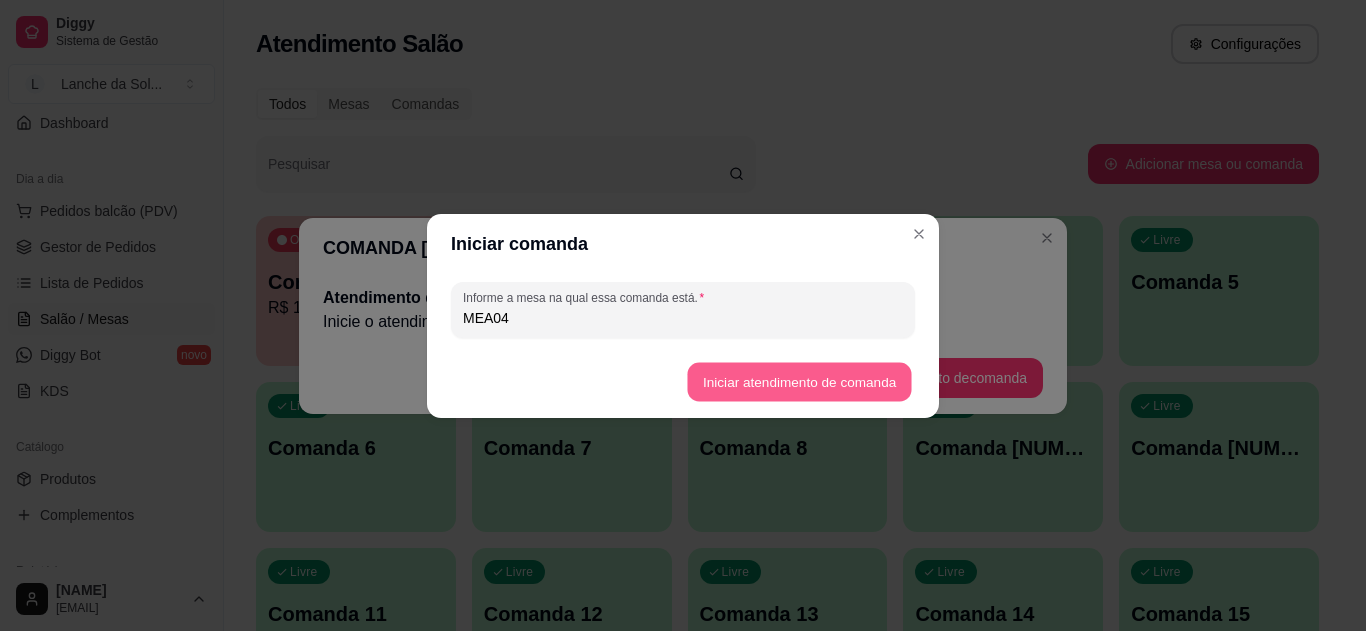 click on "Iniciar atendimento de comanda" at bounding box center (799, 381) 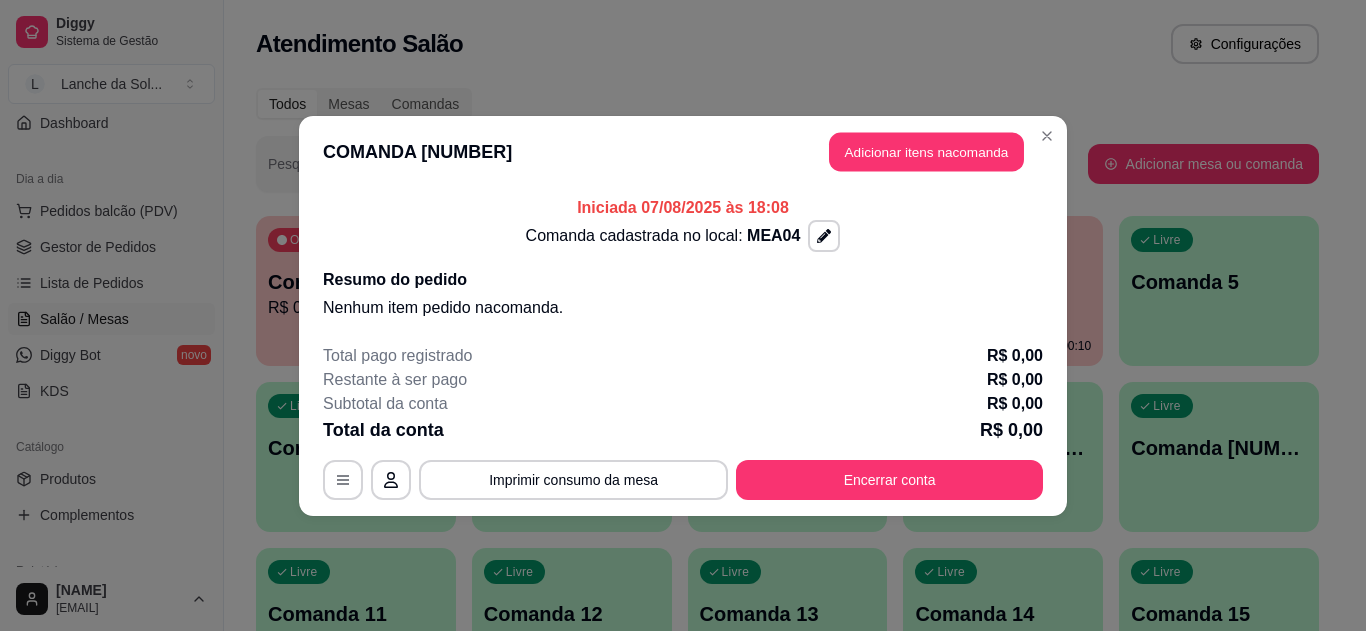 click on "Adicionar itens na  comanda" at bounding box center [926, 151] 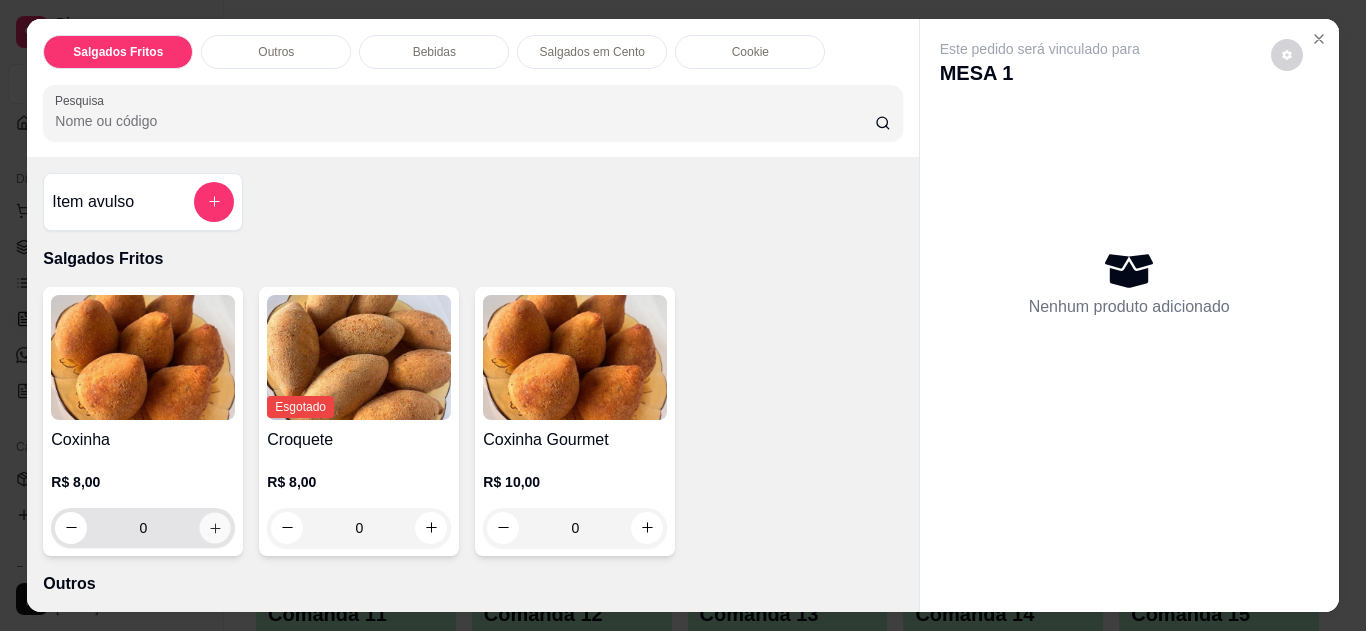 click at bounding box center [215, 527] 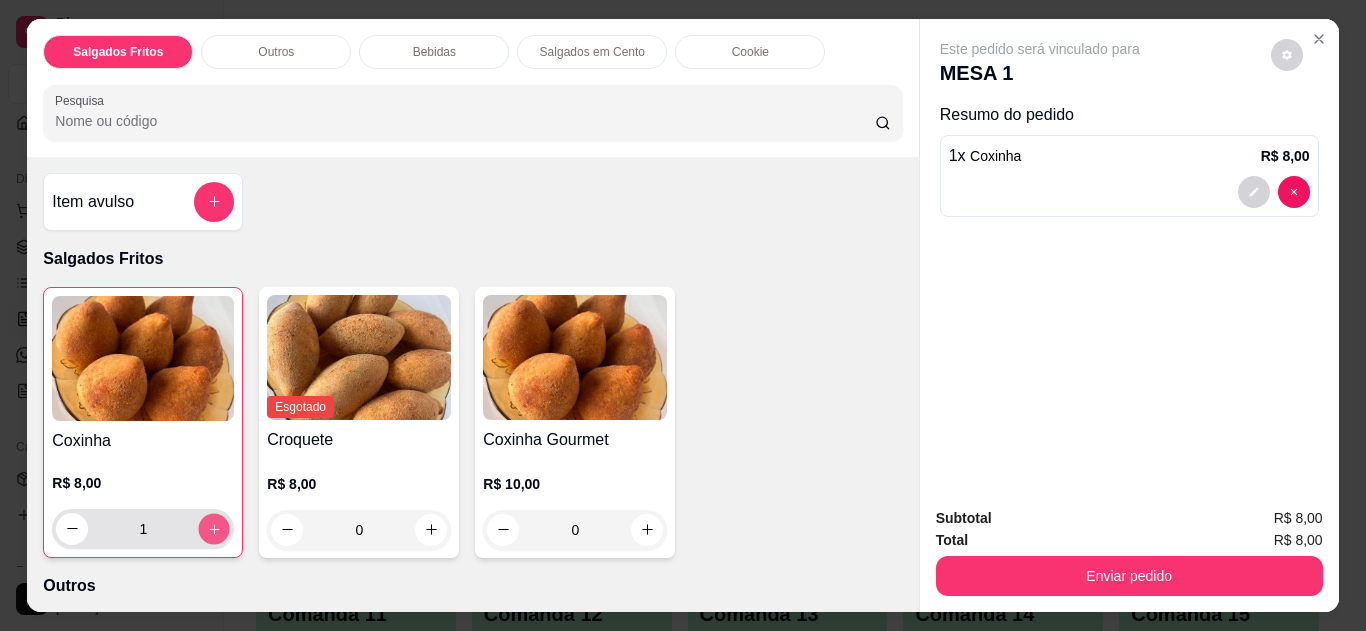 click 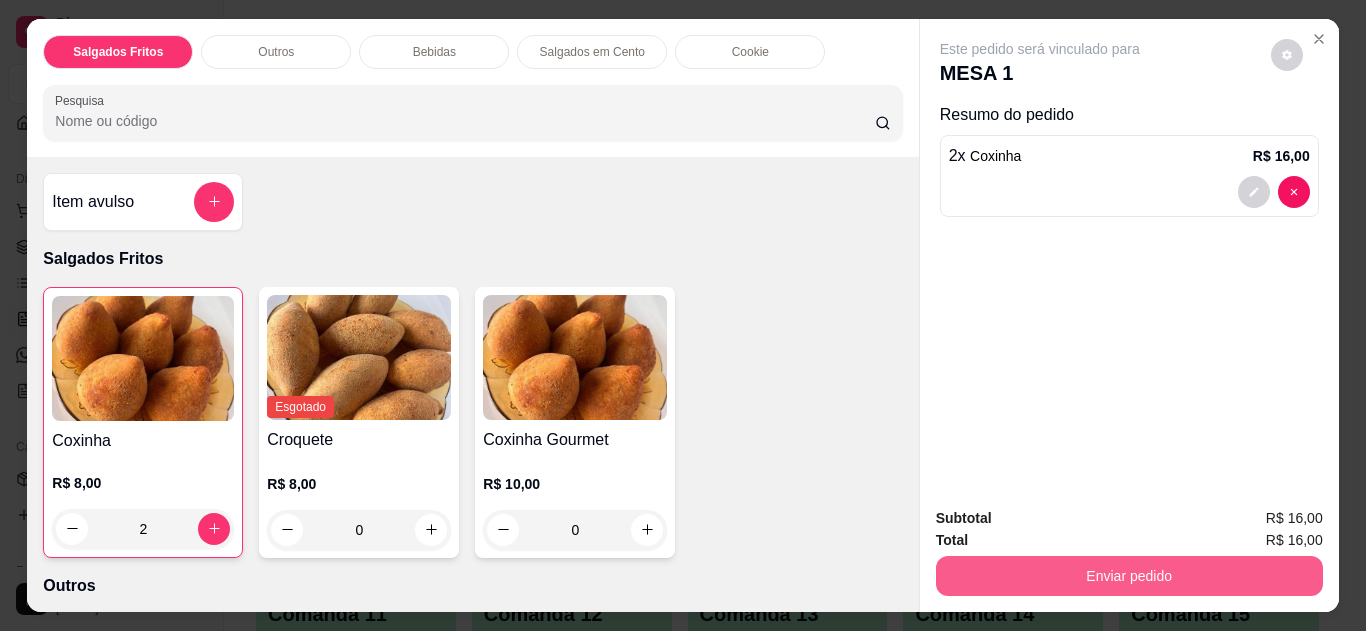 click on "Enviar pedido" at bounding box center [1129, 576] 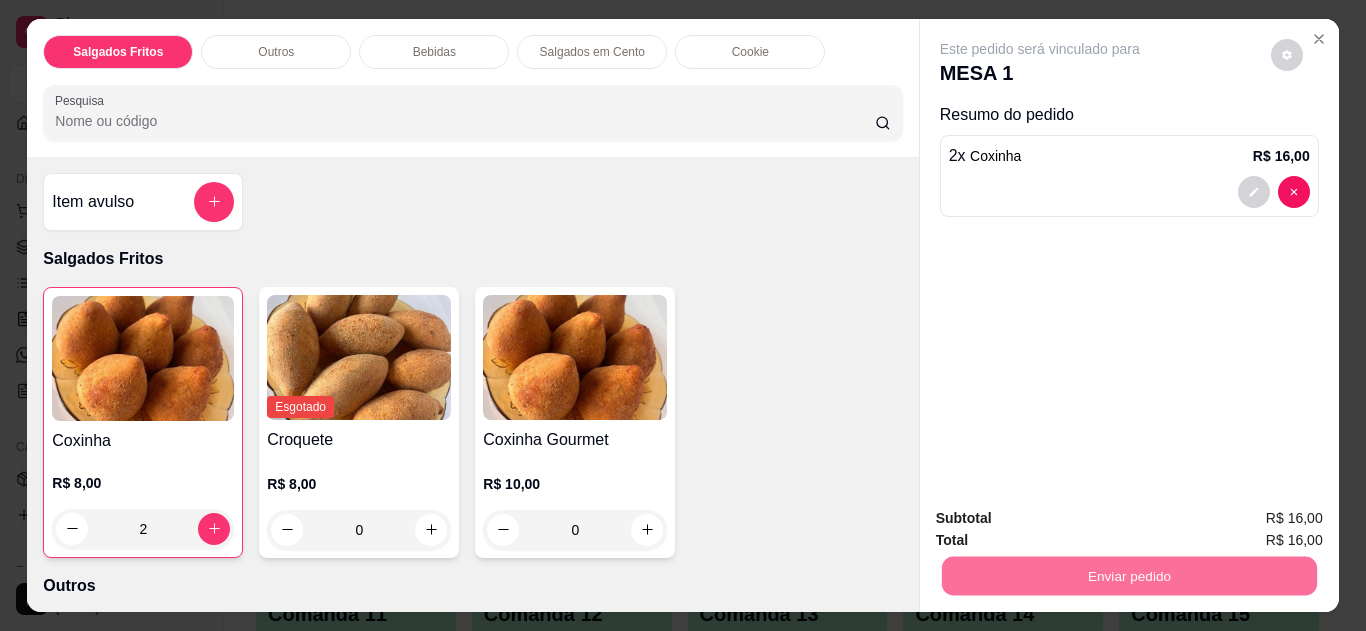 click on "Não registrar e enviar pedido" at bounding box center (1060, 519) 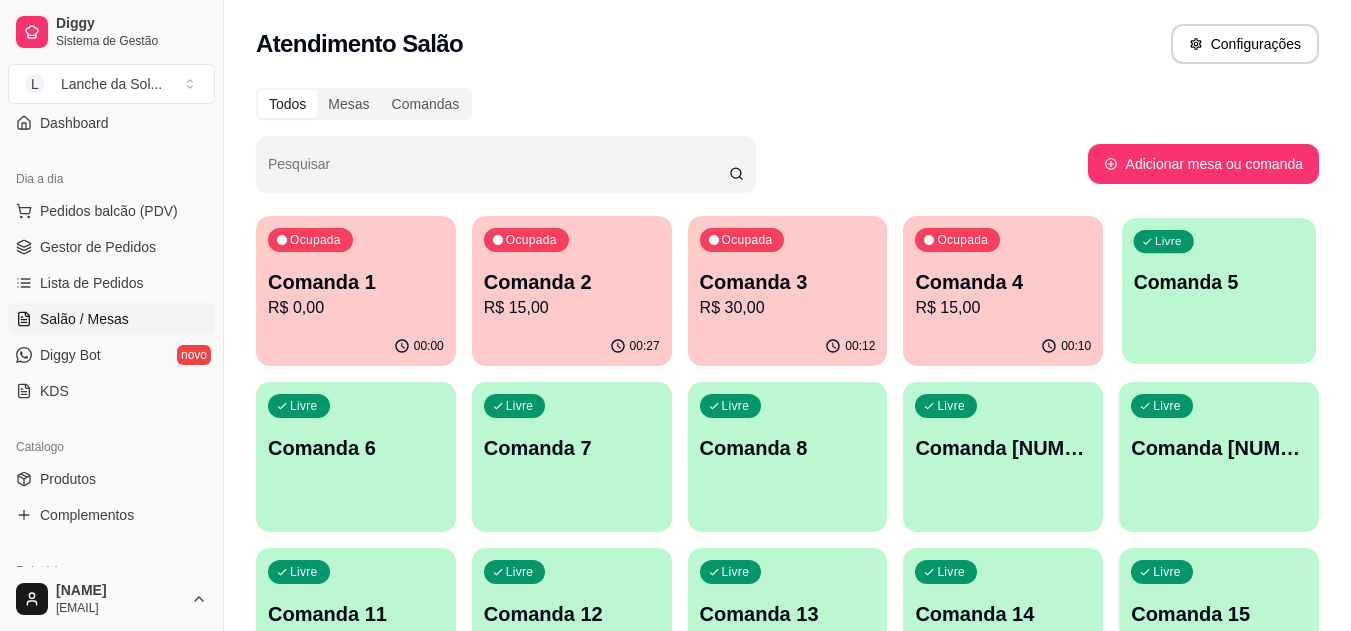 click at bounding box center (1219, 351) 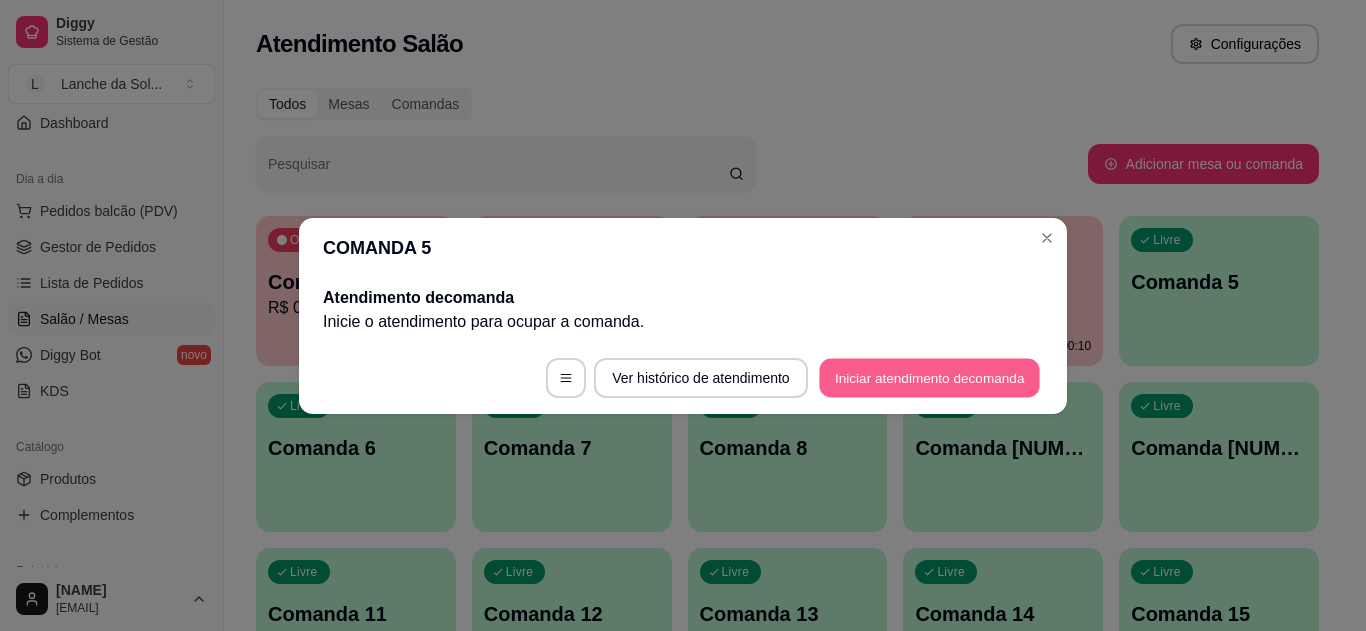click on "Iniciar atendimento de  comanda" at bounding box center (929, 377) 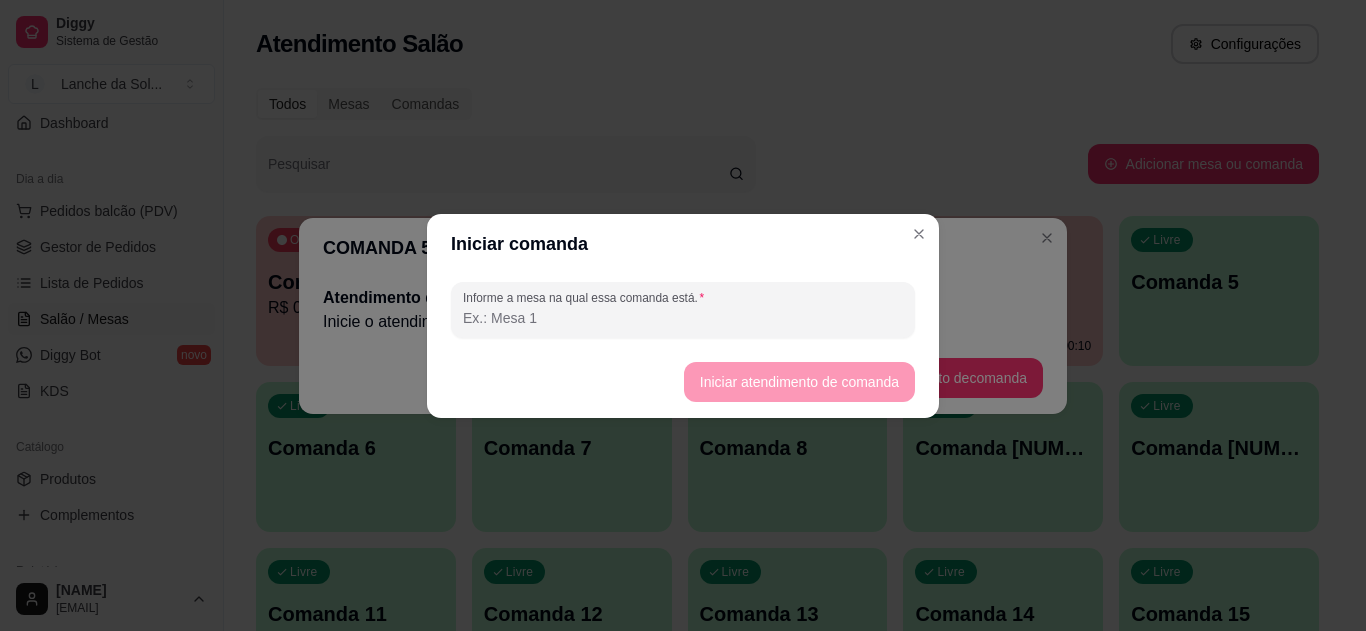 click on "Informe a mesa na qual essa comanda está." at bounding box center (683, 318) 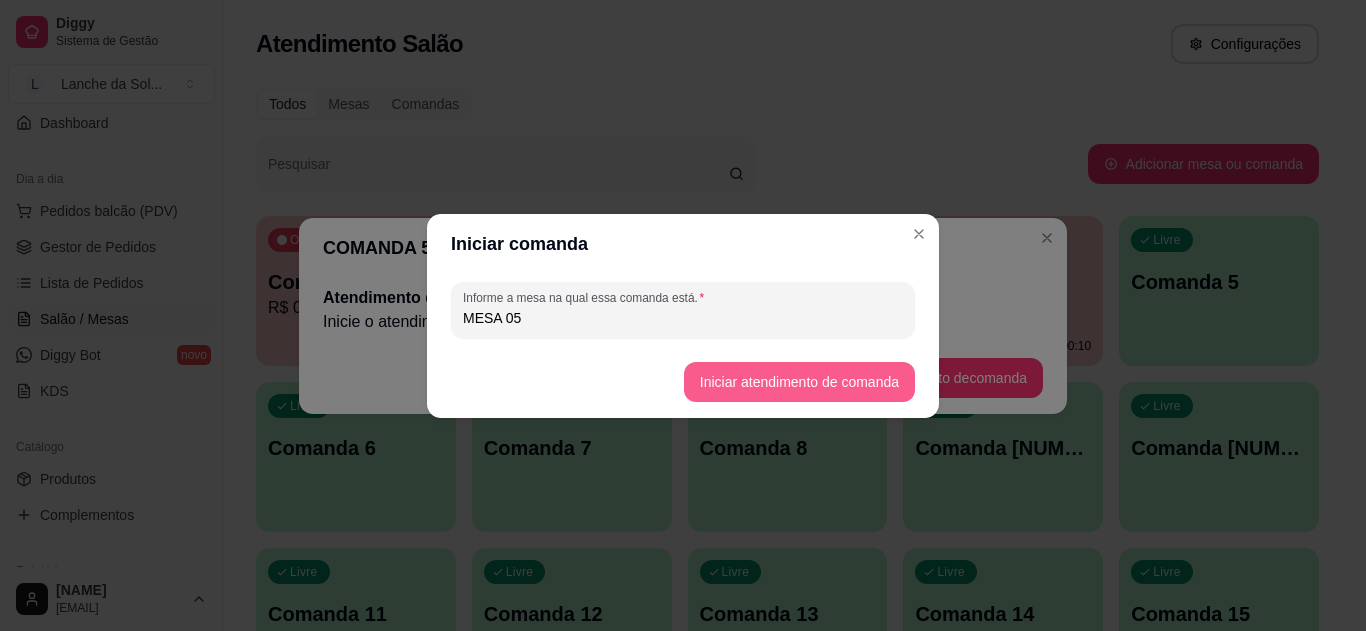type on "MESA 05" 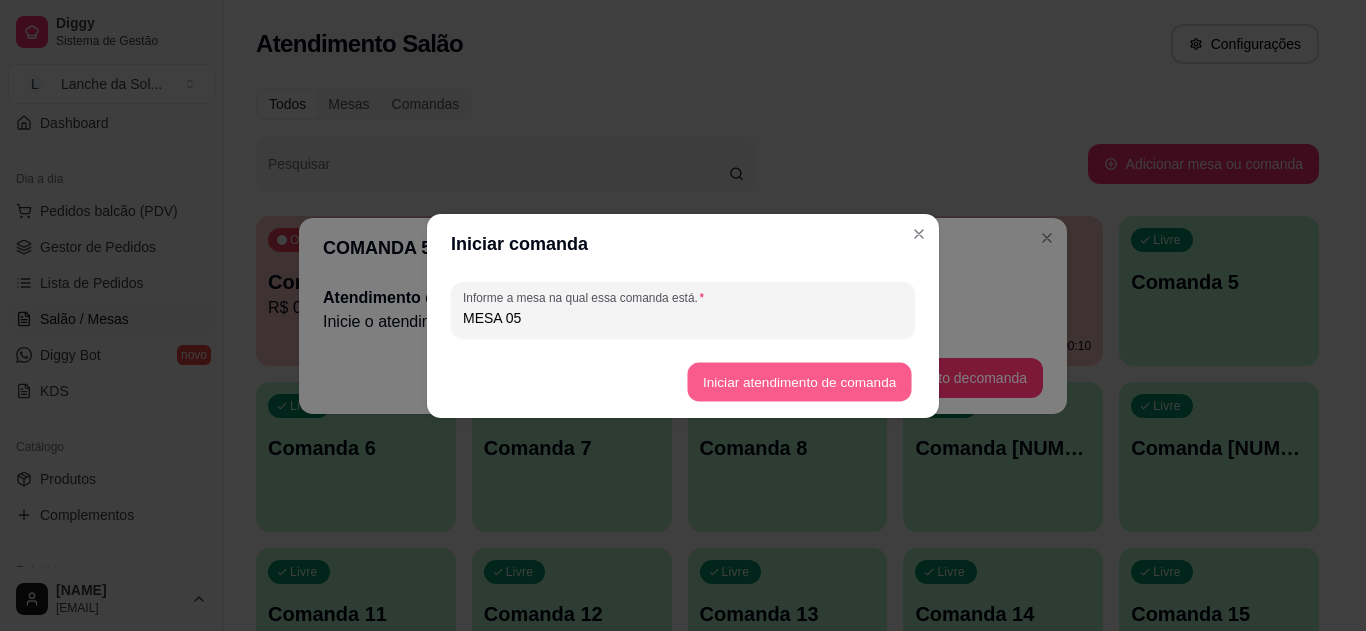 click on "Iniciar atendimento de comanda" at bounding box center (799, 381) 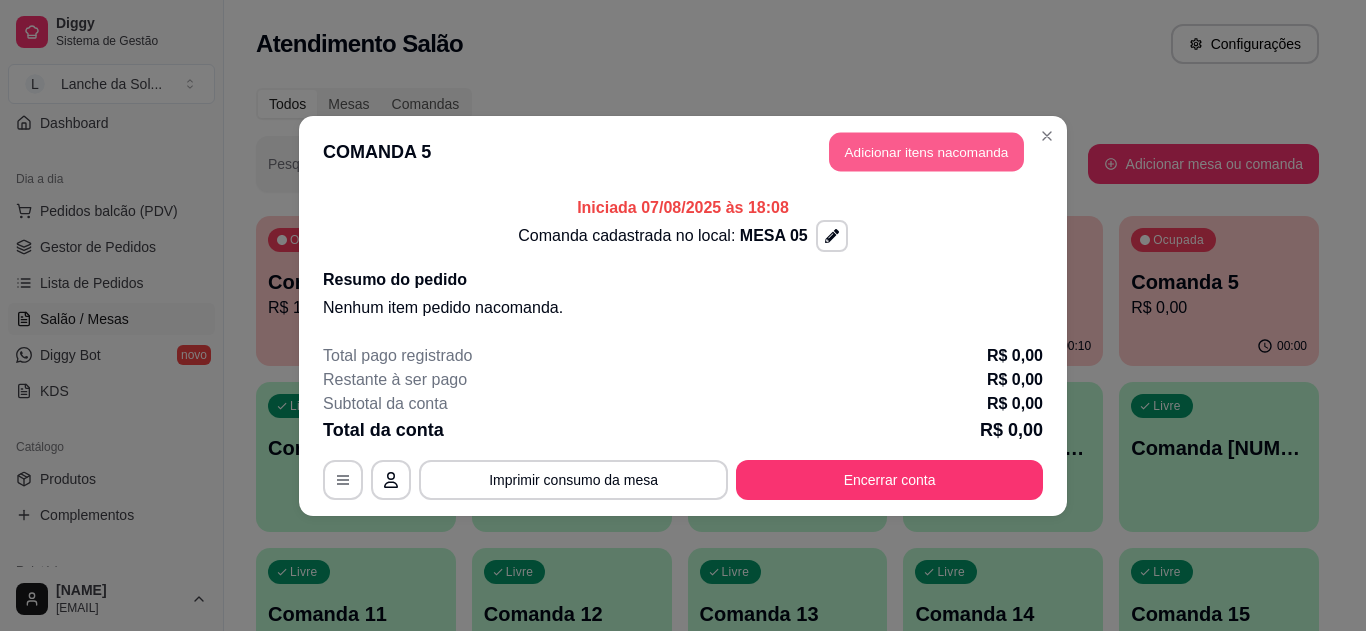 click on "Adicionar itens na  comanda" at bounding box center (926, 151) 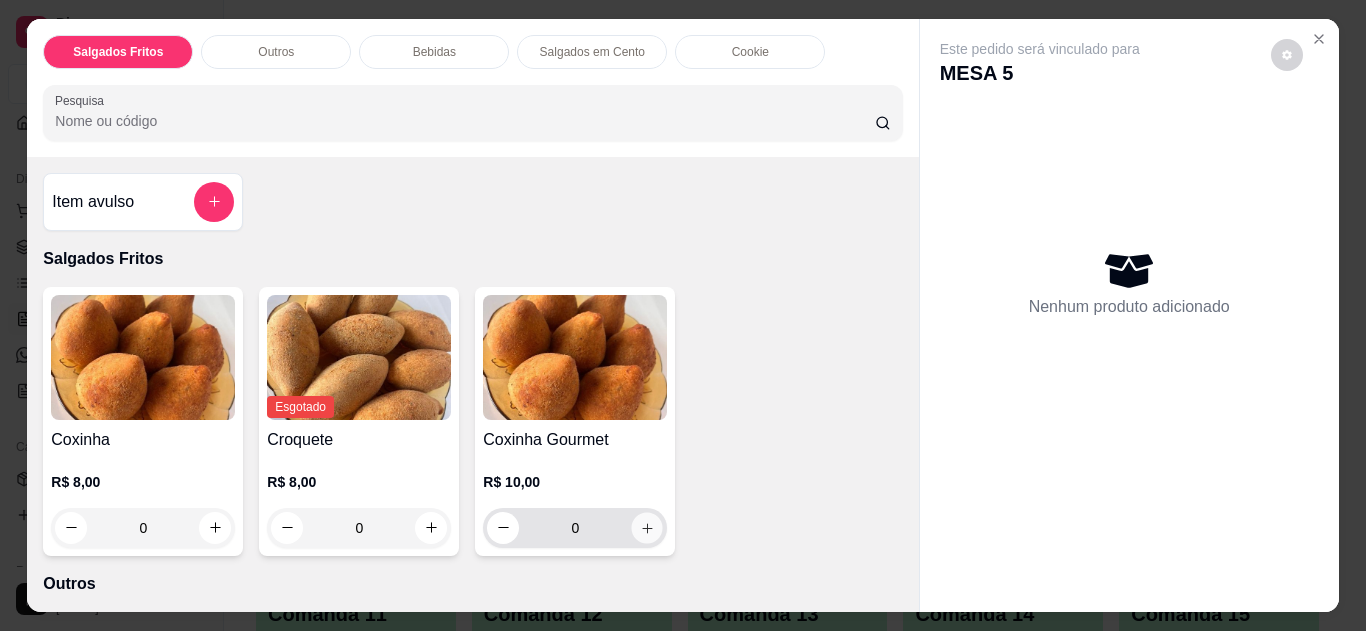 click 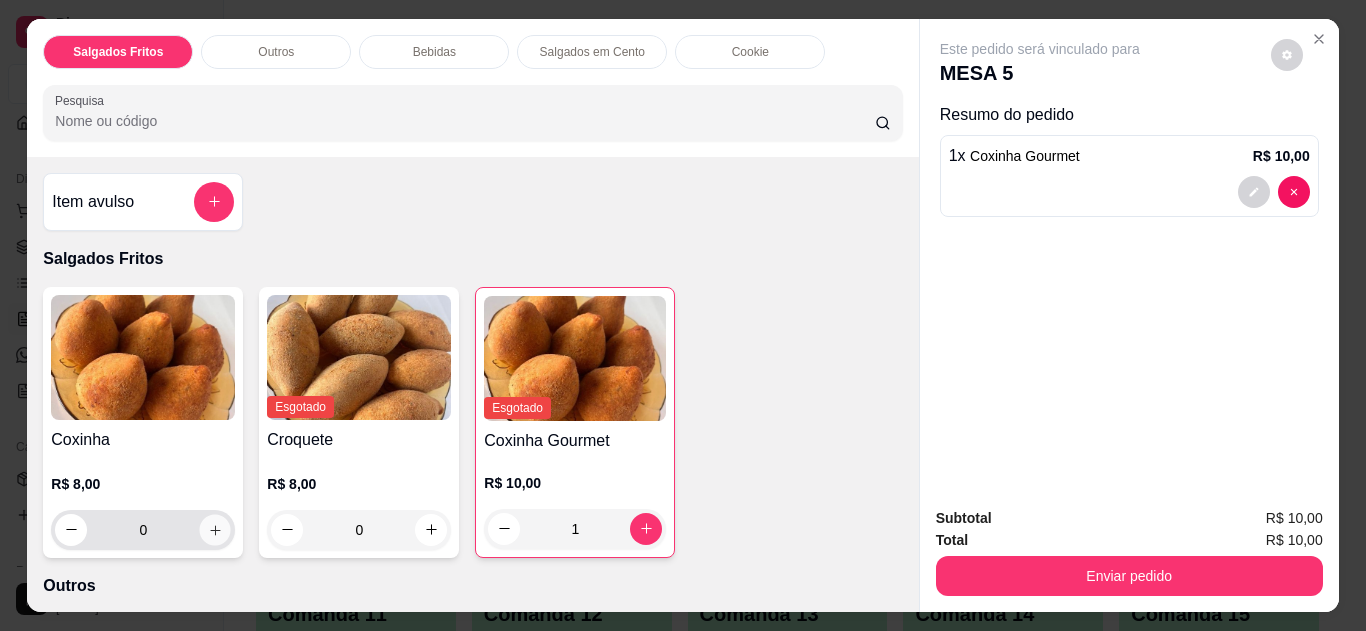 click 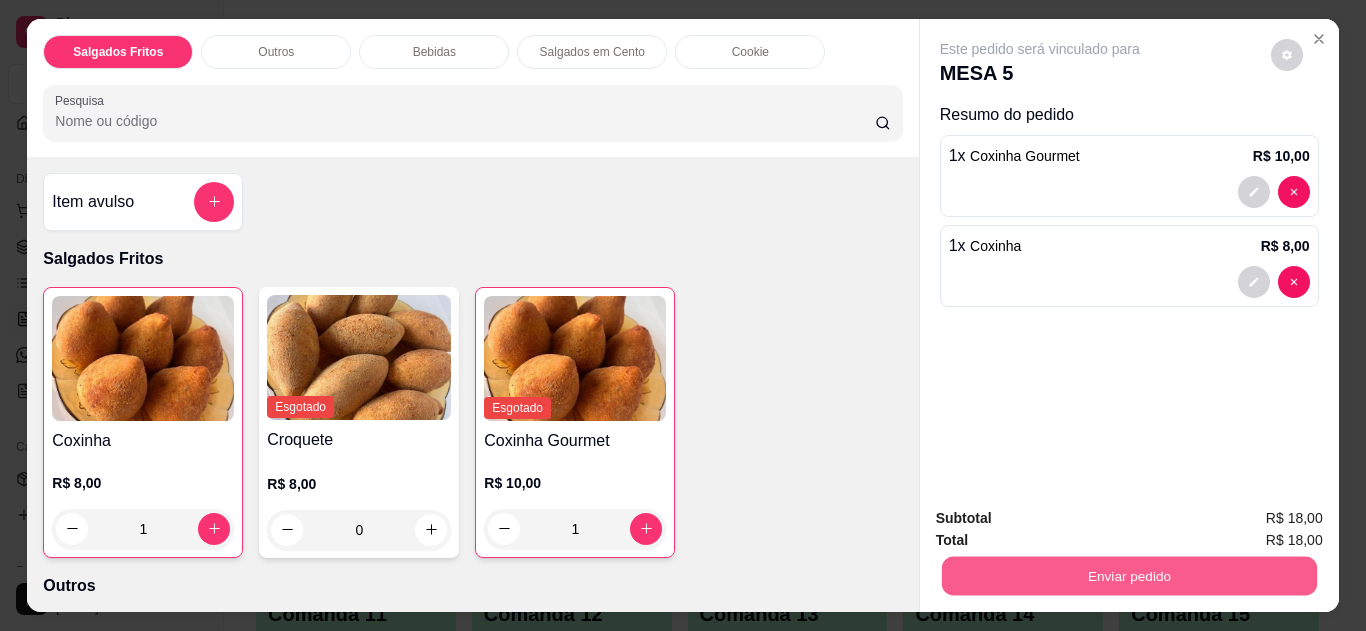 click on "Enviar pedido" at bounding box center [1128, 576] 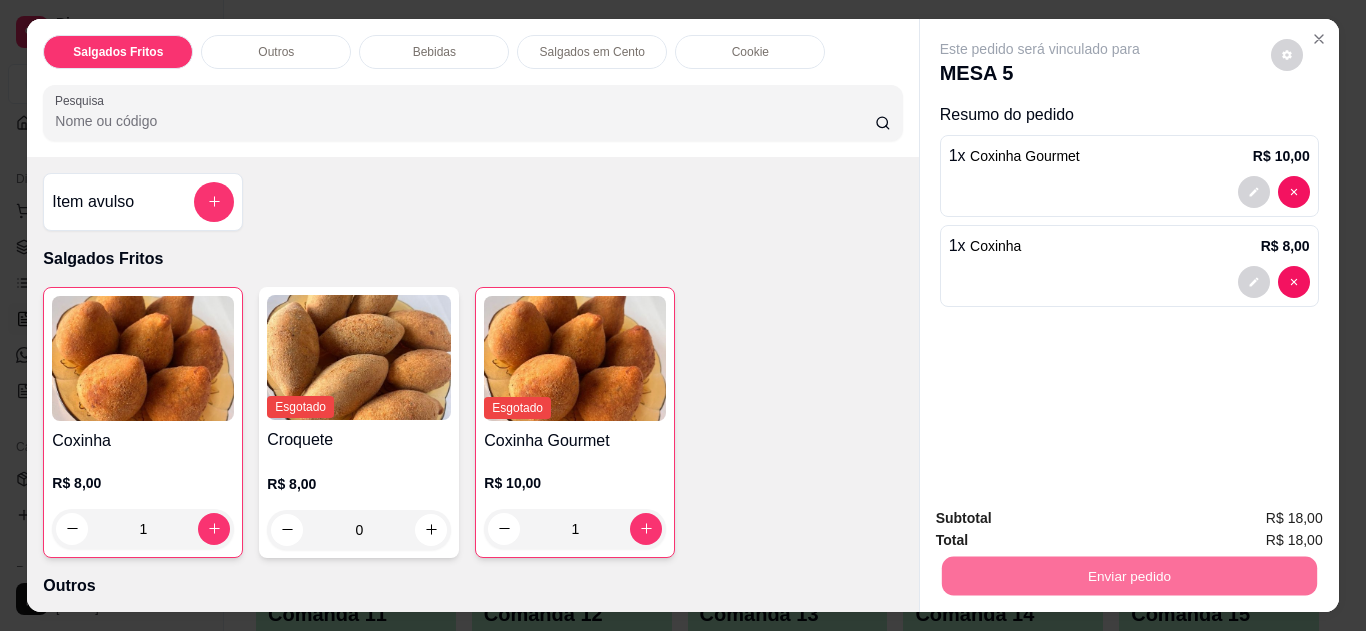 click on "Não registrar e enviar pedido" at bounding box center (1063, 519) 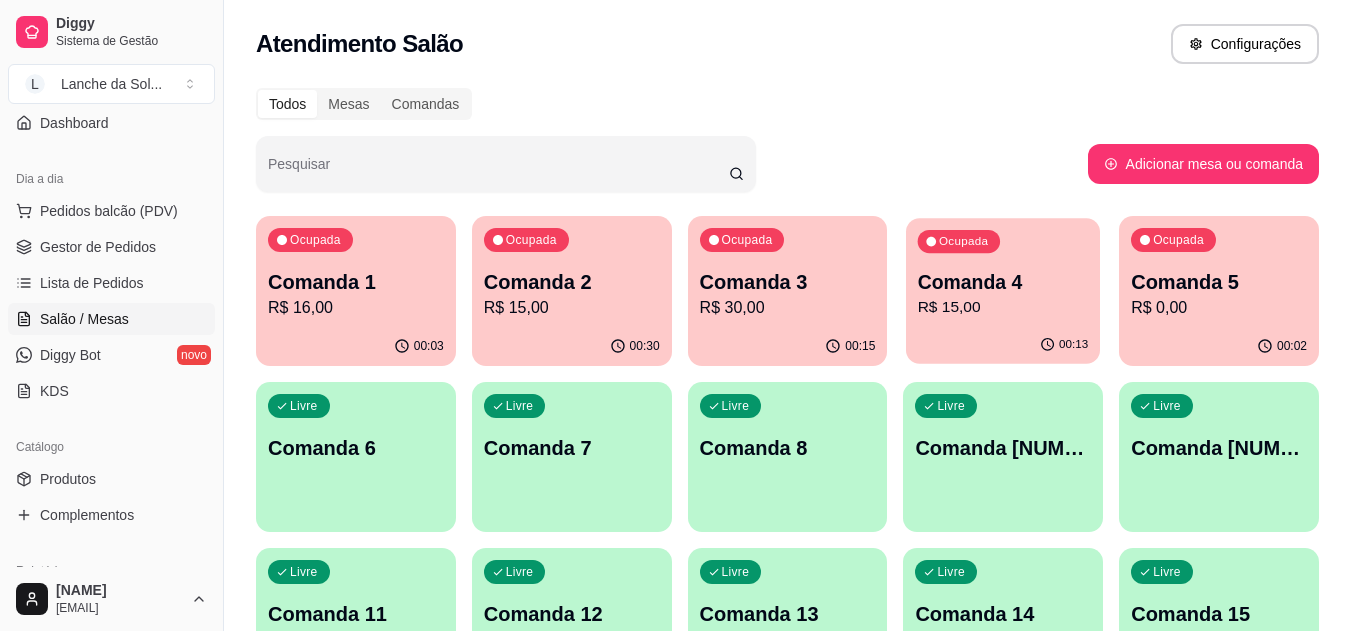 click on "Comanda 4" at bounding box center (1003, 282) 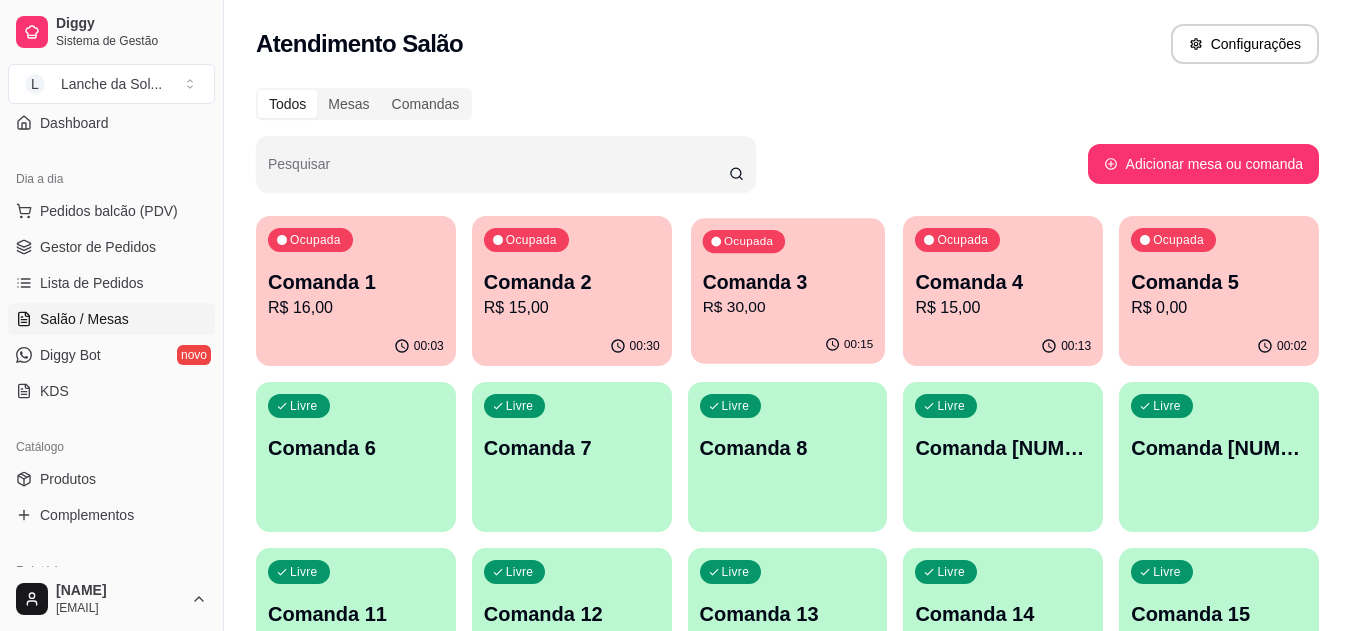 click on "Comanda 3" at bounding box center (787, 282) 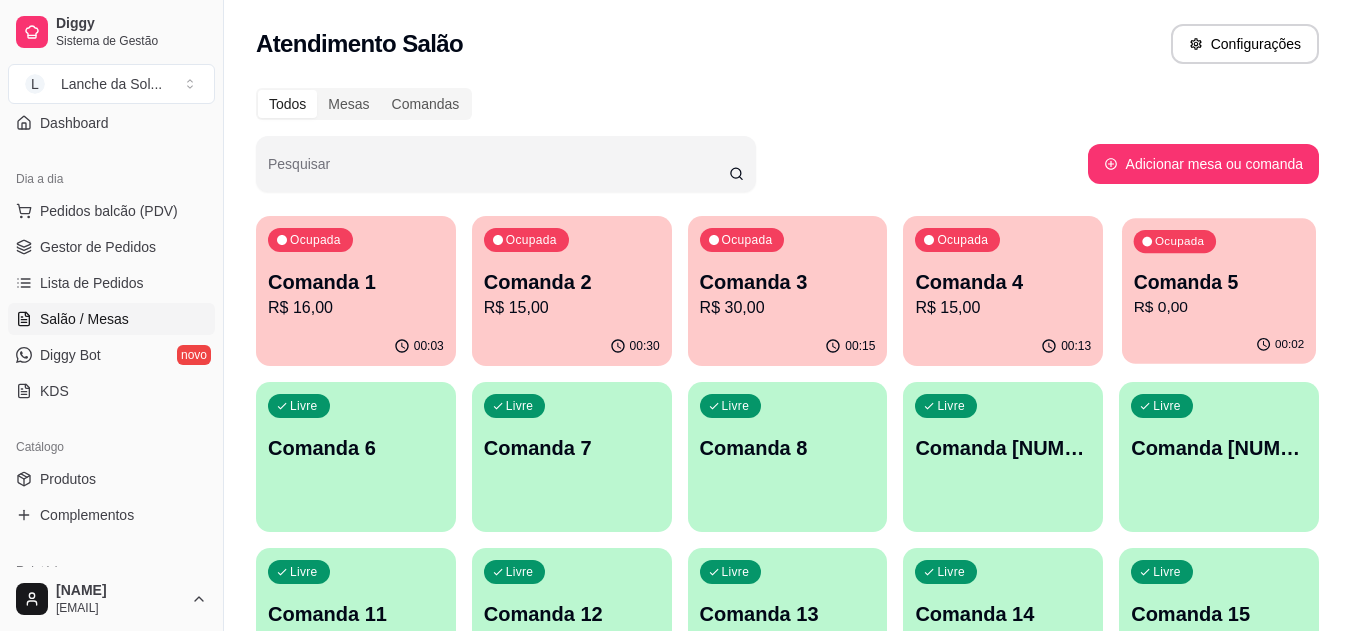 click on "Comanda 5" at bounding box center (1219, 282) 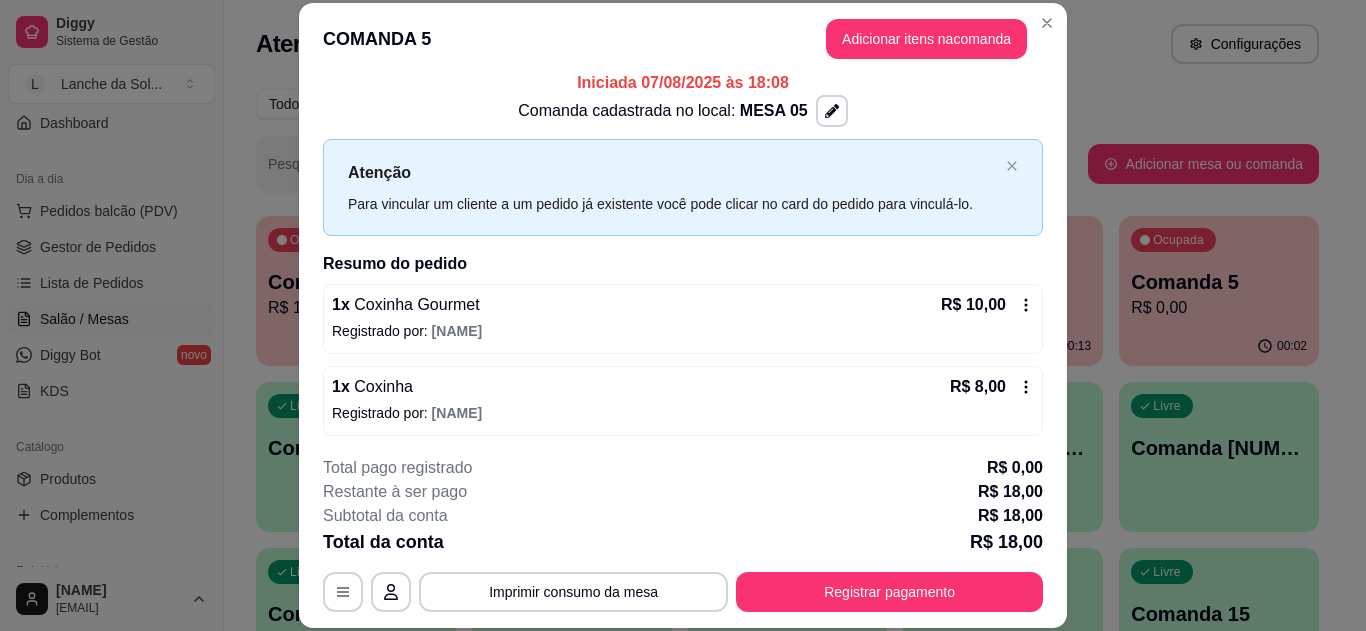 scroll, scrollTop: 16, scrollLeft: 0, axis: vertical 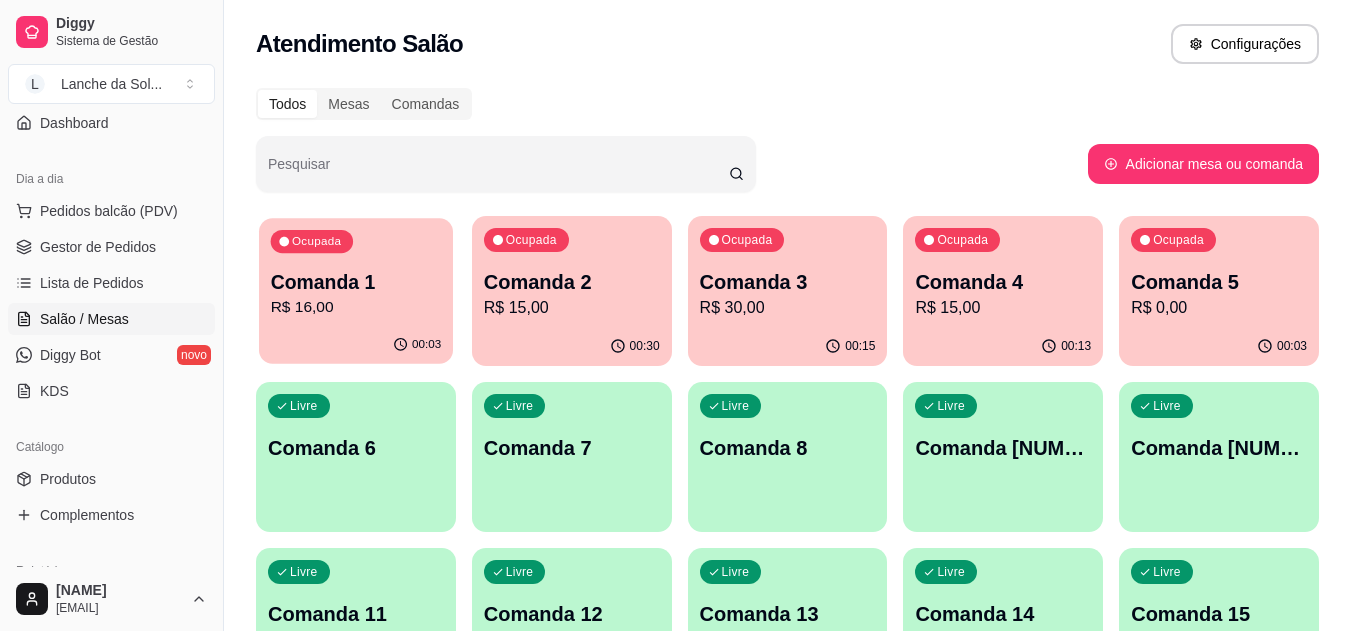 click on "Comanda 1" at bounding box center [356, 282] 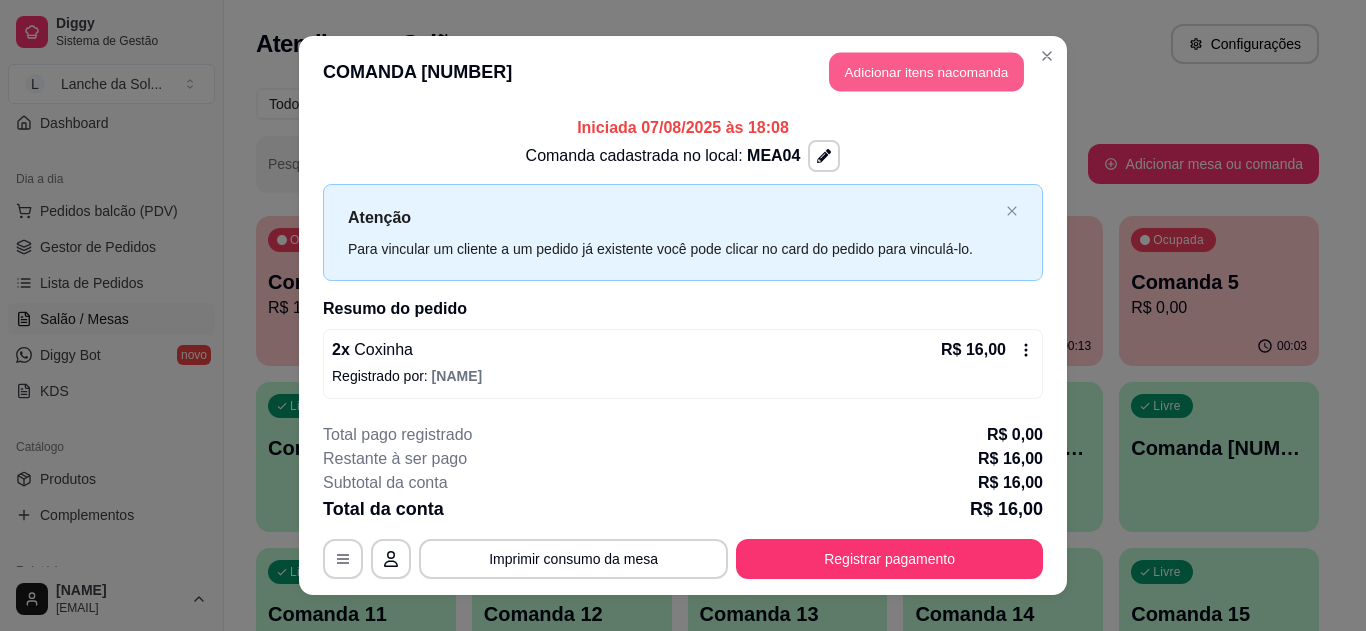 click on "Adicionar itens na  comanda" at bounding box center (926, 72) 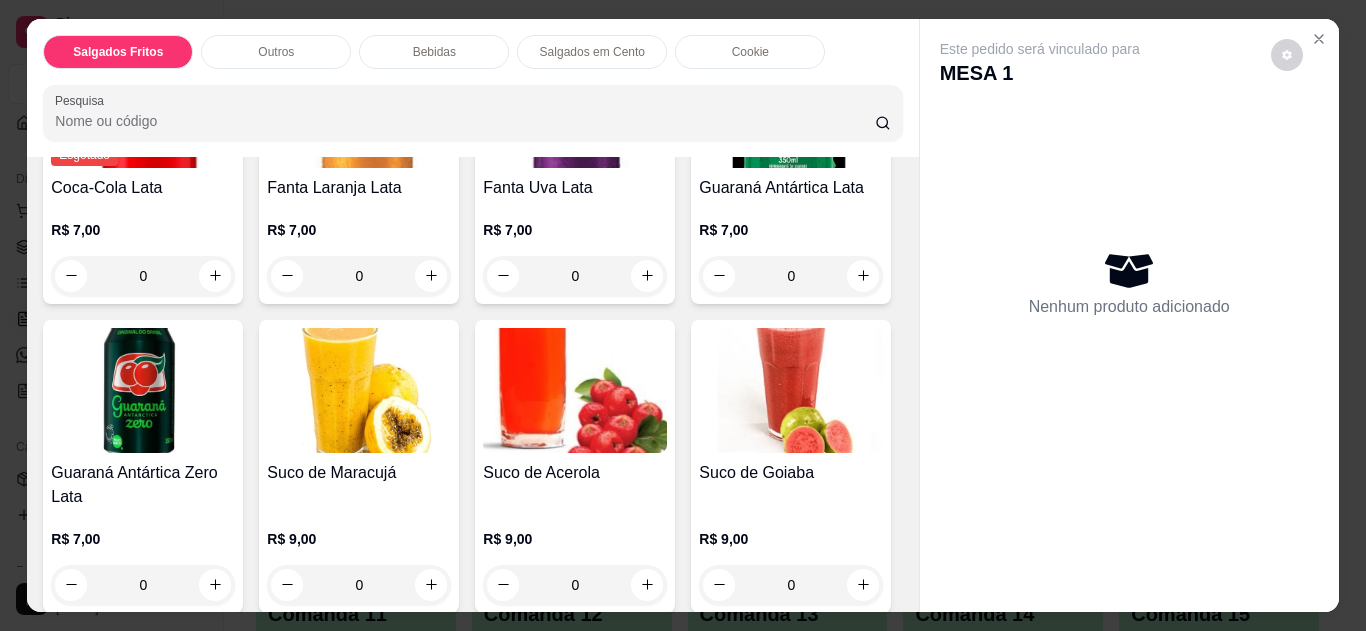 scroll, scrollTop: 960, scrollLeft: 0, axis: vertical 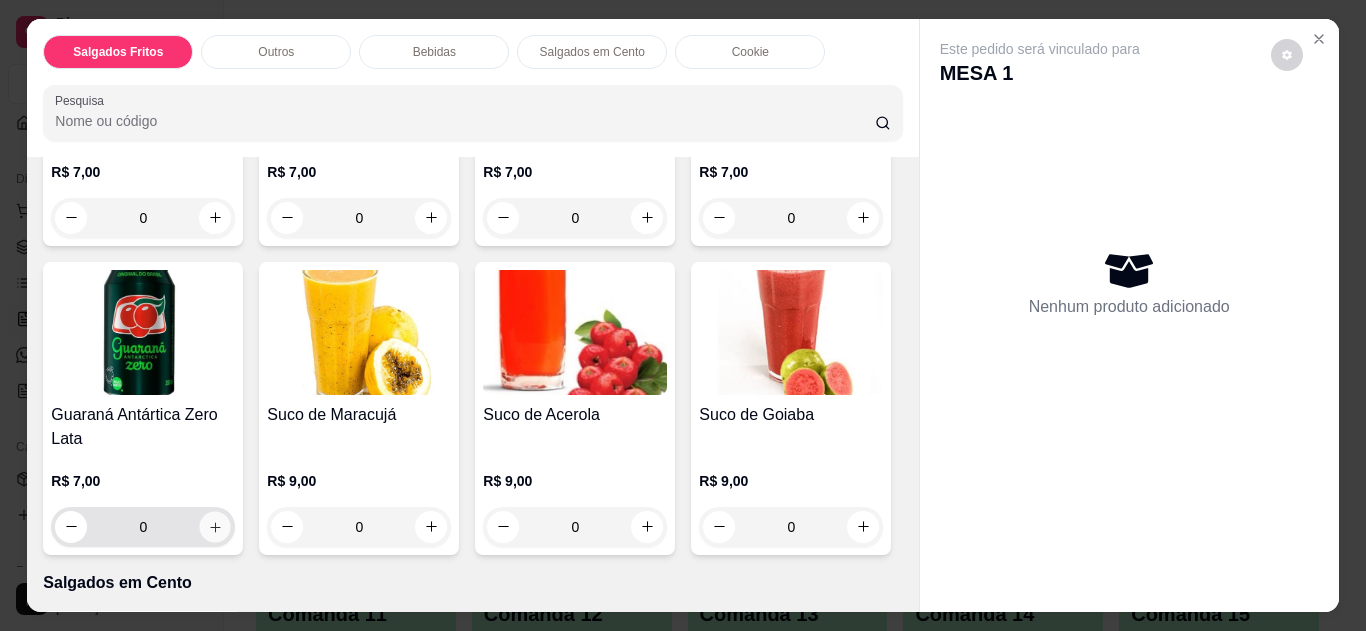 click 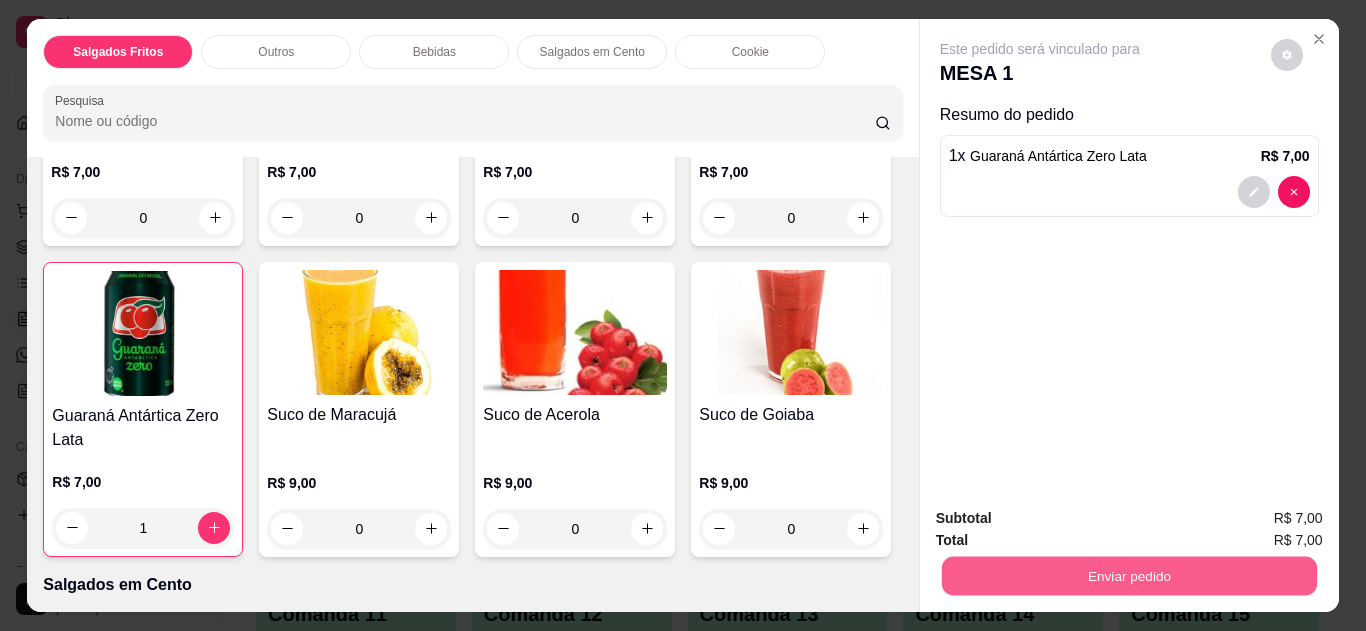 click on "Enviar pedido" at bounding box center [1128, 576] 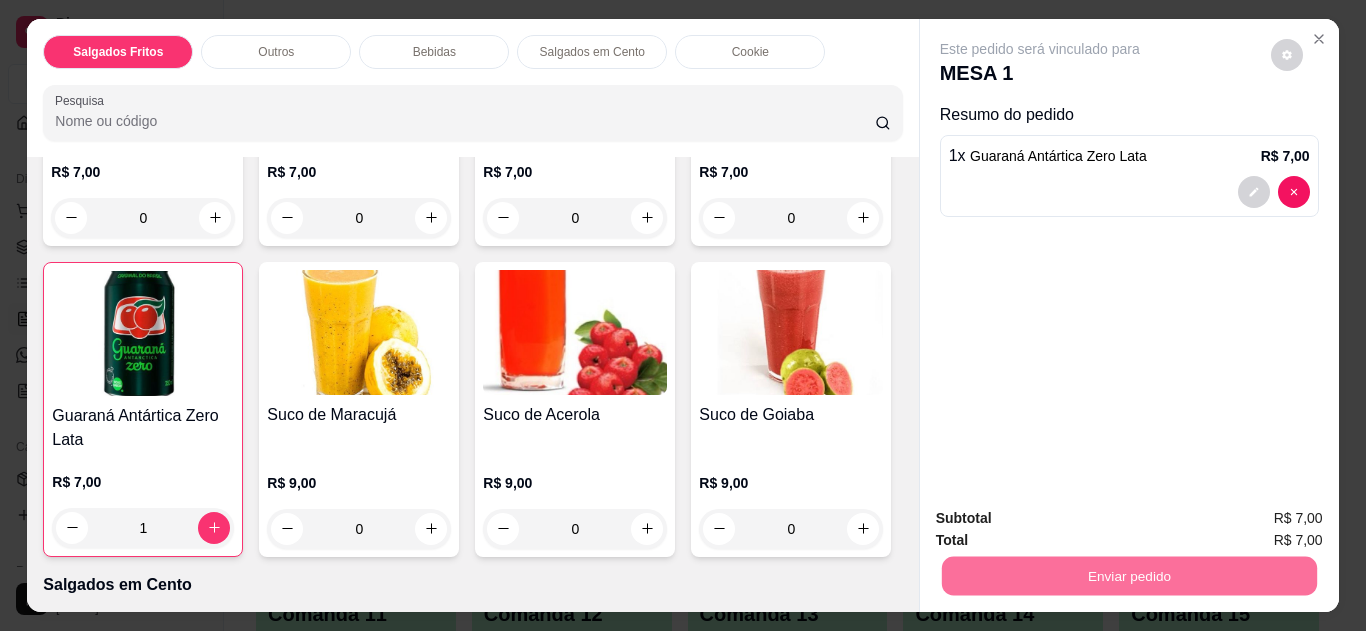 click on "Não registrar e enviar pedido" at bounding box center (1063, 519) 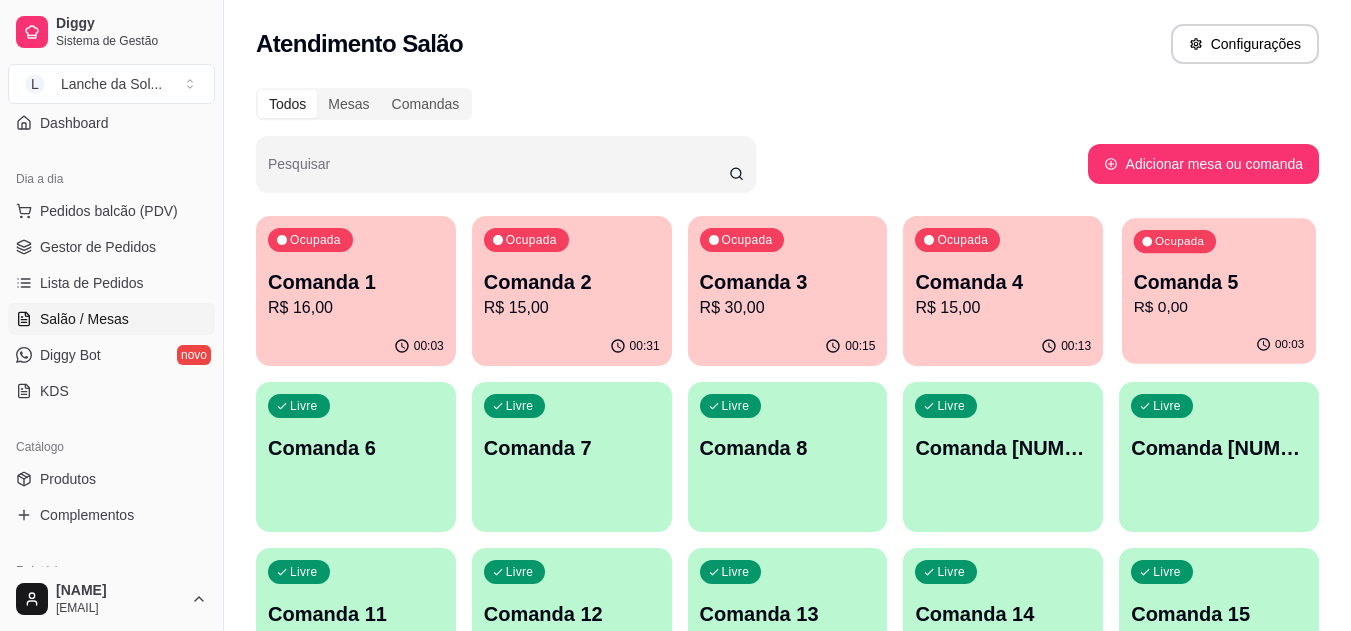 click on "00:03" at bounding box center (1219, 345) 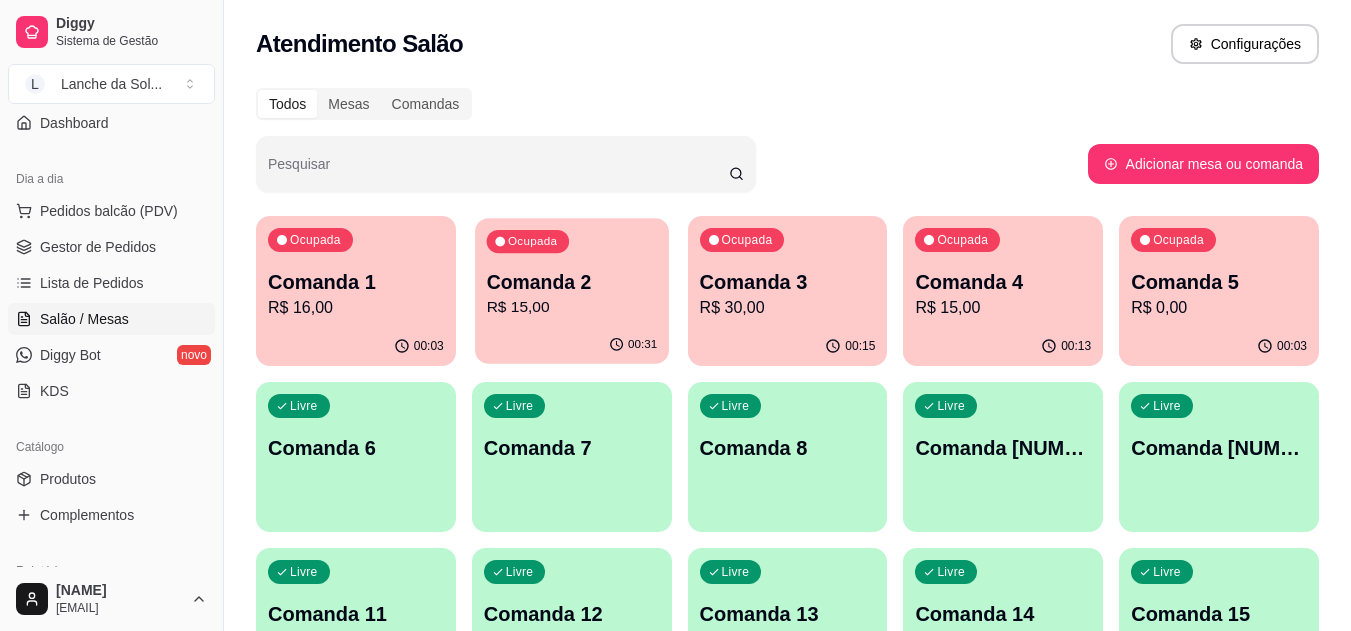 click on "Ocupada Comanda 2 R$ 15,00" at bounding box center (572, 272) 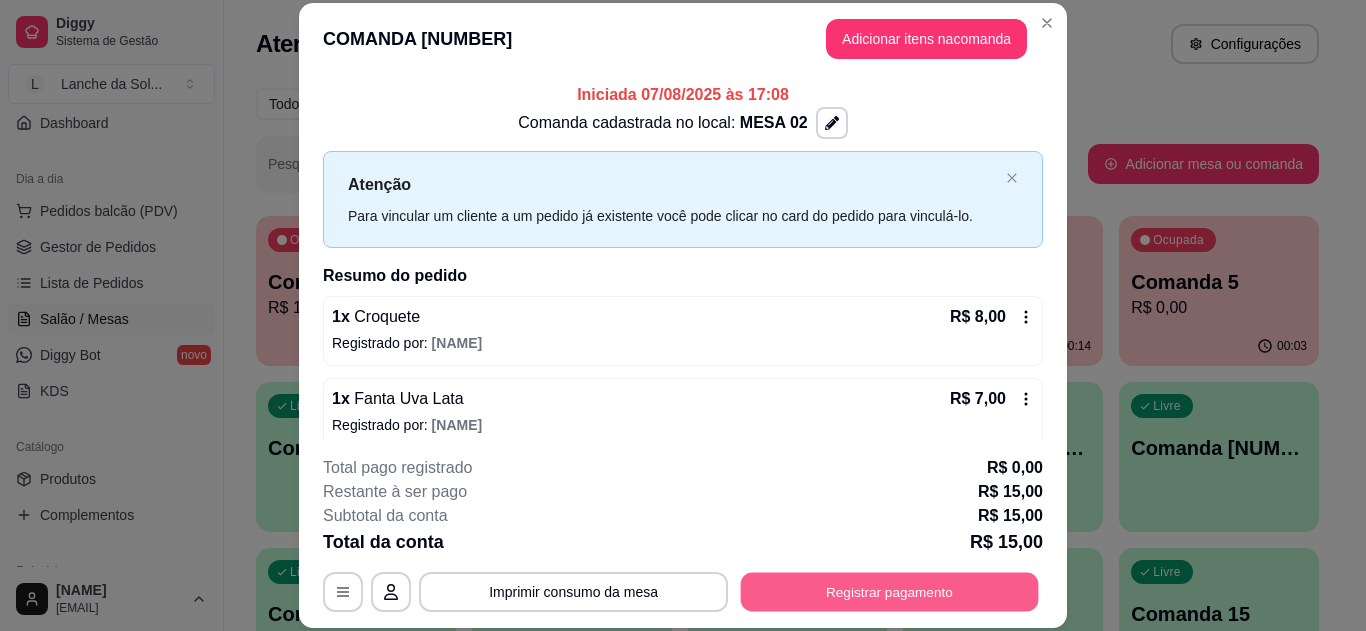 click on "Registrar pagamento" at bounding box center [890, 591] 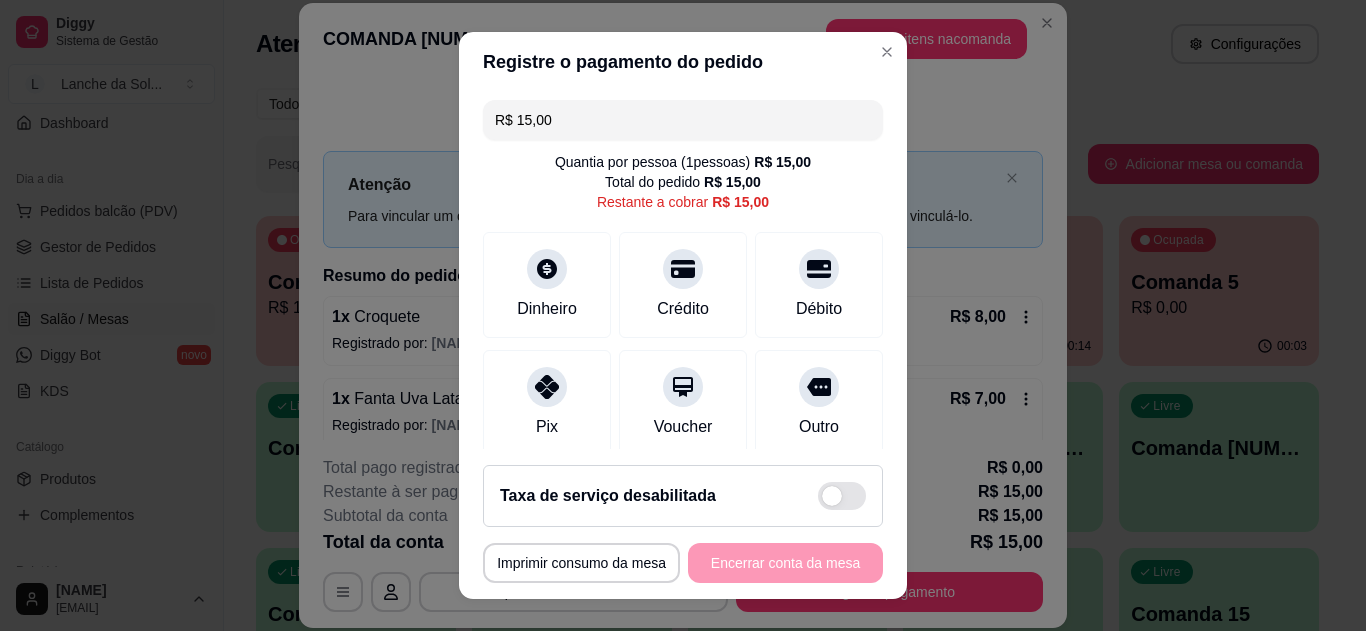 click on "Pix" at bounding box center [547, 403] 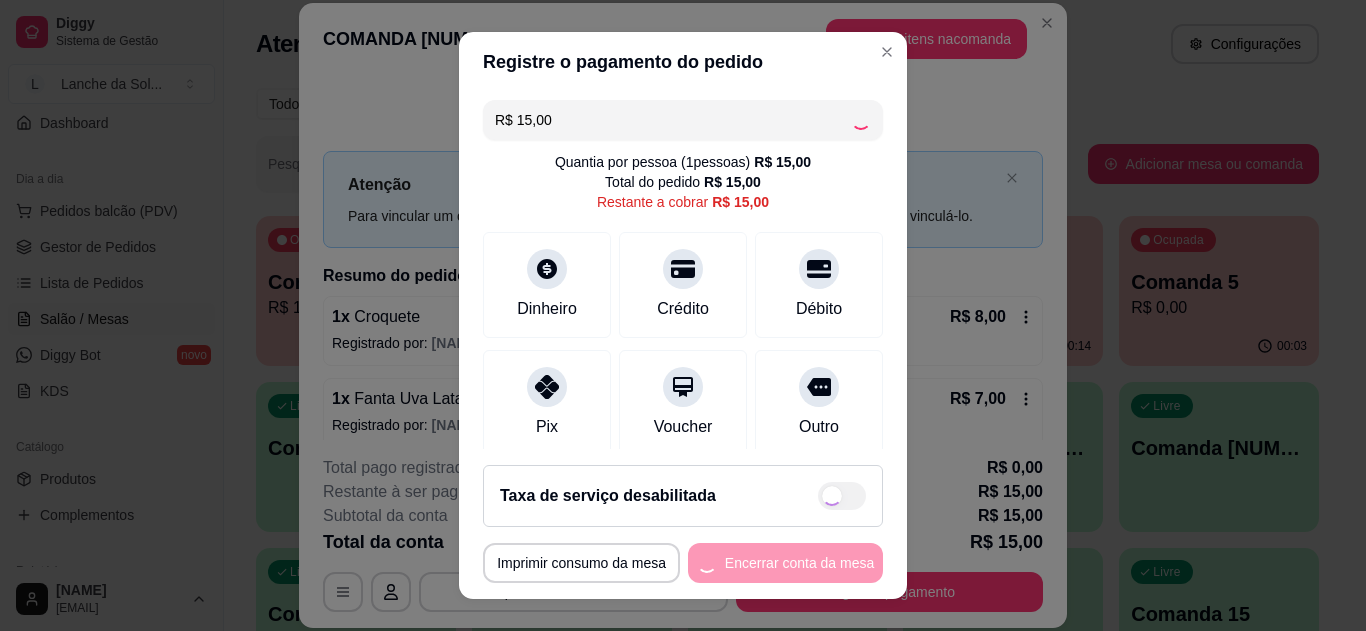 type on "R$ 0,00" 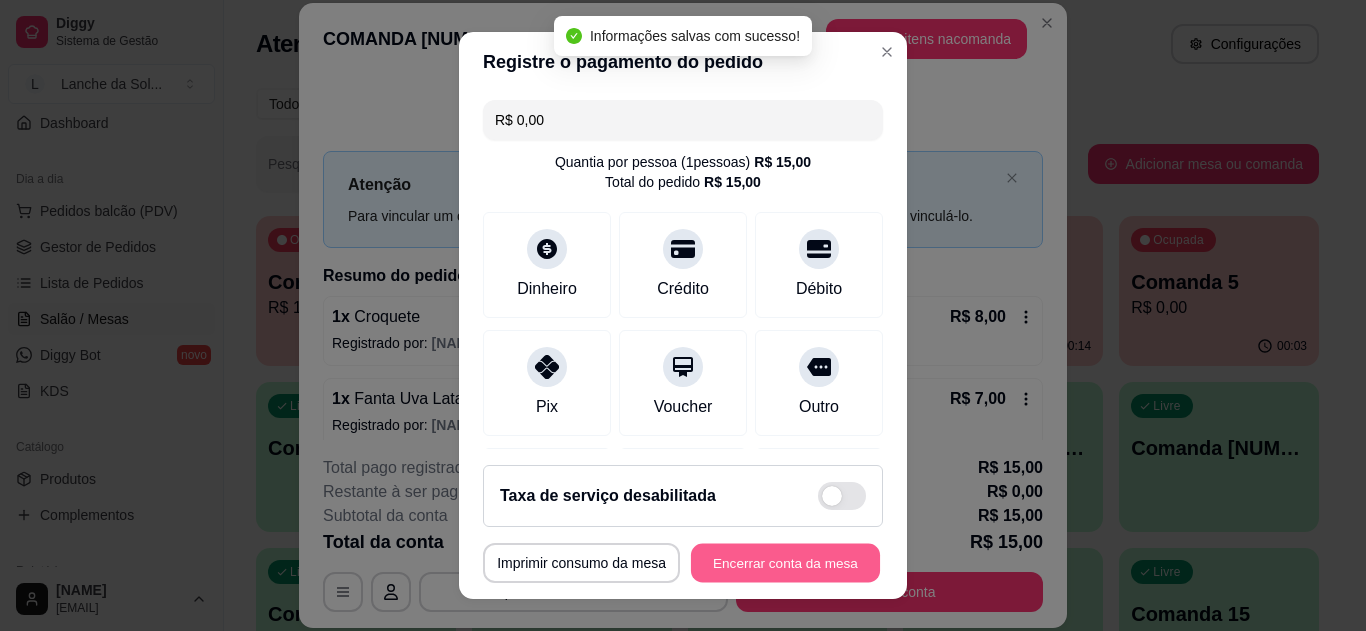 click on "Encerrar conta da mesa" at bounding box center (785, 563) 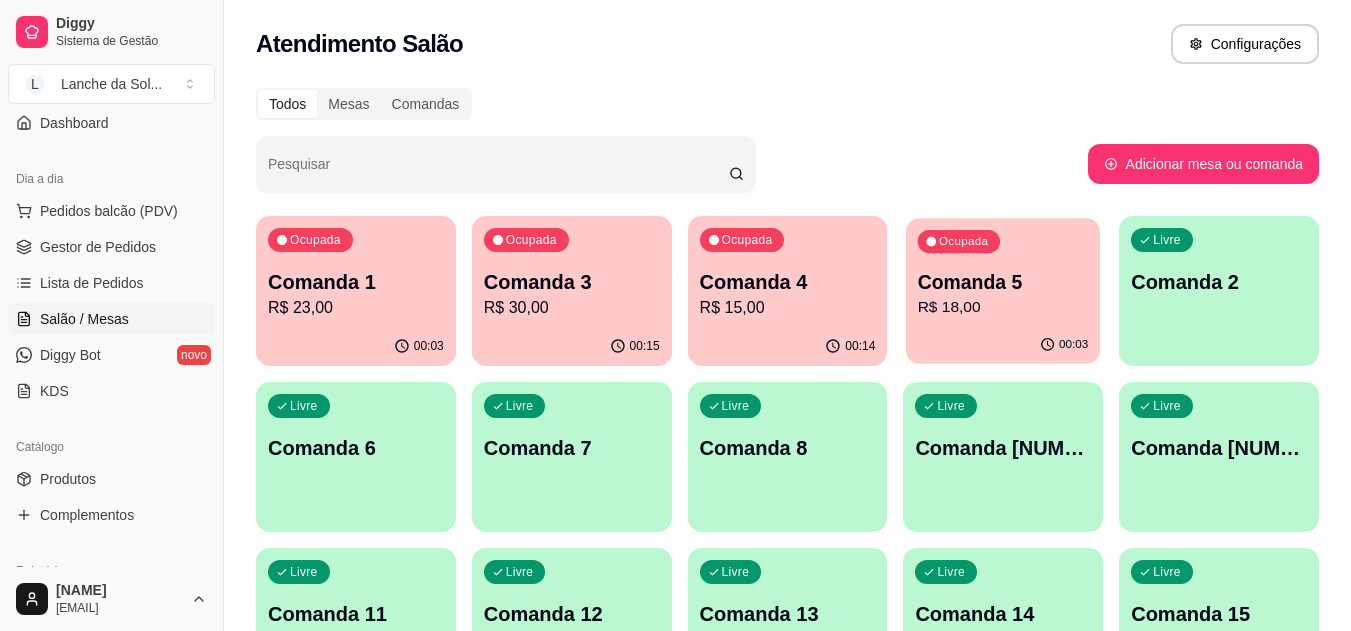 click on "R$ 18,00" at bounding box center [1003, 307] 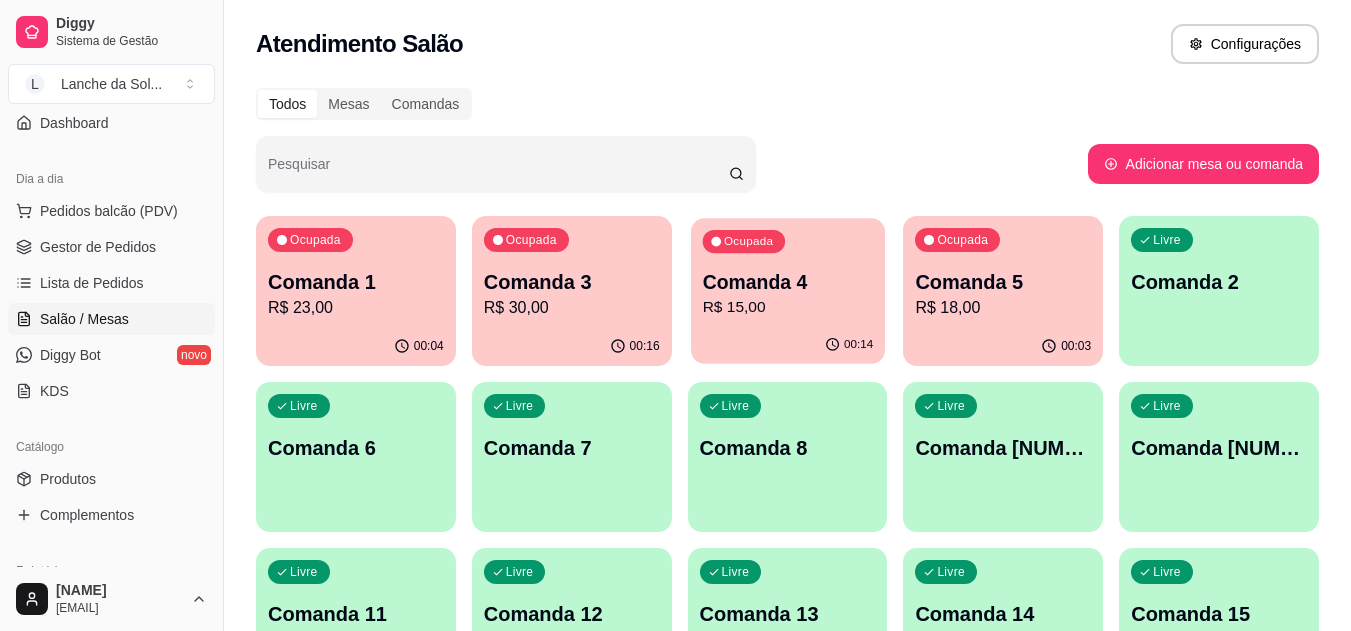 click on "Comanda 4" at bounding box center (787, 282) 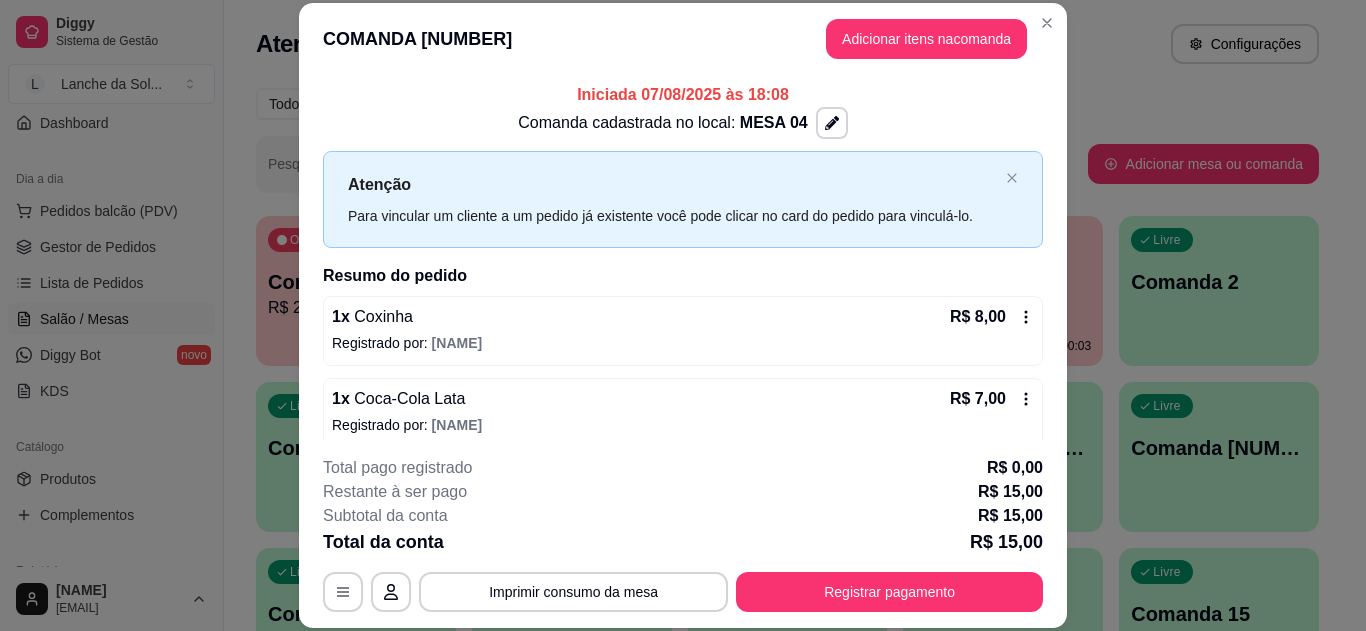 scroll, scrollTop: 16, scrollLeft: 0, axis: vertical 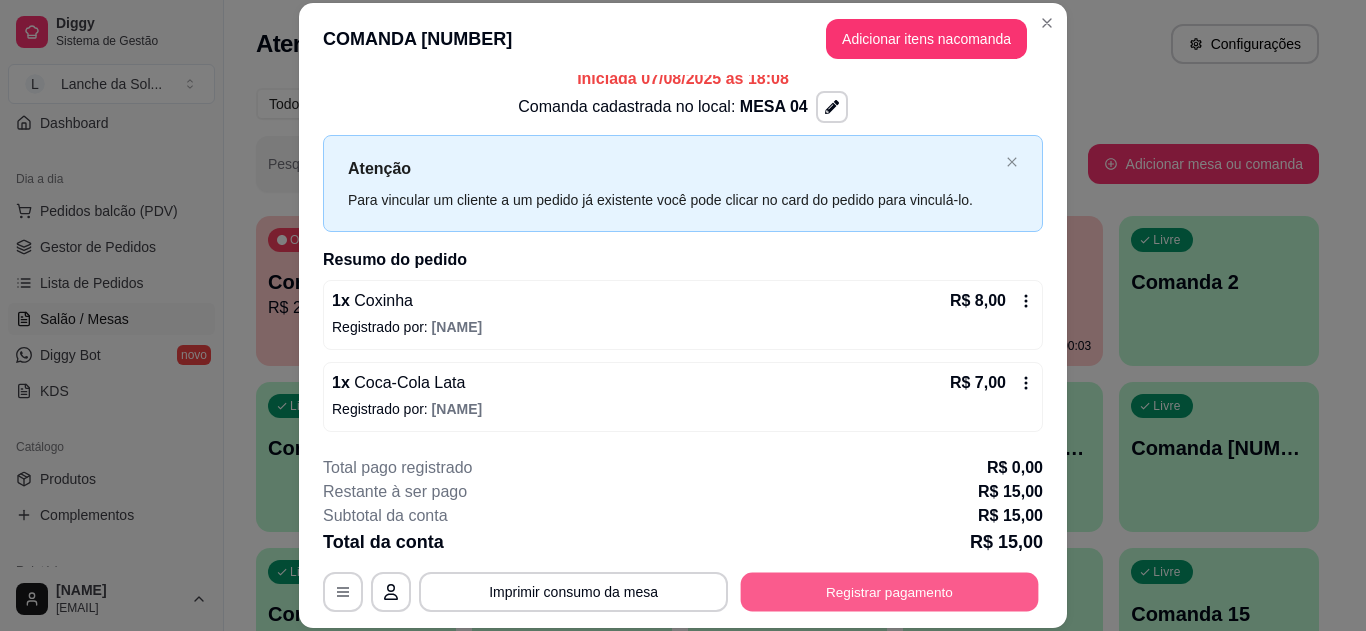 click on "Registrar pagamento" at bounding box center [890, 591] 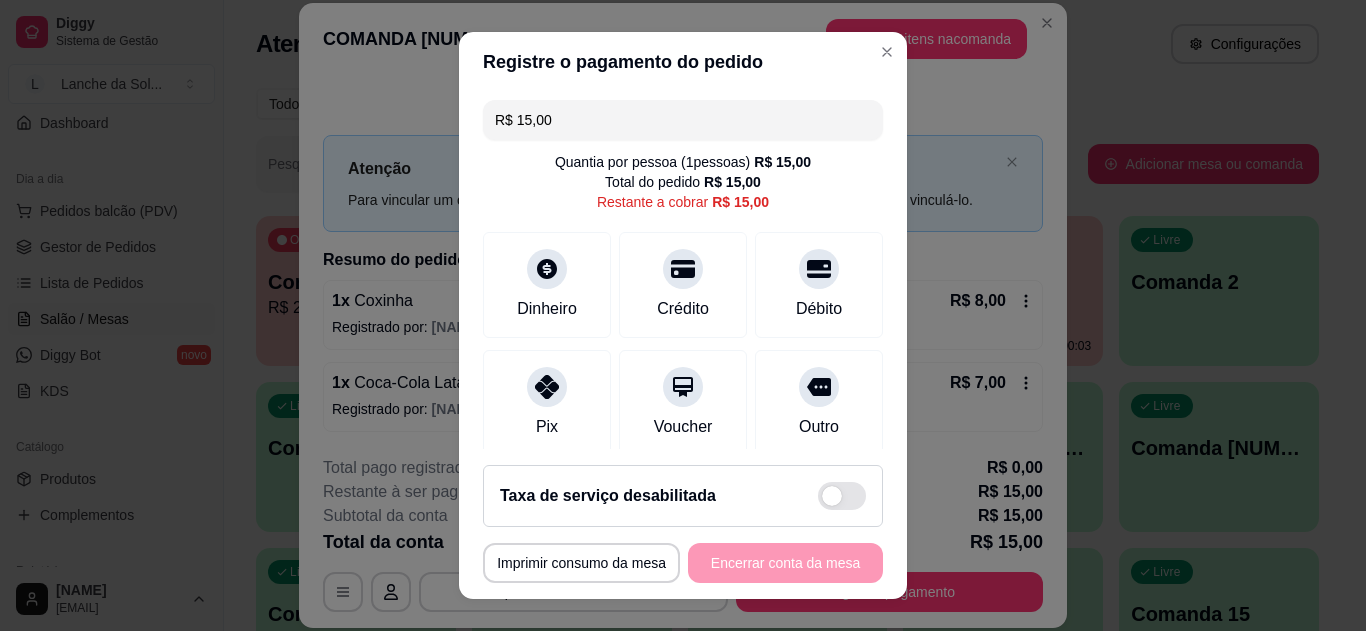 click on "Pix" at bounding box center [547, 427] 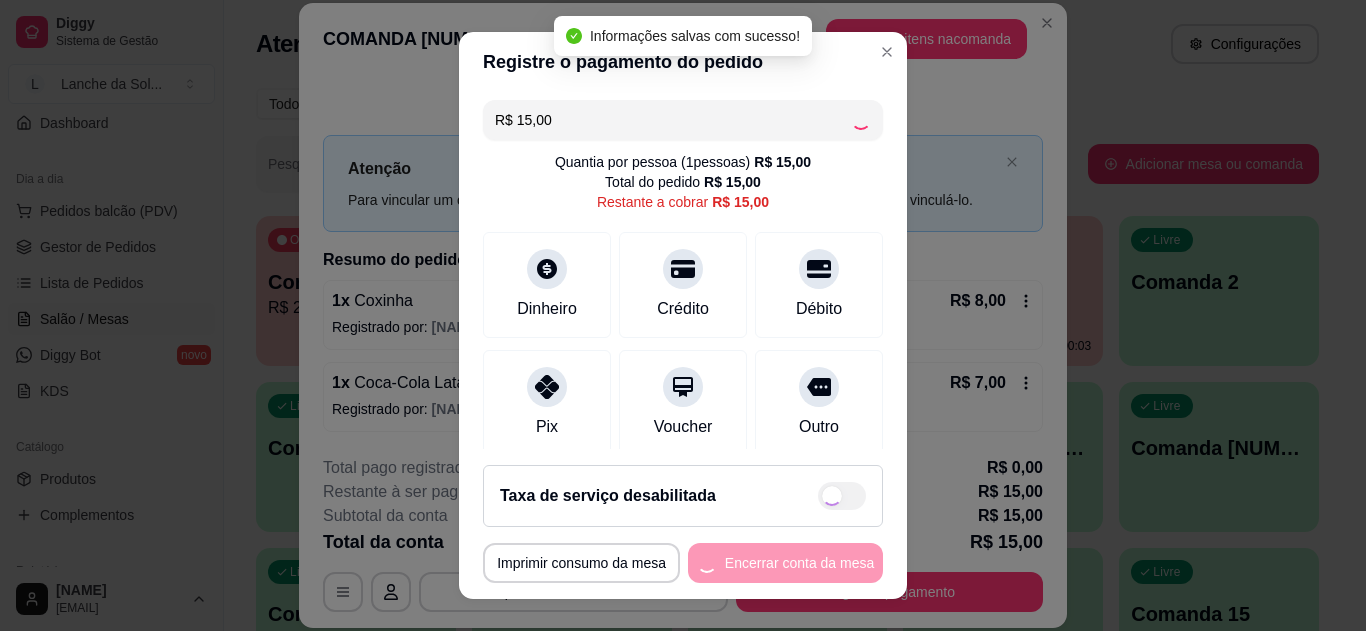 type on "R$ 0,00" 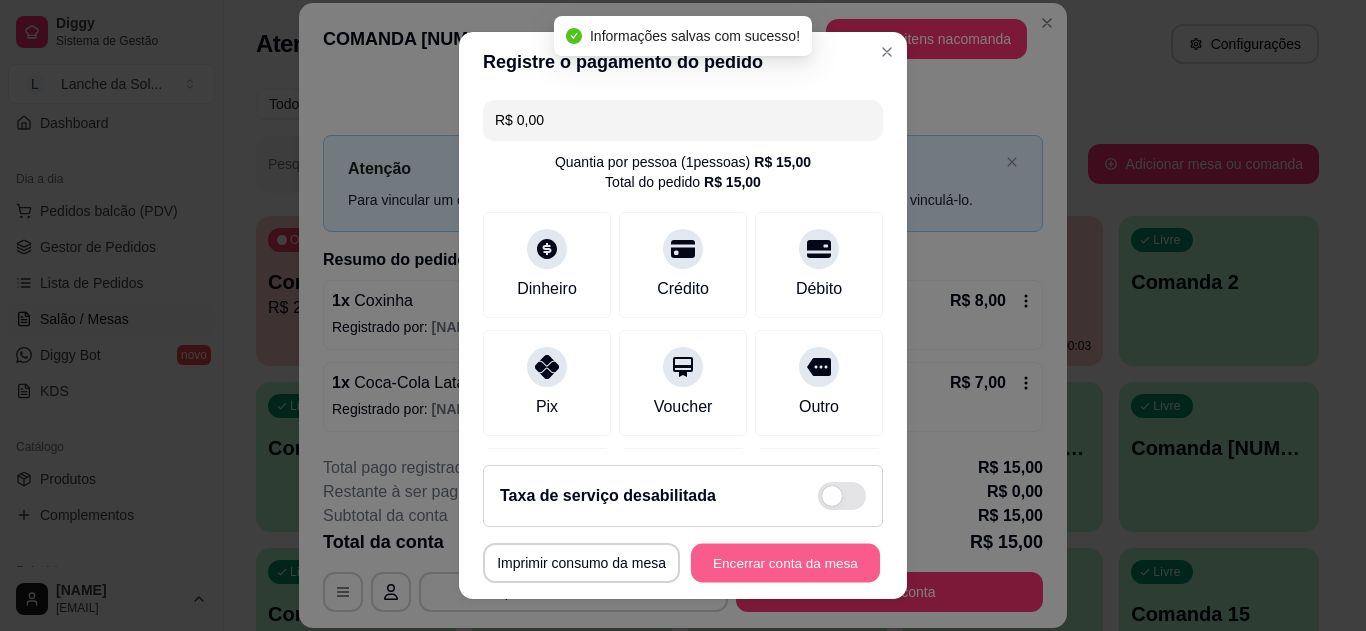 click on "Encerrar conta da mesa" at bounding box center [785, 563] 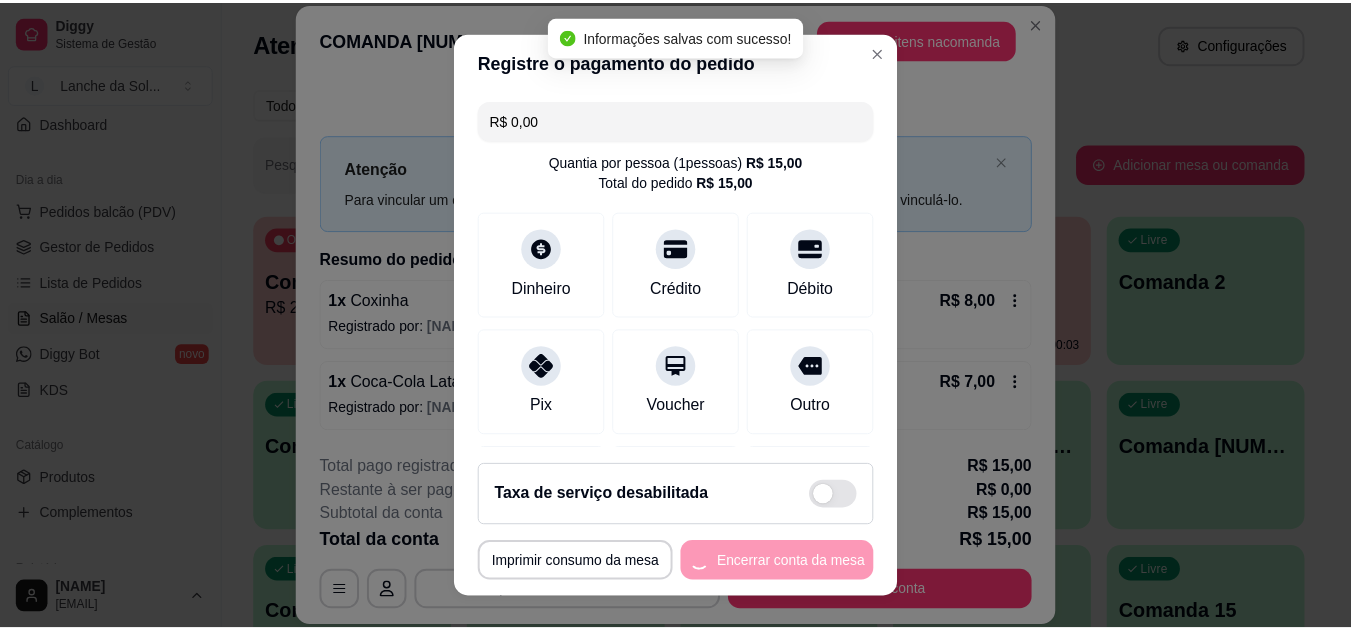 scroll, scrollTop: 0, scrollLeft: 0, axis: both 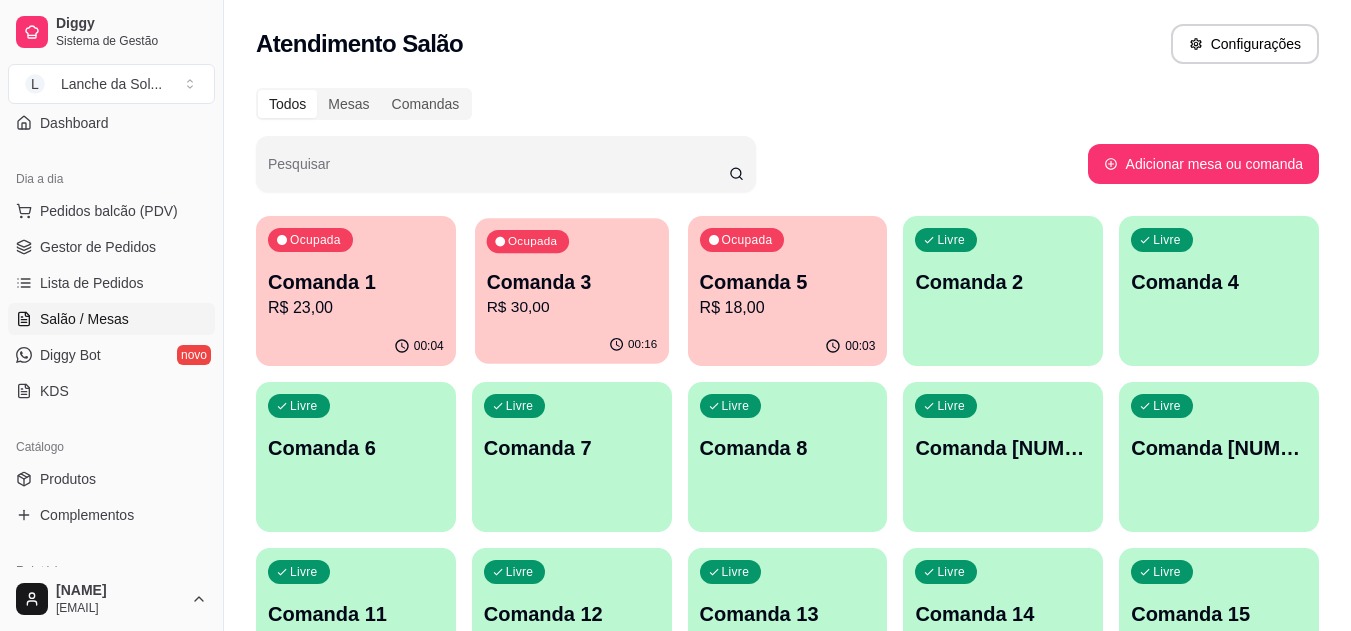 click on "Comanda 3" at bounding box center [571, 282] 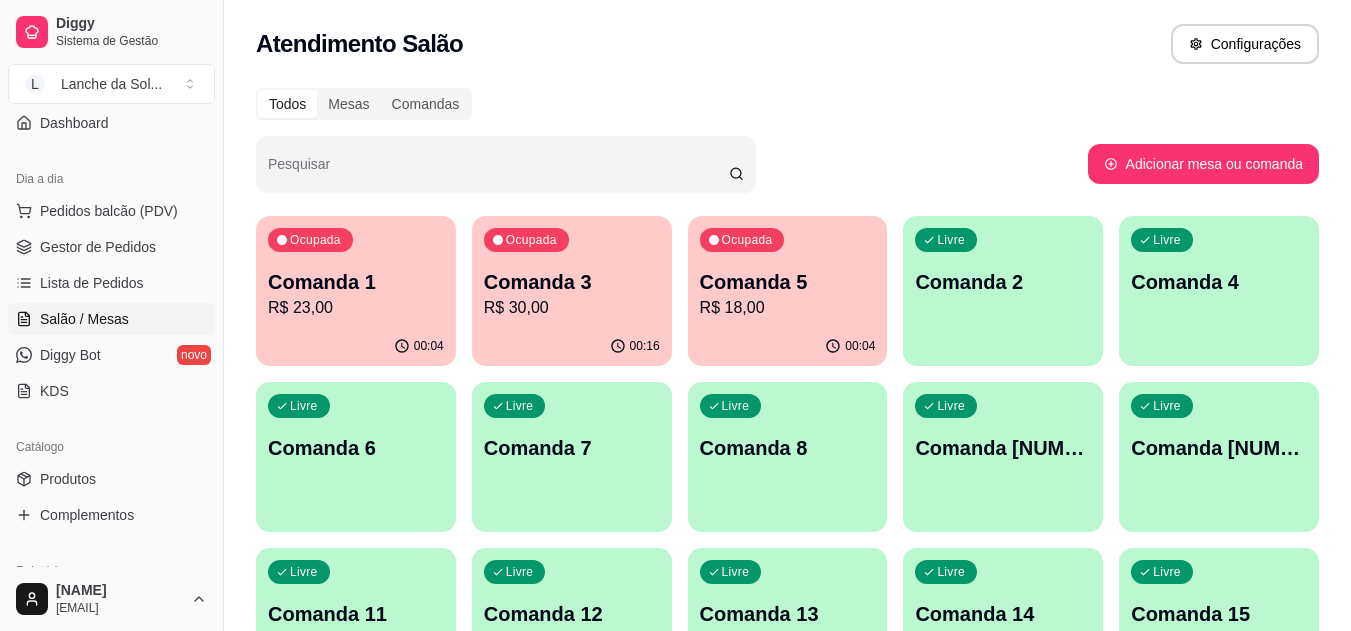 click on "L Lanche da Sol ..." at bounding box center [111, 84] 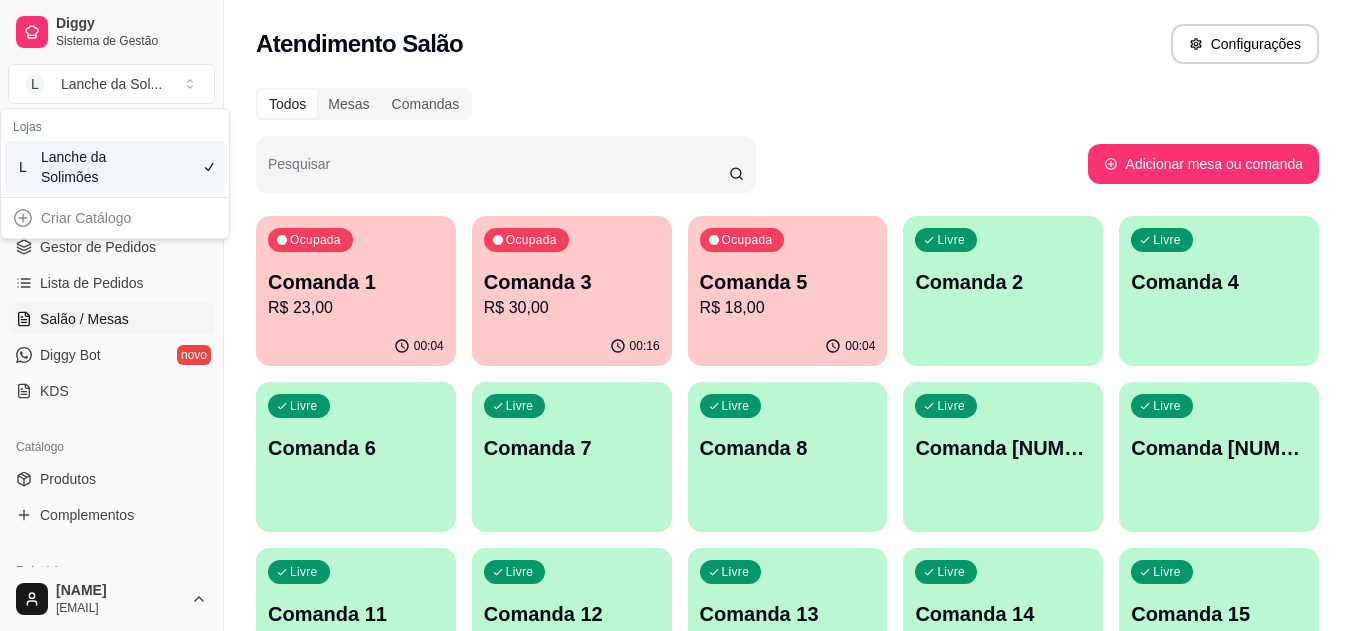 click on "L Lanche da Sol ..." at bounding box center [111, 84] 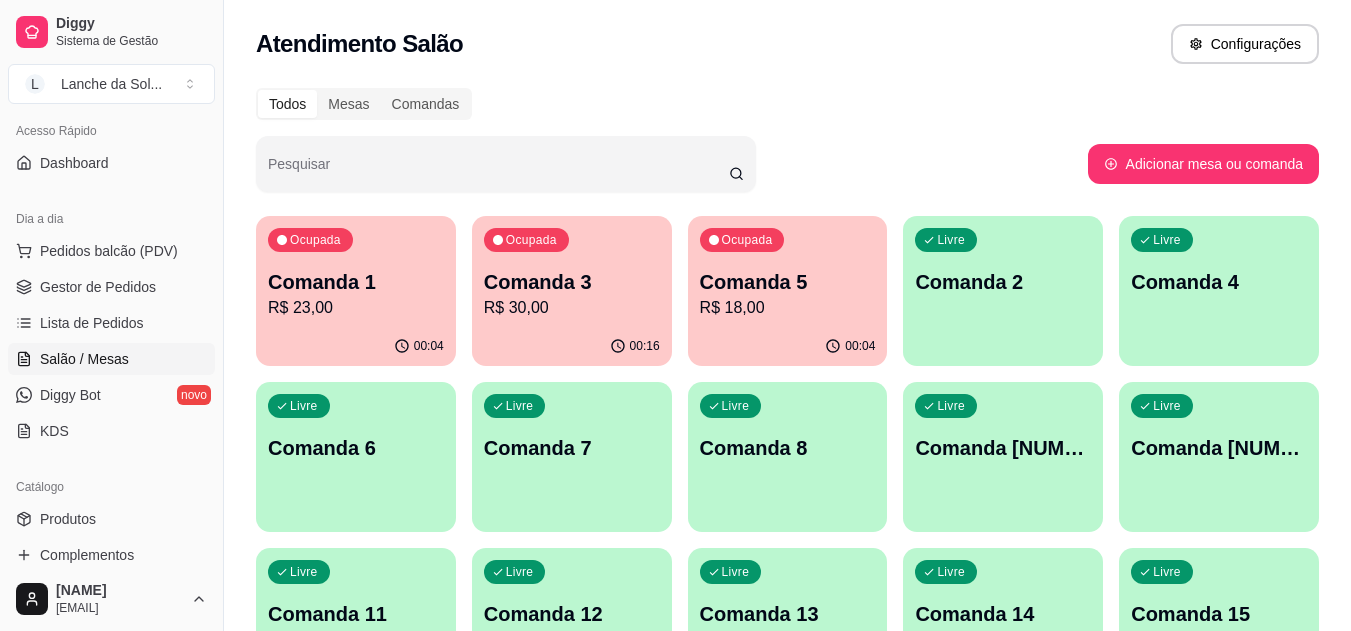 scroll, scrollTop: 0, scrollLeft: 0, axis: both 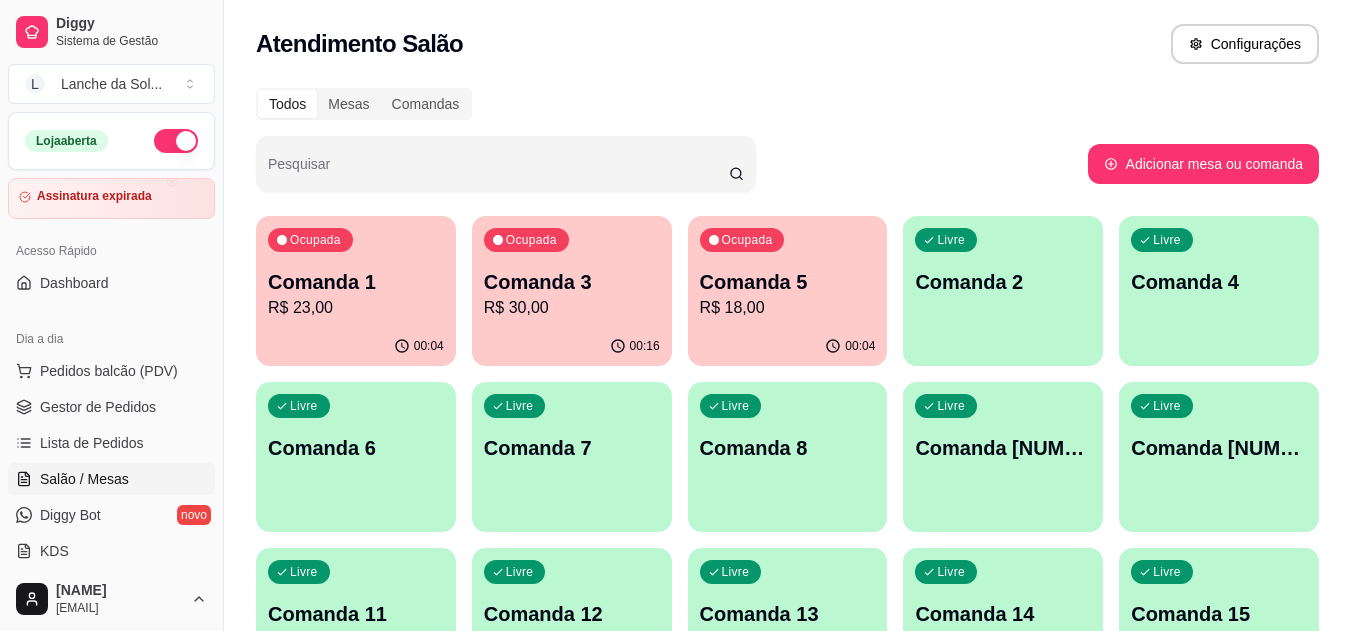 click at bounding box center [176, 141] 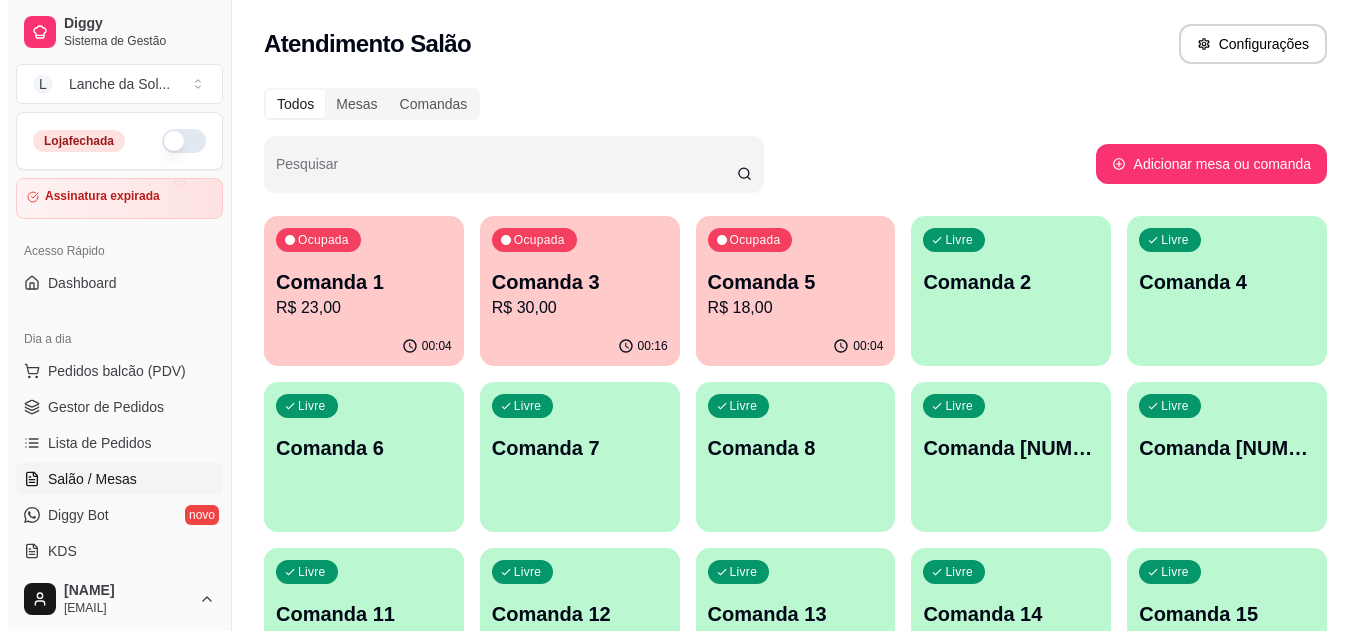 scroll, scrollTop: 40, scrollLeft: 0, axis: vertical 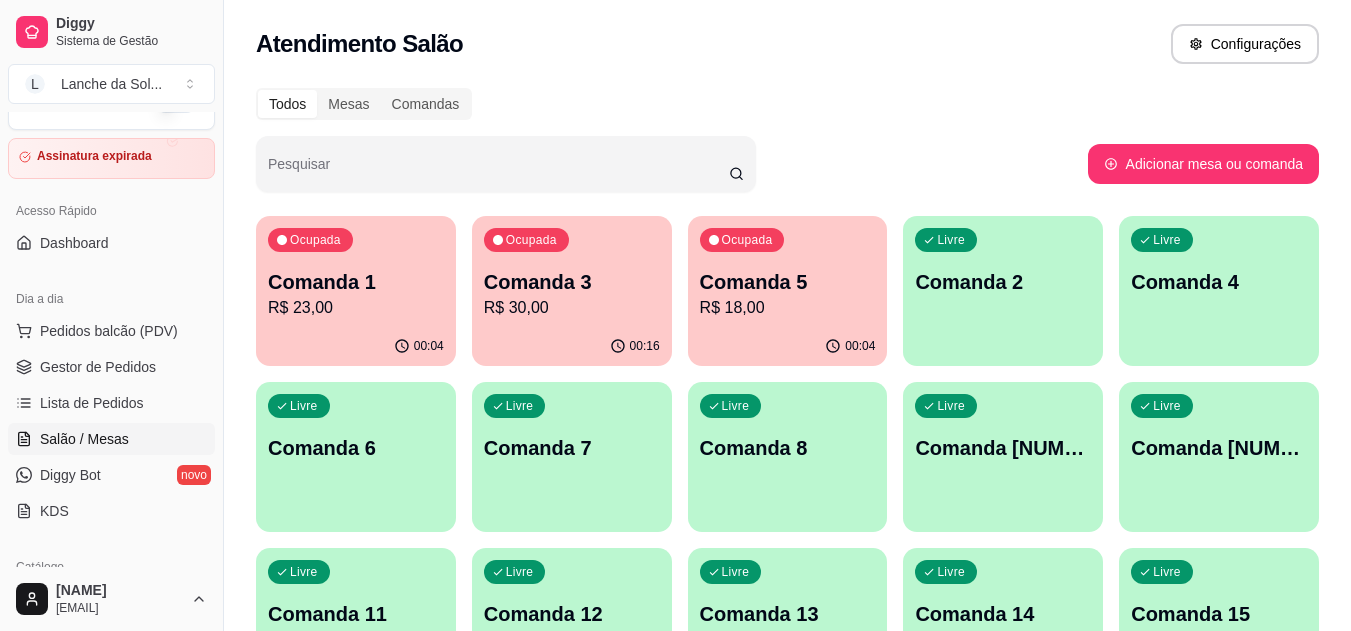 click on "Gestor de Pedidos" at bounding box center [98, 367] 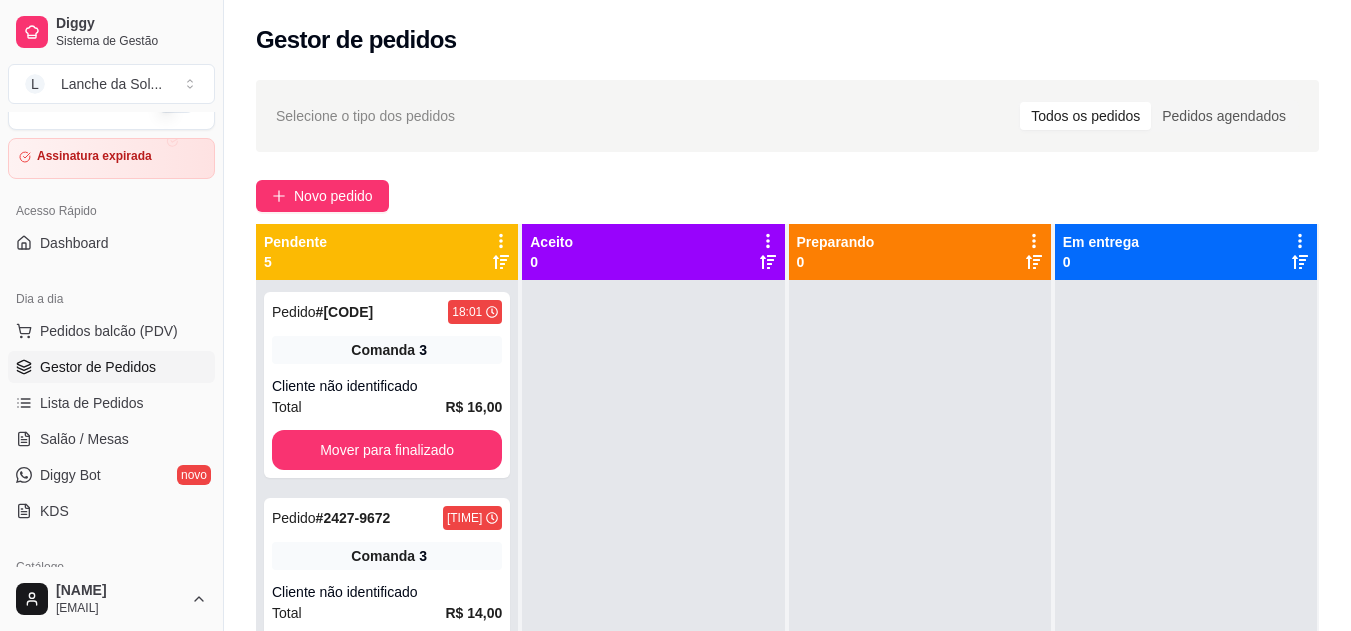 click on "Pedidos balcão (PDV)" at bounding box center [109, 331] 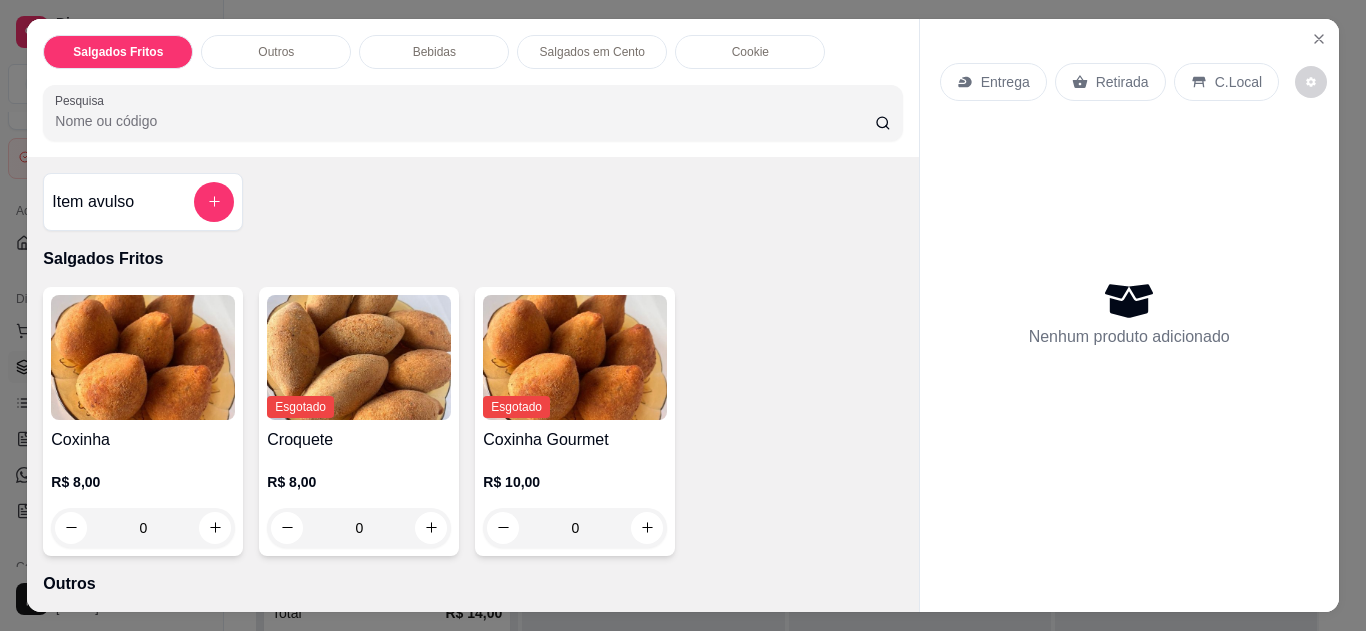 click at bounding box center (1319, 39) 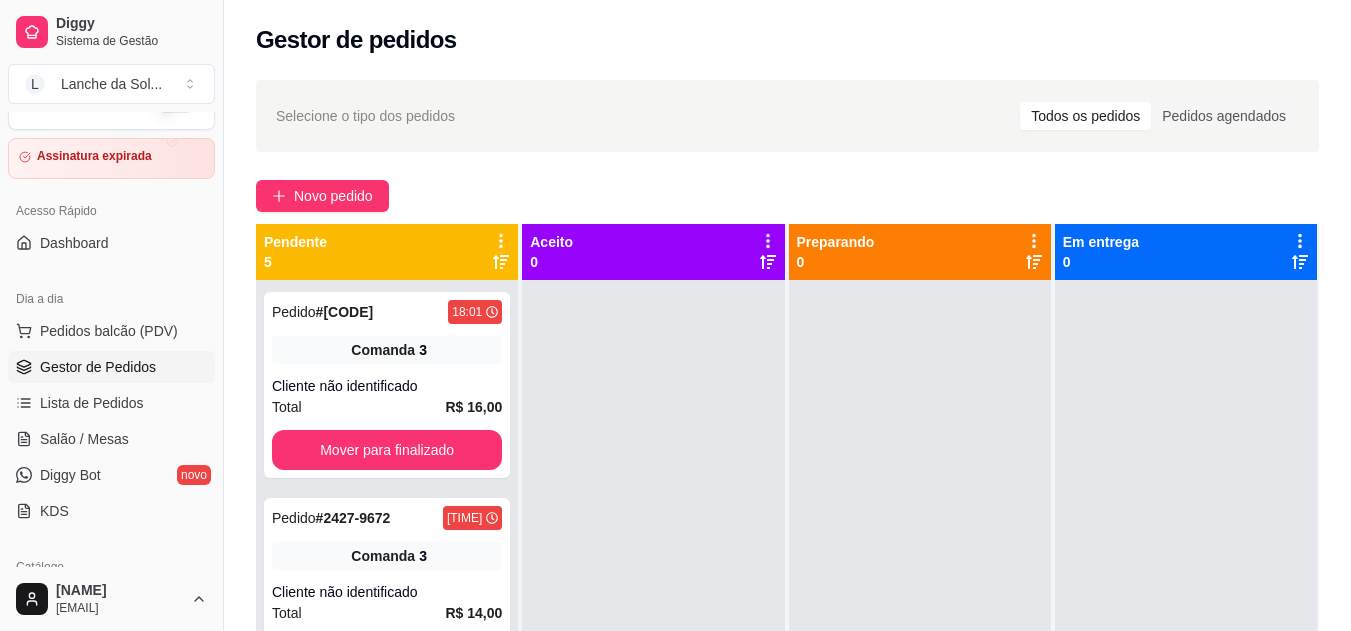 click on "Salão / Mesas" at bounding box center (111, 439) 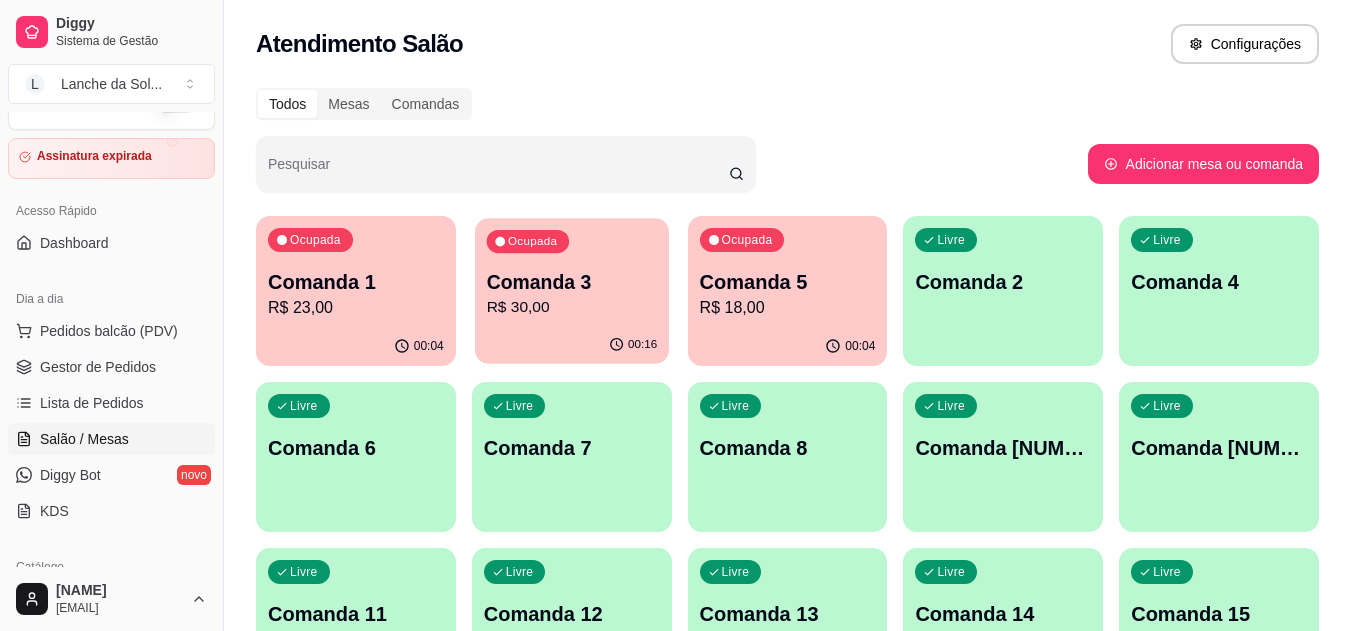 click on "R$ 30,00" at bounding box center [571, 307] 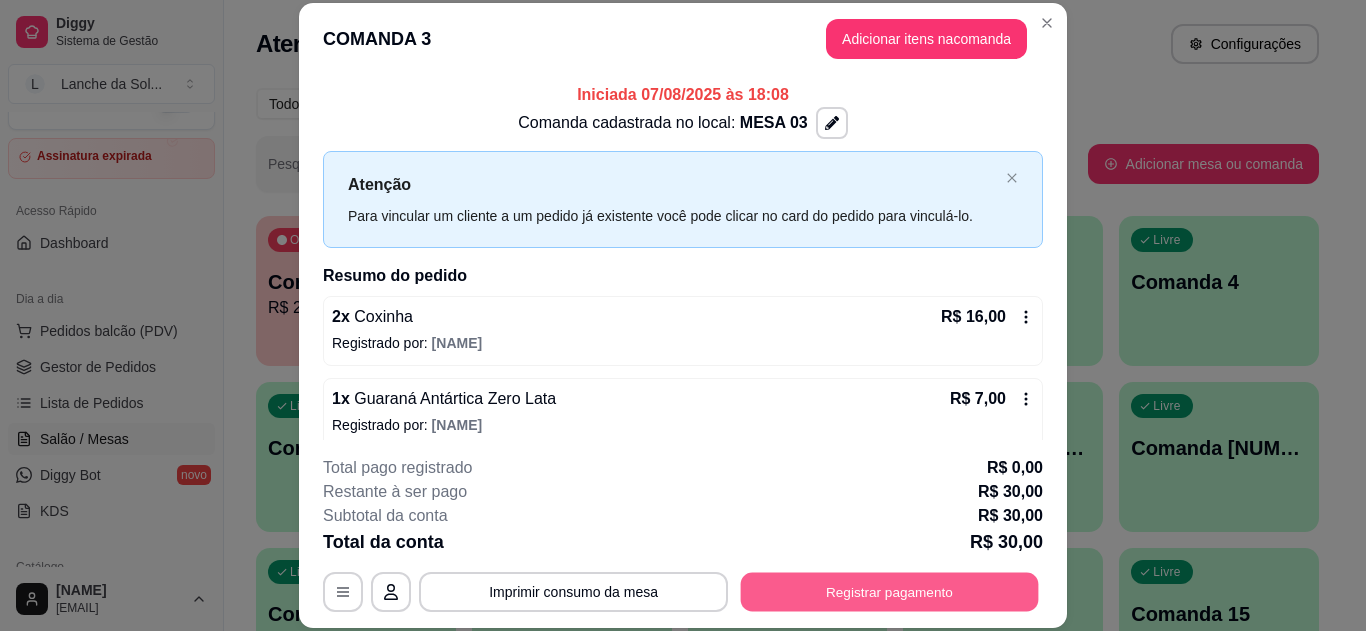 click on "Registrar pagamento" at bounding box center [890, 591] 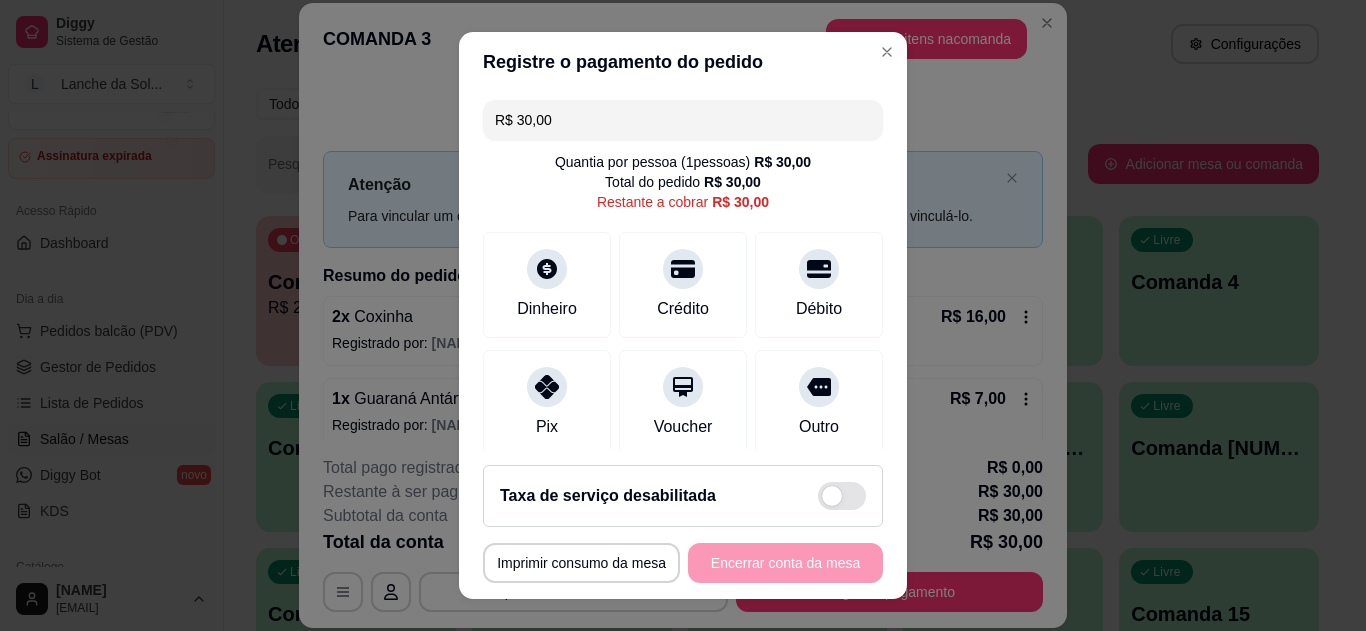 click at bounding box center (547, 387) 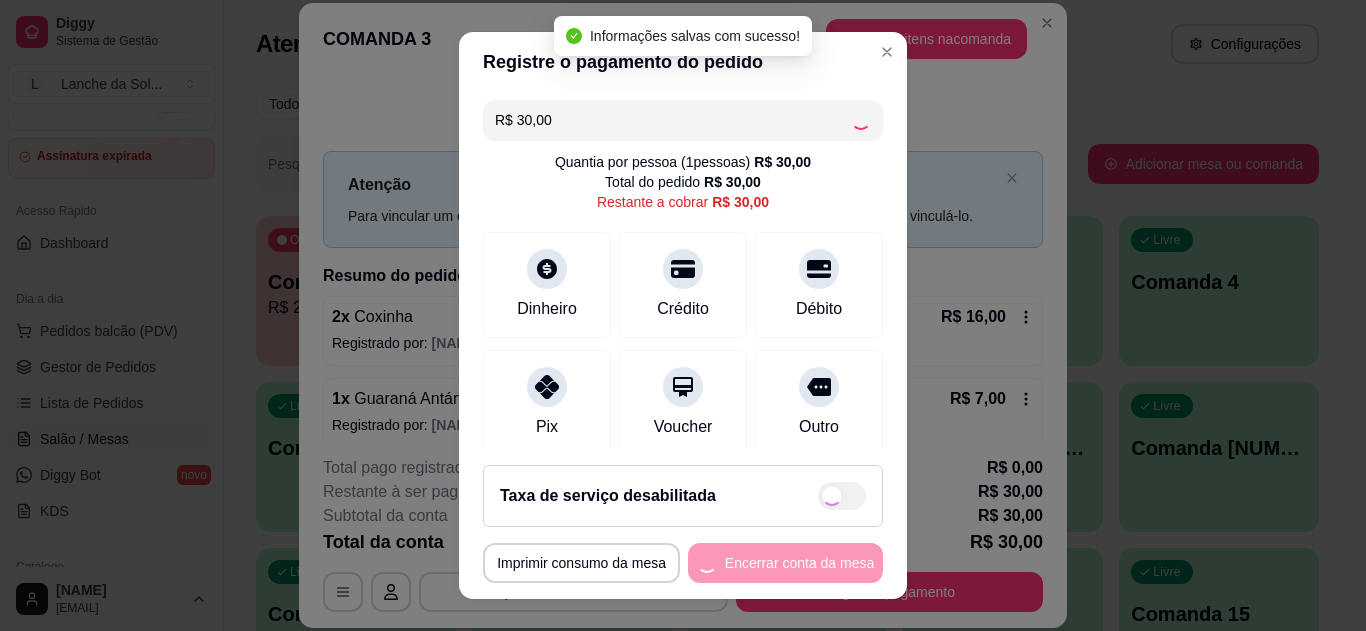type on "R$ 0,00" 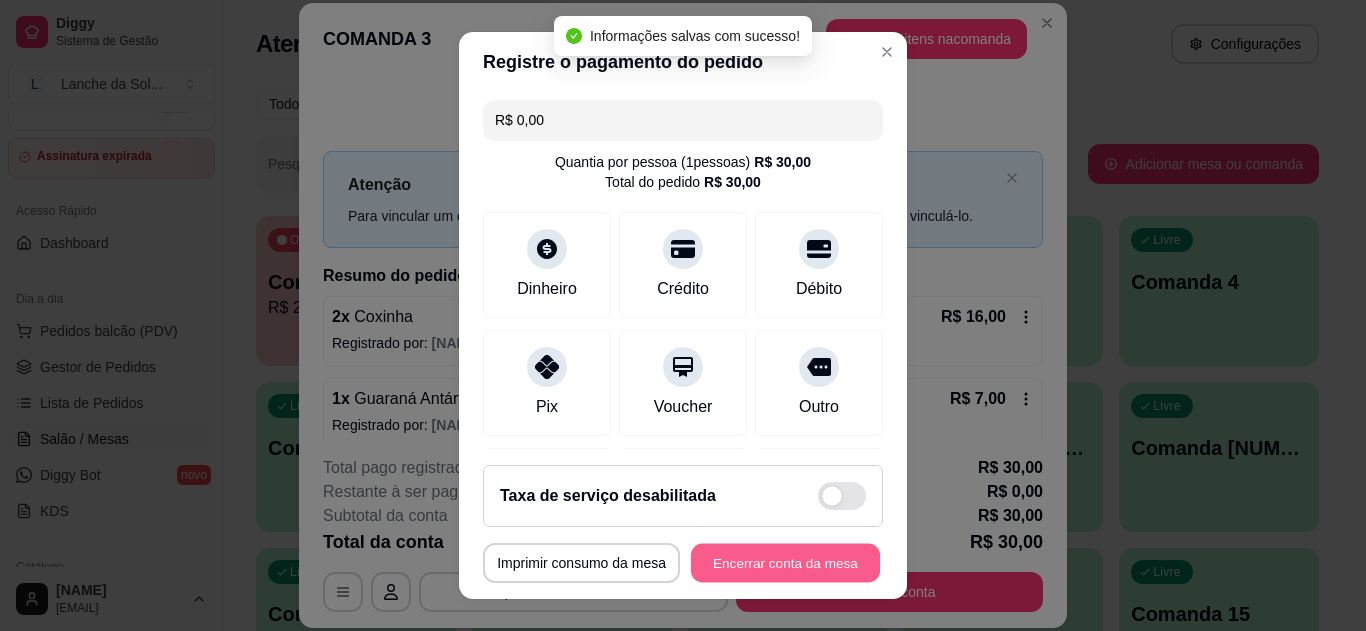 click on "Encerrar conta da mesa" at bounding box center [785, 563] 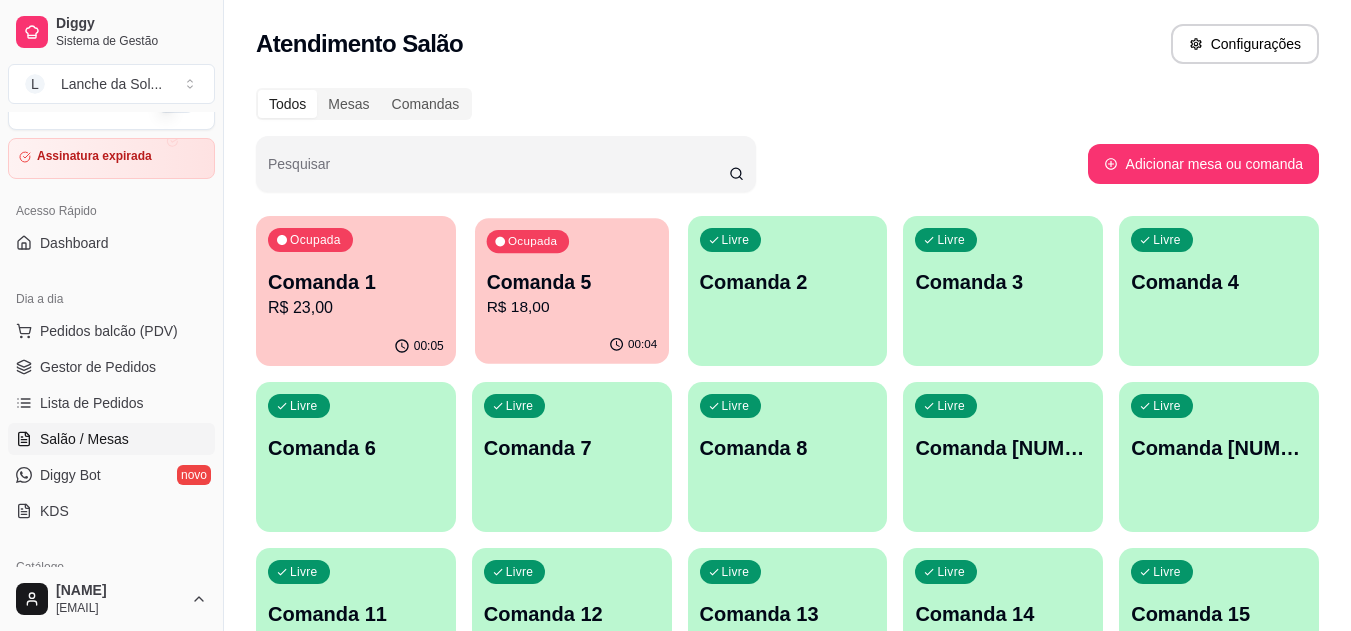 click on "00:04" at bounding box center [572, 345] 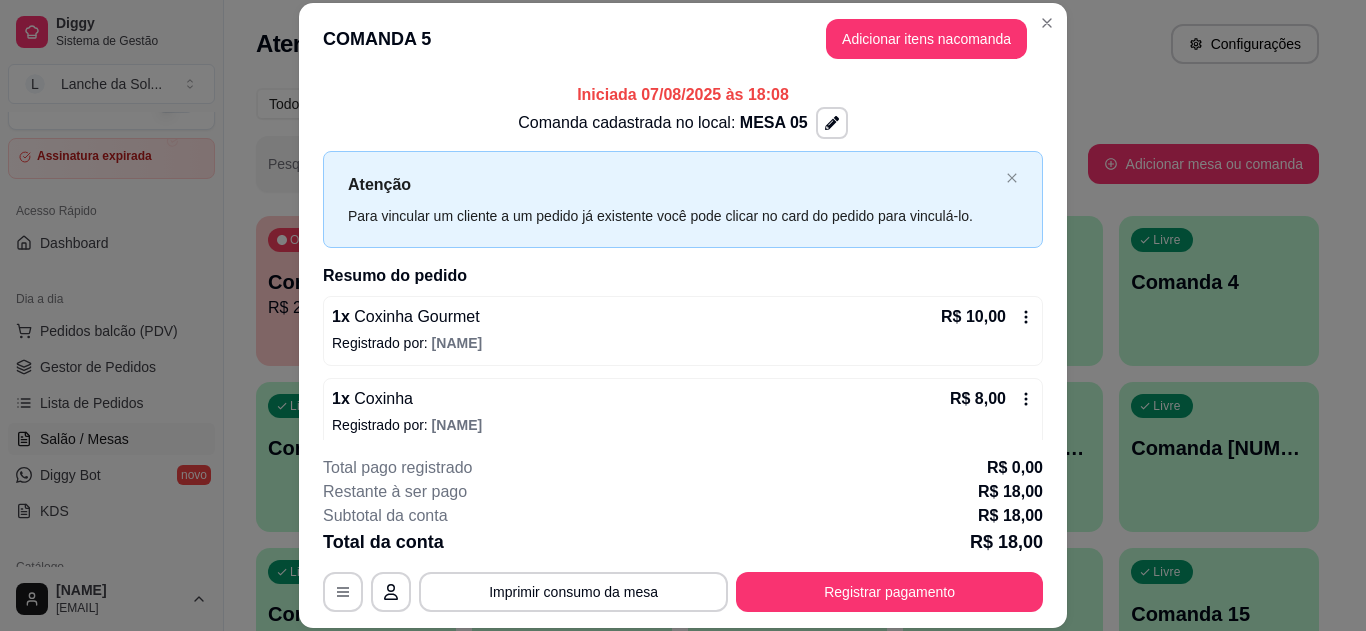 click on "COMANDA 5 Adicionar itens na  comanda" at bounding box center (683, 39) 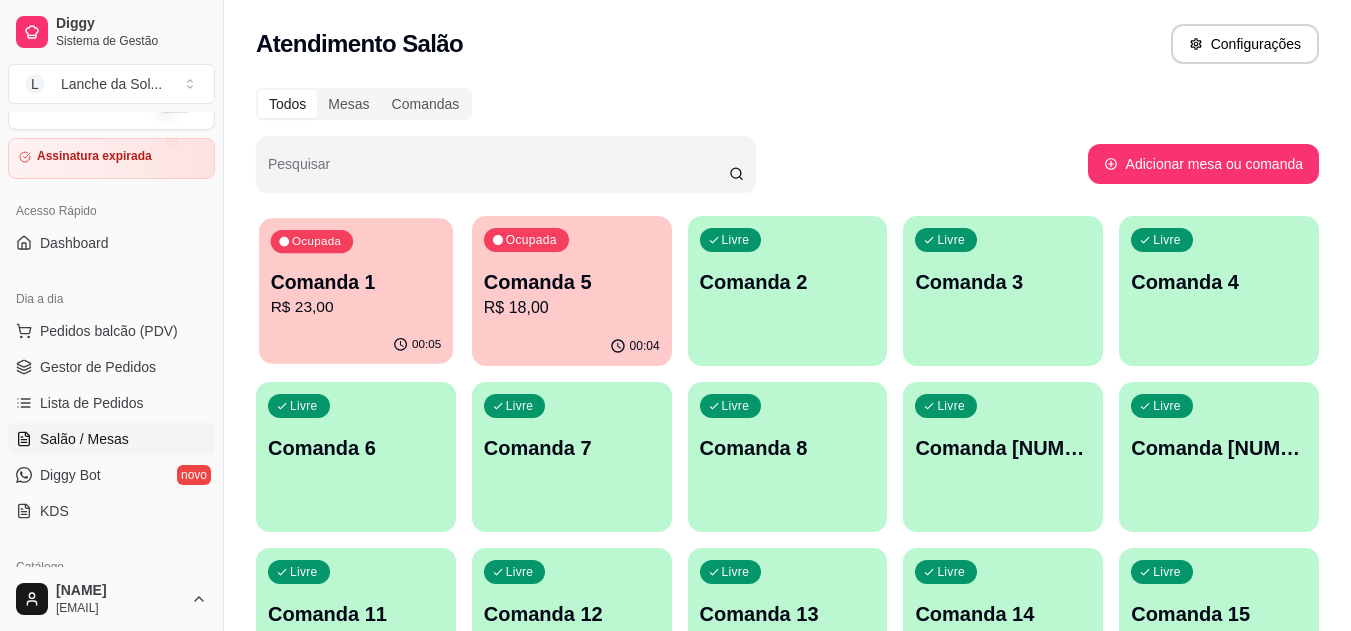 click on "R$ 23,00" at bounding box center (356, 307) 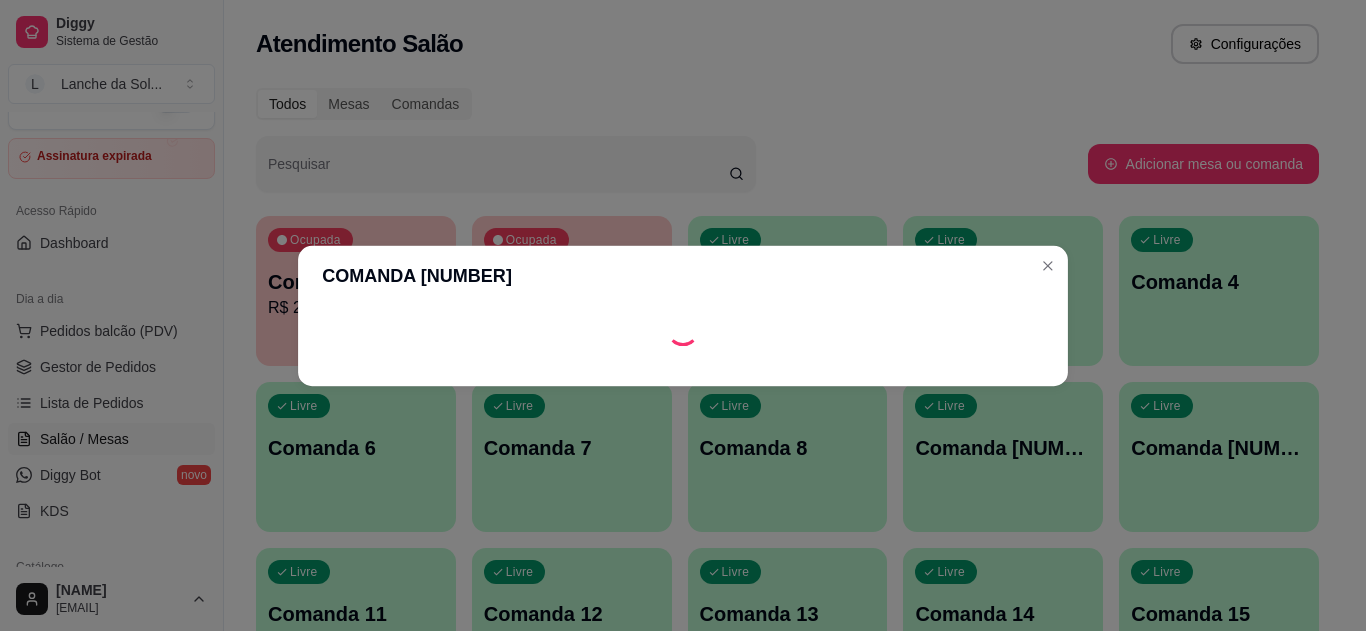 click at bounding box center (683, 329) 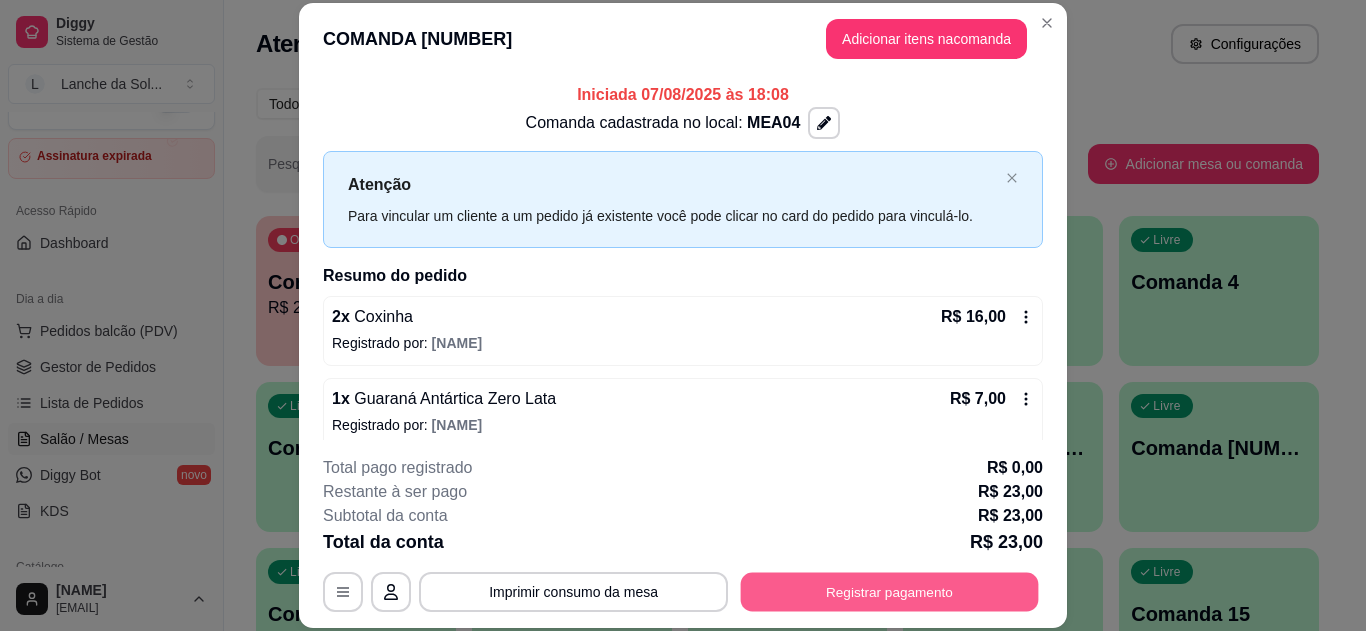 click on "Registrar pagamento" at bounding box center (890, 591) 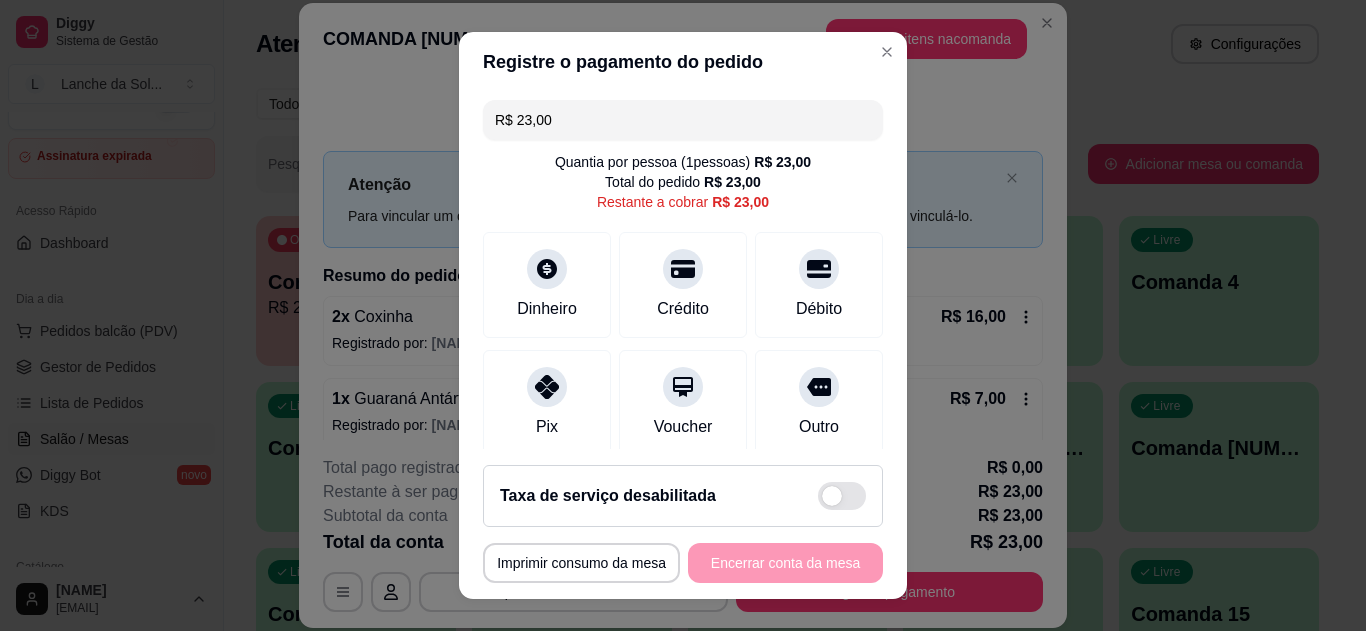 click on "Pix" at bounding box center [547, 403] 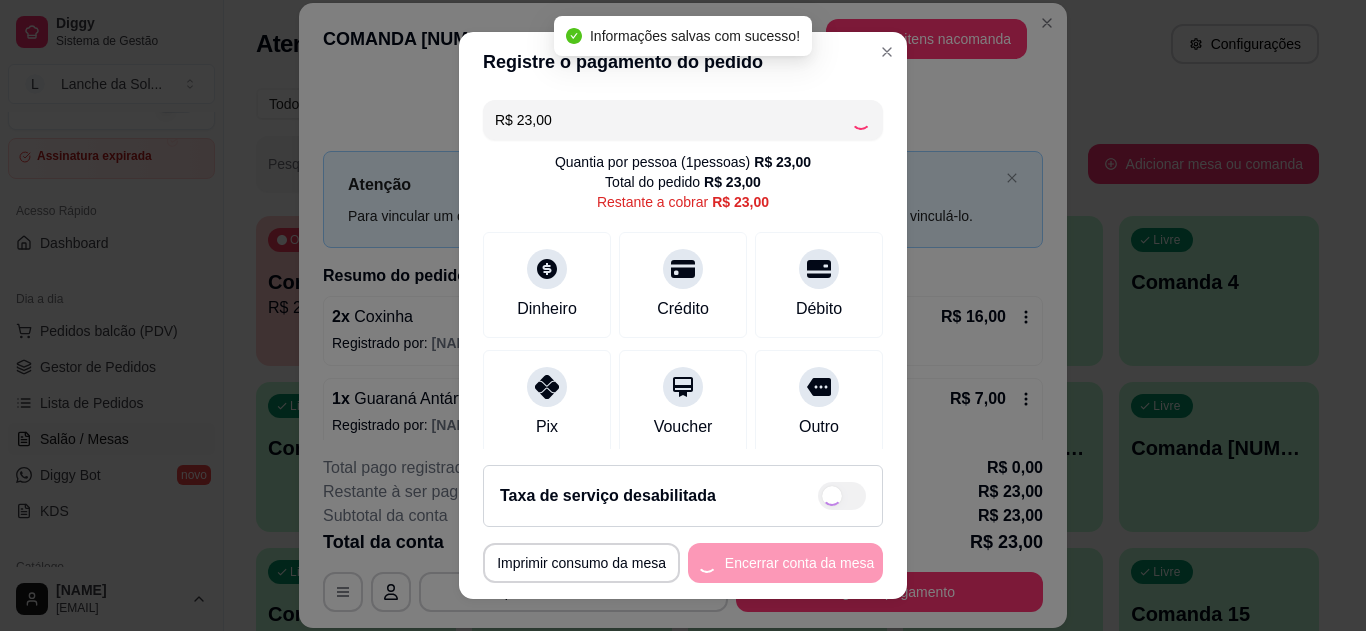 type on "R$ 0,00" 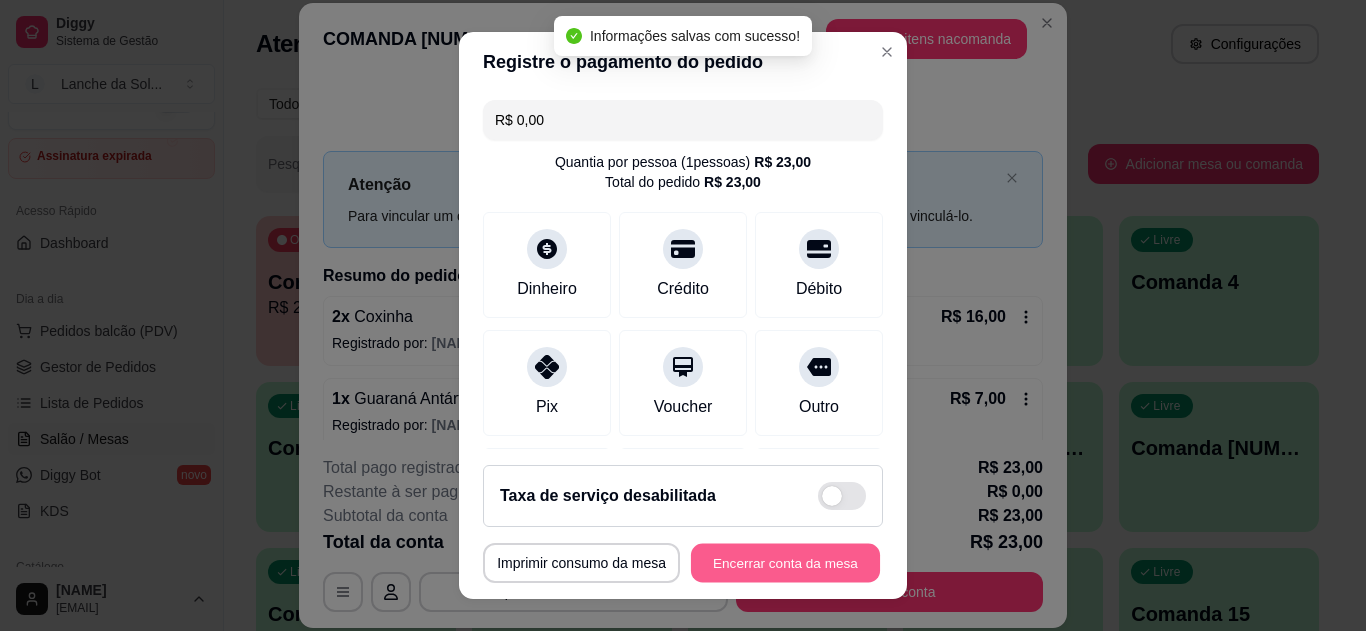 click on "Encerrar conta da mesa" at bounding box center [785, 563] 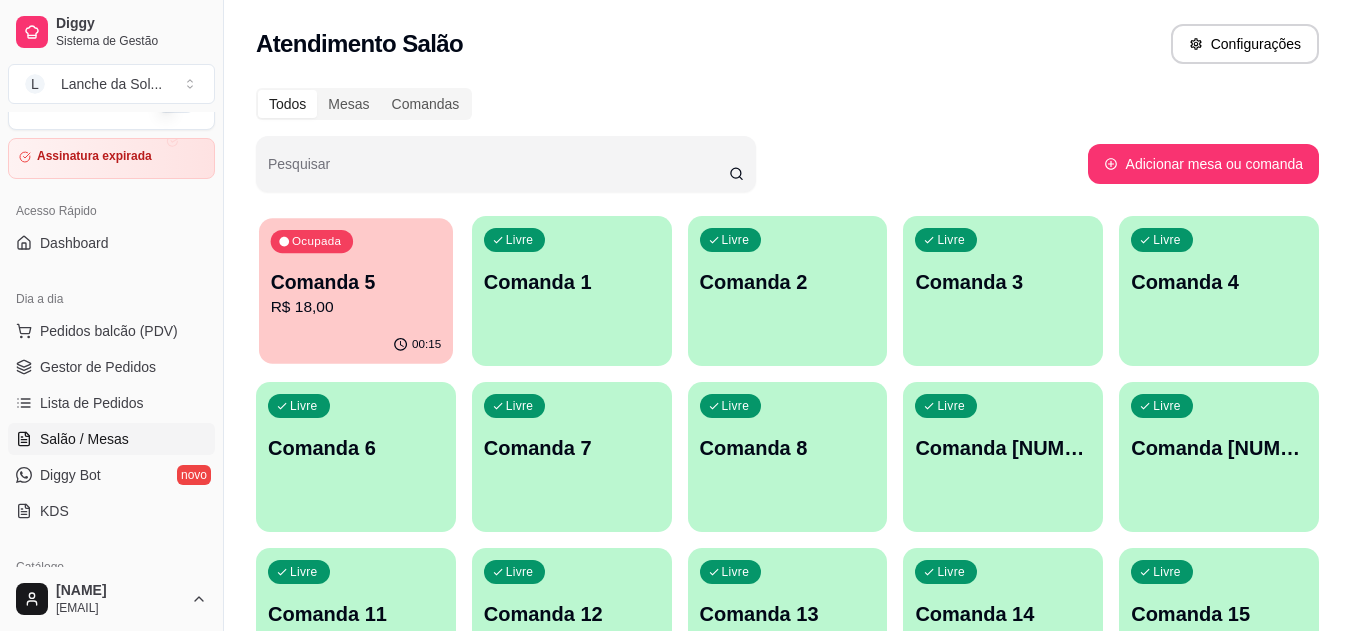 click on "Ocupada Comanda 5 R$ 18,00 00:15" at bounding box center [356, 291] 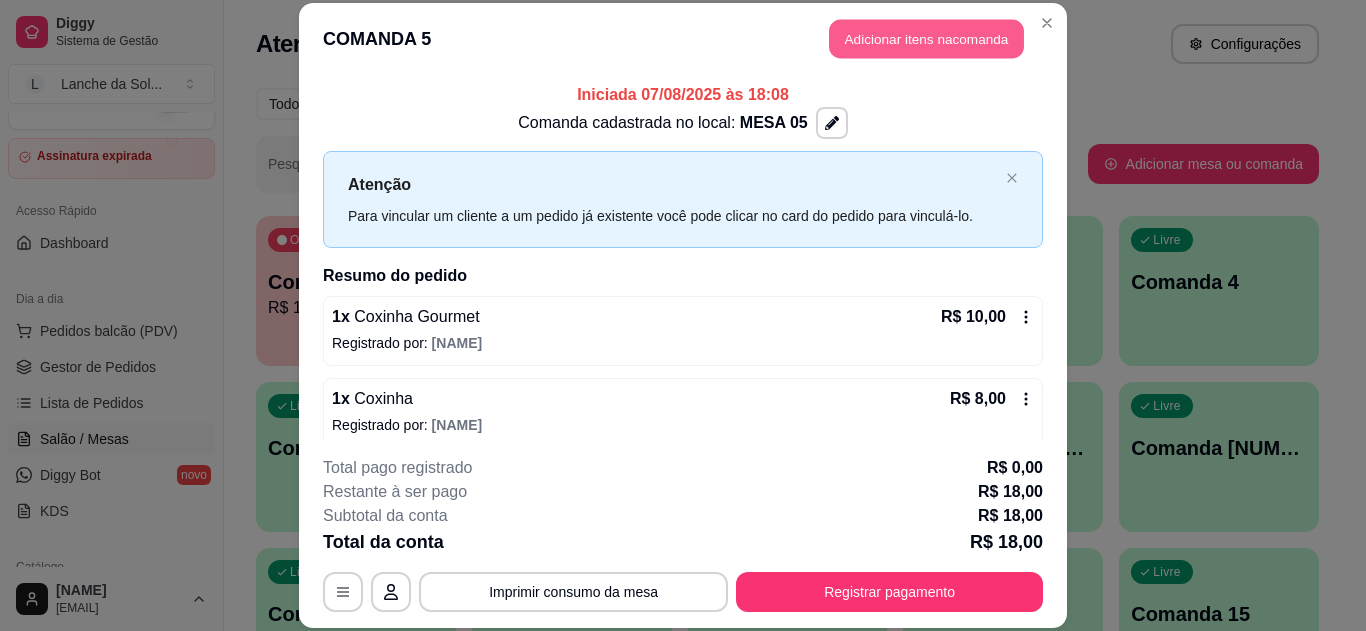 click on "Adicionar itens na  comanda" at bounding box center (926, 39) 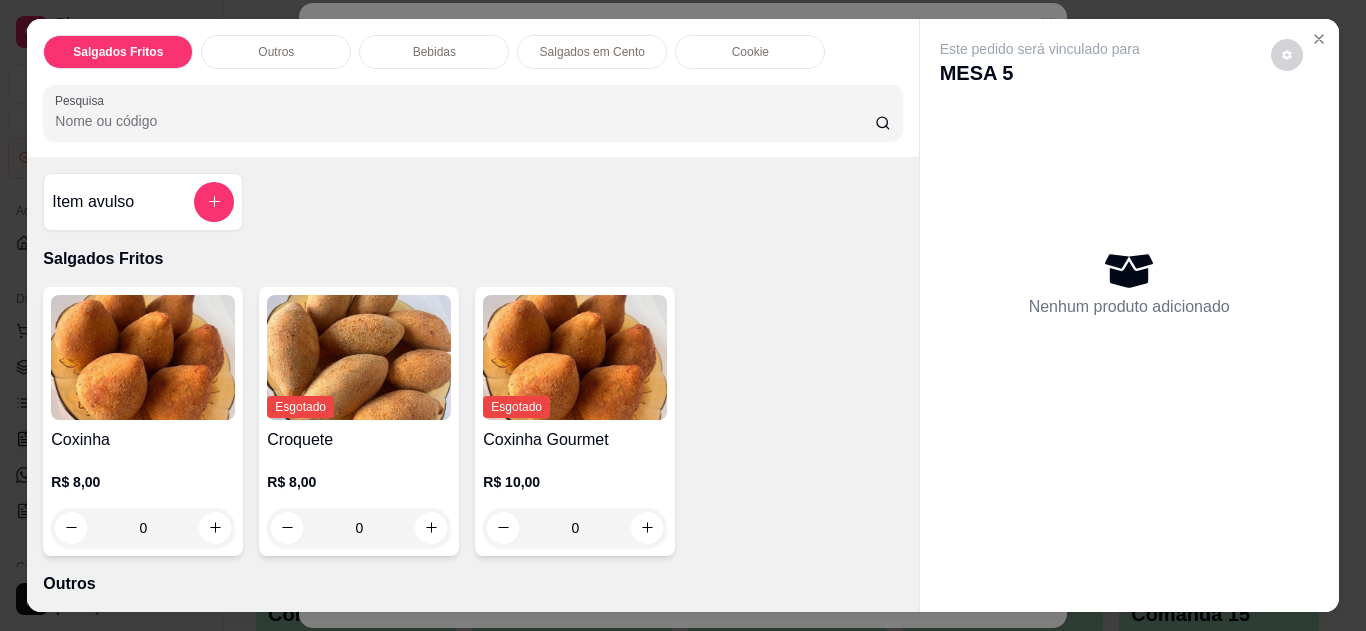 scroll, scrollTop: 399, scrollLeft: 0, axis: vertical 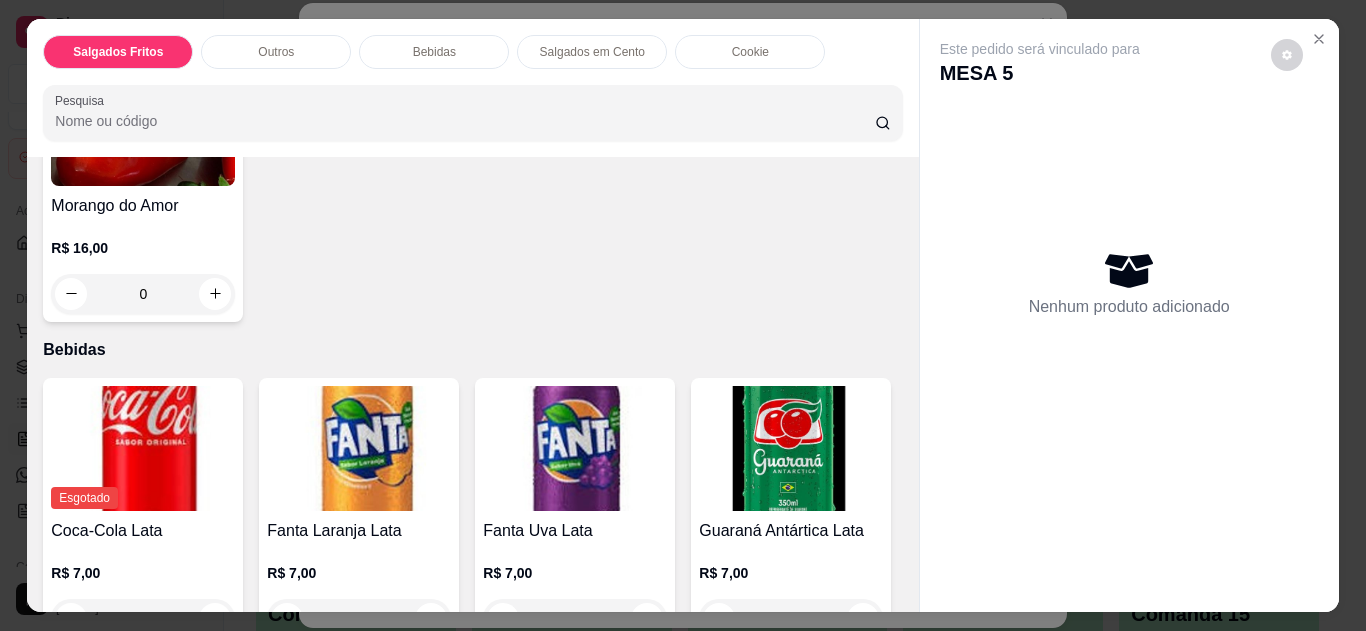 click at bounding box center [1319, 39] 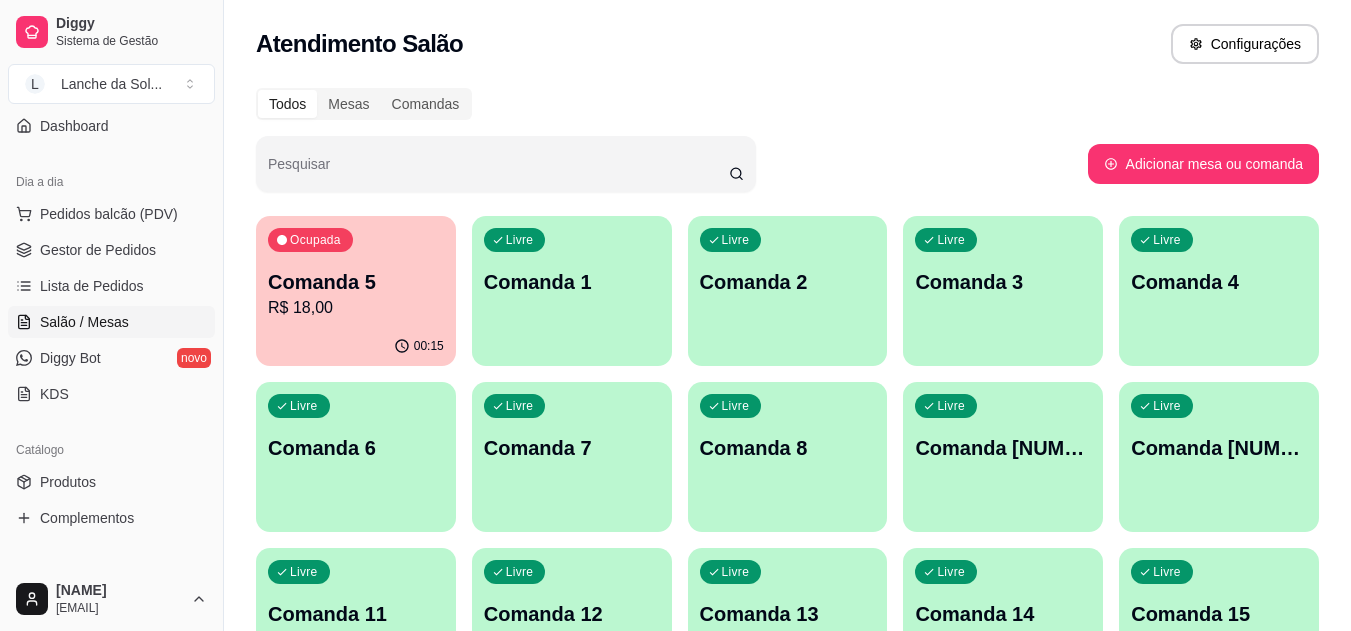 scroll, scrollTop: 187, scrollLeft: 0, axis: vertical 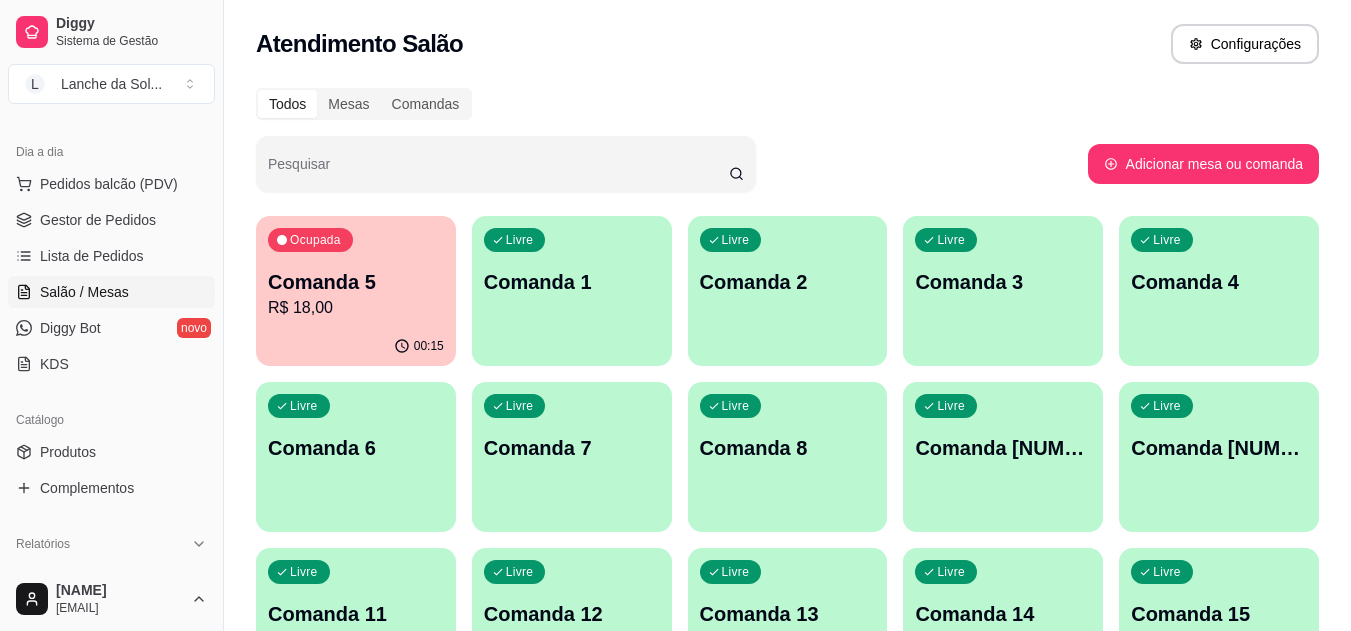 click on "Produtos" at bounding box center [111, 452] 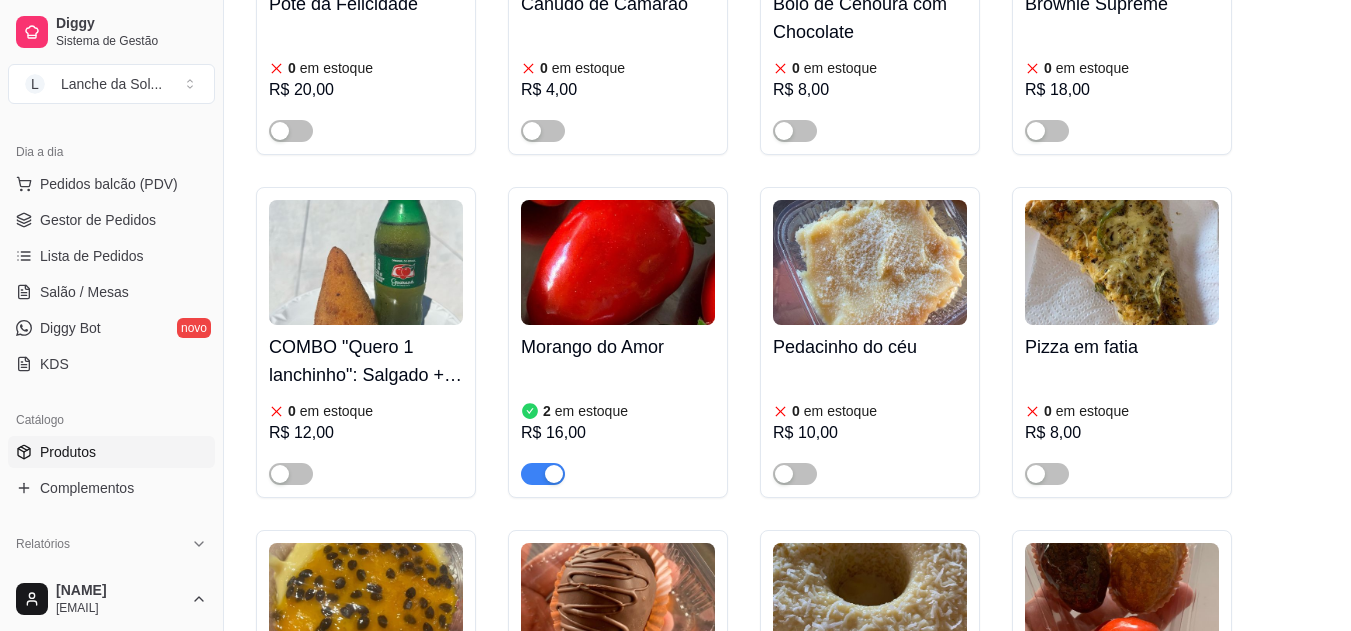 scroll, scrollTop: 4133, scrollLeft: 0, axis: vertical 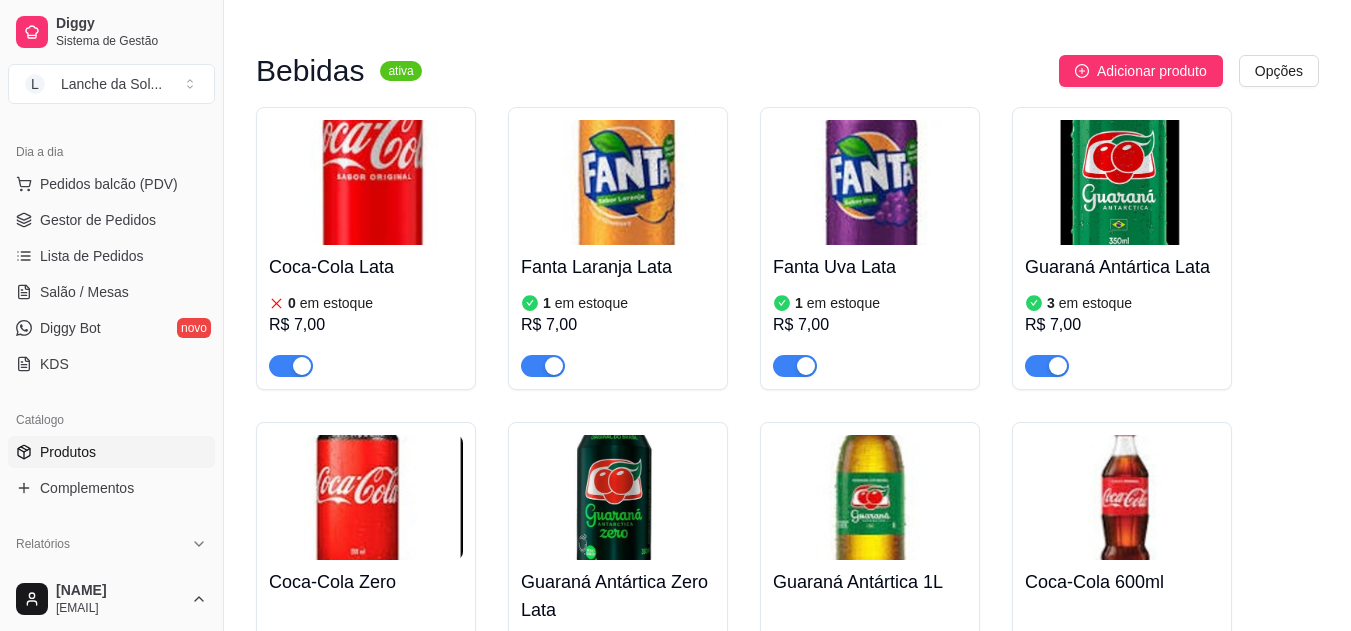 click at bounding box center (366, 182) 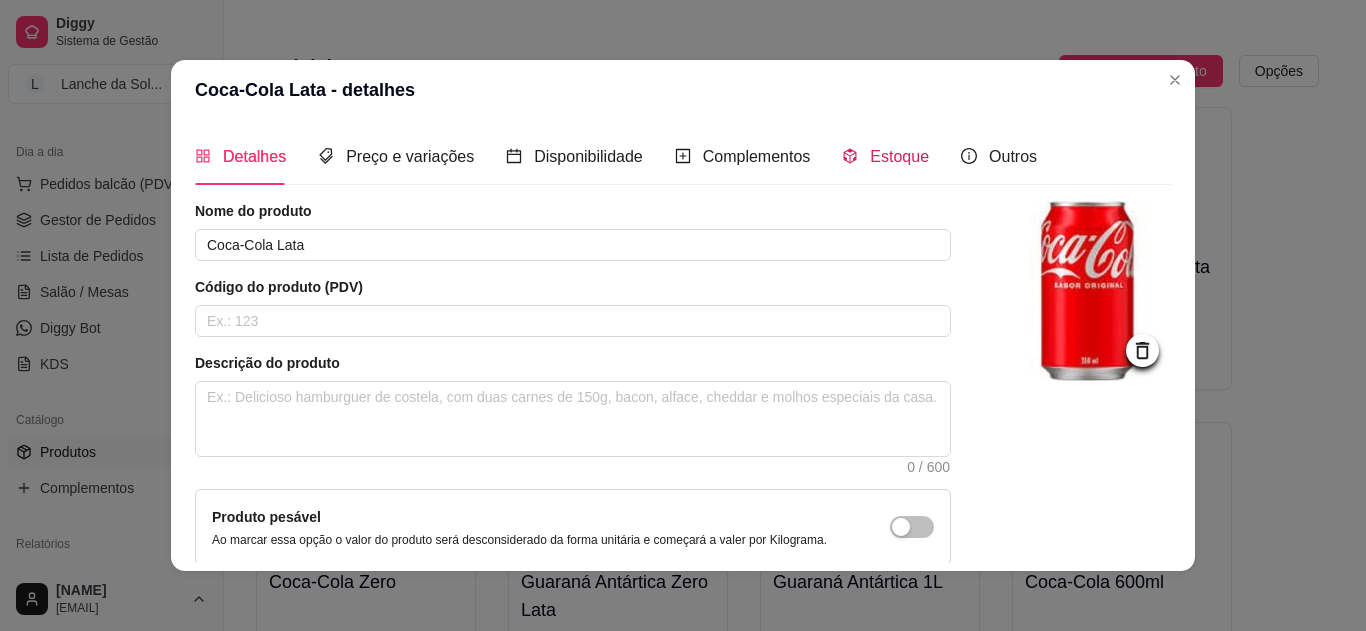 click on "Estoque" at bounding box center [899, 156] 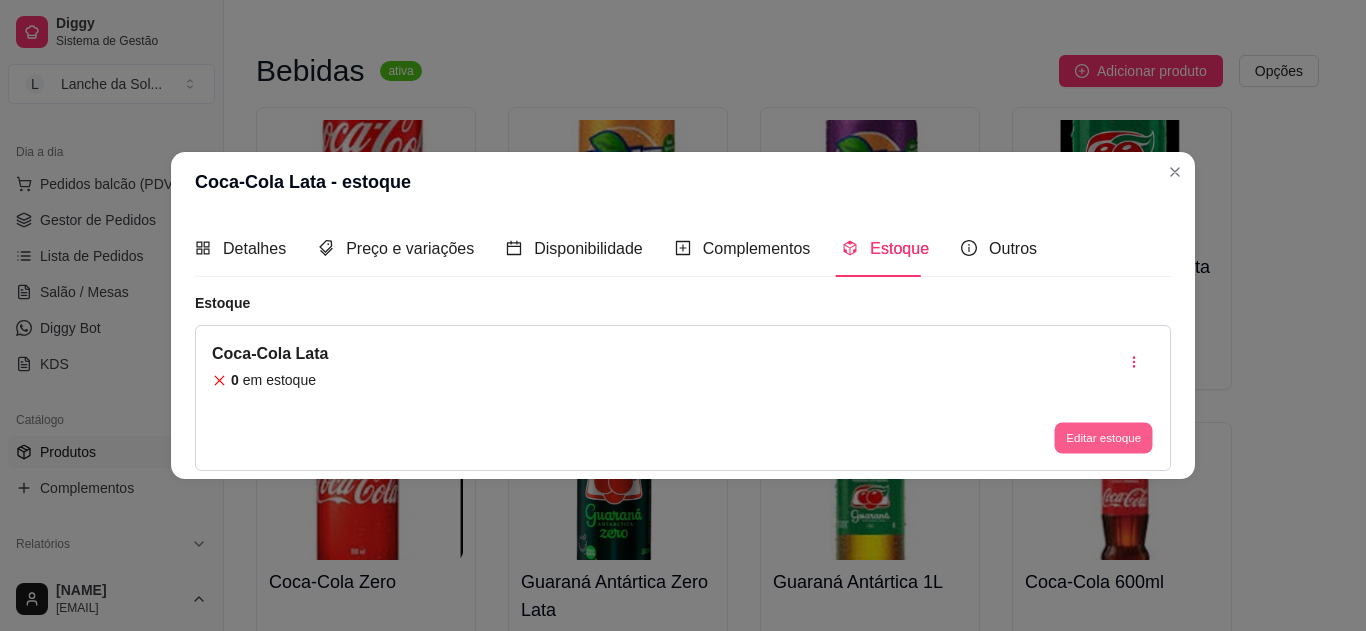 click on "Editar estoque" at bounding box center [1103, 438] 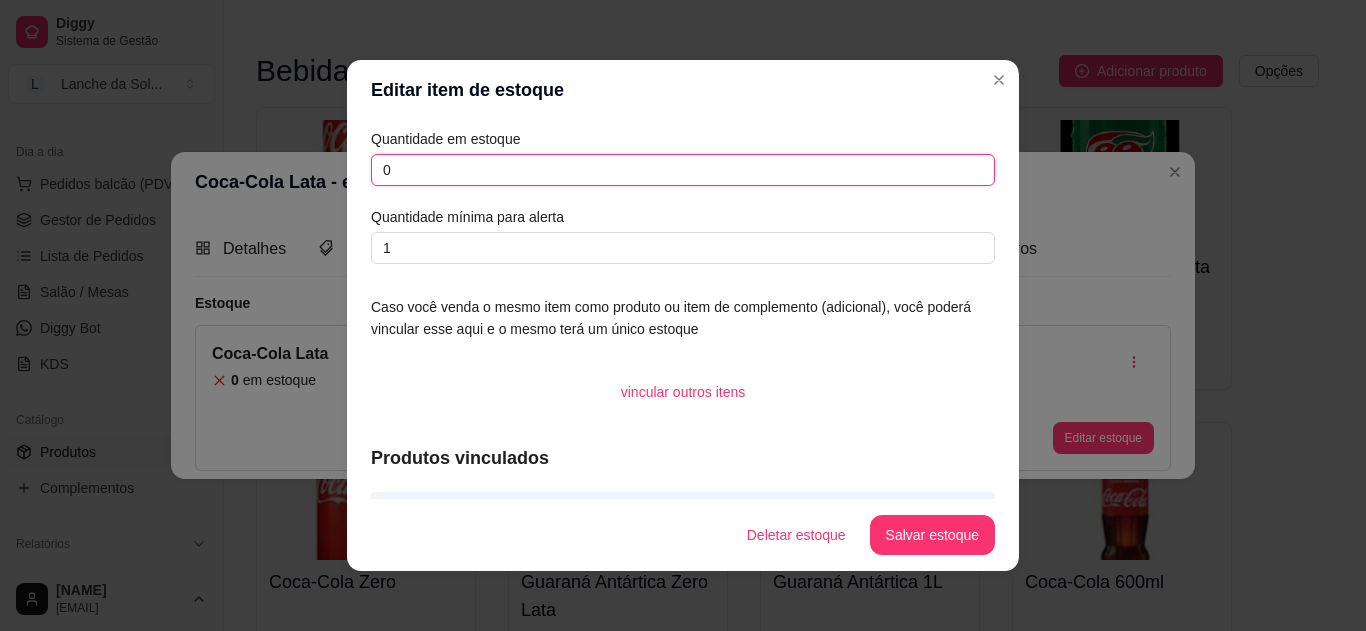 click on "0" at bounding box center (683, 170) 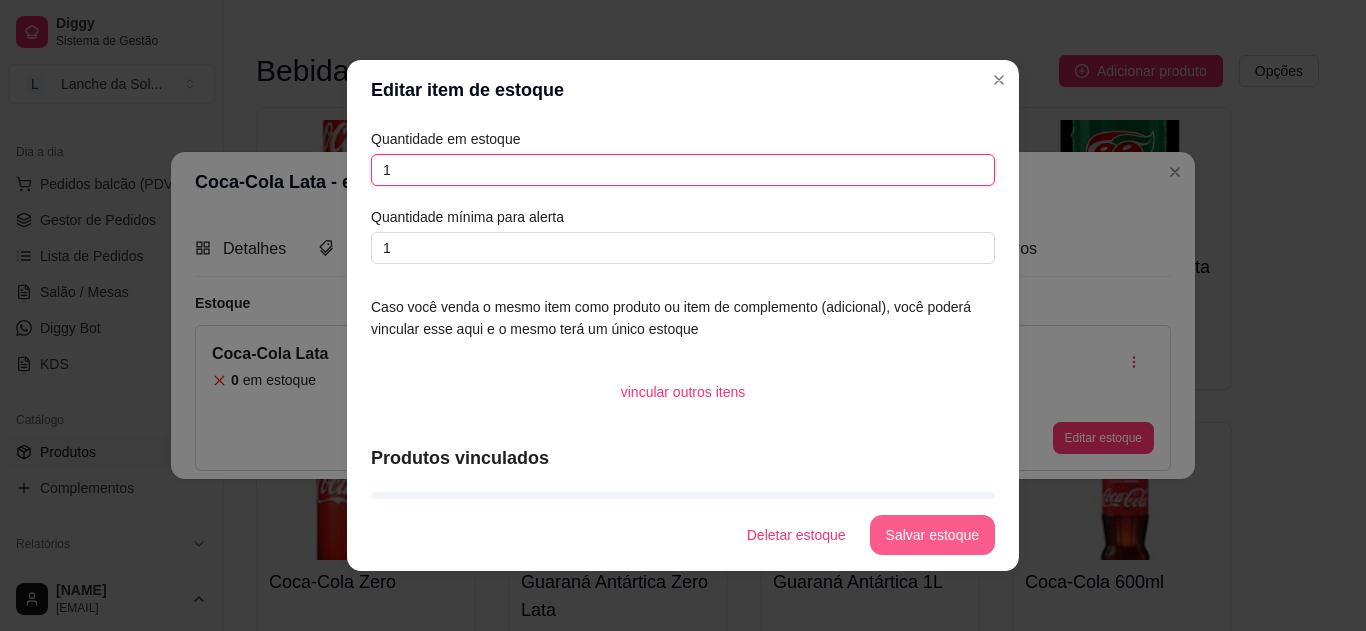 type on "1" 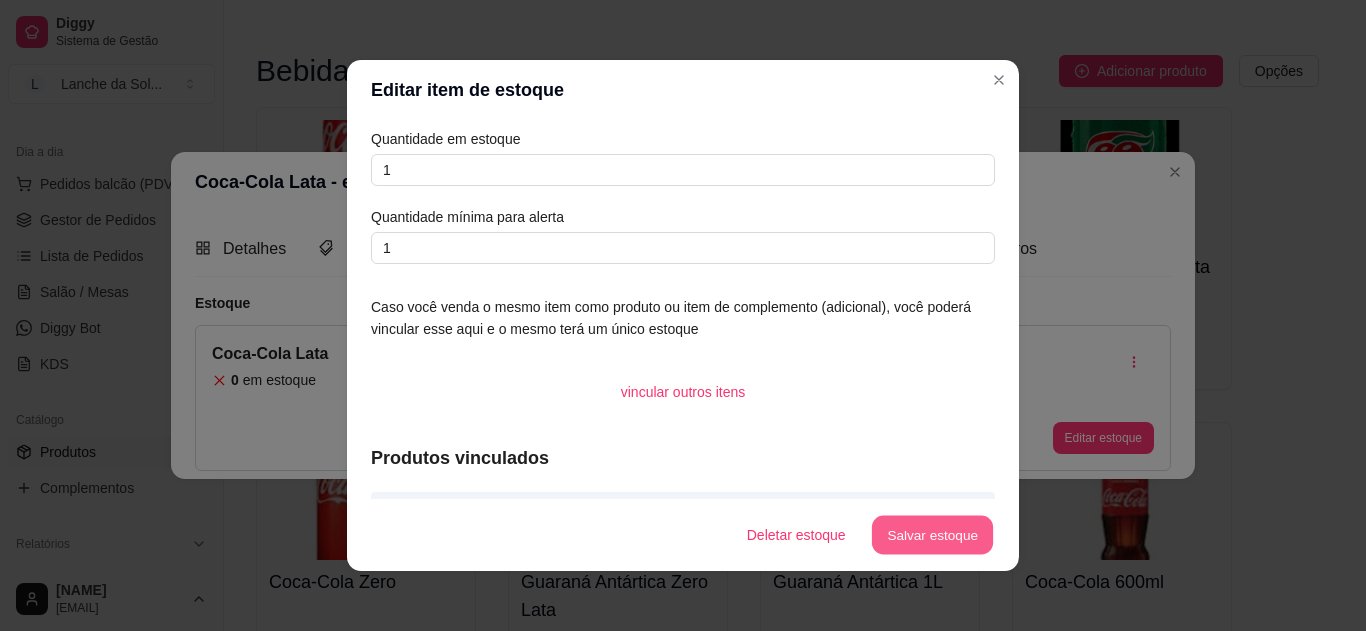 click on "Salvar estoque" at bounding box center (932, 535) 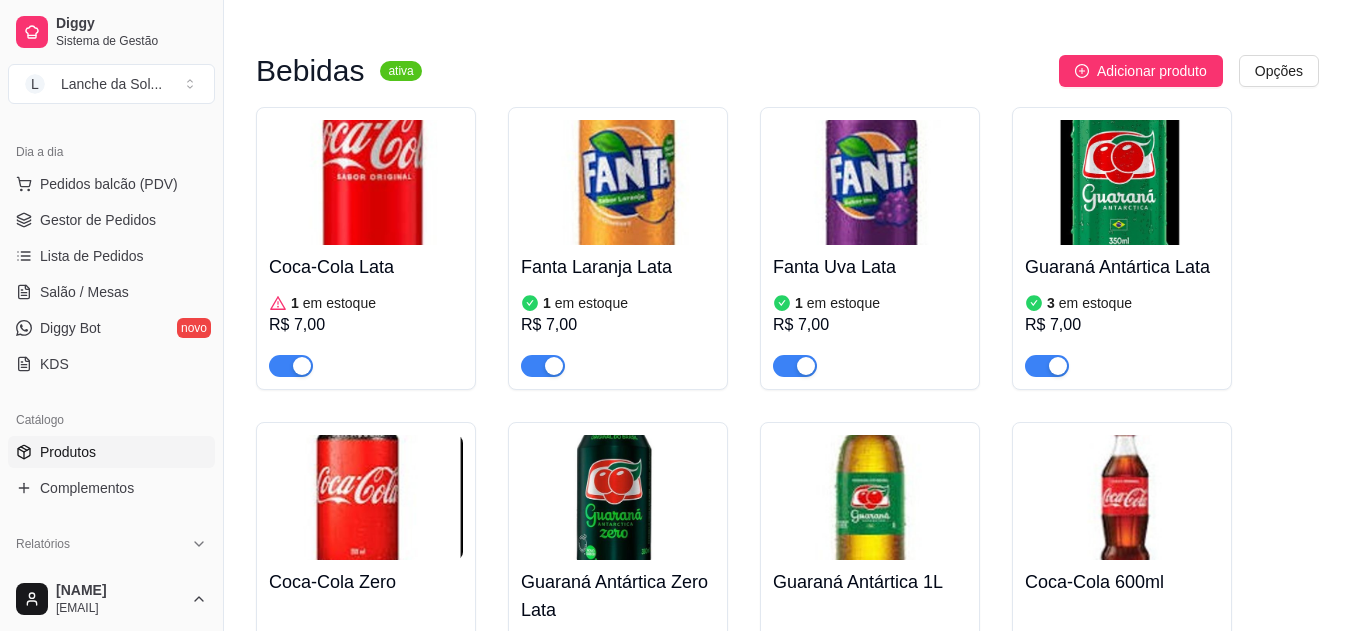 click on "Salão / Mesas" at bounding box center [111, 292] 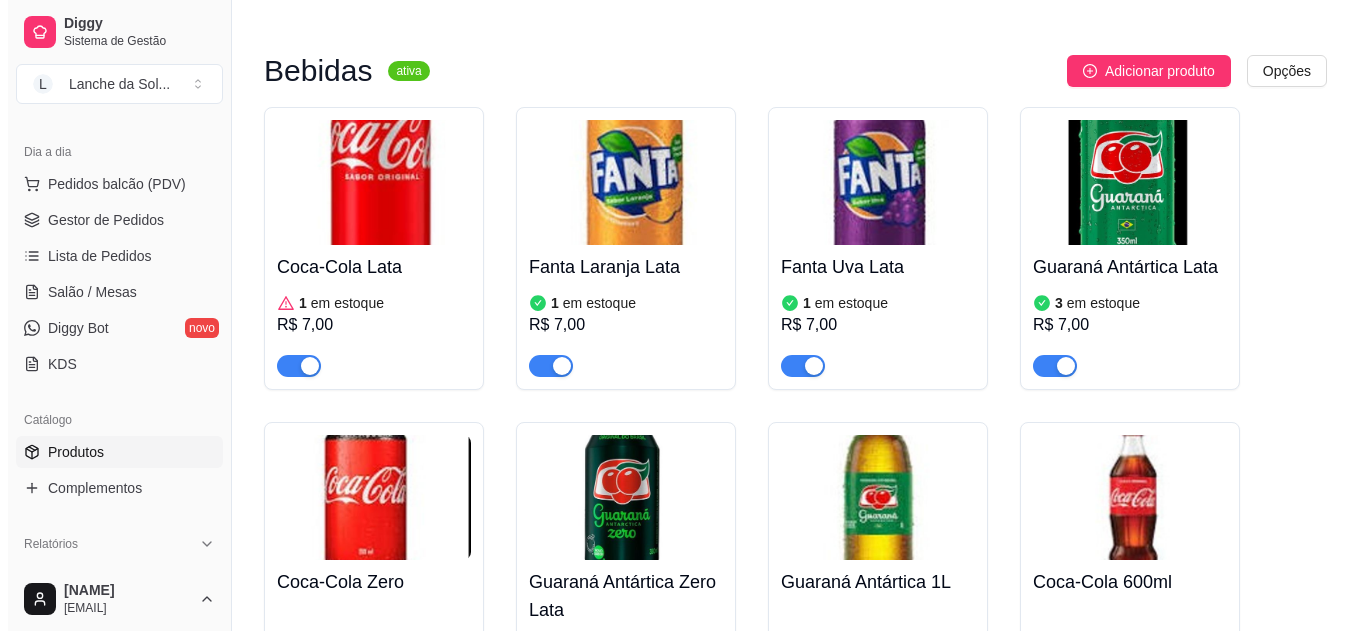 scroll, scrollTop: 0, scrollLeft: 0, axis: both 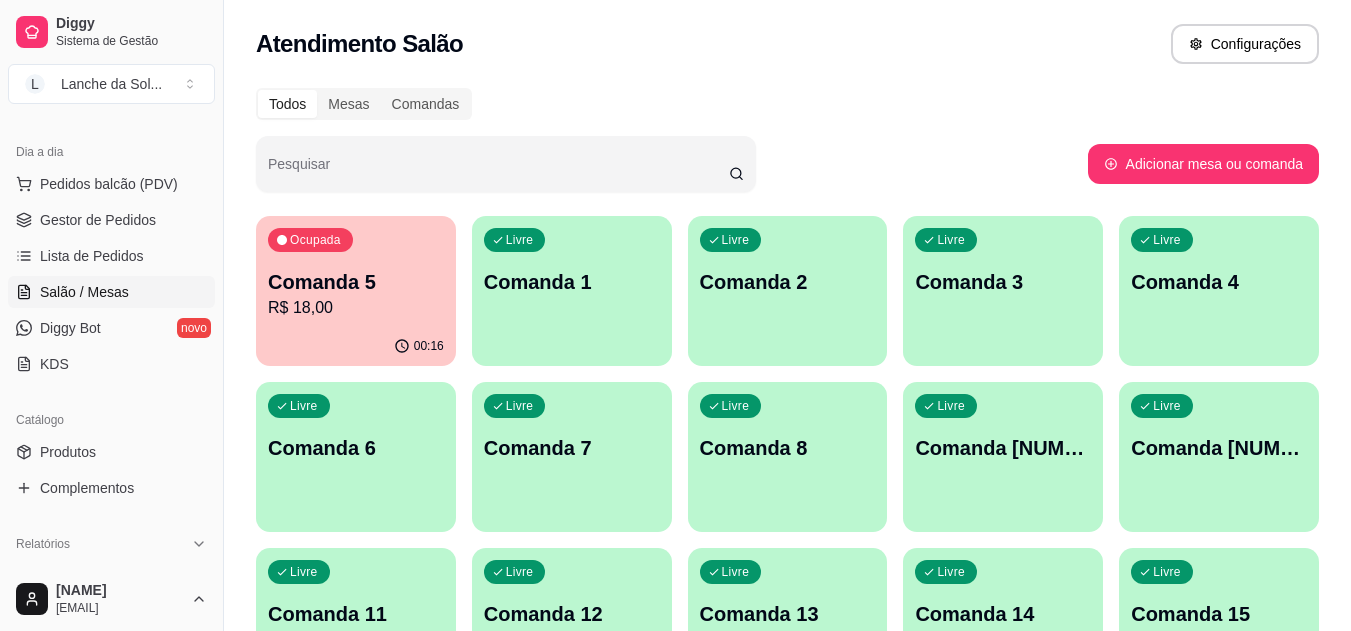 click on "00:16" at bounding box center [356, 346] 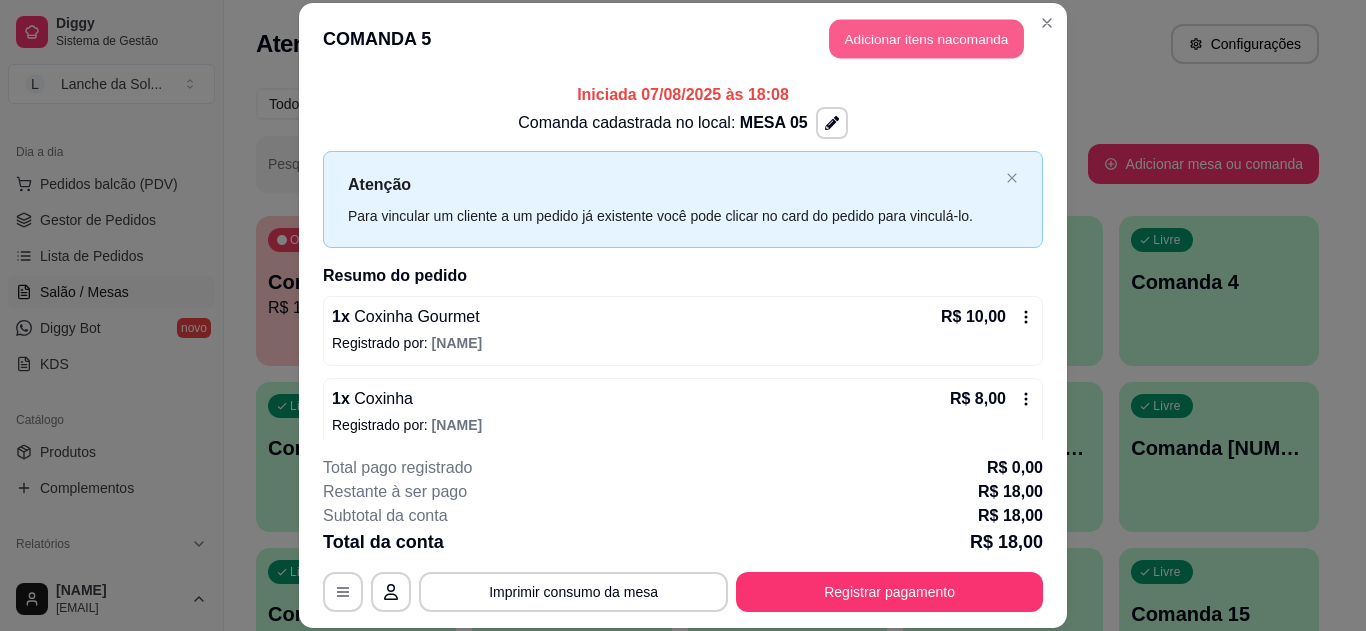 click on "Adicionar itens na  comanda" at bounding box center (926, 39) 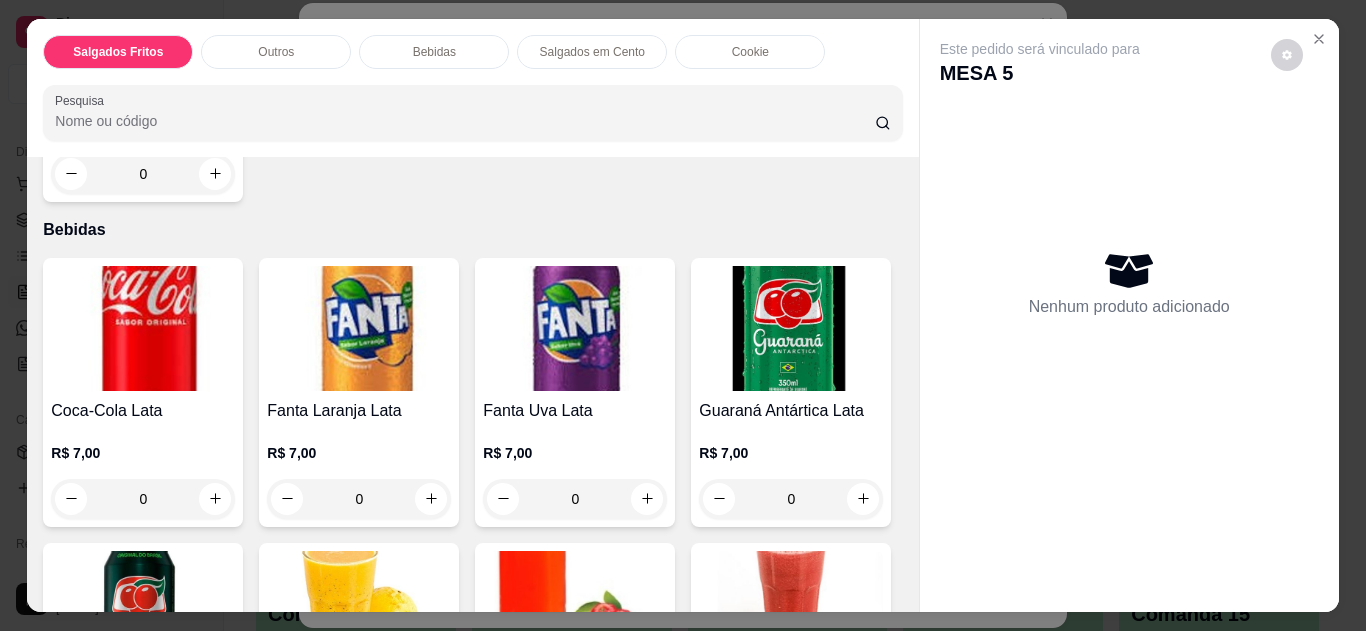 scroll, scrollTop: 680, scrollLeft: 0, axis: vertical 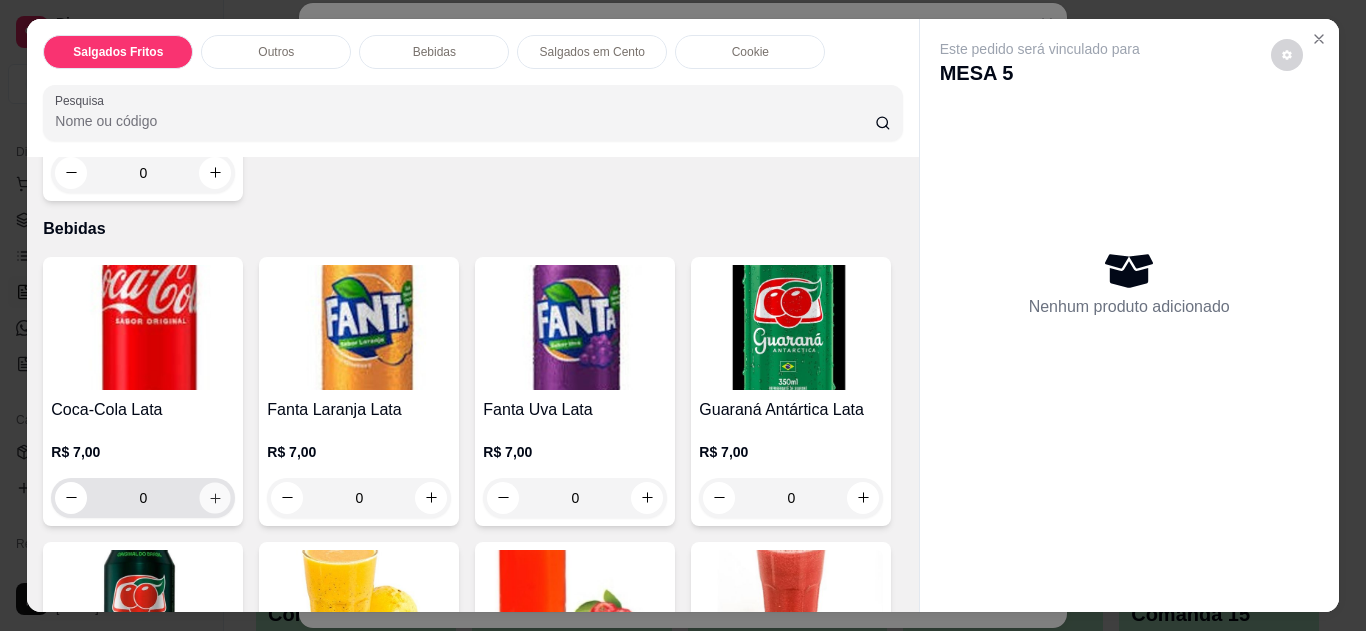 click at bounding box center [215, 497] 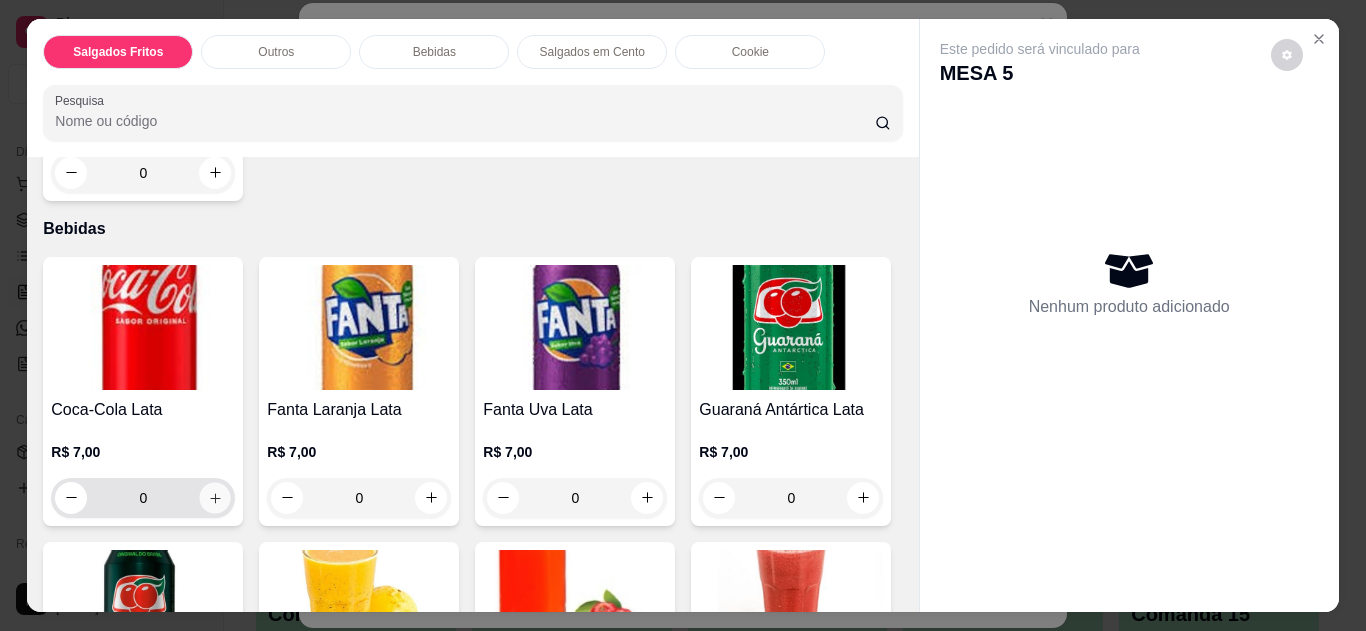 type on "1" 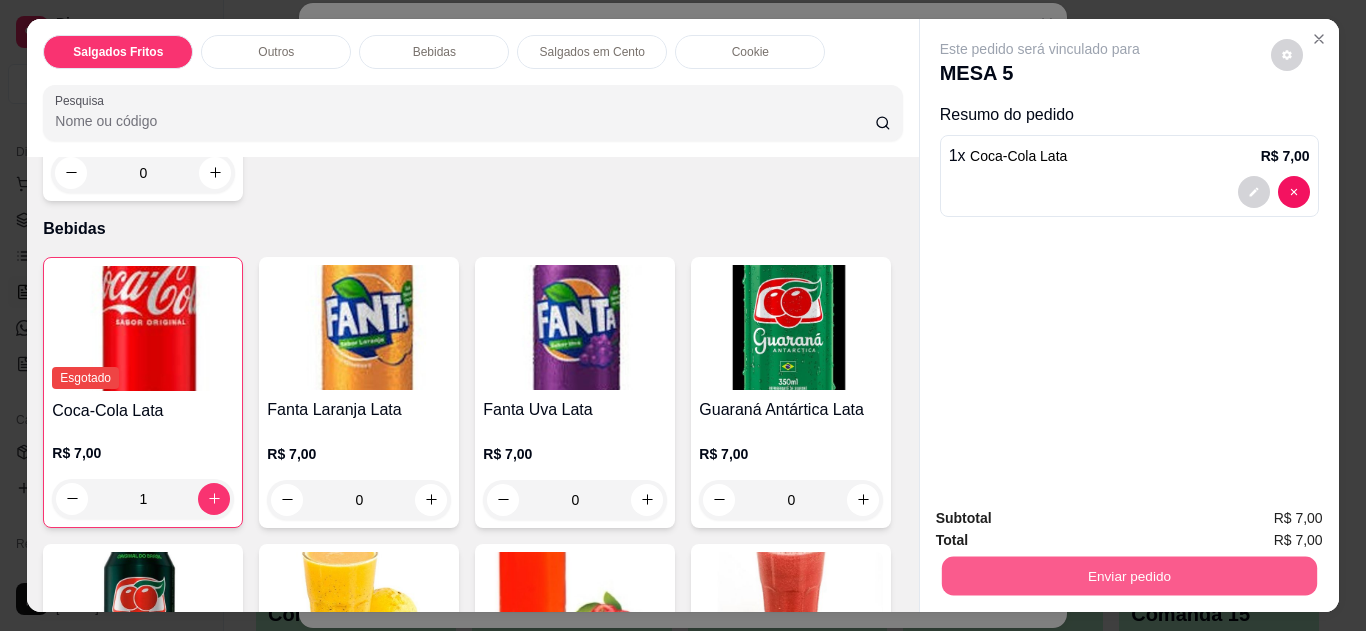 click on "Enviar pedido" at bounding box center [1128, 576] 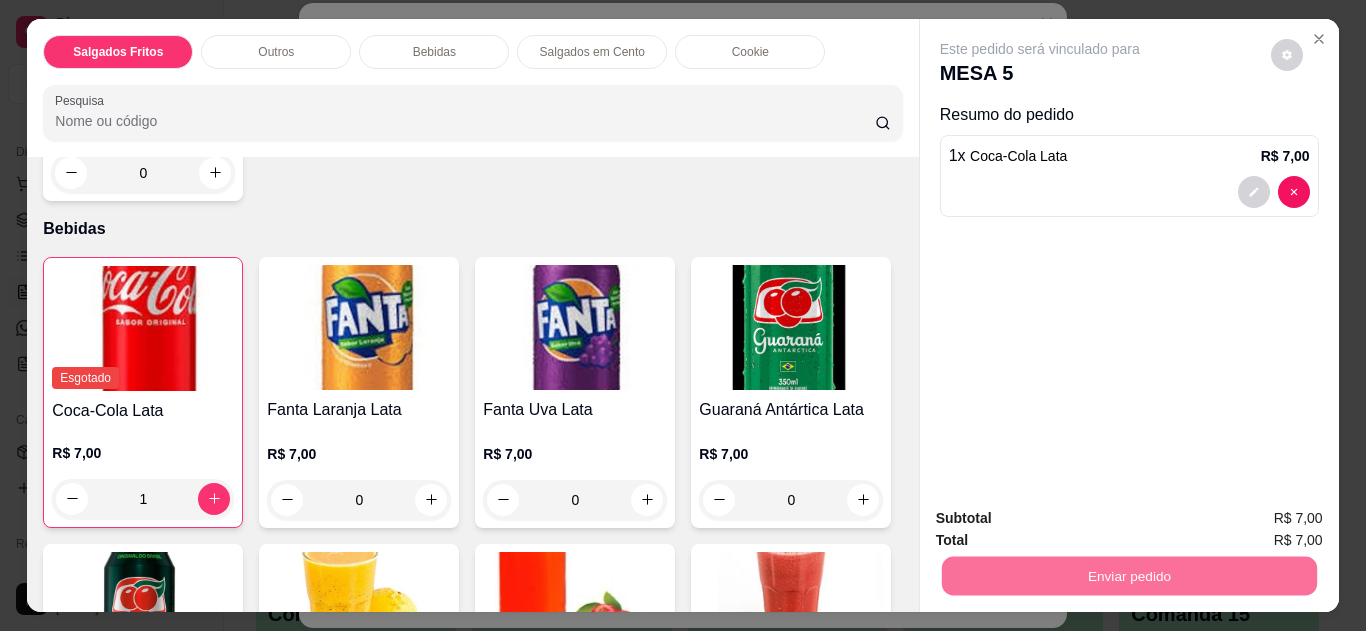 click on "Não registrar e enviar pedido" at bounding box center (1063, 519) 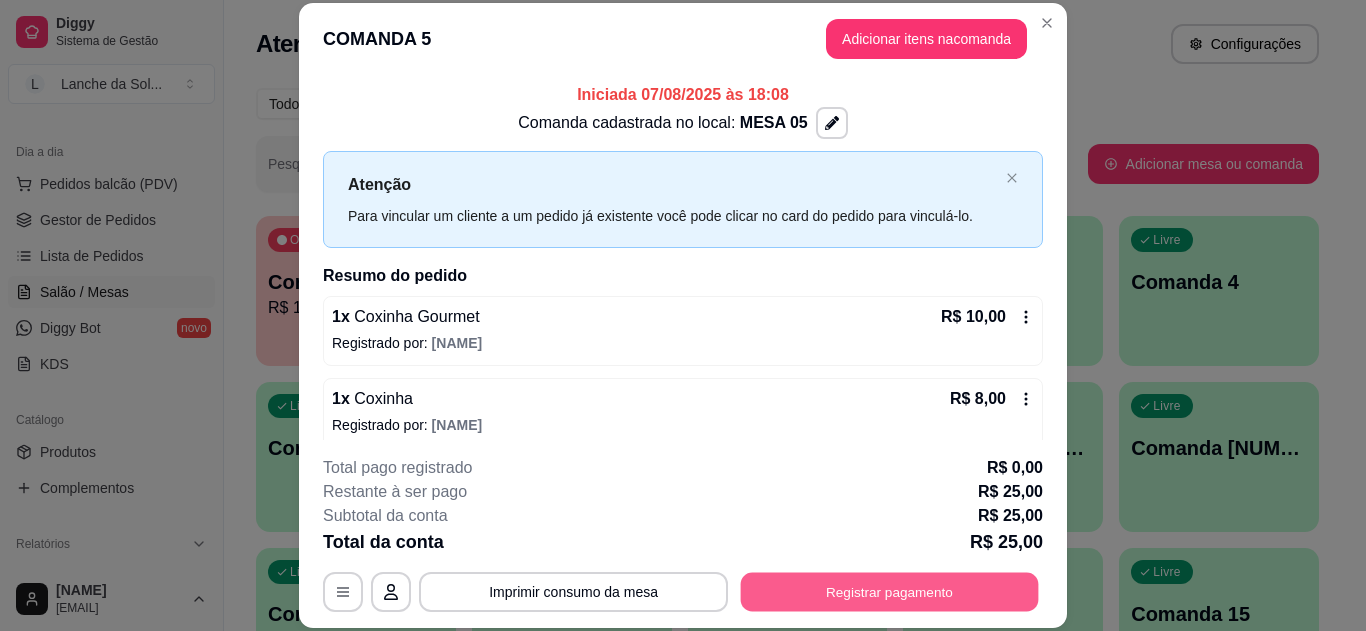 click on "Registrar pagamento" at bounding box center [890, 591] 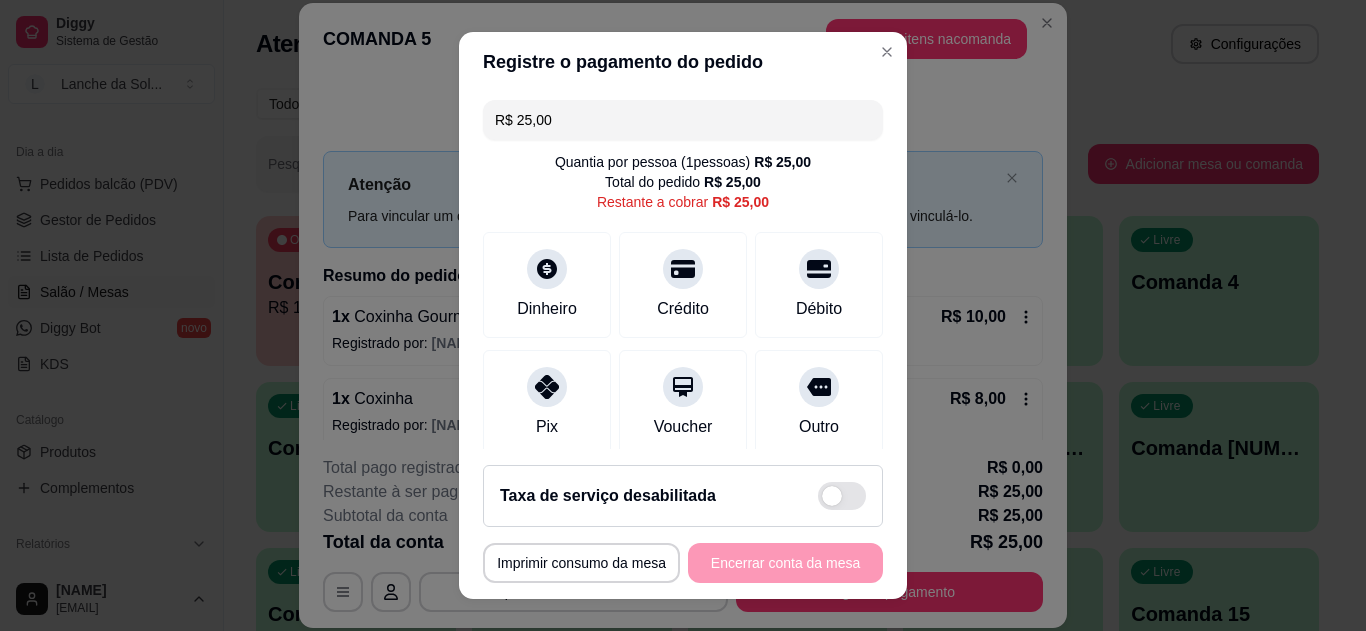 click on "Pix" at bounding box center (547, 403) 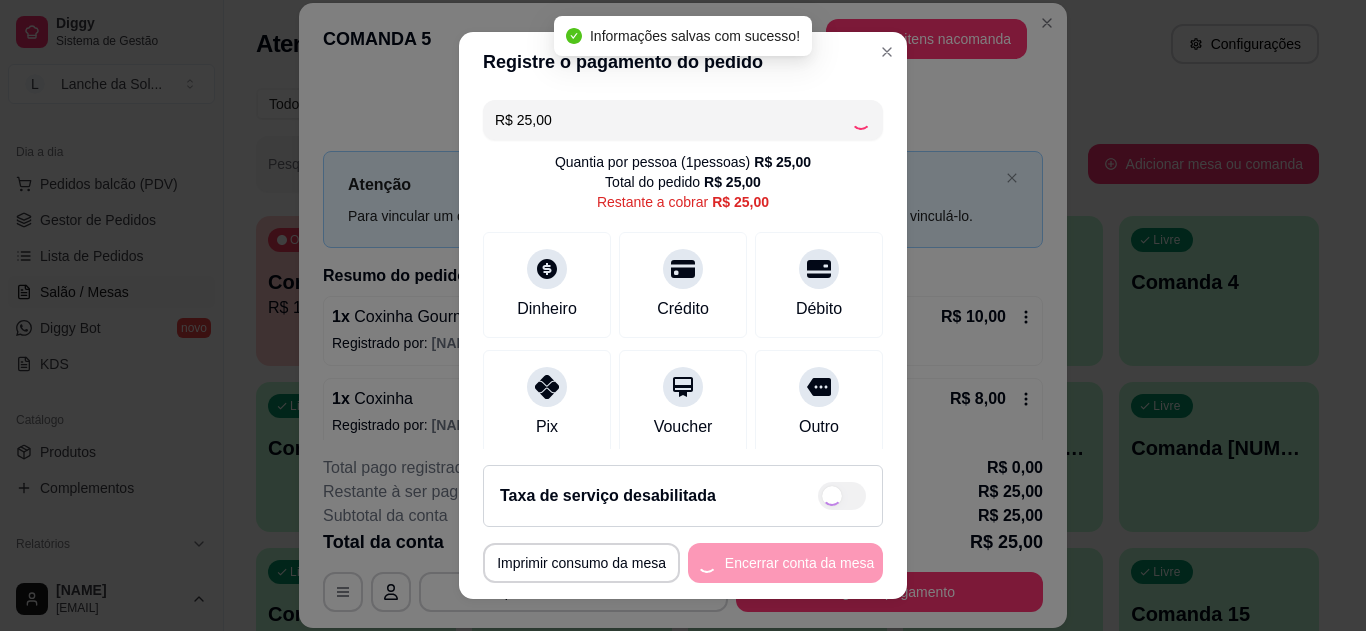 type on "R$ 0,00" 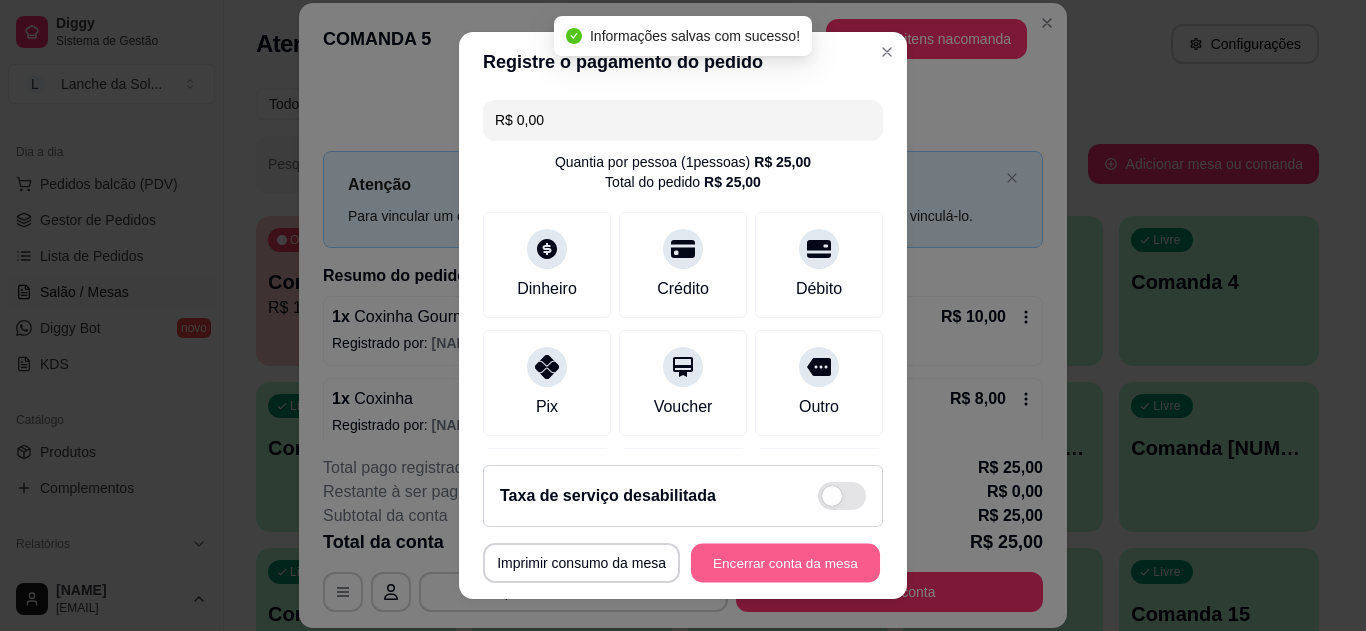 click on "Encerrar conta da mesa" at bounding box center (785, 563) 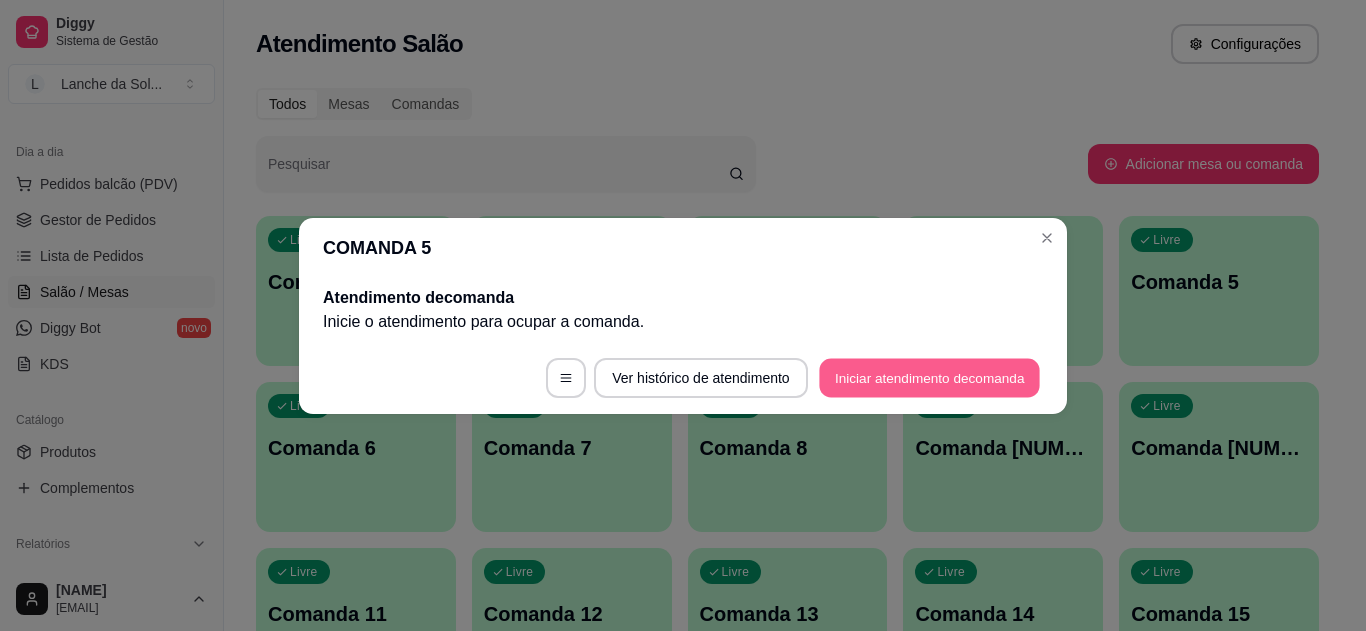click on "Iniciar atendimento de  comanda" at bounding box center [929, 377] 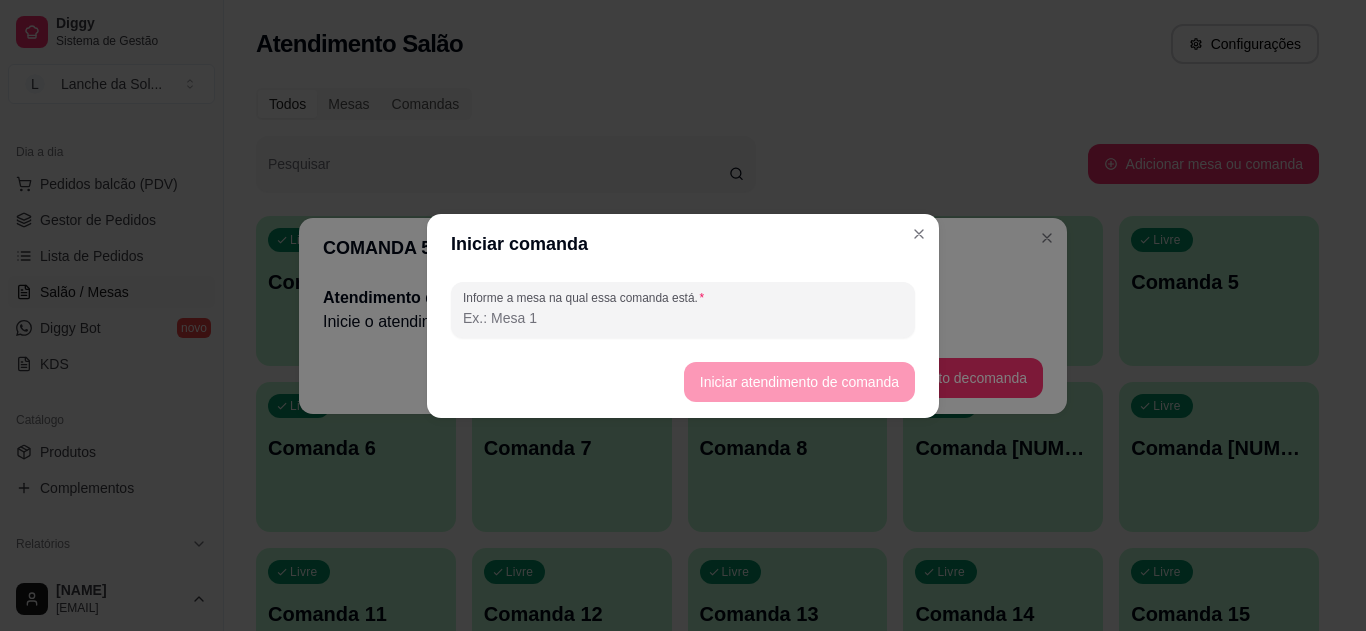 click on "Informe a mesa na qual essa comanda está." at bounding box center (683, 318) 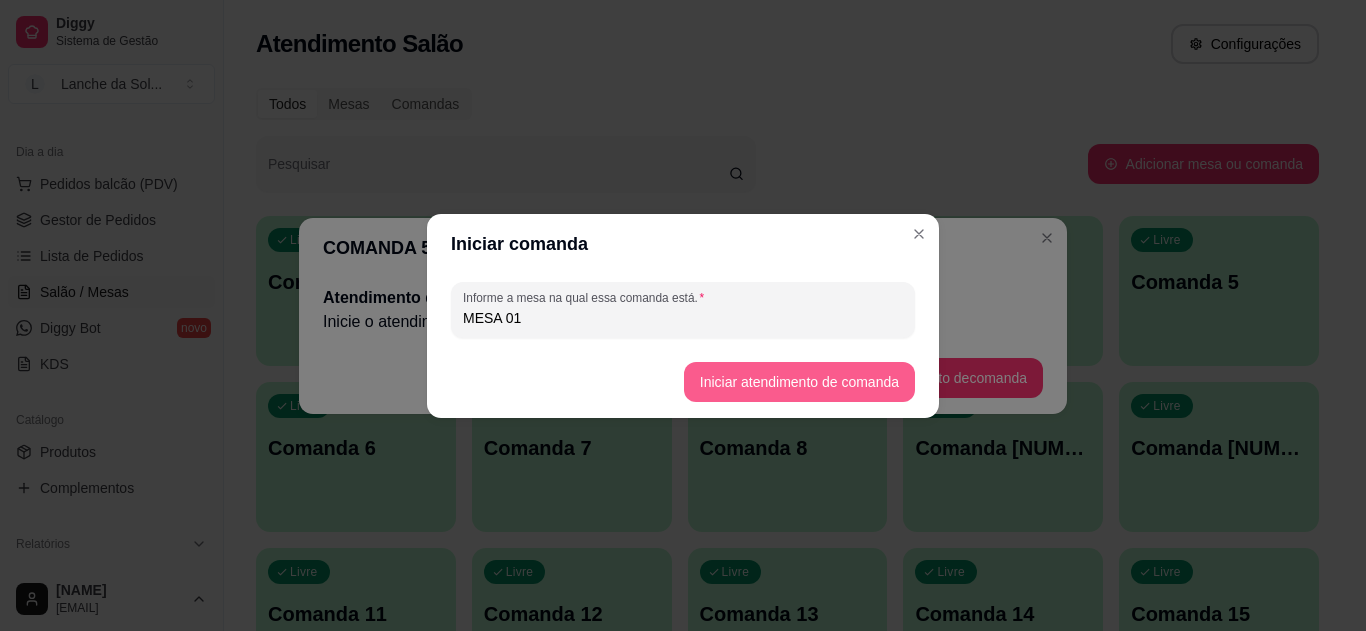type on "MESA 01" 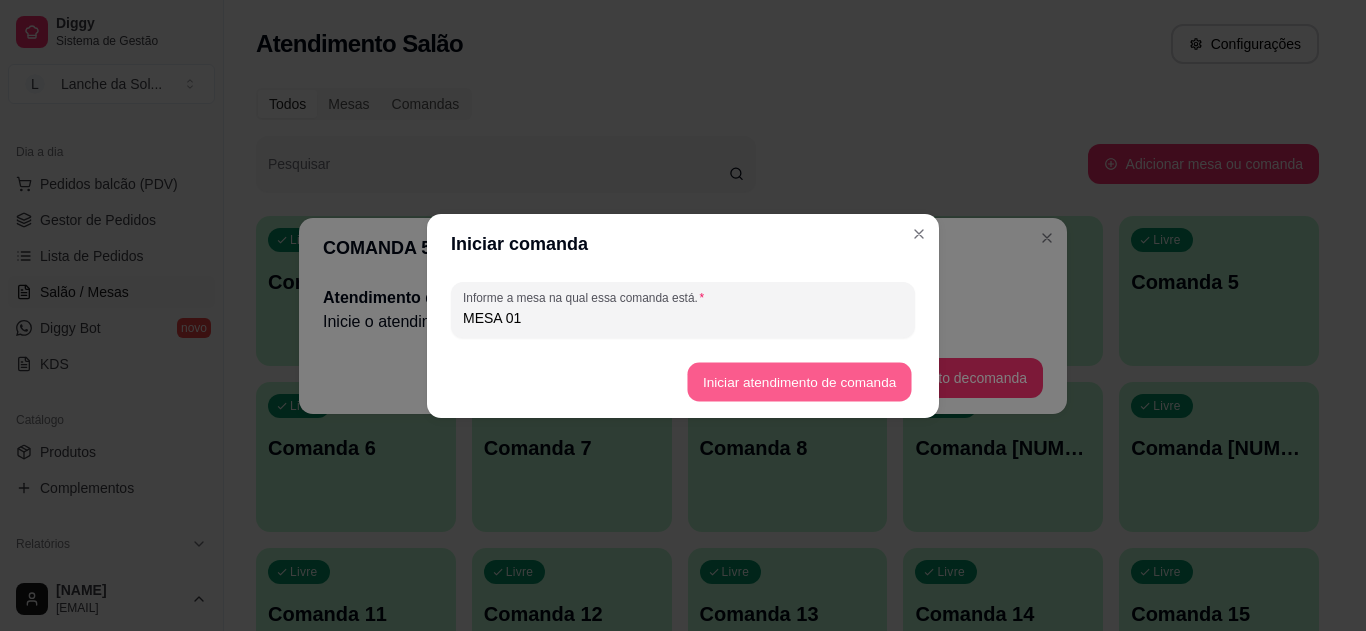 click on "Iniciar atendimento de comanda" at bounding box center [799, 381] 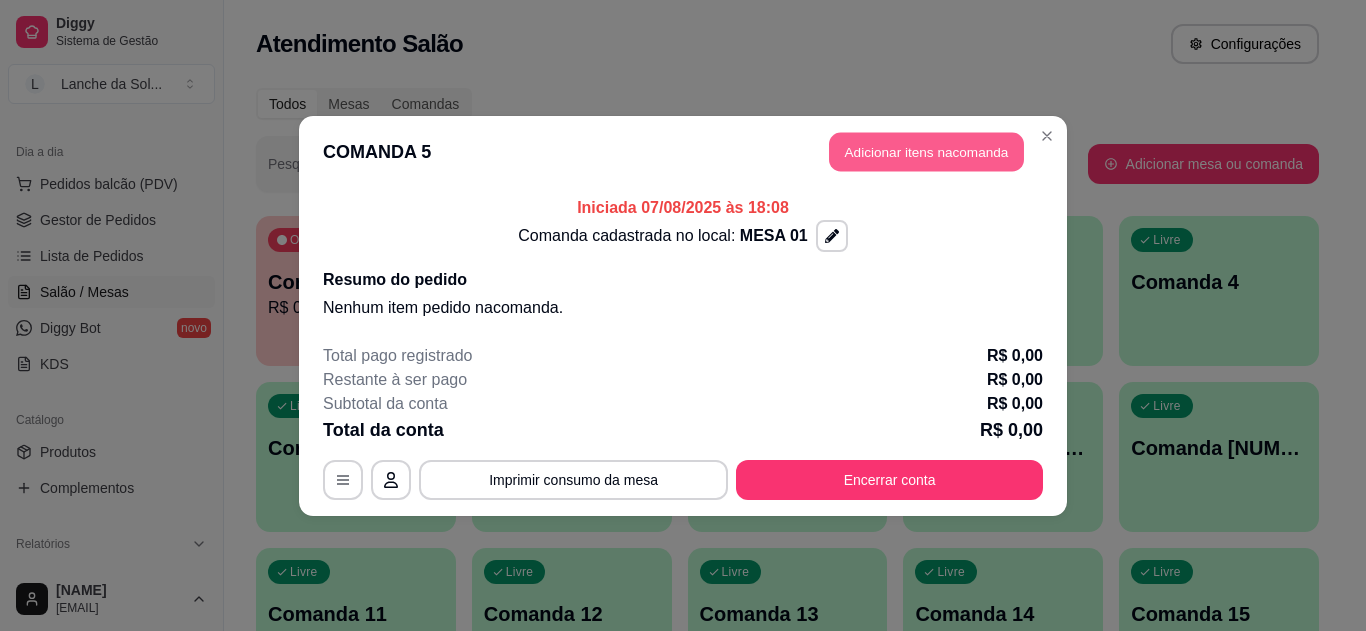 click on "Adicionar itens na  comanda" at bounding box center (926, 151) 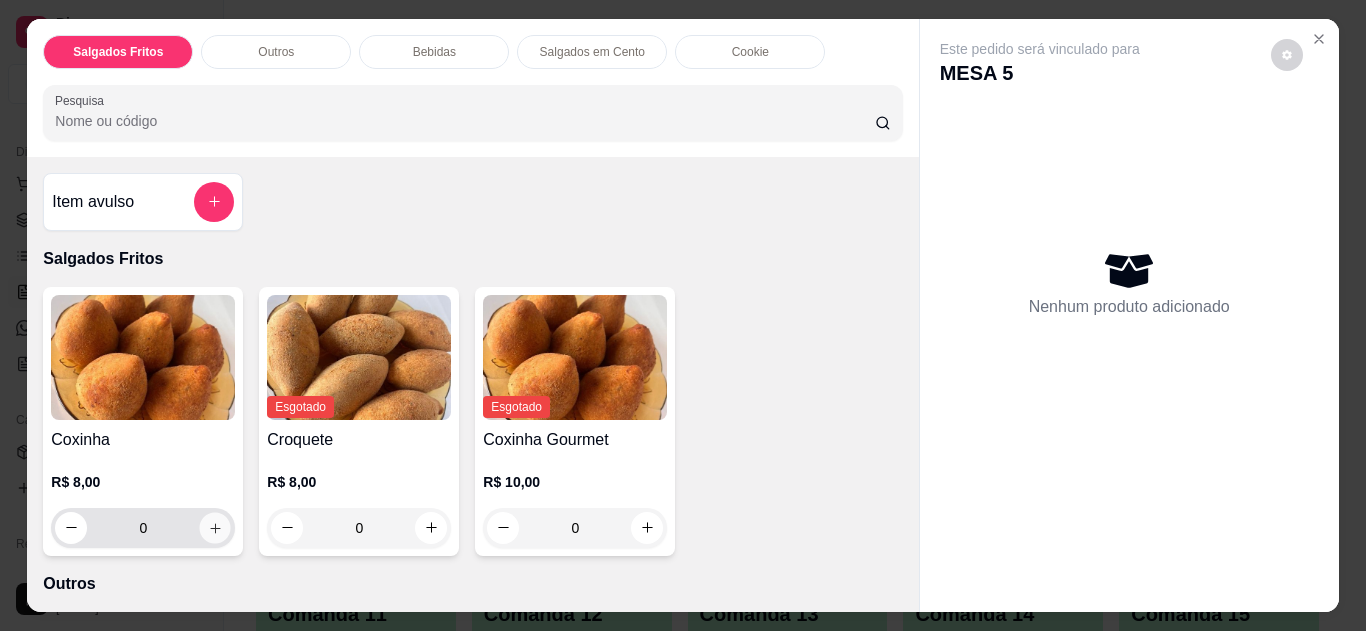 click at bounding box center (215, 527) 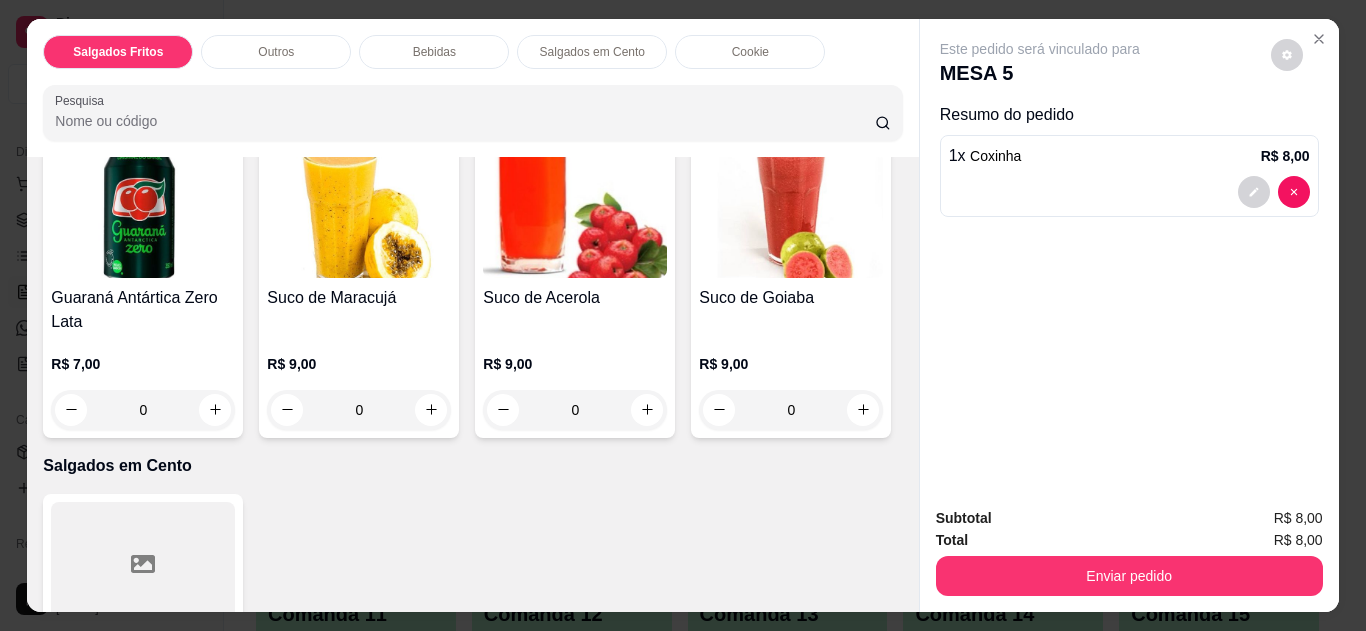 scroll, scrollTop: 1080, scrollLeft: 0, axis: vertical 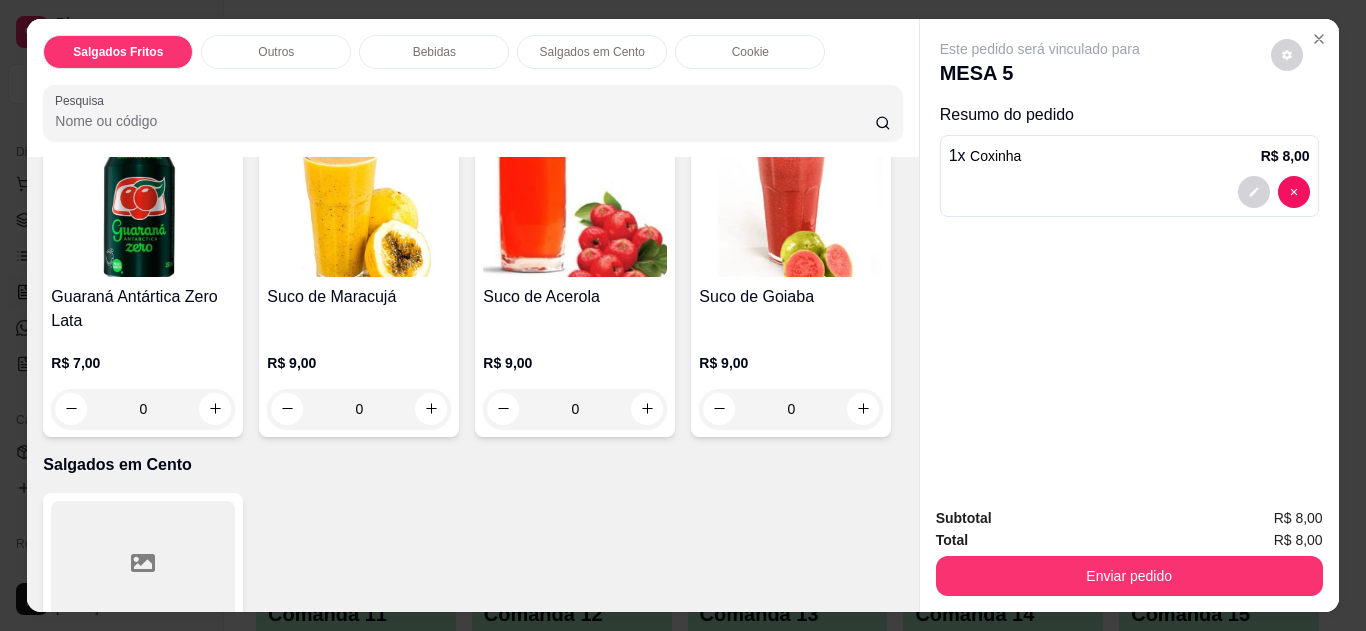 click at bounding box center [575, 214] 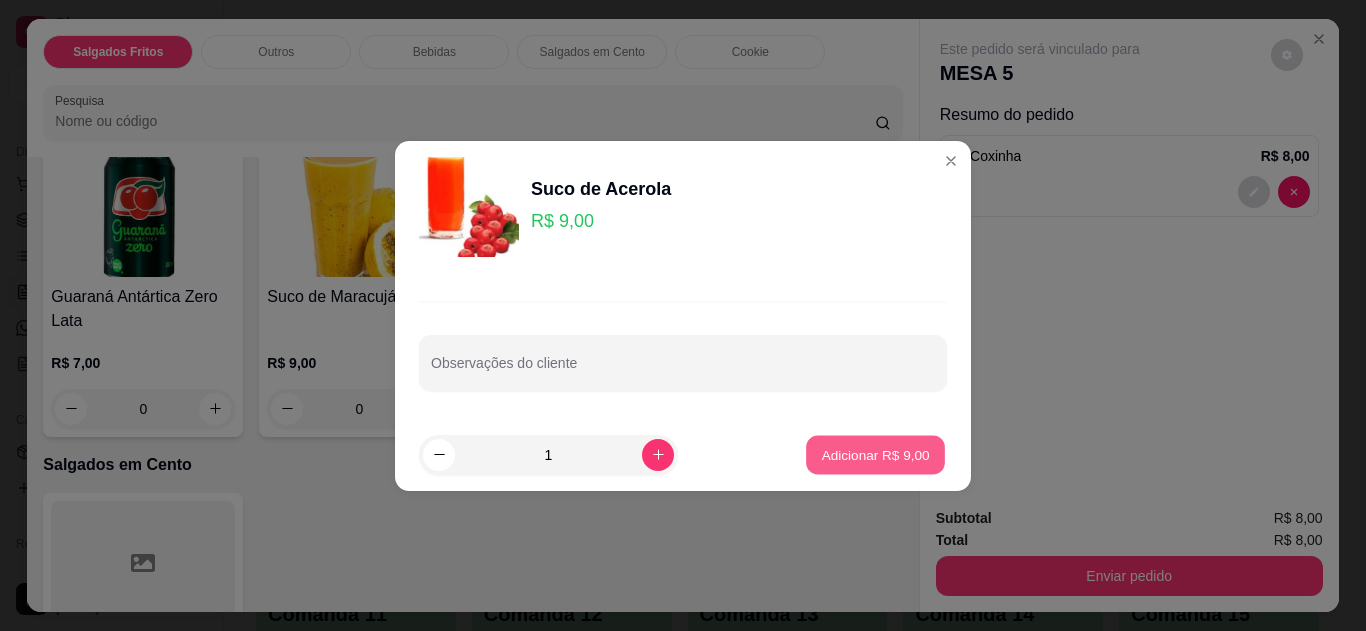 click on "Adicionar   R$ 9,00" at bounding box center (875, 454) 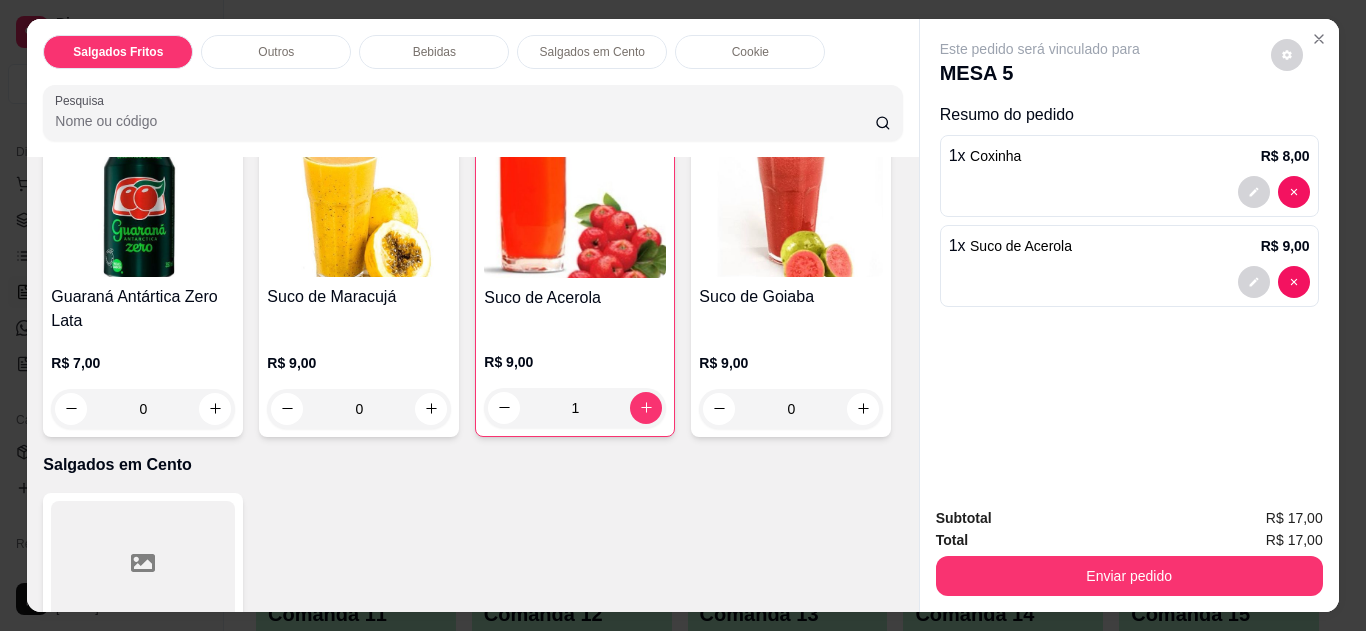 drag, startPoint x: 1020, startPoint y: 592, endPoint x: 985, endPoint y: 572, distance: 40.311287 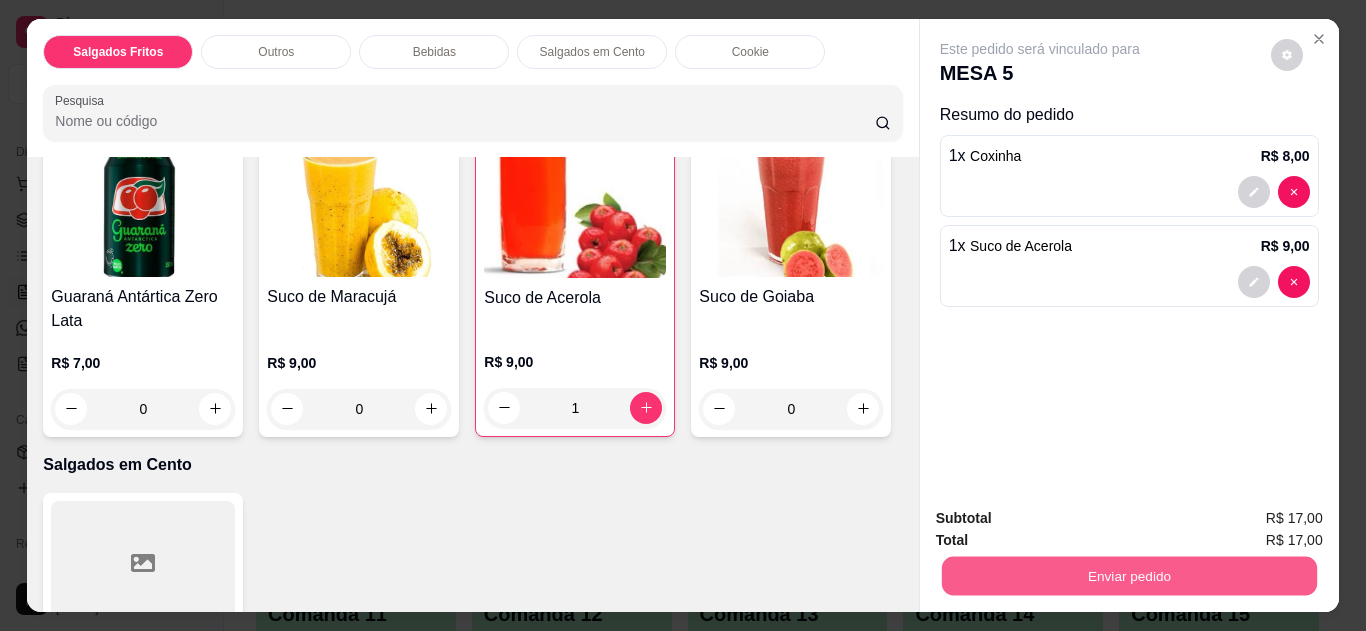 click on "Enviar pedido" at bounding box center [1128, 576] 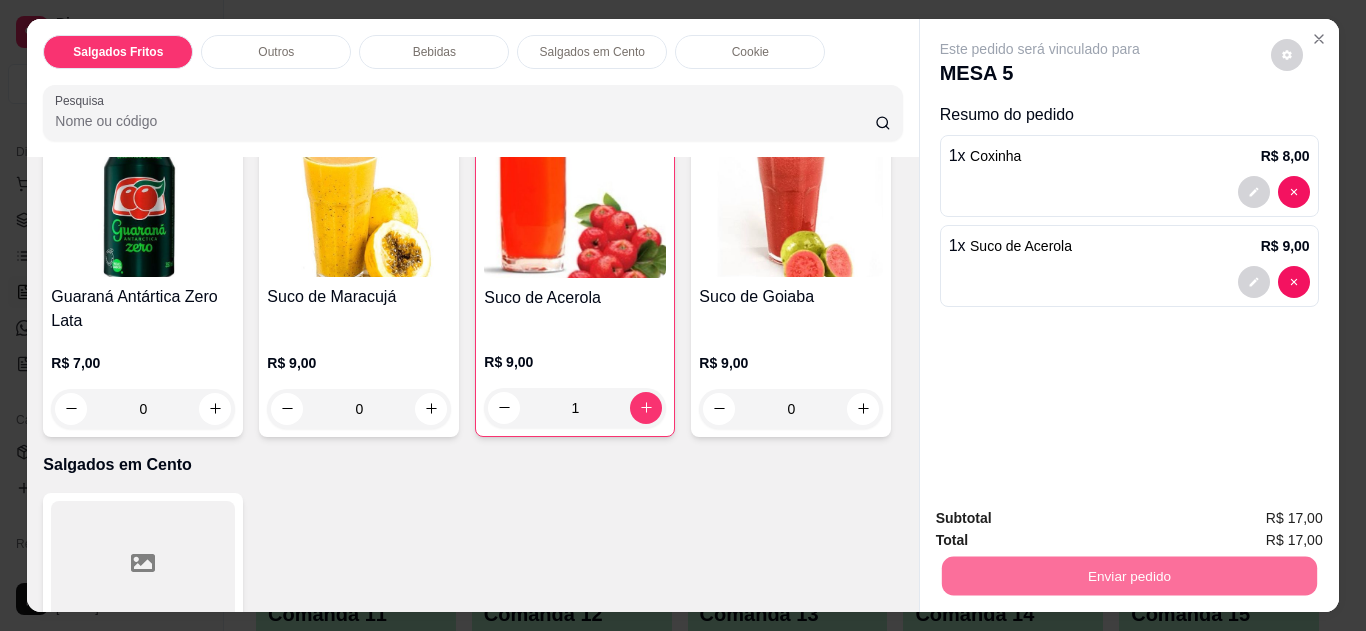 click on "Não registrar e enviar pedido" at bounding box center [1063, 519] 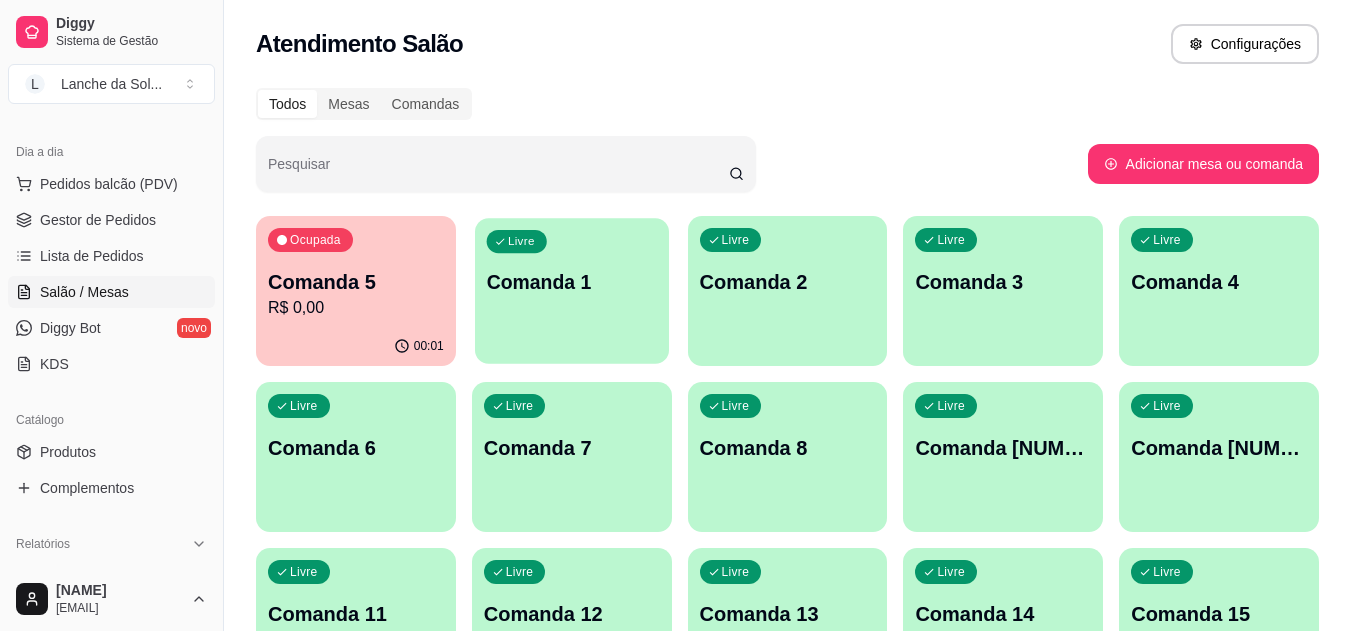 click on "Livre Comanda 1" at bounding box center (572, 279) 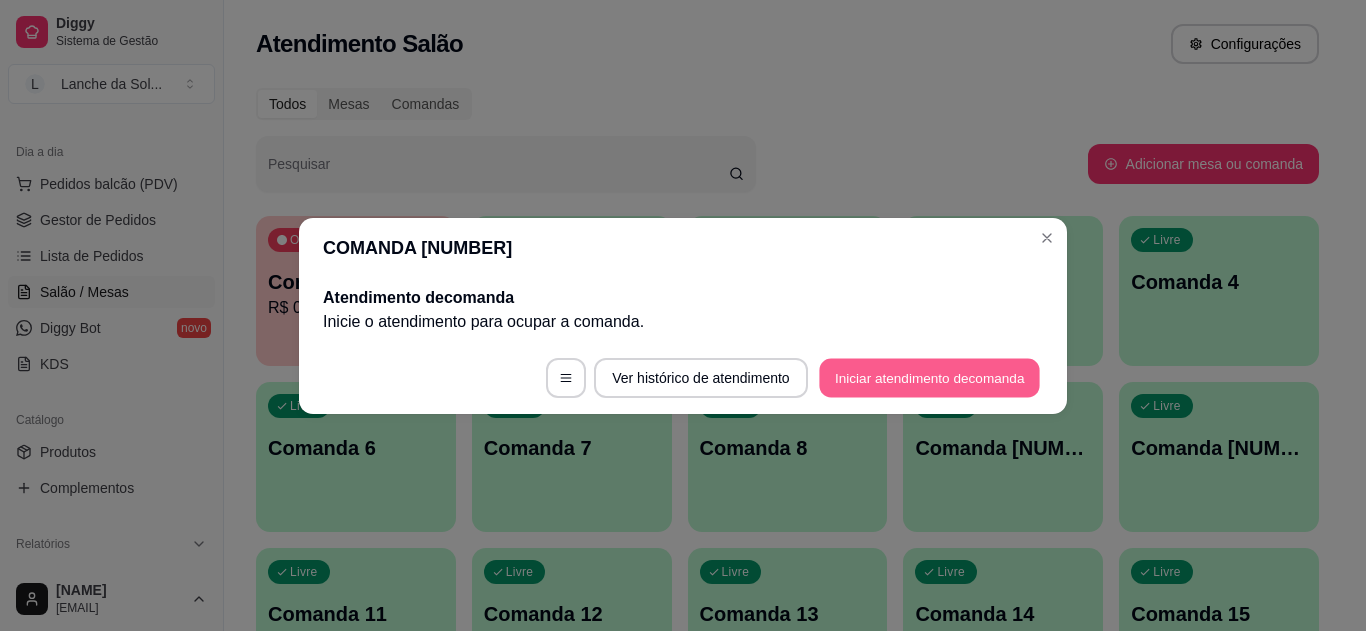 click on "Iniciar atendimento de  comanda" at bounding box center [929, 377] 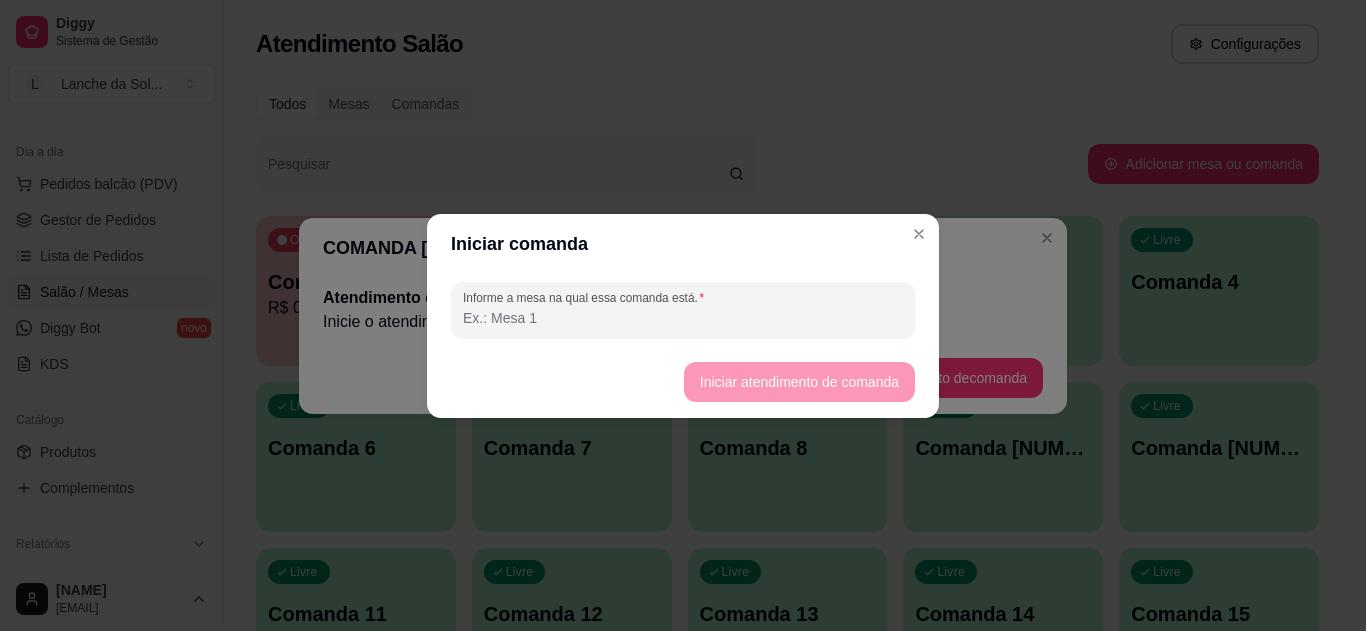 click on "Informe a mesa na qual essa comanda está." at bounding box center [683, 318] 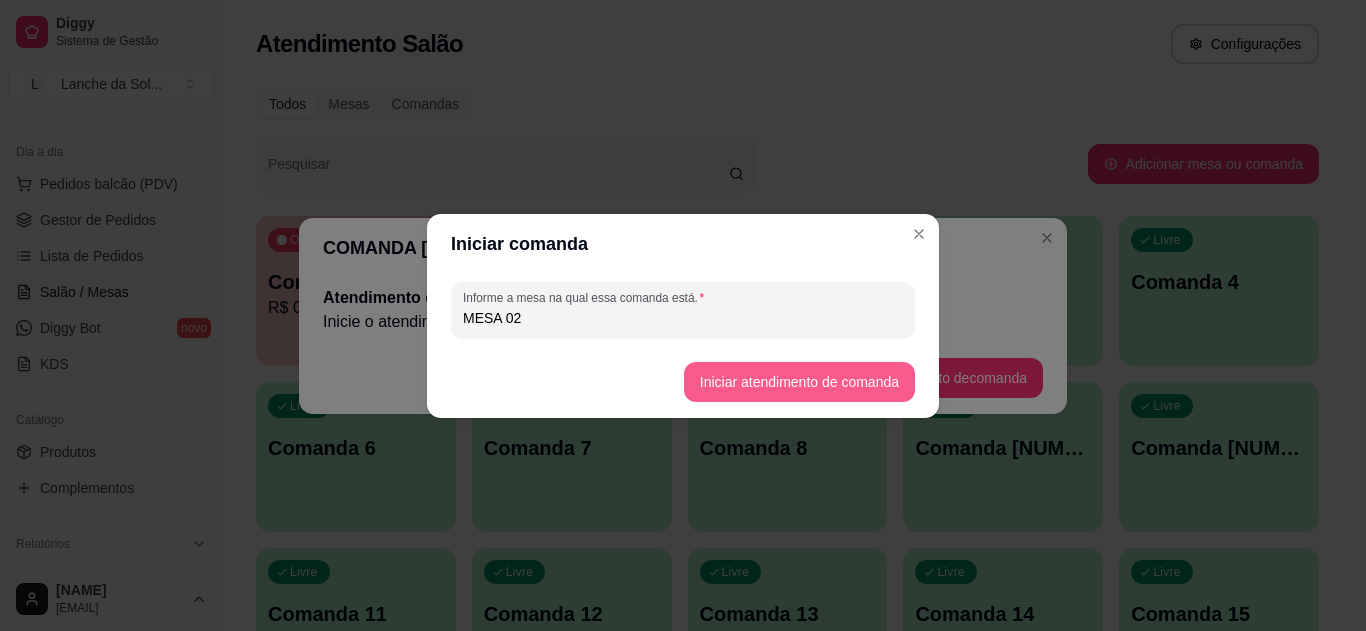 type on "MESA 02" 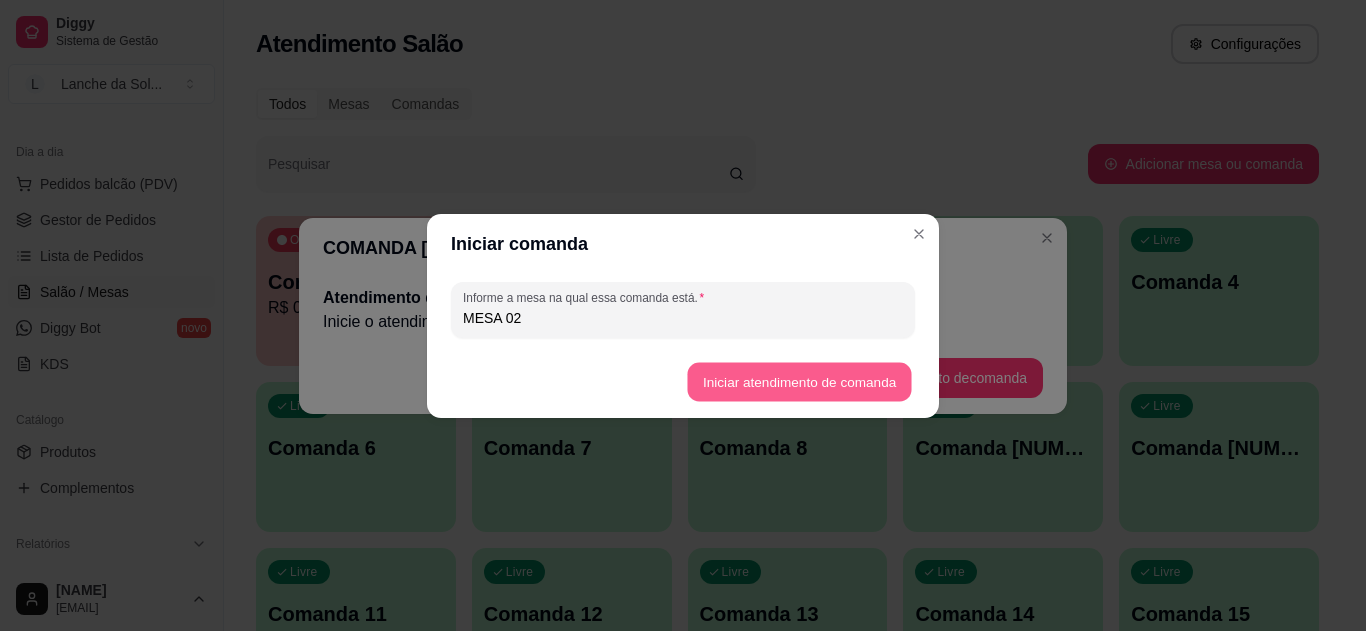 click on "Iniciar atendimento de comanda" at bounding box center (799, 381) 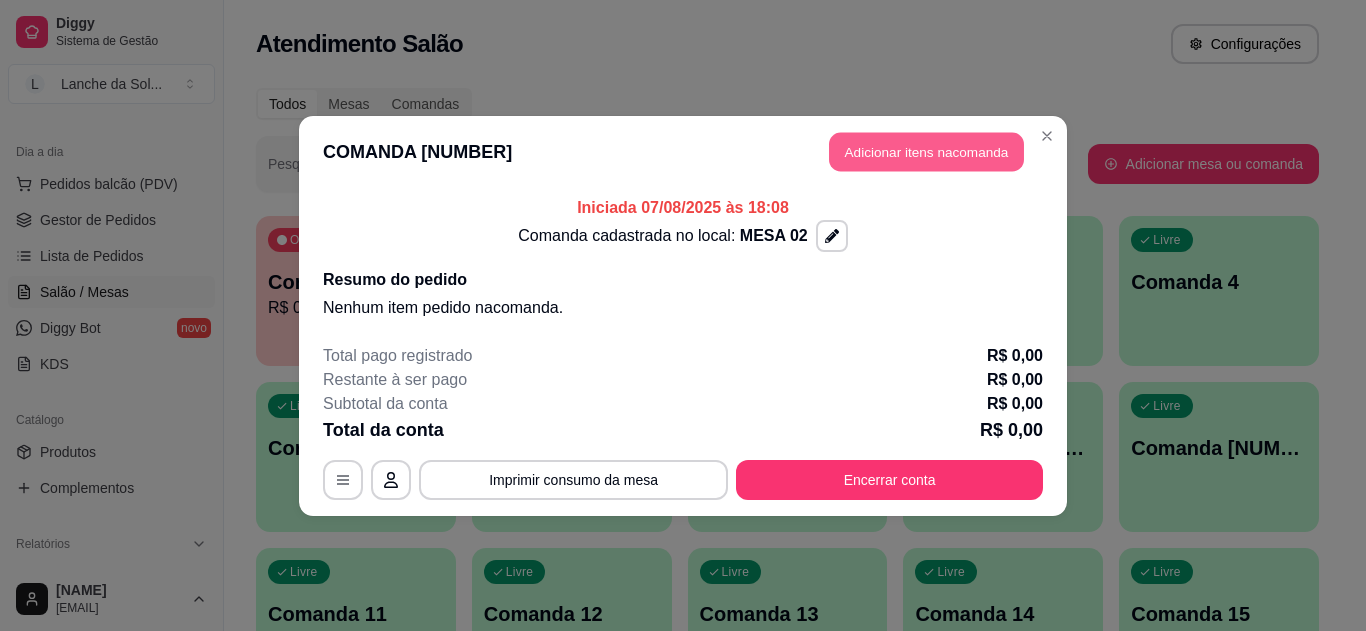 click on "Adicionar itens na  comanda" at bounding box center (926, 151) 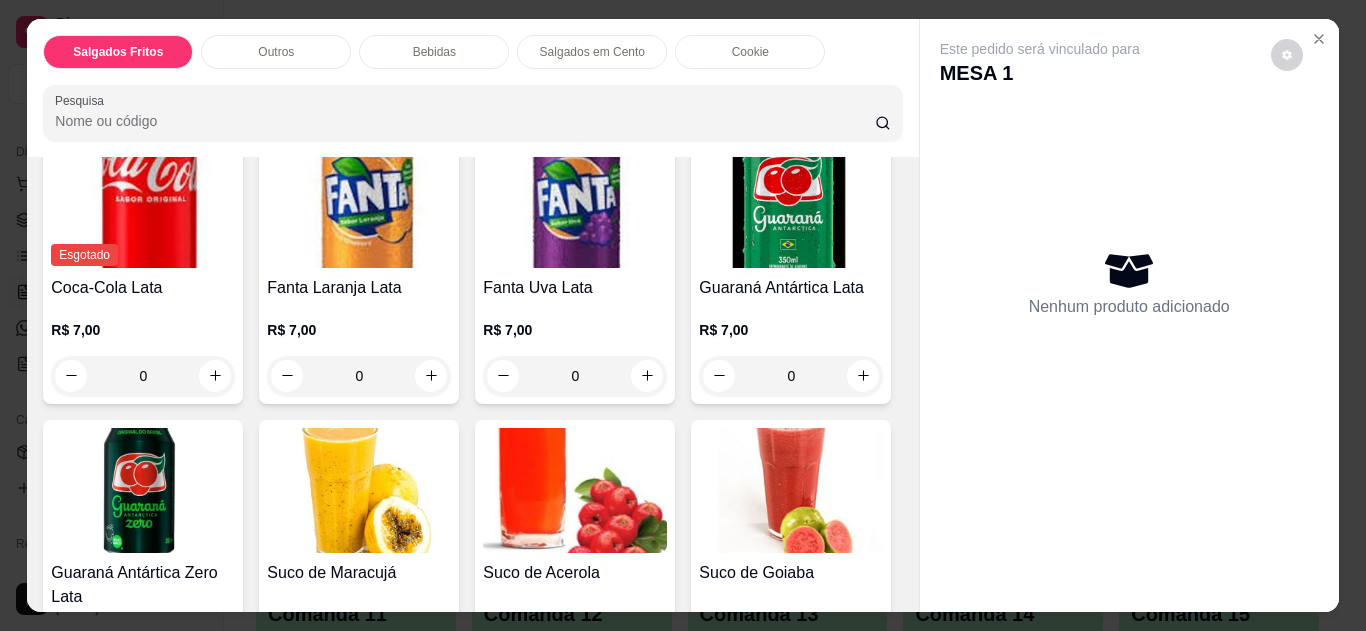 scroll, scrollTop: 880, scrollLeft: 0, axis: vertical 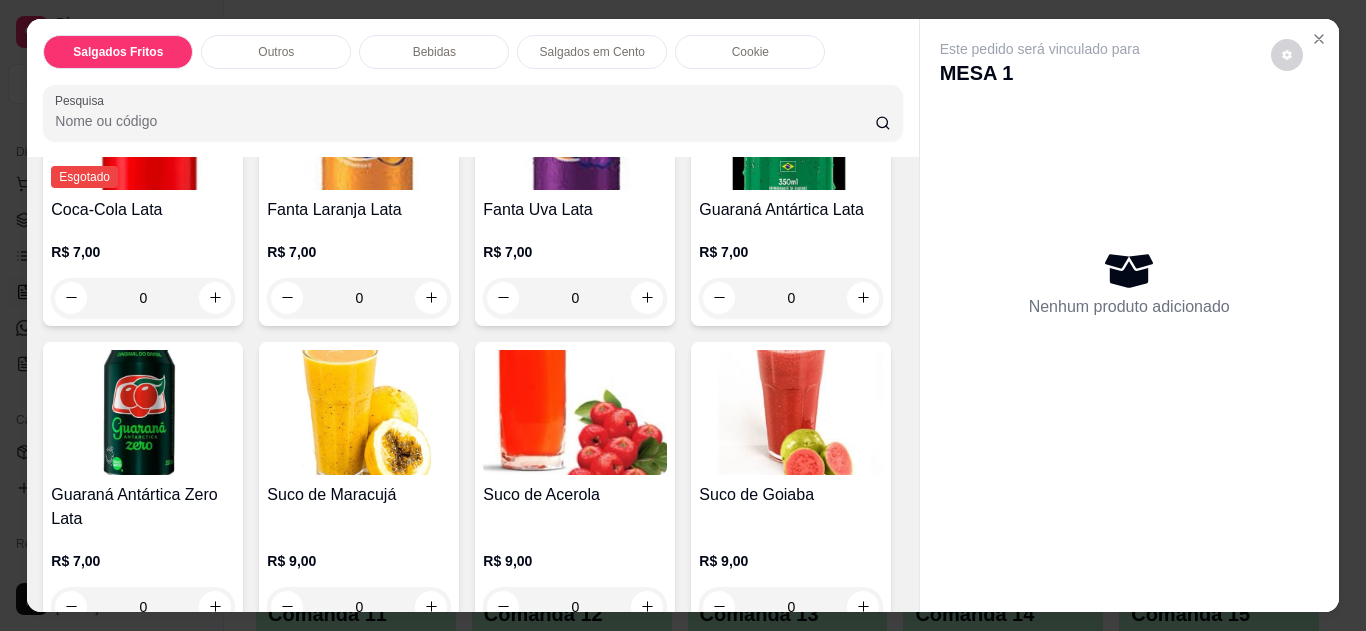 click on "Item avulso Salgados Fritos Esgotado Coxinha    R$ 8,00 0 Esgotado Croquete   R$ 8,00 0 Esgotado Coxinha Gourmet   R$ 10,00 0 Outros Morango do Amor   R$ 16,00 0 Bebidas Esgotado Coca-Cola Lata   R$ 7,00 0 Fanta Laranja Lata   R$ 7,00 0 Fanta Uva Lata   R$ 7,00 0 Guaraná Antártica Lata   R$ 7,00 0 Guaraná Antártica Zero Lata   R$ 7,00 0 Suco de Maracujá   R$ 9,00 0 Suco de Acerola   R$ 9,00 0 Suco de Goiaba   R$ 9,00 0 Salgados em Cento Salgado de Festa em Cento   R$ 120,00 0 Cookie Black 70%   R$ 12,00 0 Duo Hershey’s   R$ 12,00 0" at bounding box center [472, 384] 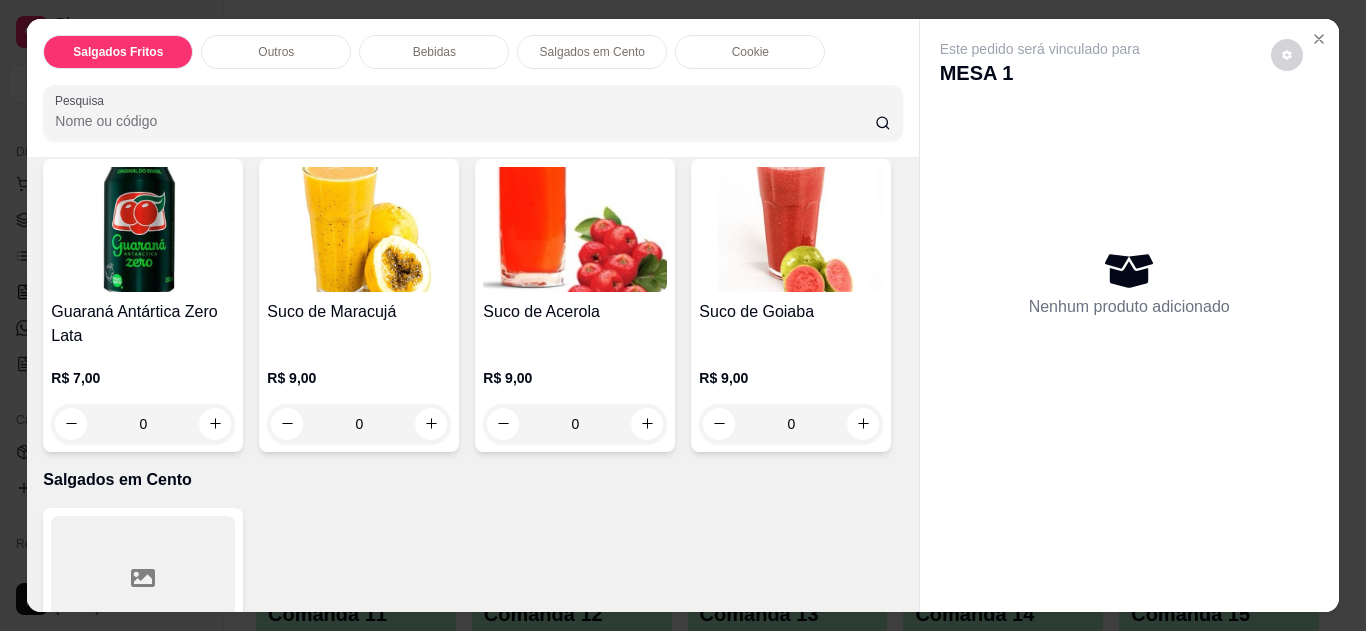 drag, startPoint x: 895, startPoint y: 596, endPoint x: 897, endPoint y: 586, distance: 10.198039 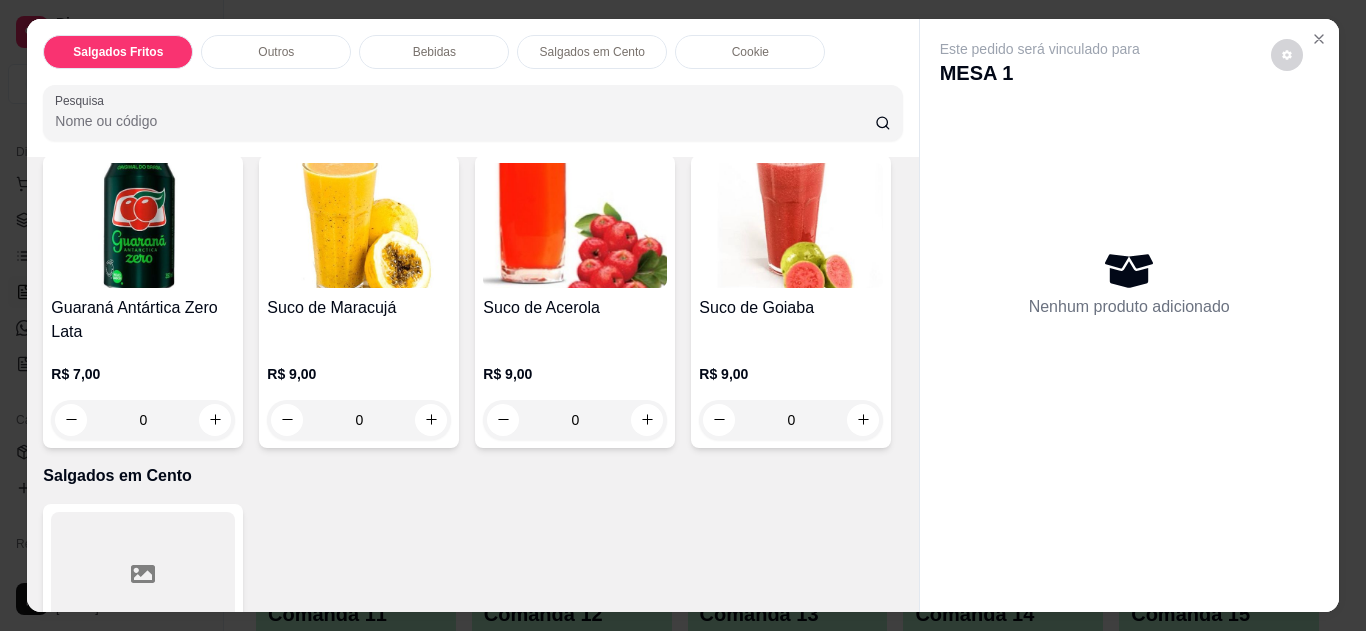 click at bounding box center [791, 225] 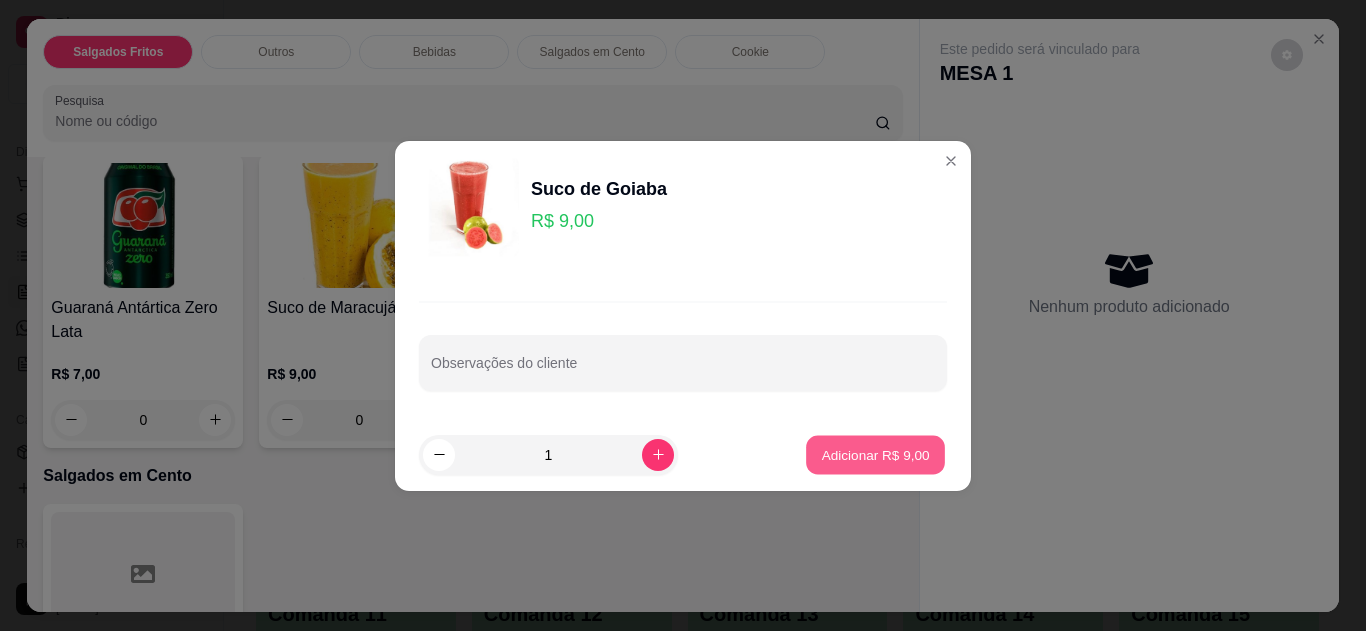 click on "Adicionar   R$ 9,00" at bounding box center (875, 454) 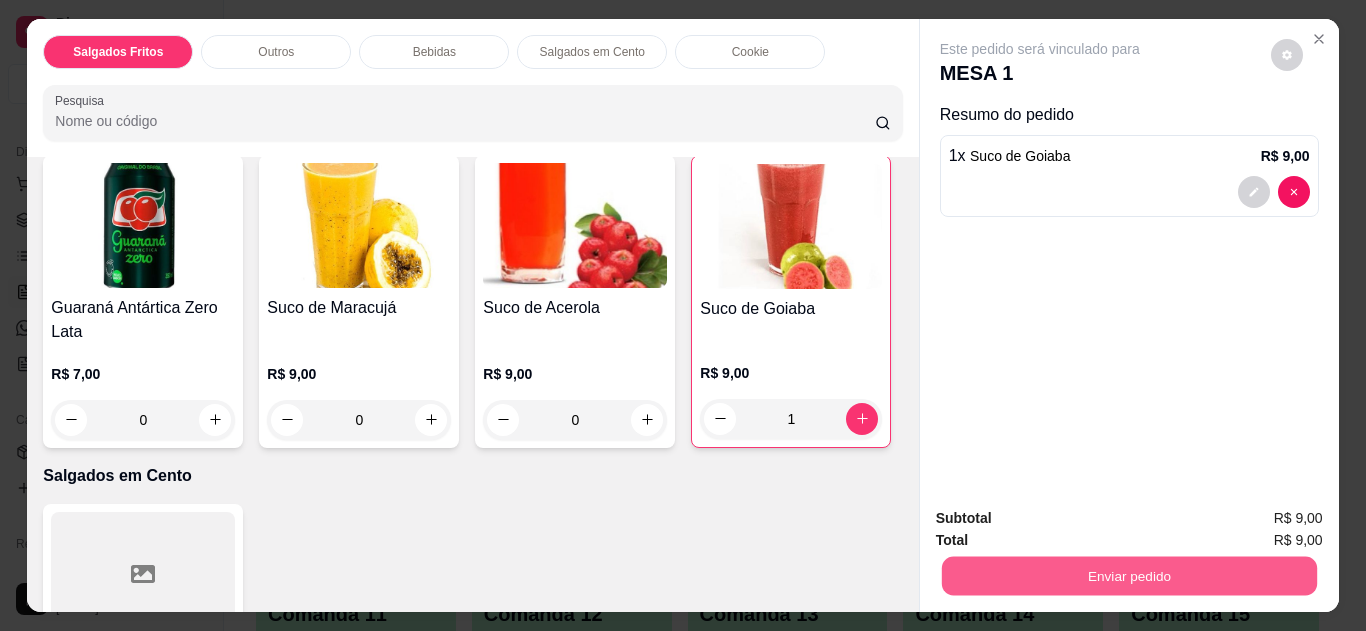 click on "Enviar pedido" at bounding box center (1128, 576) 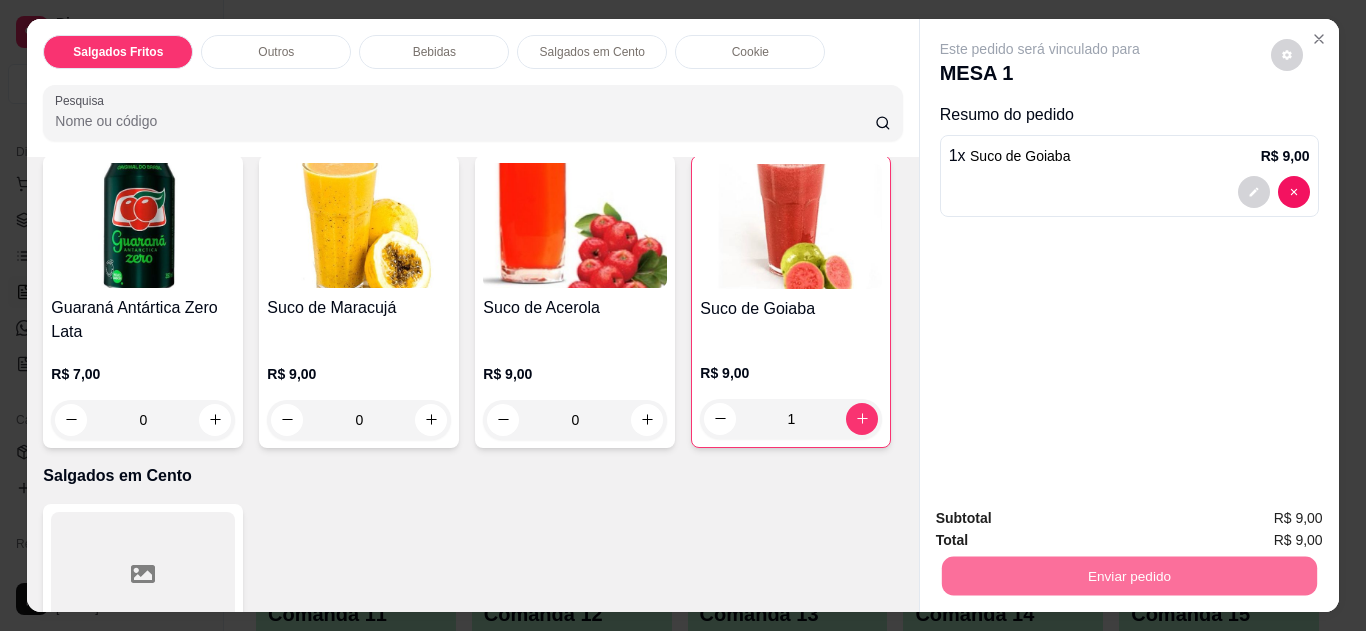 click on "Não registrar e enviar pedido" at bounding box center (1063, 519) 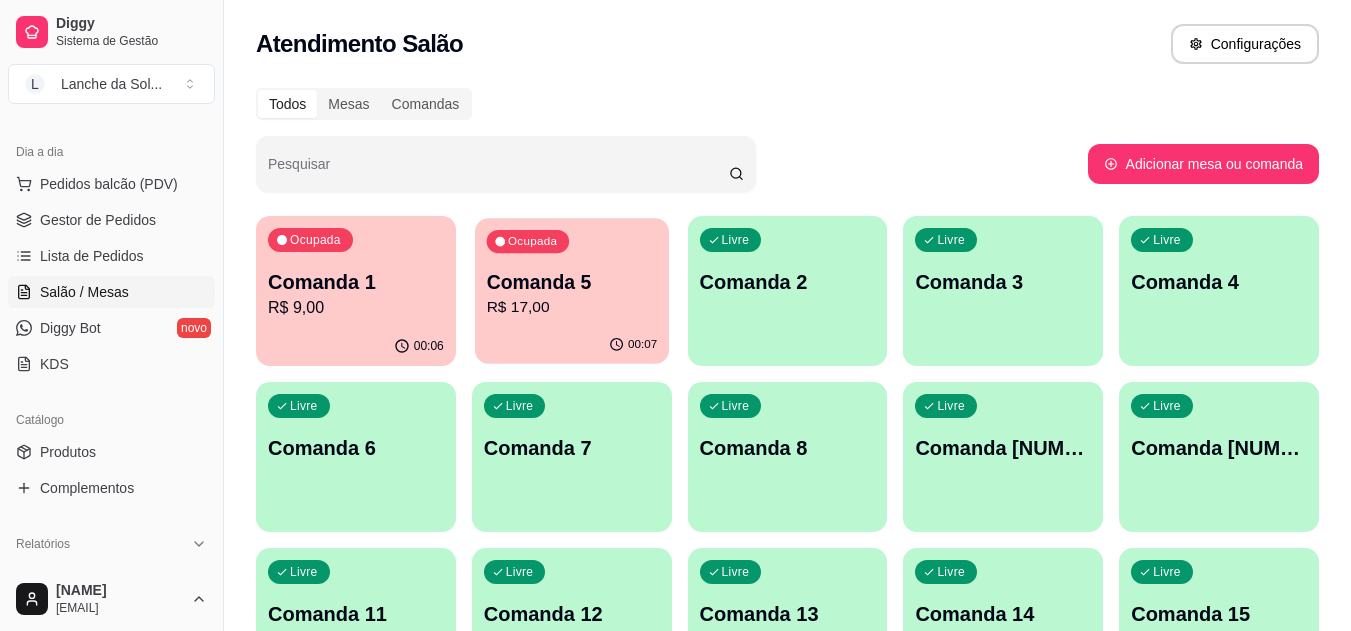 click on "Ocupada Comanda 5 R$ 17,00" at bounding box center [572, 272] 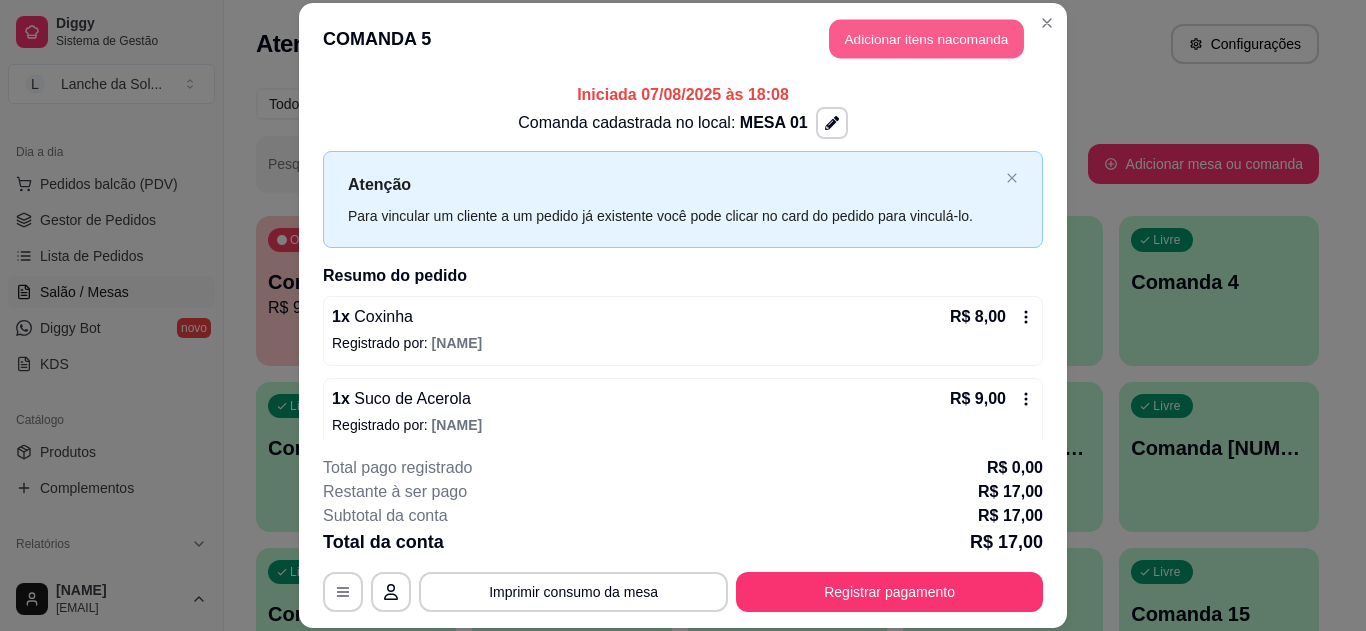 click on "Adicionar itens na  comanda" at bounding box center [926, 39] 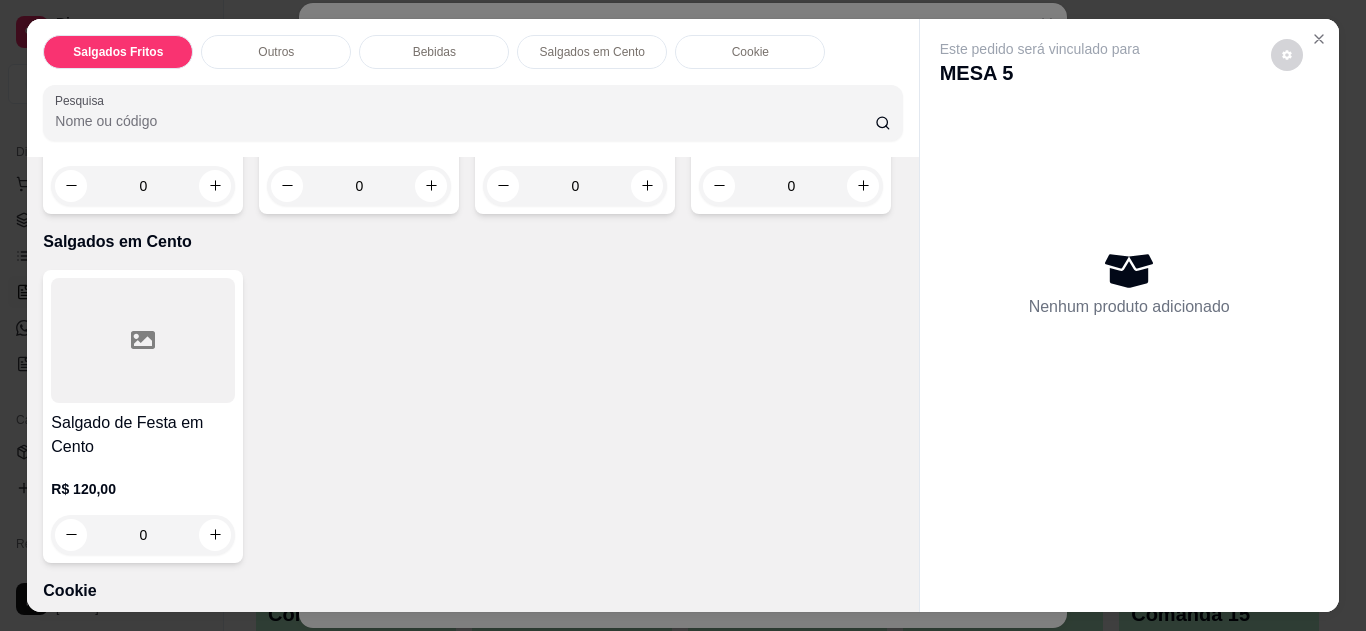 scroll, scrollTop: 1320, scrollLeft: 0, axis: vertical 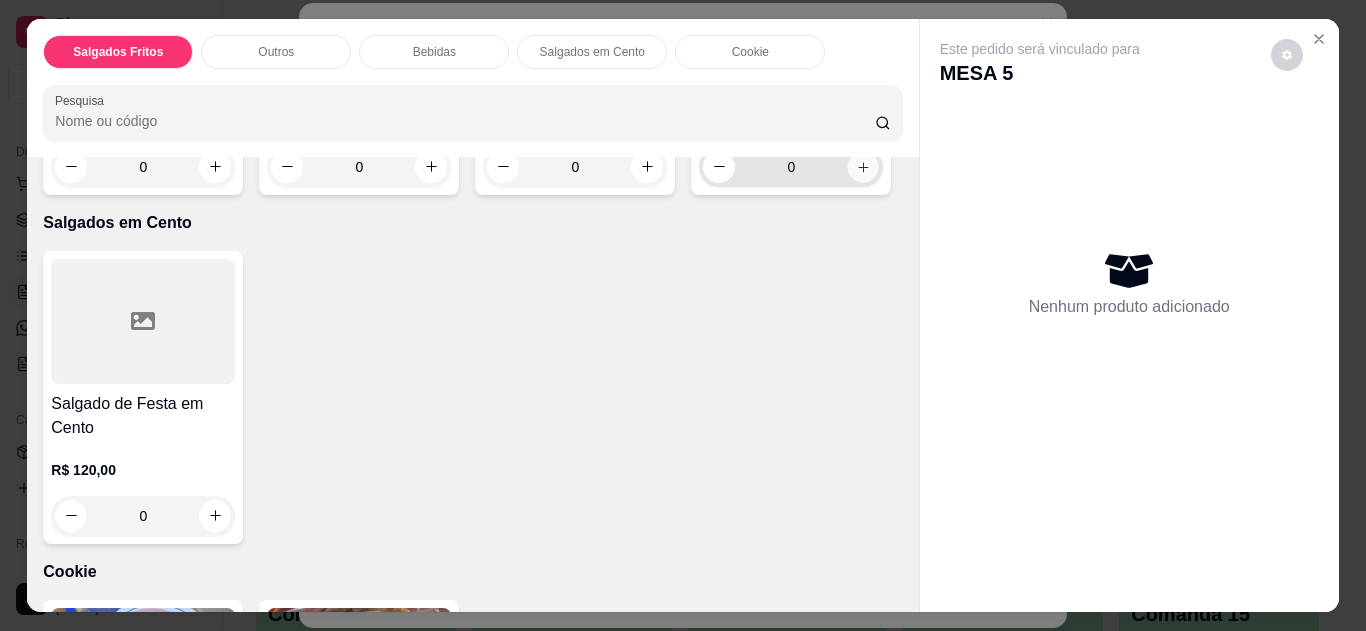click 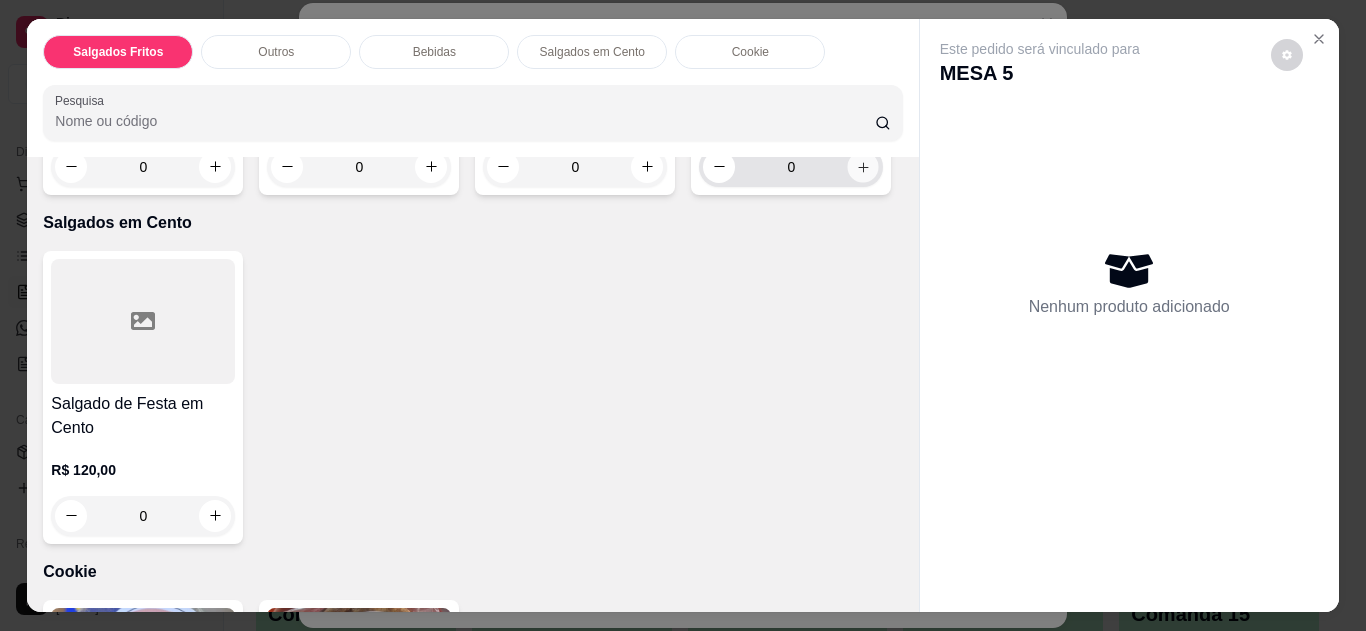 type on "1" 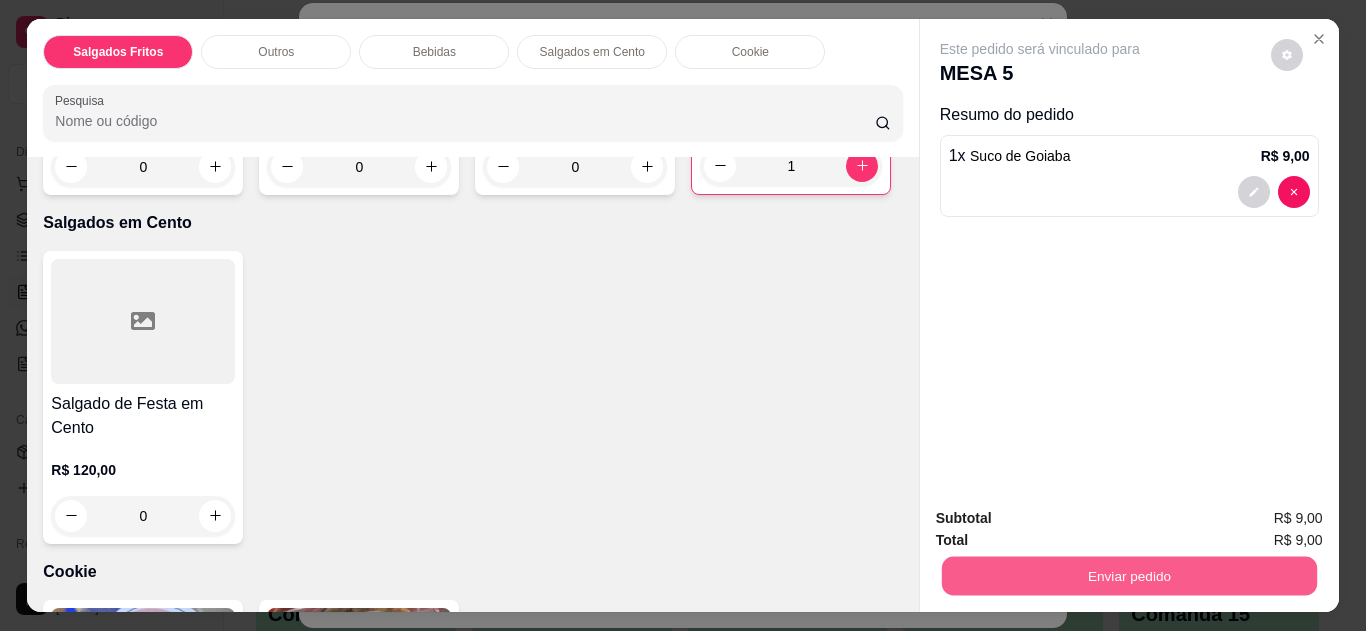 click on "Enviar pedido" at bounding box center [1128, 576] 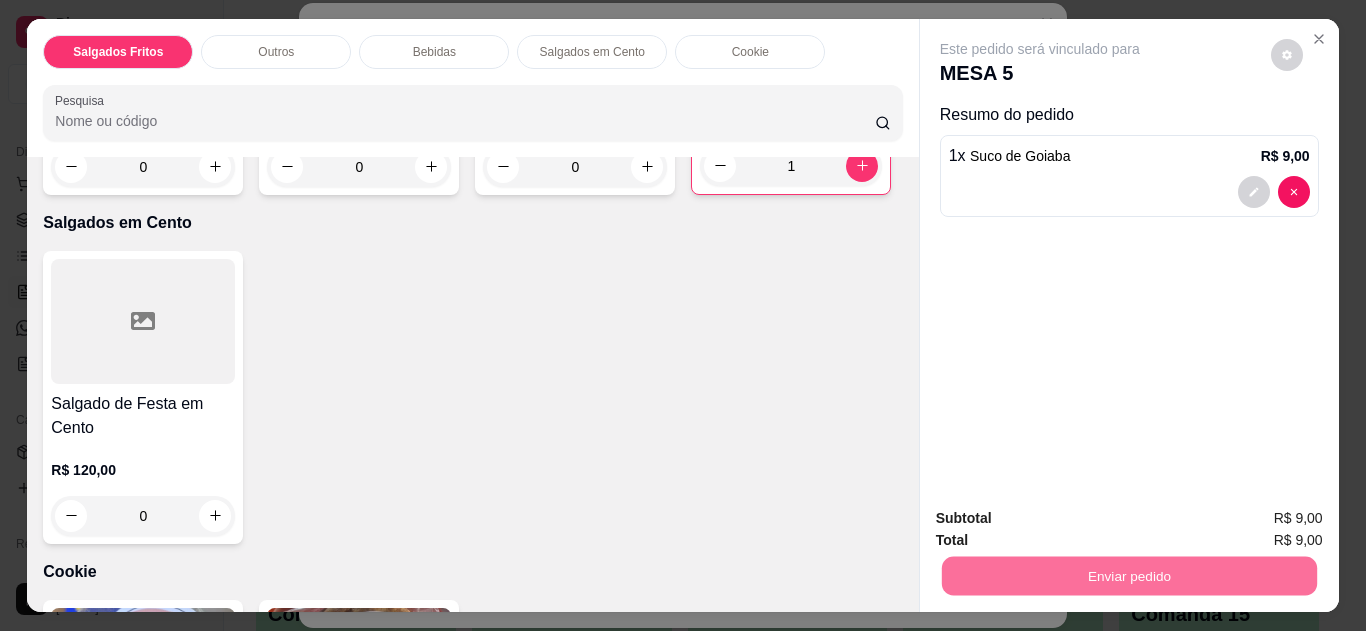 click on "Não registrar e enviar pedido" at bounding box center (1063, 519) 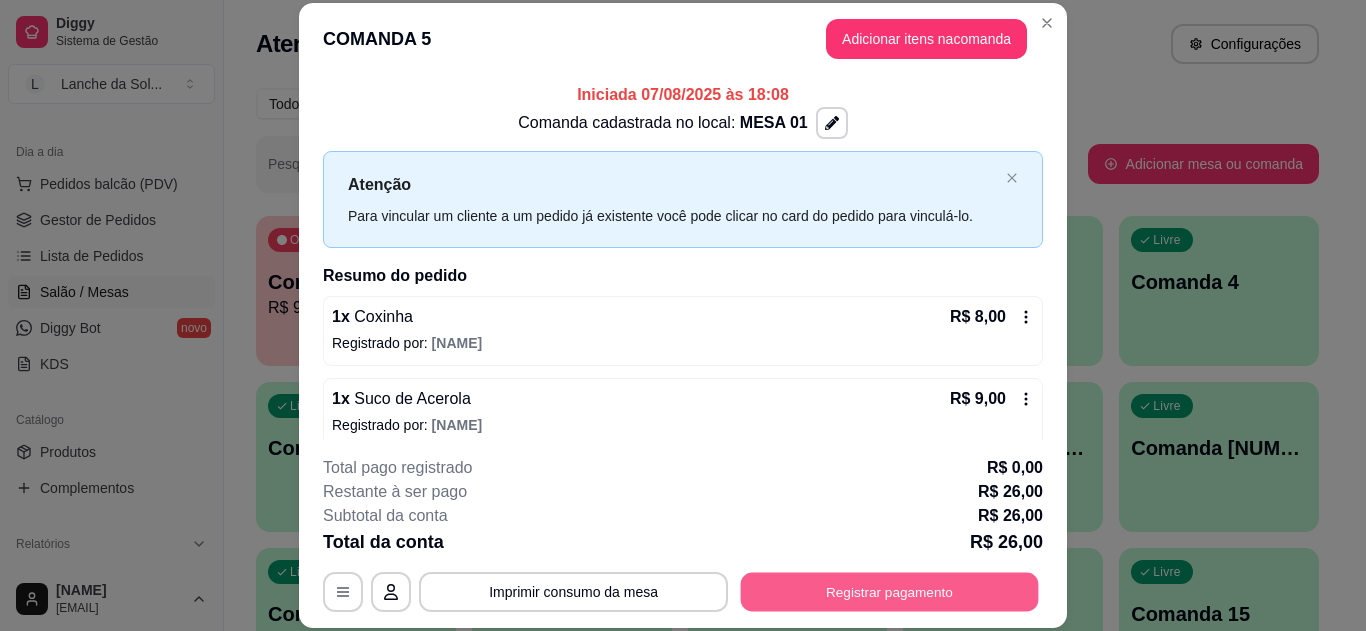 click on "Registrar pagamento" at bounding box center (890, 591) 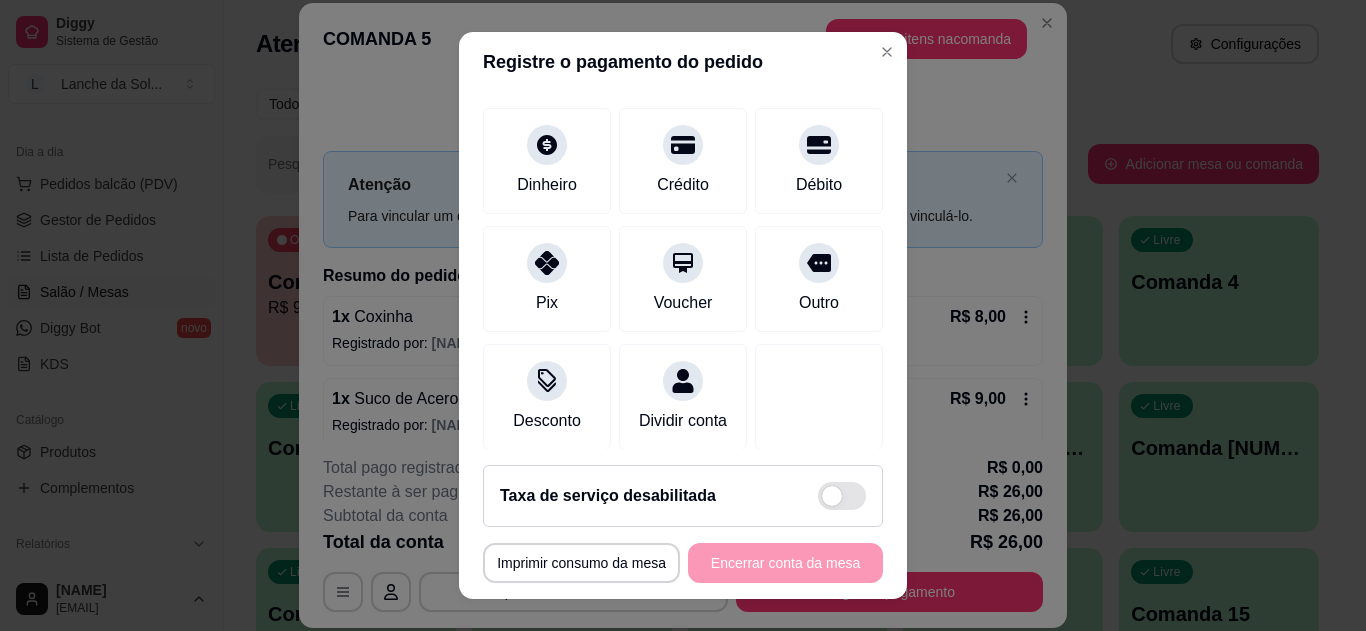 scroll, scrollTop: 156, scrollLeft: 0, axis: vertical 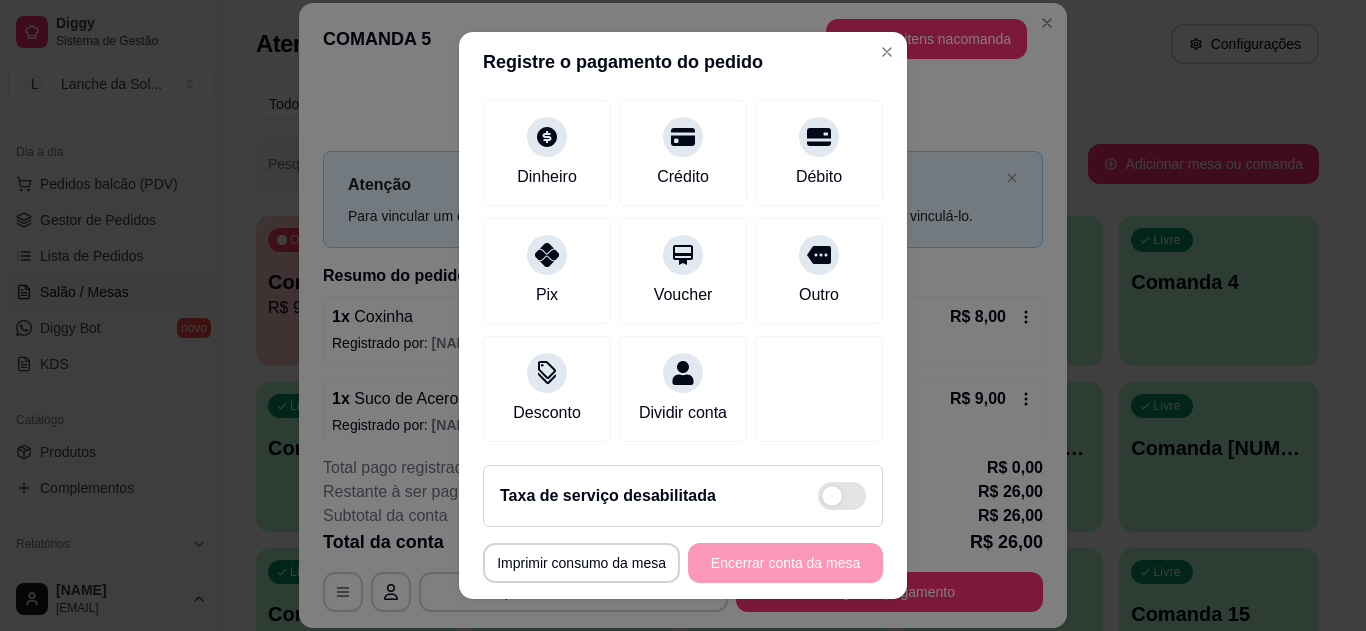 click on "Dividir conta" at bounding box center (683, 389) 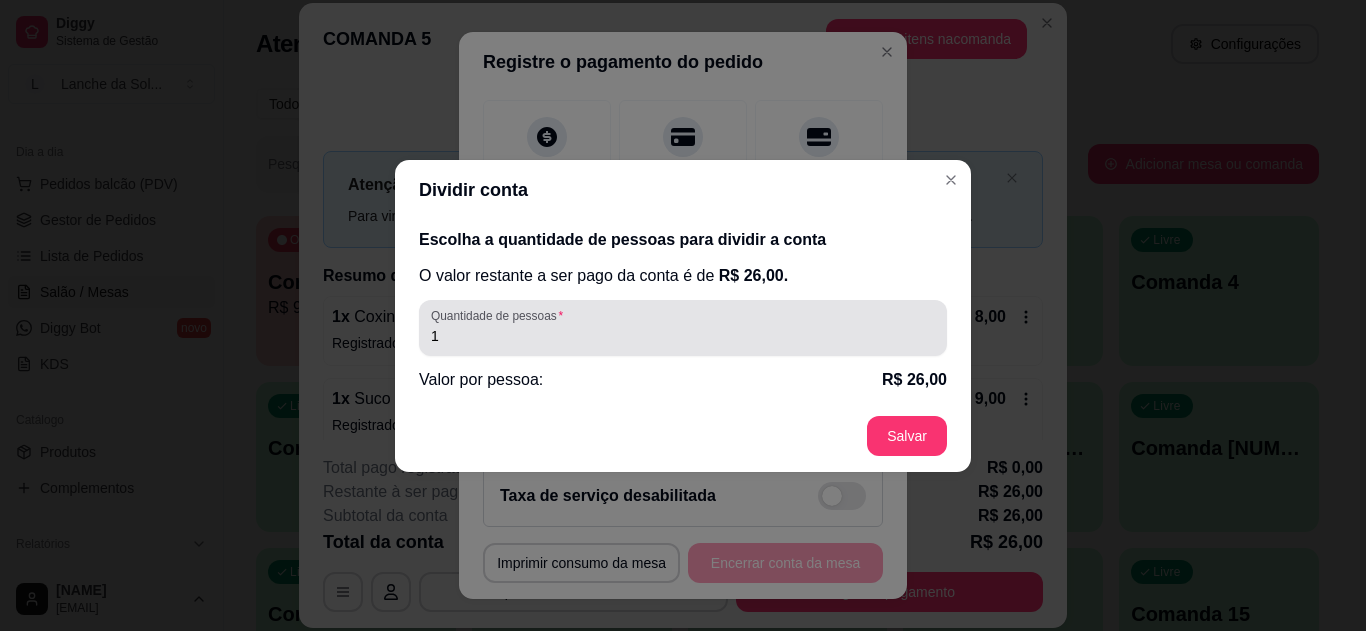 click on "1" at bounding box center (683, 328) 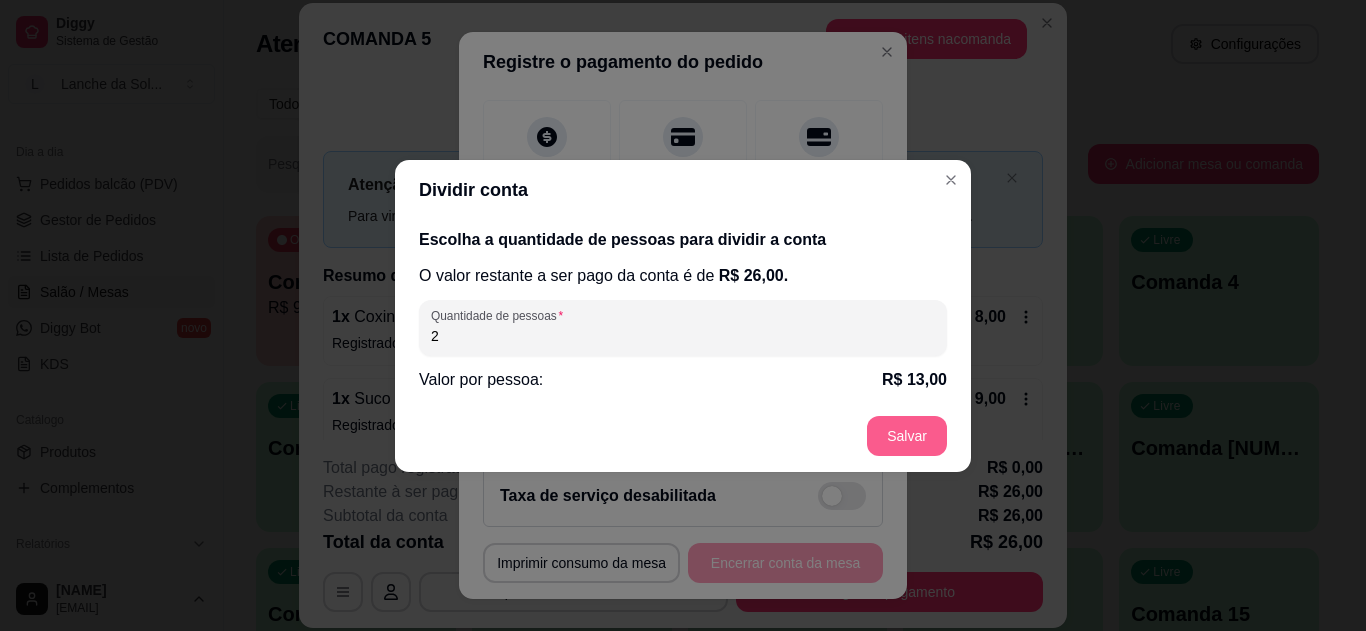 type on "2" 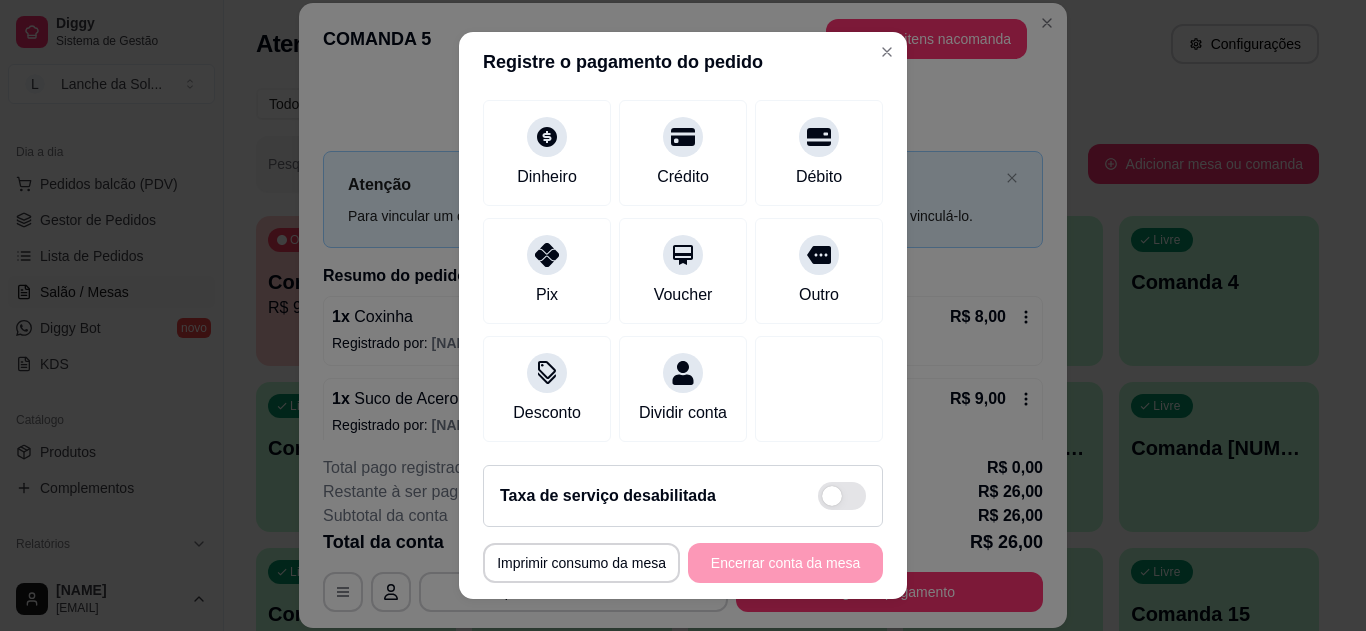 click on "Pix" at bounding box center [547, 271] 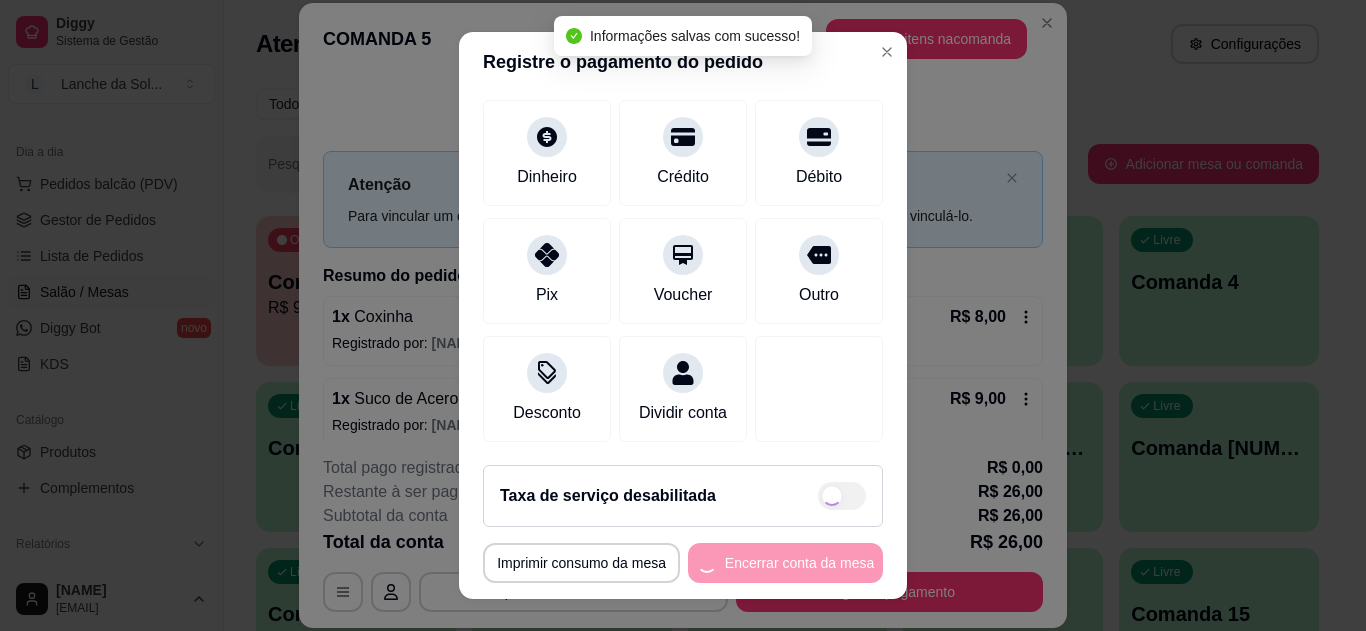 type on "R$ 0,00" 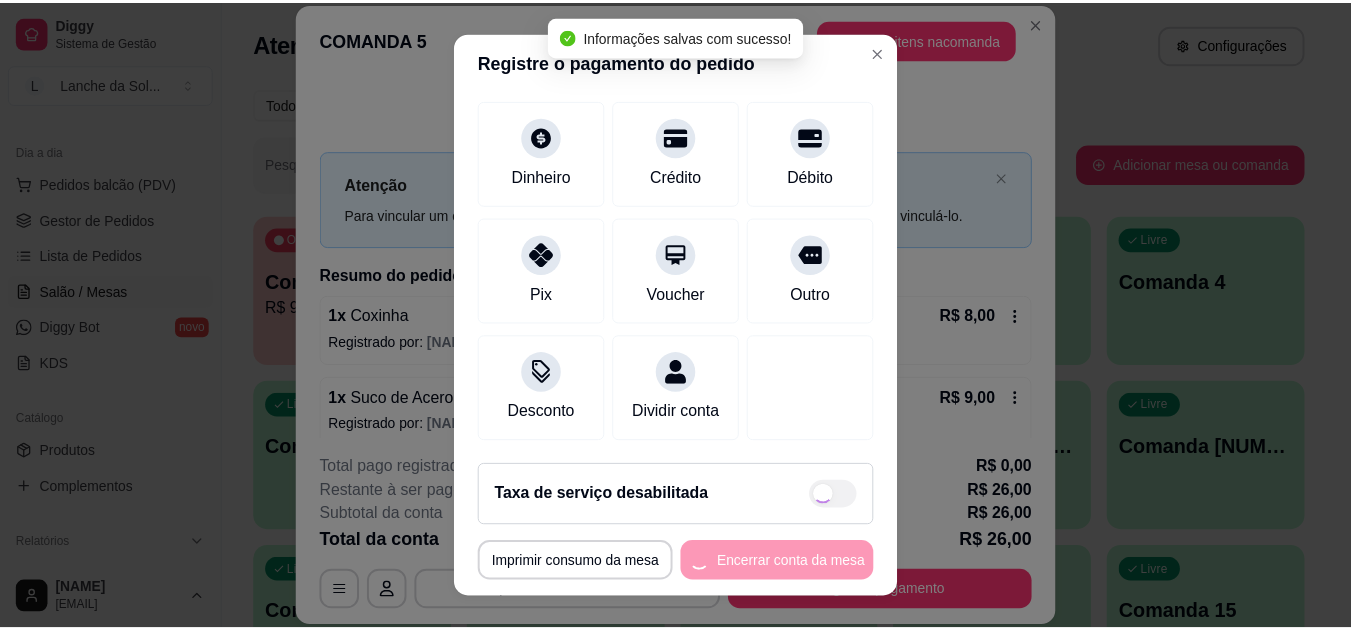 scroll, scrollTop: 136, scrollLeft: 0, axis: vertical 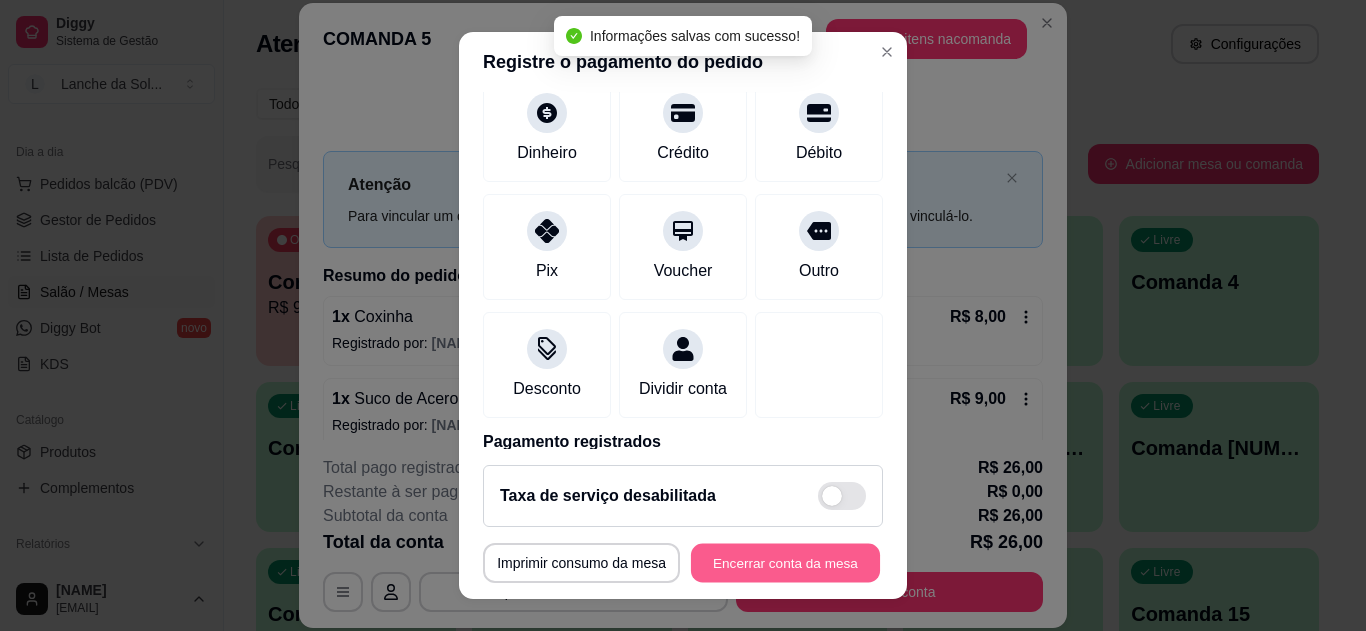 click on "Encerrar conta da mesa" at bounding box center [785, 563] 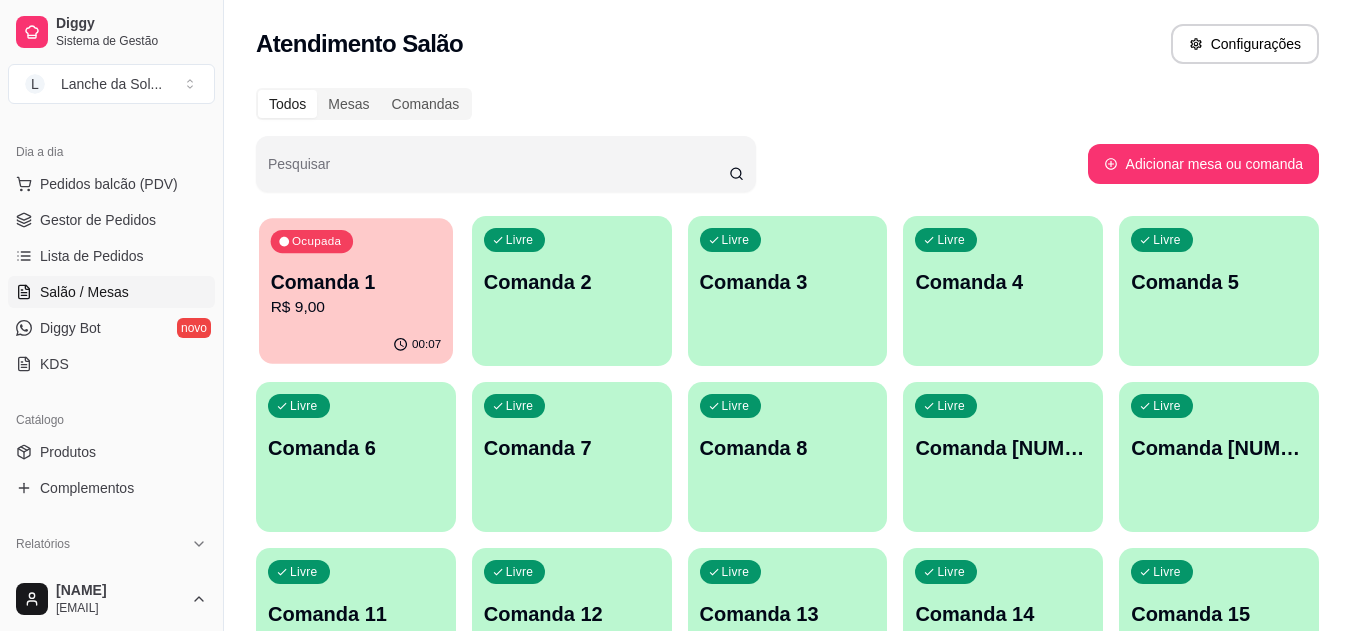 click on "R$ 9,00" at bounding box center (356, 307) 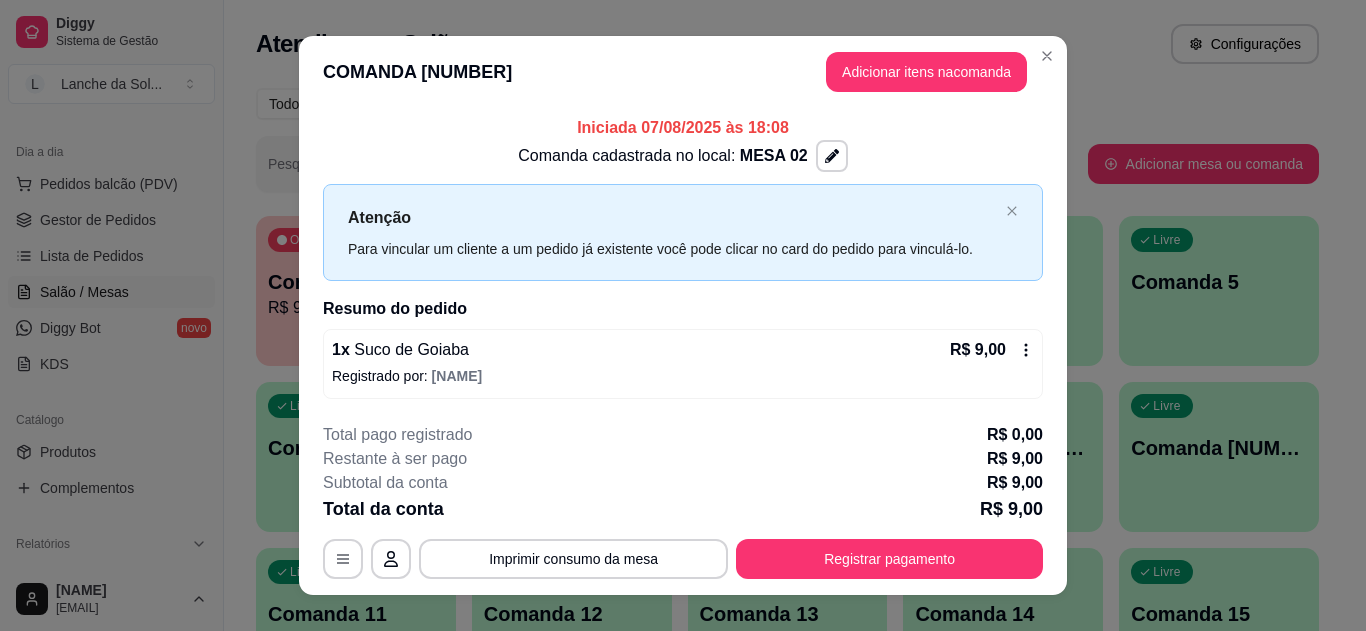 click 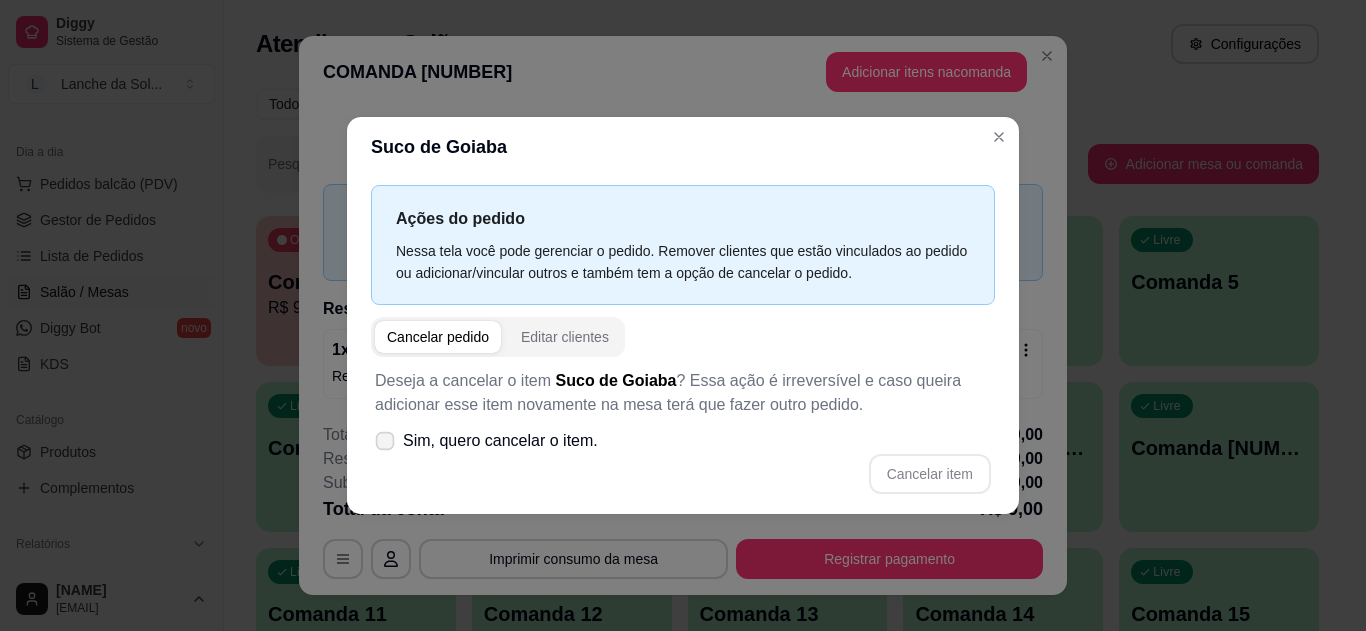 click 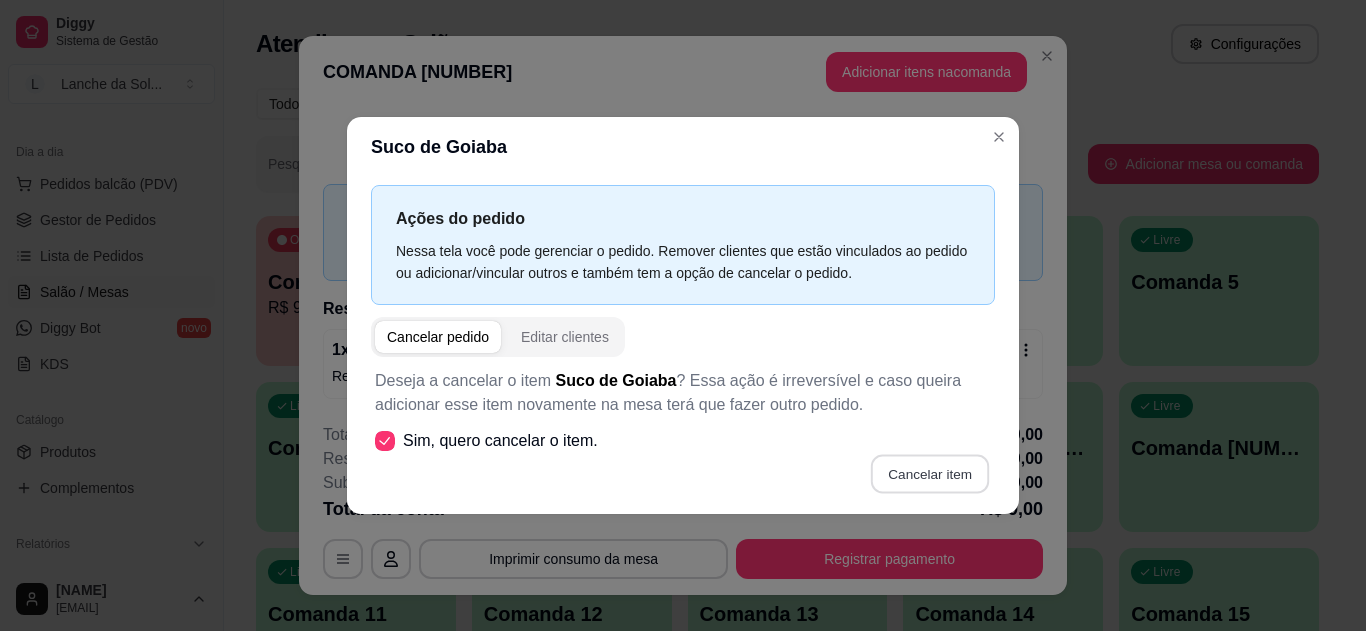 click on "Cancelar item" at bounding box center (929, 473) 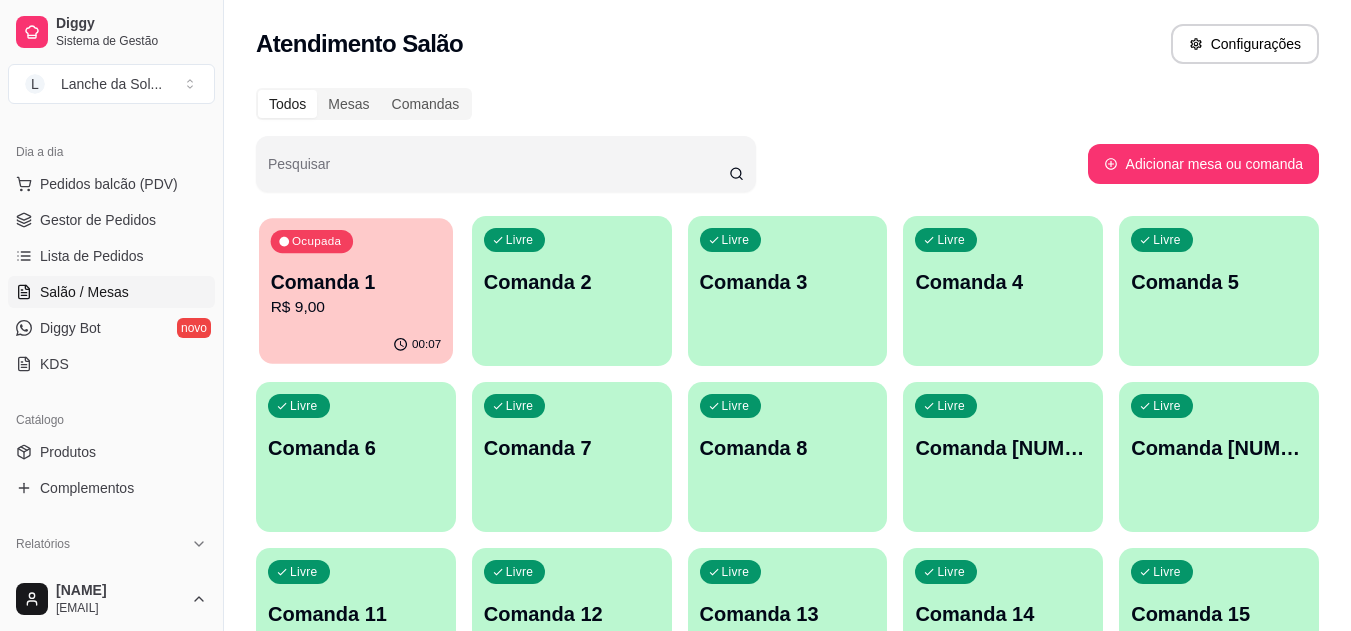 click on "R$ 9,00" at bounding box center [356, 307] 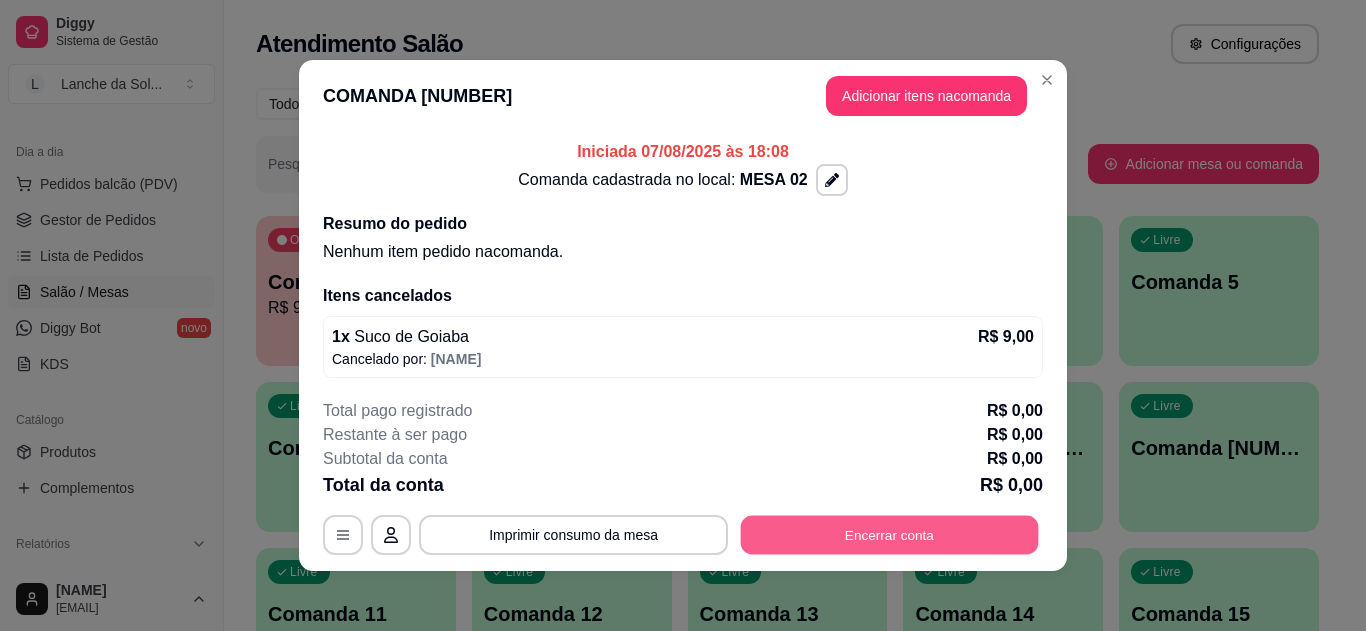 click on "Encerrar conta" at bounding box center [890, 535] 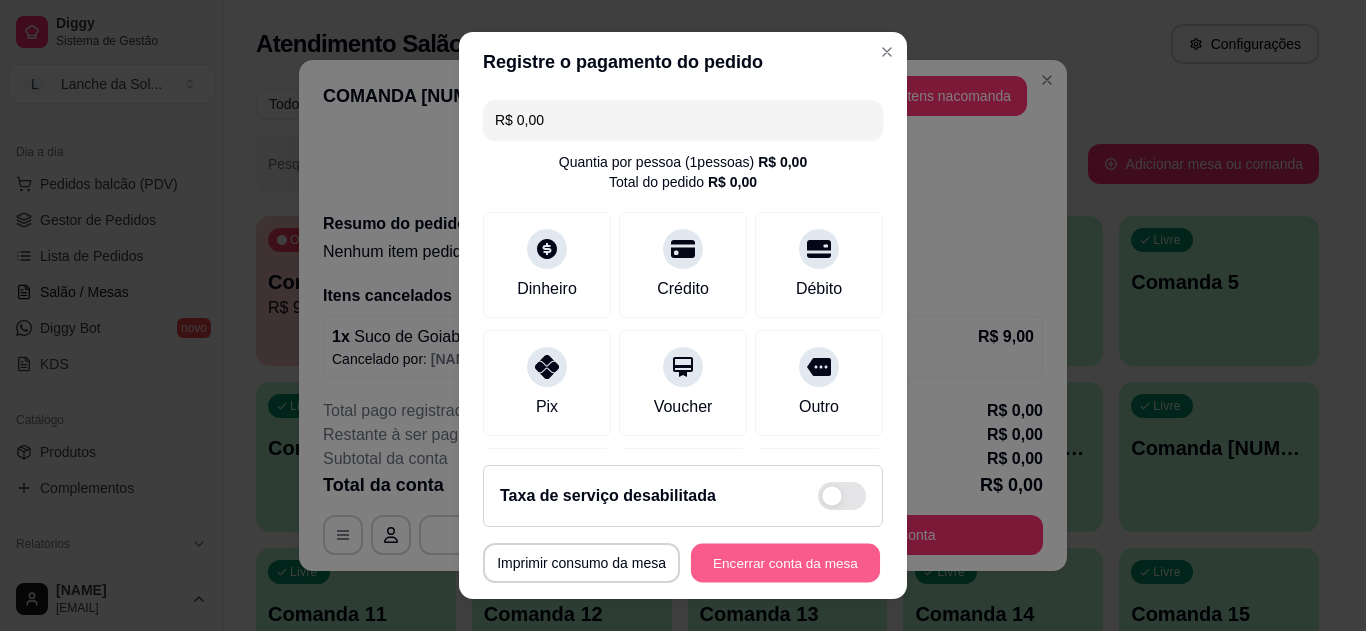 click on "Encerrar conta da mesa" at bounding box center (785, 563) 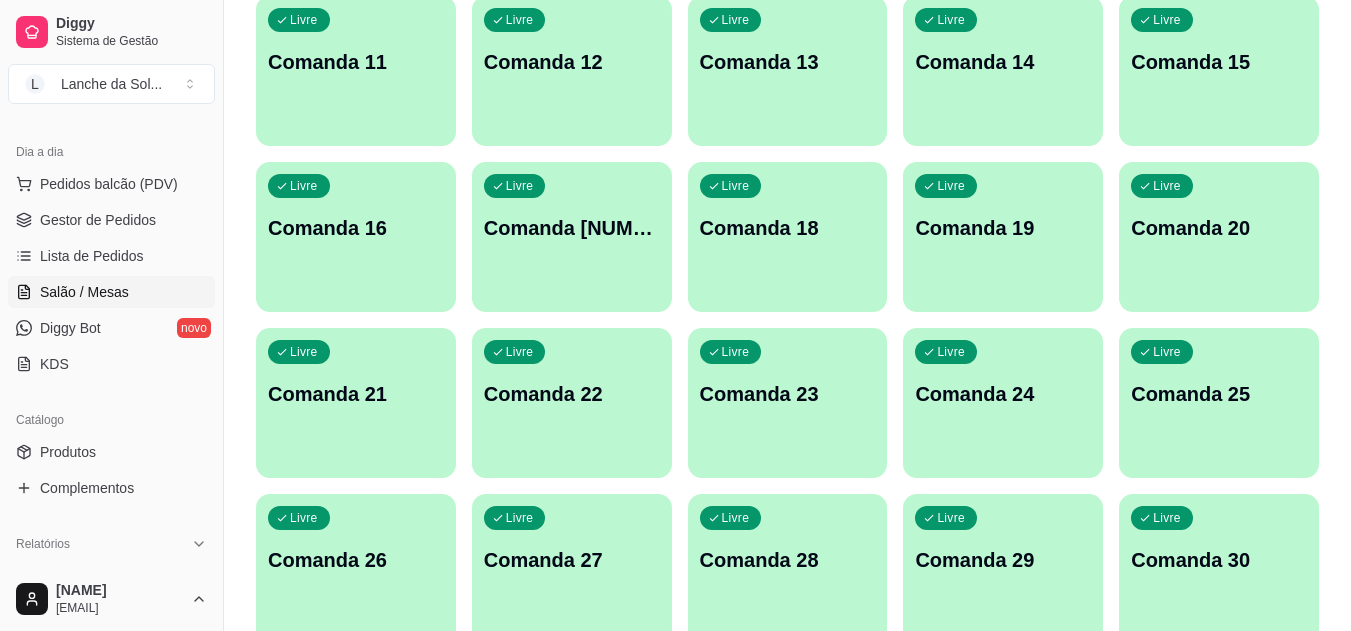scroll, scrollTop: 736, scrollLeft: 0, axis: vertical 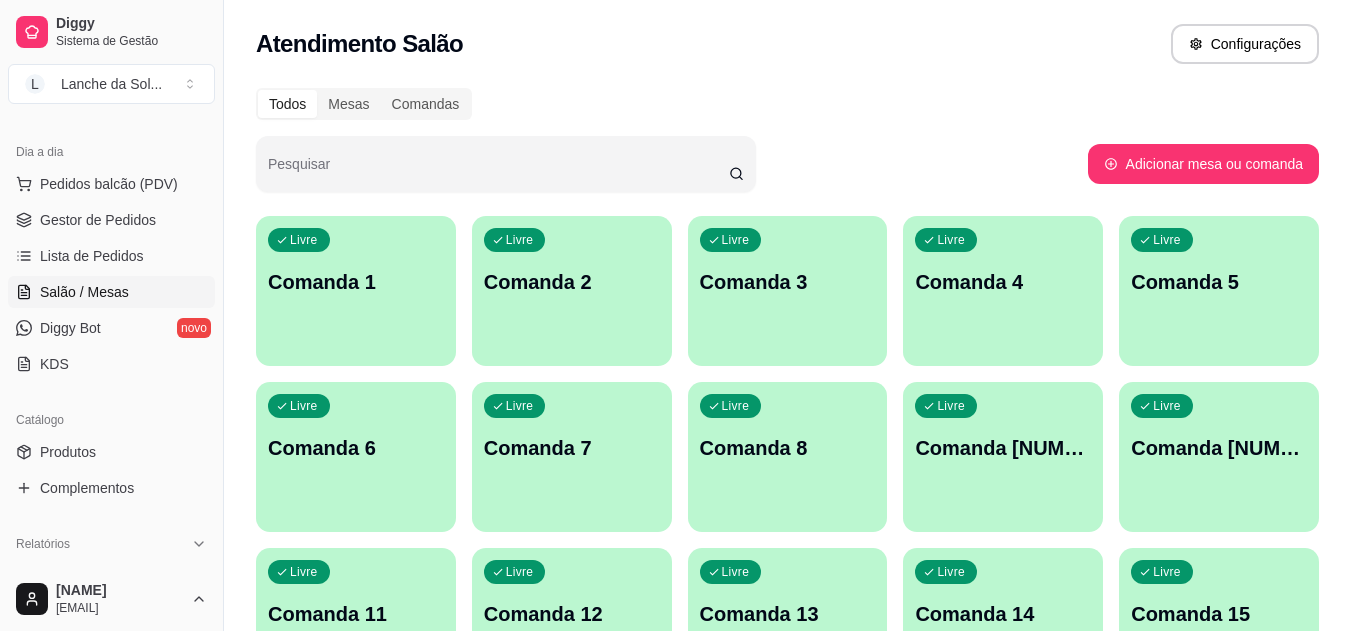 click on "L Lanche da Sol ..." at bounding box center [111, 84] 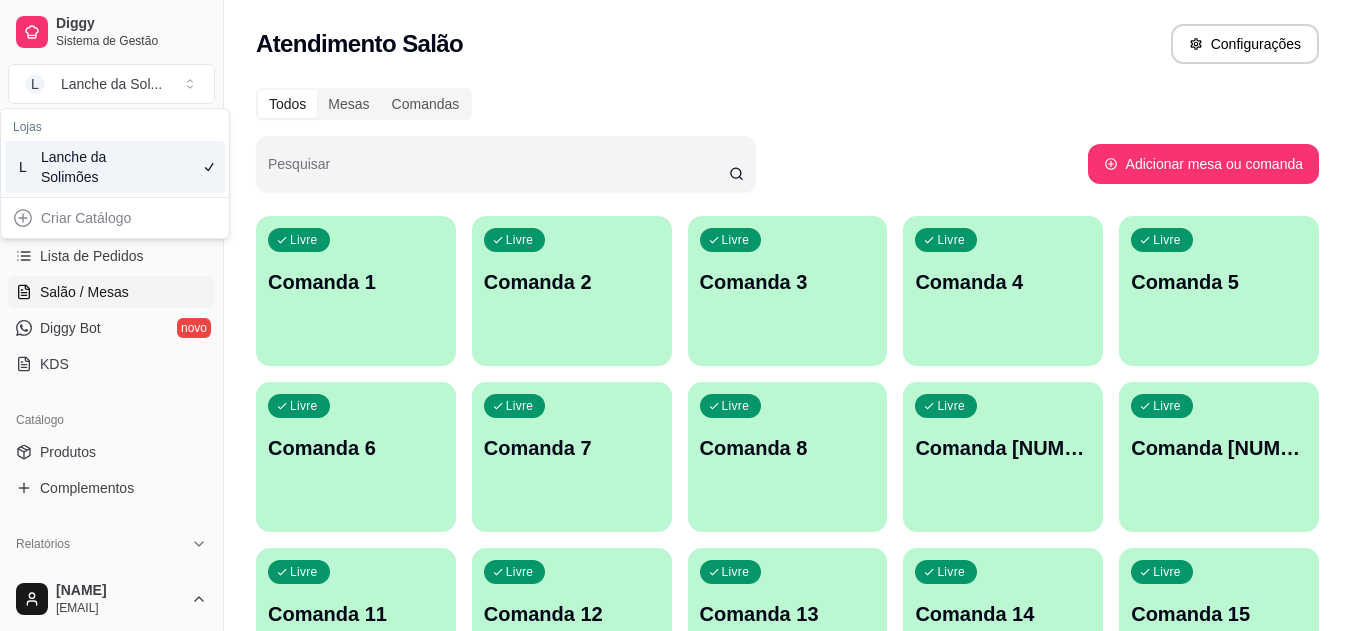 click on "Criar Catálogo" at bounding box center [115, 218] 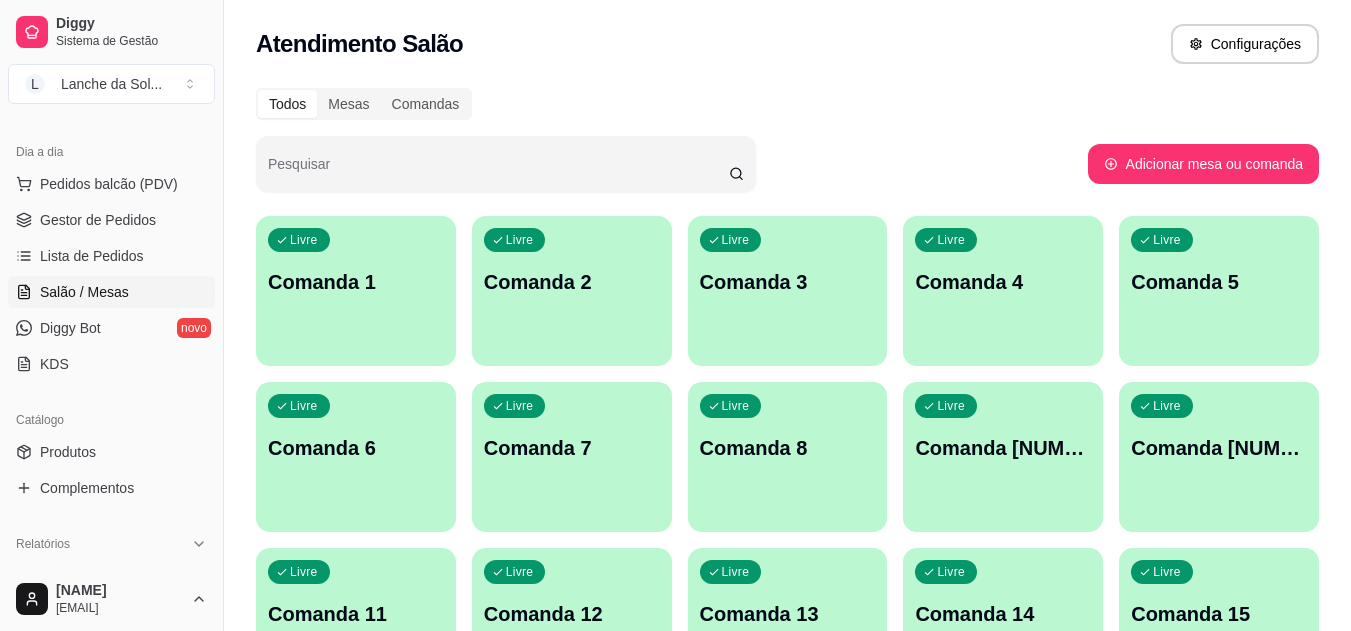 click on "Sistema de Gestão" at bounding box center (131, 41) 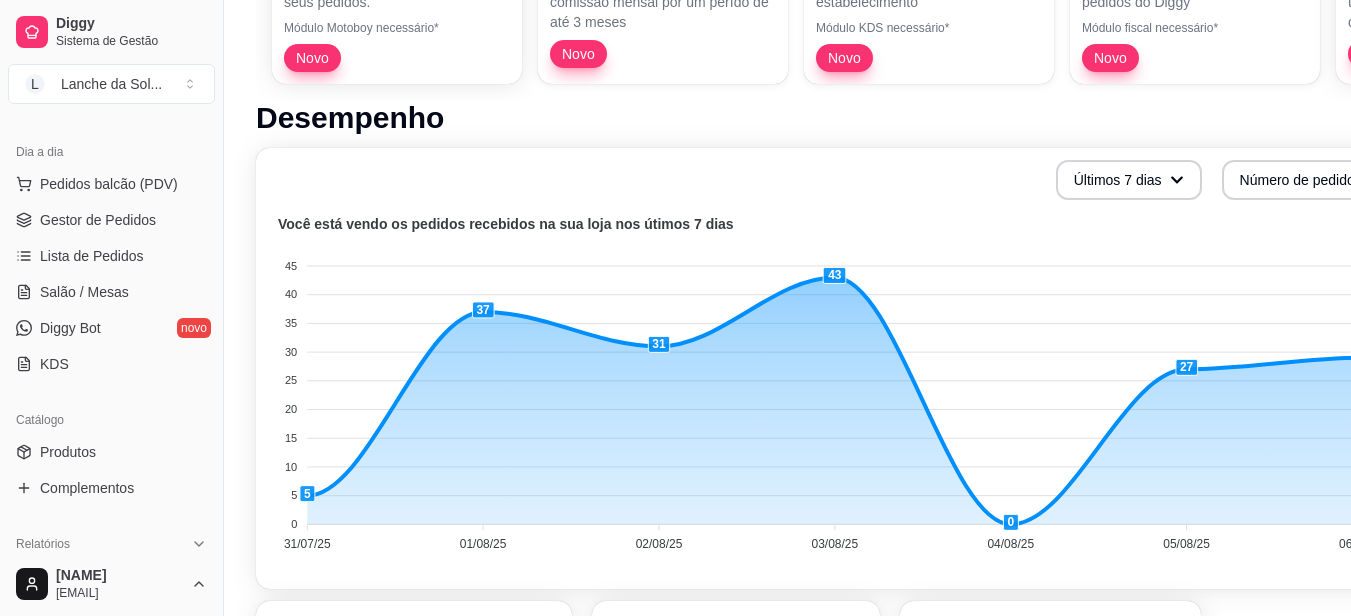 scroll, scrollTop: 0, scrollLeft: 0, axis: both 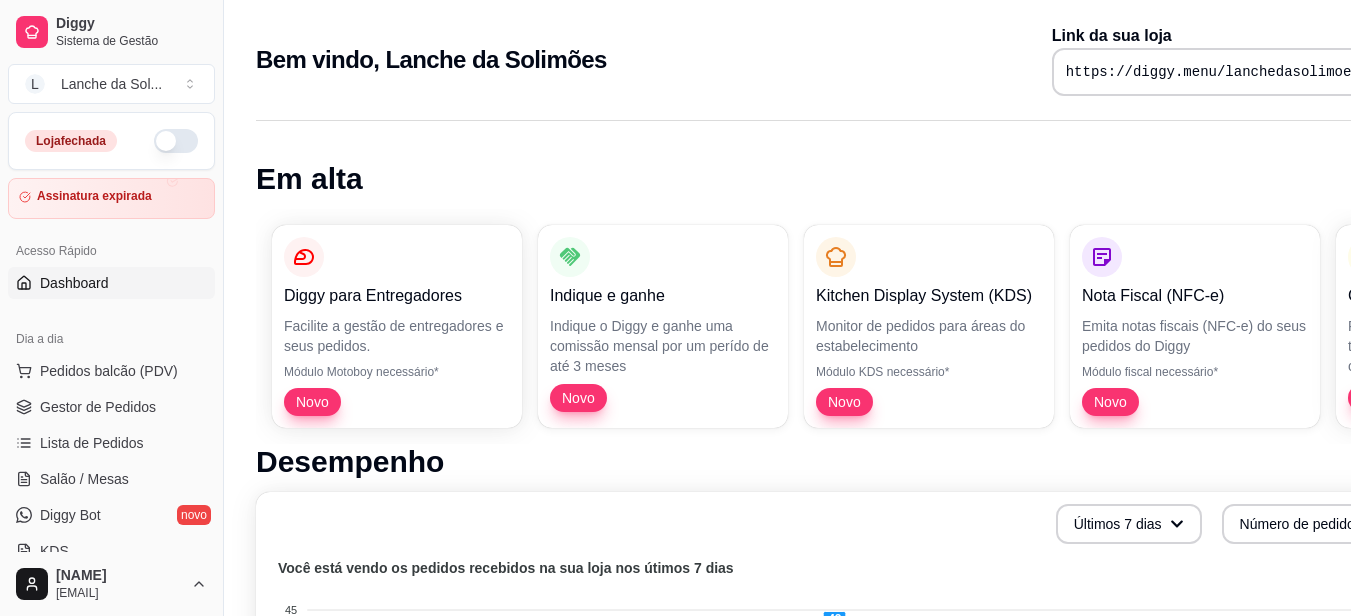 click on "Assinatura expirada" at bounding box center [94, 196] 